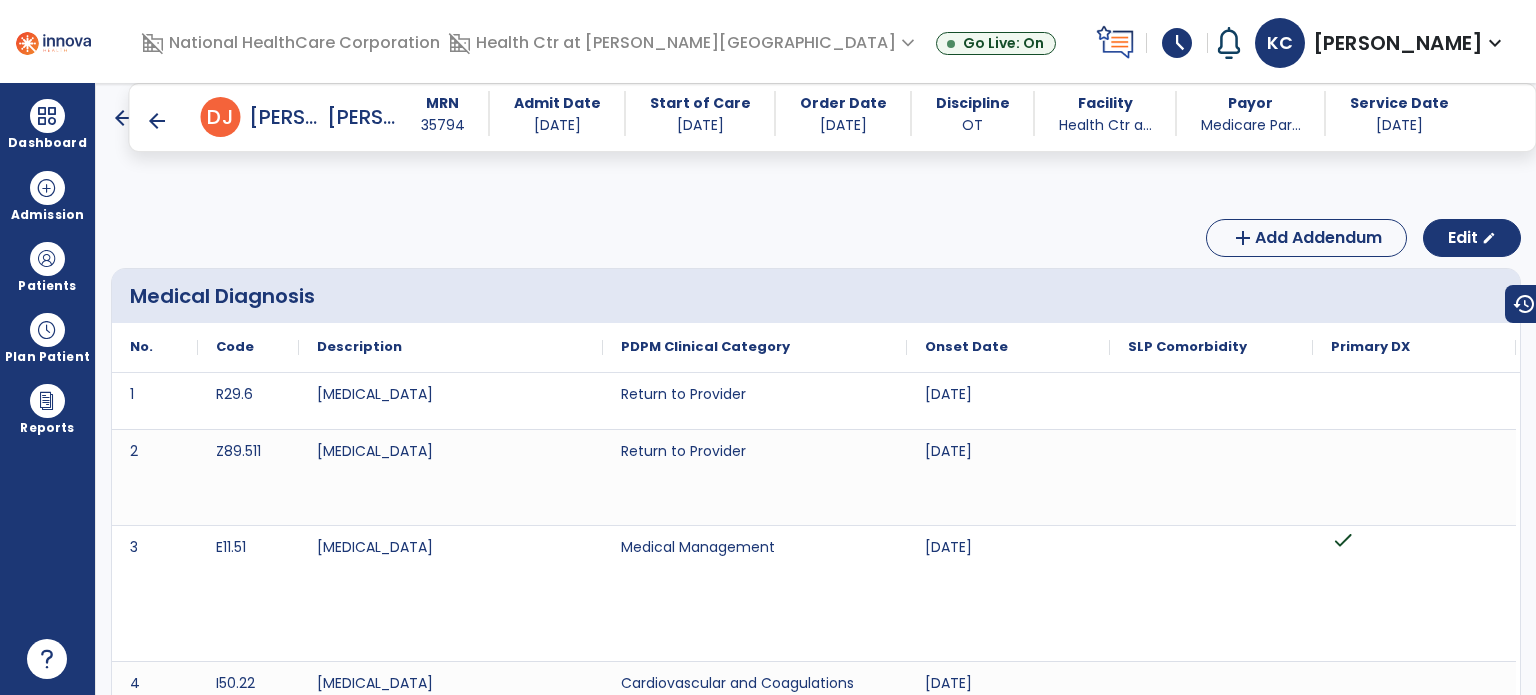 scroll, scrollTop: 0, scrollLeft: 0, axis: both 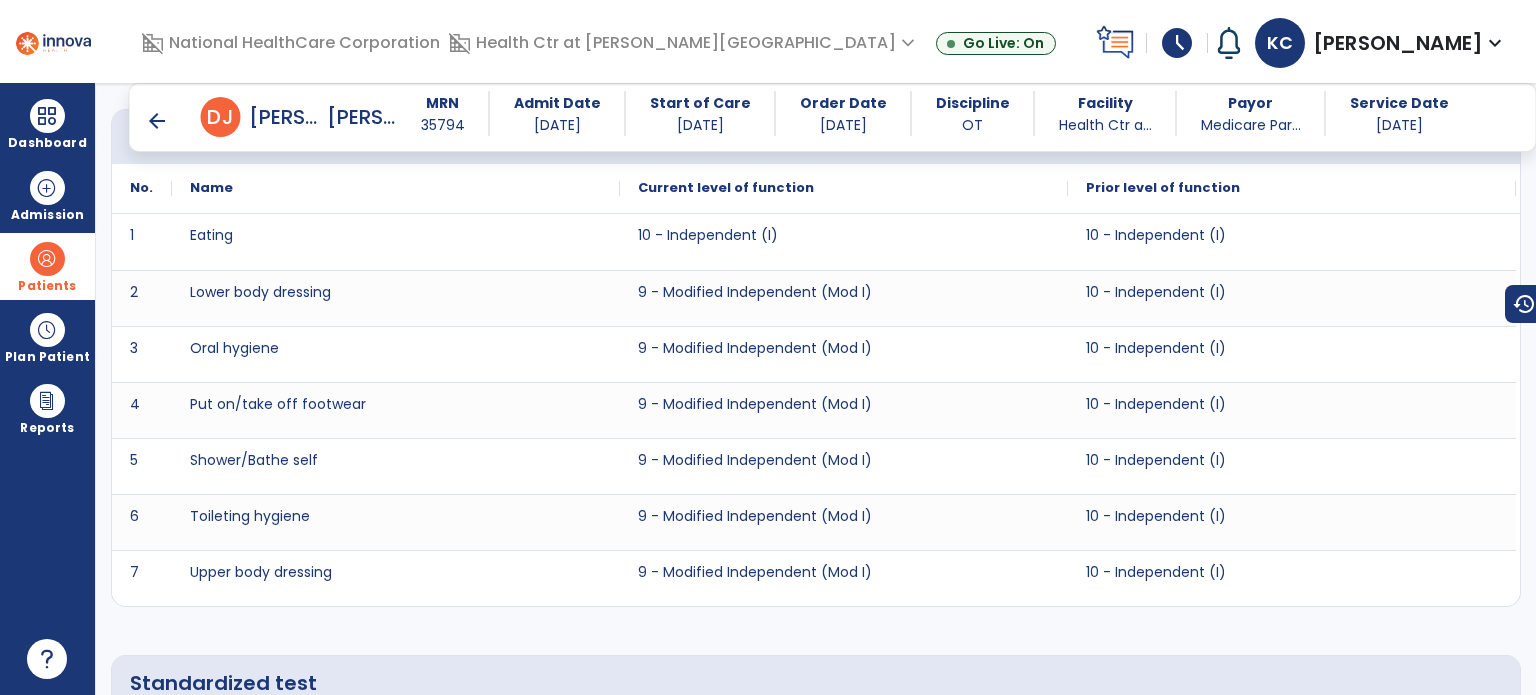 click at bounding box center (47, 259) 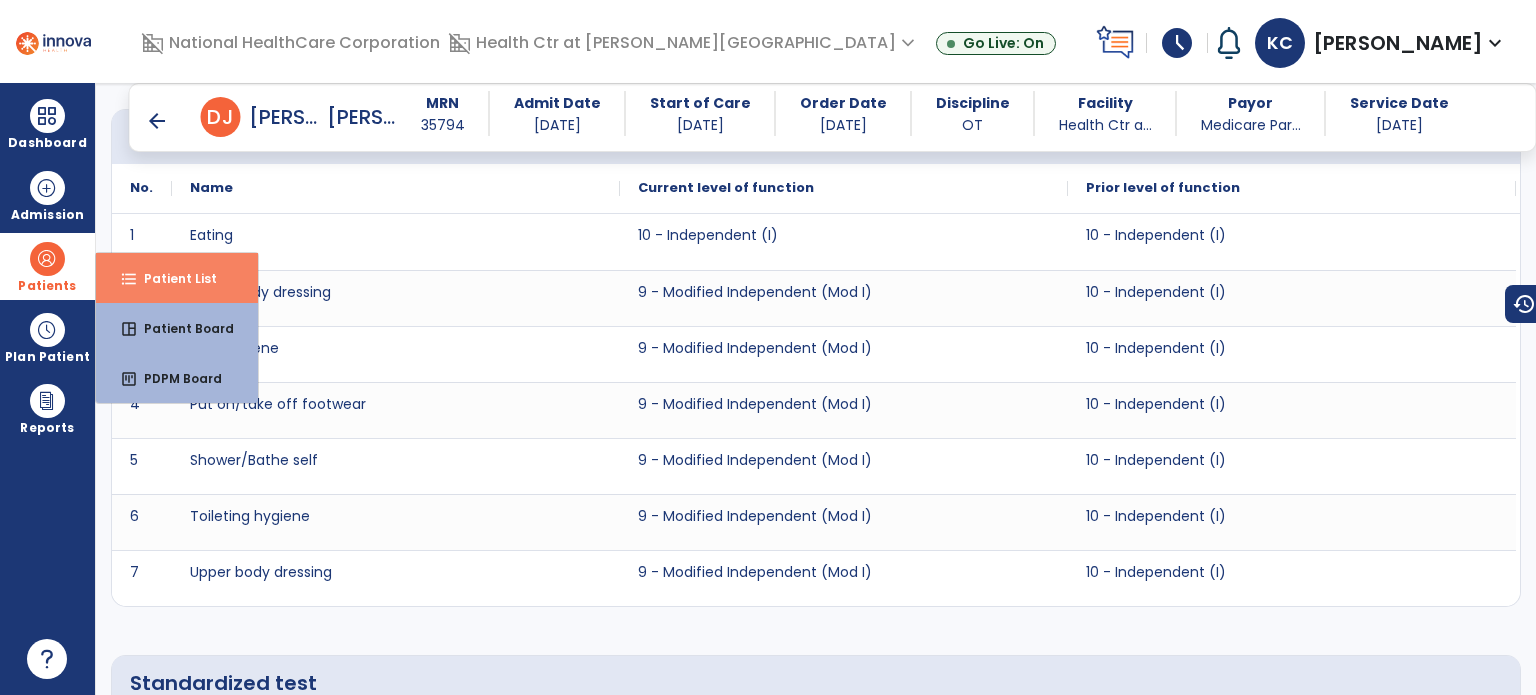 click on "format_list_bulleted  Patient List" at bounding box center (177, 278) 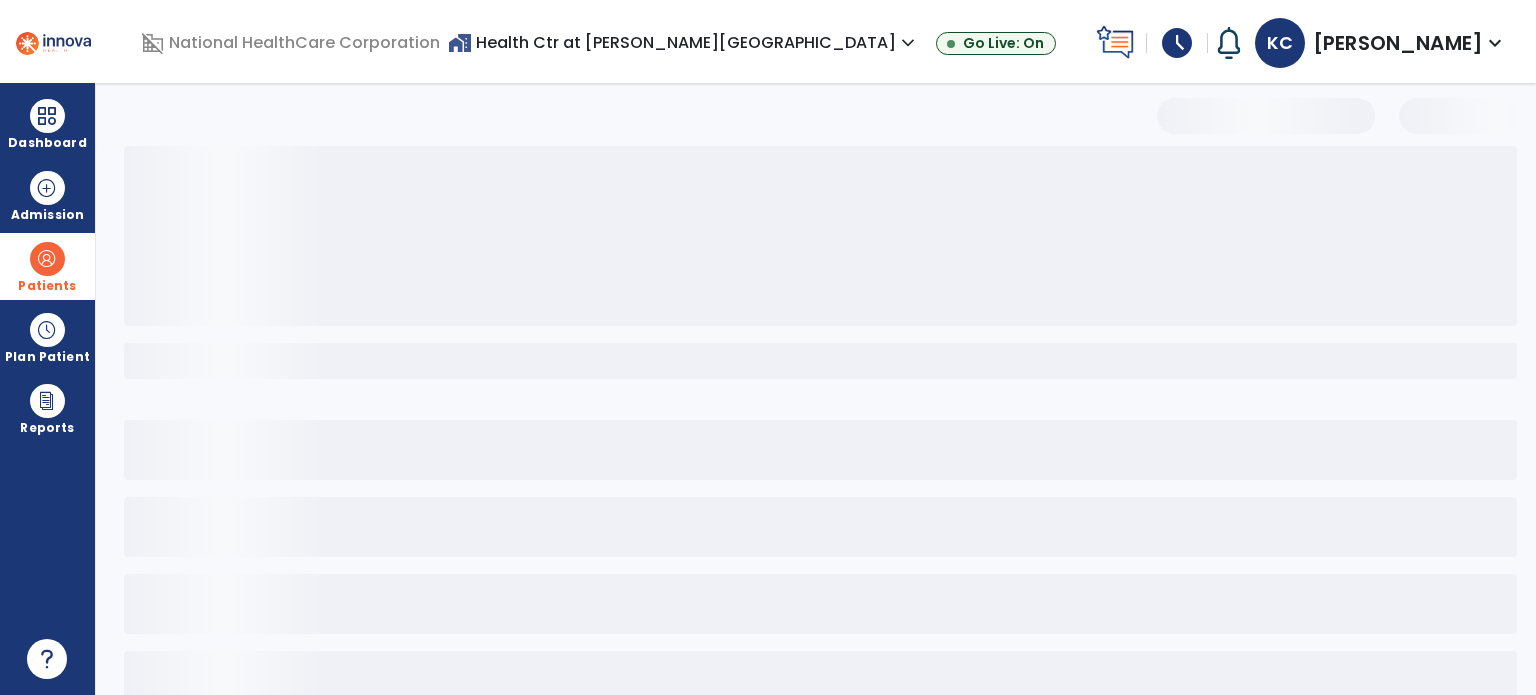 scroll, scrollTop: 46, scrollLeft: 0, axis: vertical 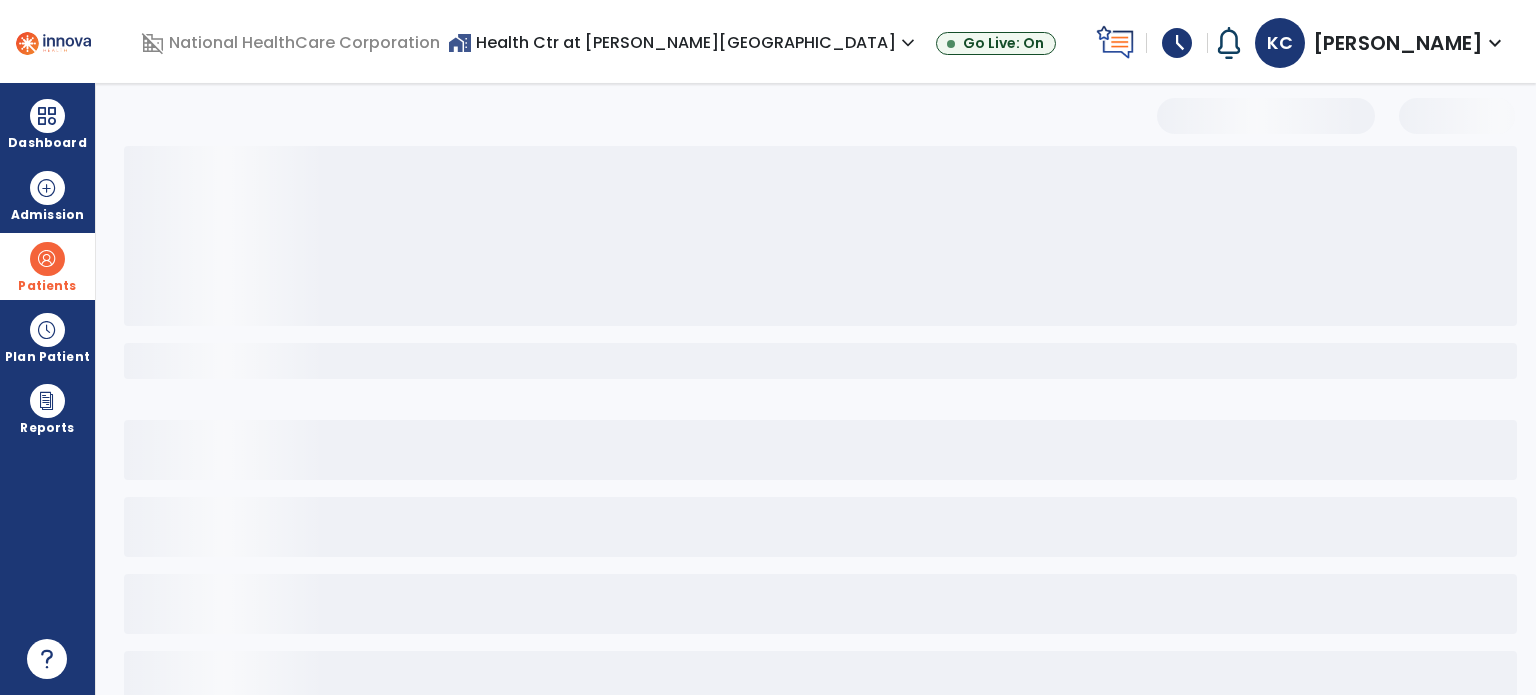 select on "***" 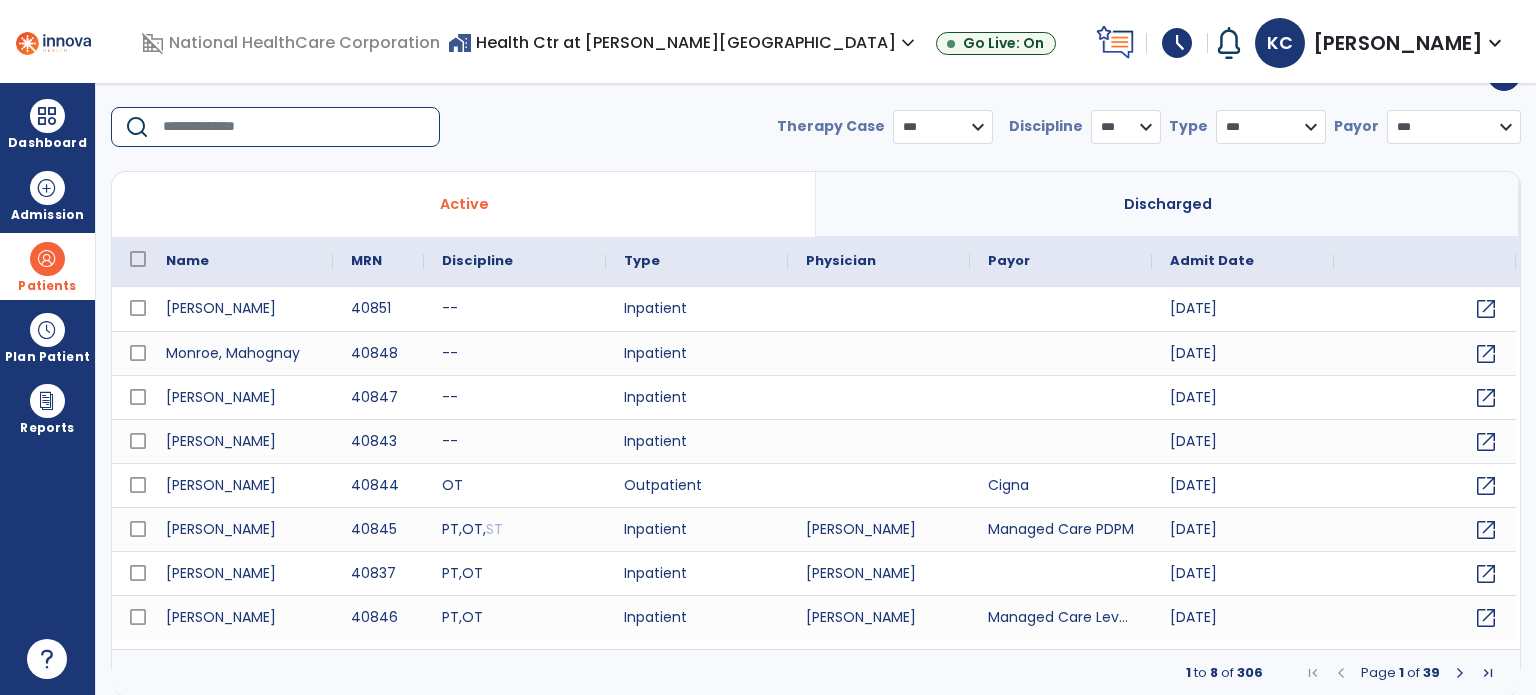 click at bounding box center [294, 127] 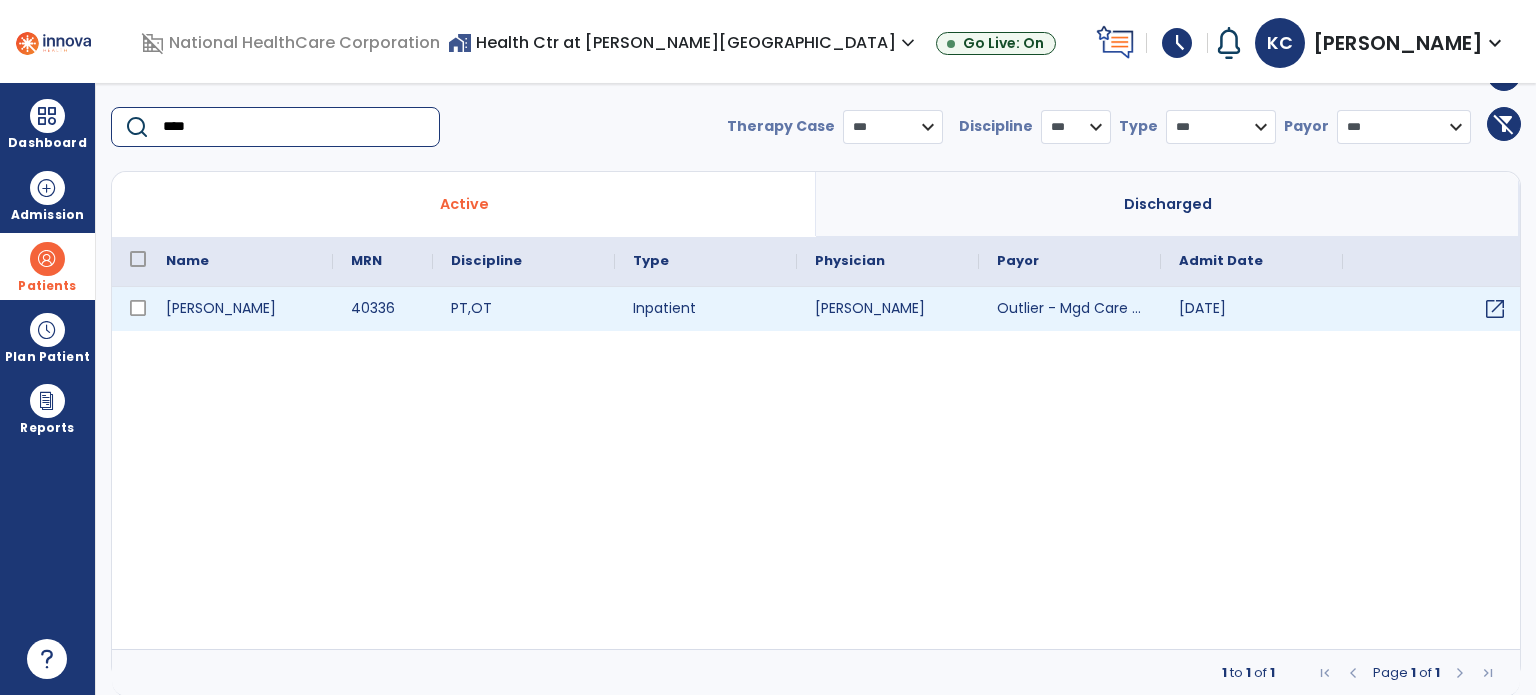 type on "****" 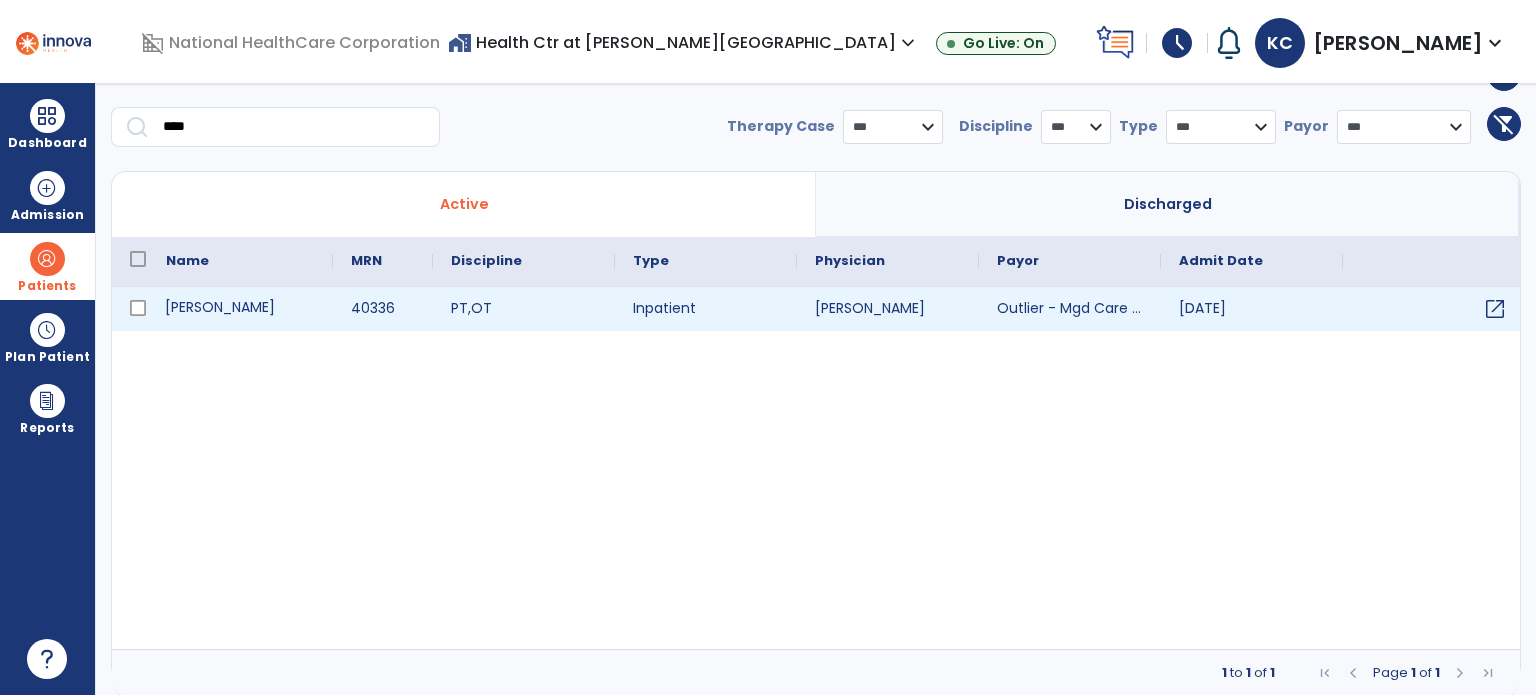 click on "[PERSON_NAME]" at bounding box center (240, 309) 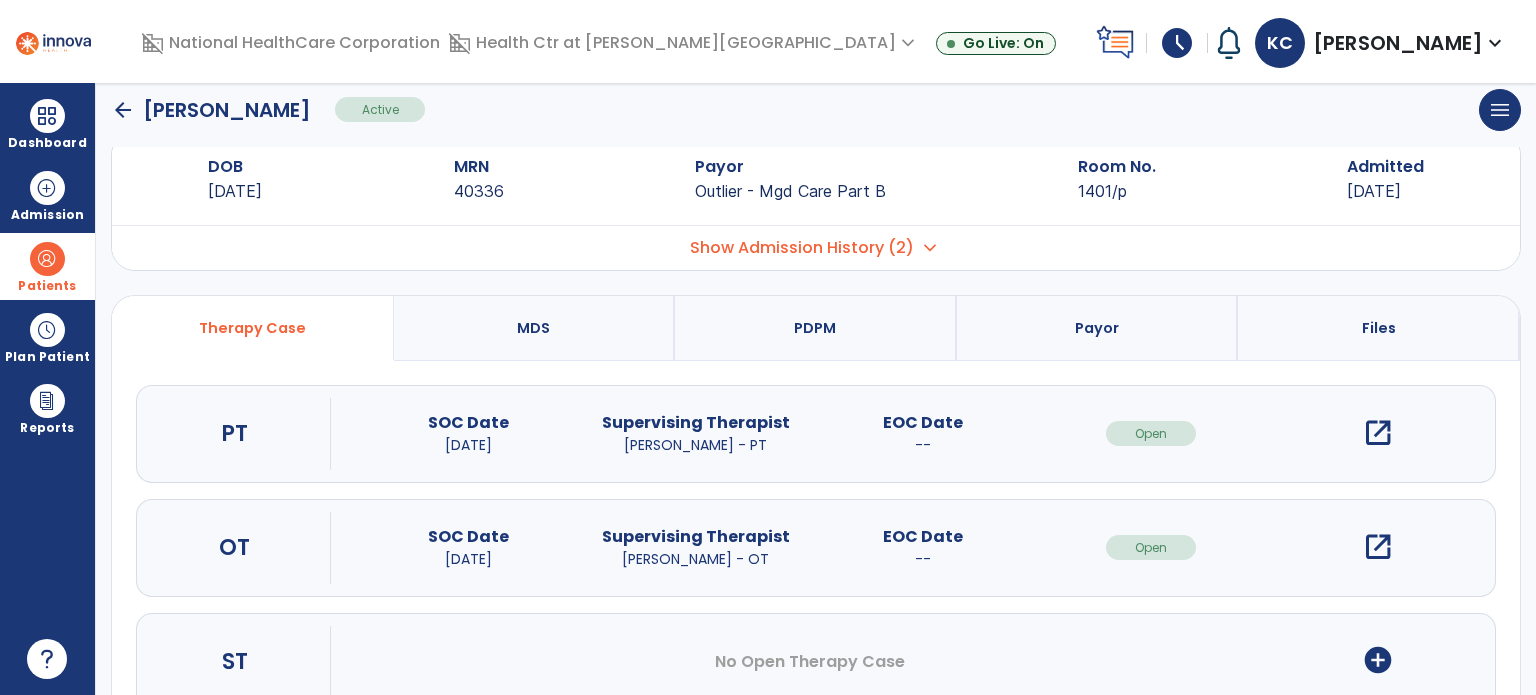 scroll, scrollTop: 0, scrollLeft: 0, axis: both 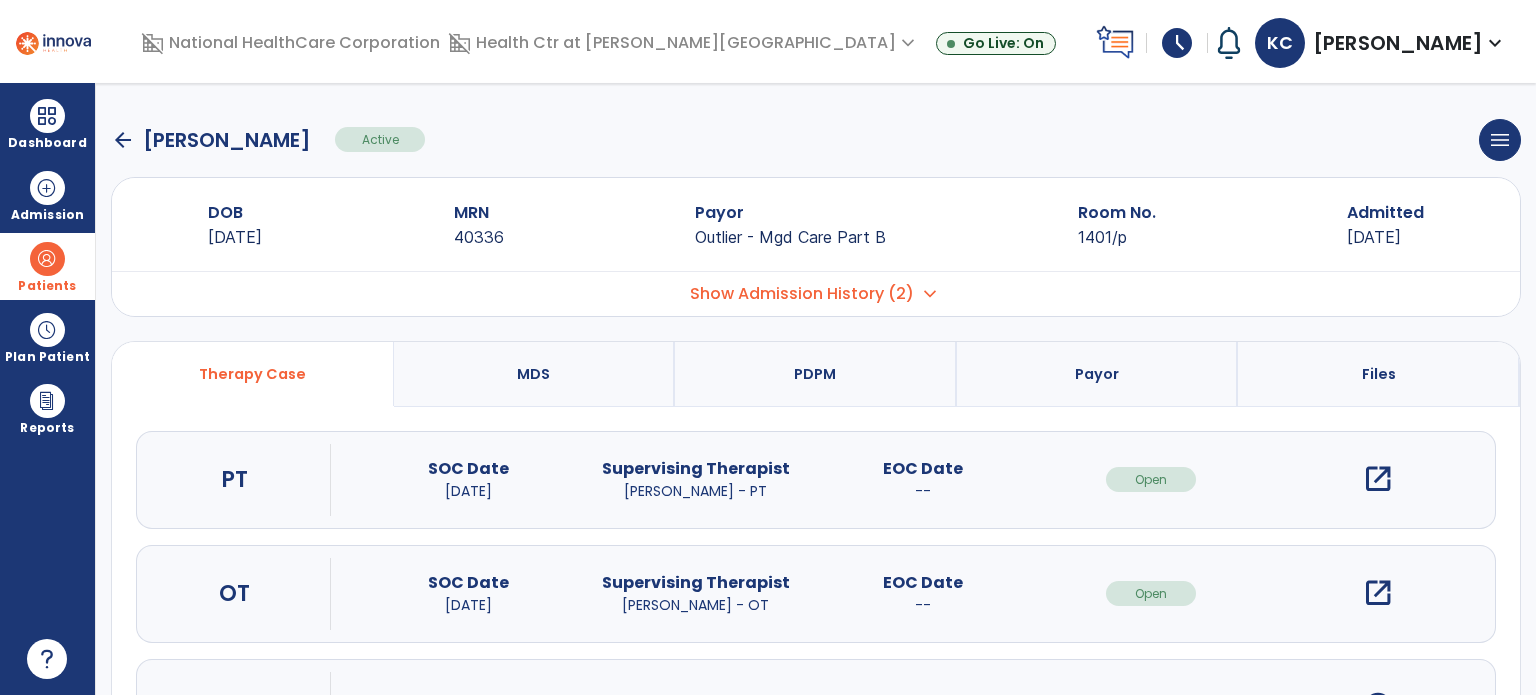 click on "open_in_new" at bounding box center (1378, 593) 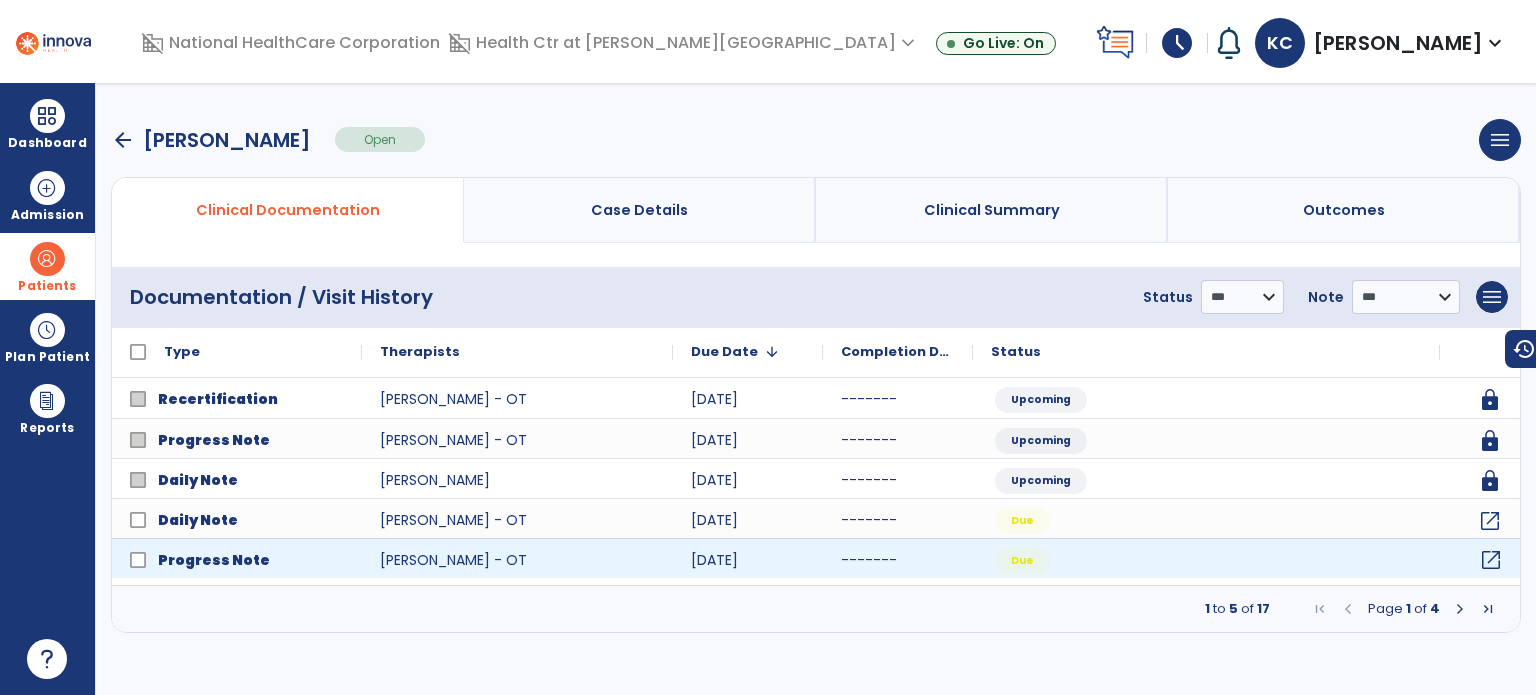 click on "open_in_new" 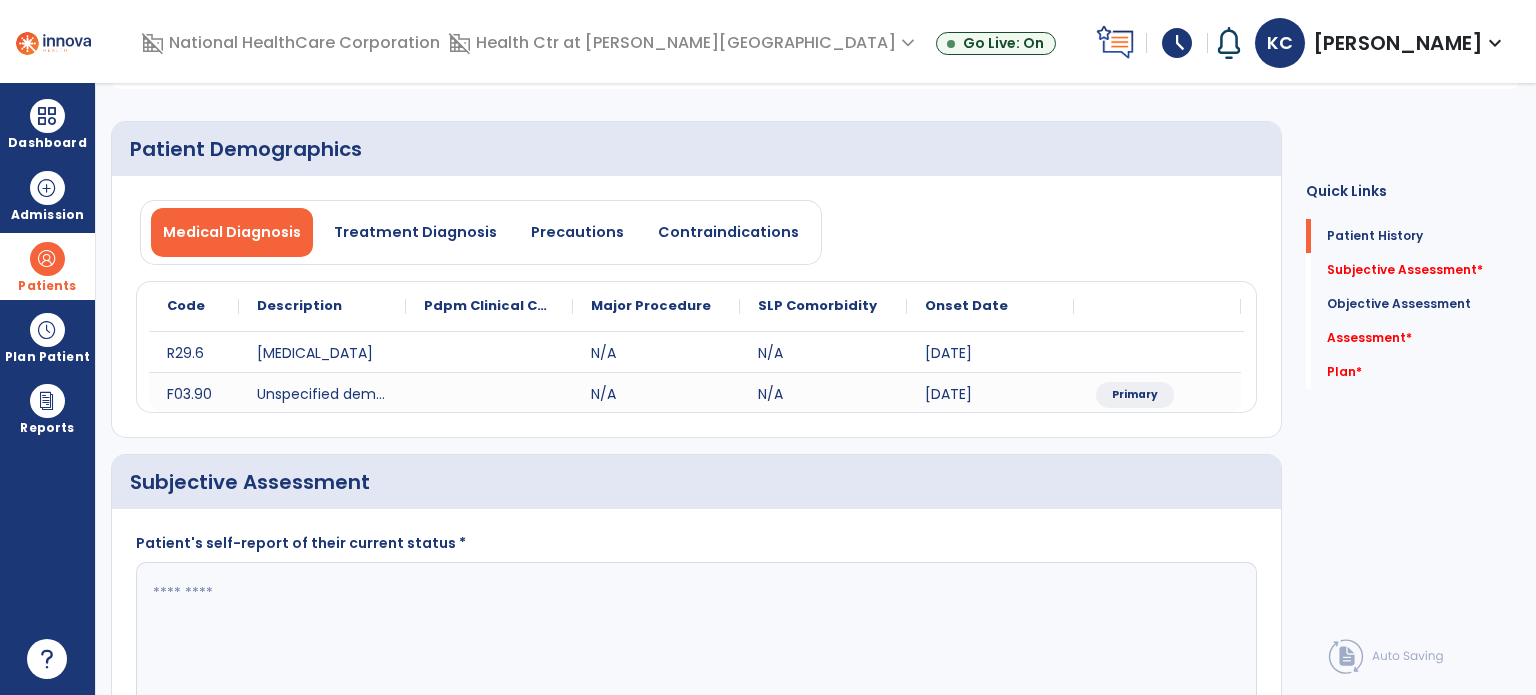 scroll, scrollTop: 300, scrollLeft: 0, axis: vertical 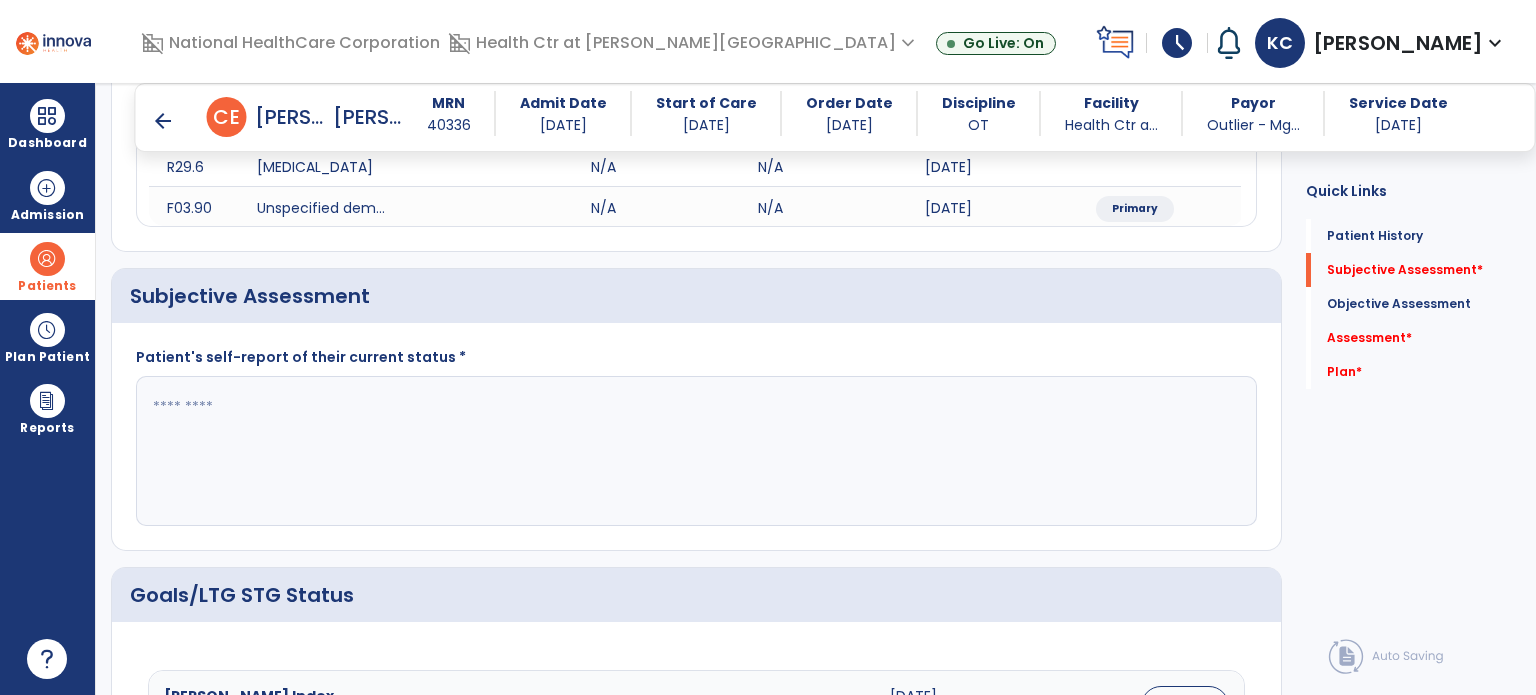 click 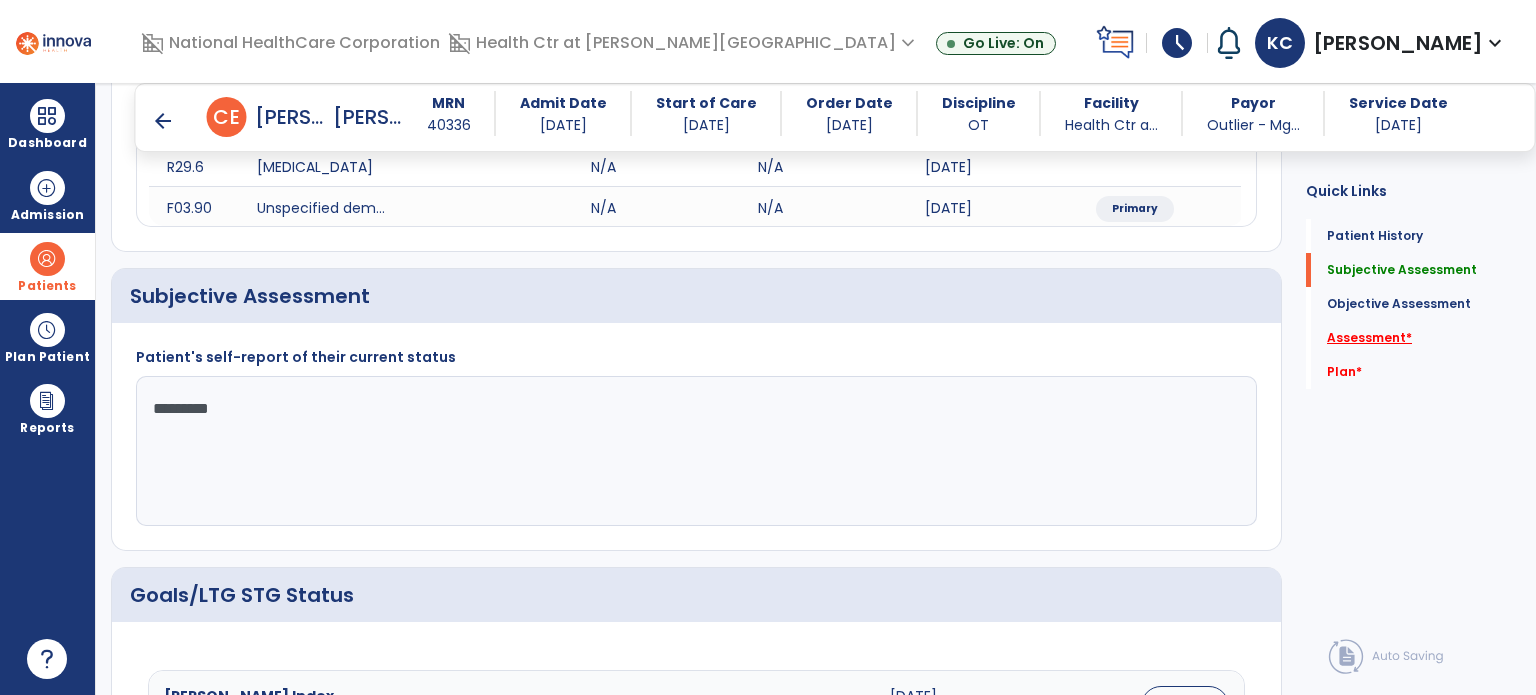 type on "*********" 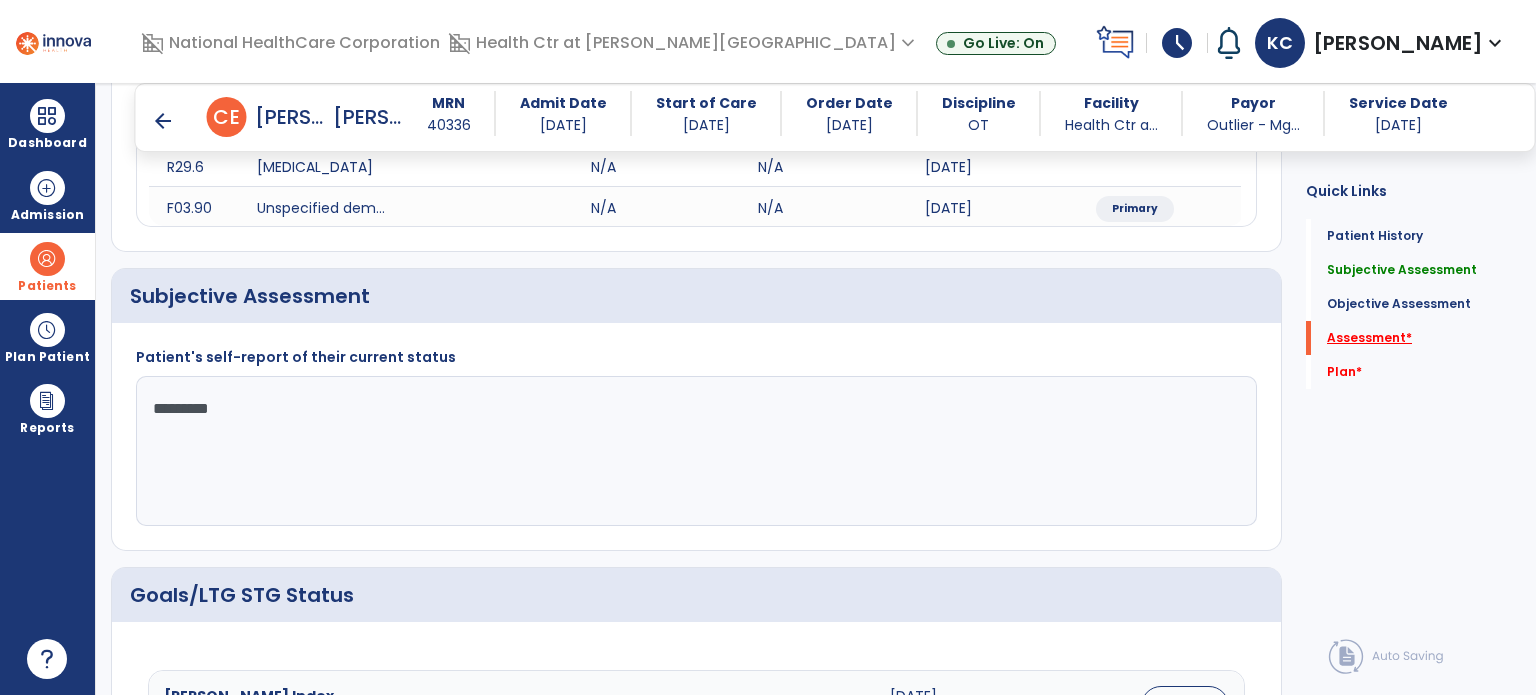 scroll, scrollTop: 41, scrollLeft: 0, axis: vertical 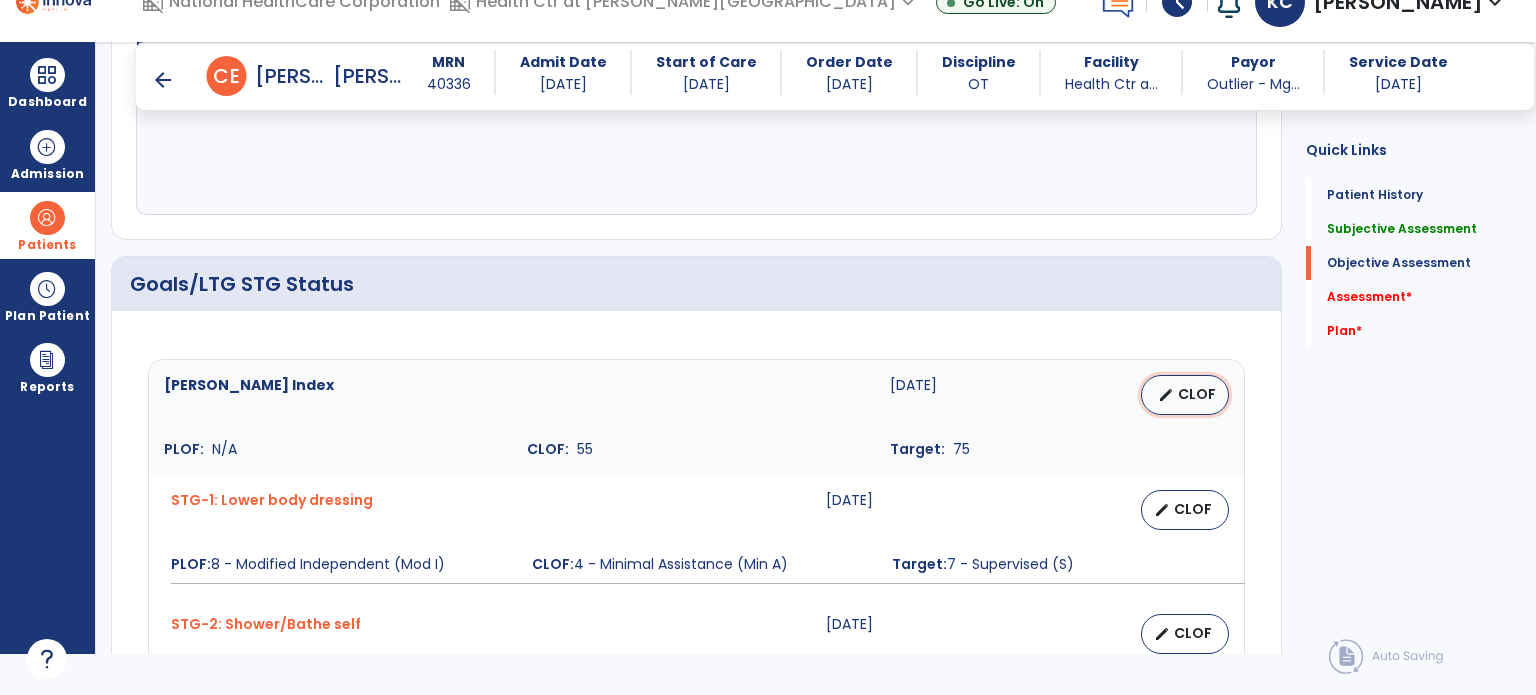 click on "CLOF" at bounding box center [1197, 394] 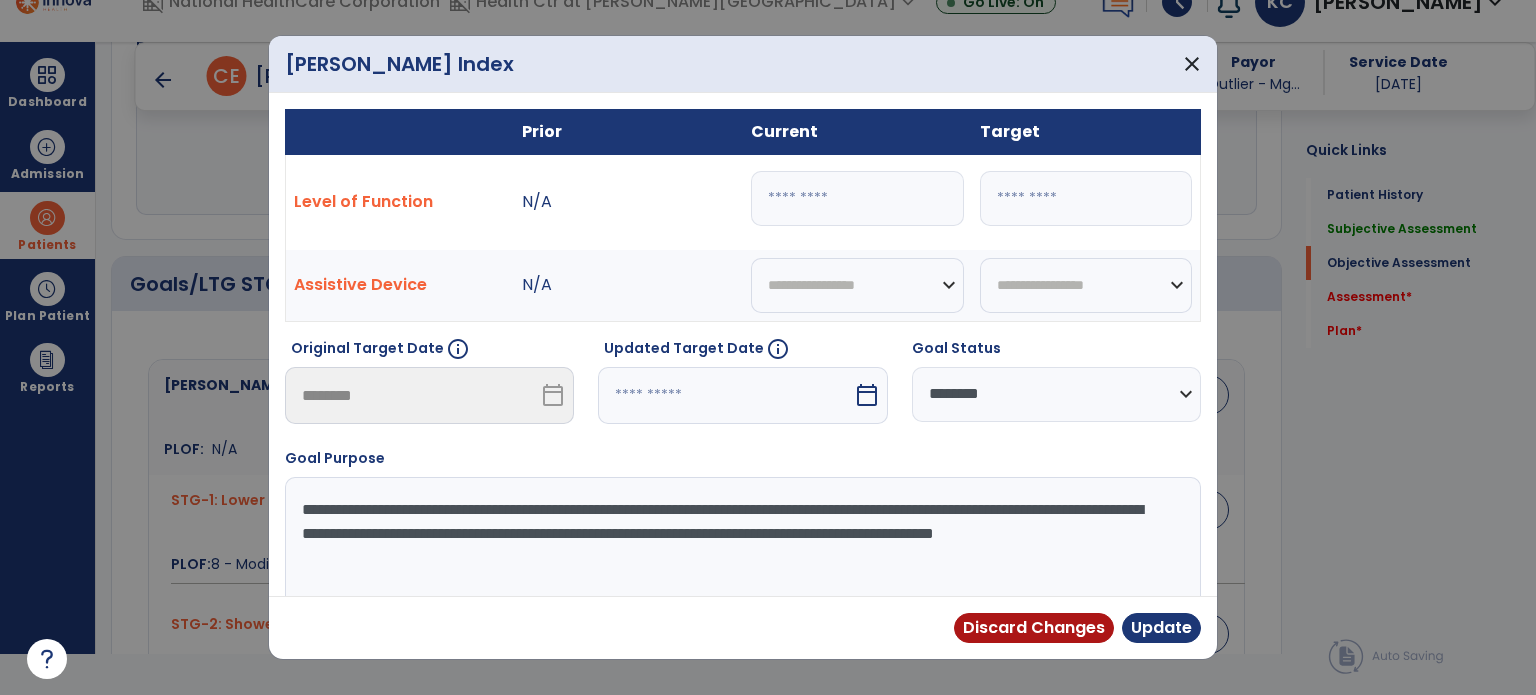 click on "Updated Target Date   info   calendar_today" at bounding box center (742, 389) 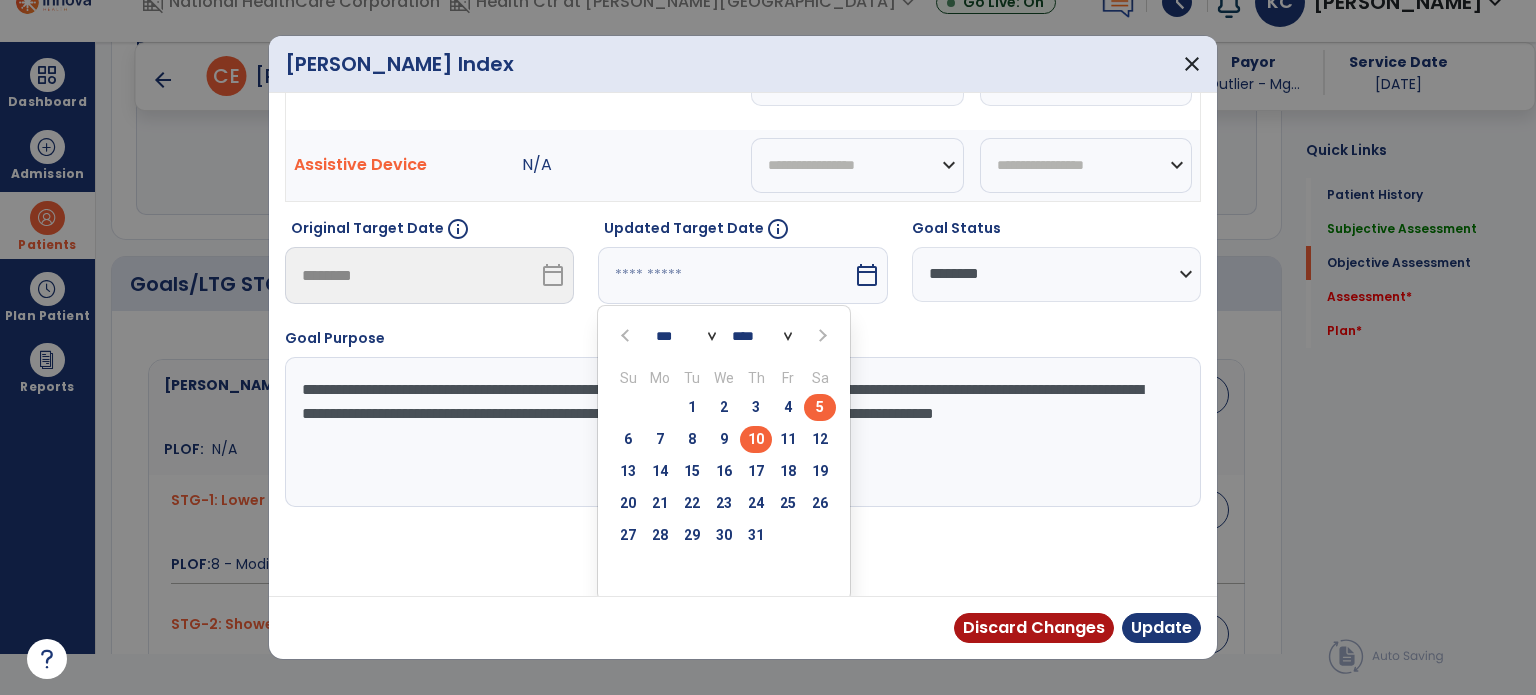scroll, scrollTop: 121, scrollLeft: 0, axis: vertical 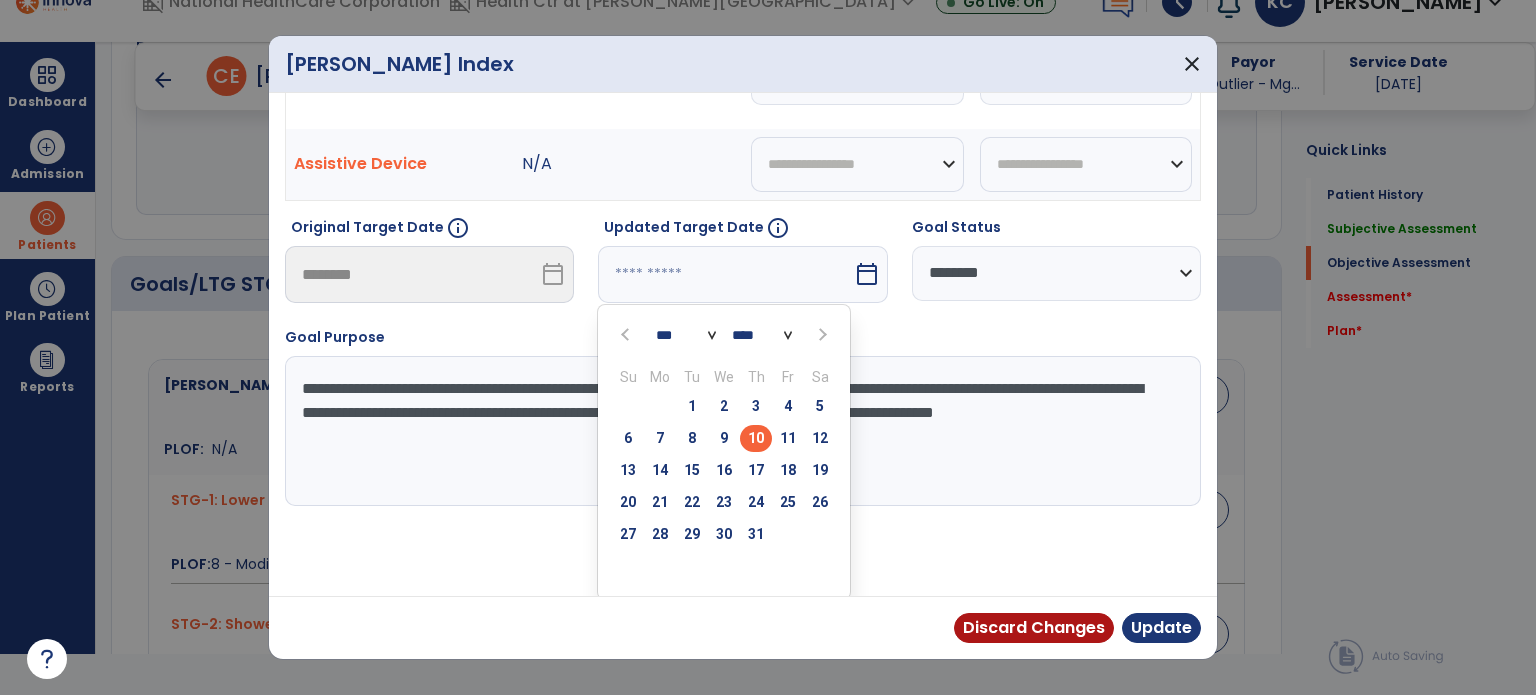 click at bounding box center (822, 335) 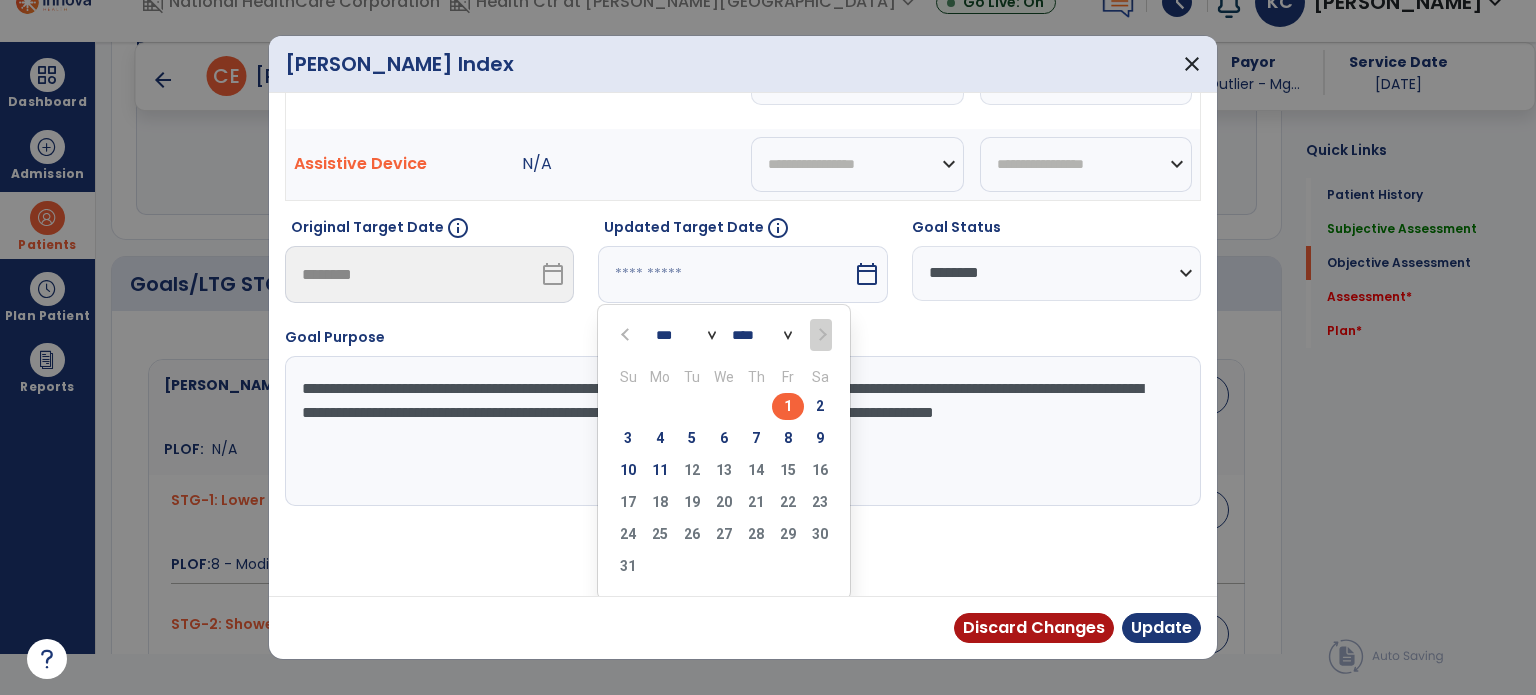 click on "11" at bounding box center [660, 470] 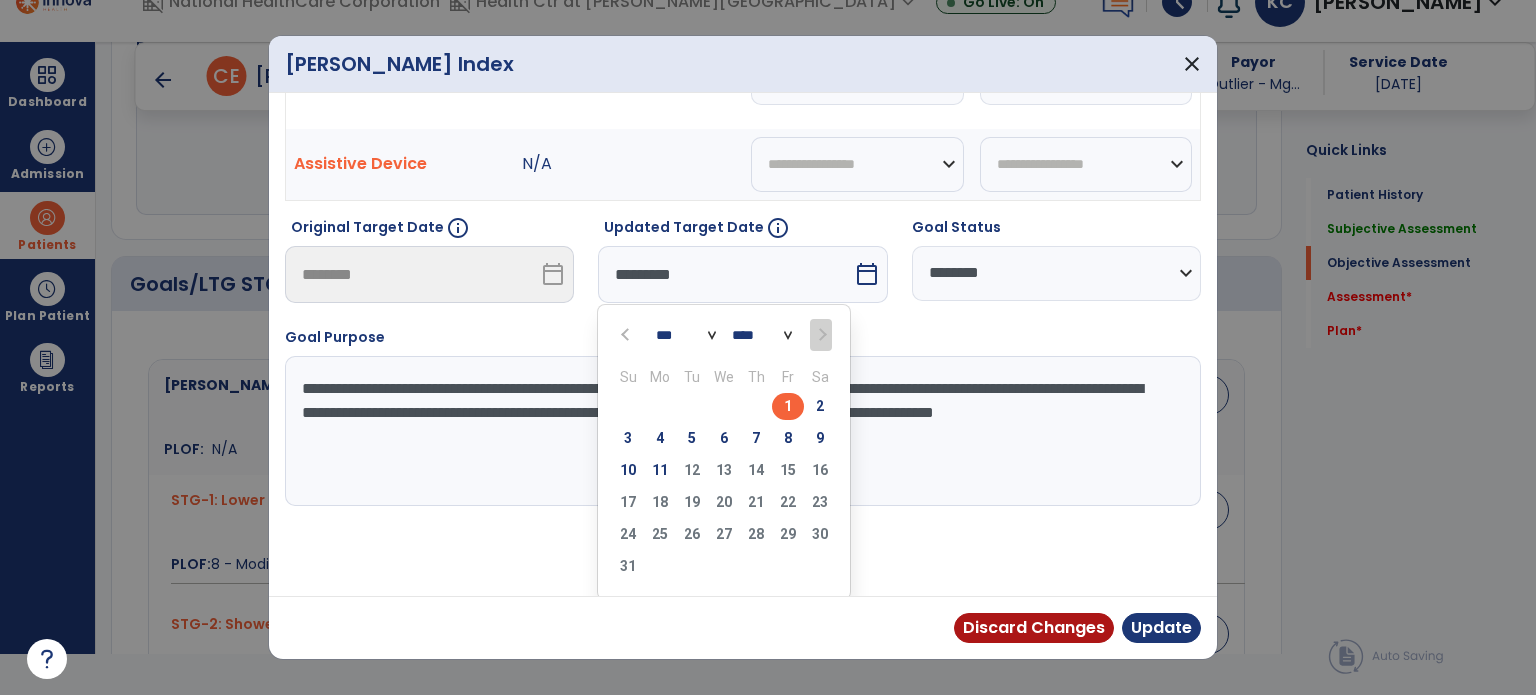 scroll, scrollTop: 44, scrollLeft: 0, axis: vertical 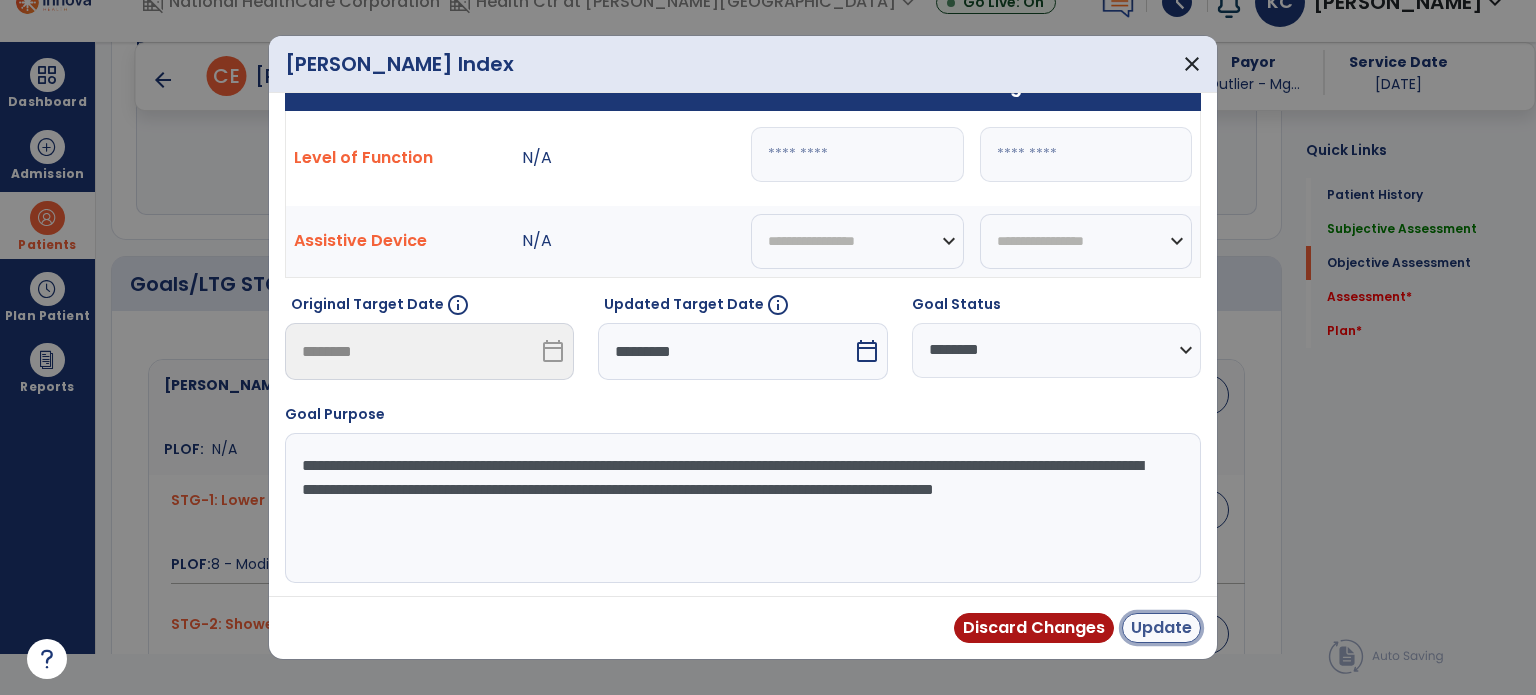 click on "Update" at bounding box center [1161, 628] 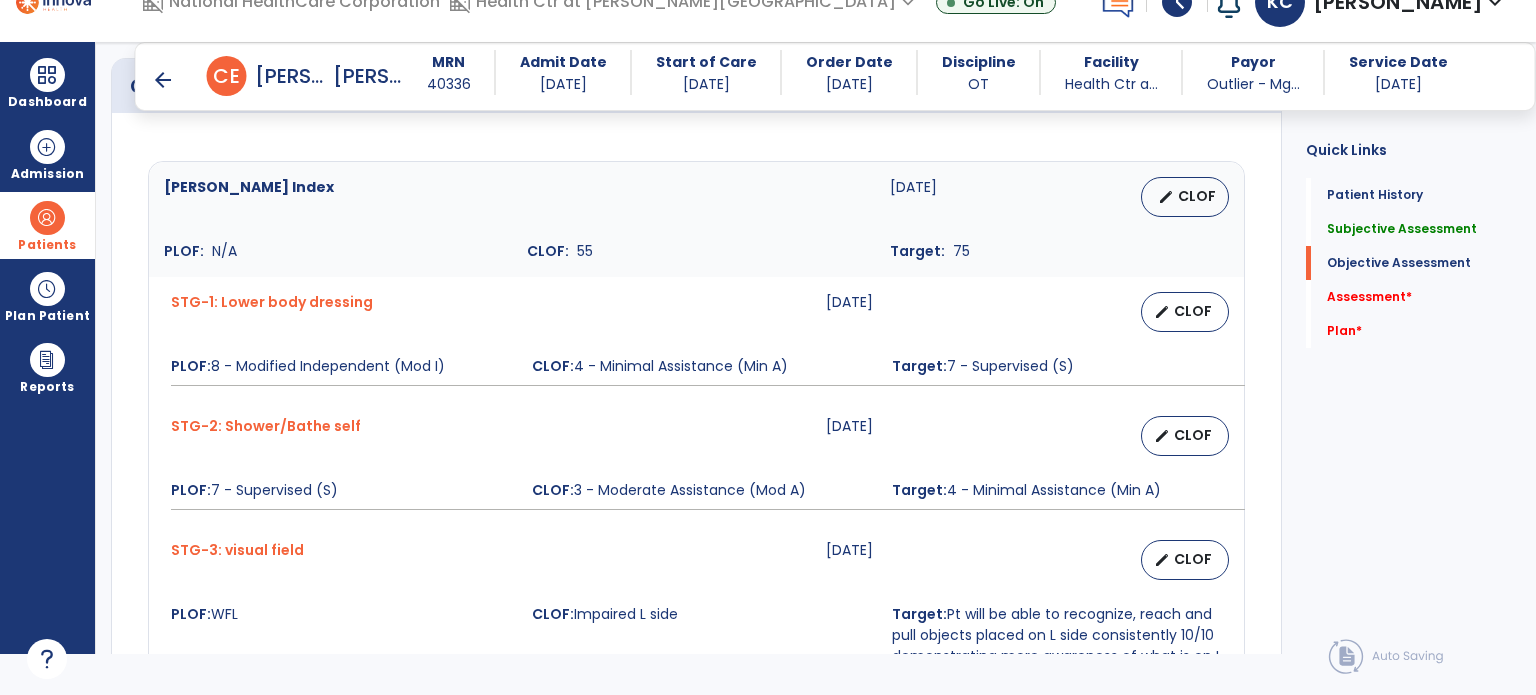 scroll, scrollTop: 770, scrollLeft: 0, axis: vertical 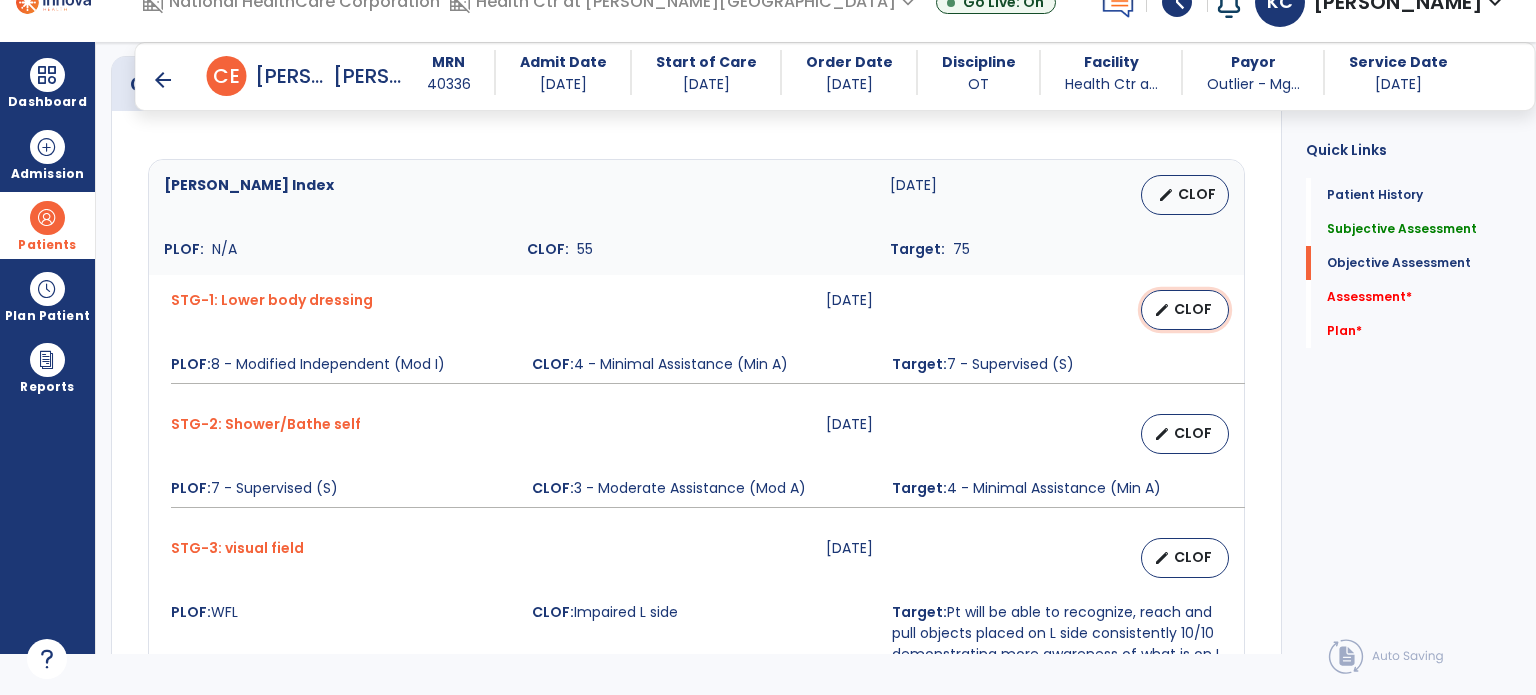 click on "CLOF" at bounding box center [1193, 309] 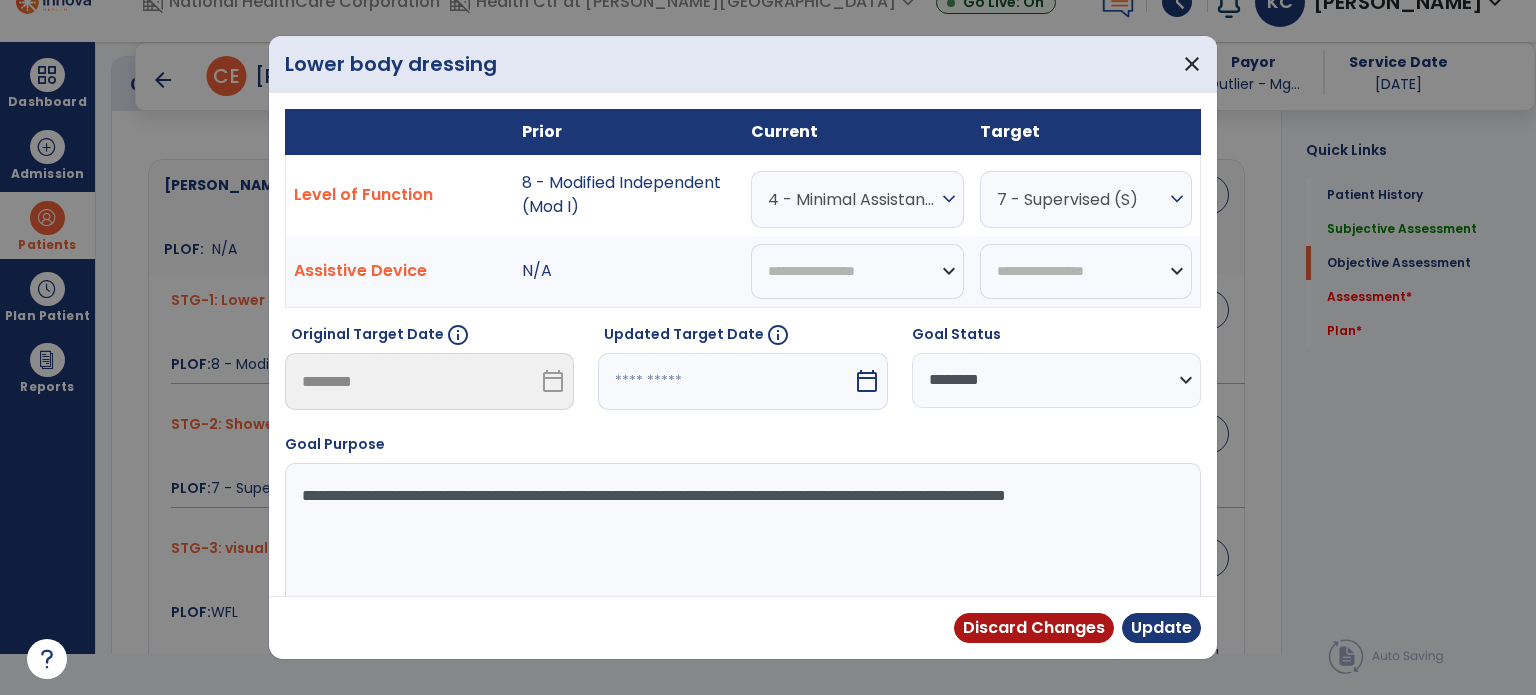 click at bounding box center [725, 381] 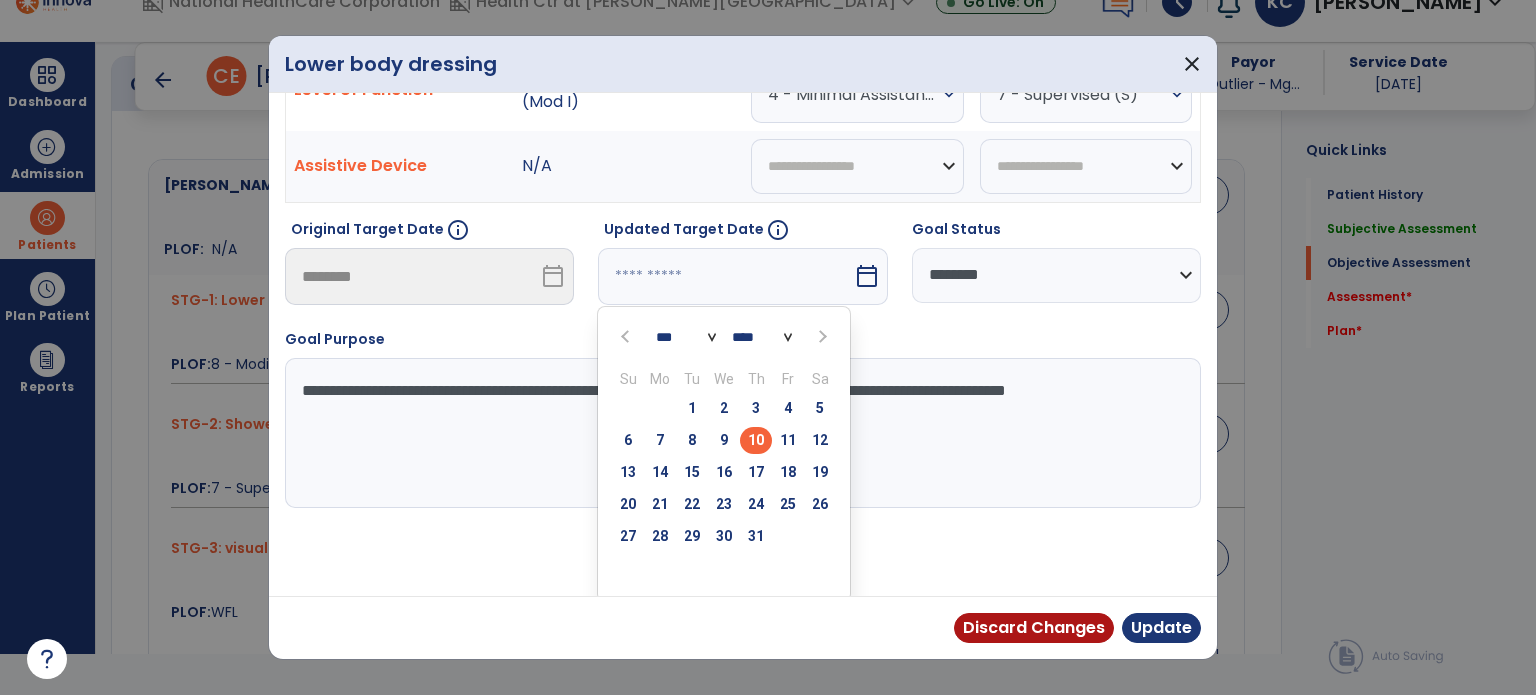 scroll, scrollTop: 107, scrollLeft: 0, axis: vertical 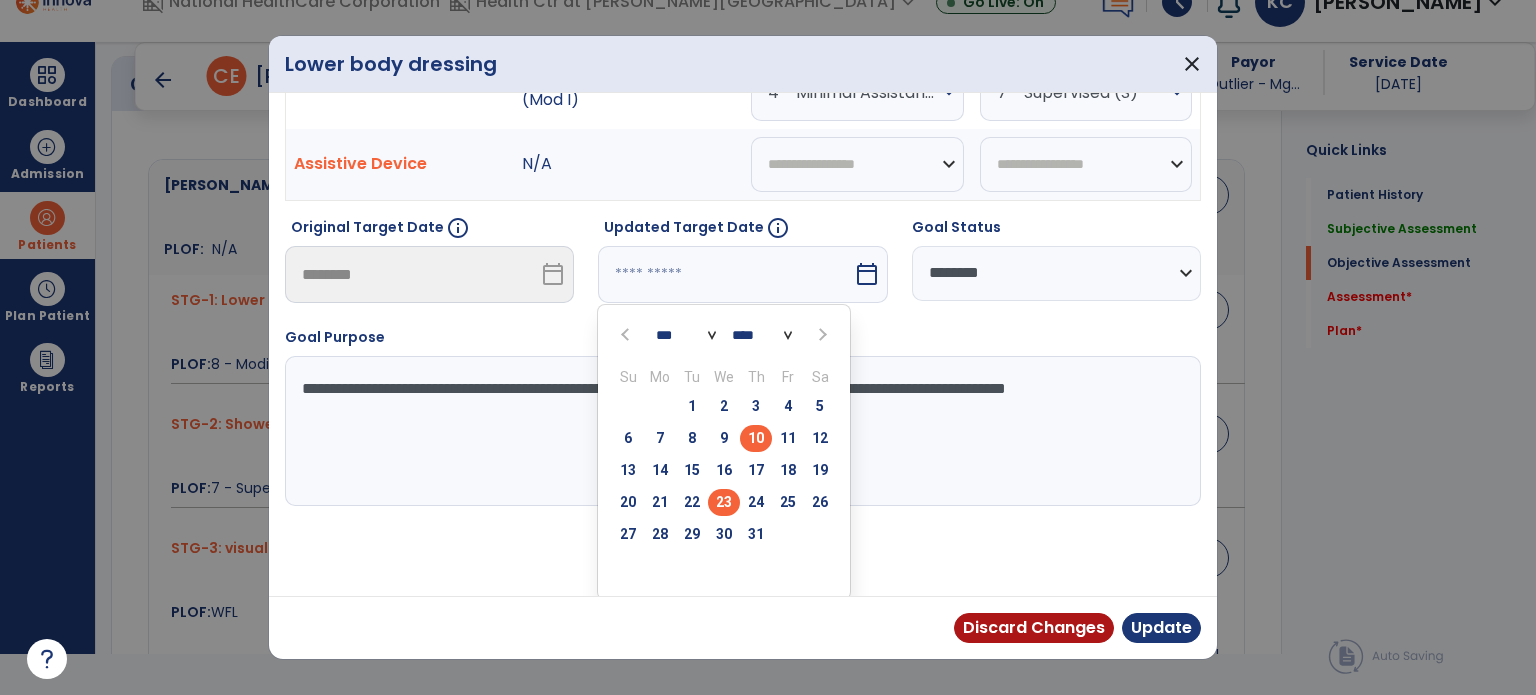 click on "23" at bounding box center [724, 502] 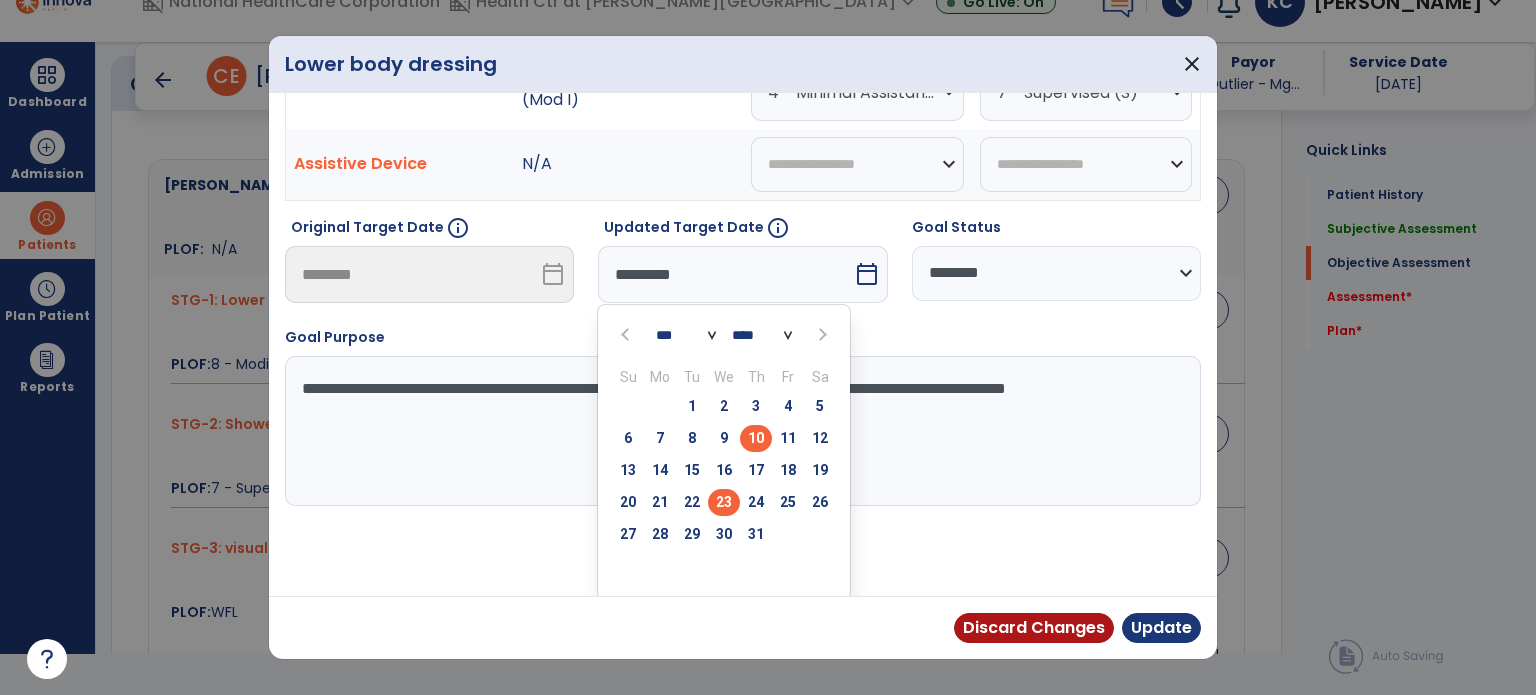 scroll, scrollTop: 29, scrollLeft: 0, axis: vertical 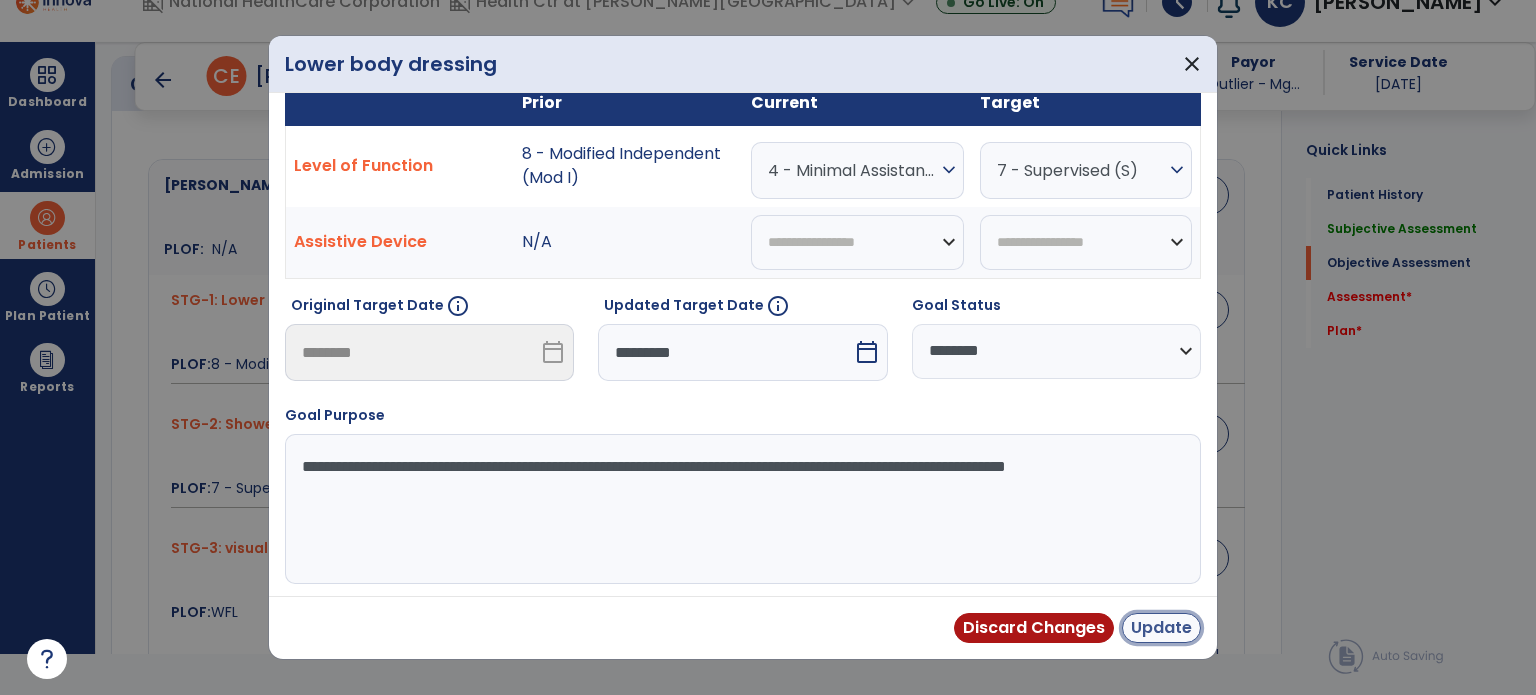 click on "Update" at bounding box center [1161, 628] 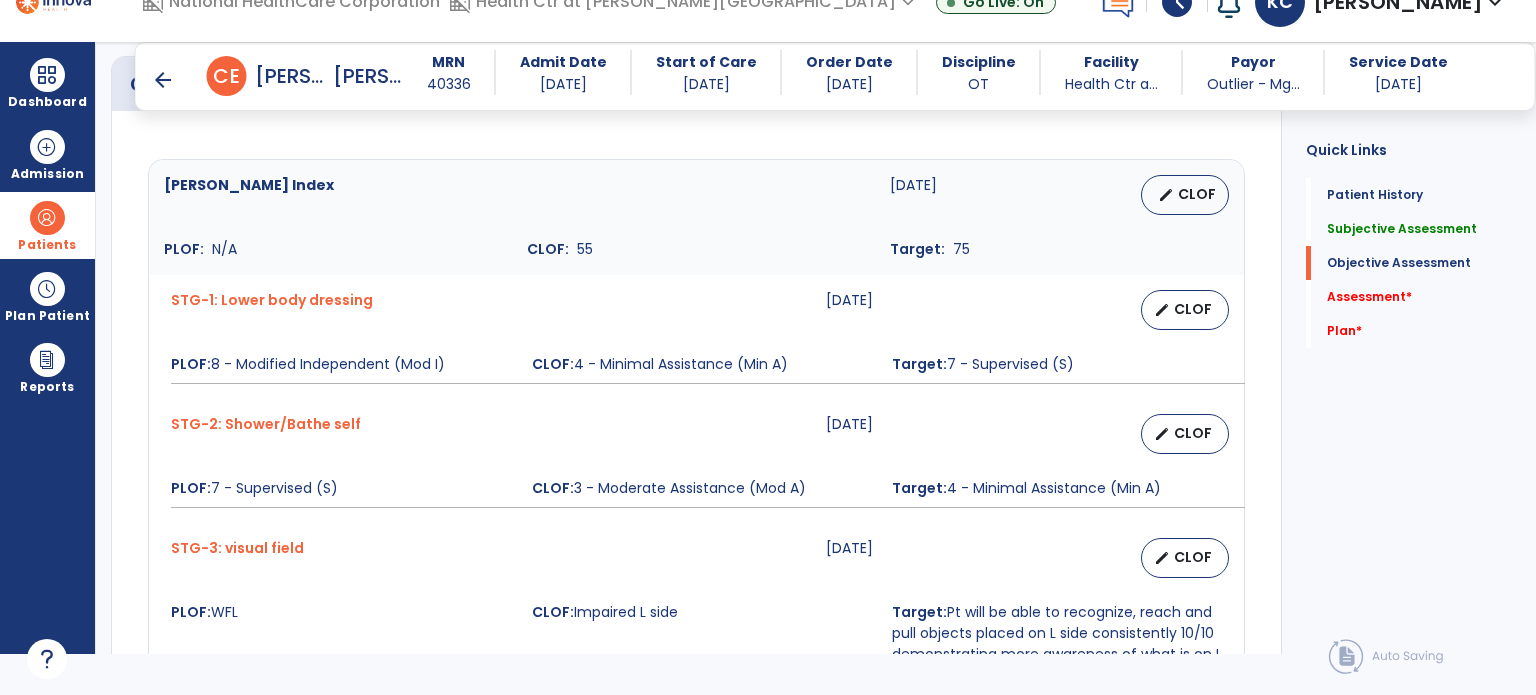 click on "edit   CLOF" at bounding box center [1118, 434] 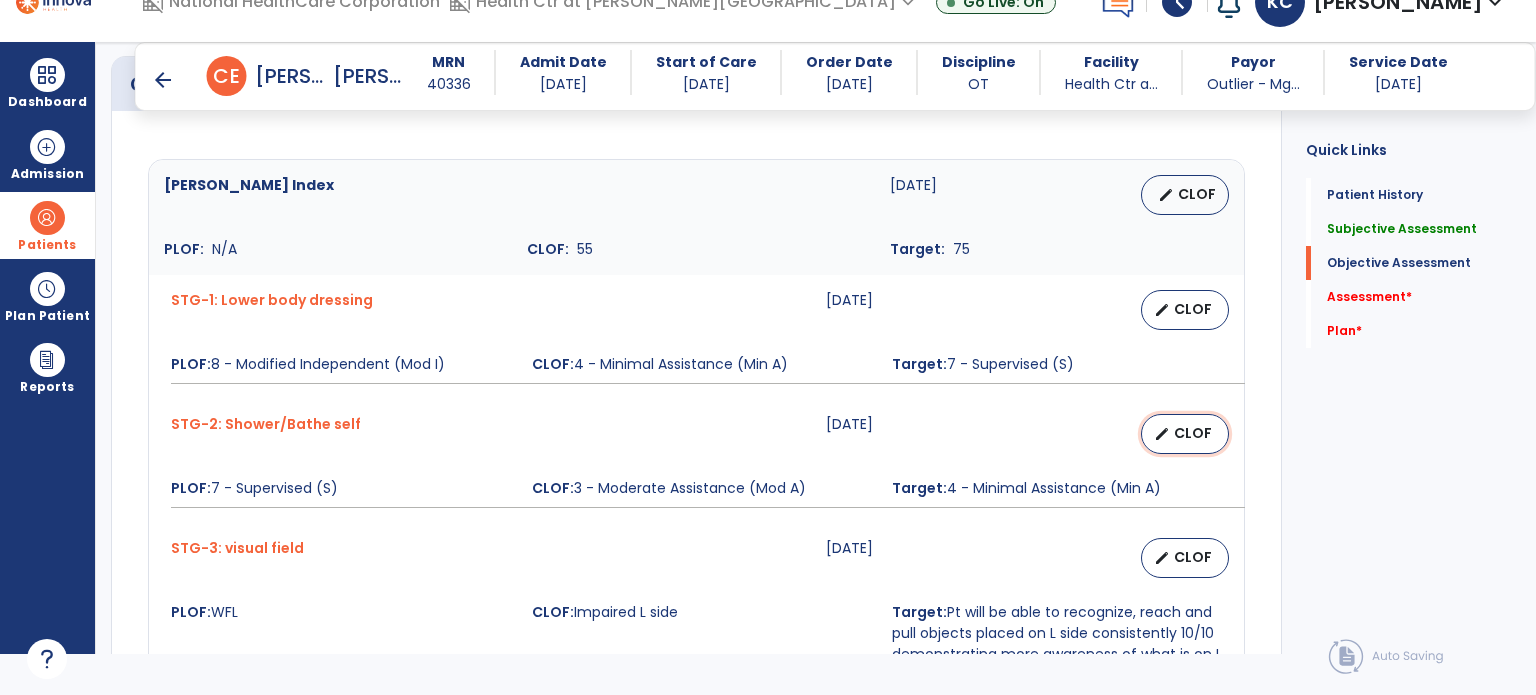 click on "edit   CLOF" at bounding box center [1185, 434] 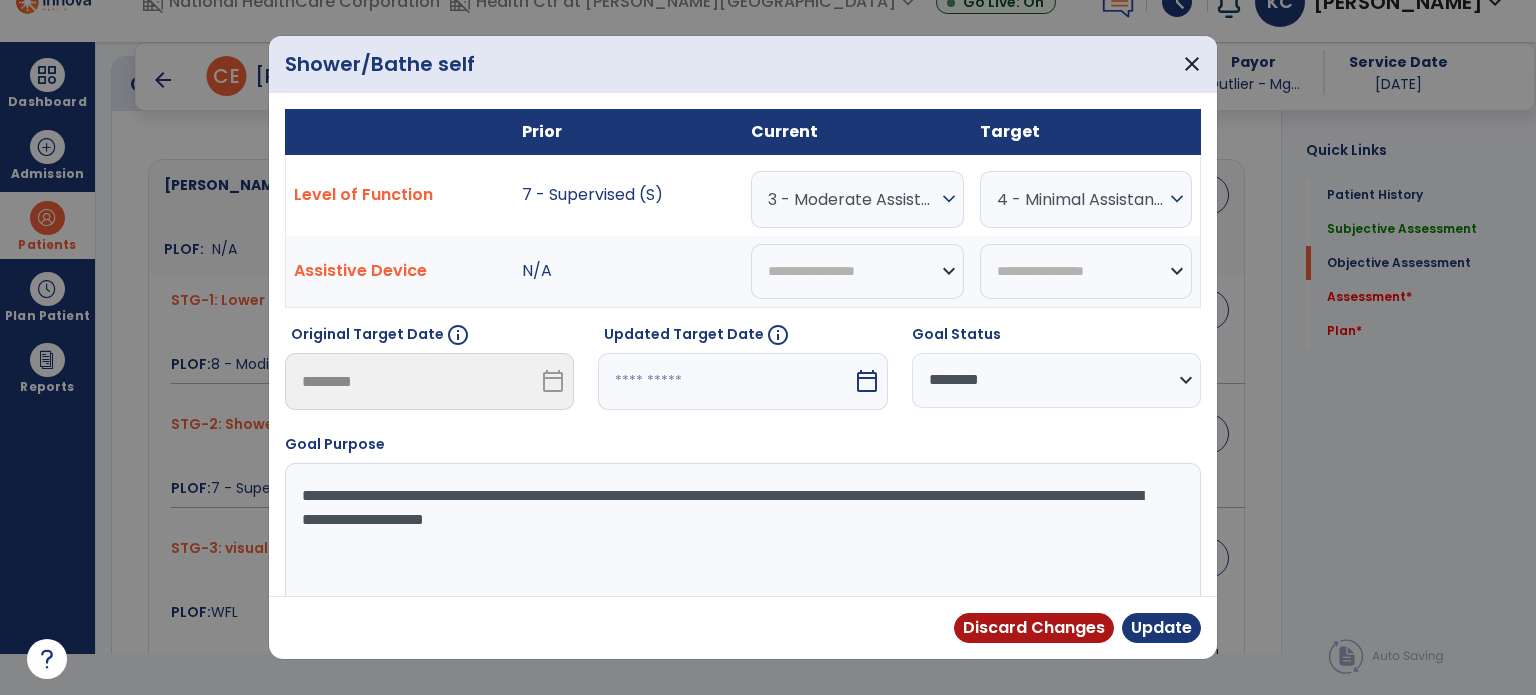 click on "calendar_today" at bounding box center [867, 381] 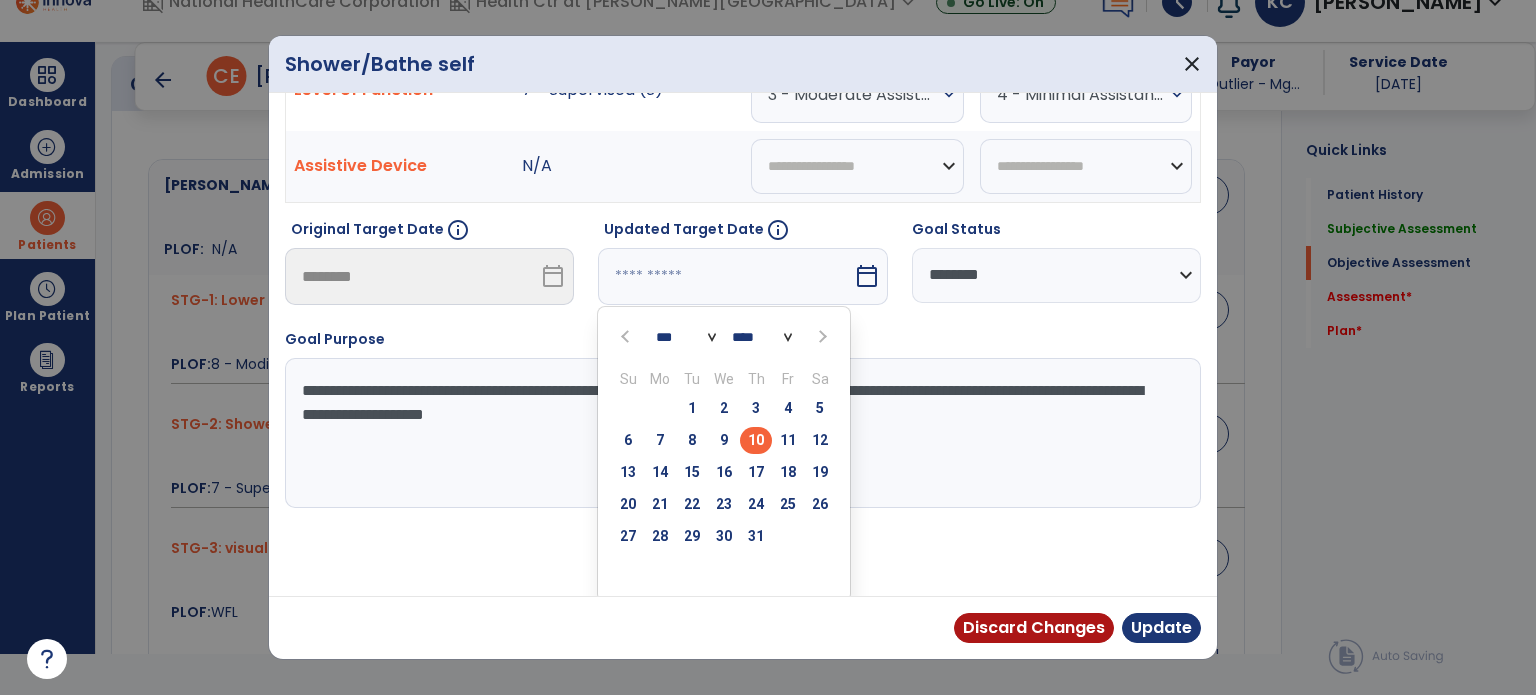 scroll, scrollTop: 107, scrollLeft: 0, axis: vertical 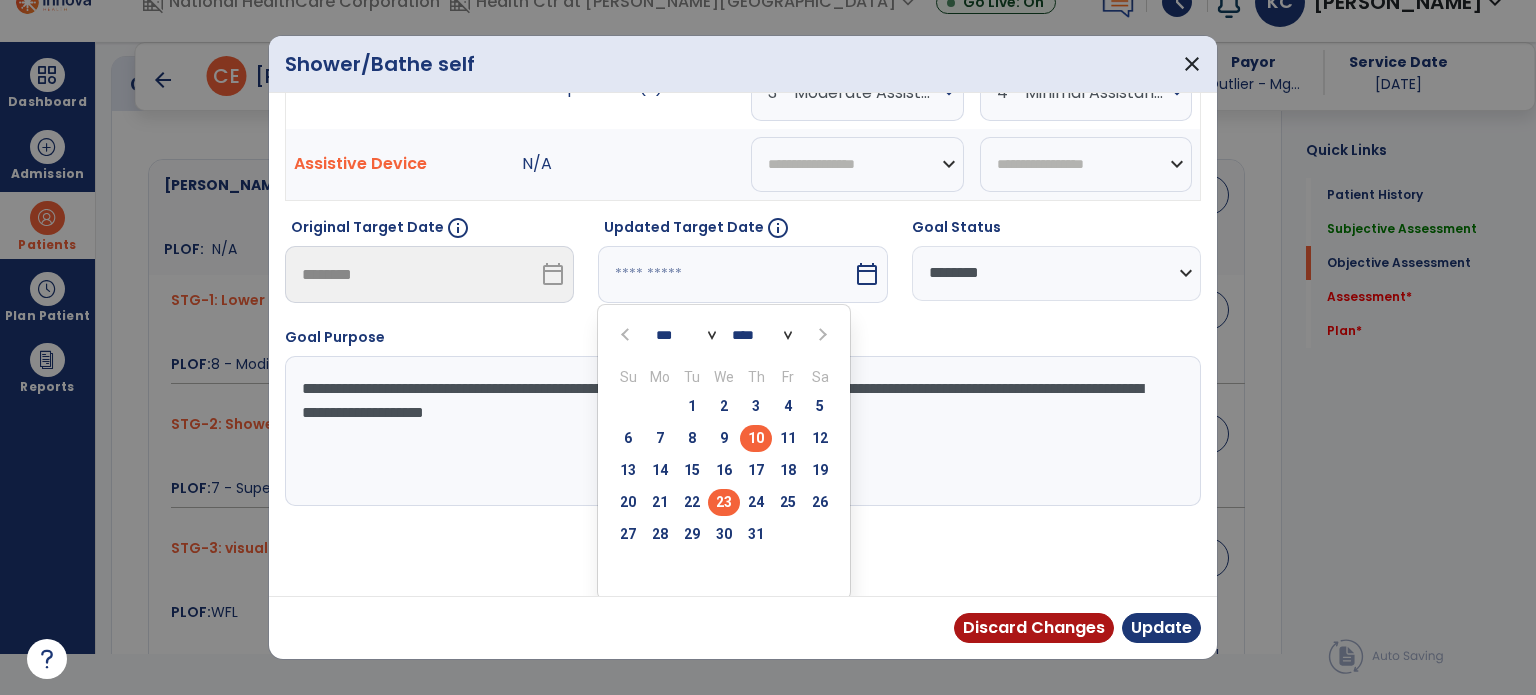 click on "23" at bounding box center [724, 502] 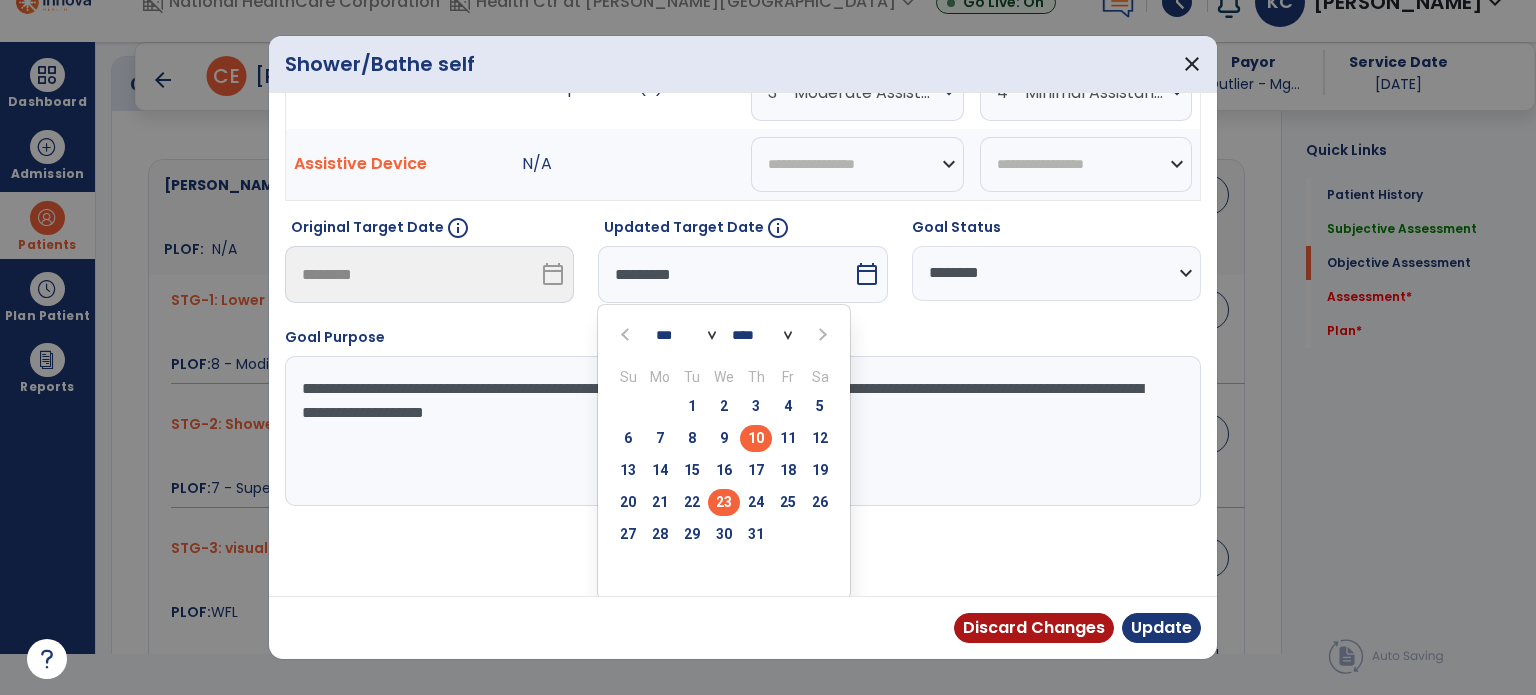 scroll, scrollTop: 29, scrollLeft: 0, axis: vertical 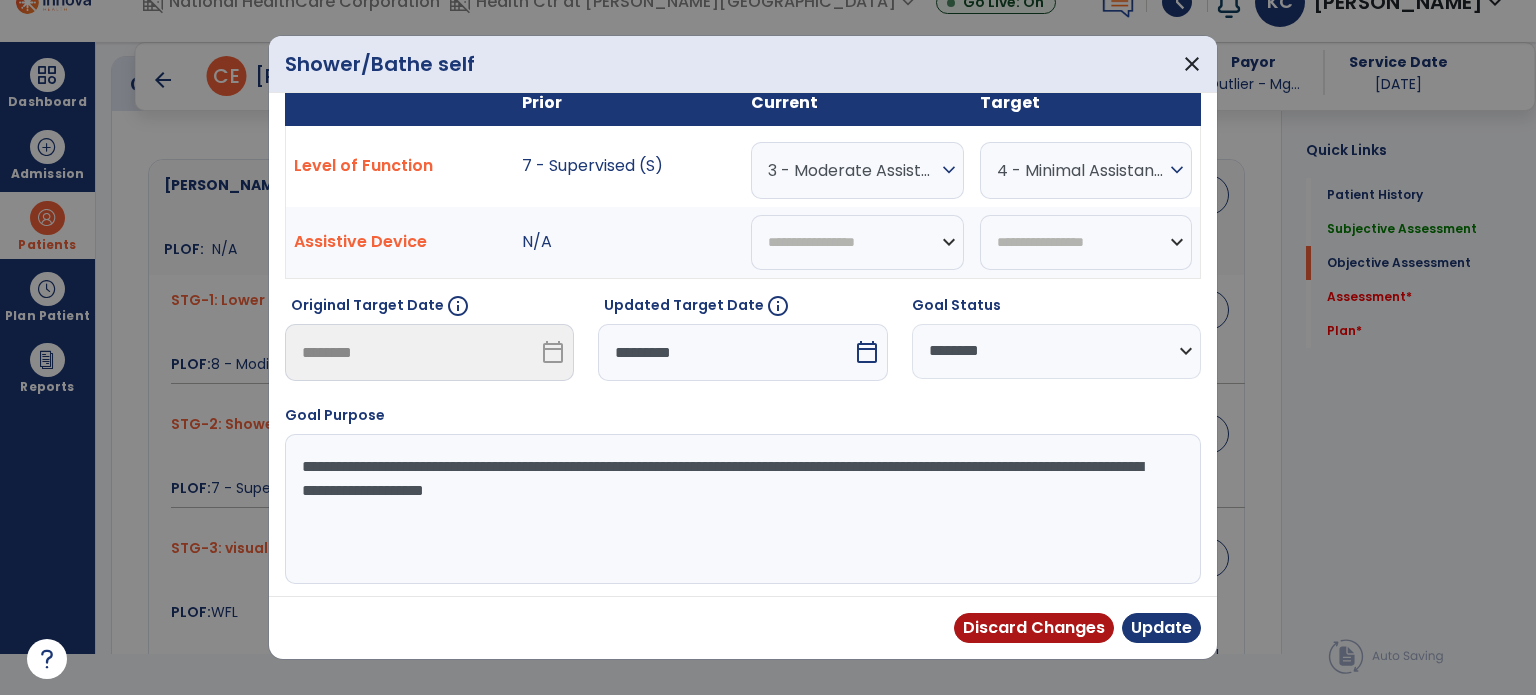 click on "**********" at bounding box center (1056, 351) 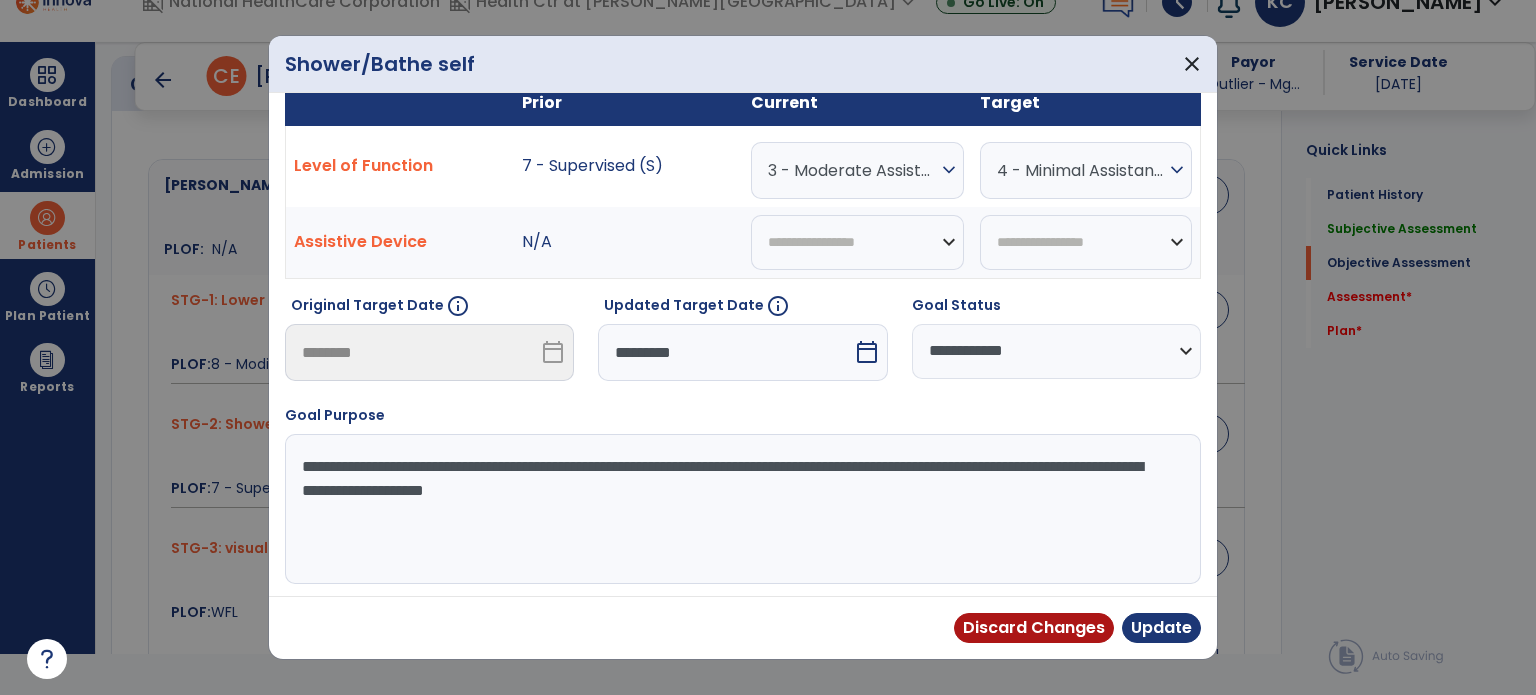 click on "**********" at bounding box center [1056, 351] 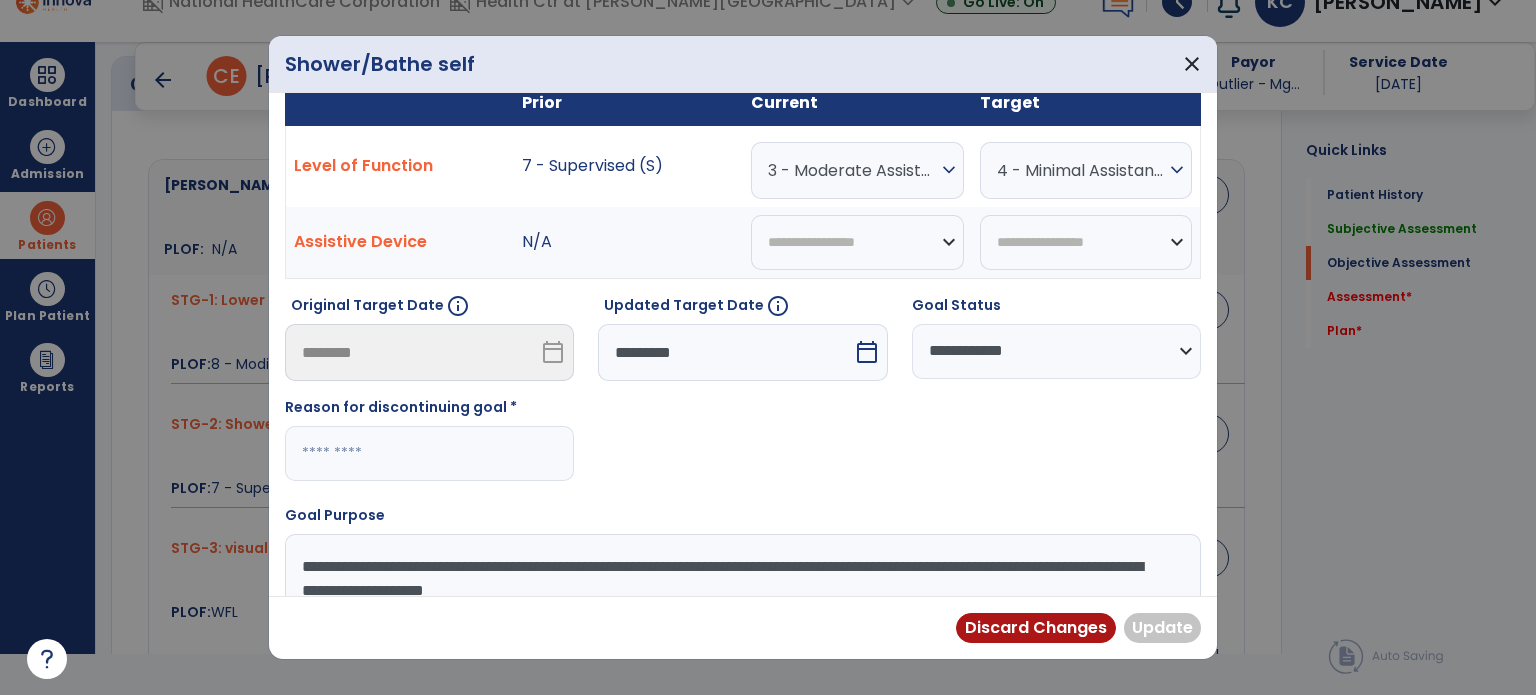 click at bounding box center [429, 453] 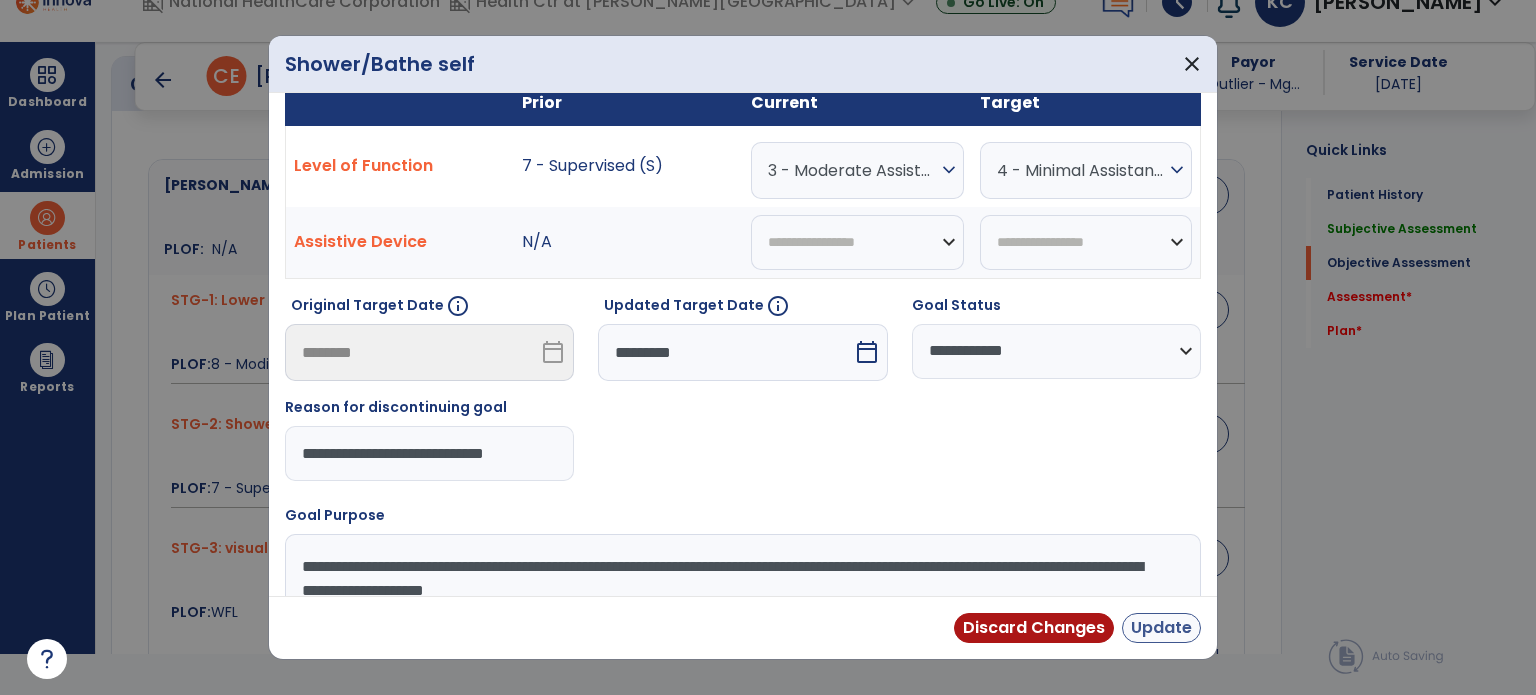 type on "**********" 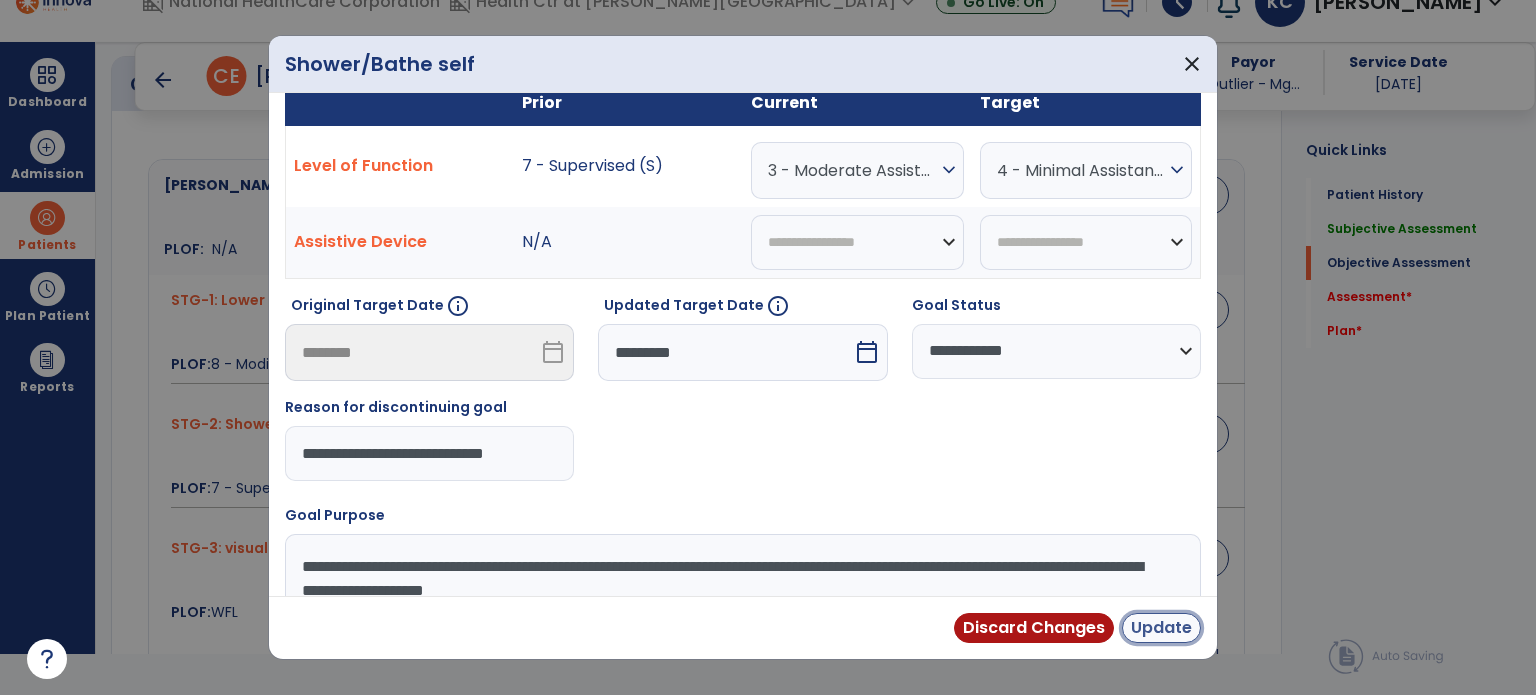 click on "Update" at bounding box center [1161, 628] 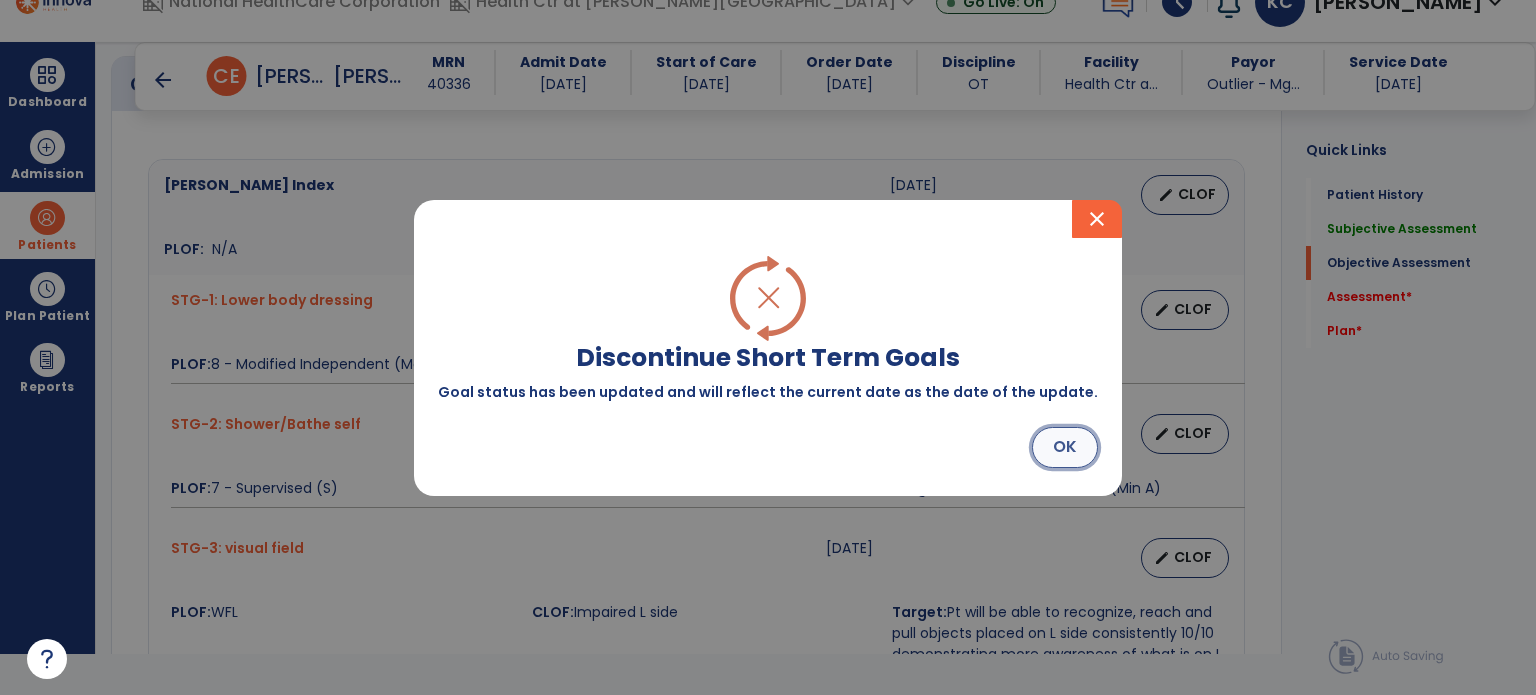 click on "OK" at bounding box center (1065, 447) 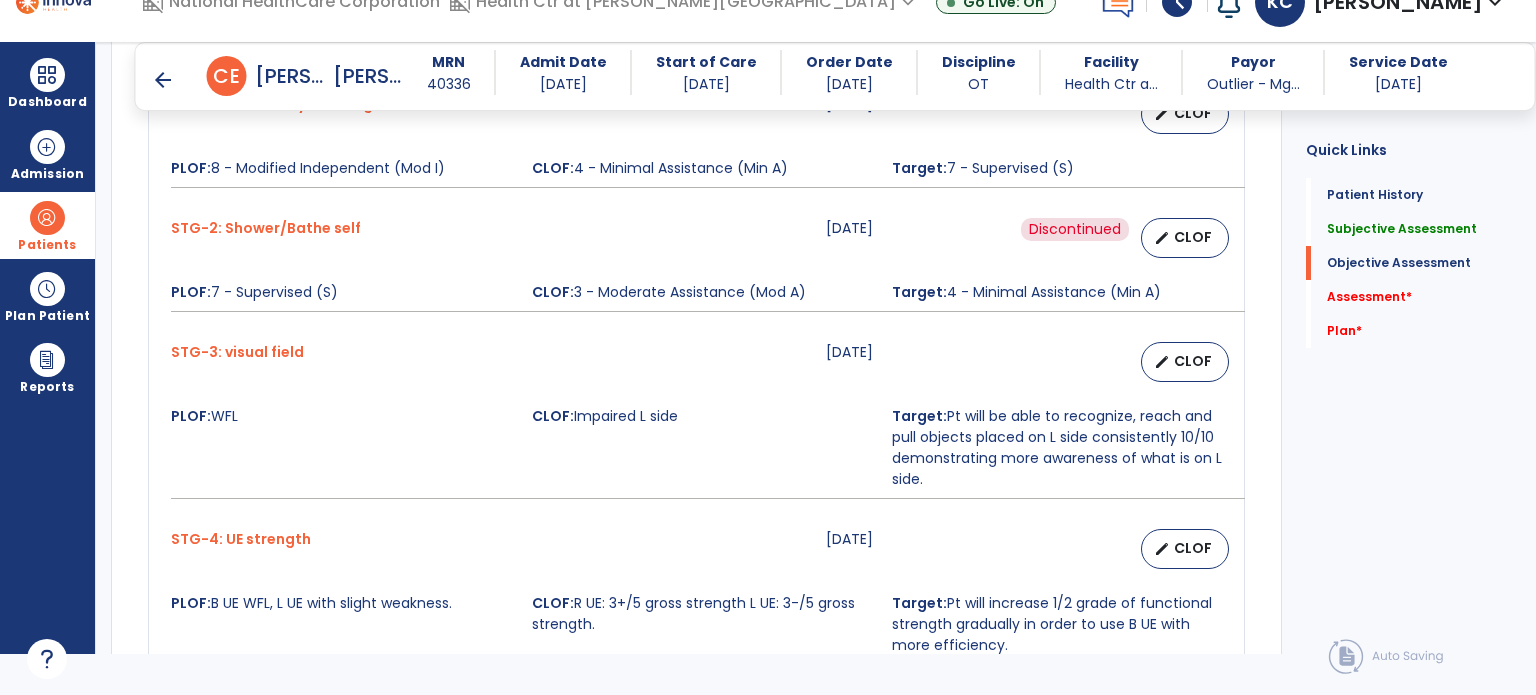 scroll, scrollTop: 970, scrollLeft: 0, axis: vertical 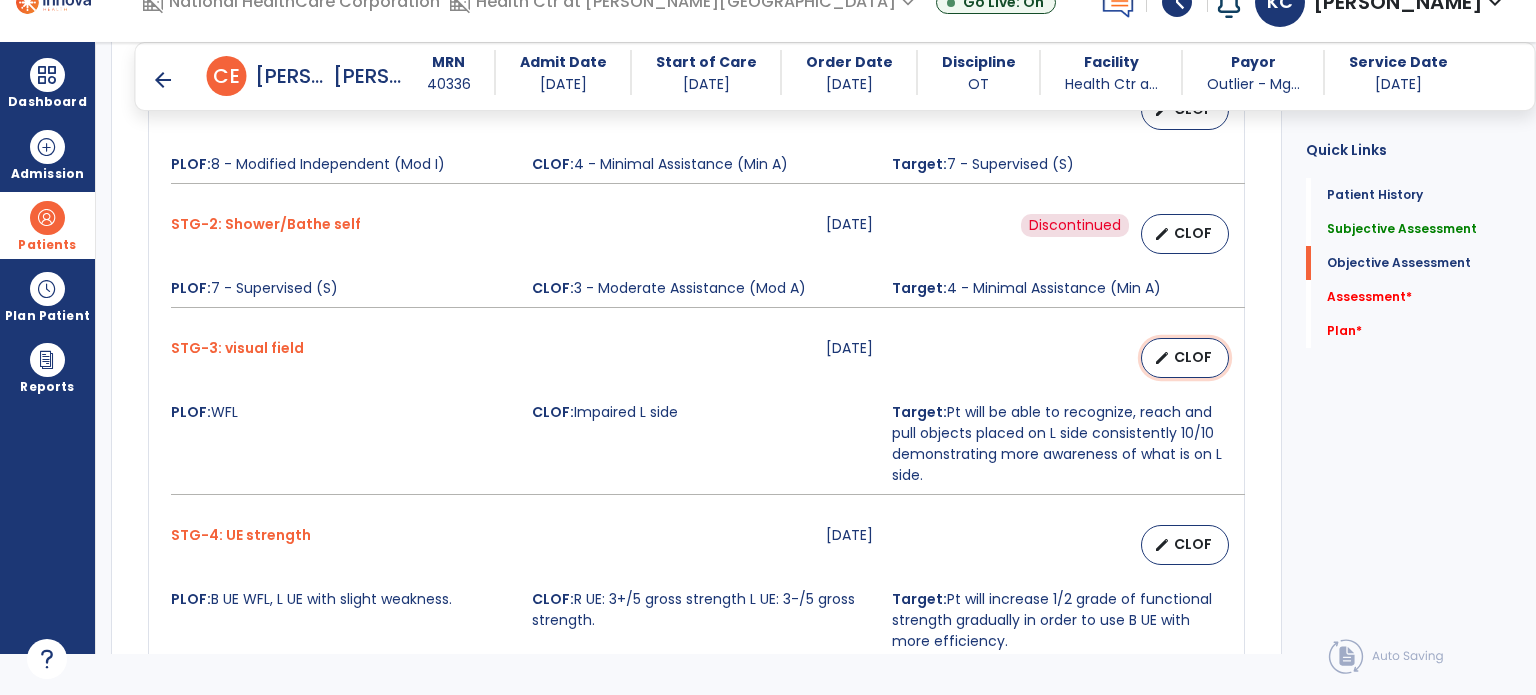 click on "edit" at bounding box center (1162, 358) 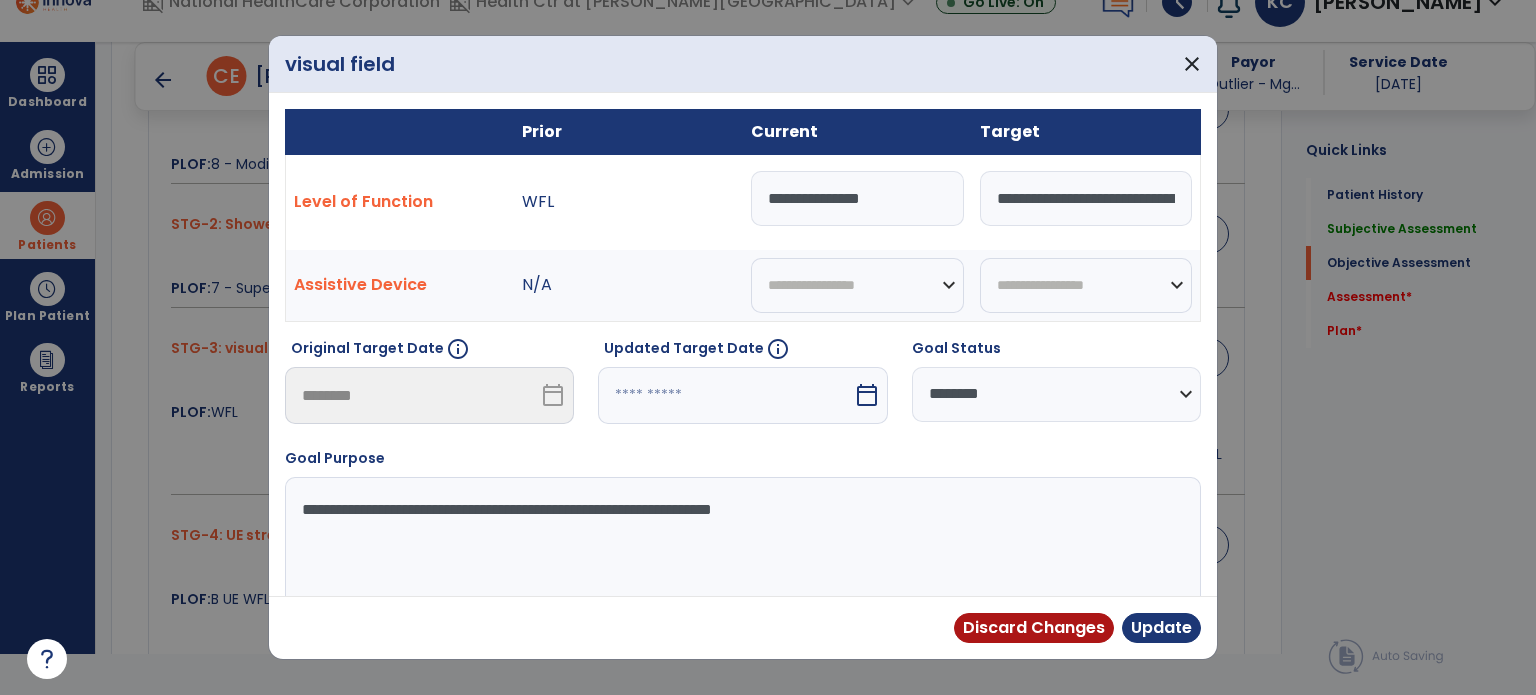 click on "**********" at bounding box center (1086, 198) 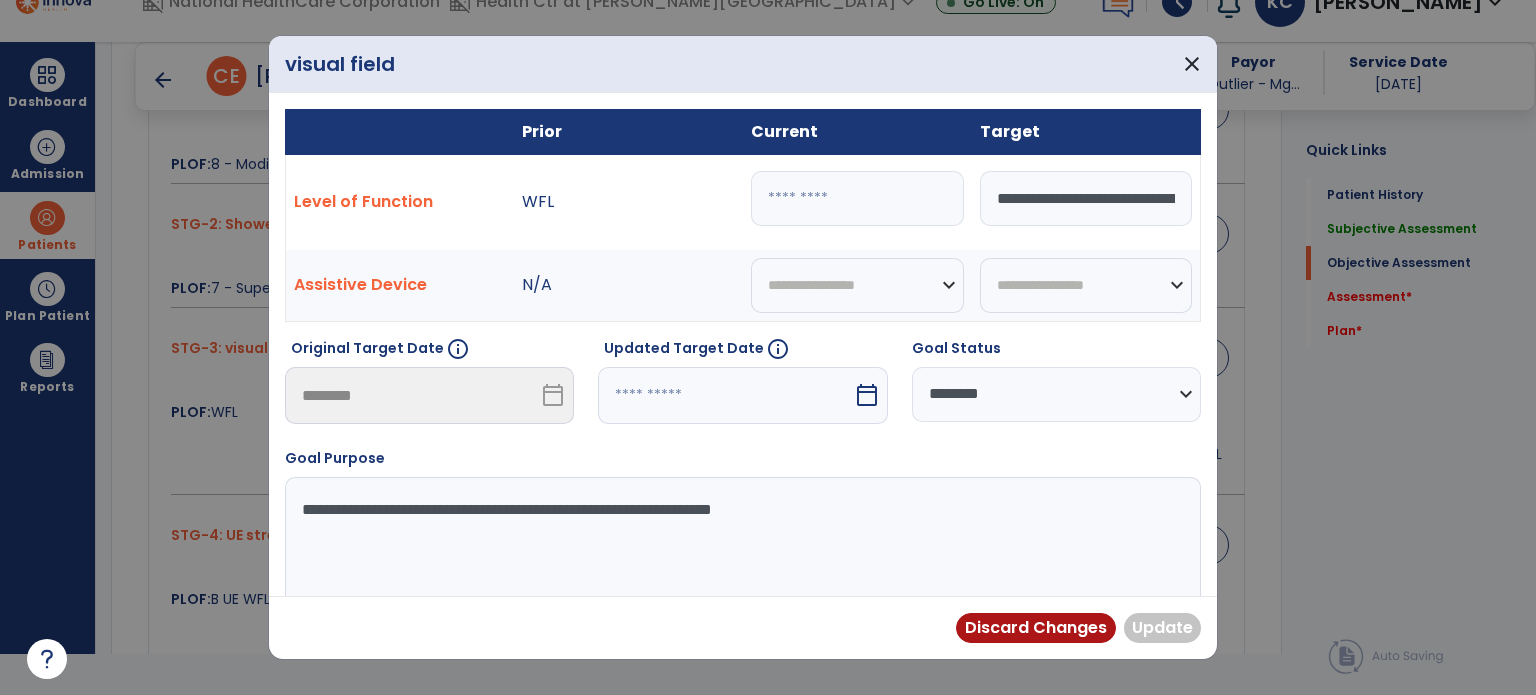 paste on "**********" 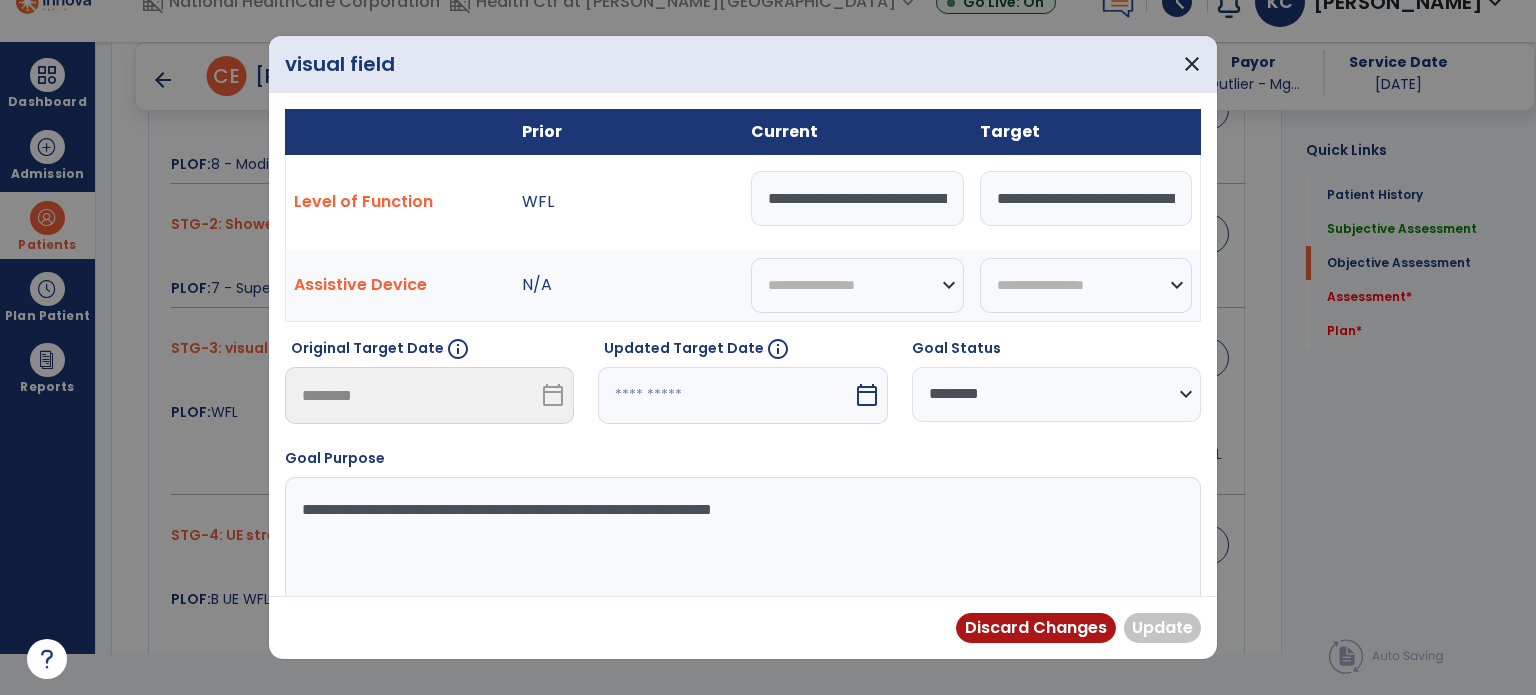 scroll, scrollTop: 0, scrollLeft: 919, axis: horizontal 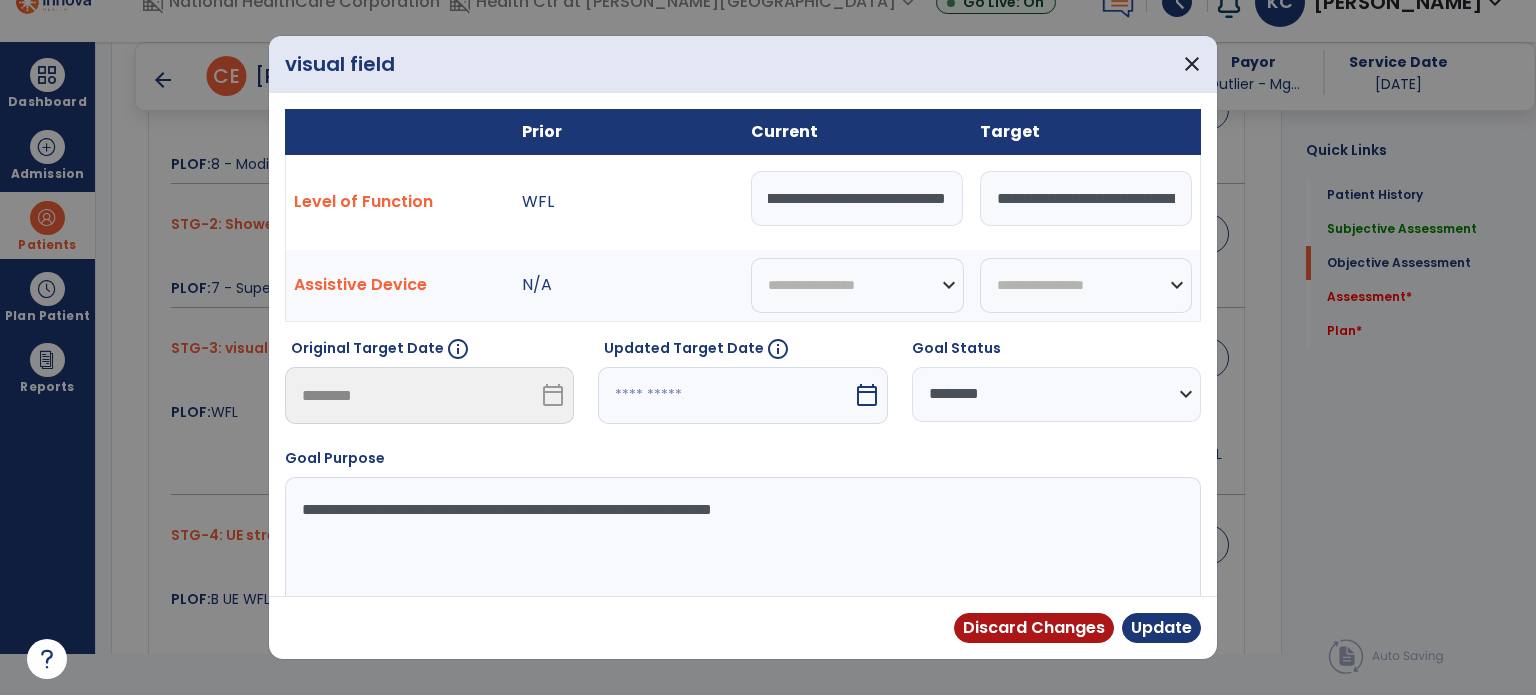 type on "**********" 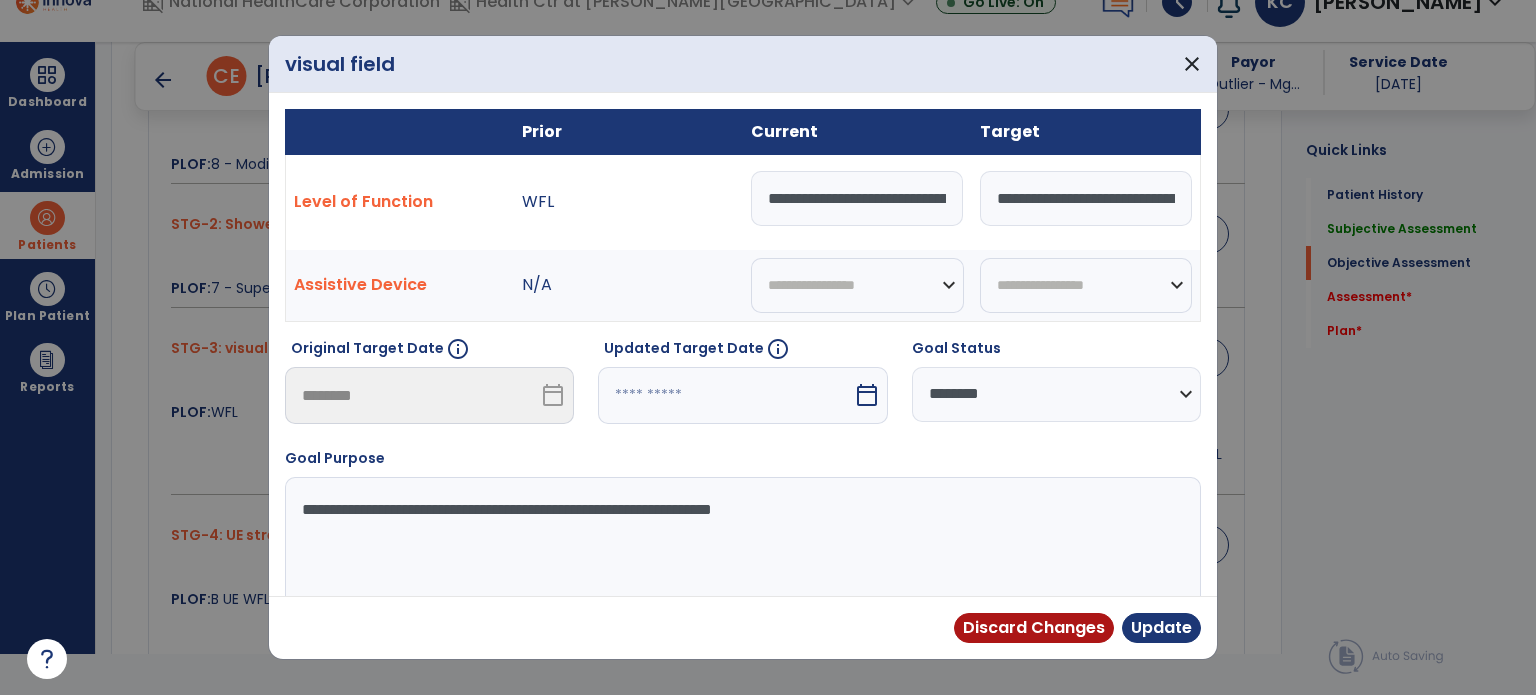 click on "**********" at bounding box center [741, 552] 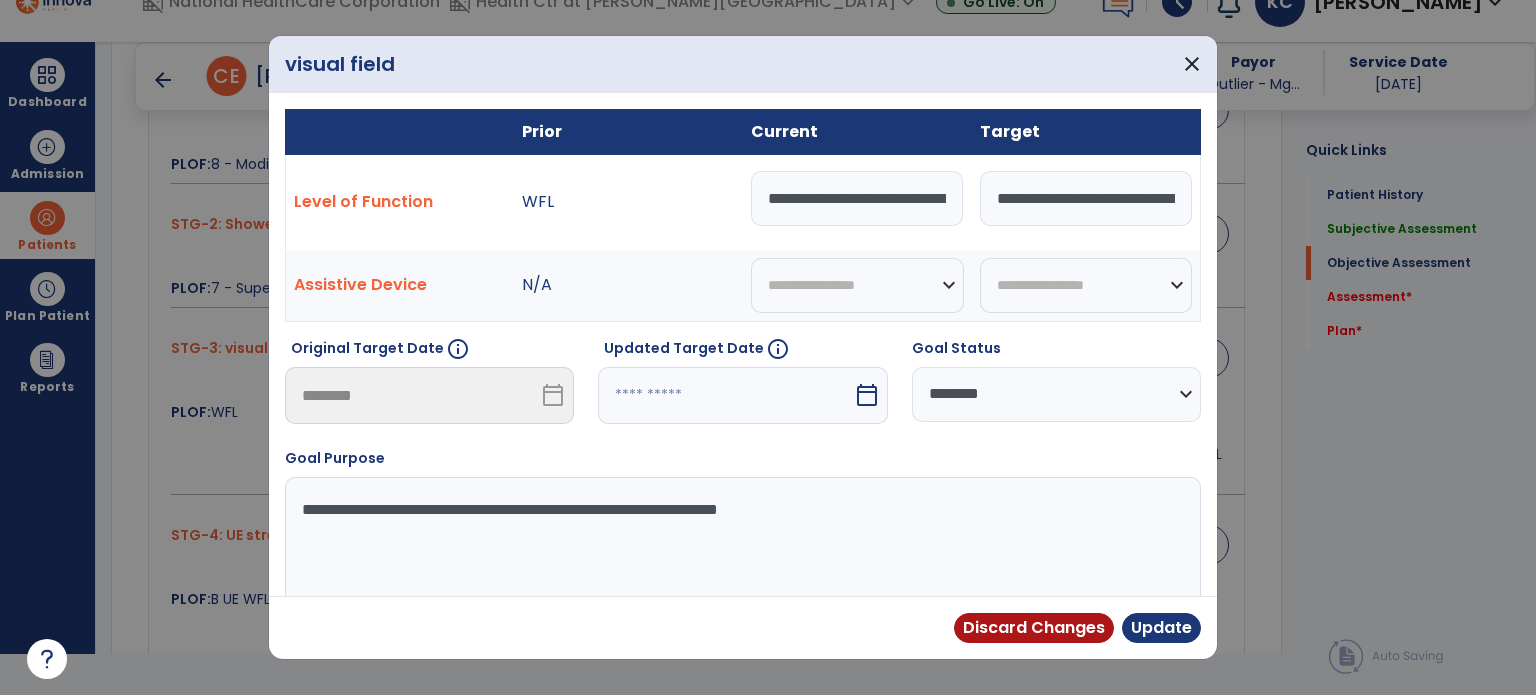 paste on "**********" 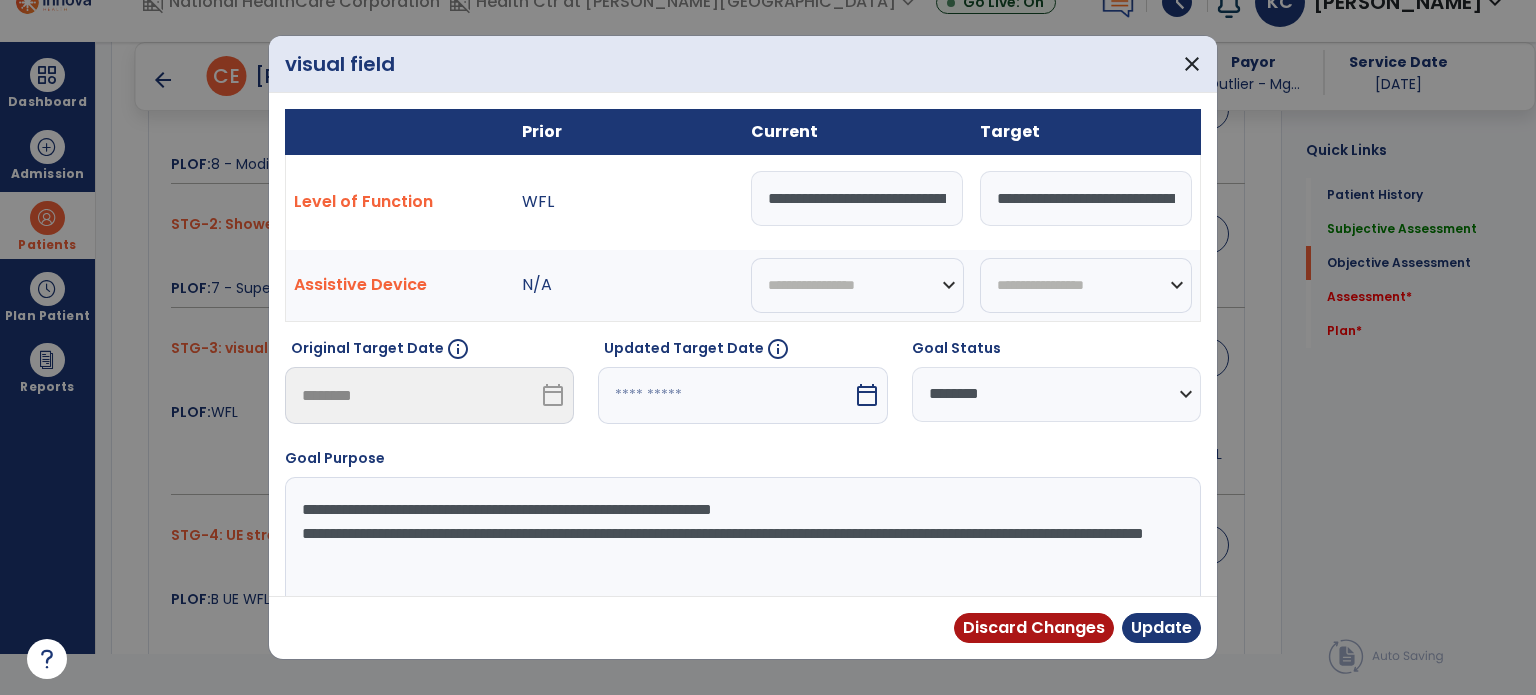 click on "**********" at bounding box center (741, 552) 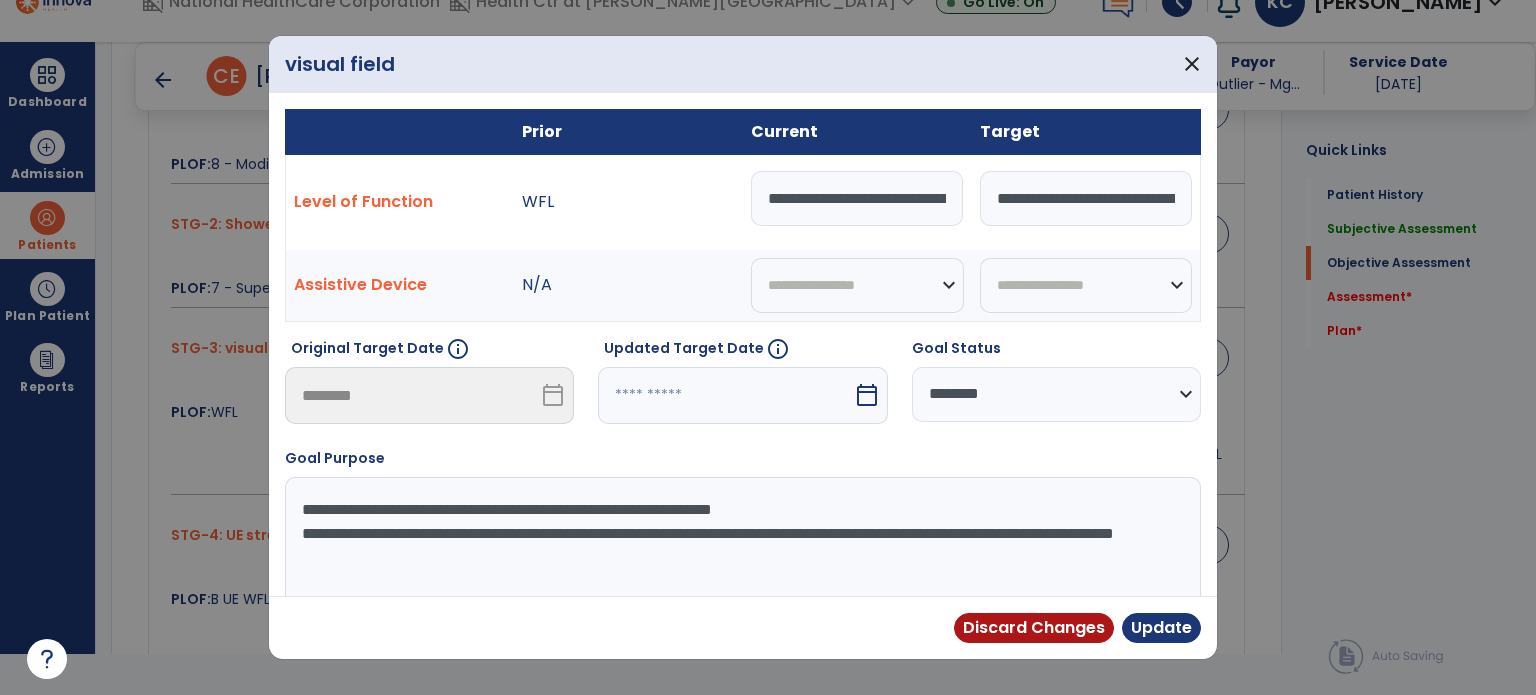 click on "**********" at bounding box center (741, 552) 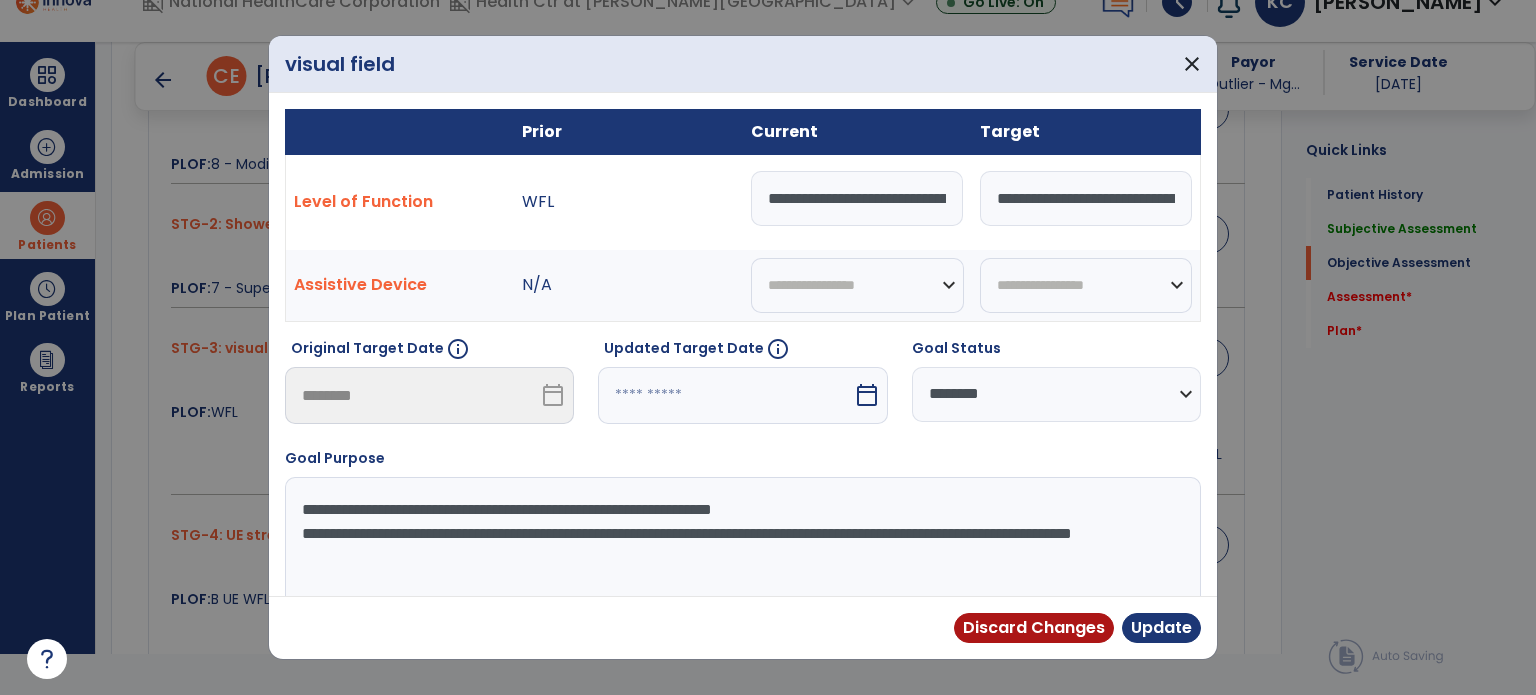 scroll, scrollTop: 44, scrollLeft: 0, axis: vertical 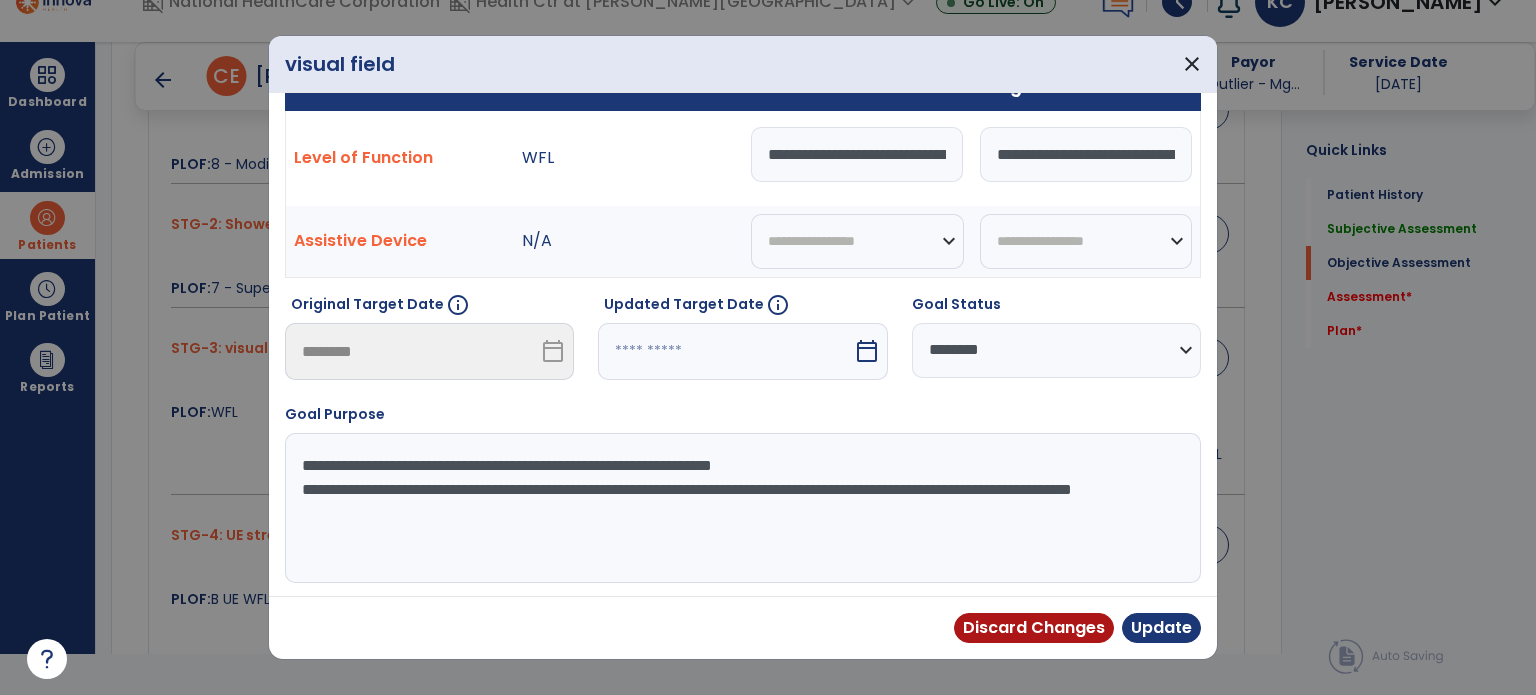 drag, startPoint x: 294, startPoint y: 532, endPoint x: 822, endPoint y: 589, distance: 531.0678 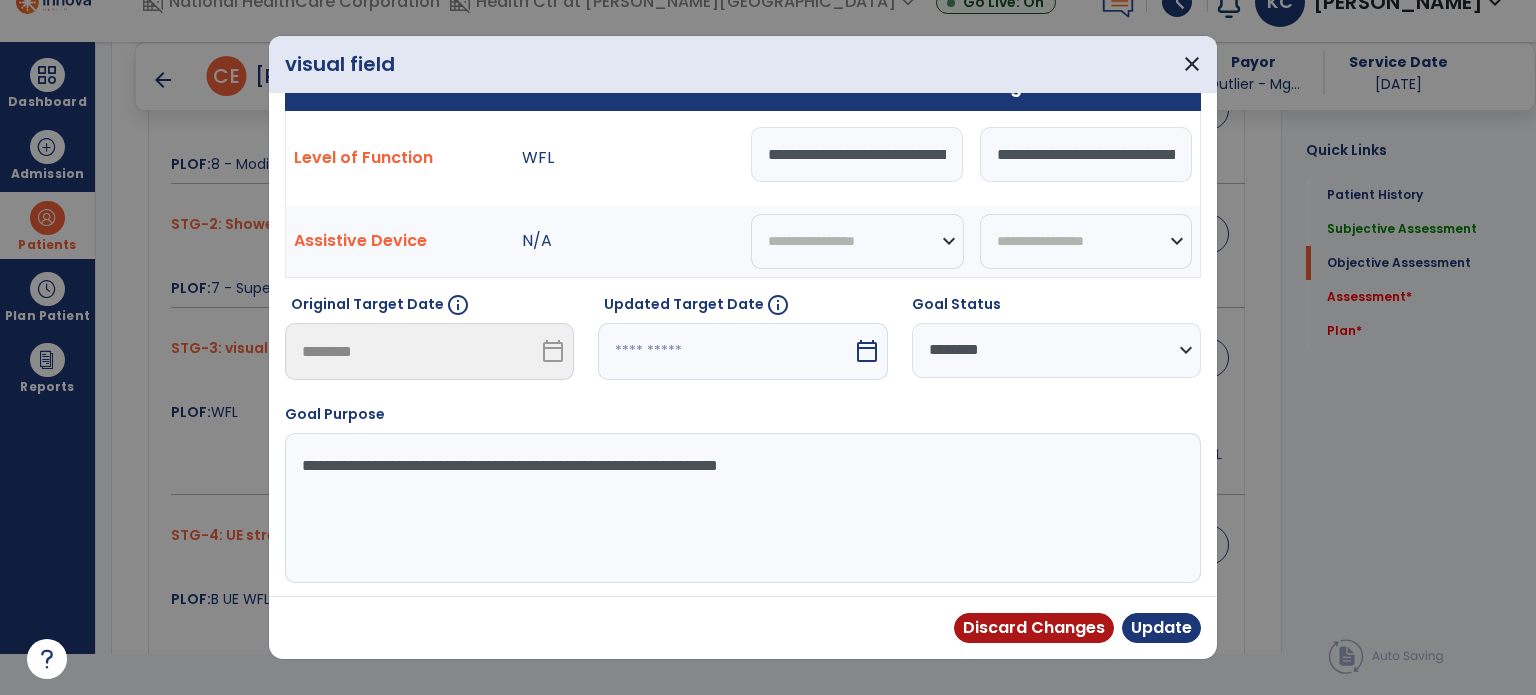 type on "**********" 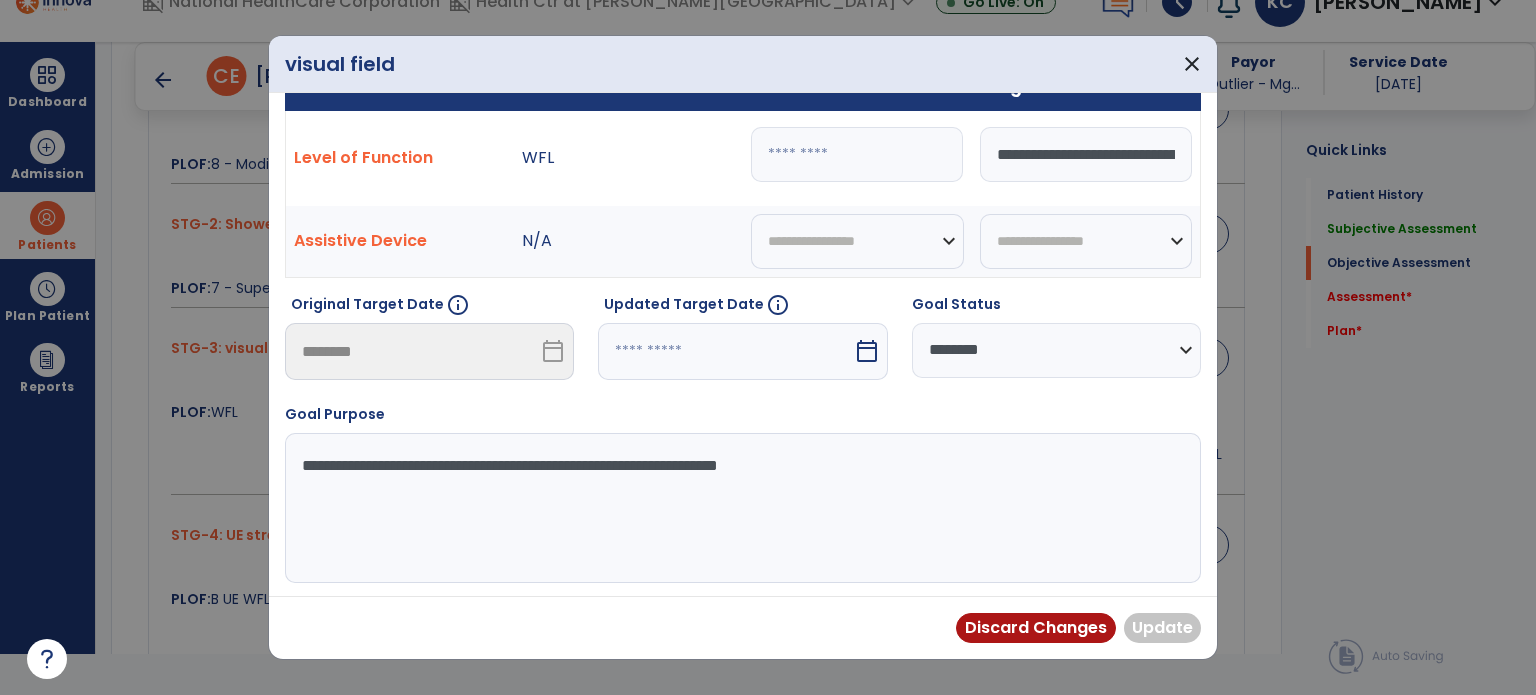 paste on "**********" 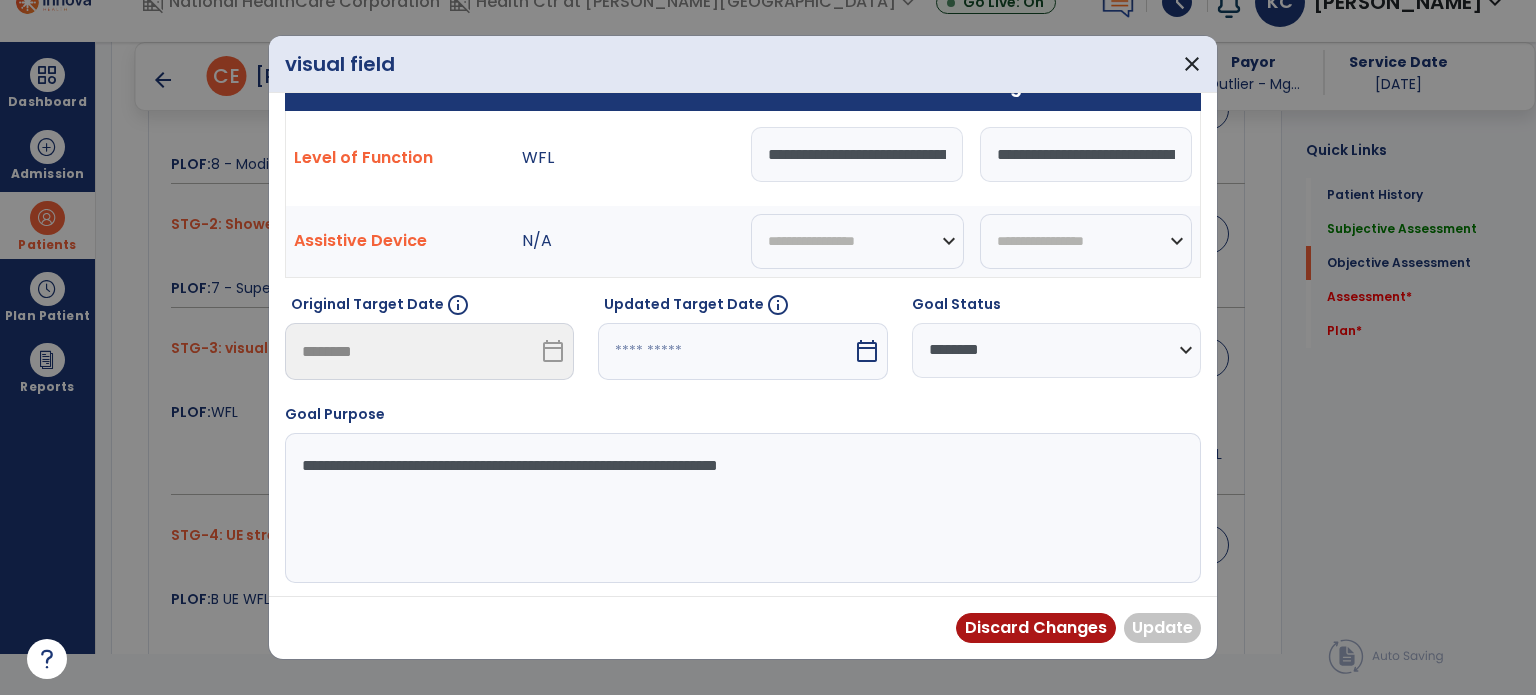 scroll, scrollTop: 0, scrollLeft: 836, axis: horizontal 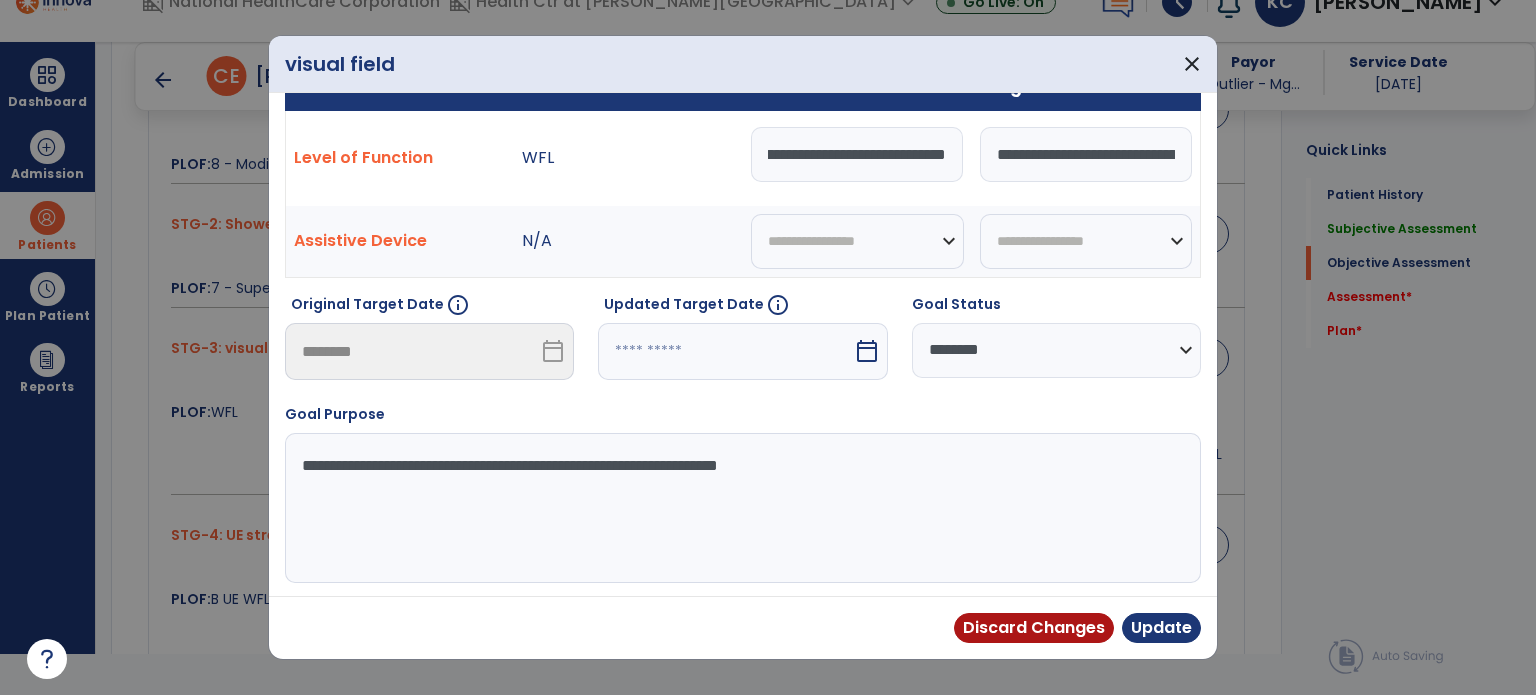 type on "**********" 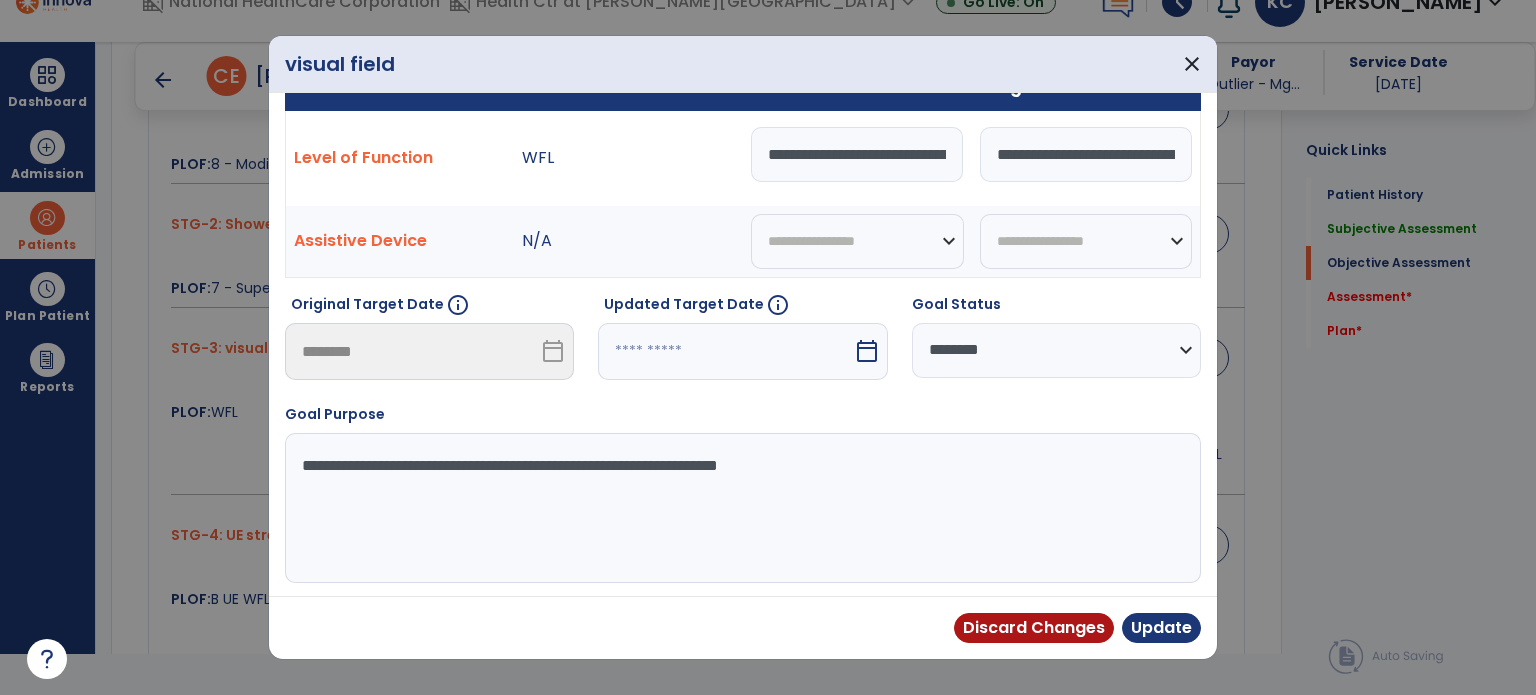 click at bounding box center (725, 351) 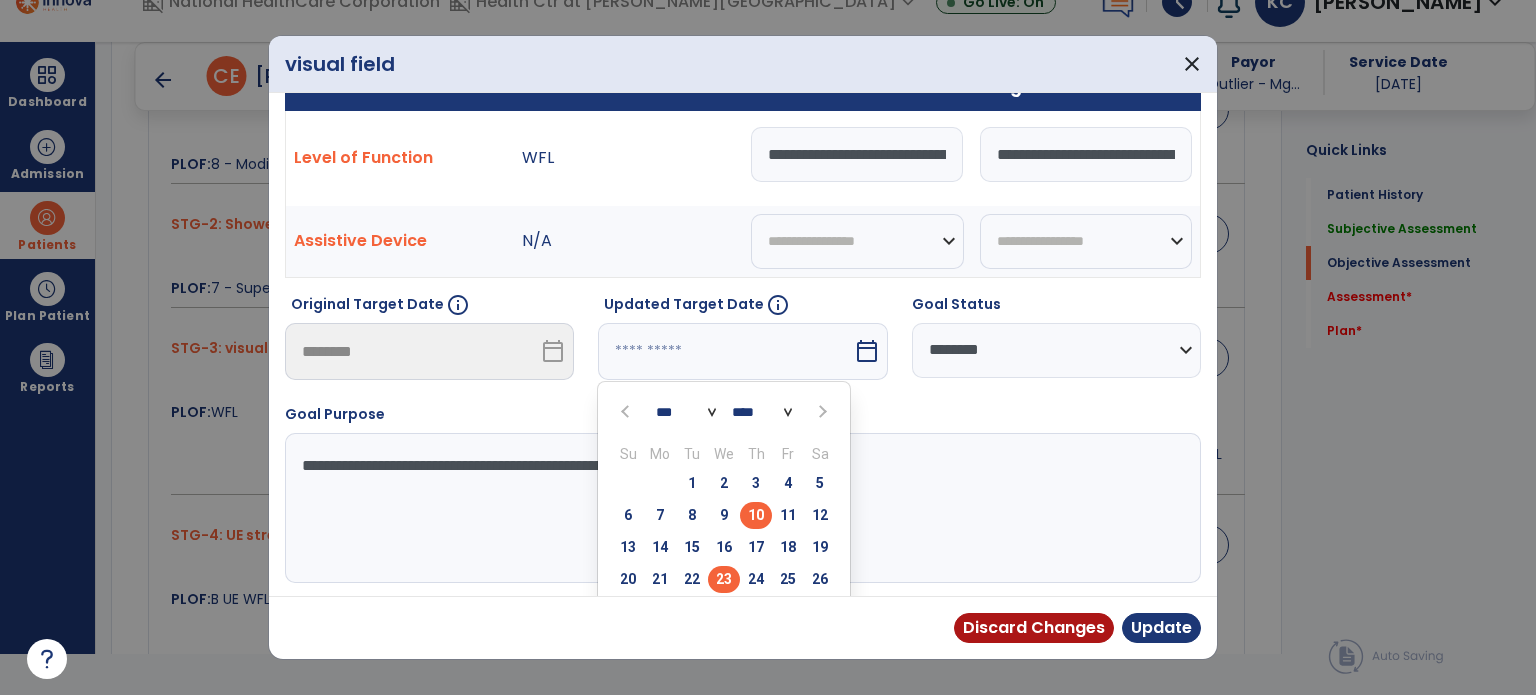 click on "23" at bounding box center (724, 579) 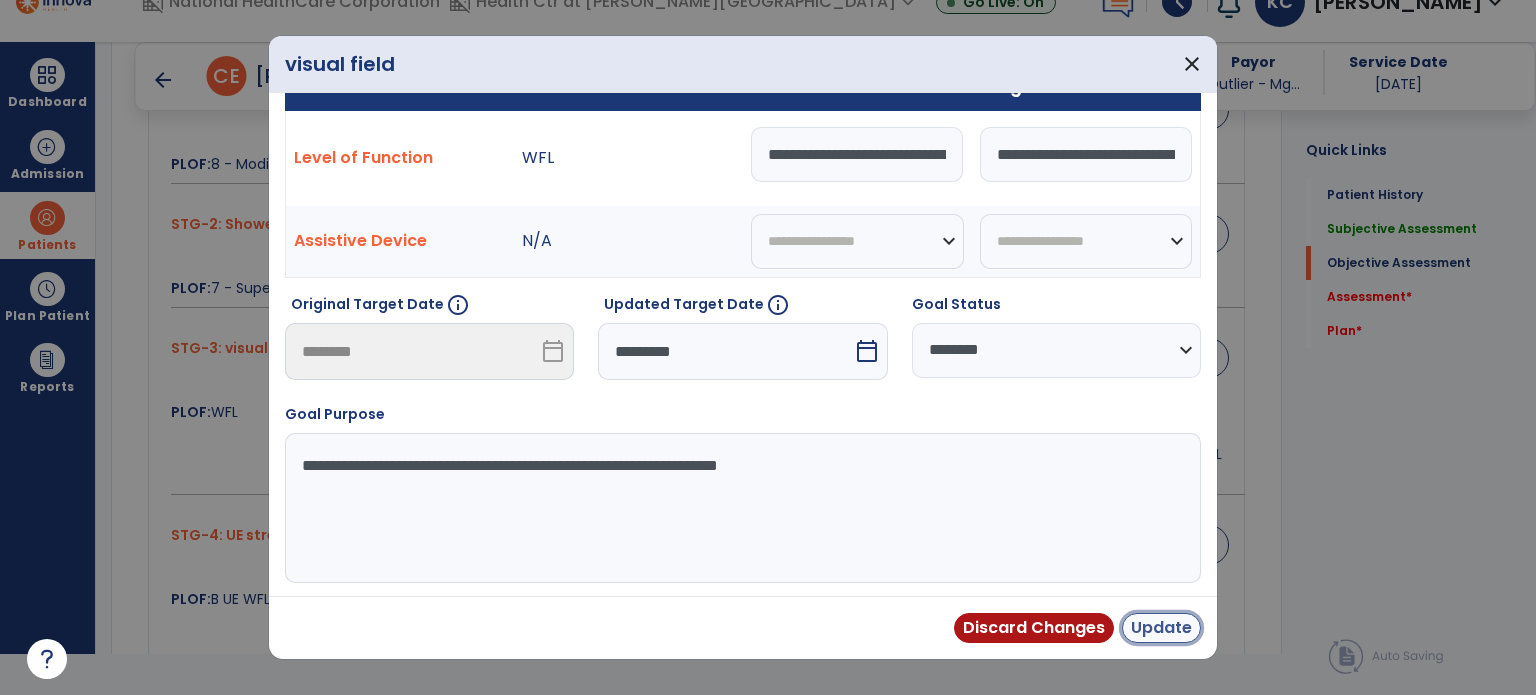 click on "Update" at bounding box center [1161, 628] 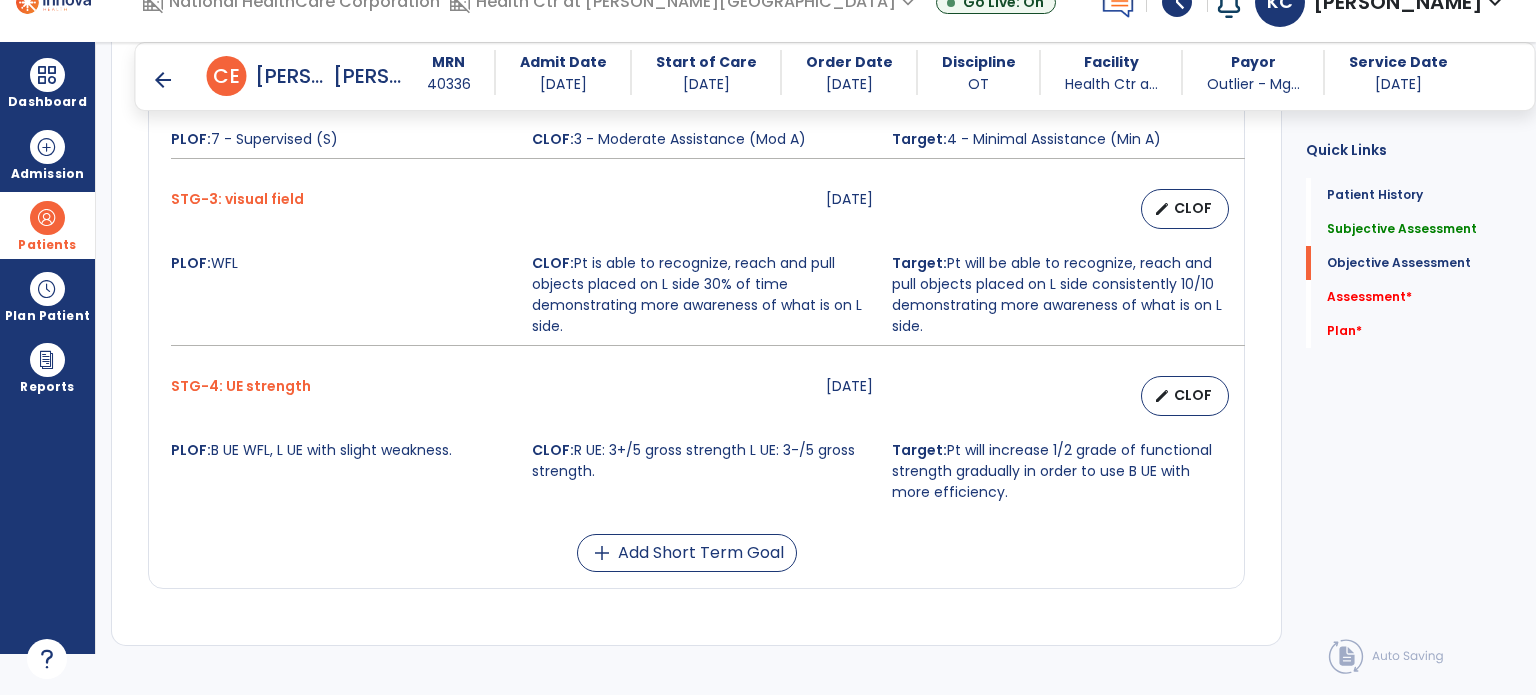 scroll, scrollTop: 1170, scrollLeft: 0, axis: vertical 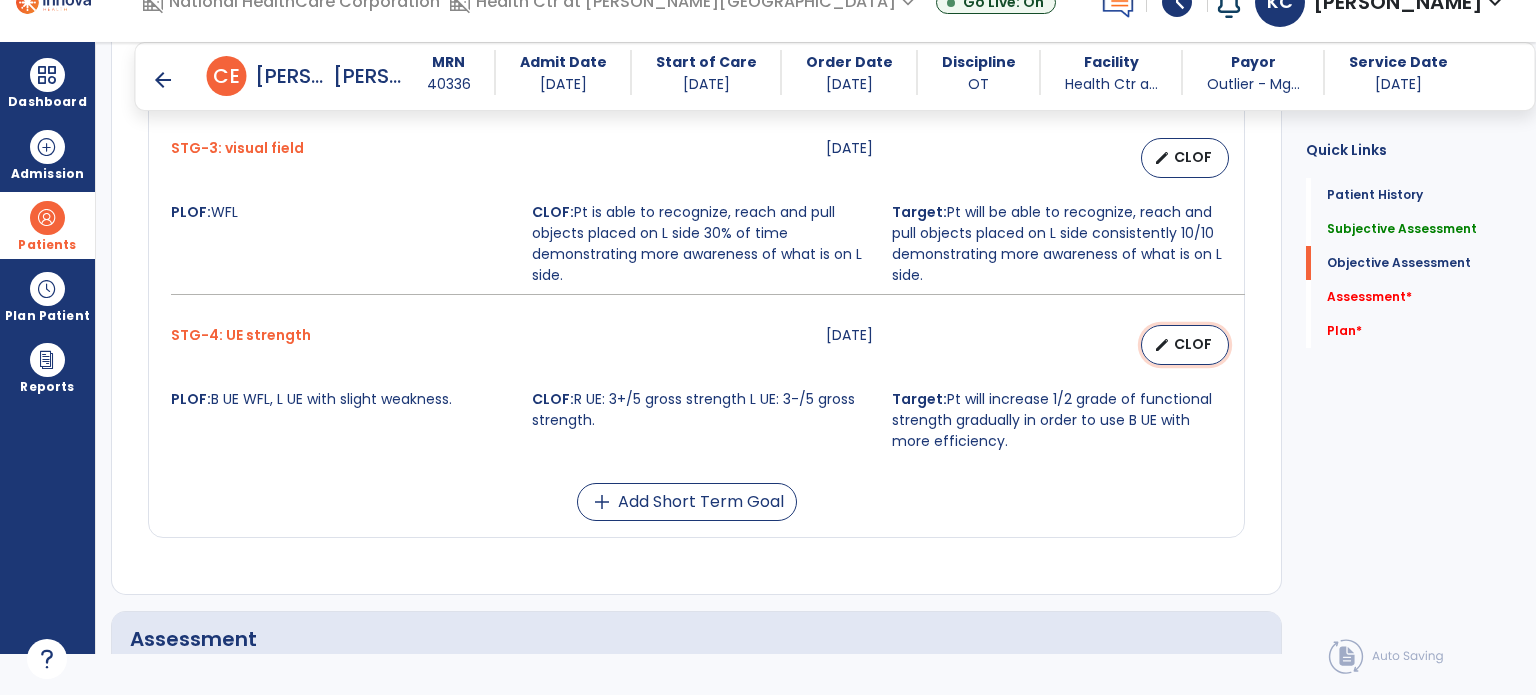 click on "CLOF" at bounding box center [1193, 344] 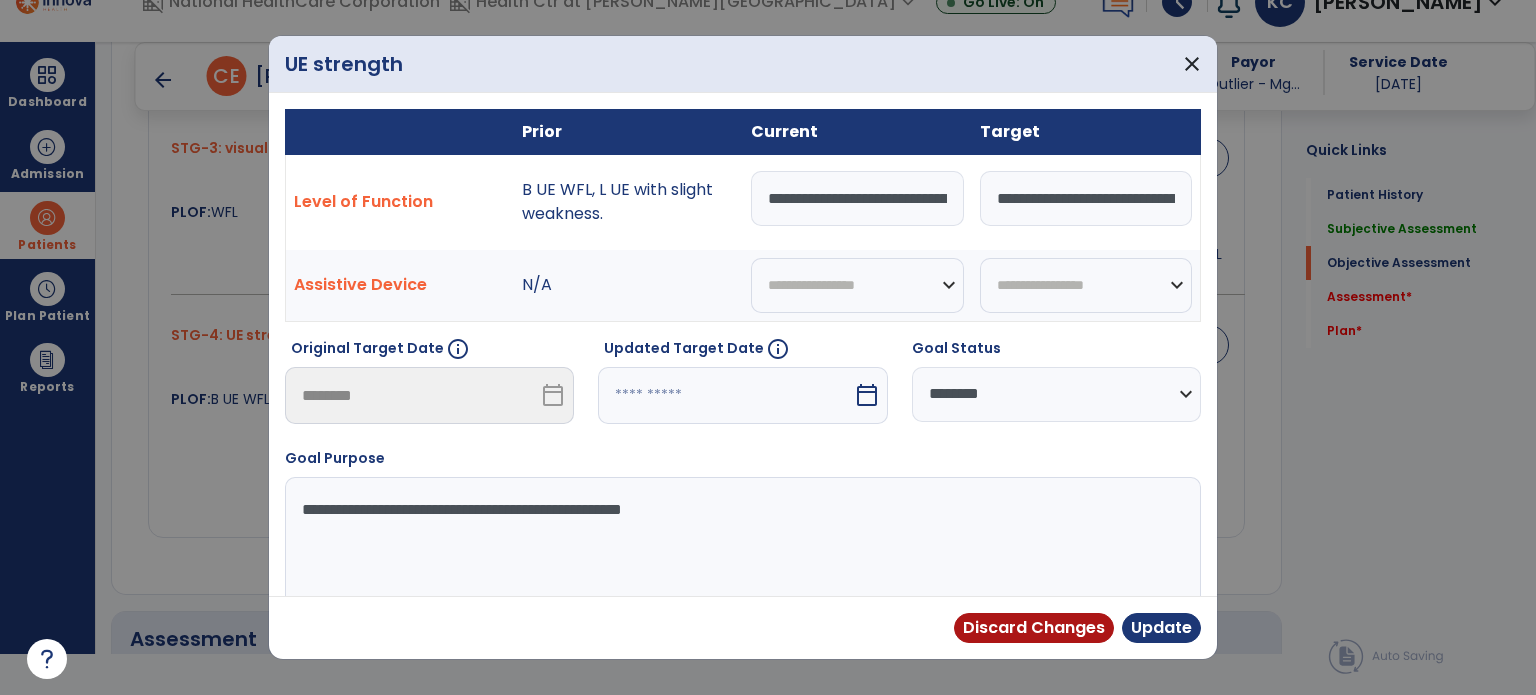 click at bounding box center [725, 395] 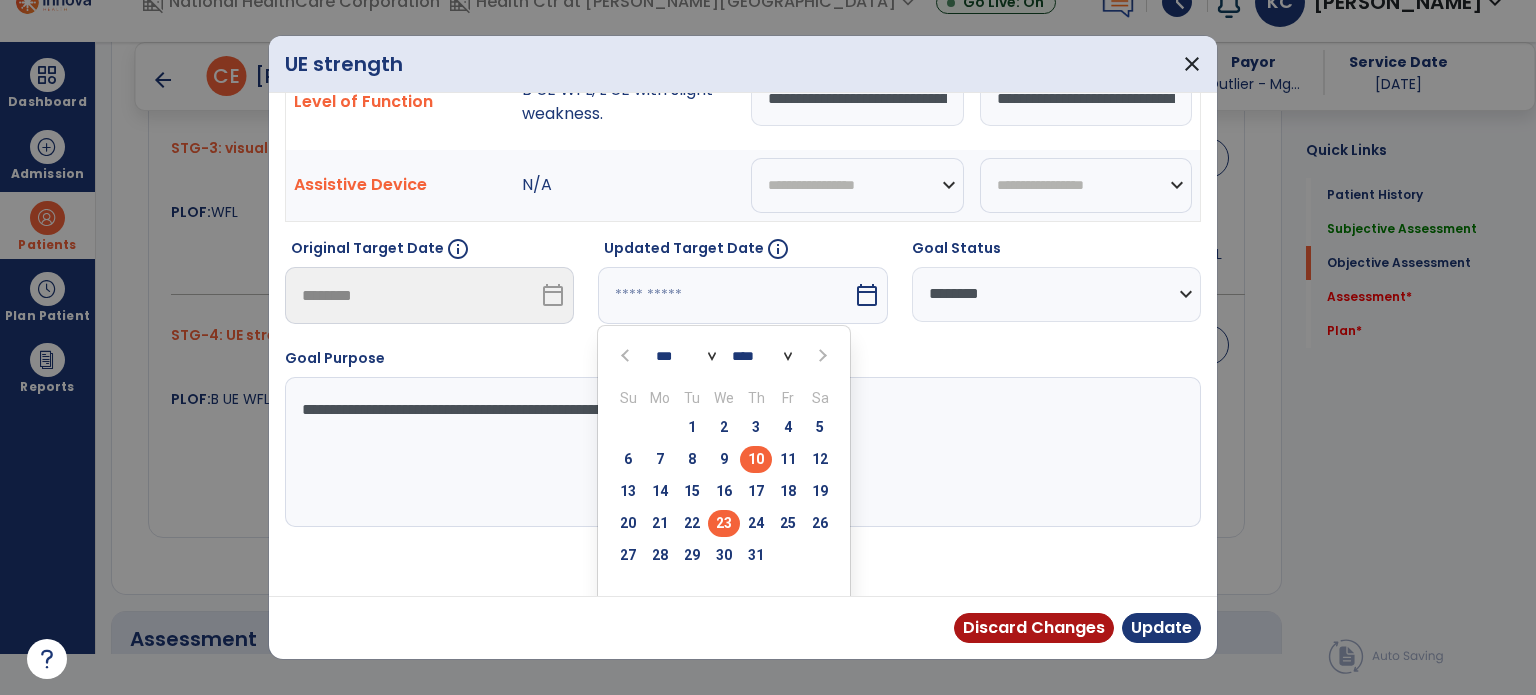click on "23" at bounding box center (724, 523) 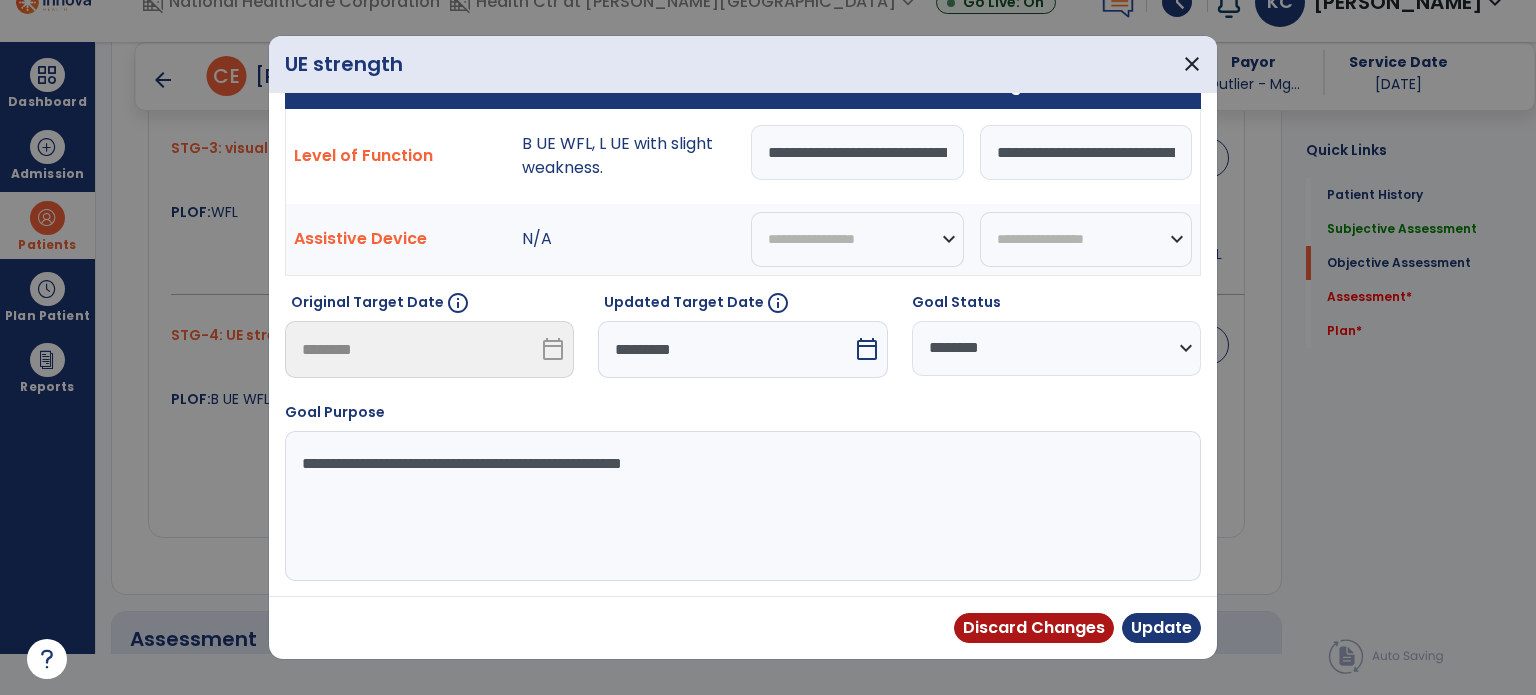 scroll, scrollTop: 44, scrollLeft: 0, axis: vertical 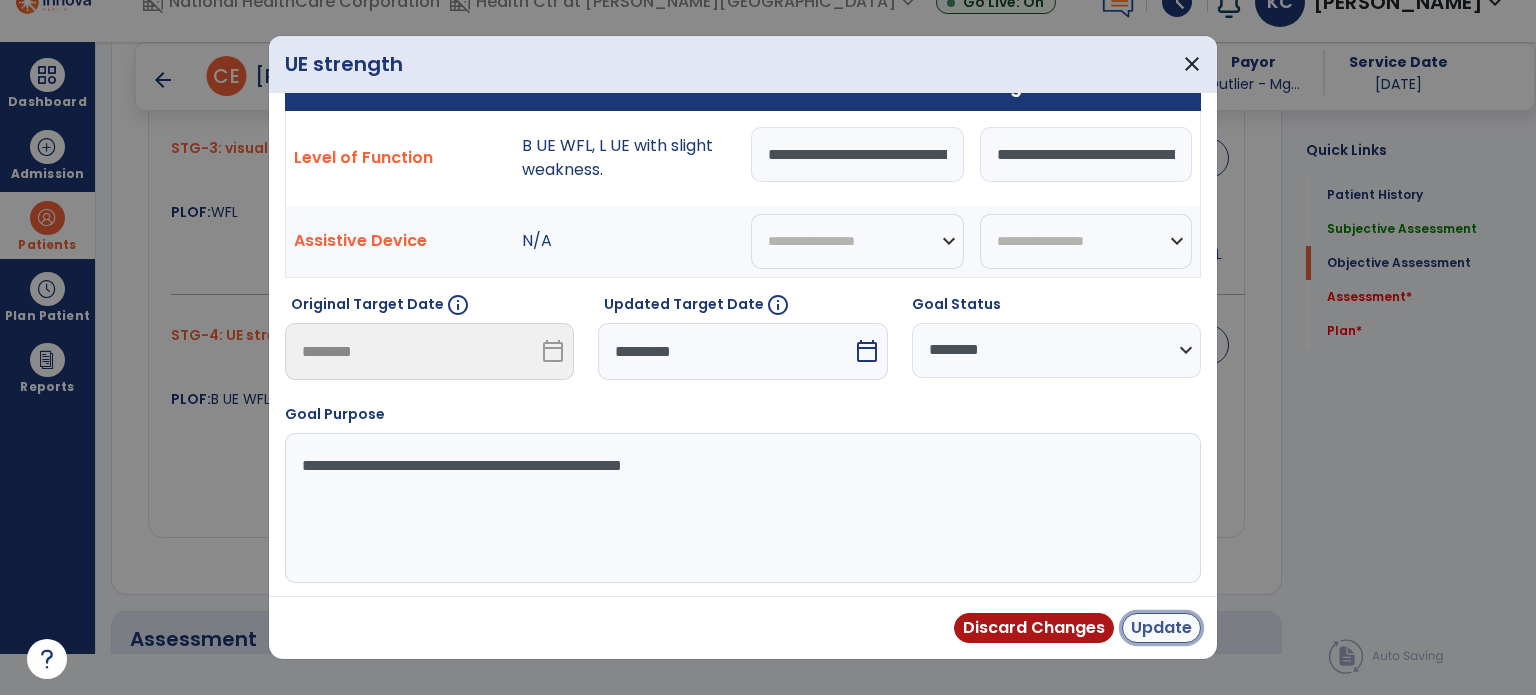 click on "Update" at bounding box center [1161, 628] 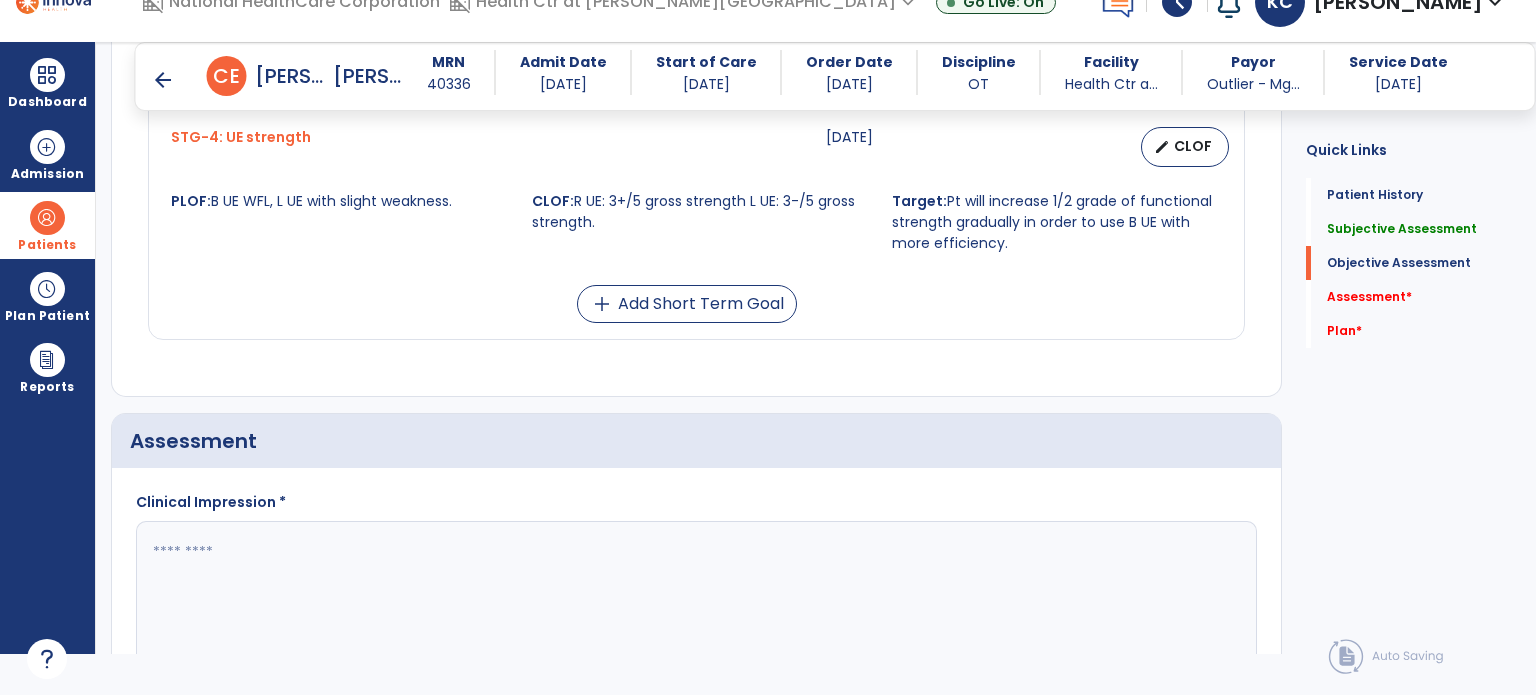 scroll, scrollTop: 1370, scrollLeft: 0, axis: vertical 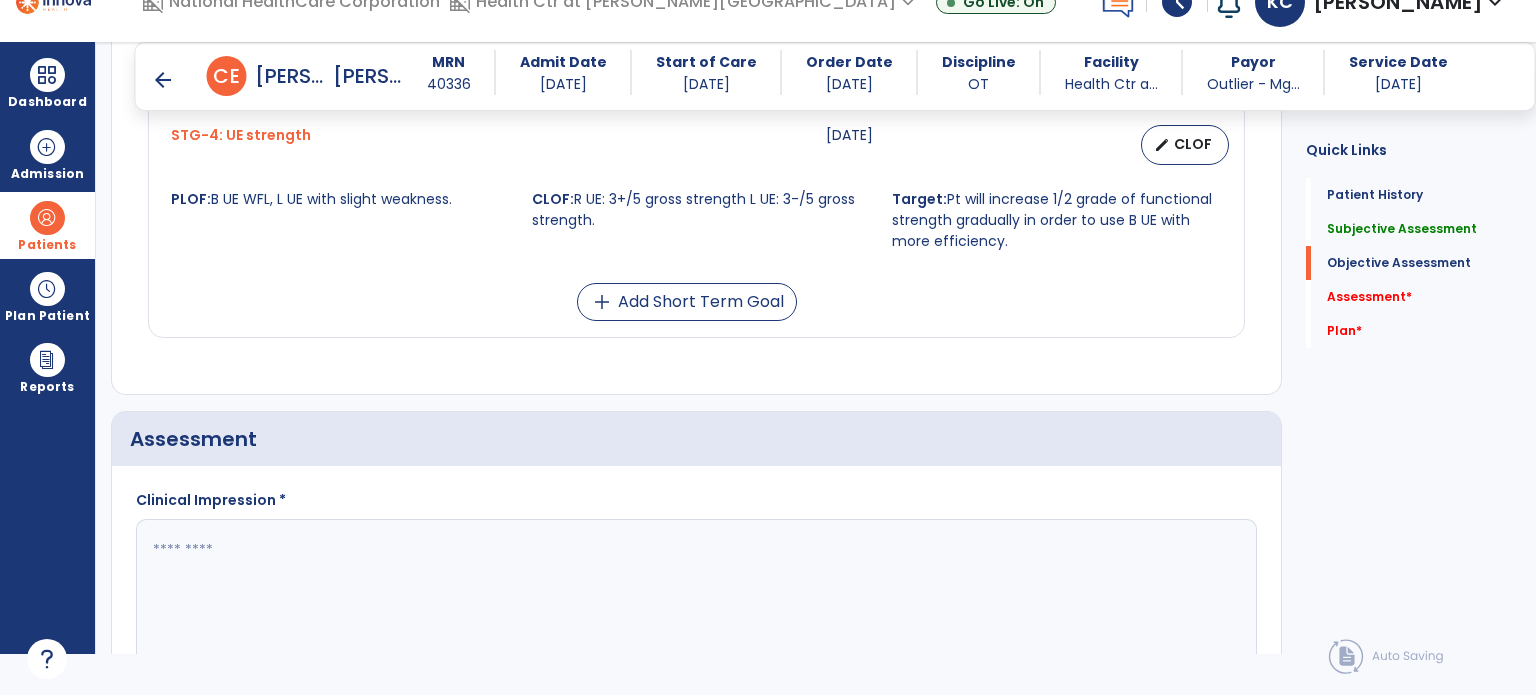 click 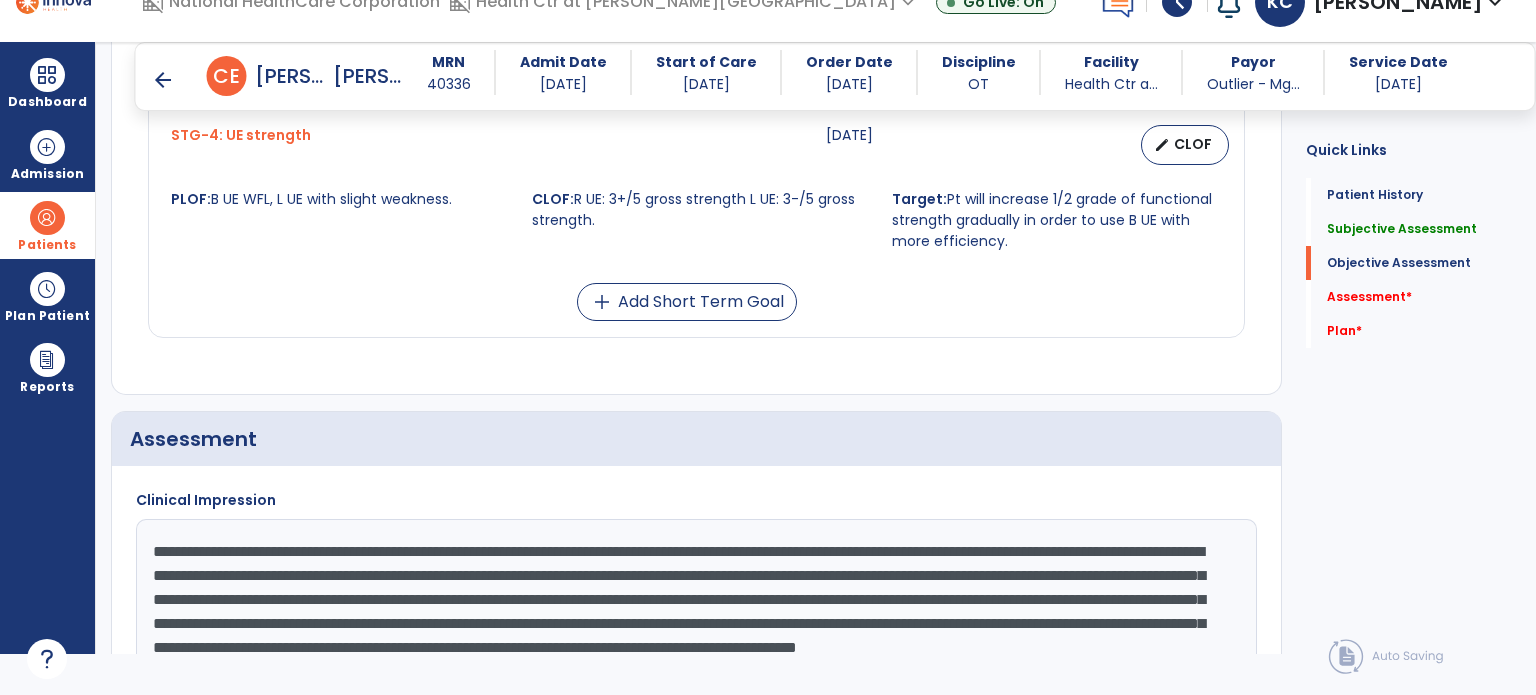 scroll, scrollTop: 39, scrollLeft: 0, axis: vertical 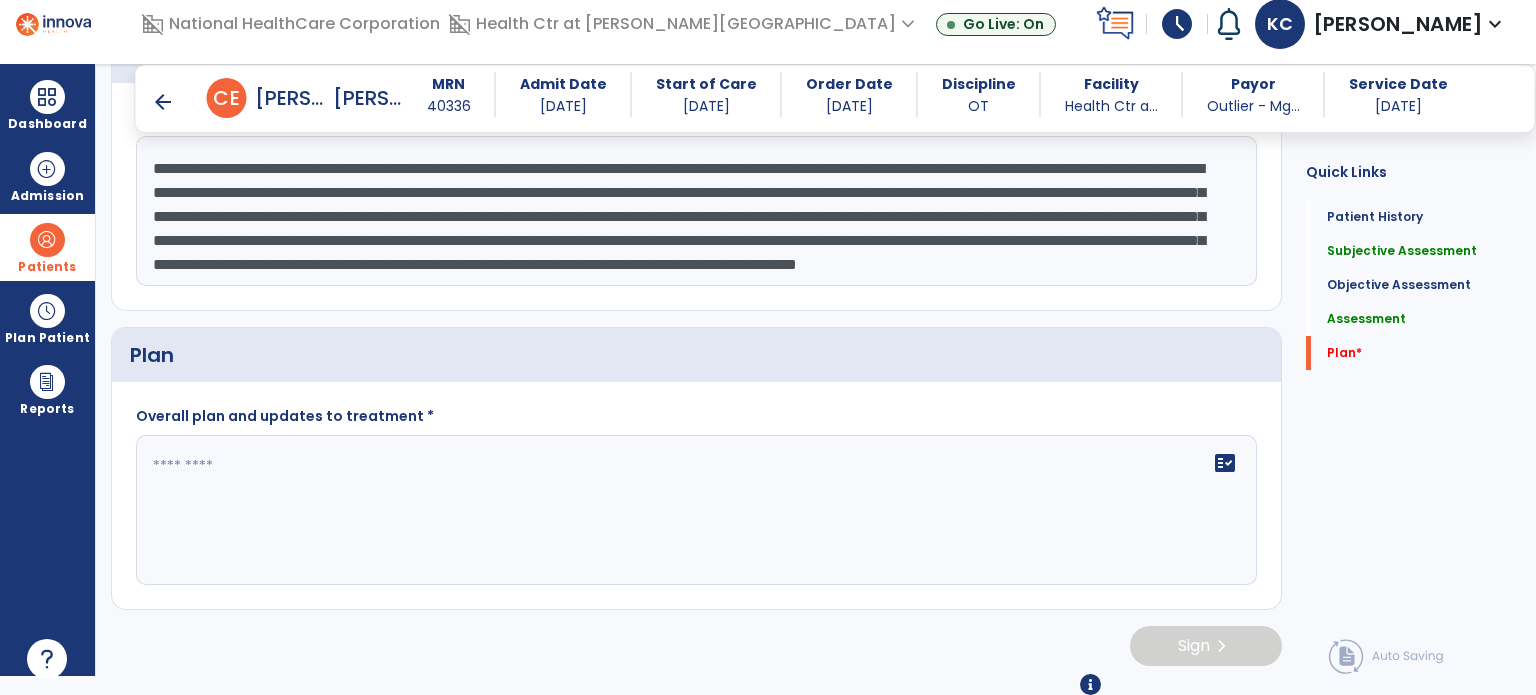 type on "**********" 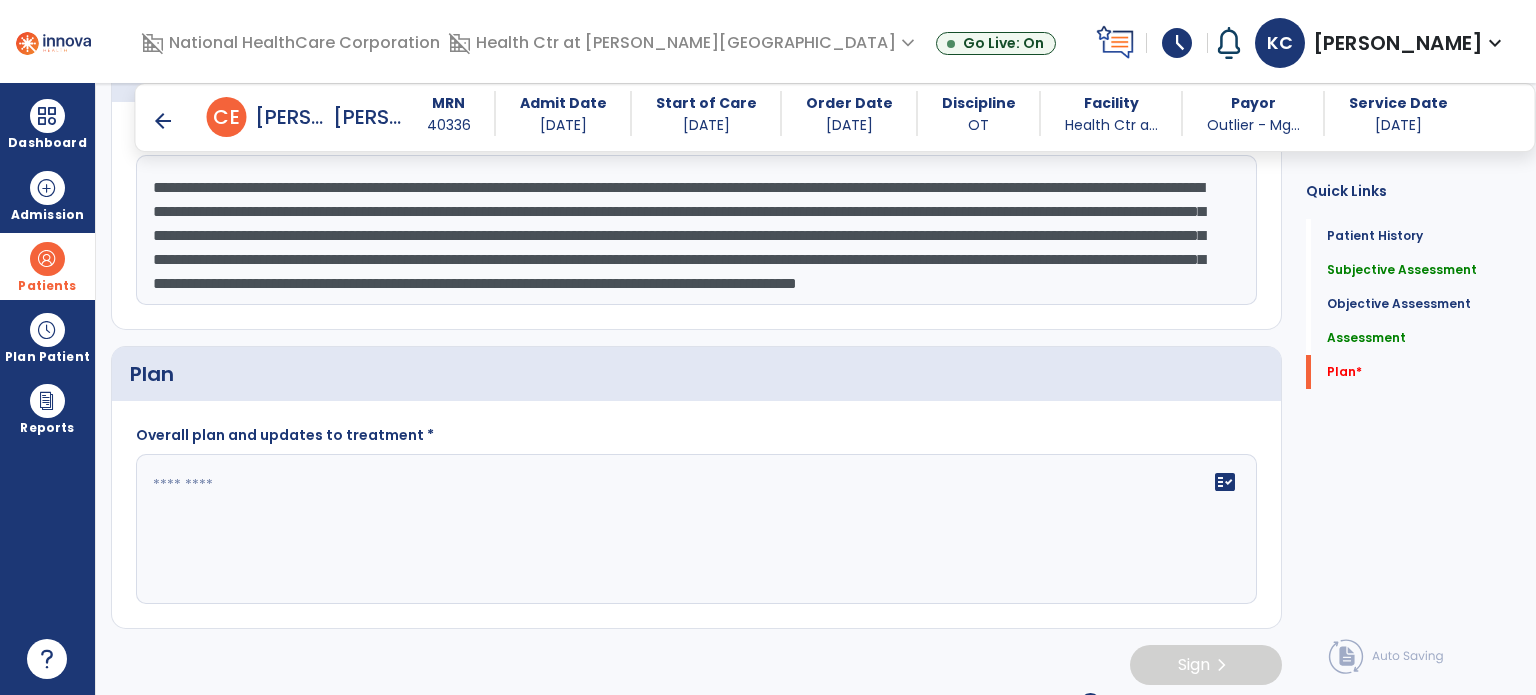 click 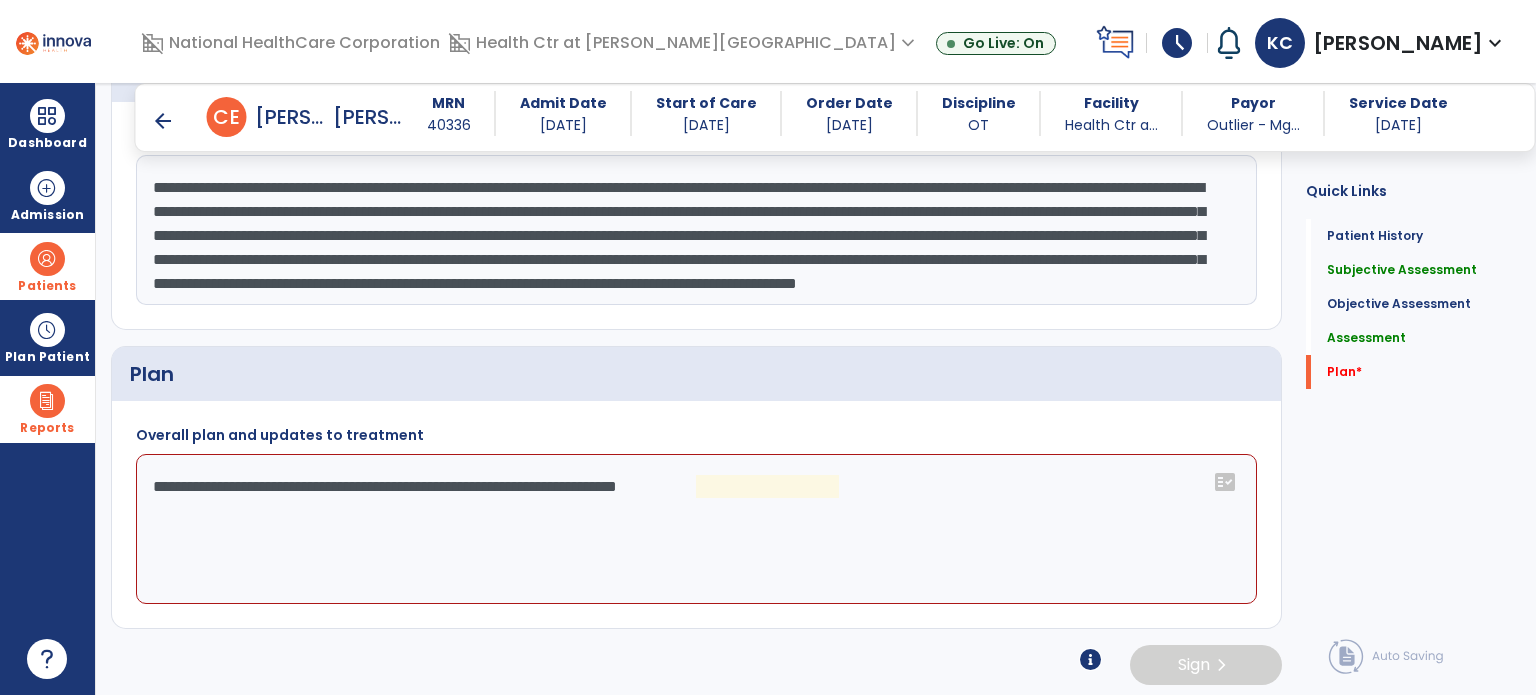 drag, startPoint x: 880, startPoint y: 495, endPoint x: 0, endPoint y: 375, distance: 888.1441 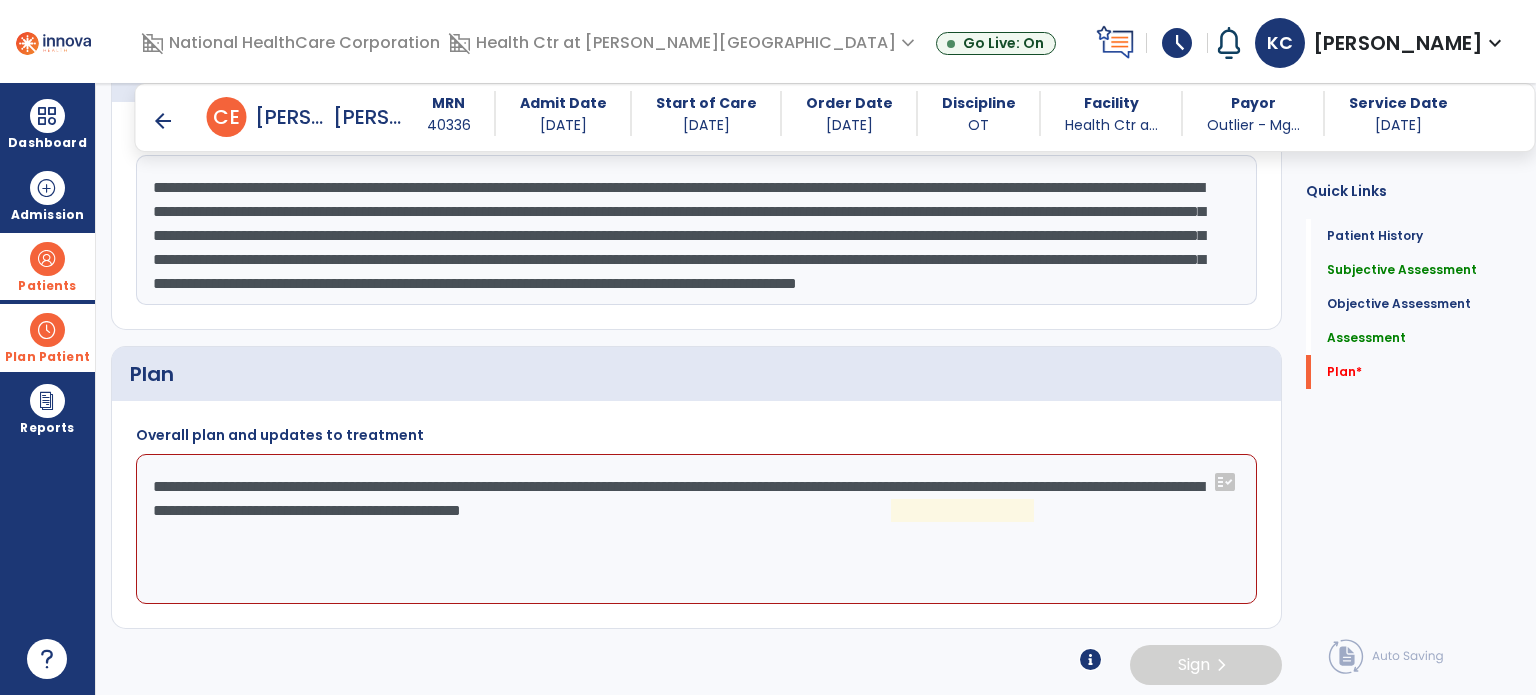 drag, startPoint x: 1075, startPoint y: 527, endPoint x: 0, endPoint y: 341, distance: 1090.9725 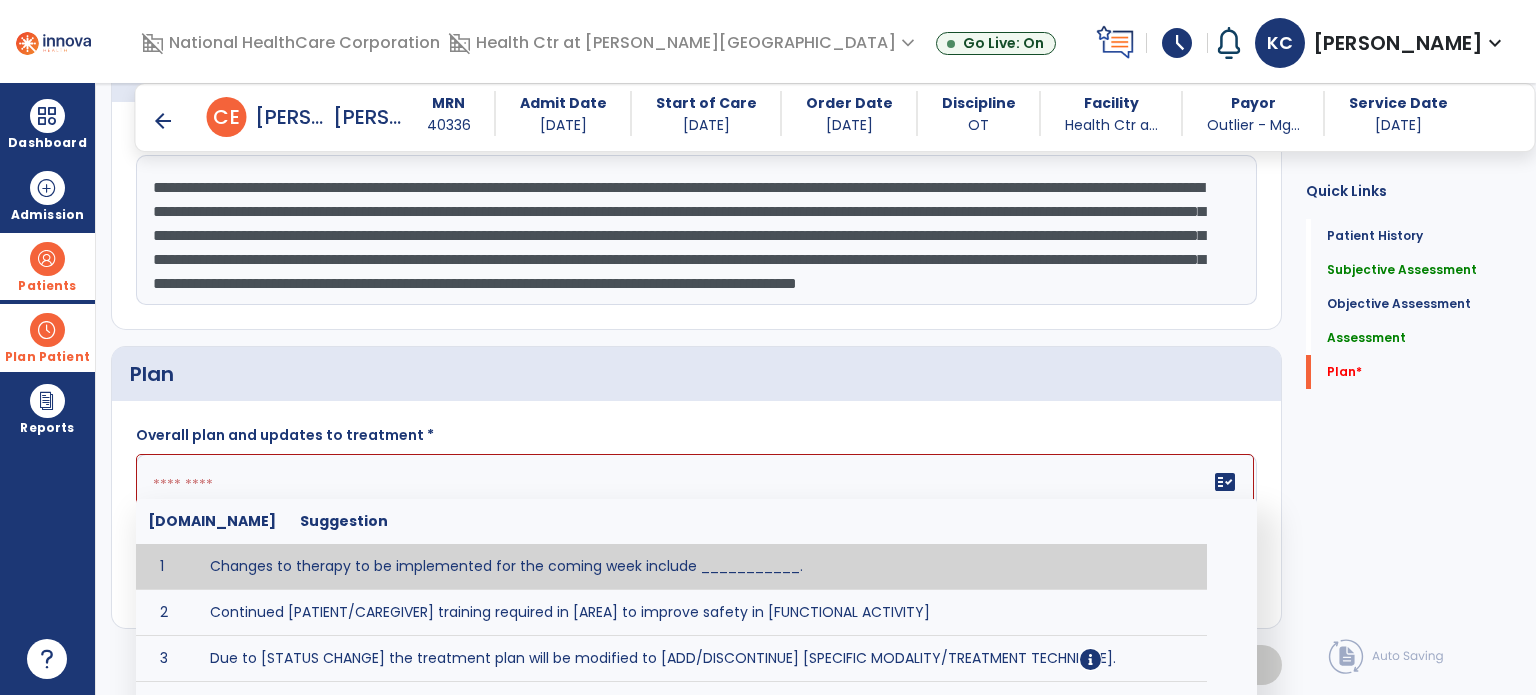 paste on "**********" 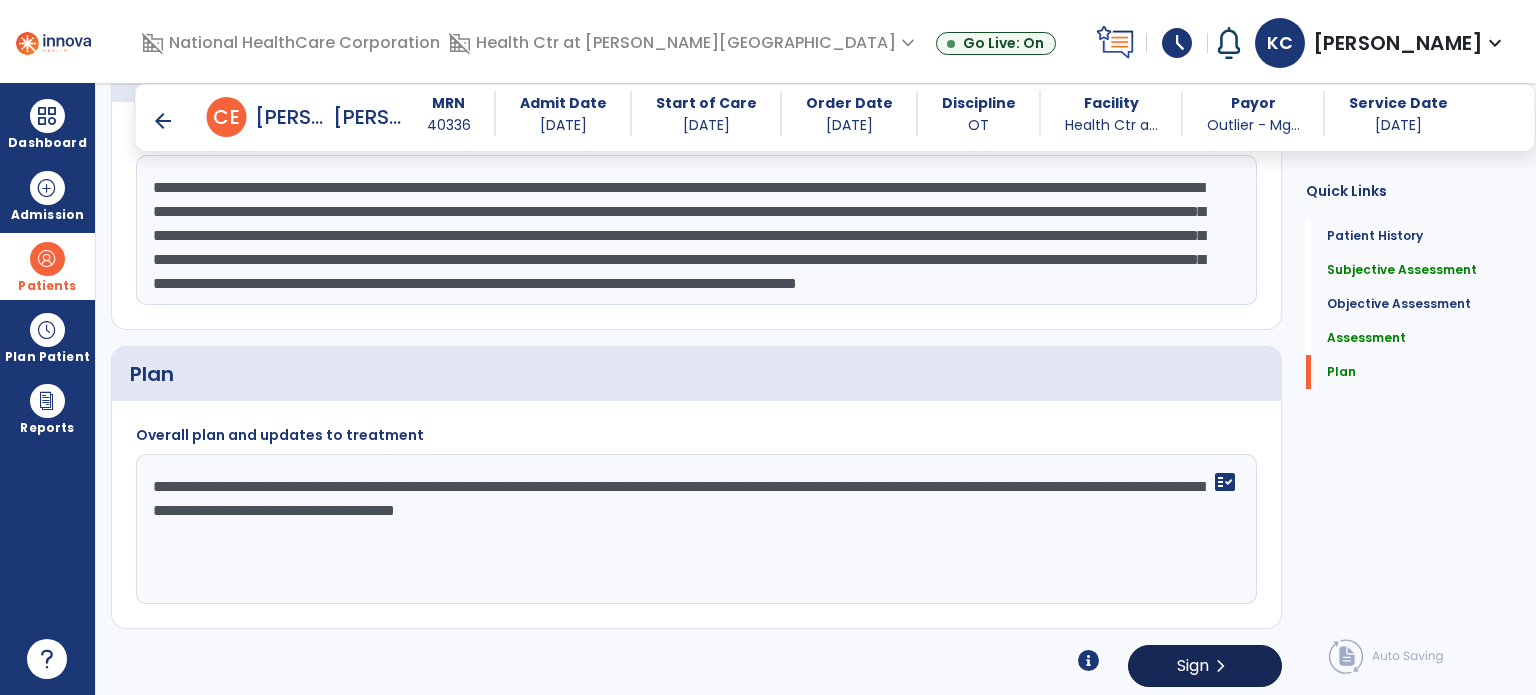 type on "**********" 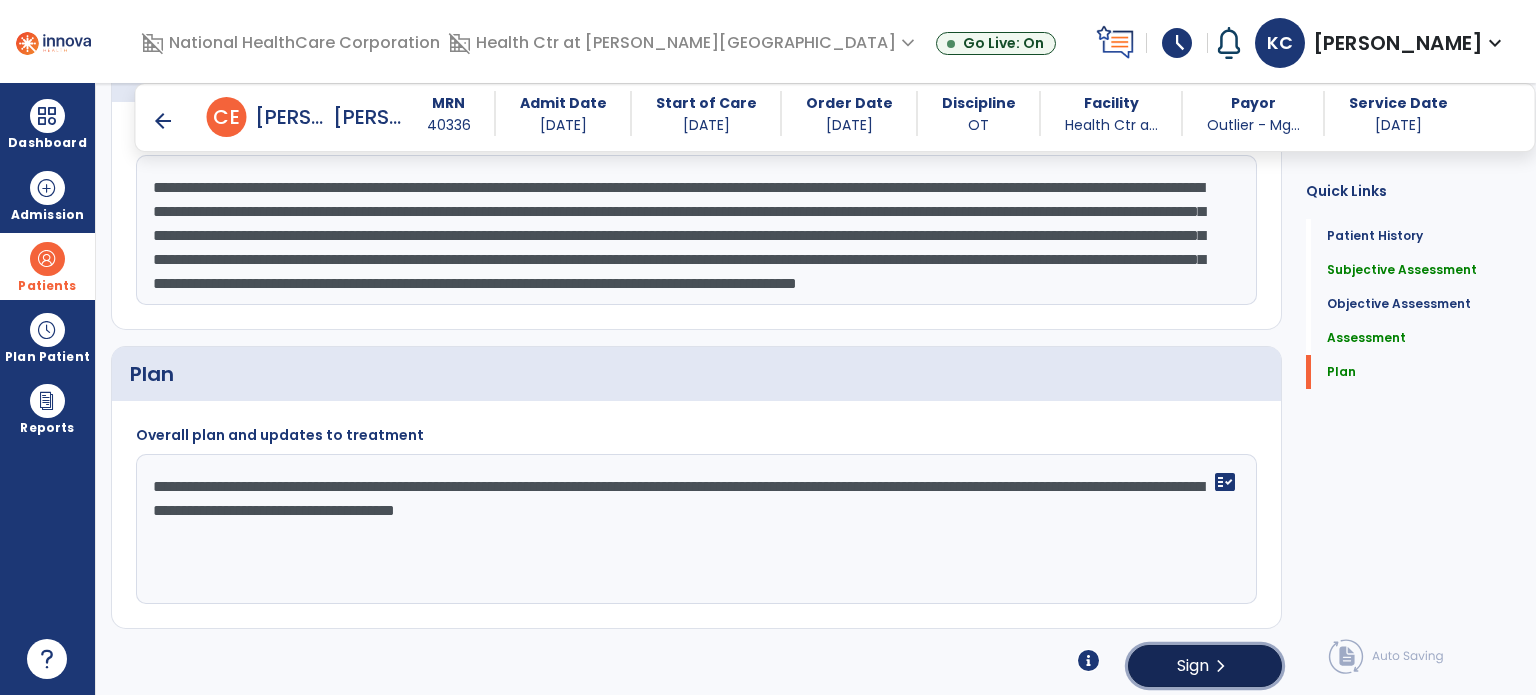 click on "Sign  chevron_right" 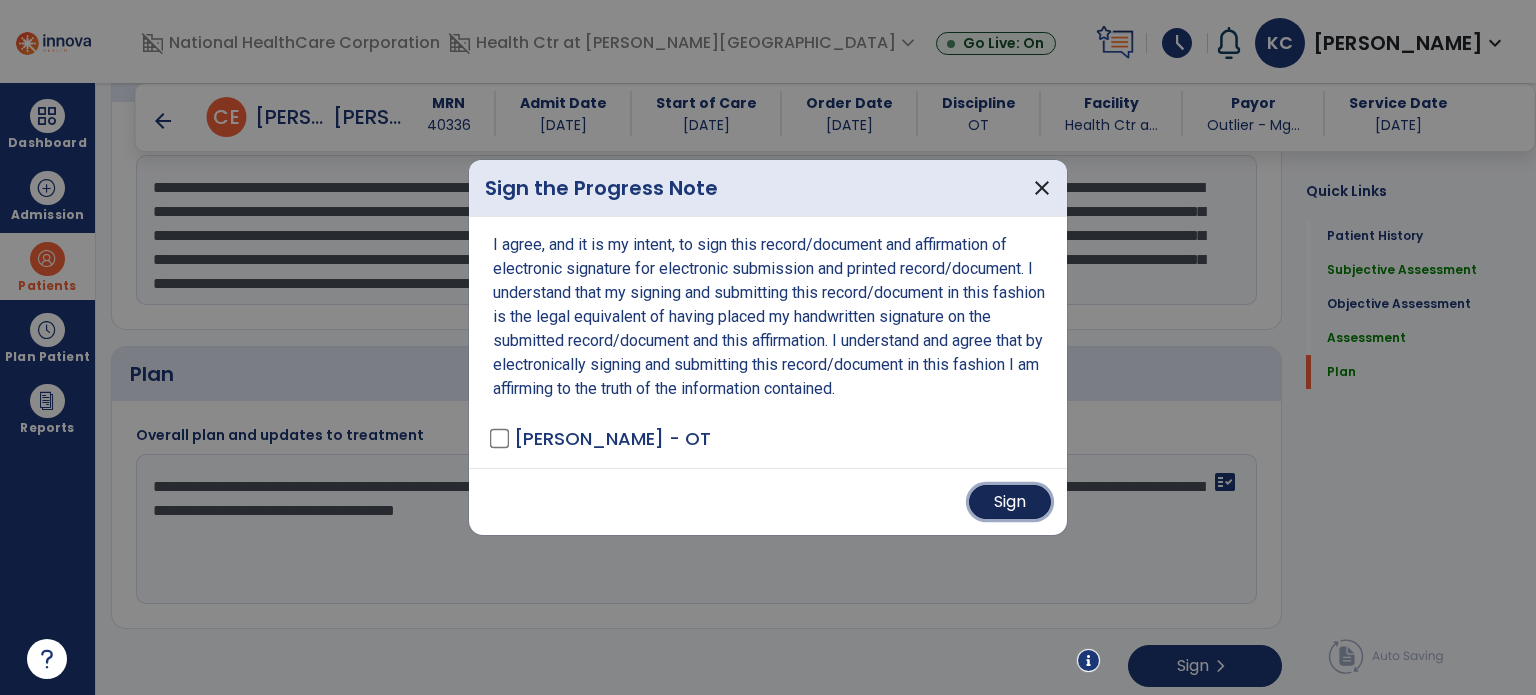 click on "Sign" at bounding box center (1010, 502) 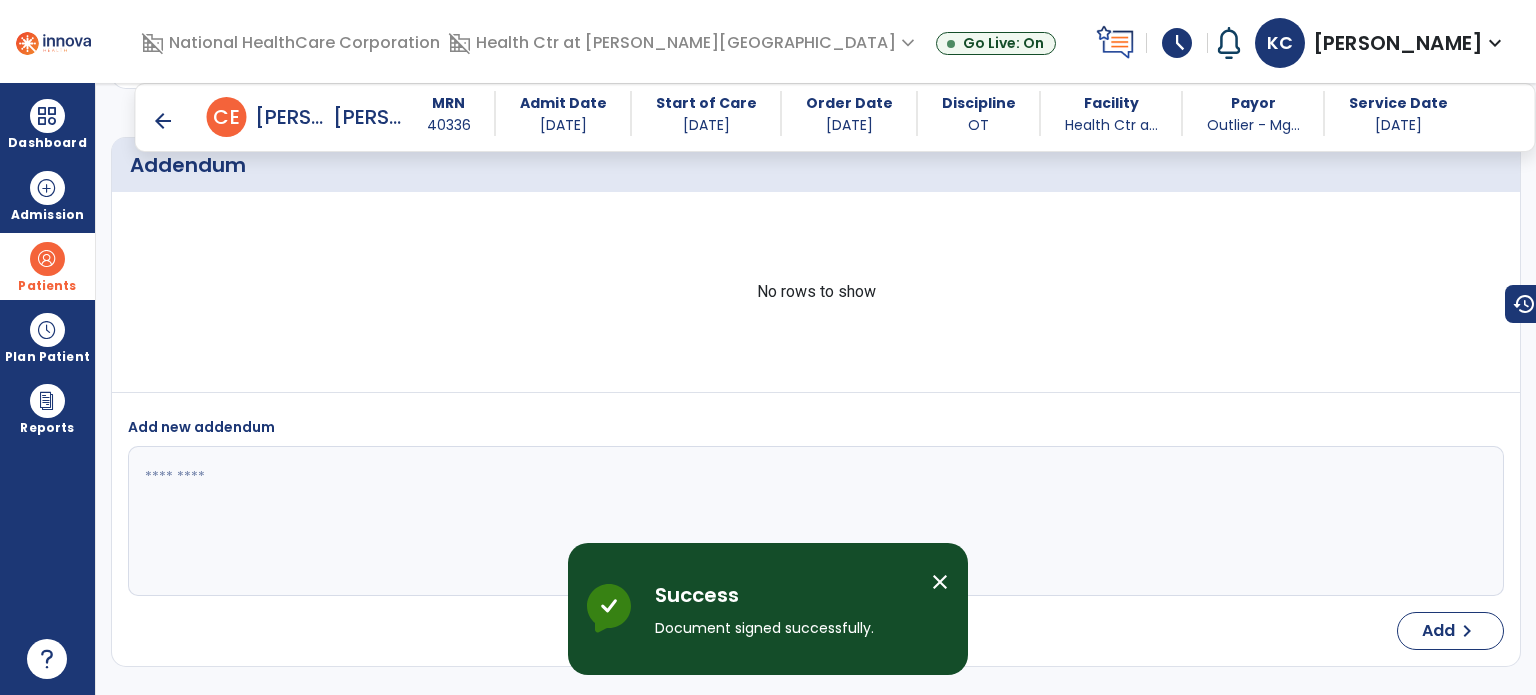 scroll, scrollTop: 2716, scrollLeft: 0, axis: vertical 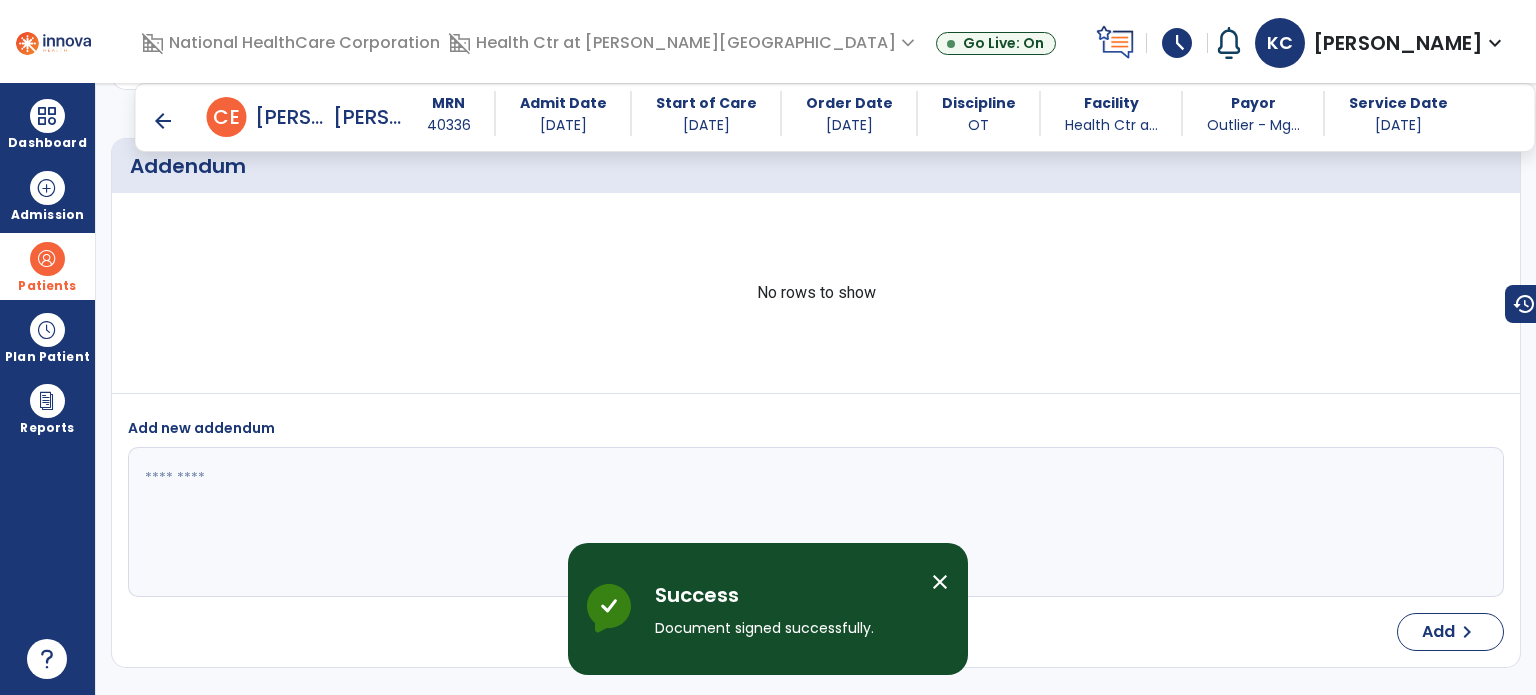 click on "arrow_back" at bounding box center [163, 121] 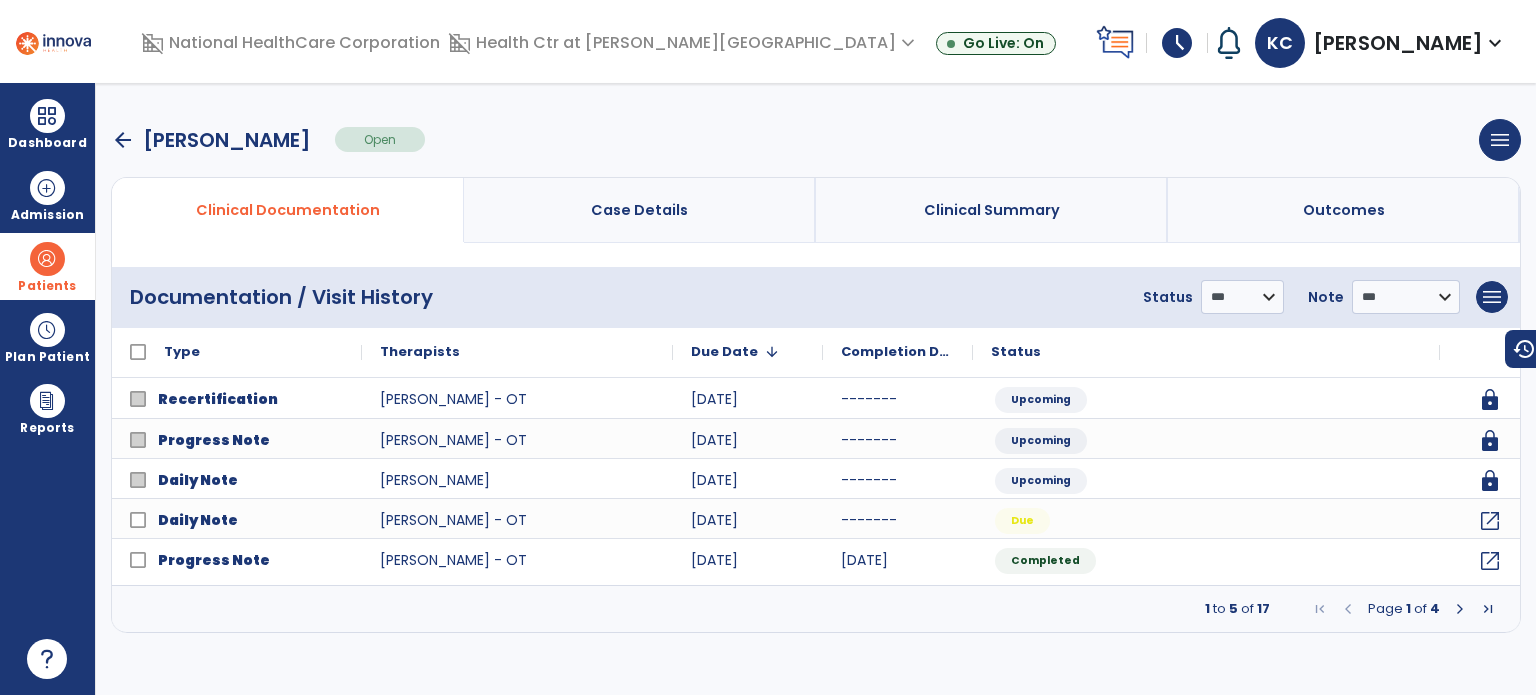 scroll, scrollTop: 0, scrollLeft: 0, axis: both 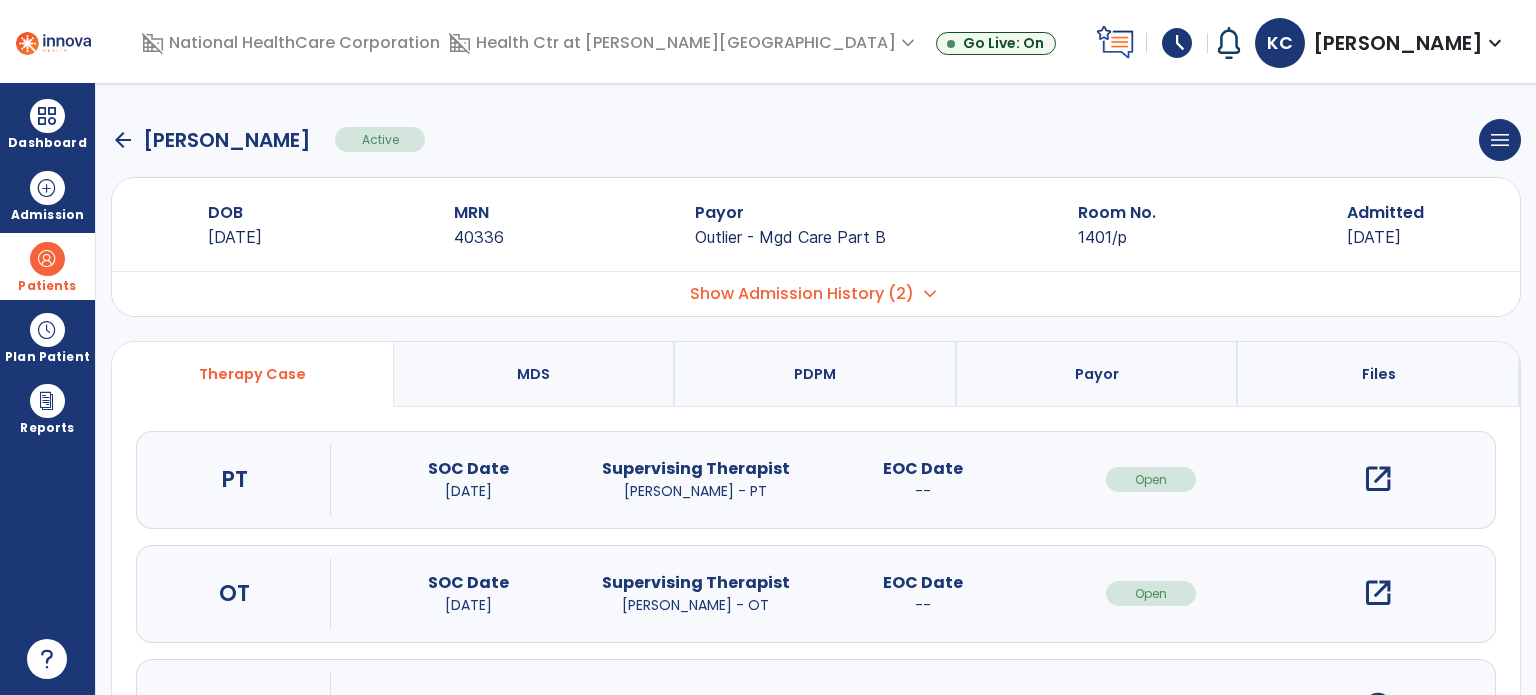 click at bounding box center (47, 259) 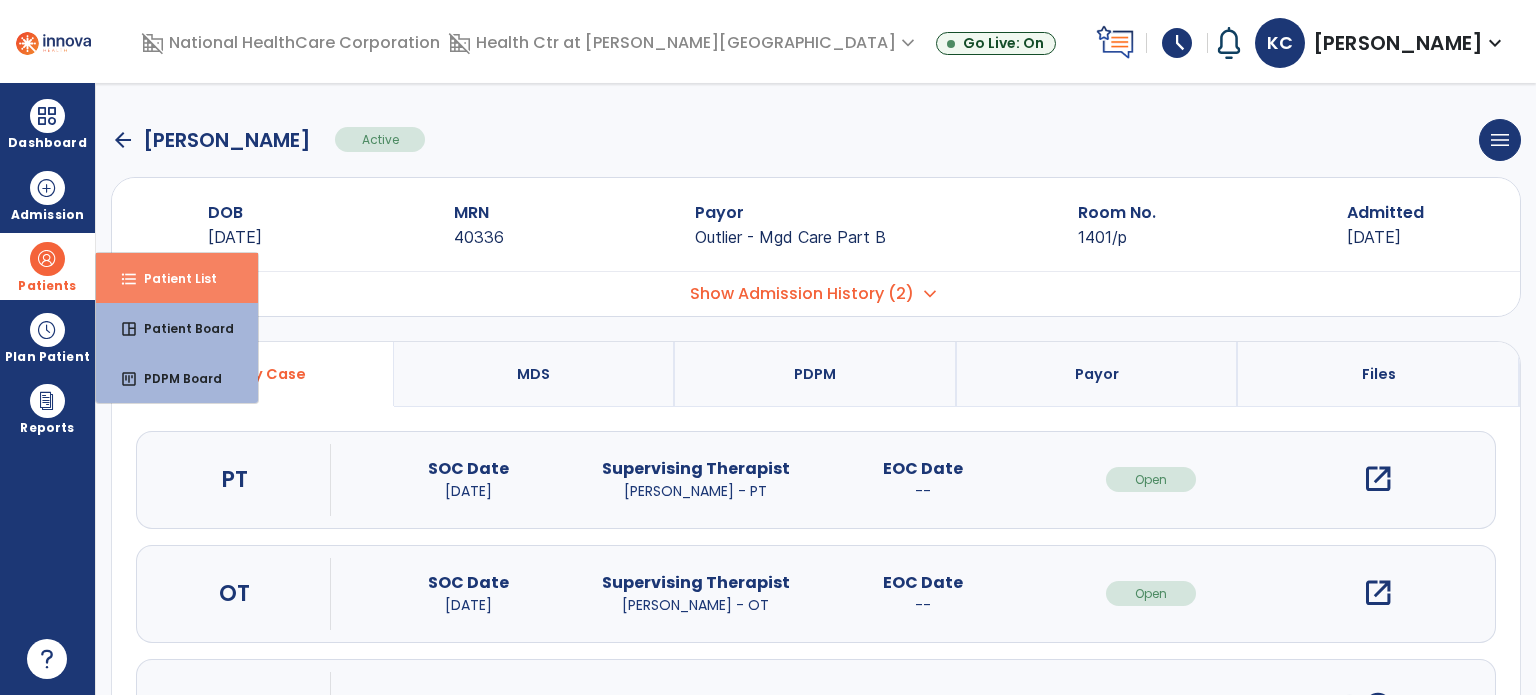 click on "format_list_bulleted  Patient List" at bounding box center (177, 278) 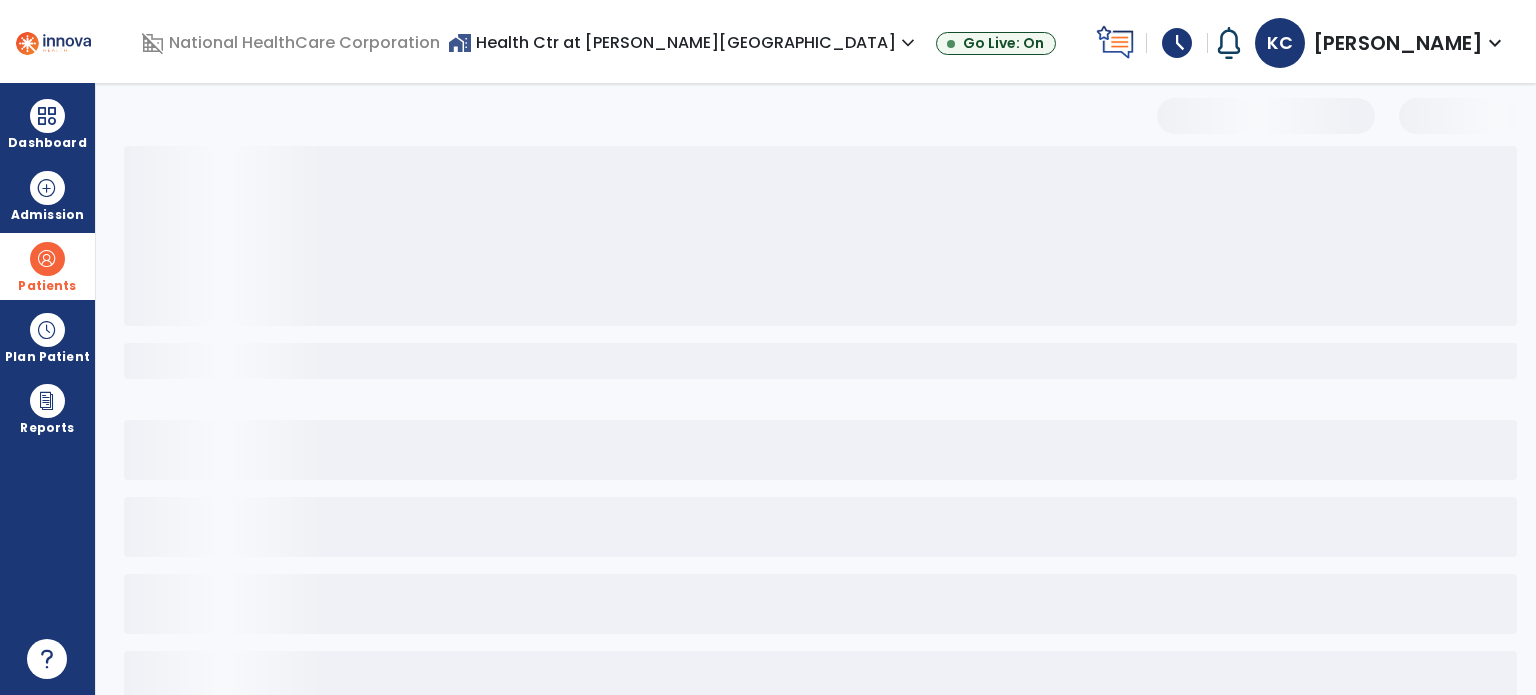select on "***" 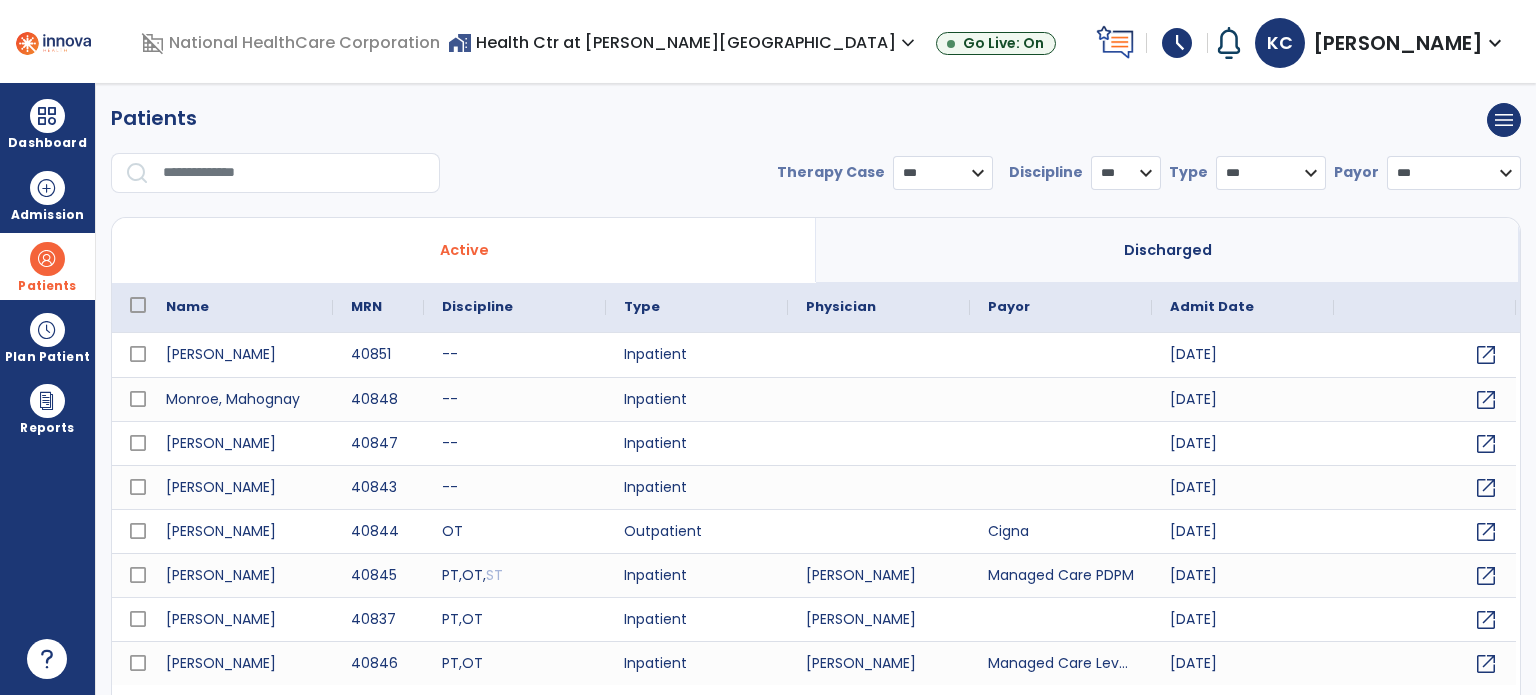 click at bounding box center [294, 173] 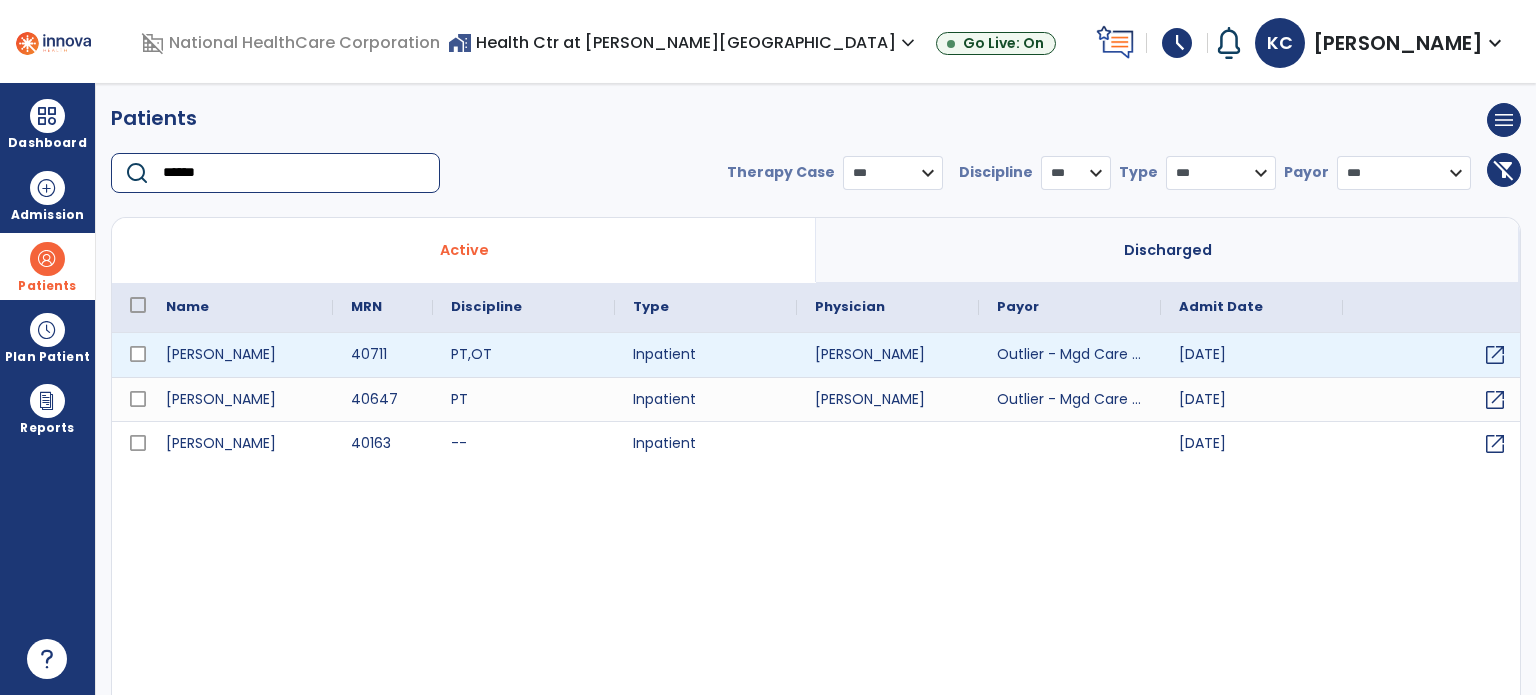 type on "******" 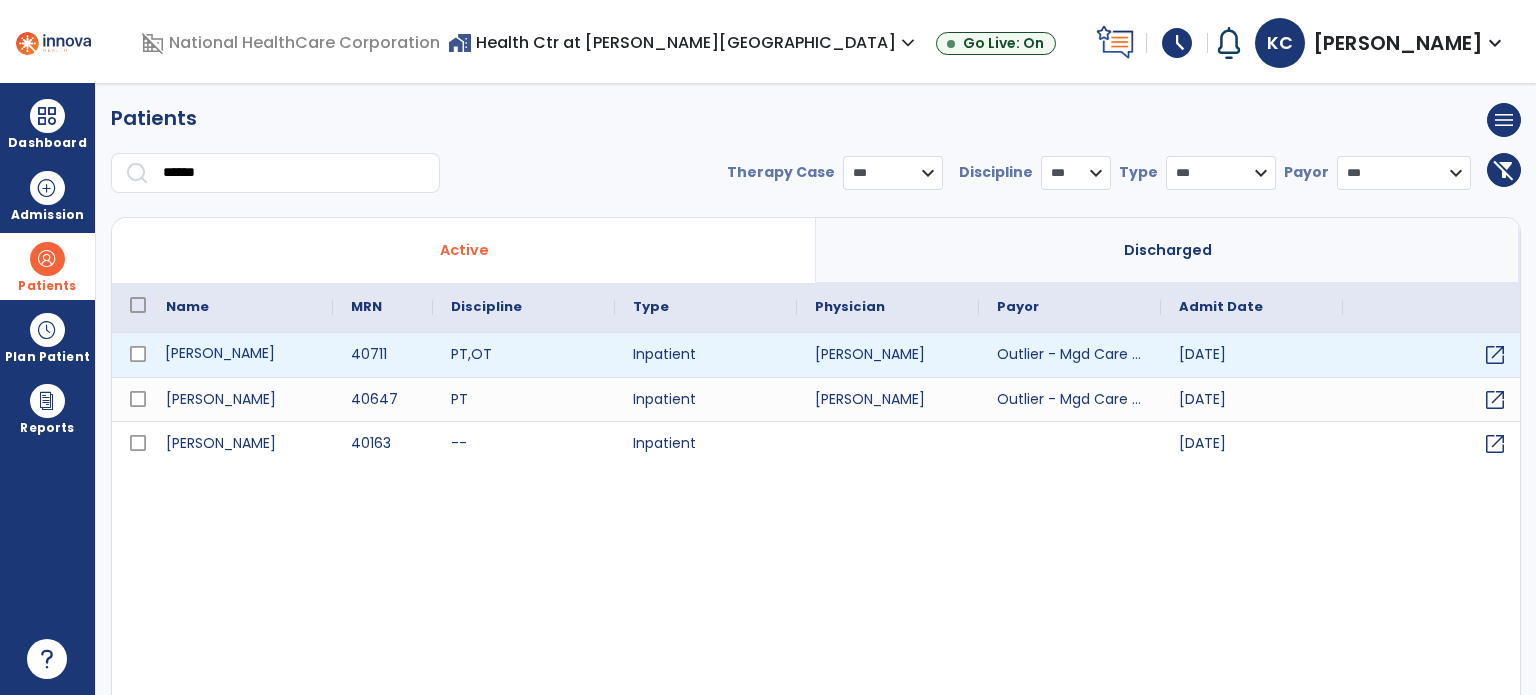 click on "[PERSON_NAME]" at bounding box center [240, 355] 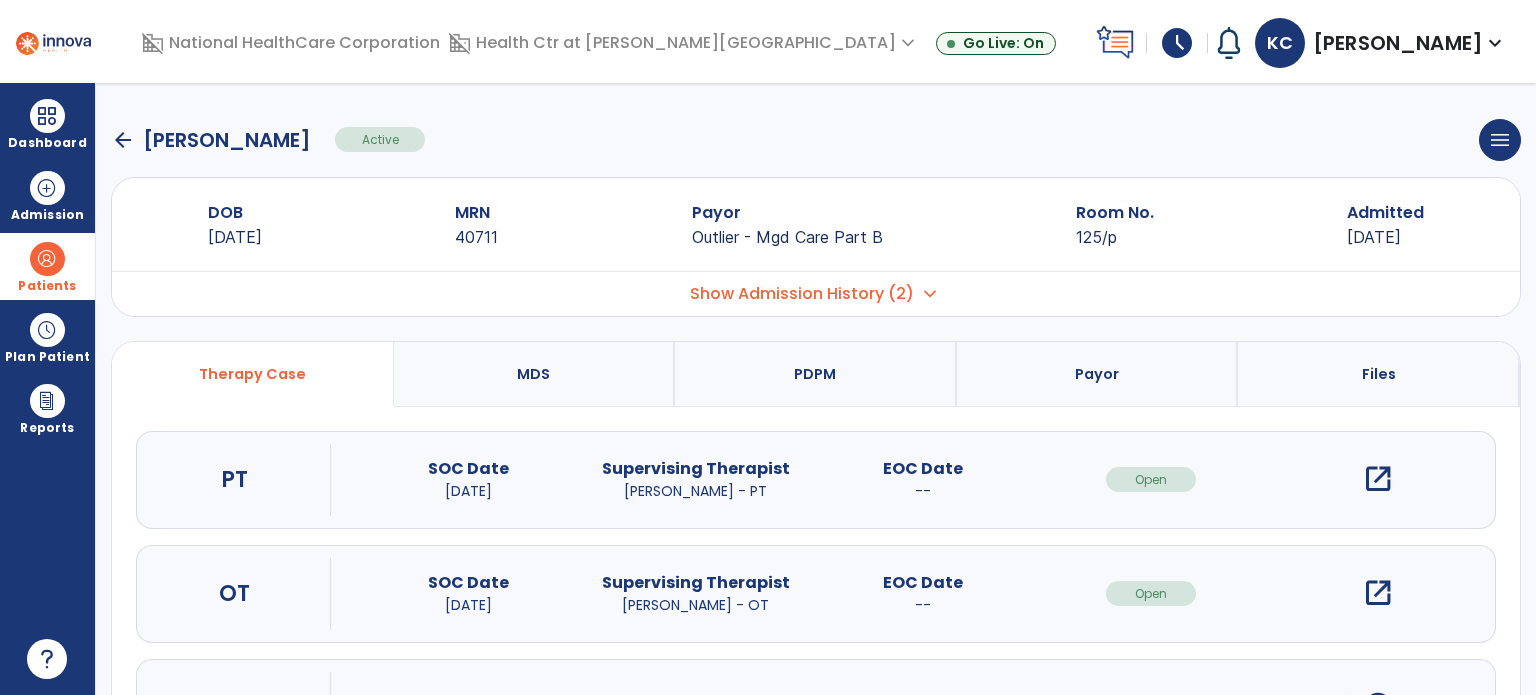 click on "open_in_new" at bounding box center (1378, 593) 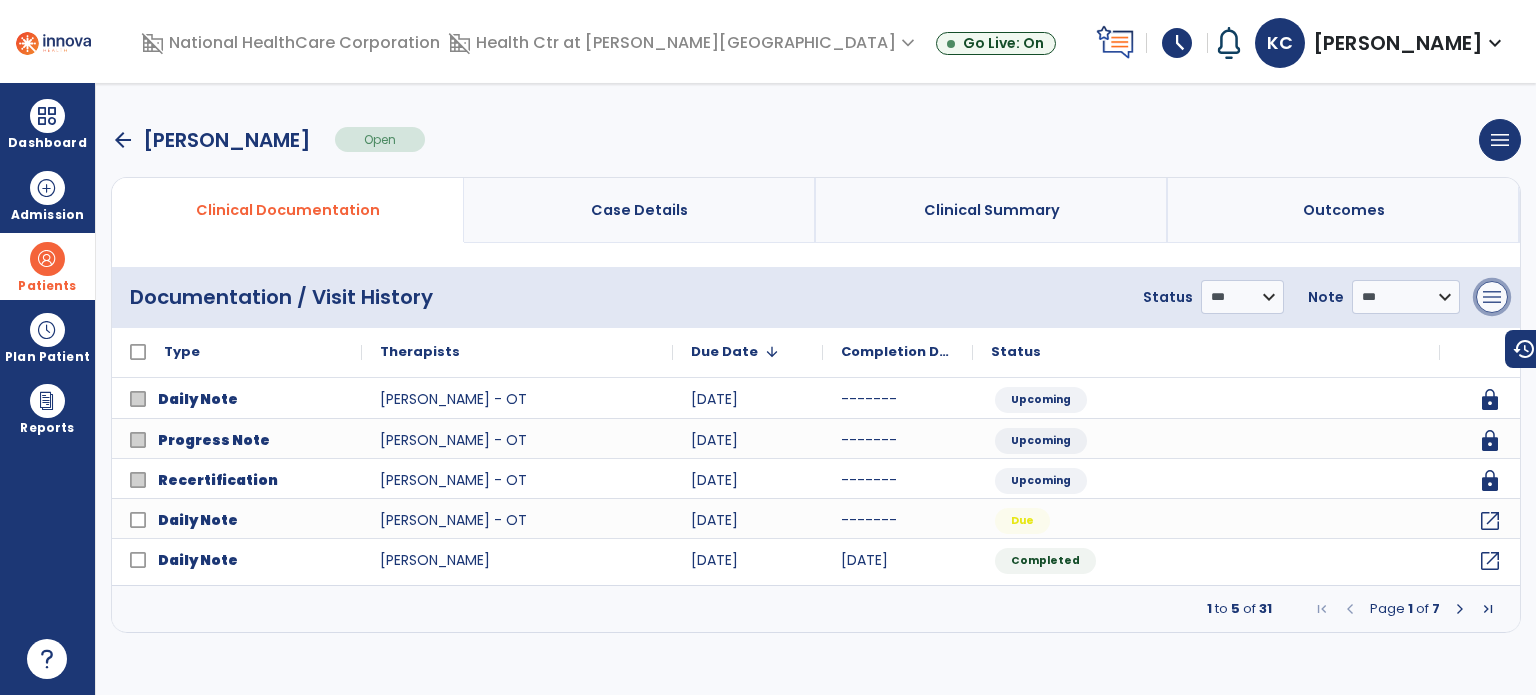 click on "menu" at bounding box center [1492, 297] 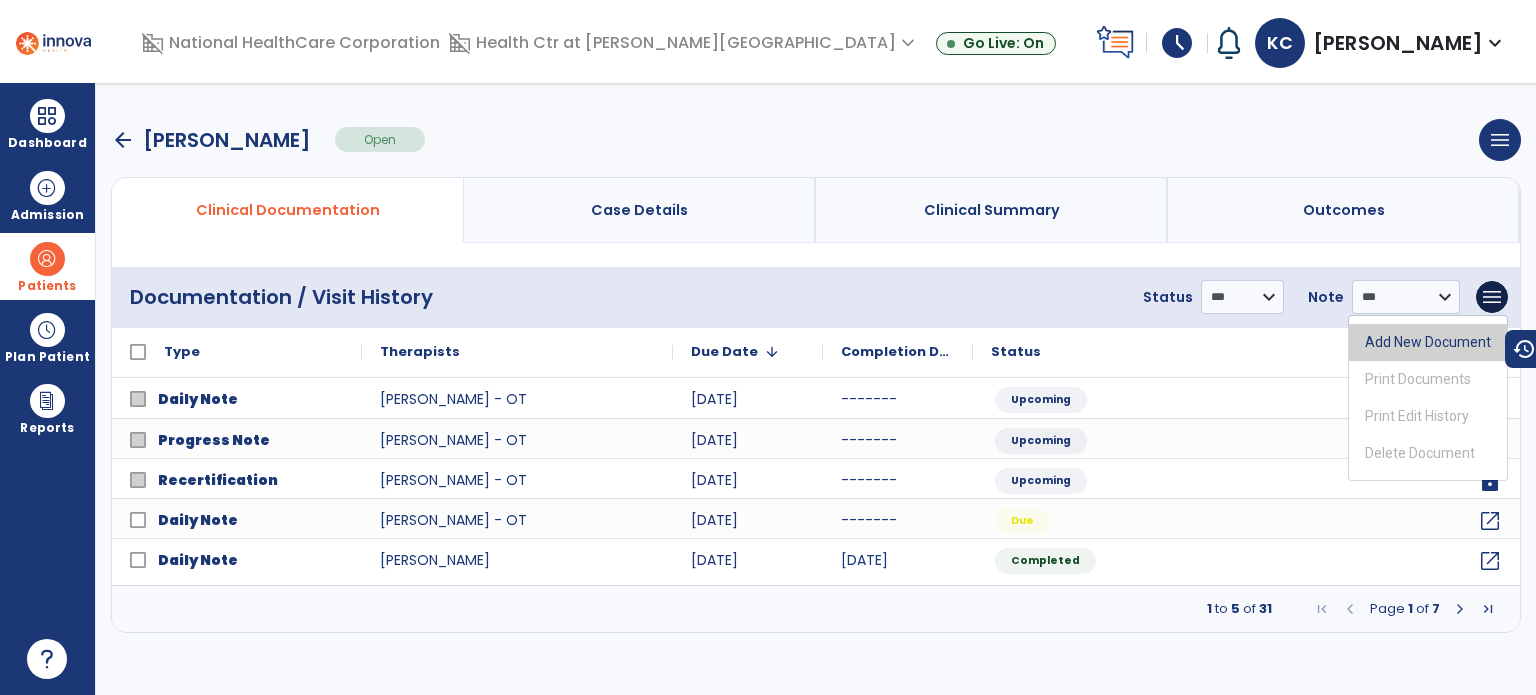click on "Add New Document" at bounding box center [1428, 342] 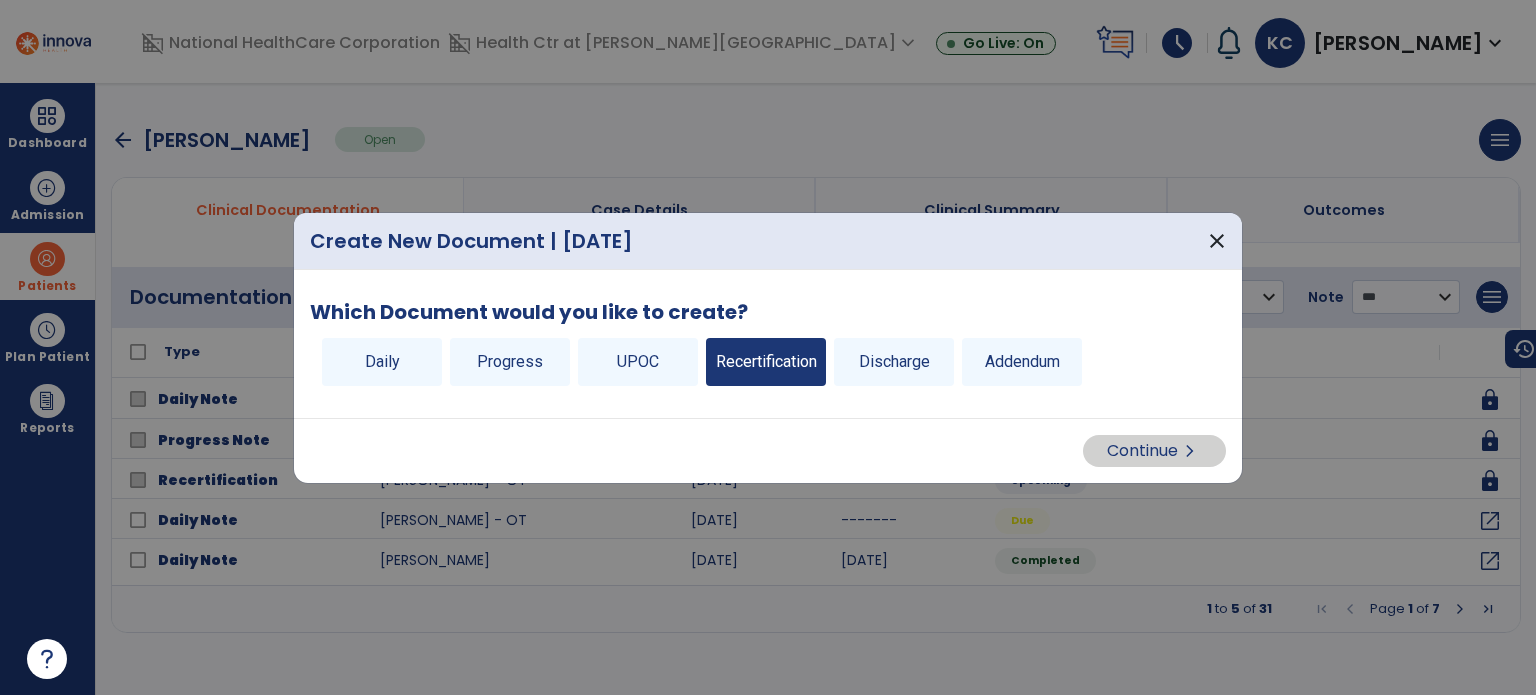 click on "Recertification" at bounding box center (766, 362) 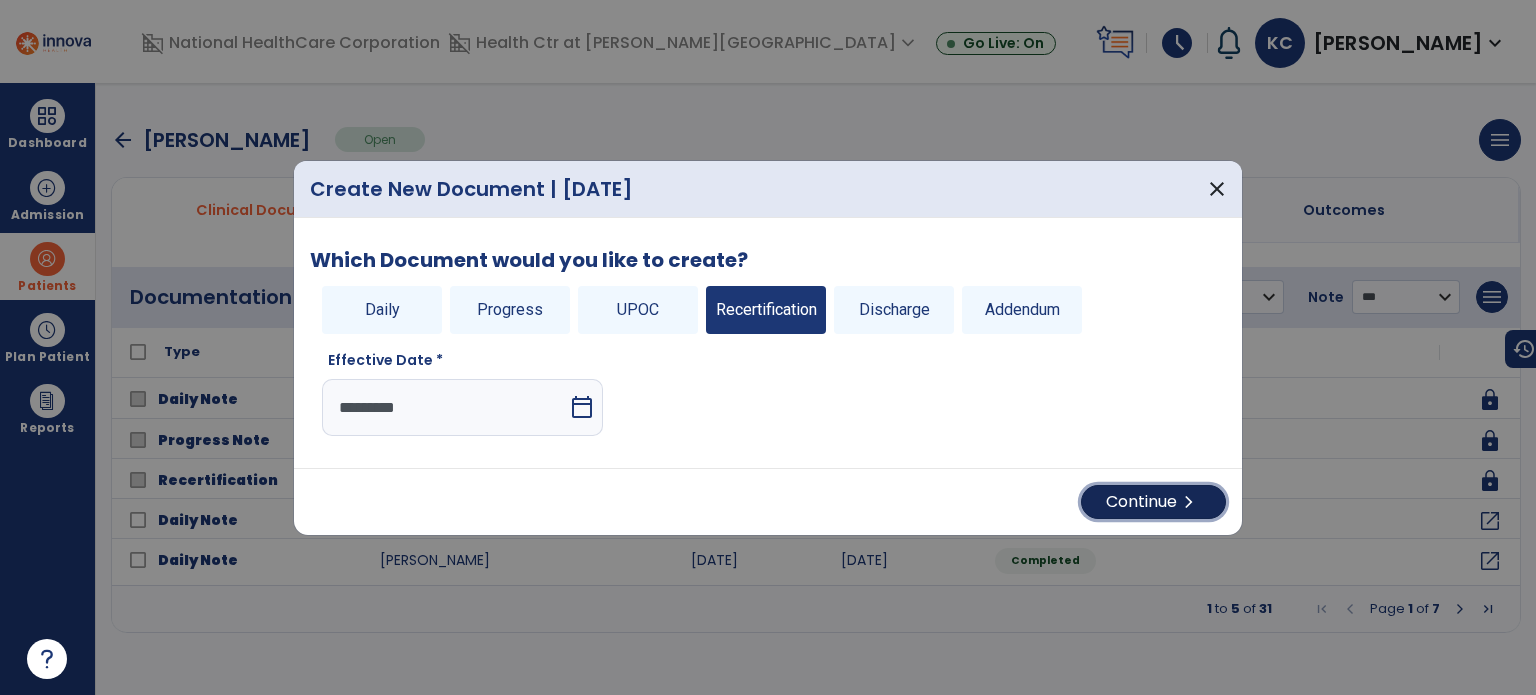 click on "Continue   chevron_right" at bounding box center (1153, 502) 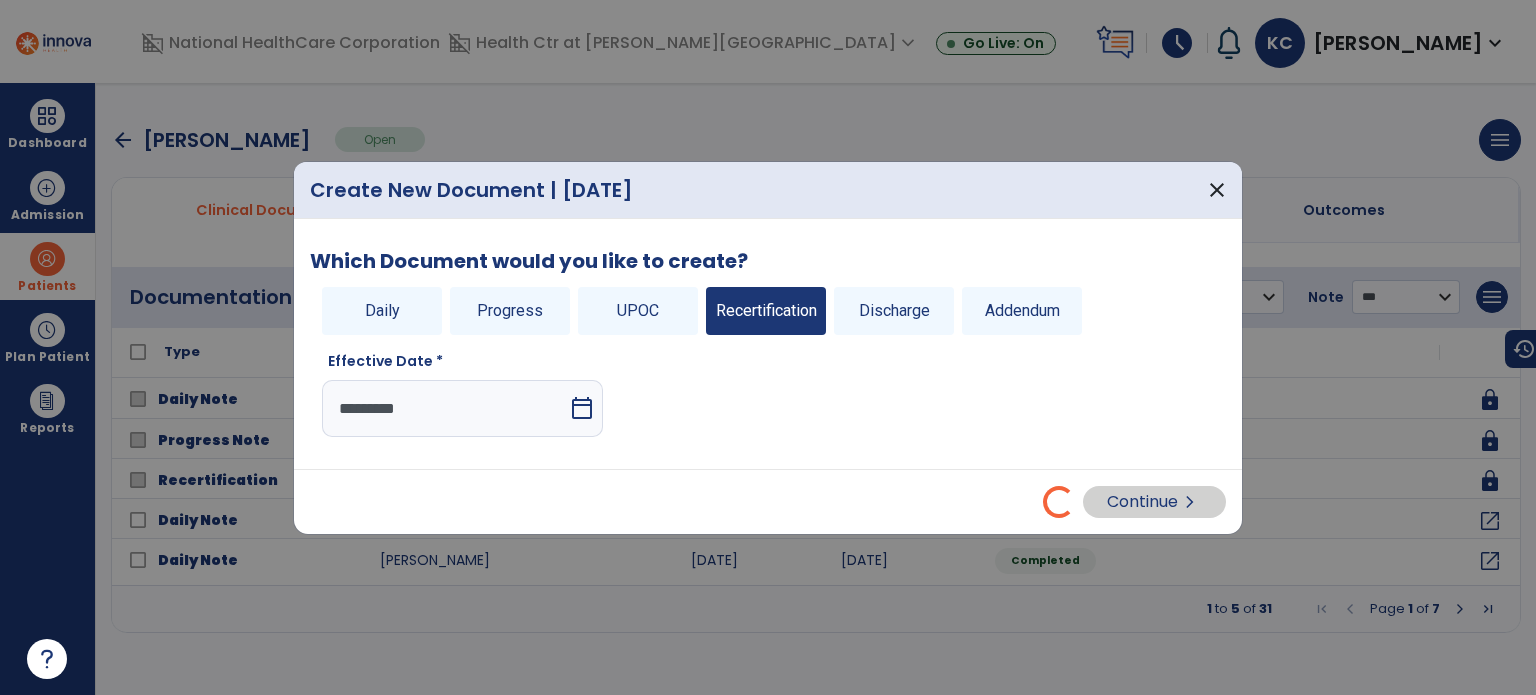 select on "**" 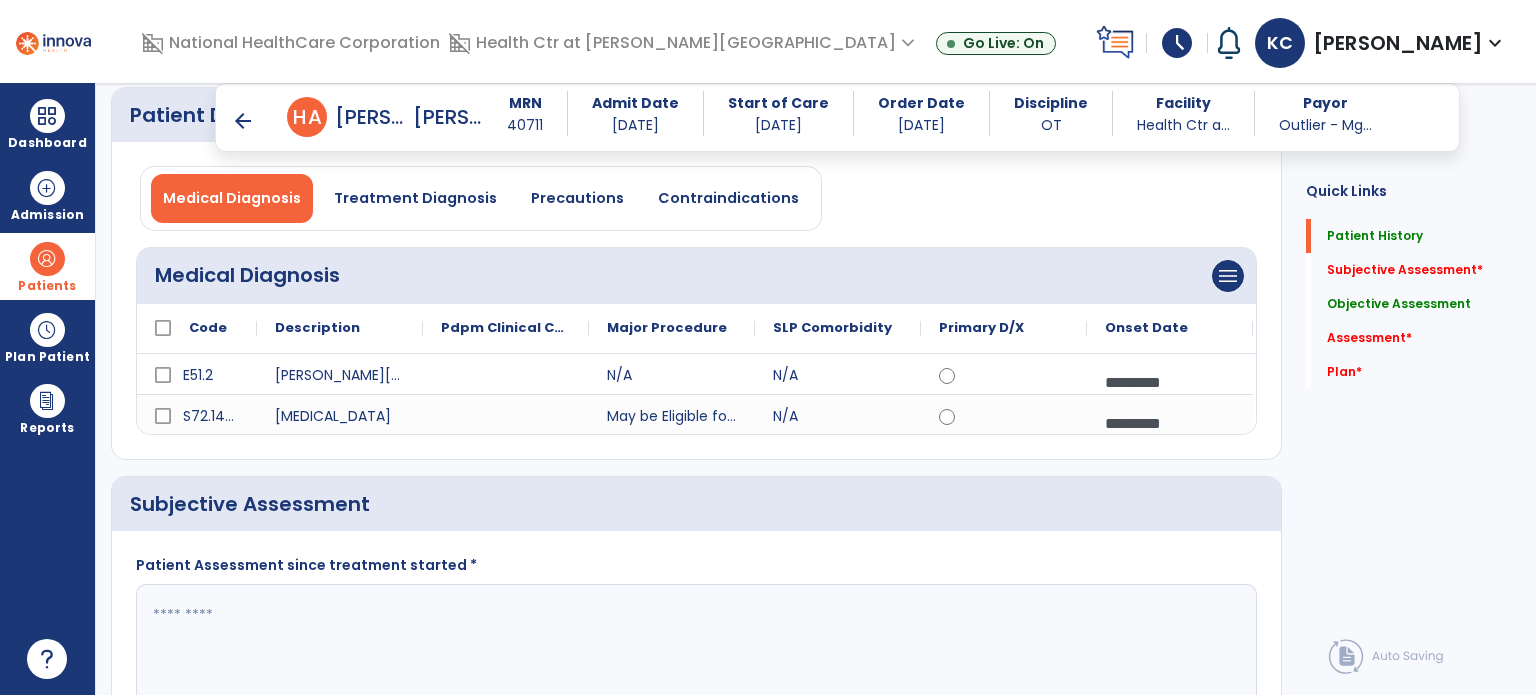 scroll, scrollTop: 300, scrollLeft: 0, axis: vertical 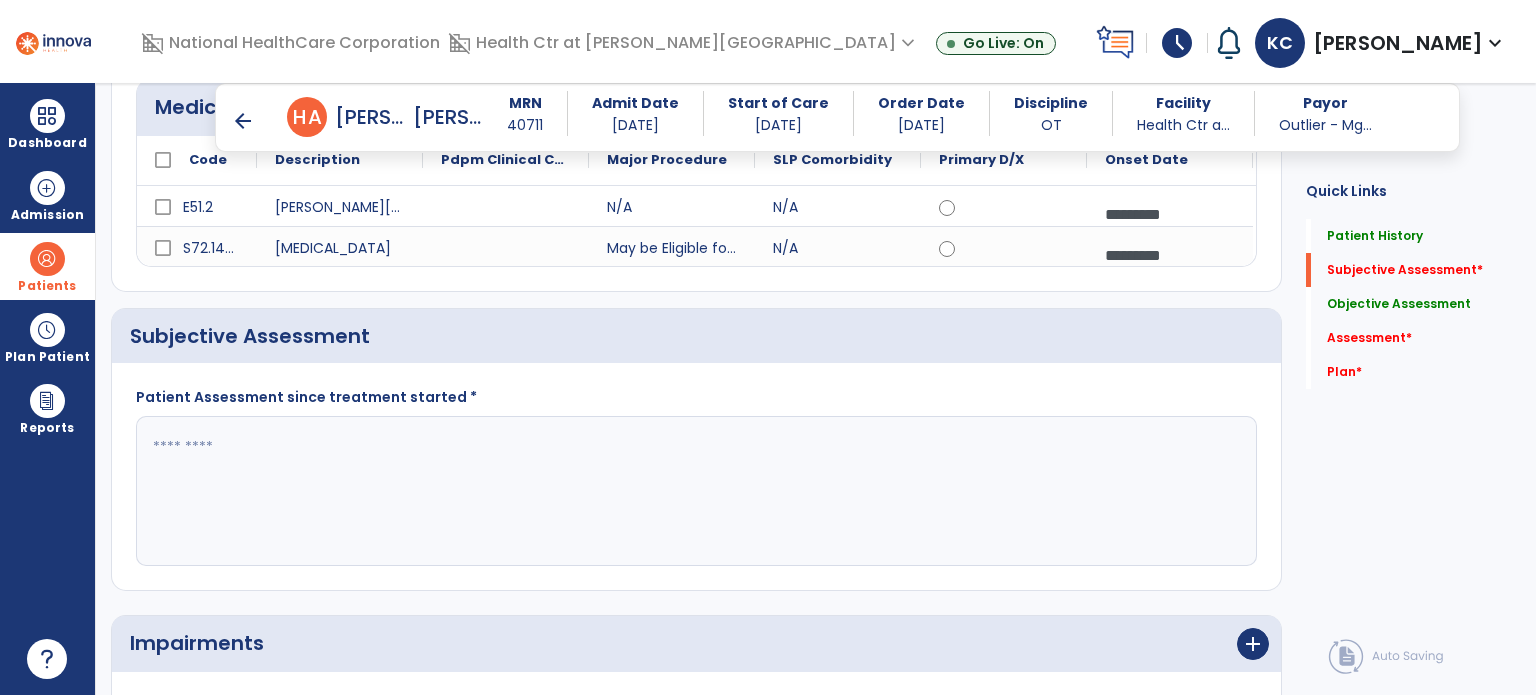 click 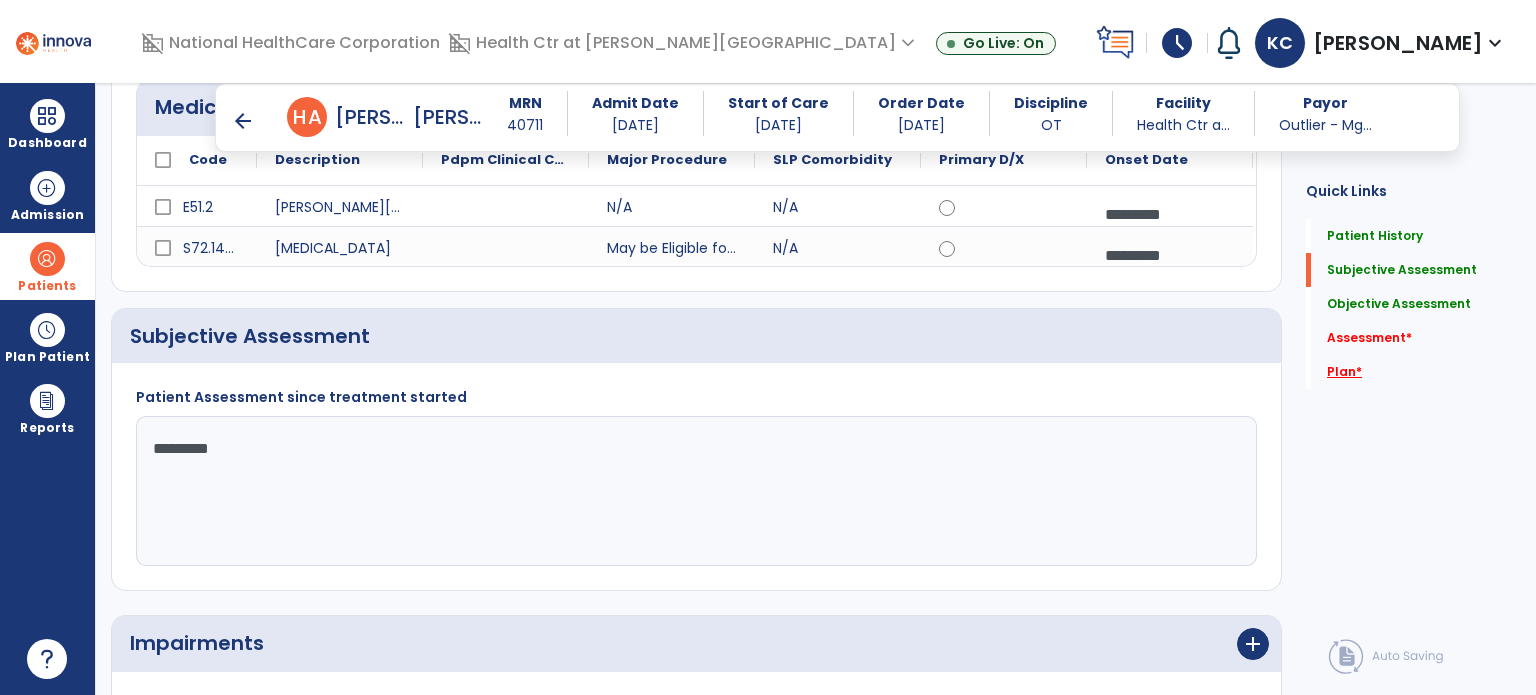 type on "*********" 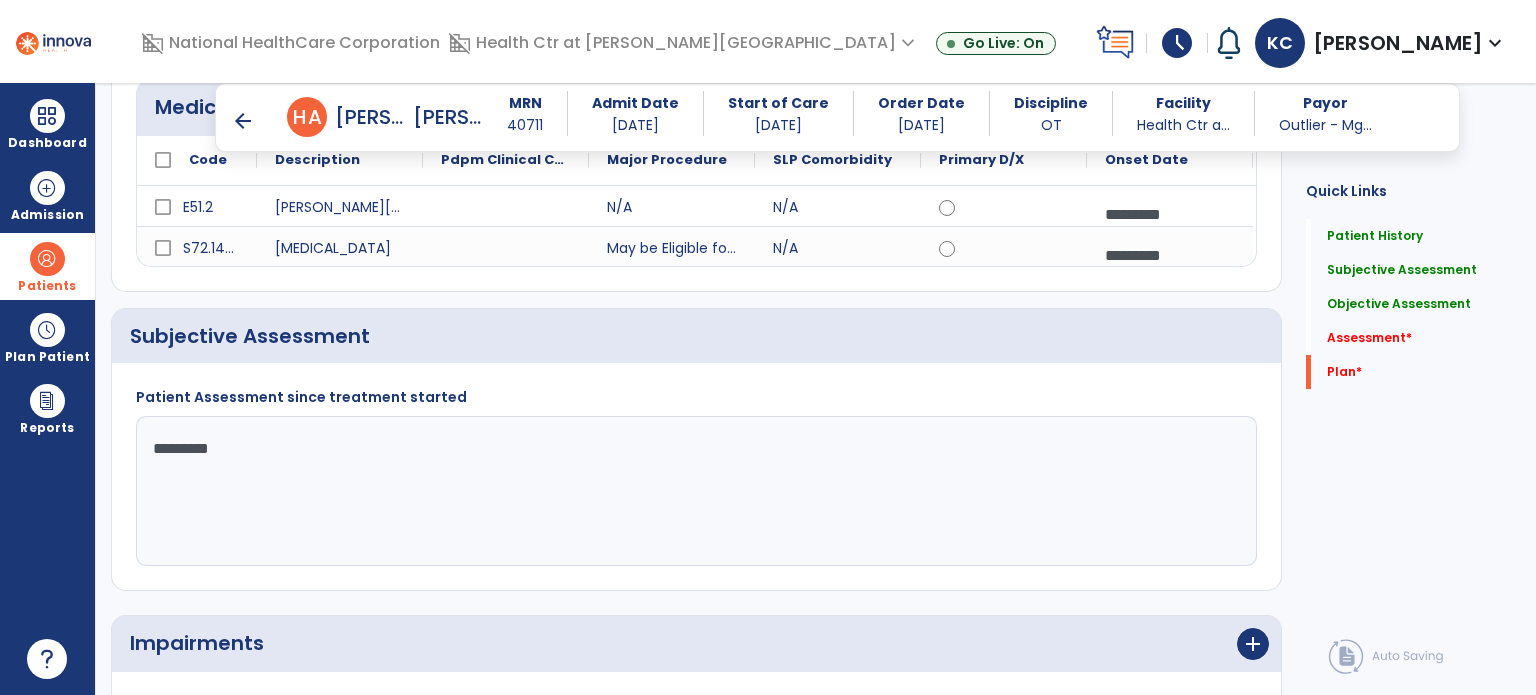 scroll, scrollTop: 38, scrollLeft: 0, axis: vertical 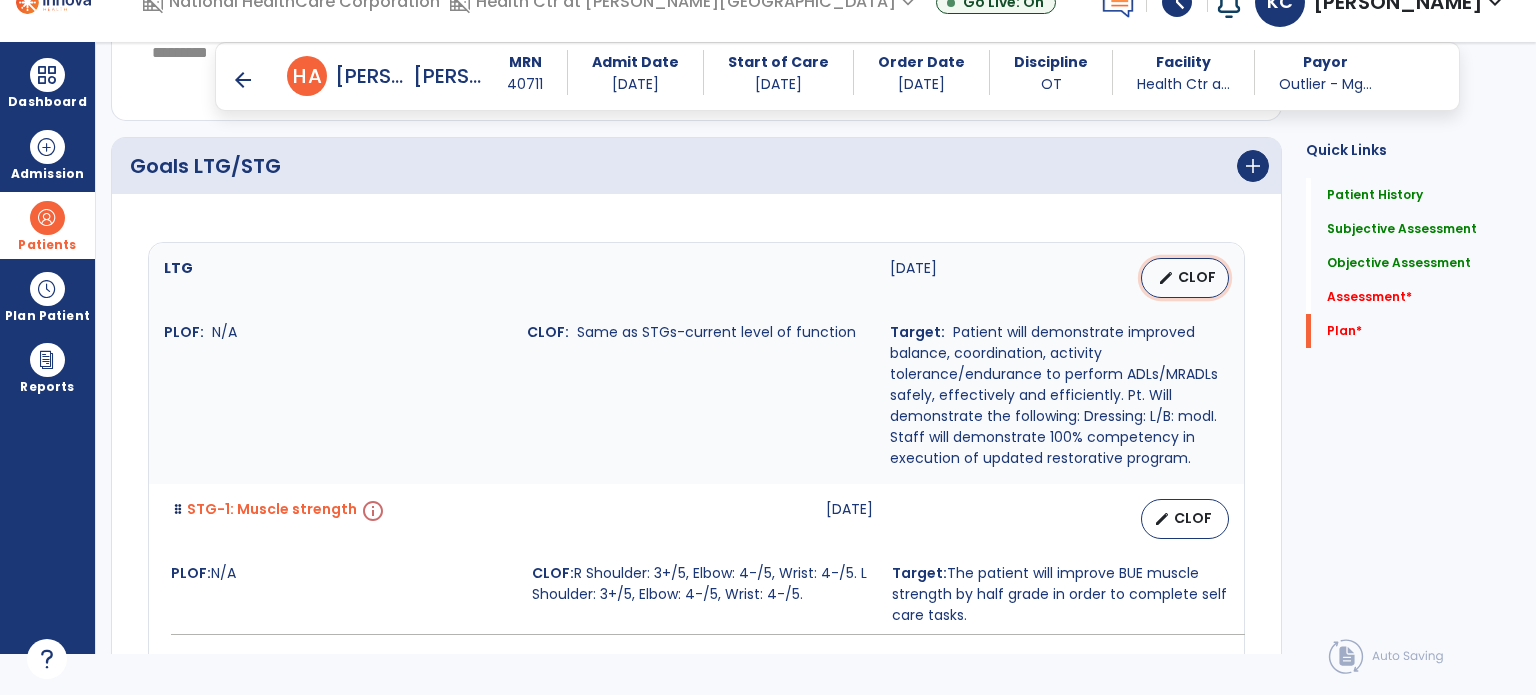 click on "CLOF" at bounding box center (1197, 277) 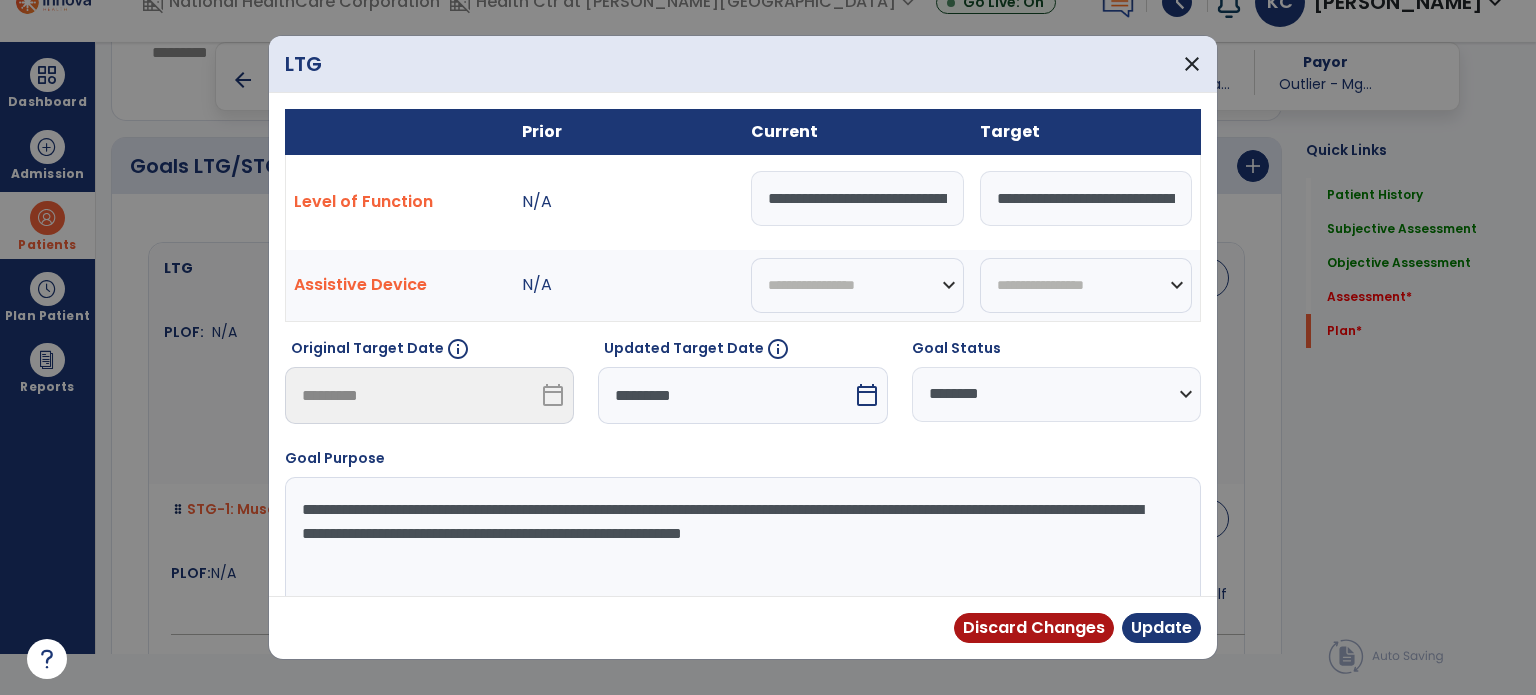 click on "calendar_today" at bounding box center [867, 395] 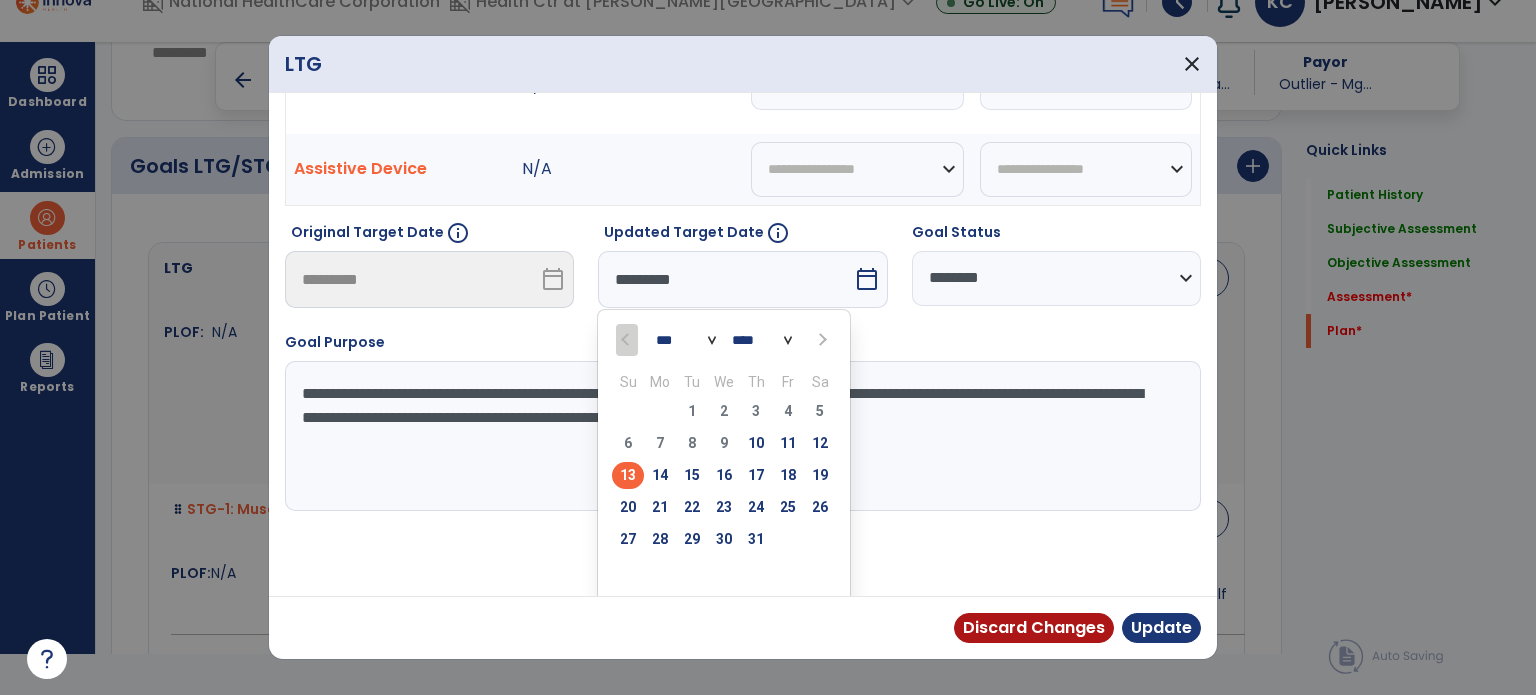 scroll, scrollTop: 121, scrollLeft: 0, axis: vertical 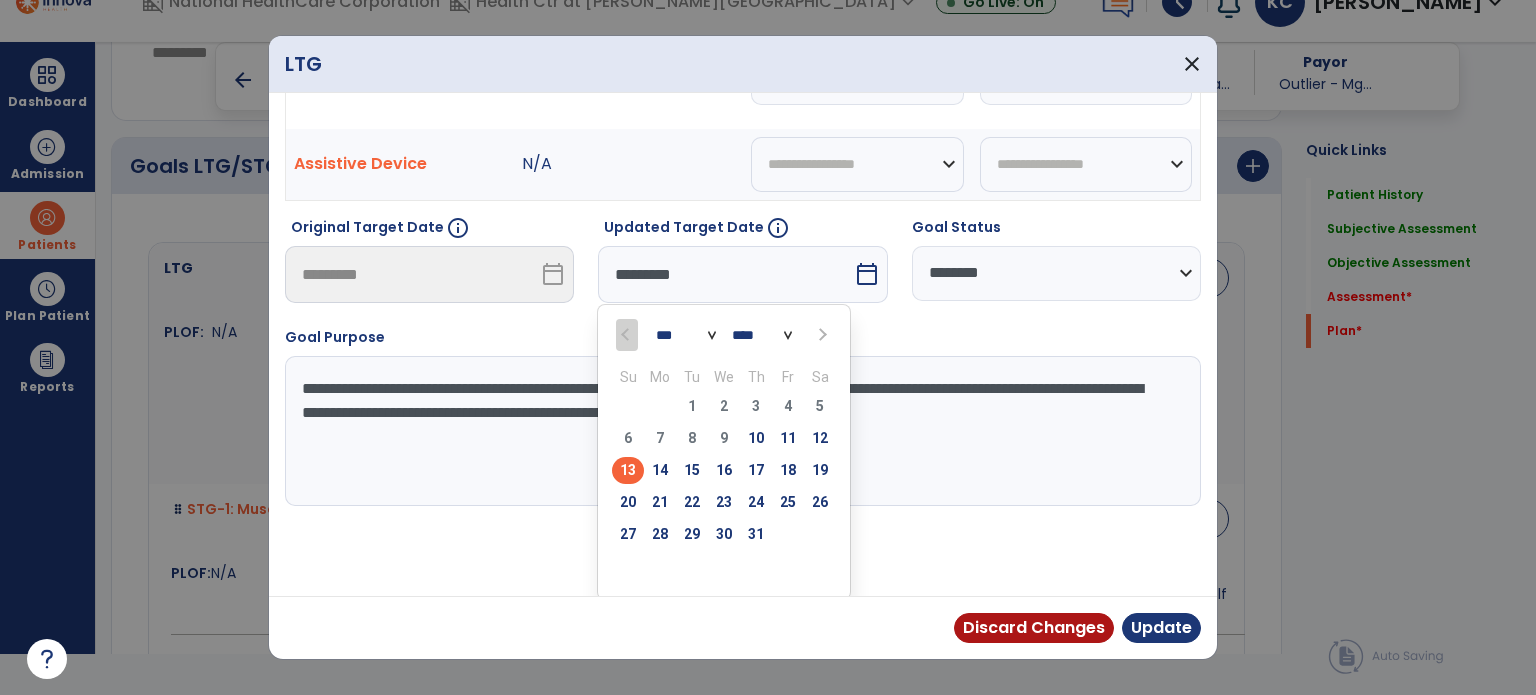 click at bounding box center (820, 334) 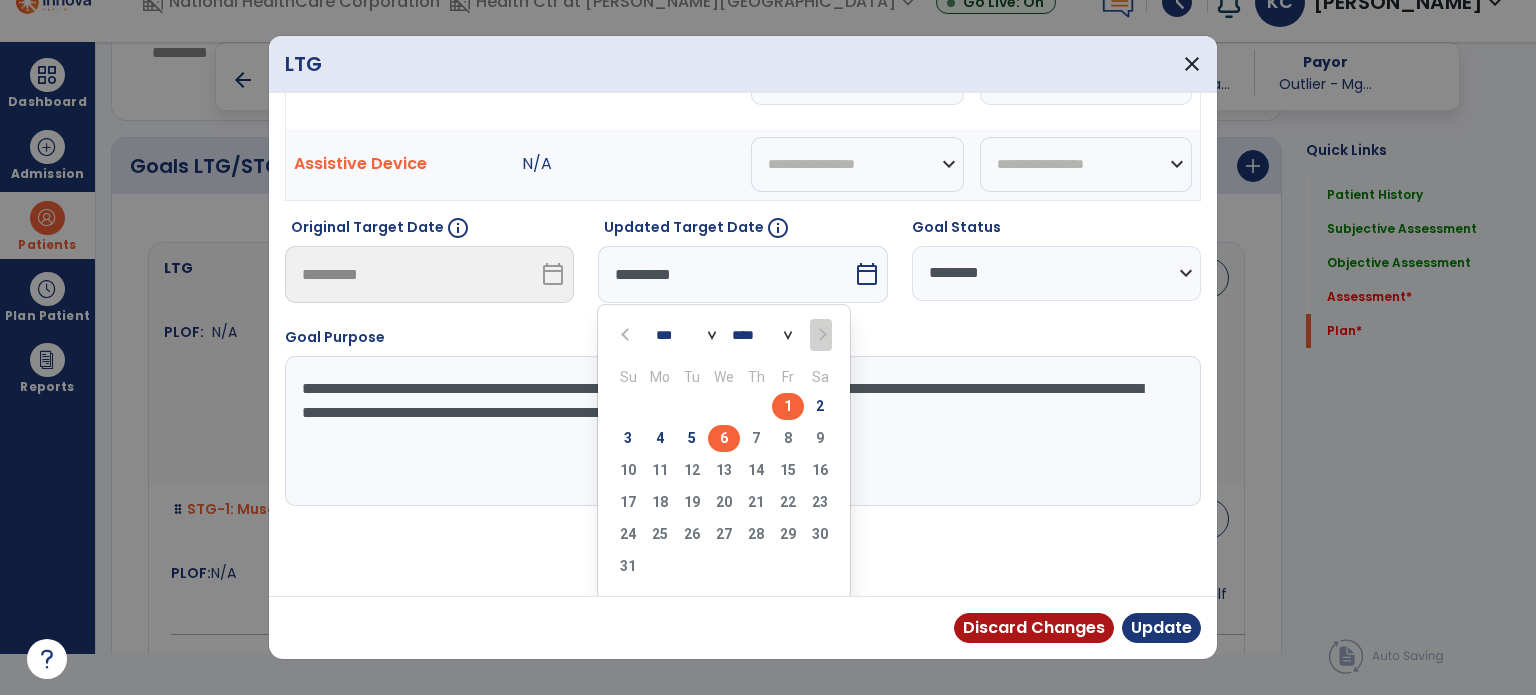 click on "6" at bounding box center [724, 438] 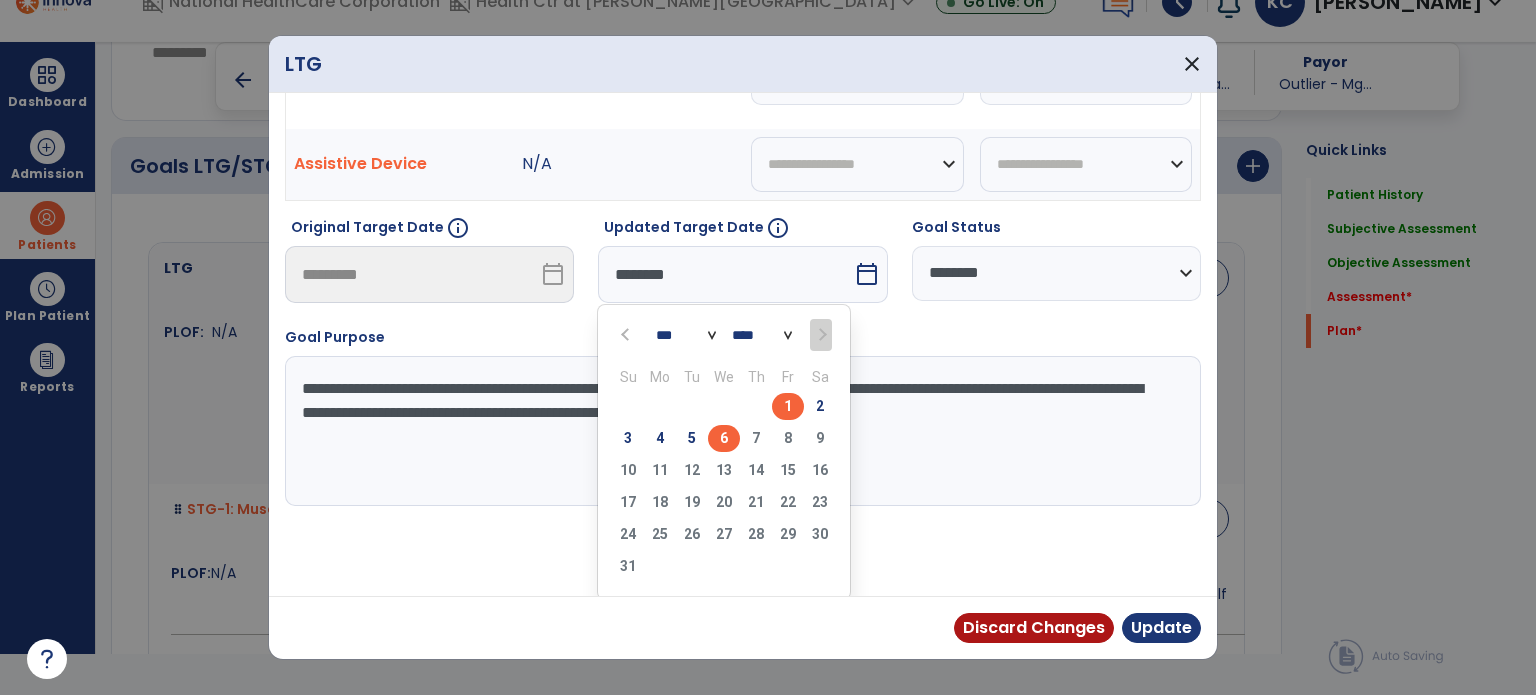 scroll, scrollTop: 44, scrollLeft: 0, axis: vertical 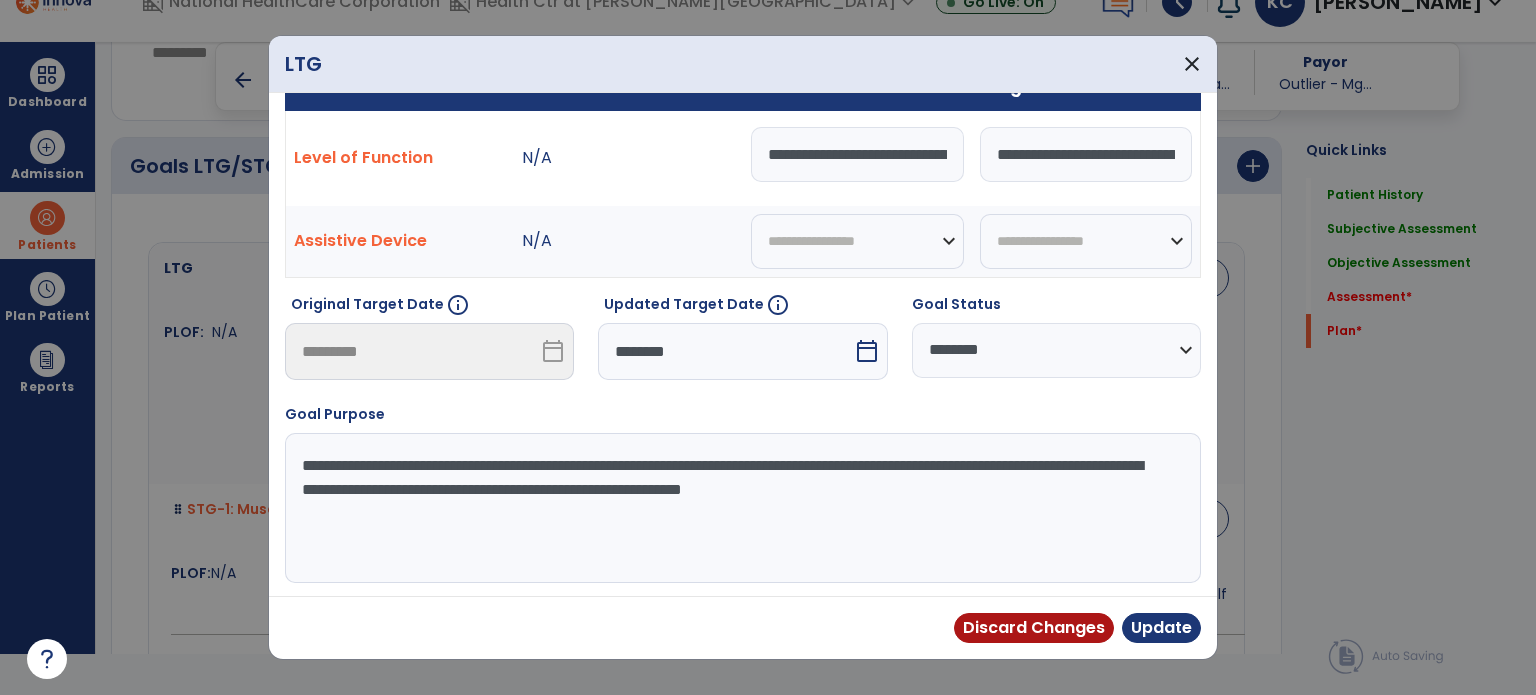 click on "Discard Changes  Update" at bounding box center (743, 627) 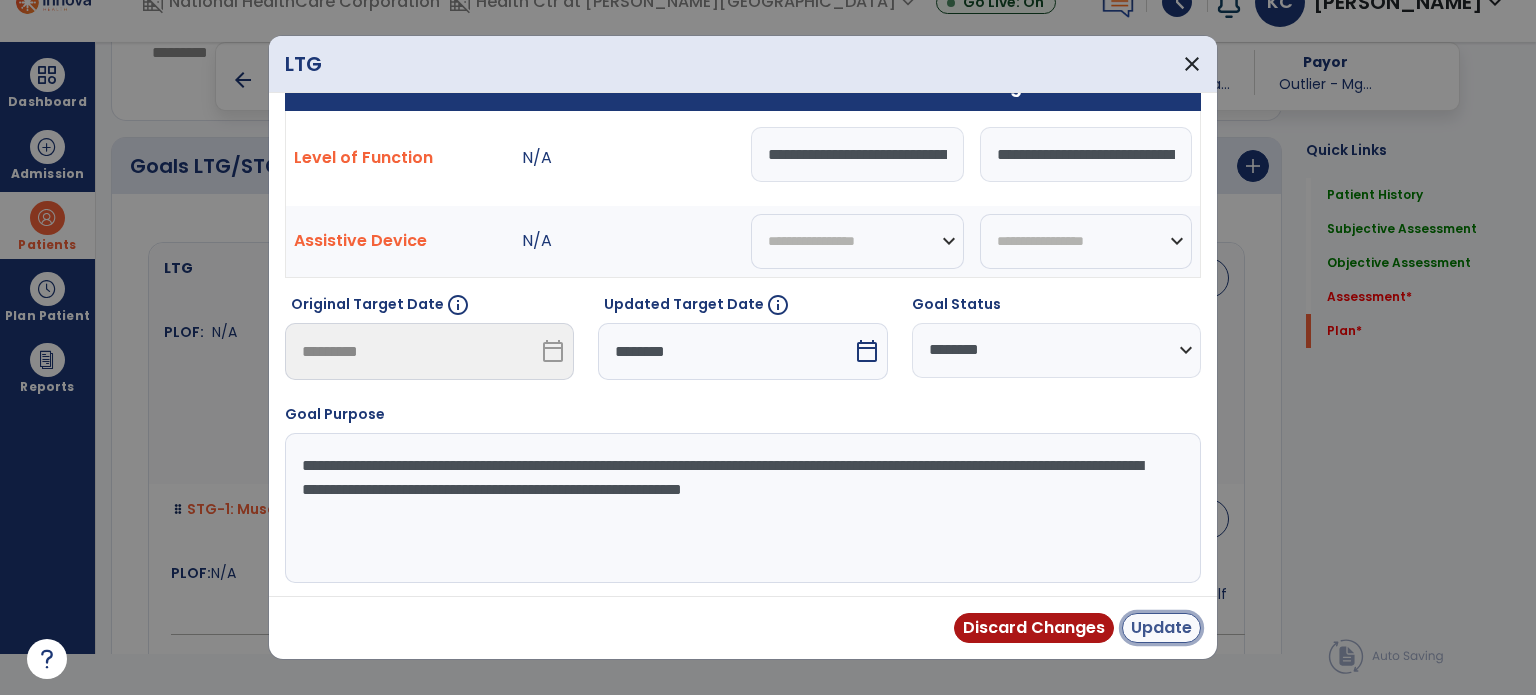 click on "Update" at bounding box center [1161, 628] 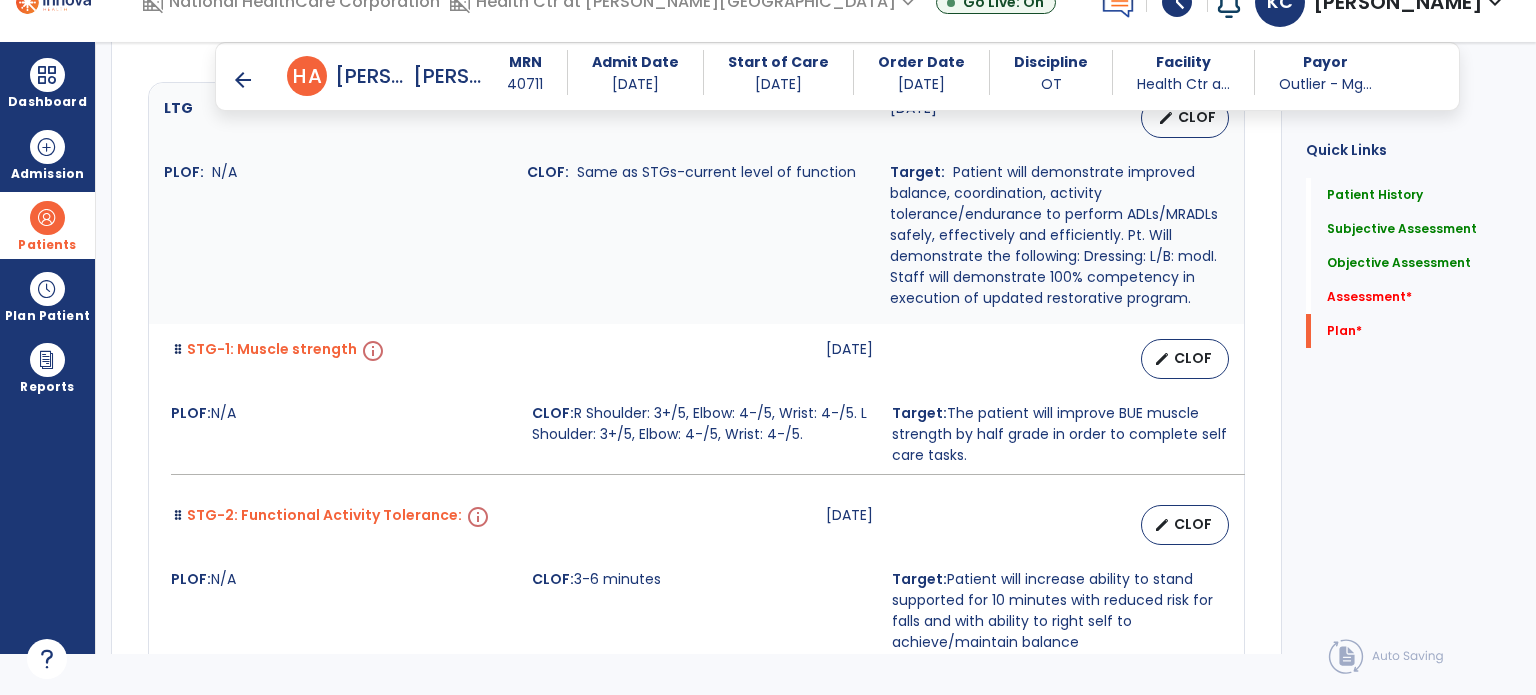 scroll, scrollTop: 3945, scrollLeft: 0, axis: vertical 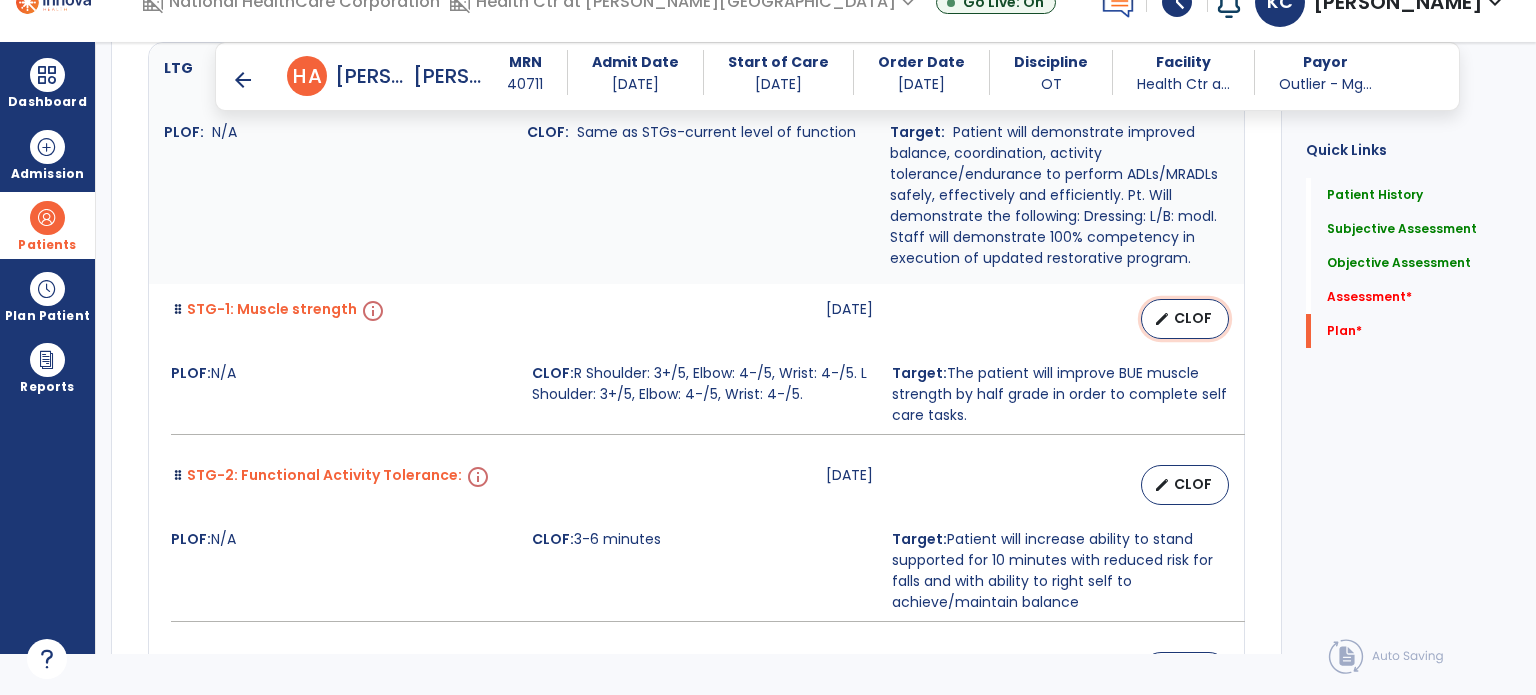click on "CLOF" at bounding box center (1193, 318) 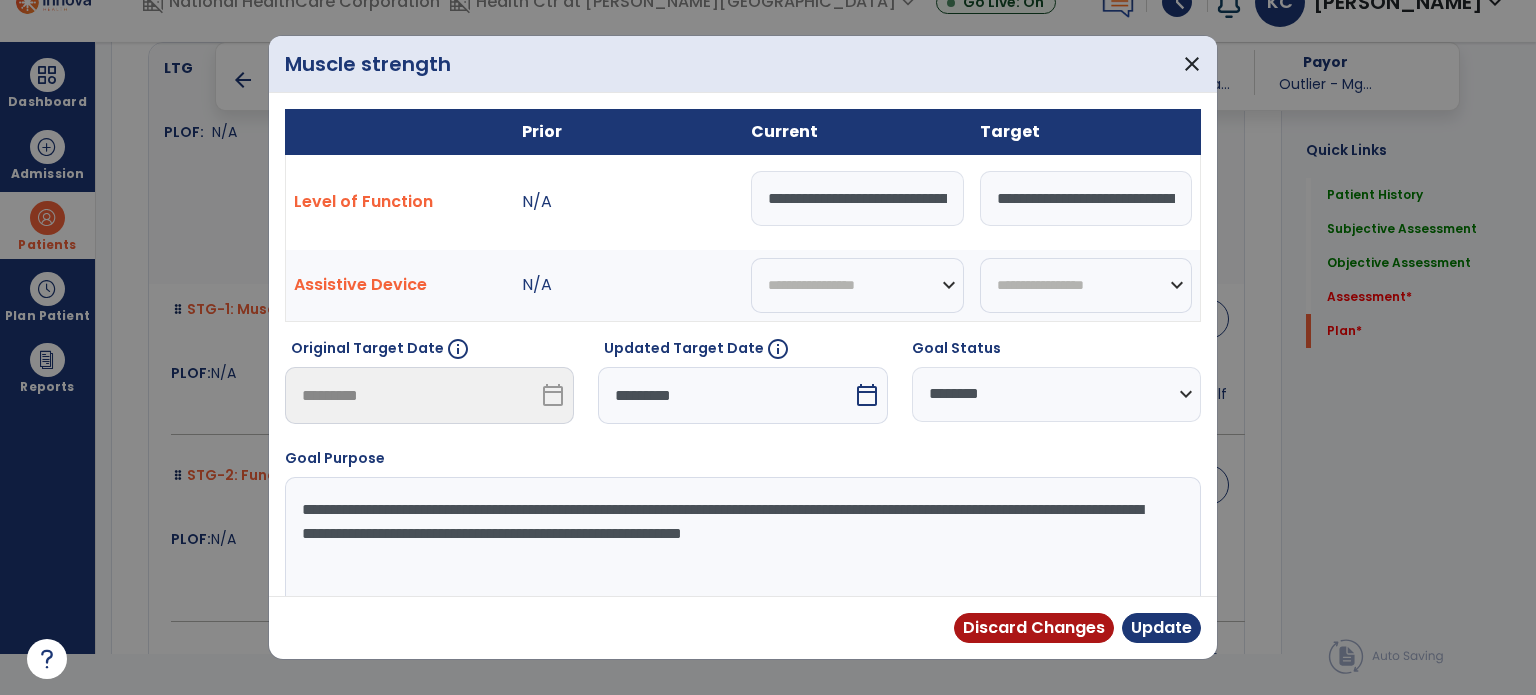 click on "calendar_today" at bounding box center (867, 395) 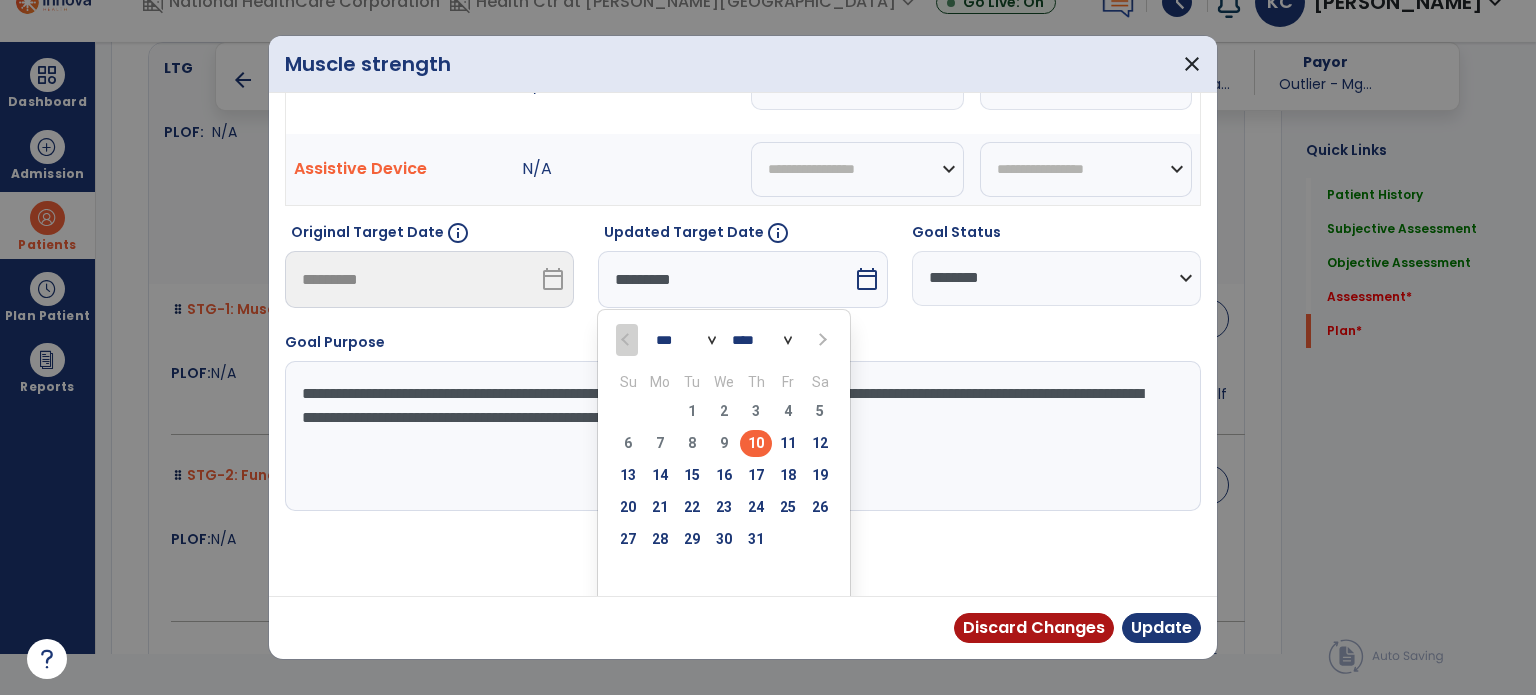 scroll, scrollTop: 121, scrollLeft: 0, axis: vertical 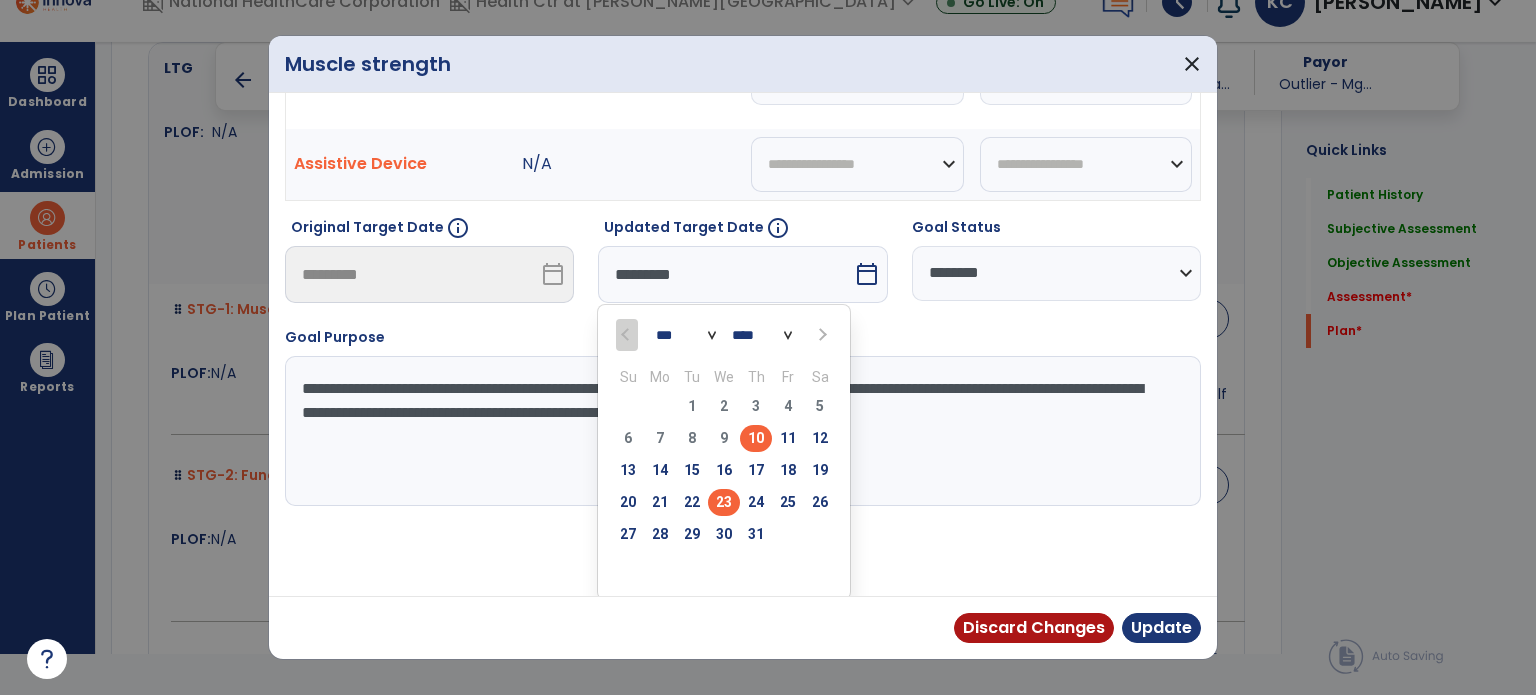 click on "23" at bounding box center [724, 502] 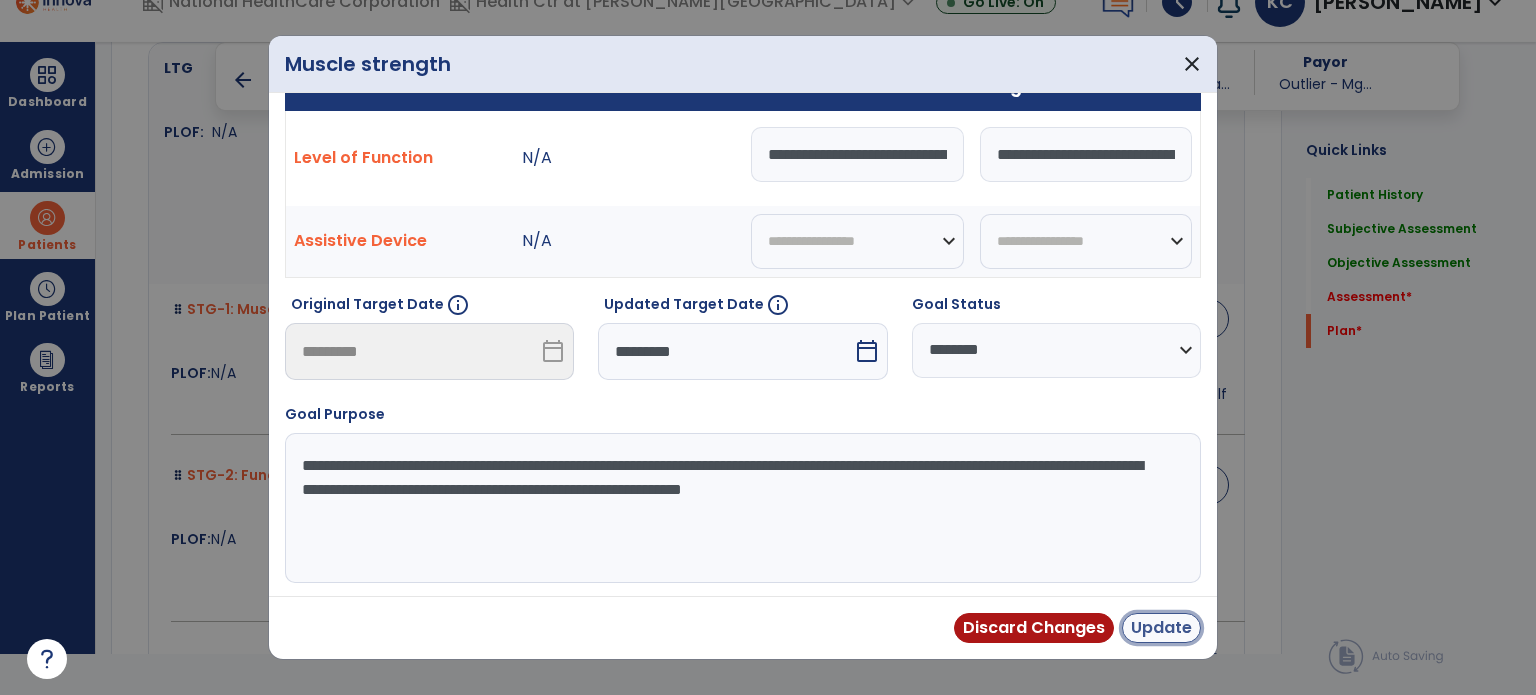 click on "Update" at bounding box center (1161, 628) 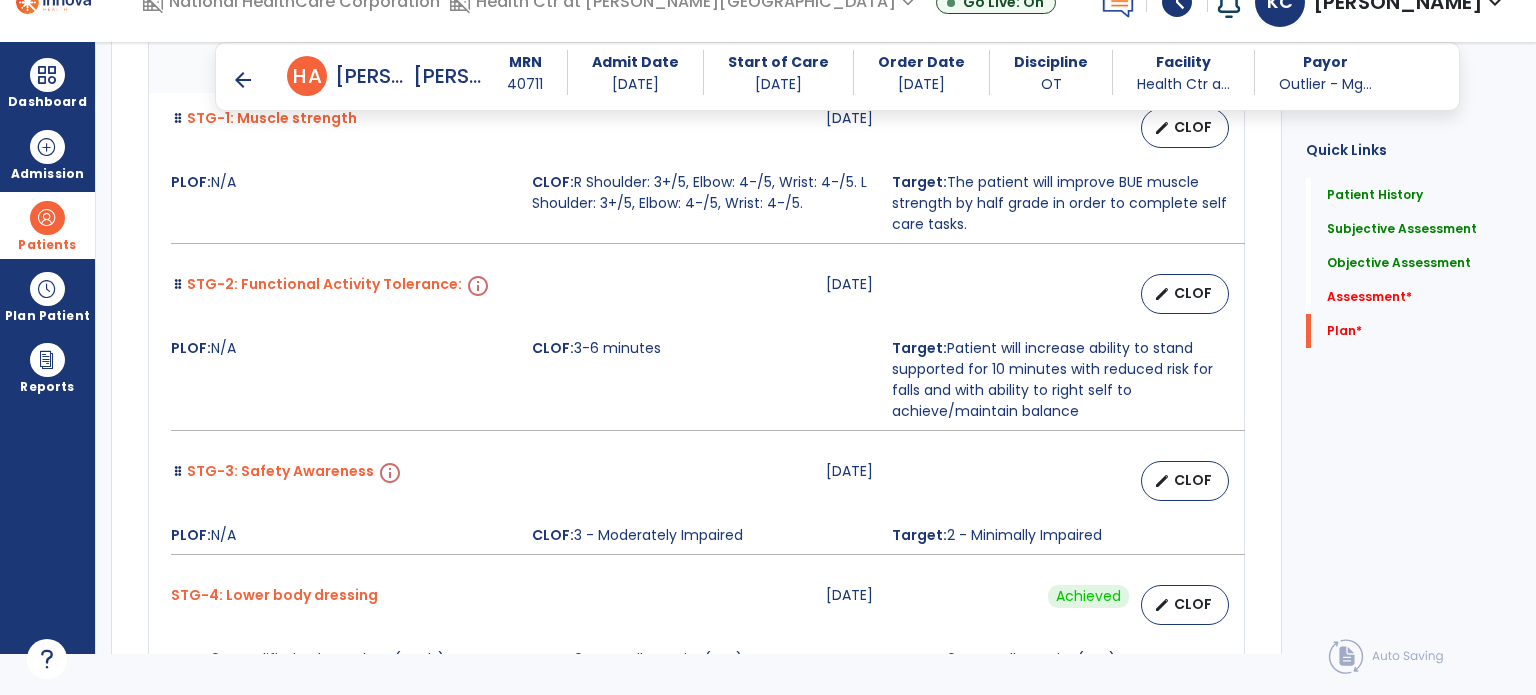 scroll, scrollTop: 4145, scrollLeft: 0, axis: vertical 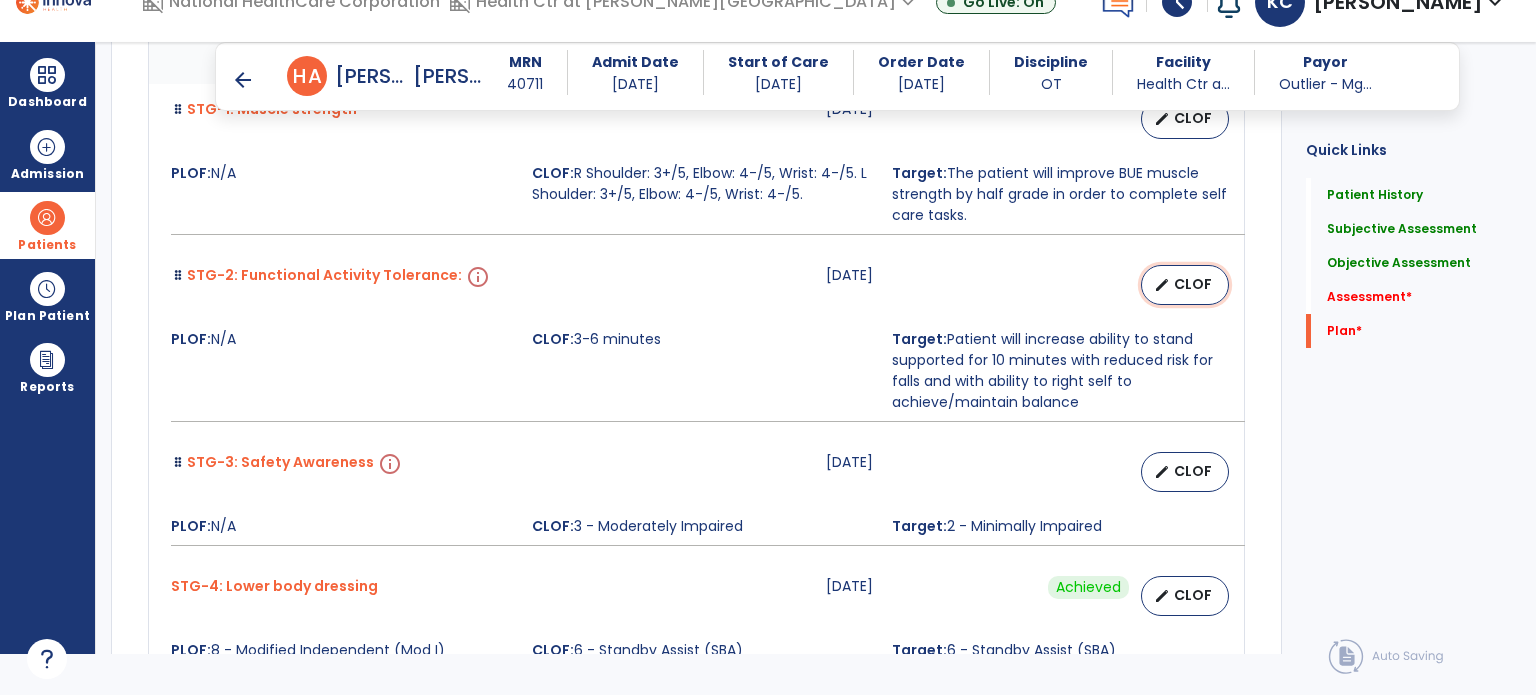 click on "edit   CLOF" at bounding box center [1185, 285] 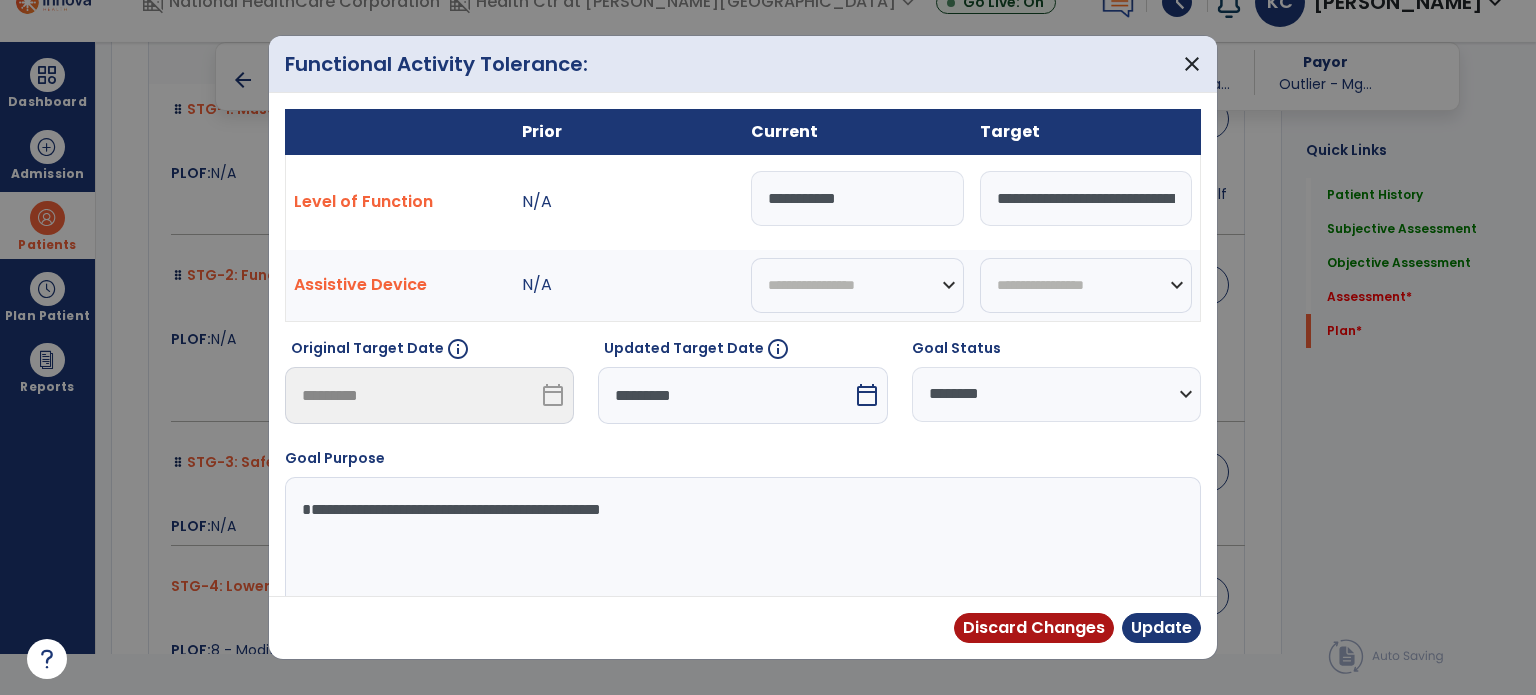 click on "*********" at bounding box center (725, 395) 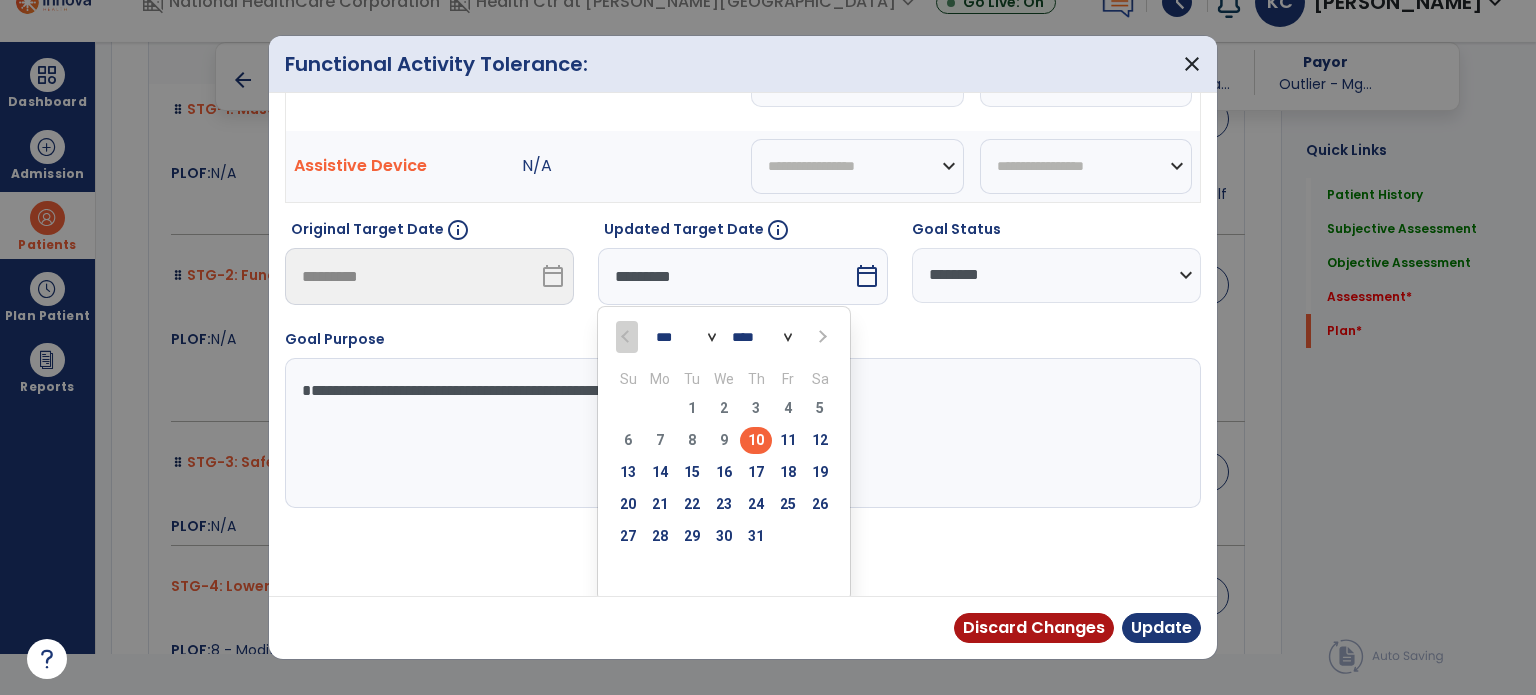 scroll, scrollTop: 121, scrollLeft: 0, axis: vertical 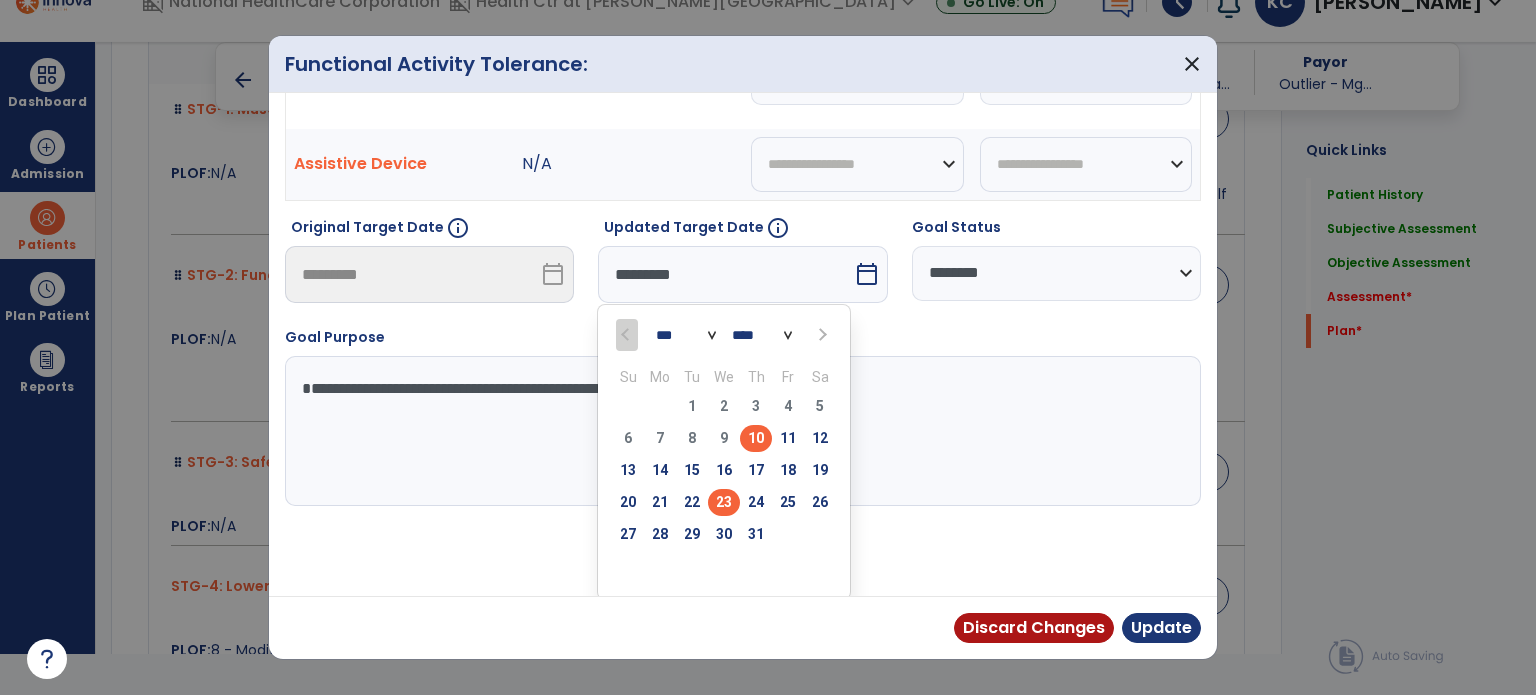 click on "23" at bounding box center (724, 502) 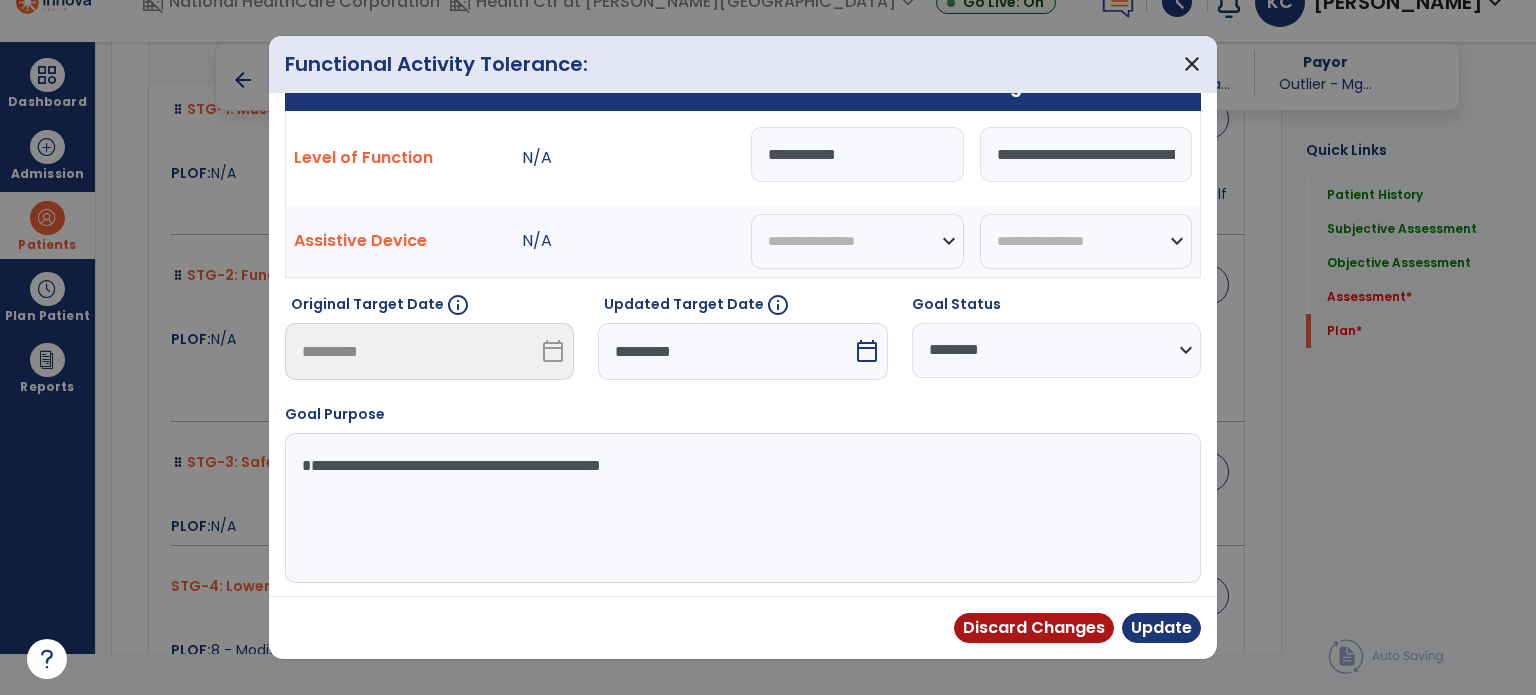 click on "**********" at bounding box center (857, 154) 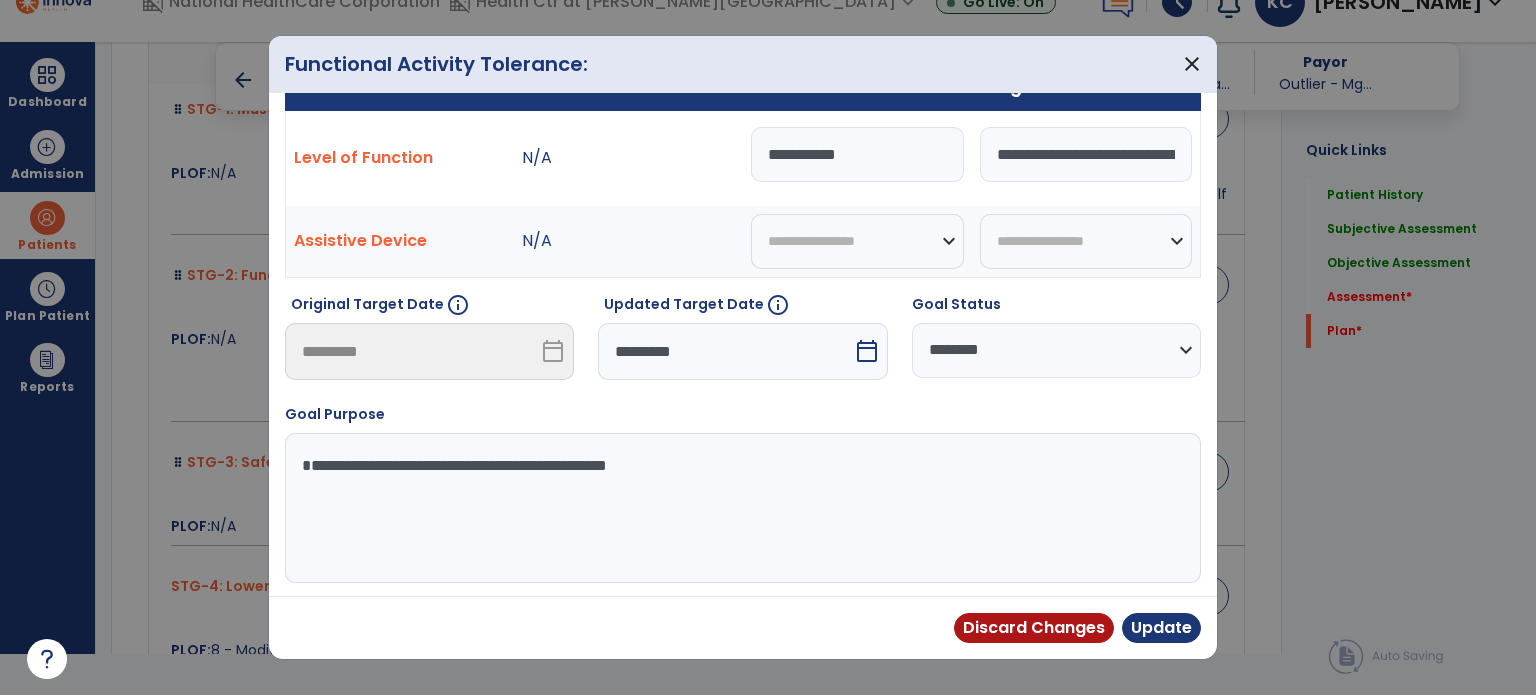 paste on "**********" 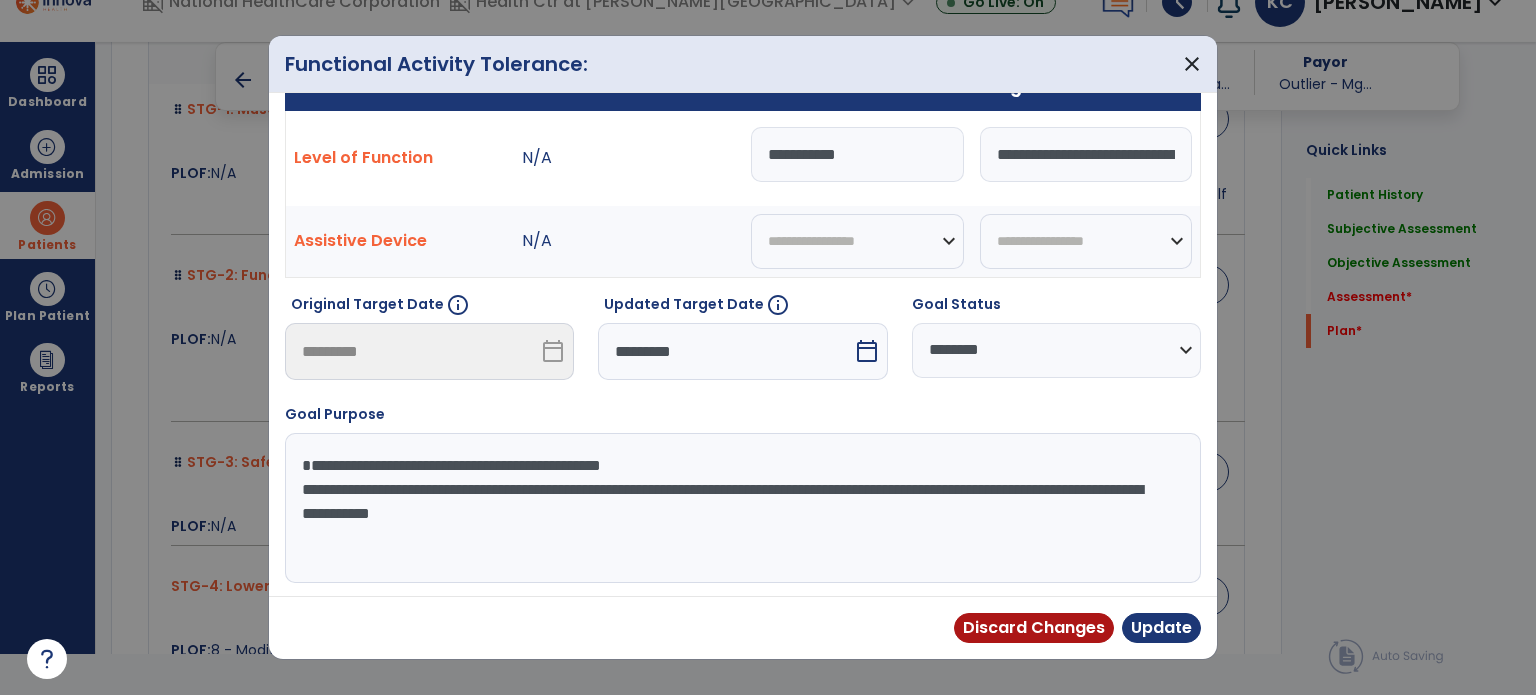 drag, startPoint x: 298, startPoint y: 479, endPoint x: 767, endPoint y: 535, distance: 472.33145 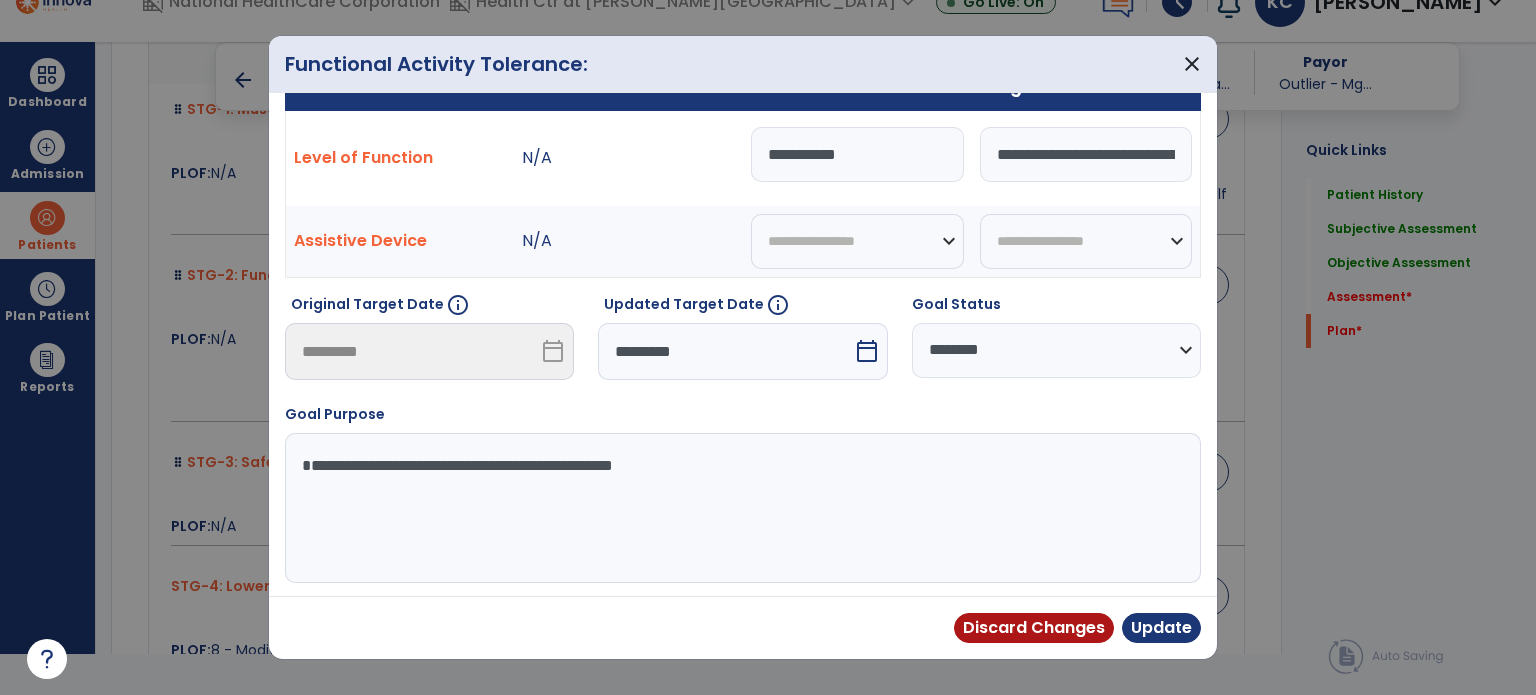 type on "**********" 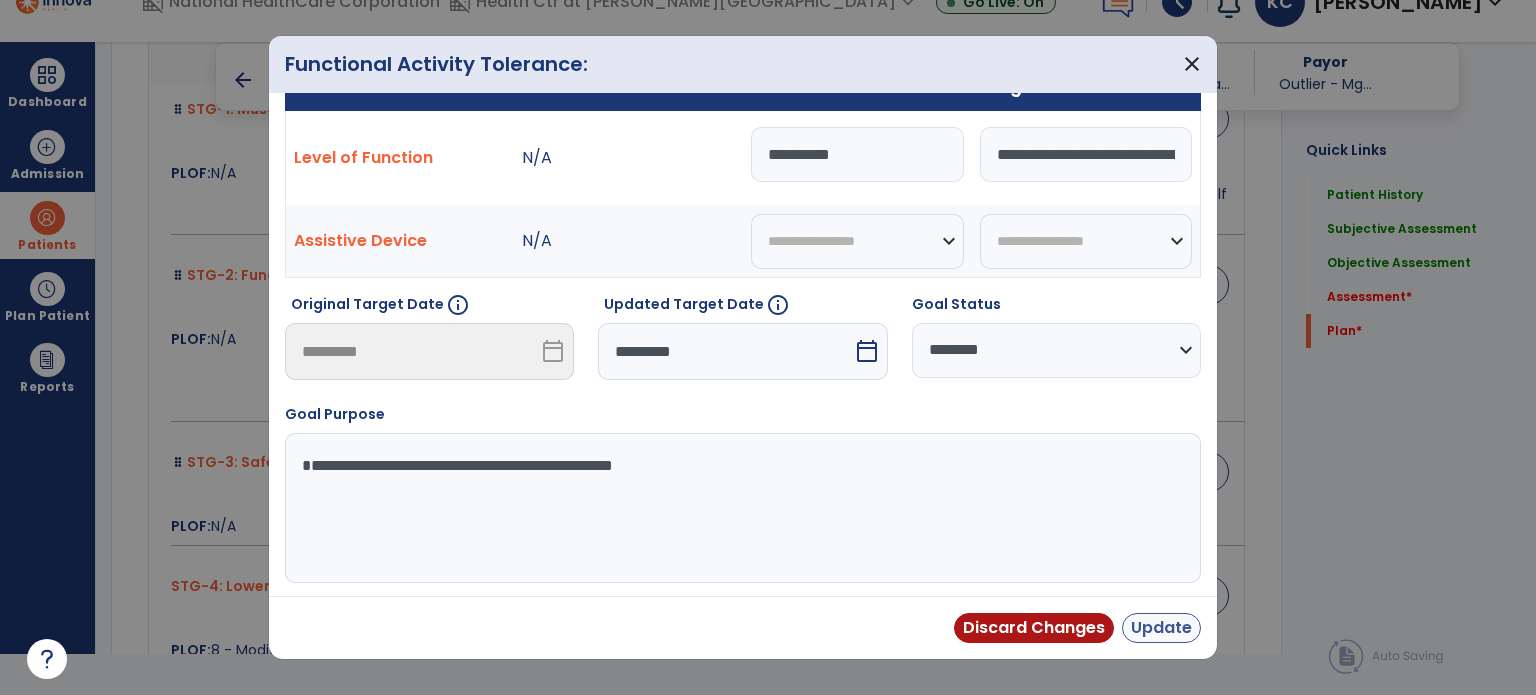 type on "**********" 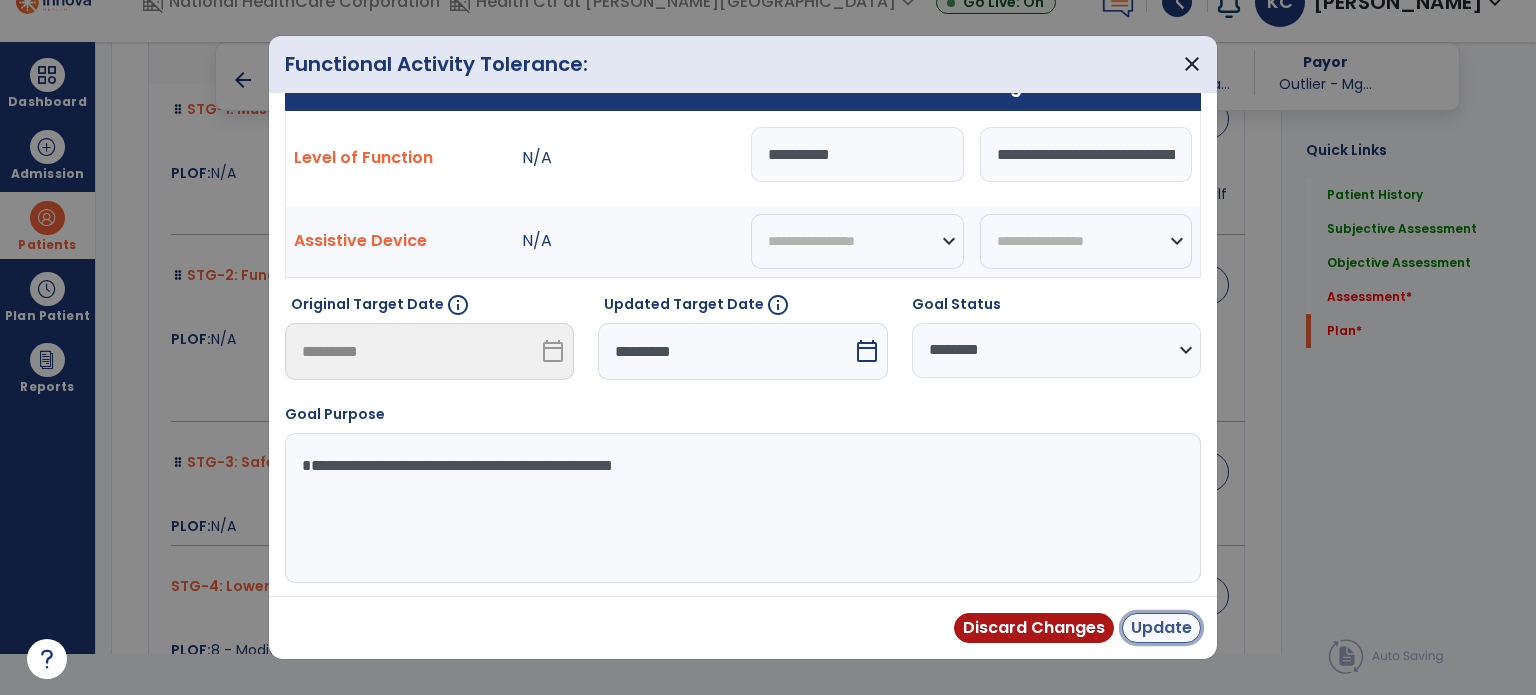 click on "Update" at bounding box center [1161, 628] 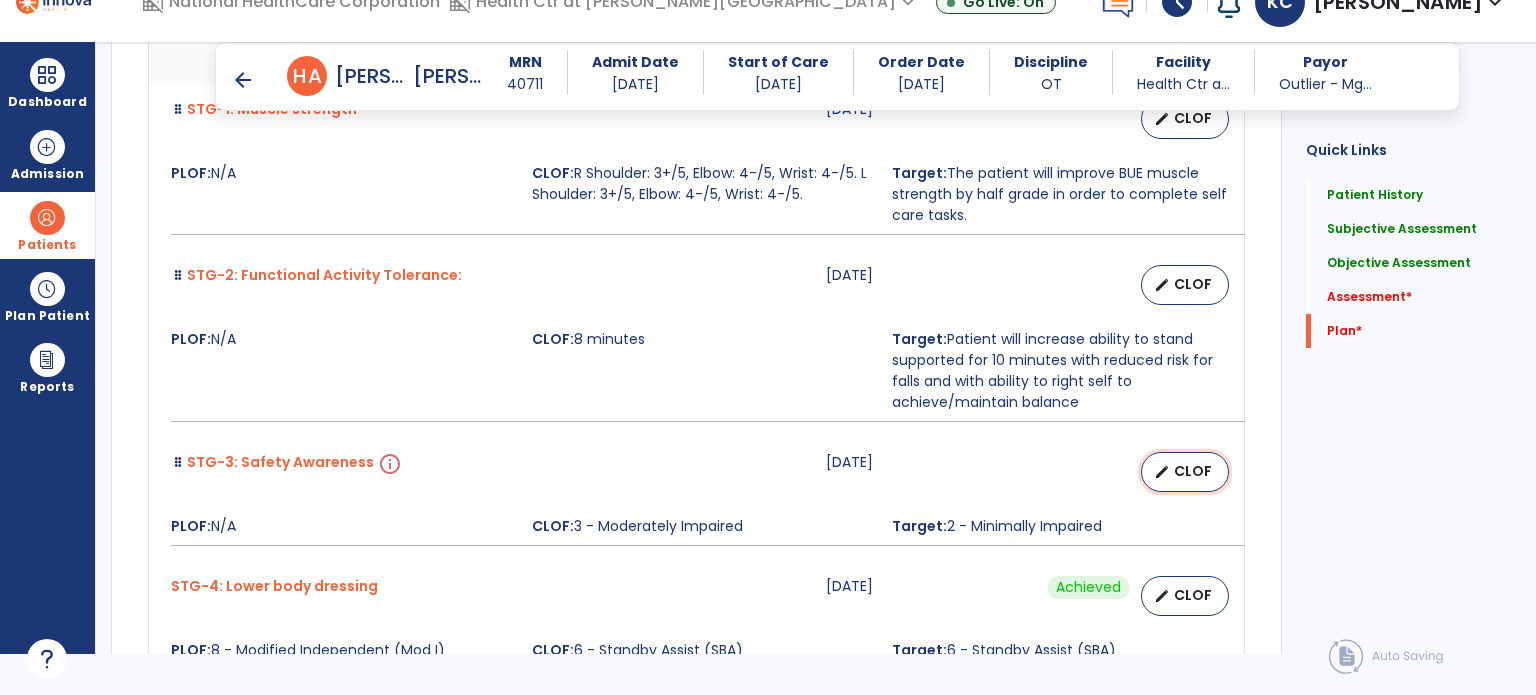 click on "CLOF" at bounding box center (1193, 471) 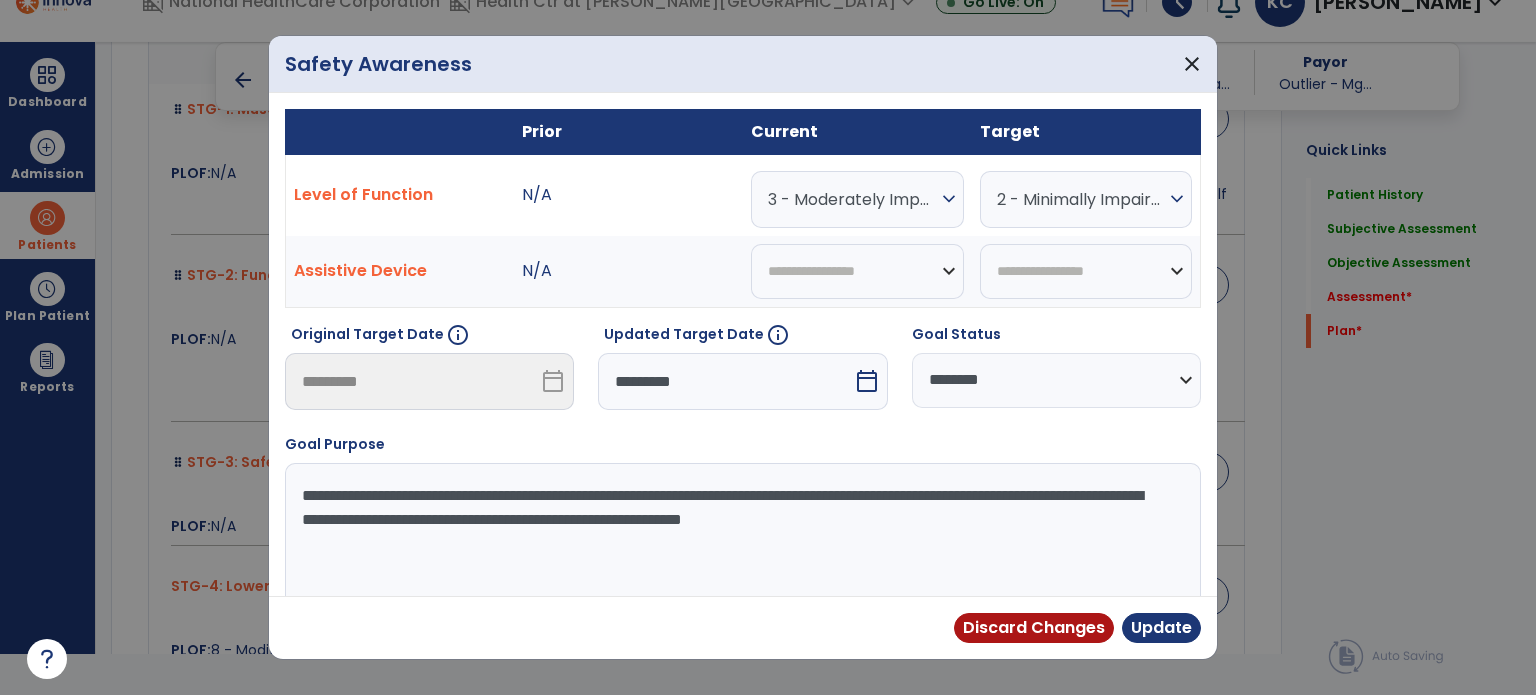 click on "calendar_today" at bounding box center [867, 381] 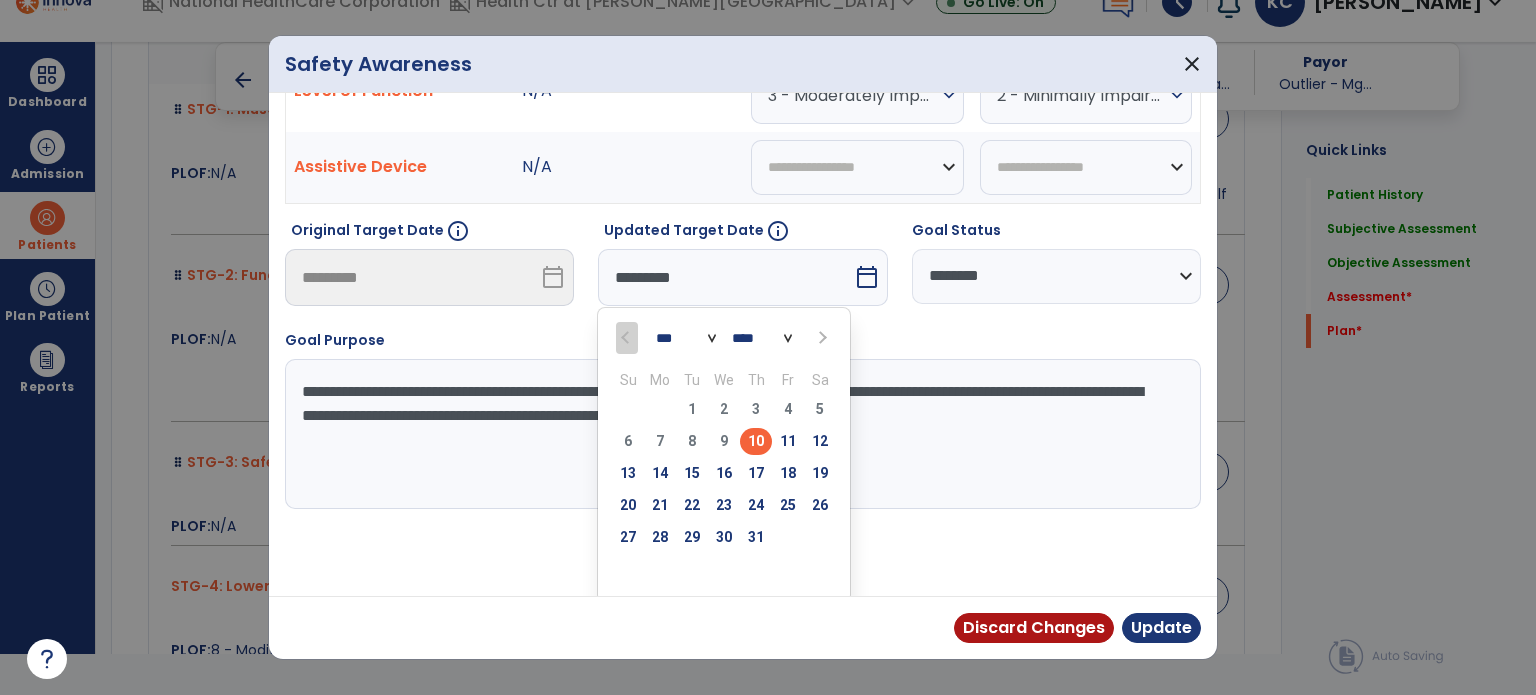 scroll, scrollTop: 107, scrollLeft: 0, axis: vertical 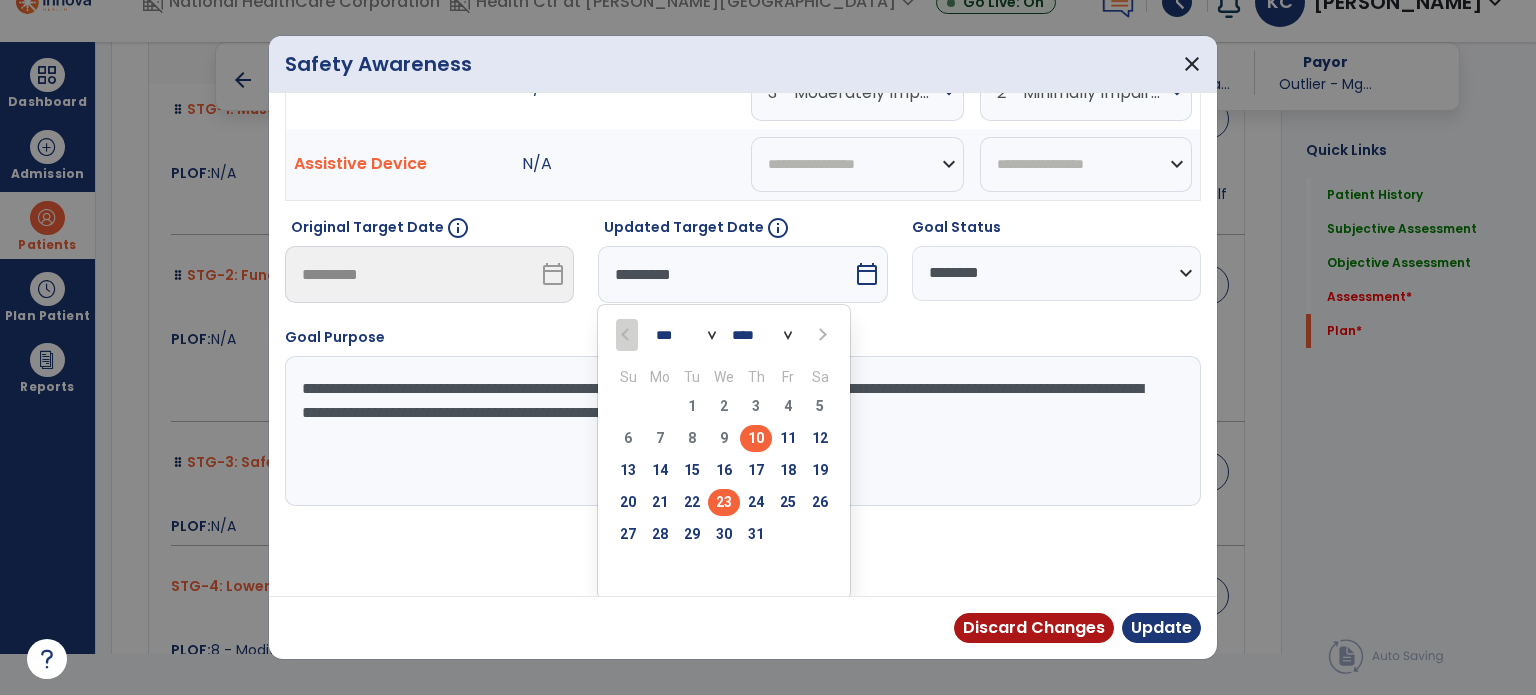 click on "23" at bounding box center [724, 502] 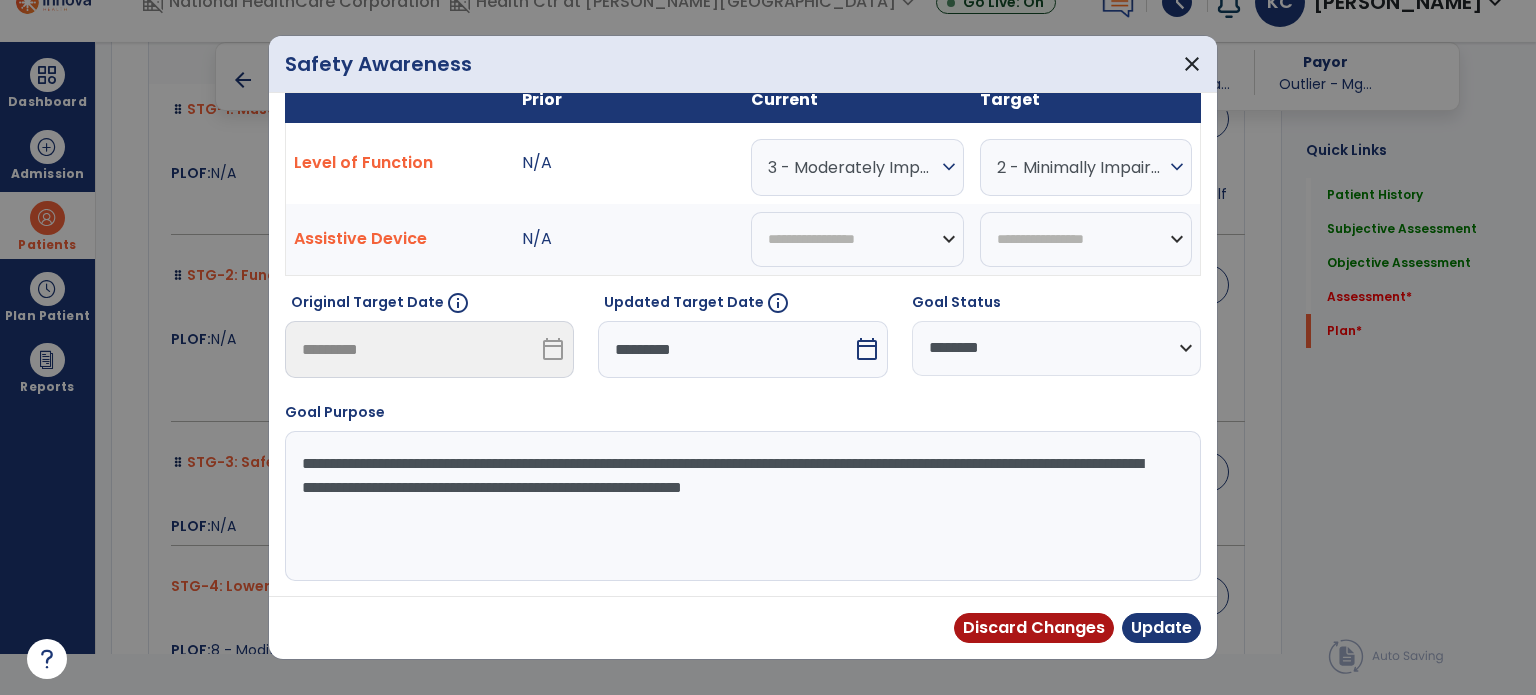 scroll, scrollTop: 29, scrollLeft: 0, axis: vertical 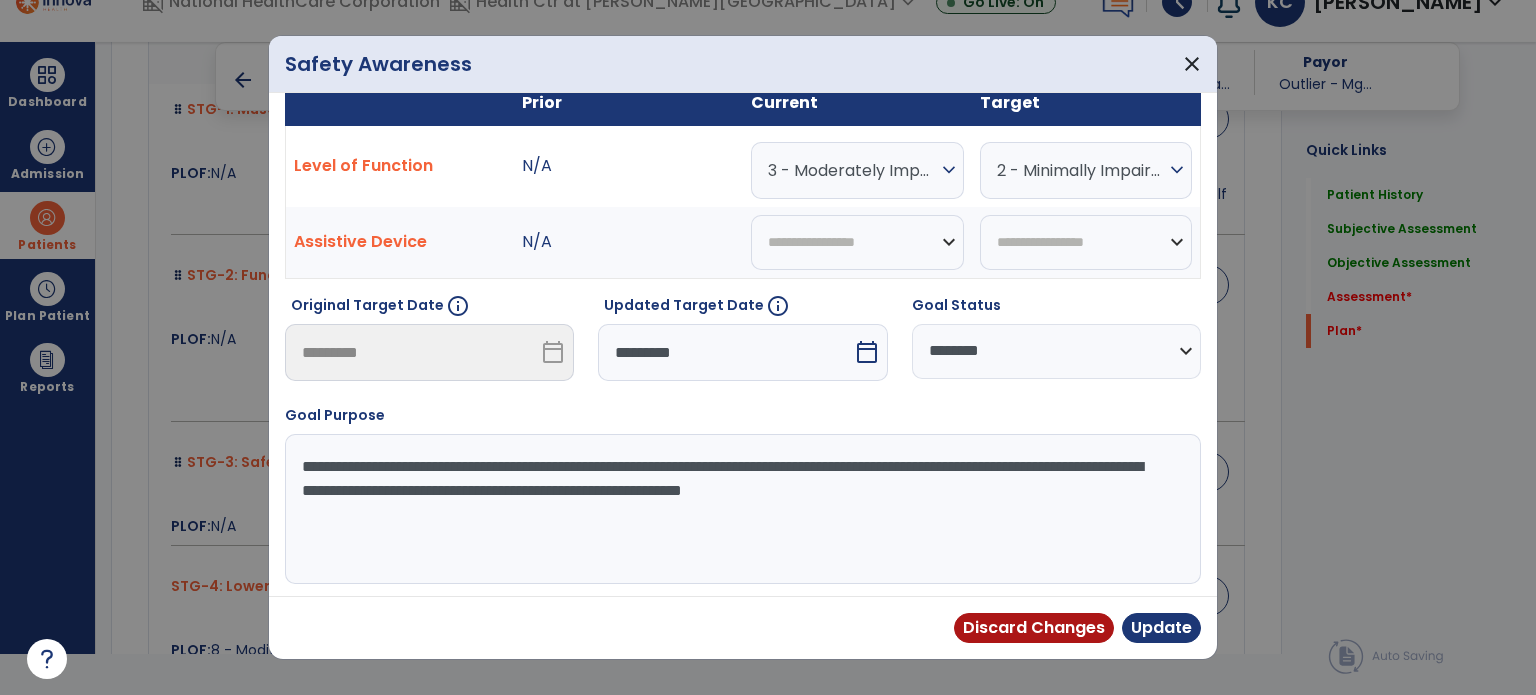 click on "expand_more" at bounding box center (949, 170) 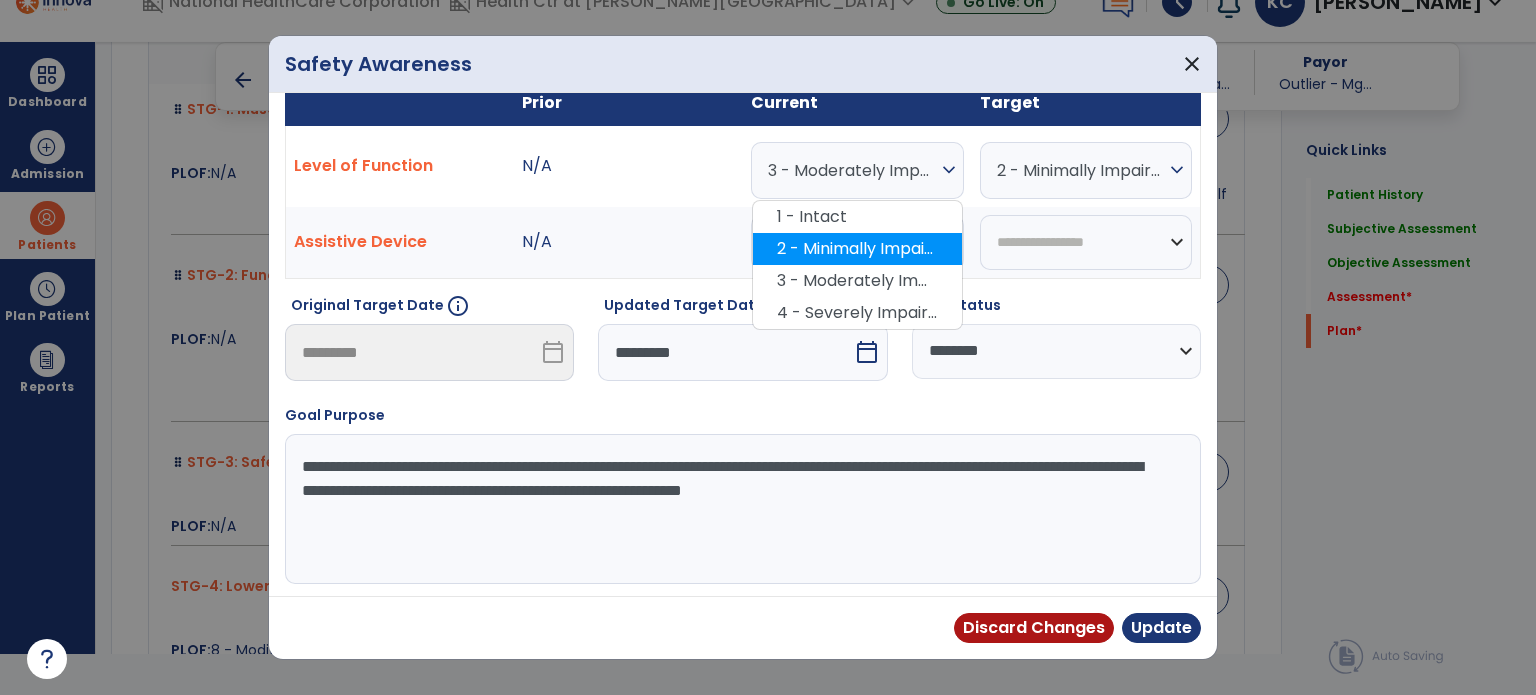 click on "2 - Minimally Impaired" at bounding box center (857, 249) 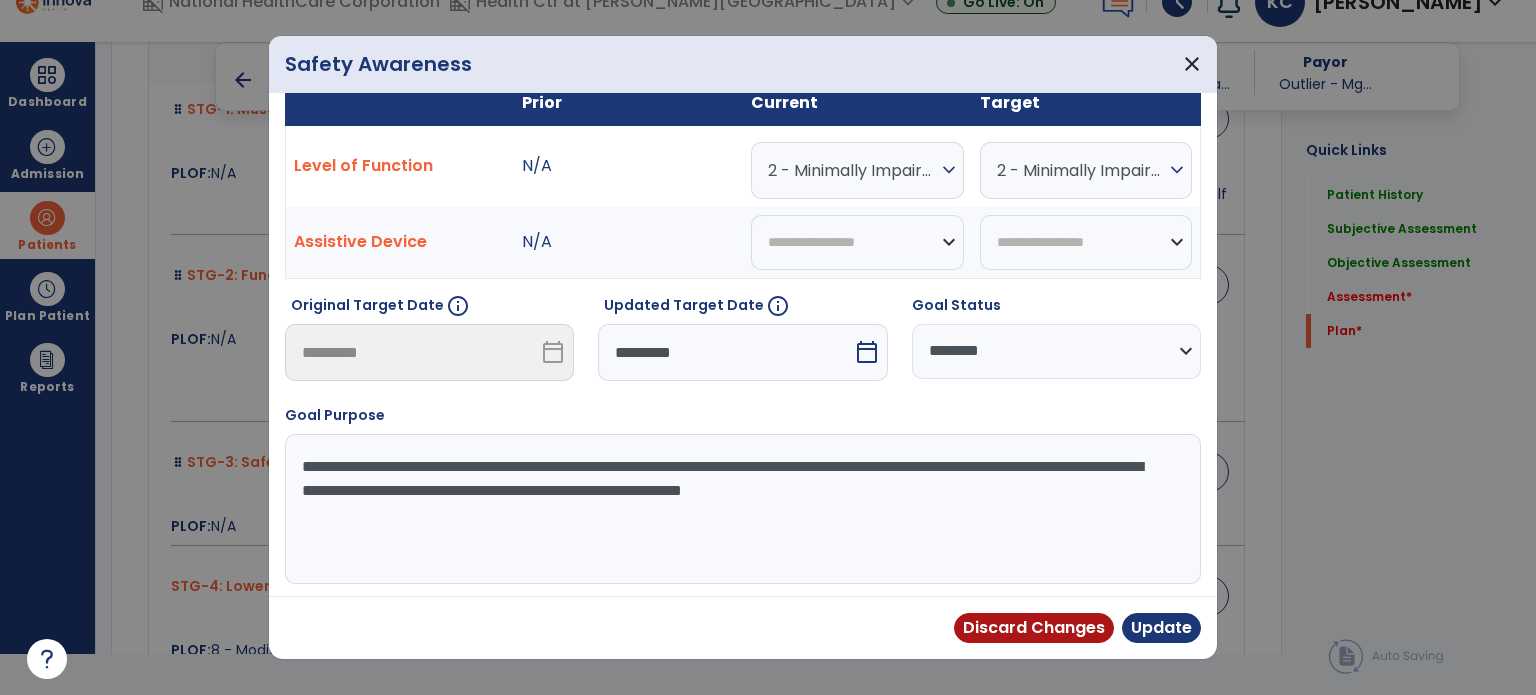 click on "2 - Minimally Impaired" at bounding box center (1081, 170) 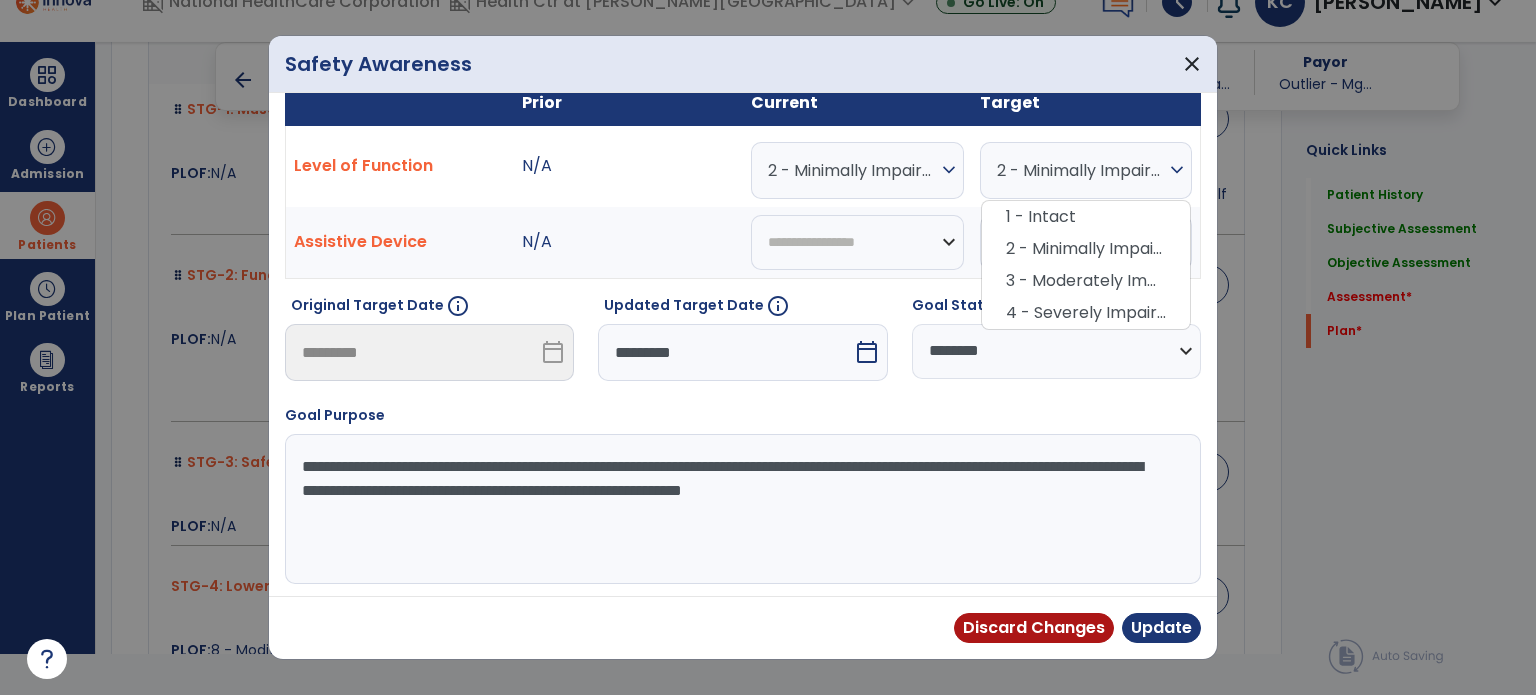 click on "expand_more" at bounding box center [949, 170] 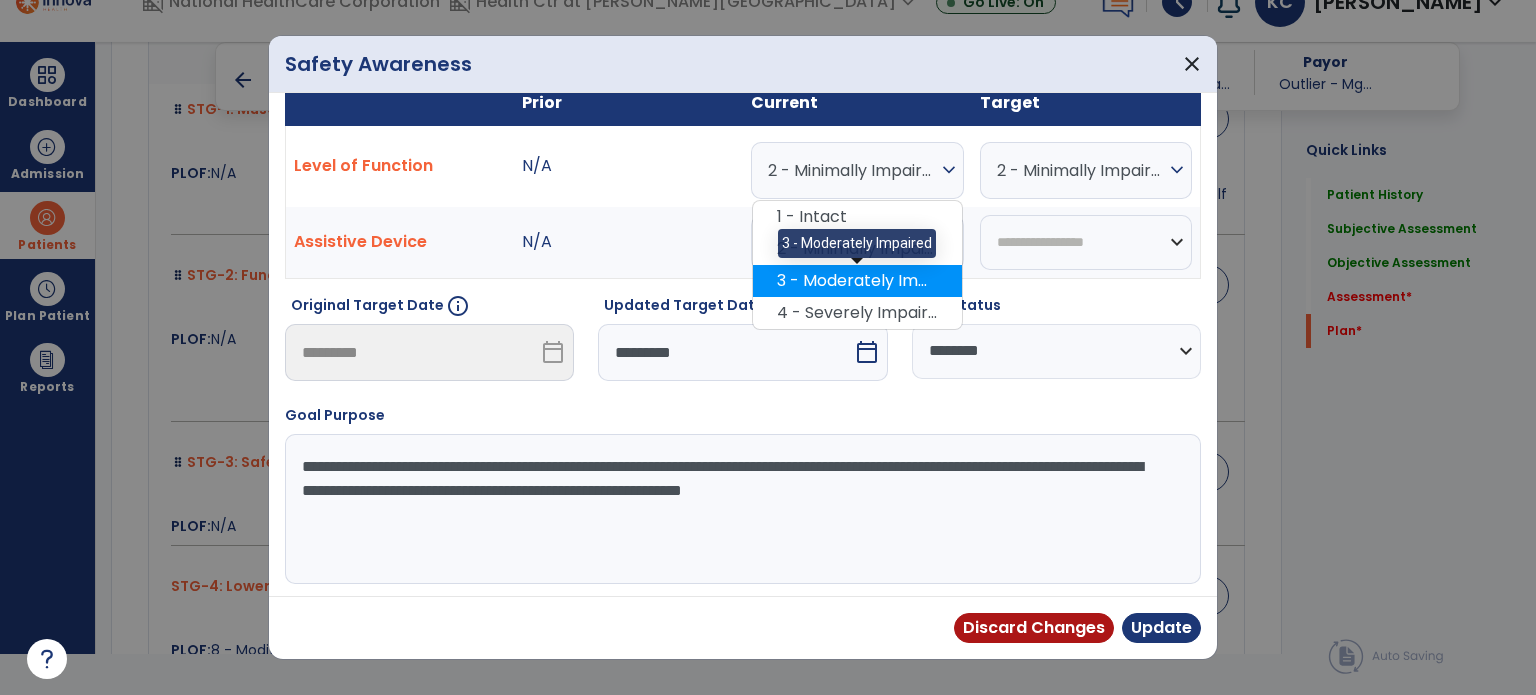 click on "3 - Moderately Impaired" at bounding box center [857, 281] 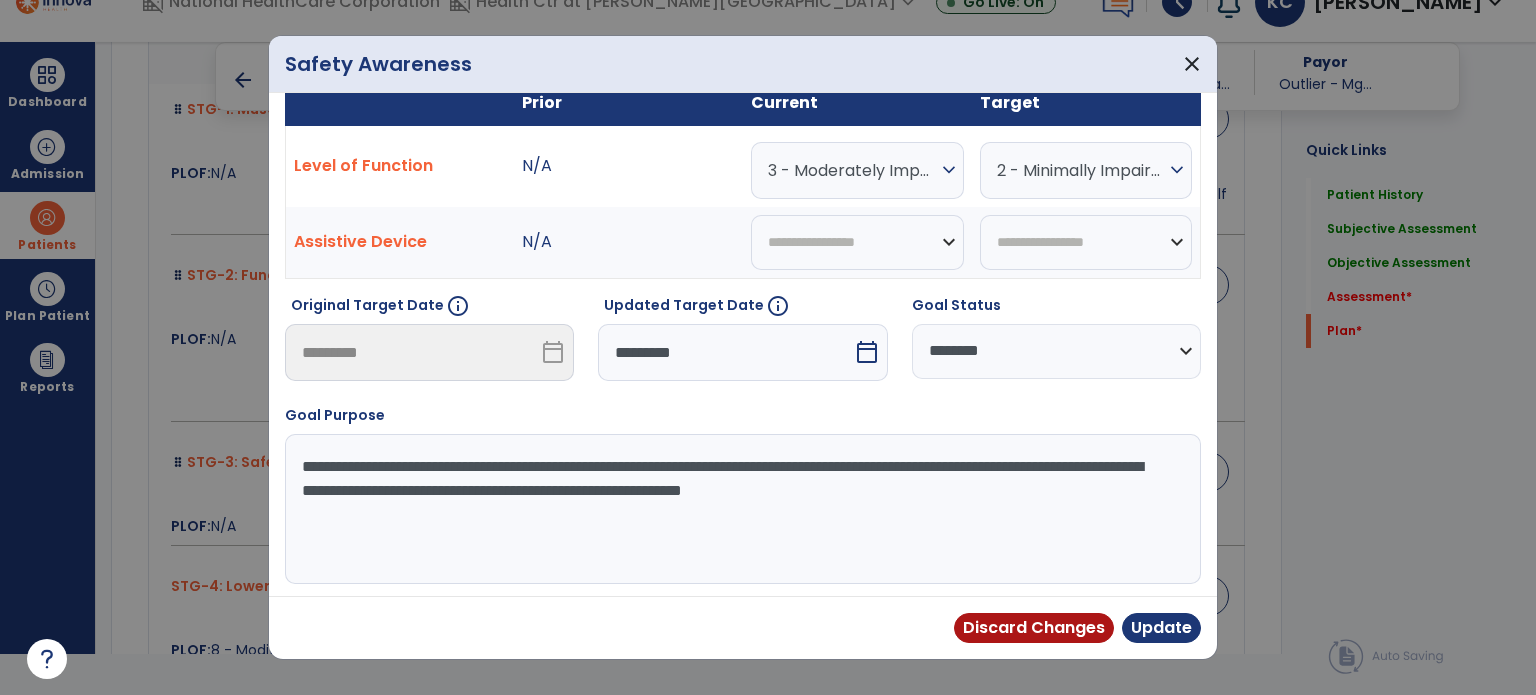 click on "Discard Changes  Update" at bounding box center (743, 627) 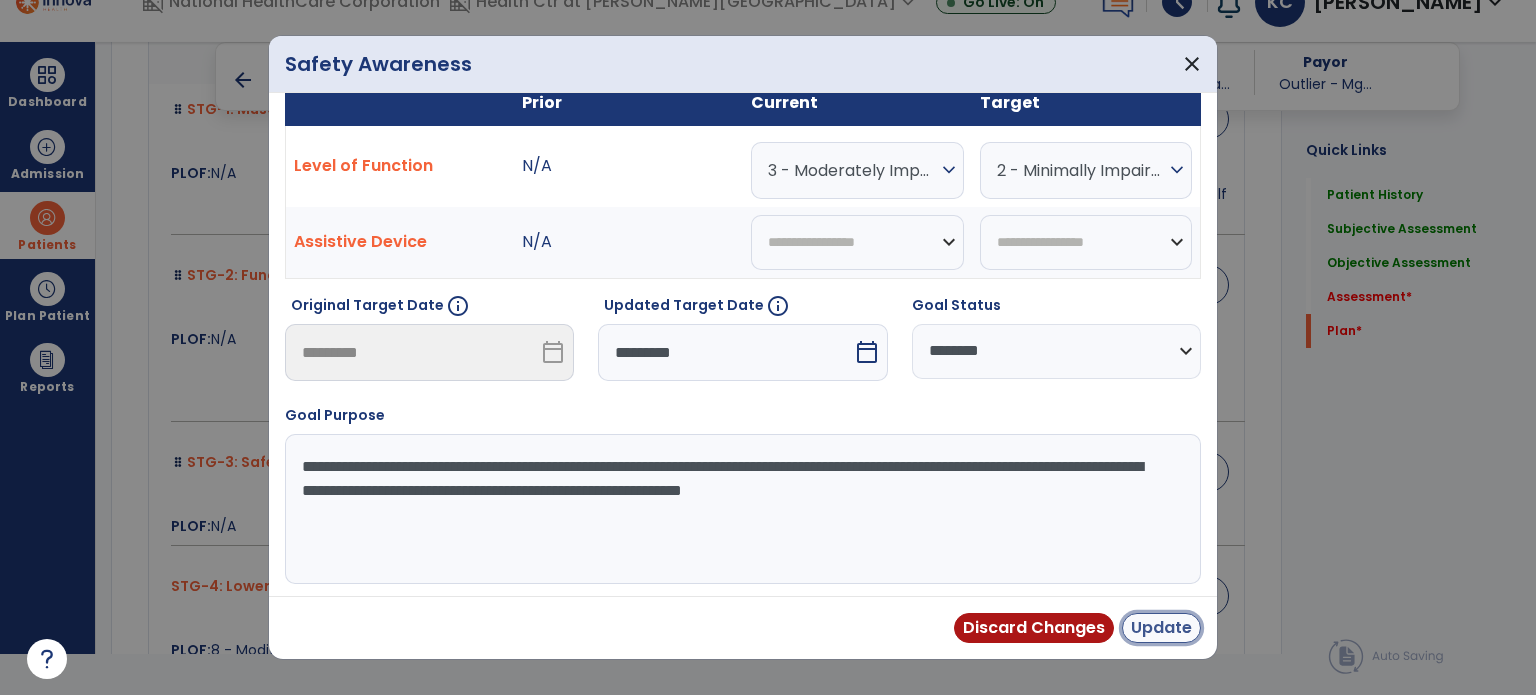 click on "Update" at bounding box center [1161, 628] 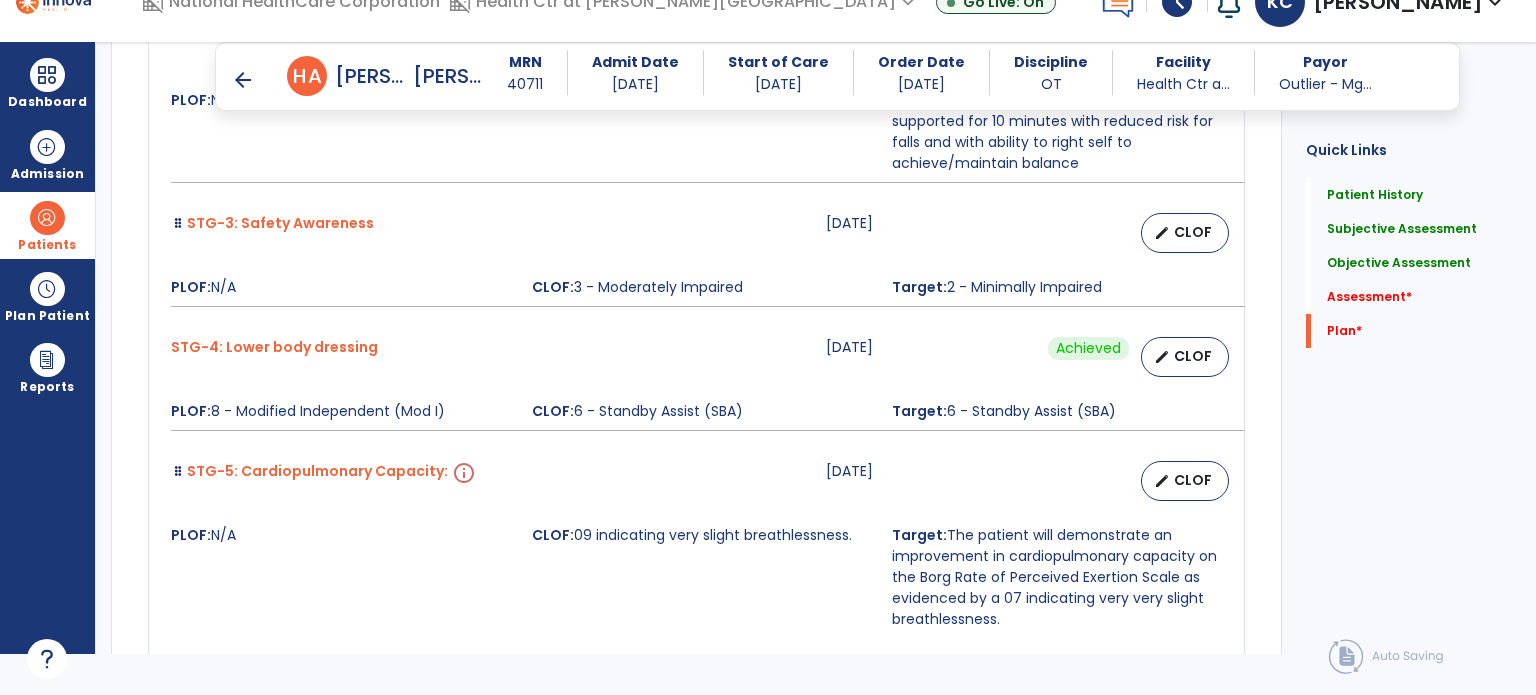 scroll, scrollTop: 4445, scrollLeft: 0, axis: vertical 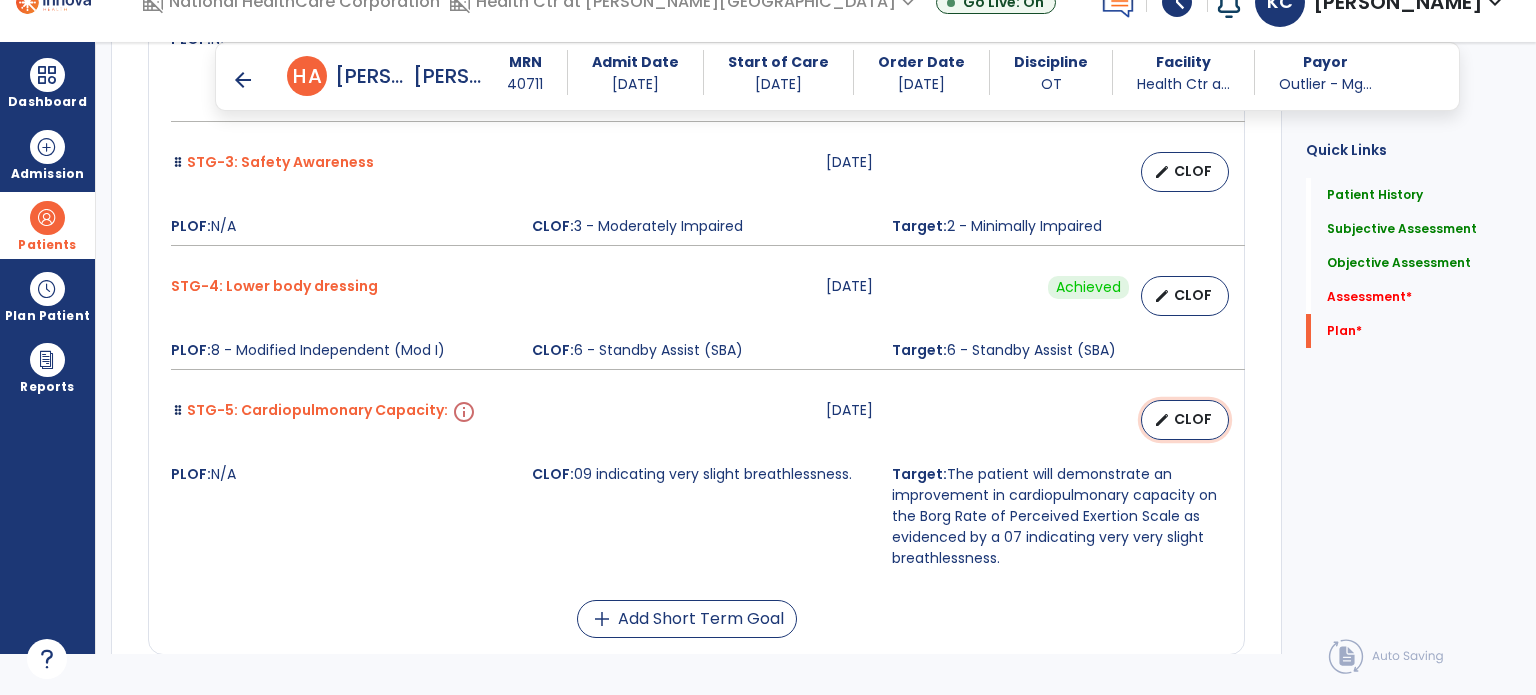 click on "edit   CLOF" at bounding box center [1185, 420] 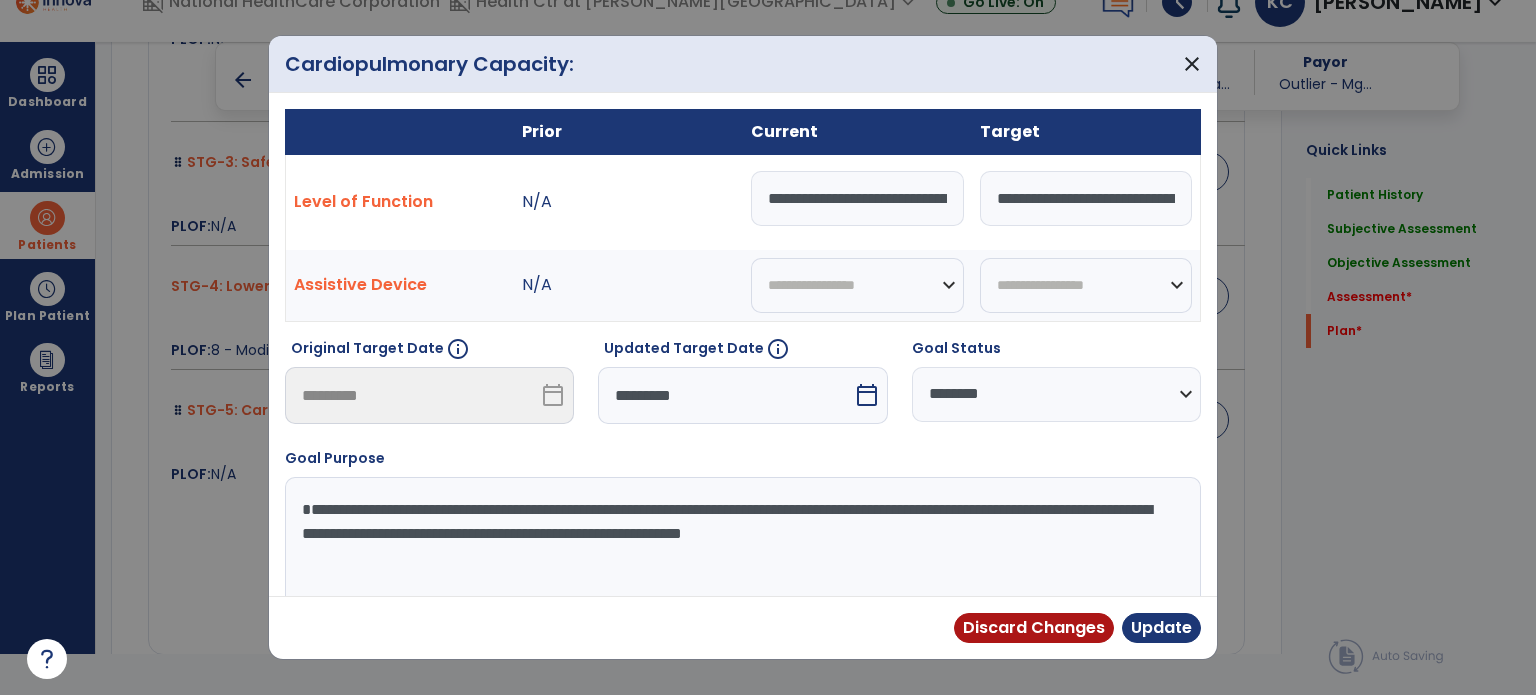 click on "*********" at bounding box center [725, 395] 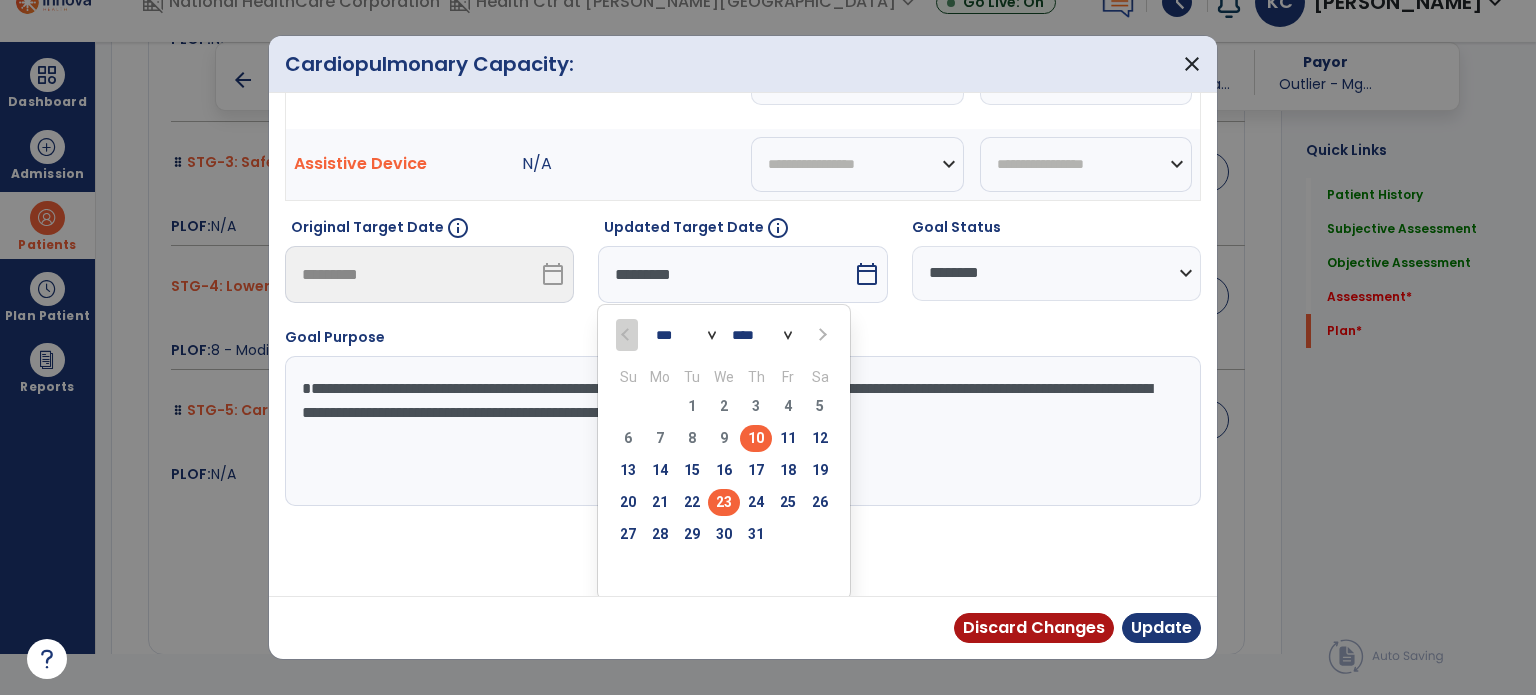click on "23" at bounding box center (724, 502) 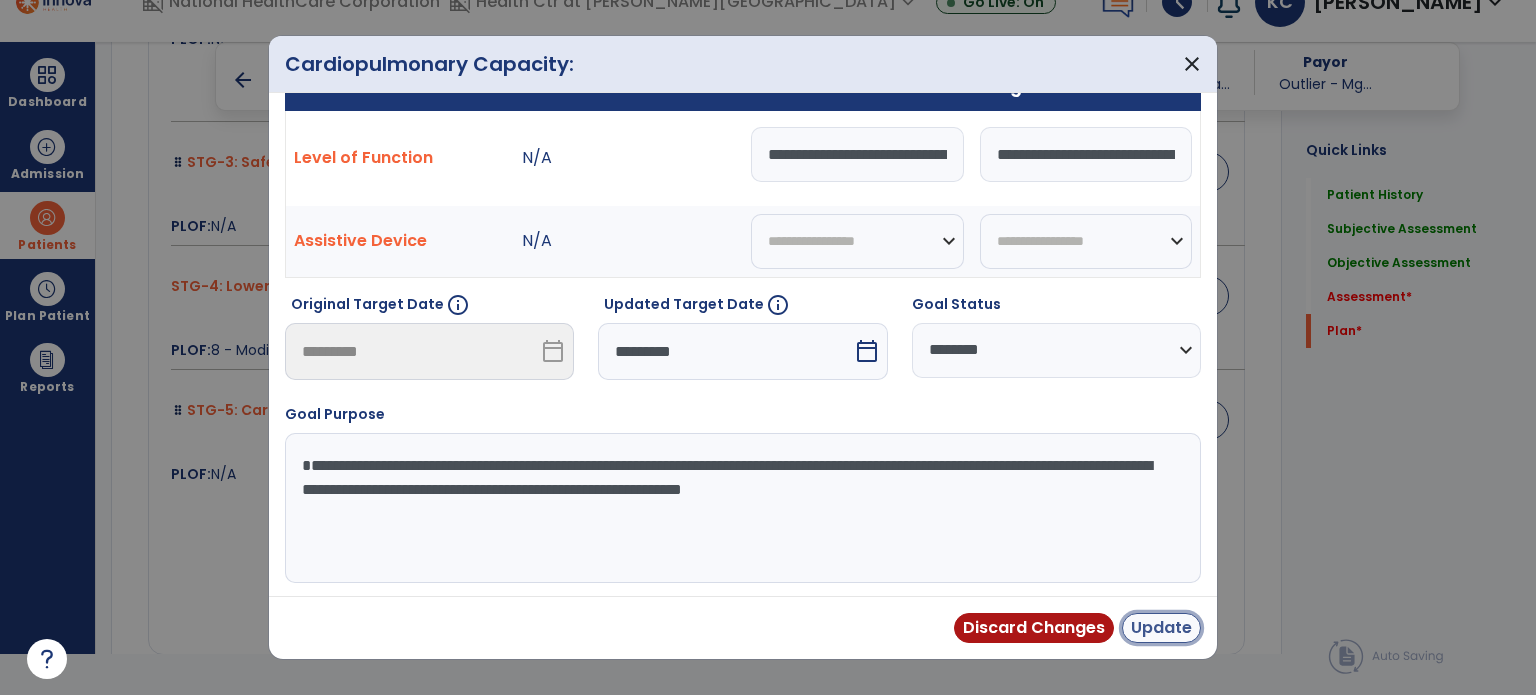 click on "Update" at bounding box center (1161, 628) 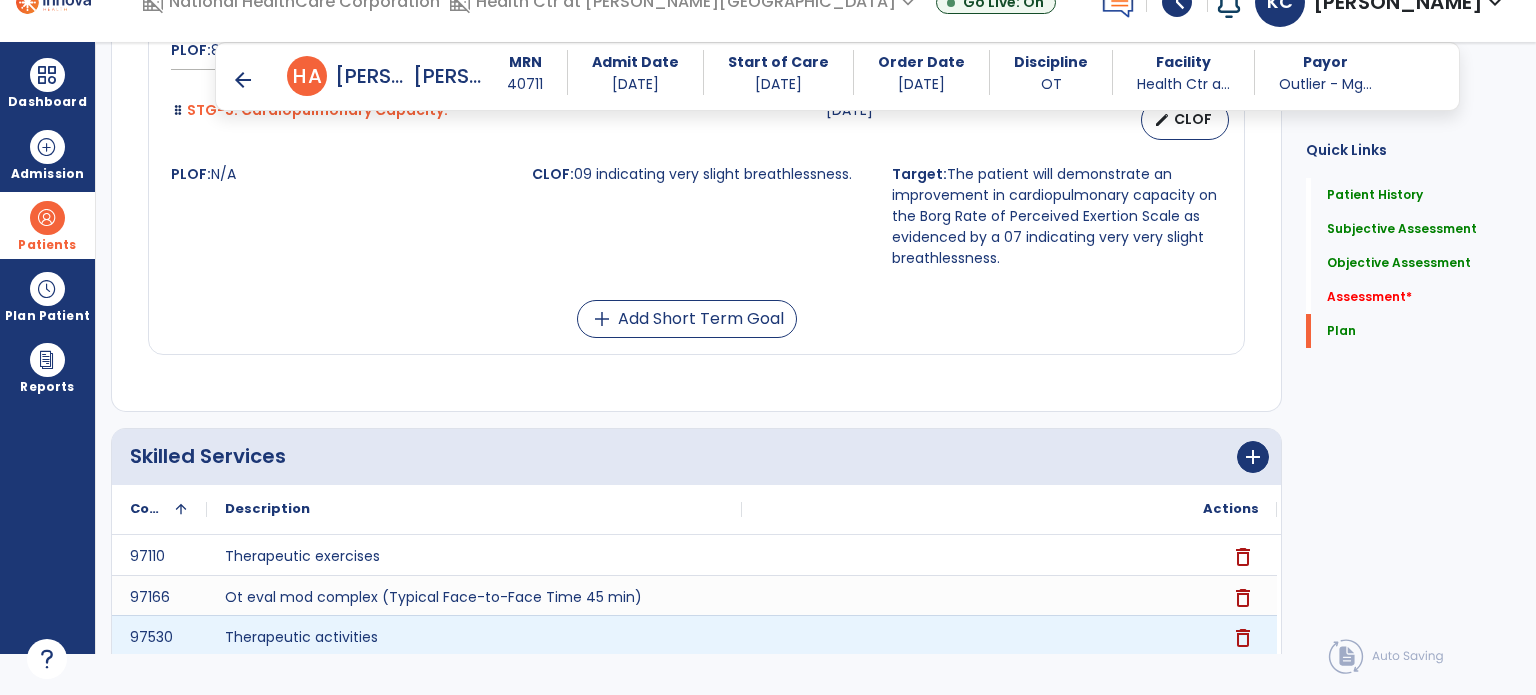 scroll, scrollTop: 4850, scrollLeft: 0, axis: vertical 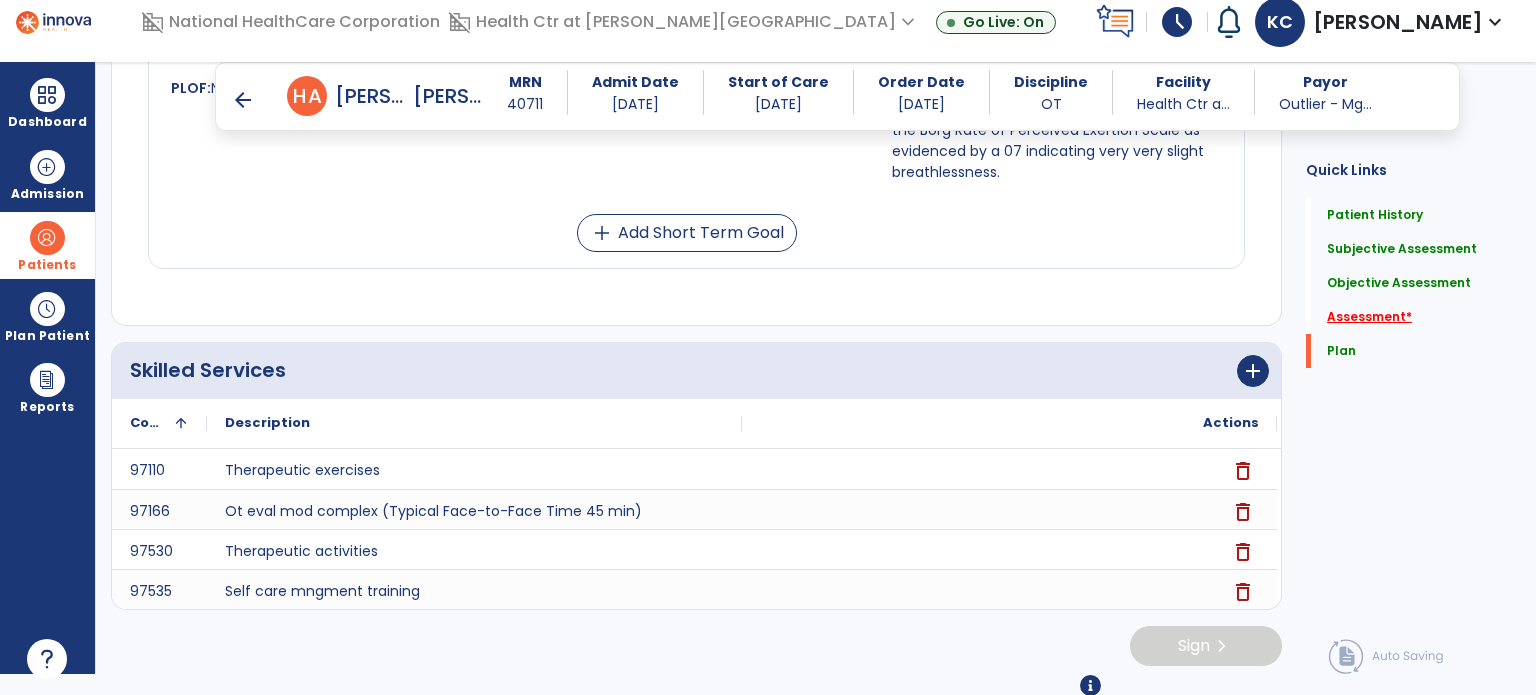click on "Assessment   *" 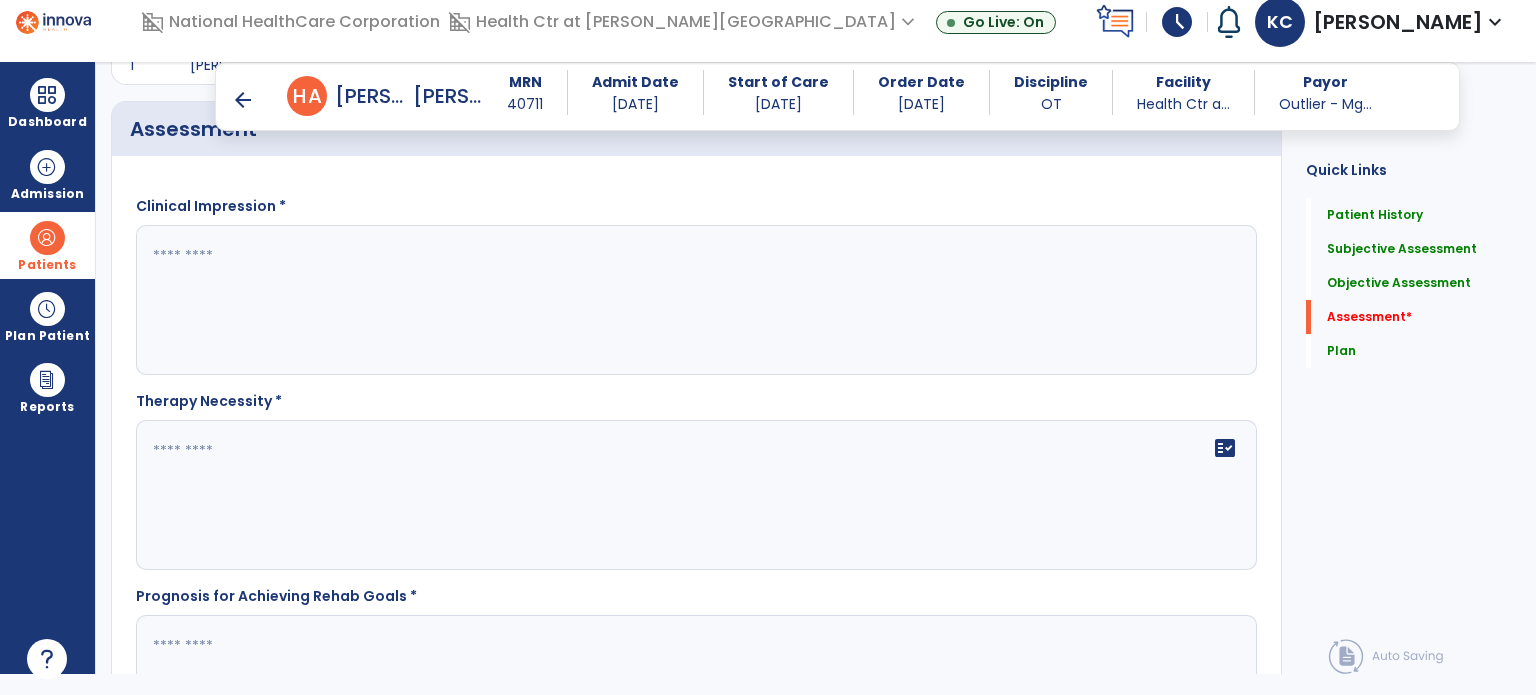 scroll, scrollTop: 2146, scrollLeft: 0, axis: vertical 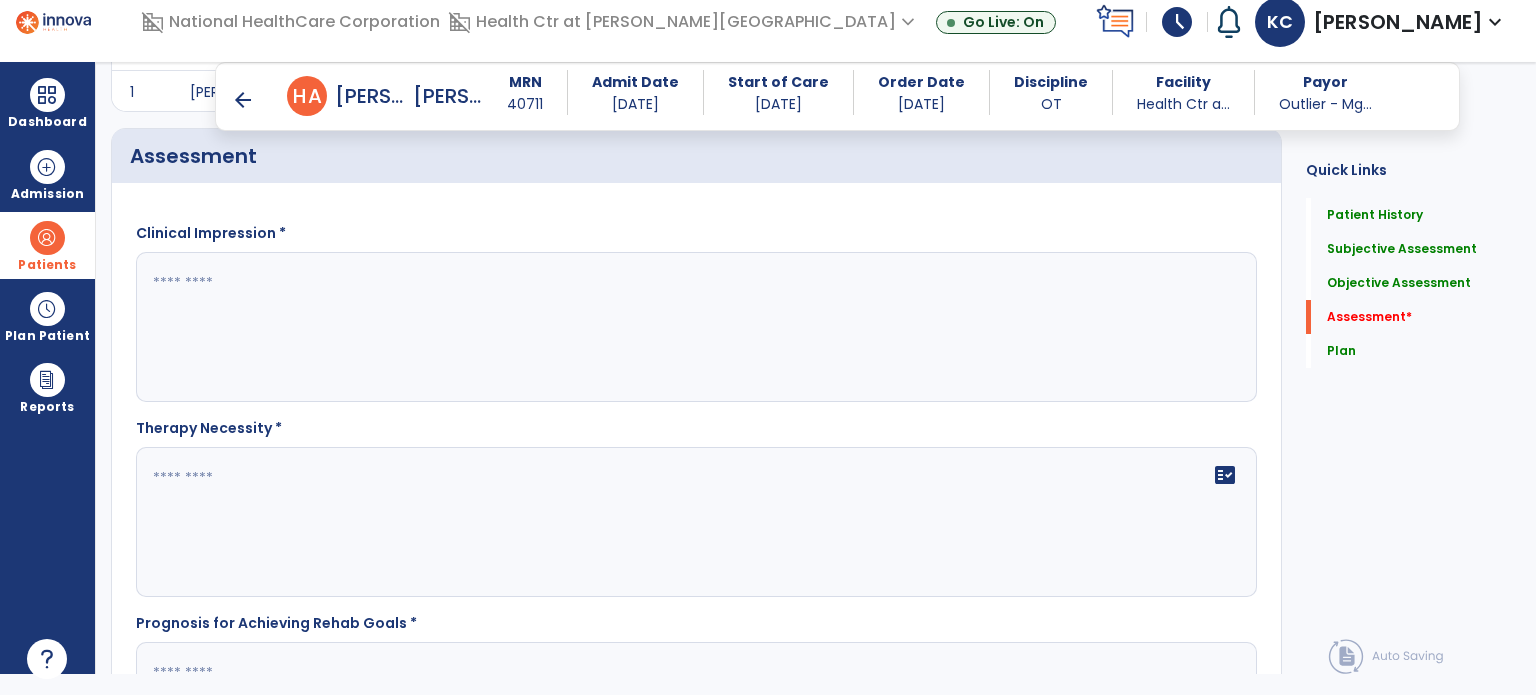 click 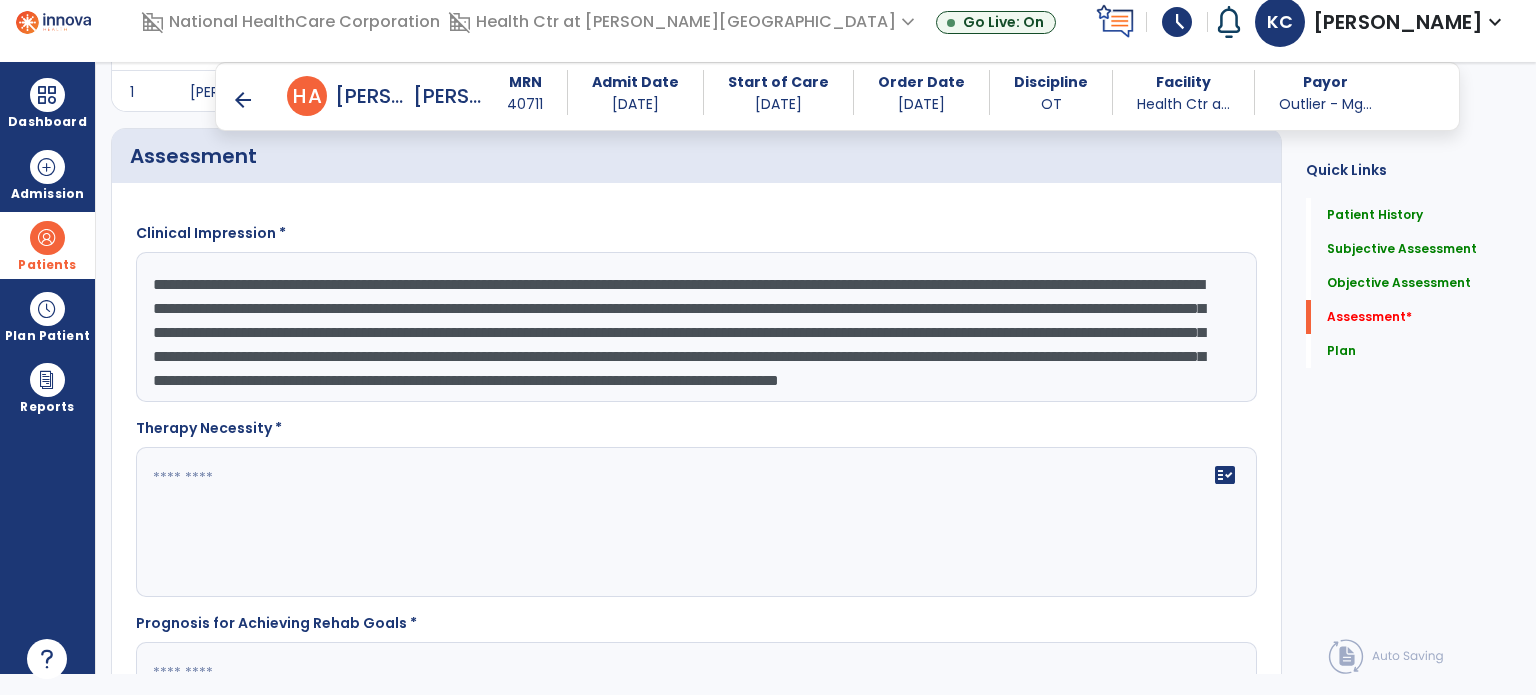 scroll, scrollTop: 39, scrollLeft: 0, axis: vertical 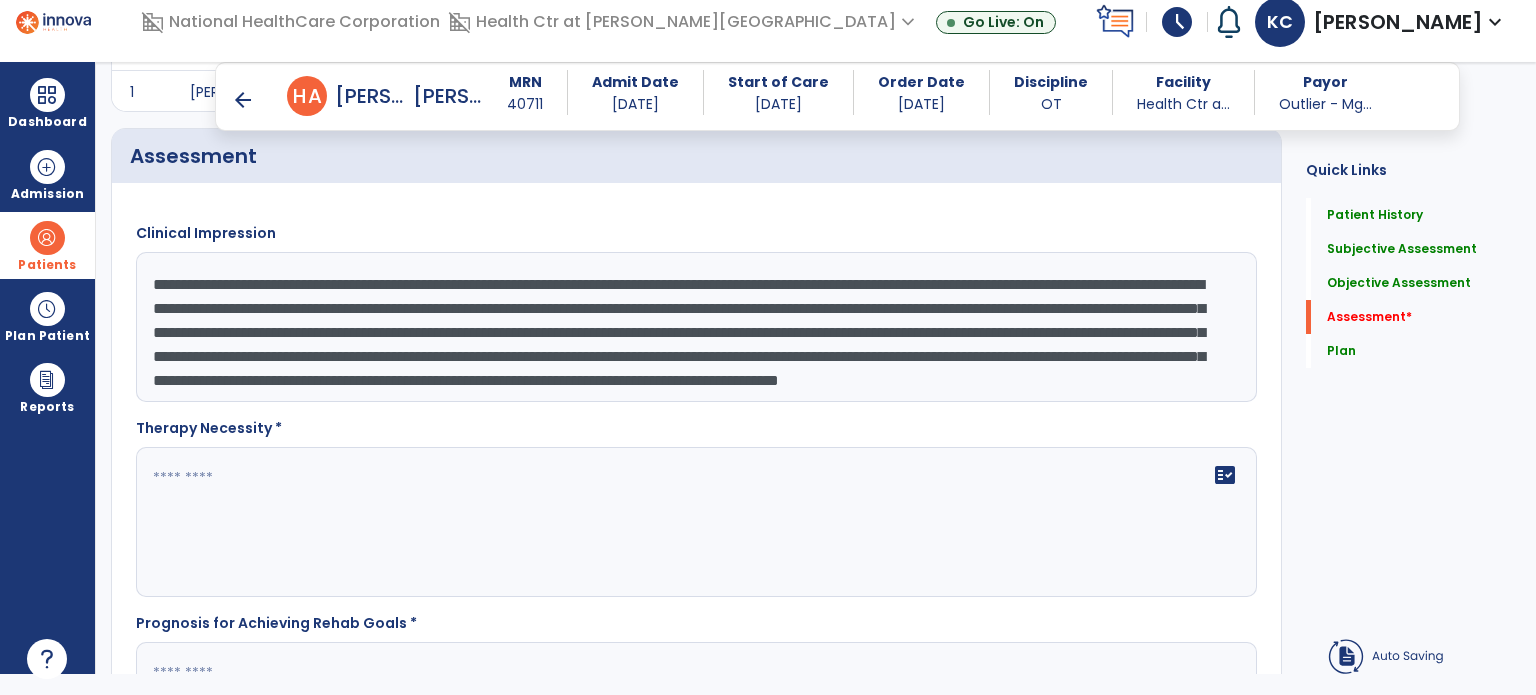 type on "**********" 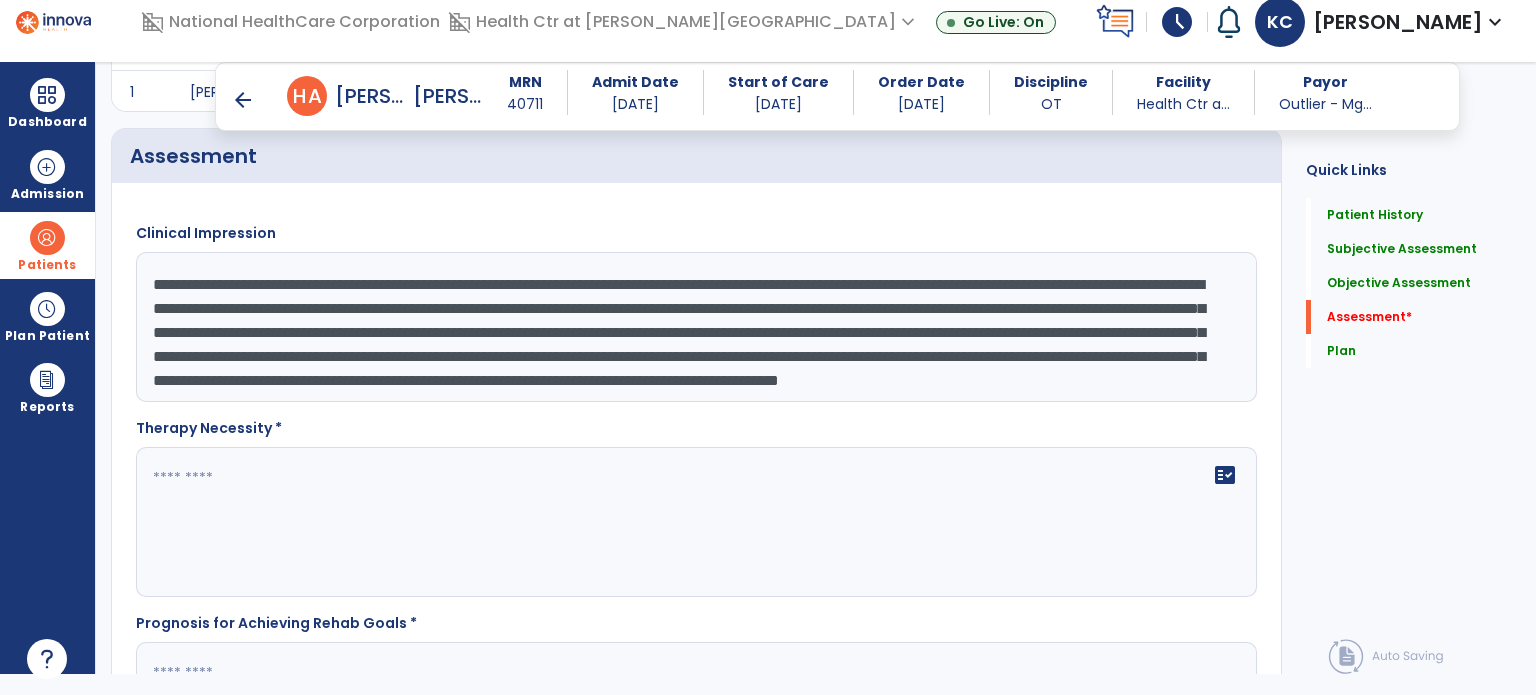 click 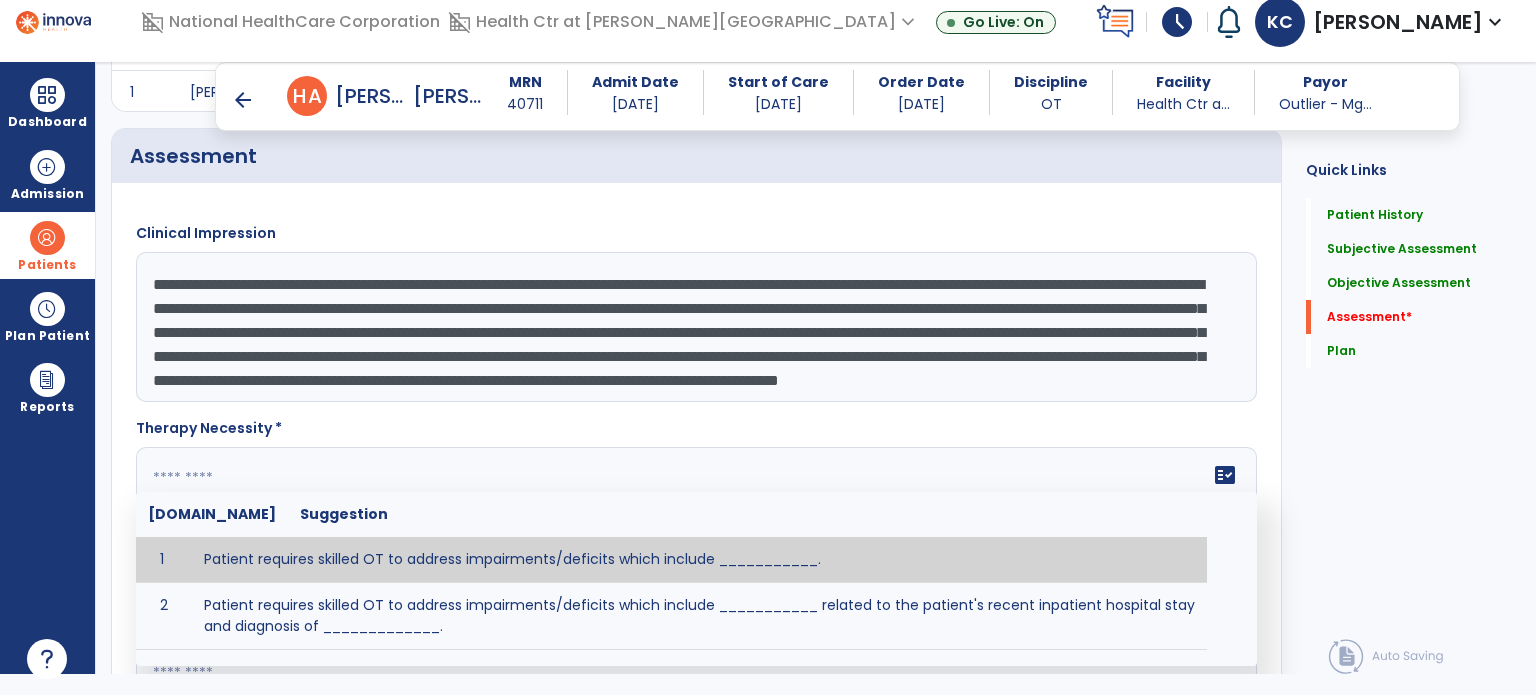 paste on "**********" 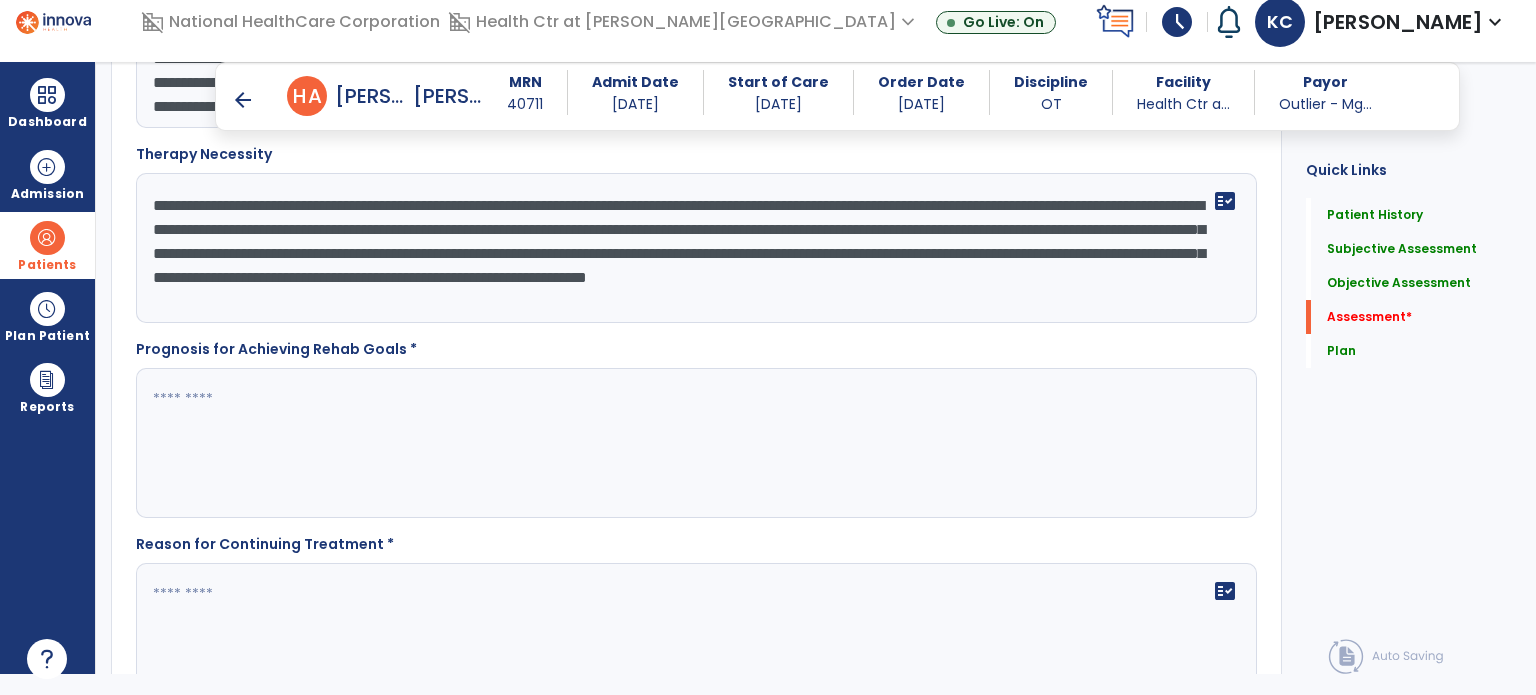 scroll, scrollTop: 2446, scrollLeft: 0, axis: vertical 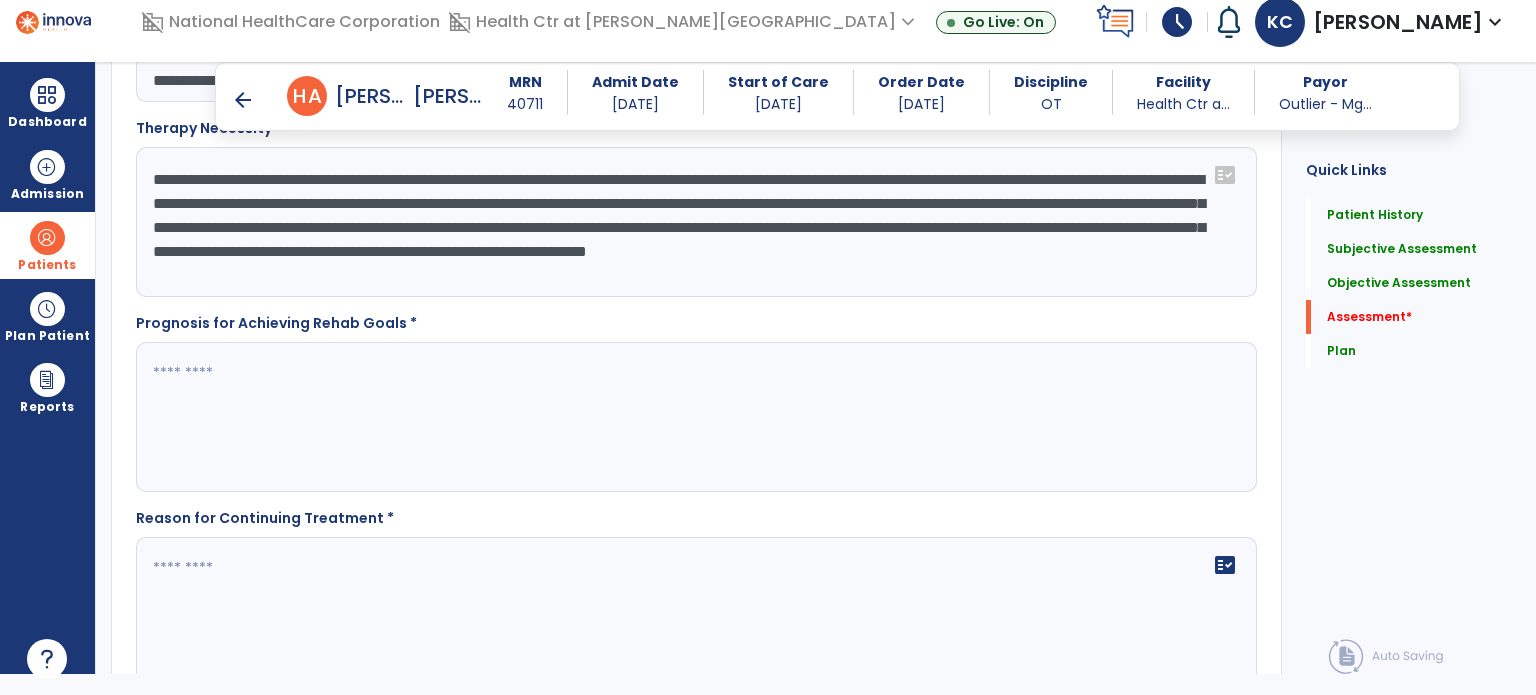 type on "**********" 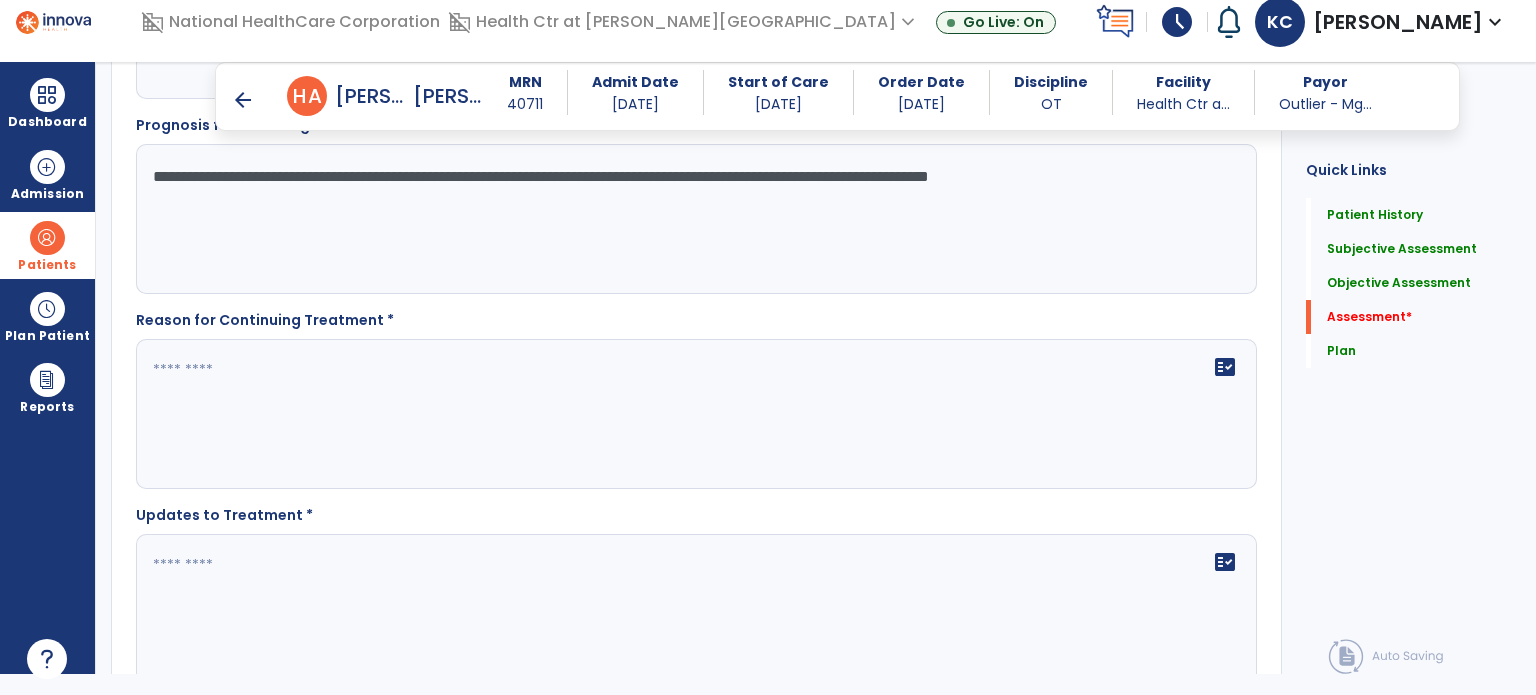 scroll, scrollTop: 2646, scrollLeft: 0, axis: vertical 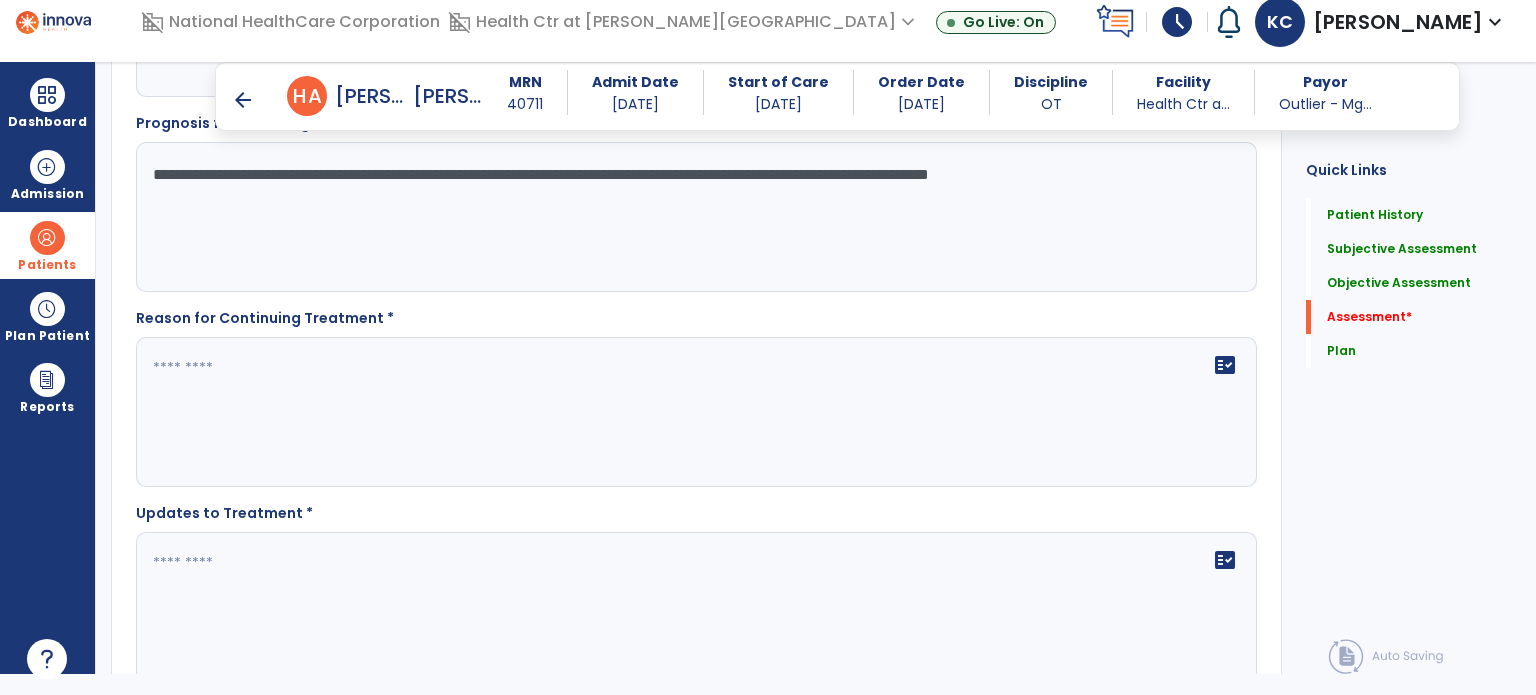 type on "**********" 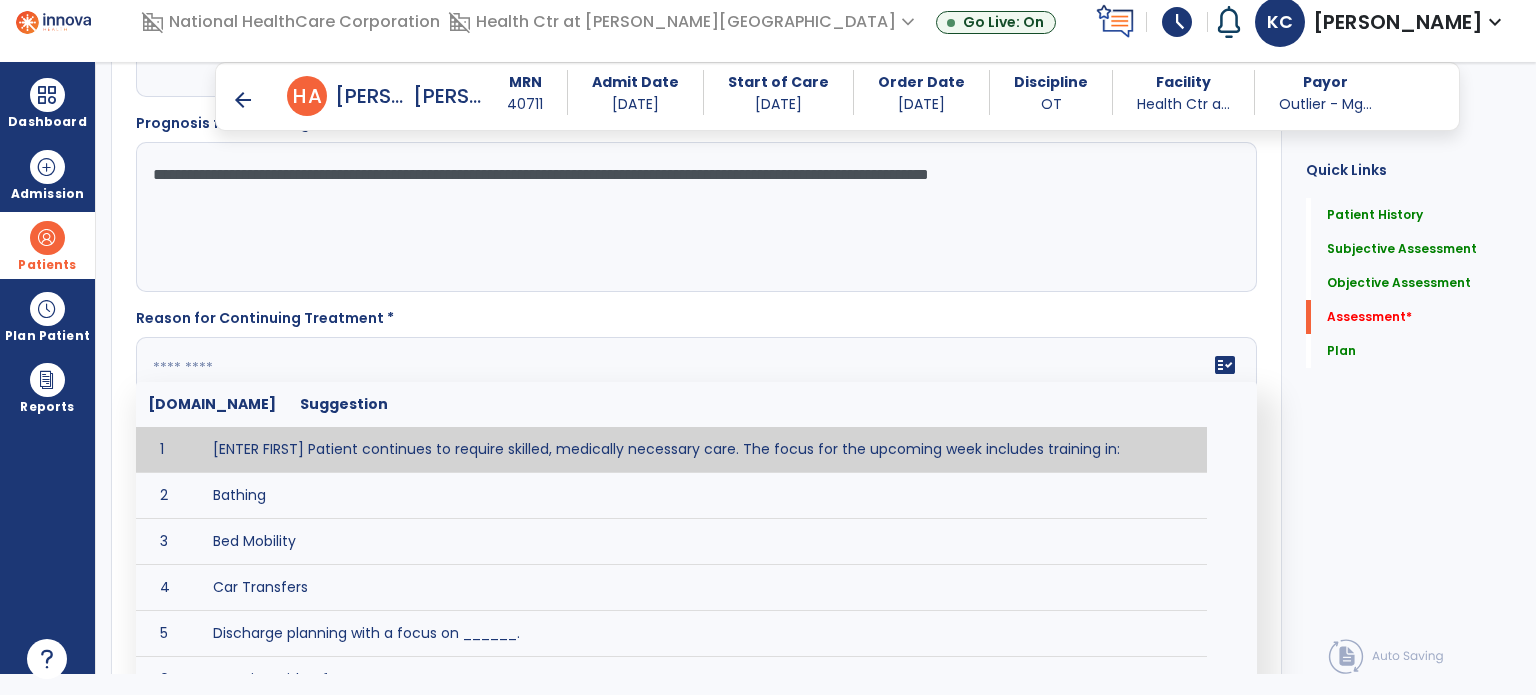 paste on "**********" 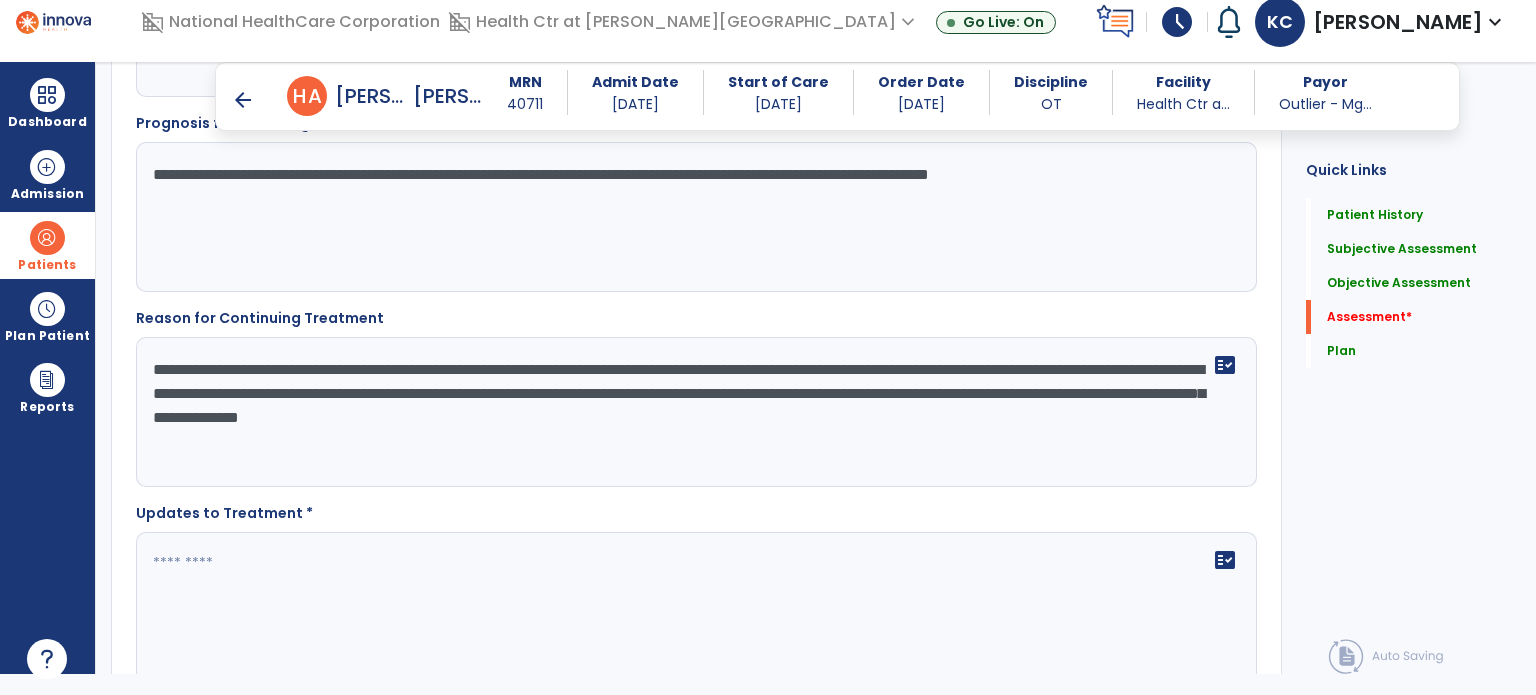 click on "**********" 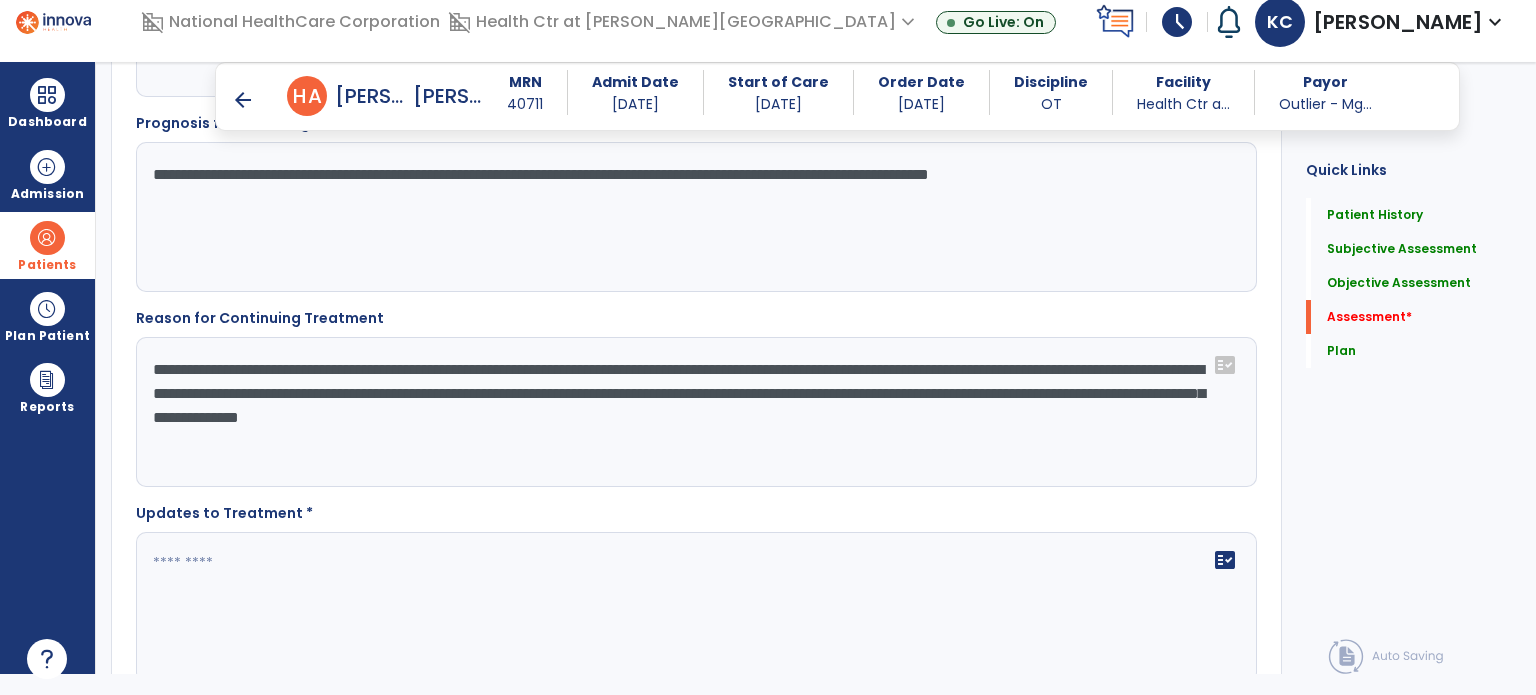 click on "**********" 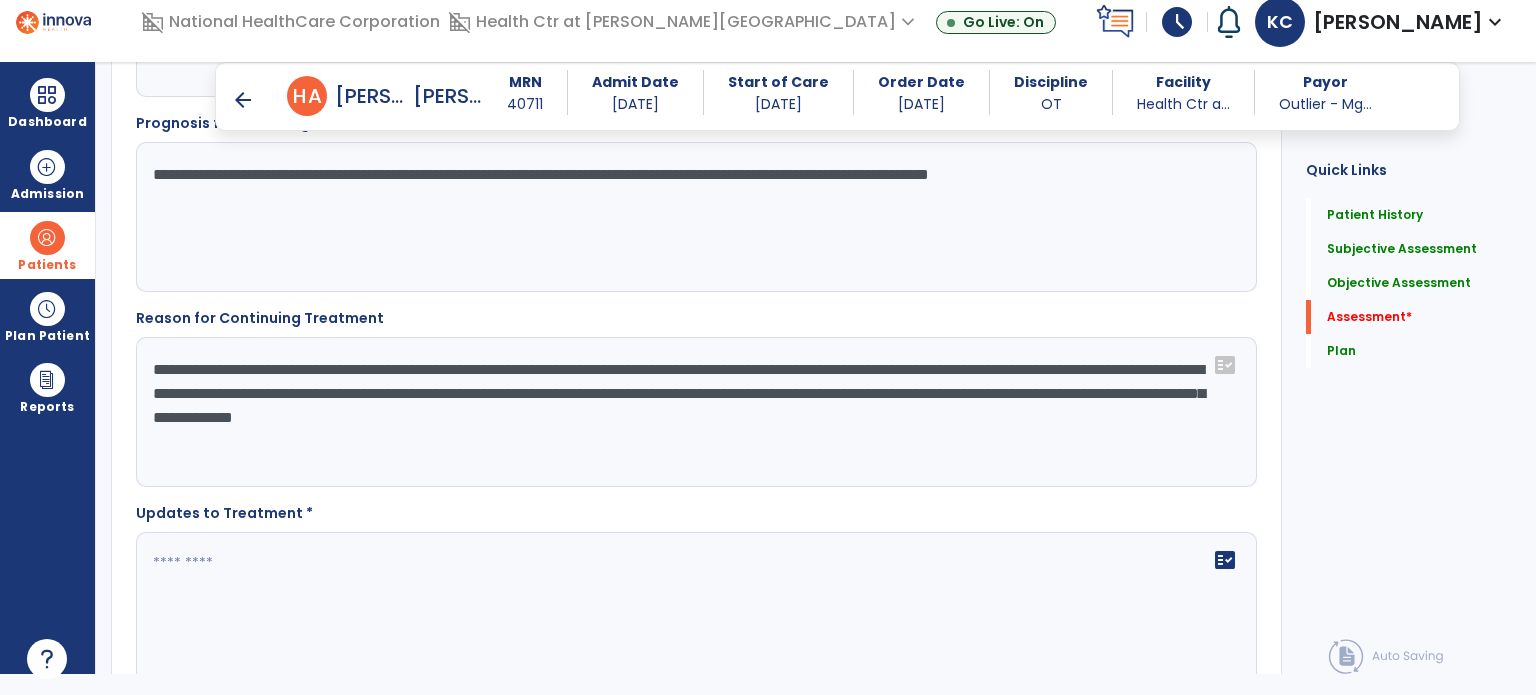 click on "**********" 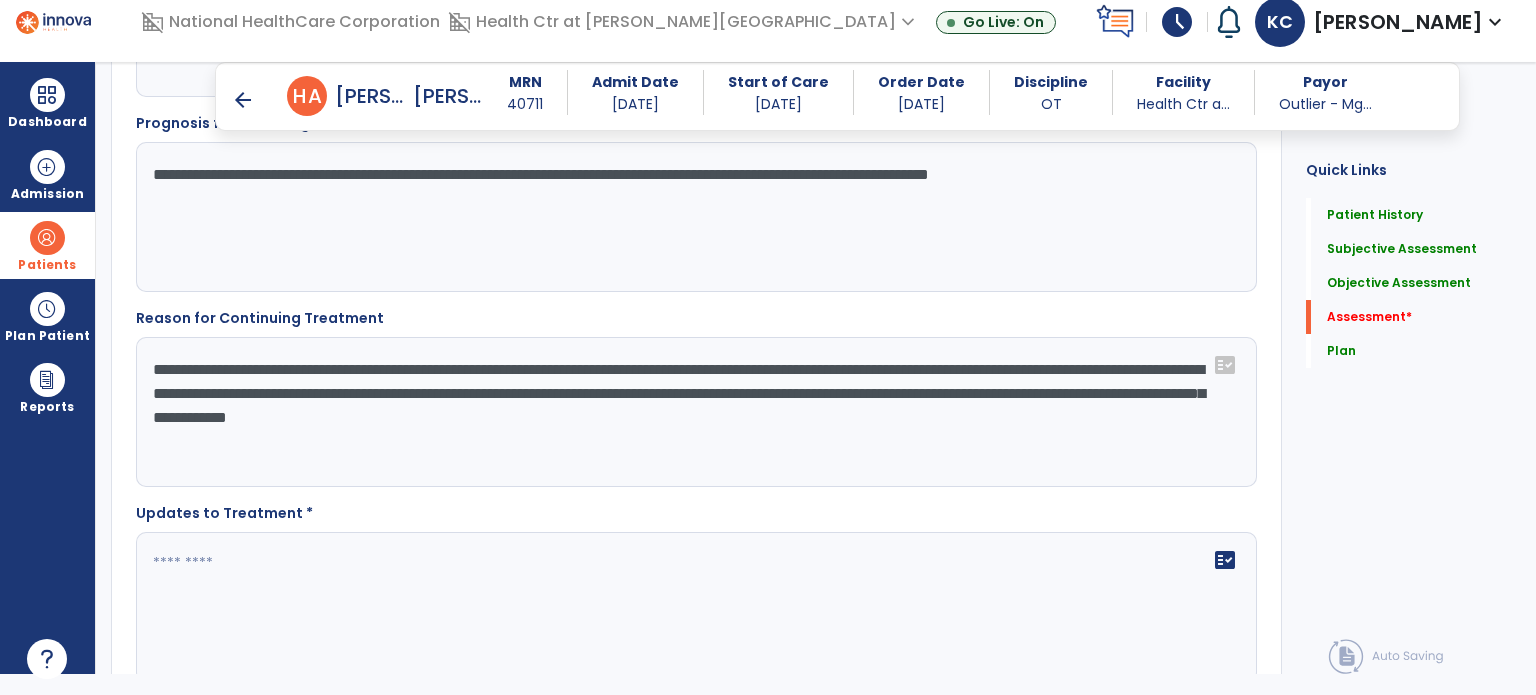 type on "**********" 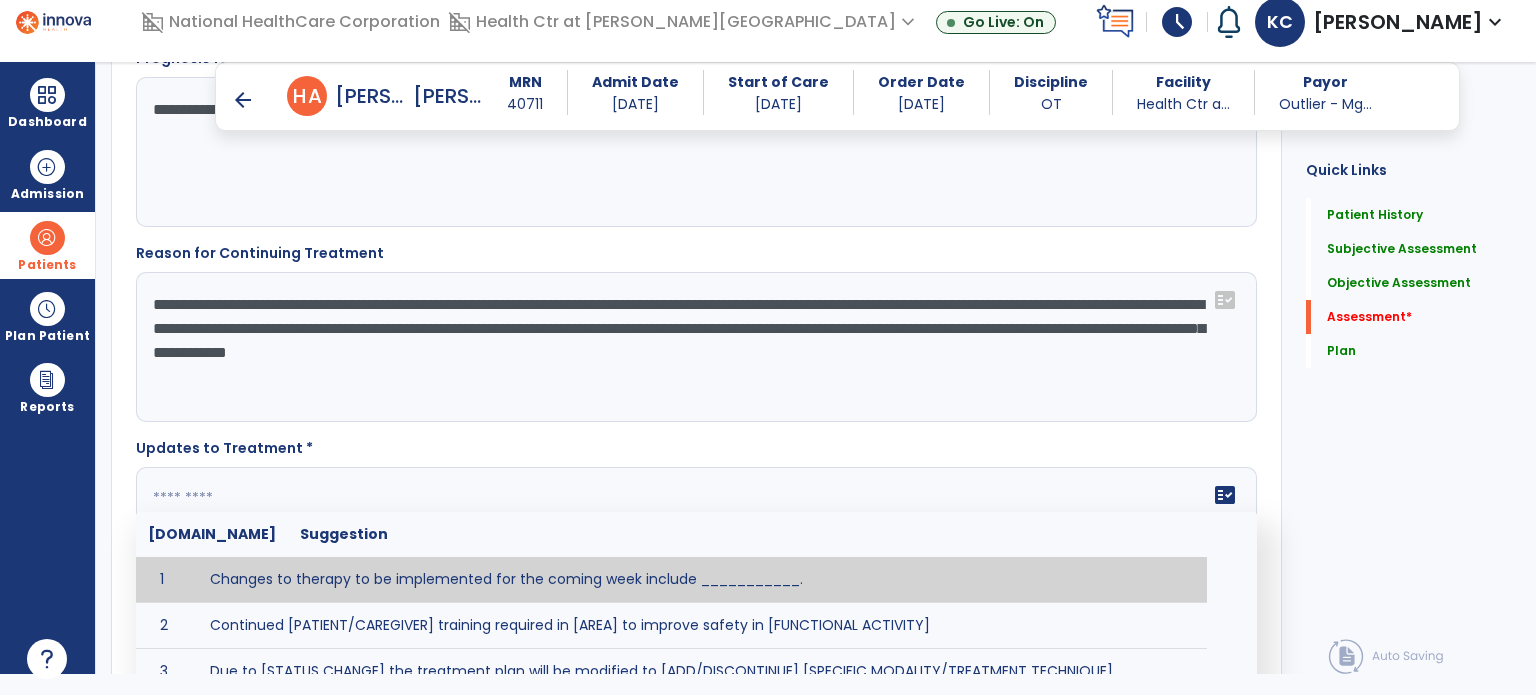 scroll, scrollTop: 2746, scrollLeft: 0, axis: vertical 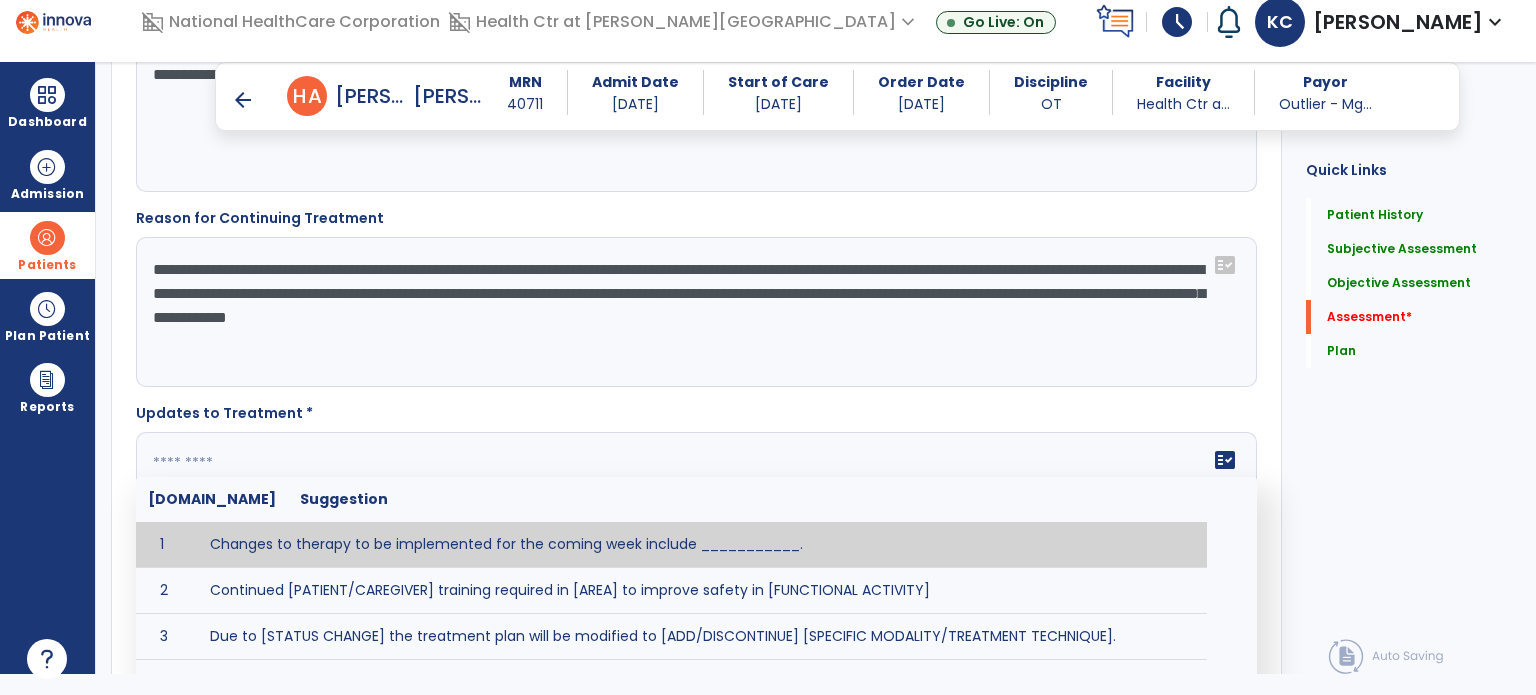 paste on "**********" 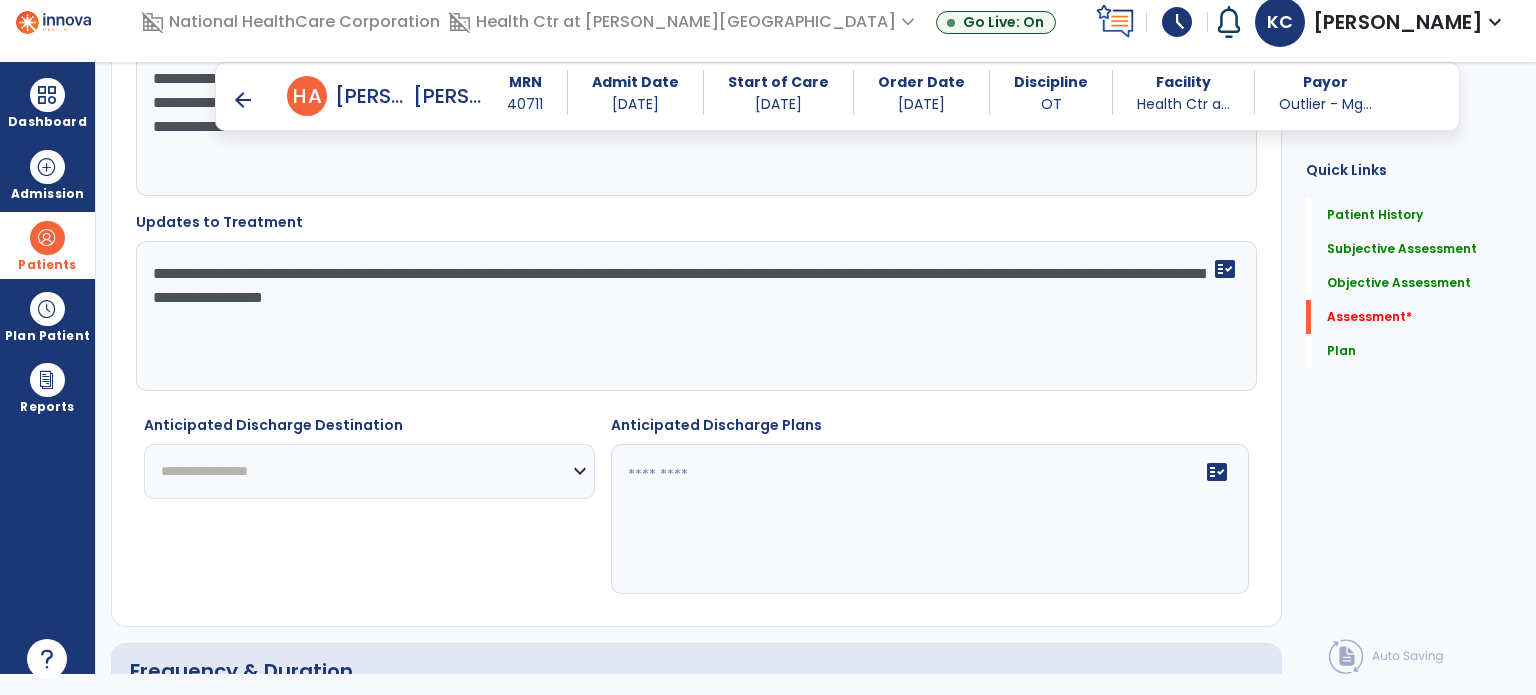 scroll, scrollTop: 3046, scrollLeft: 0, axis: vertical 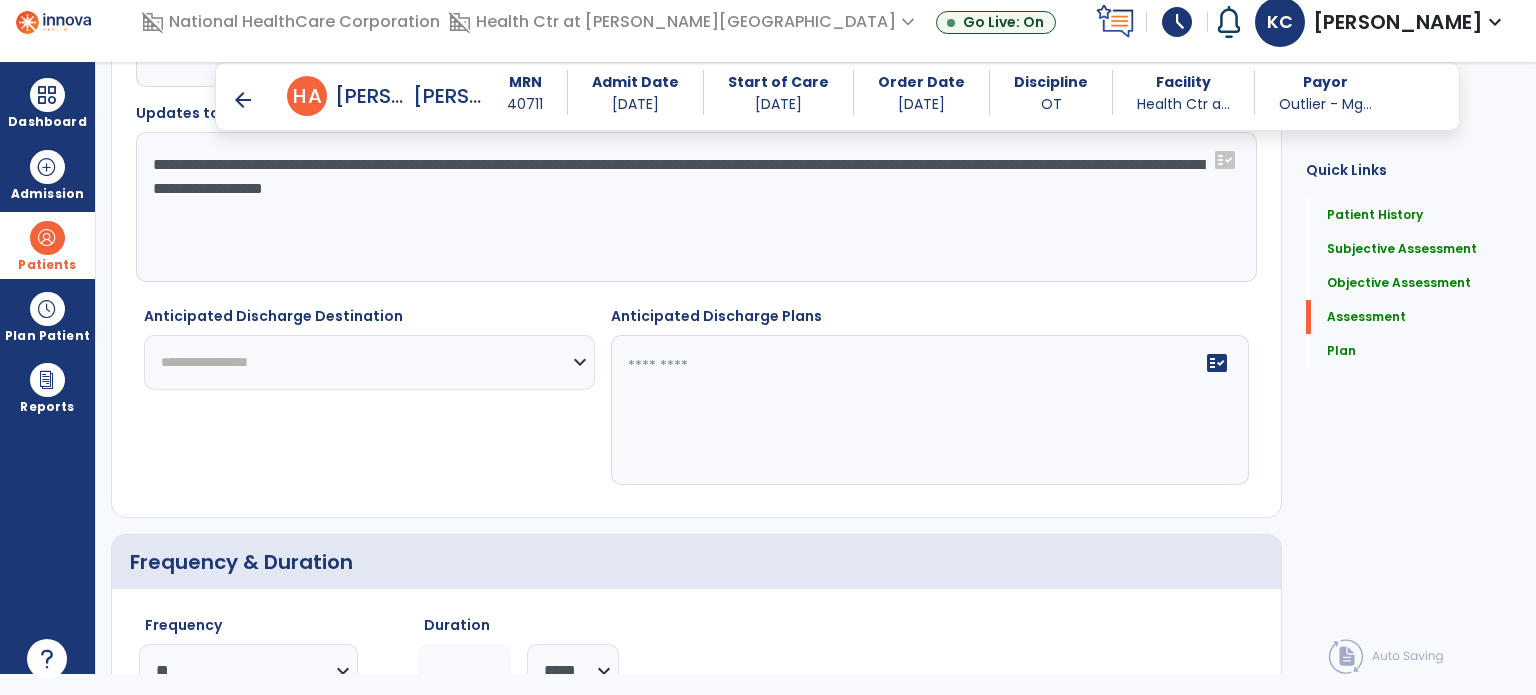 type on "**********" 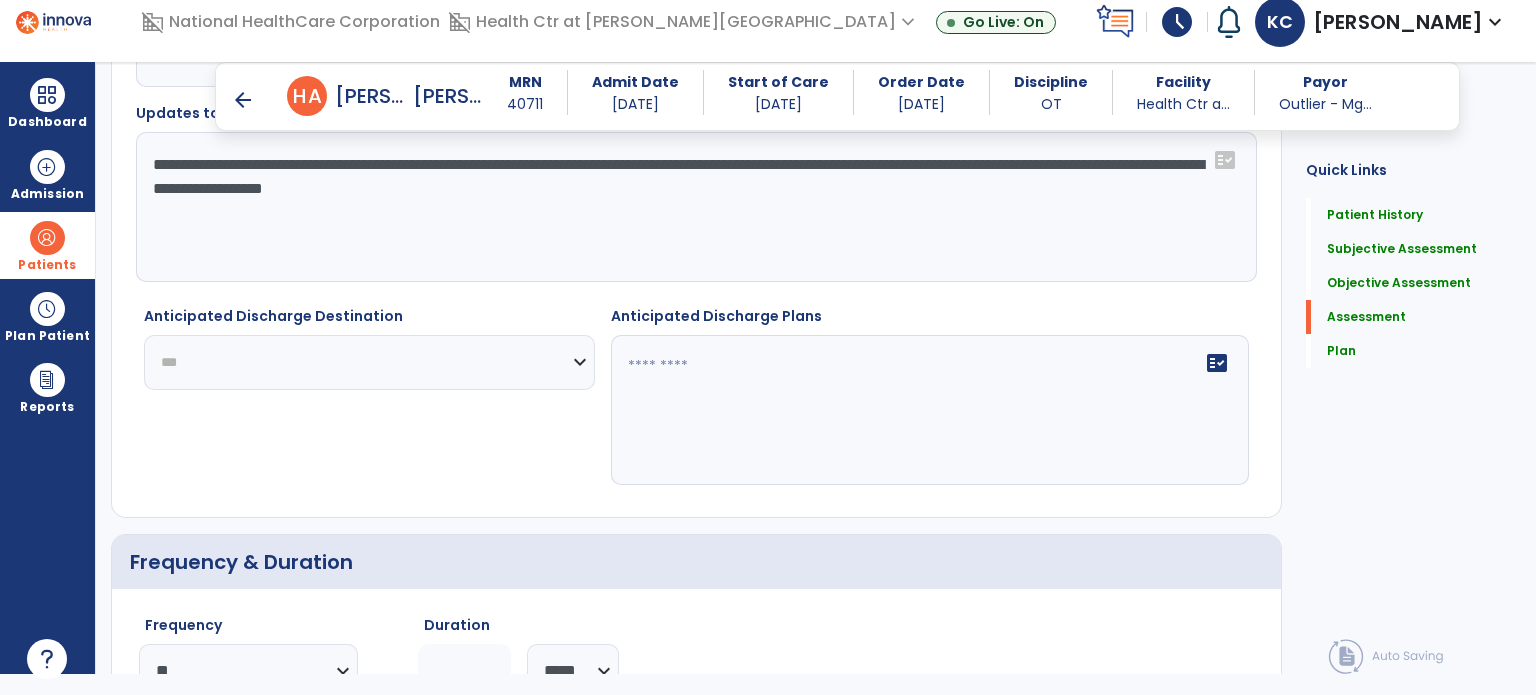 click on "**********" 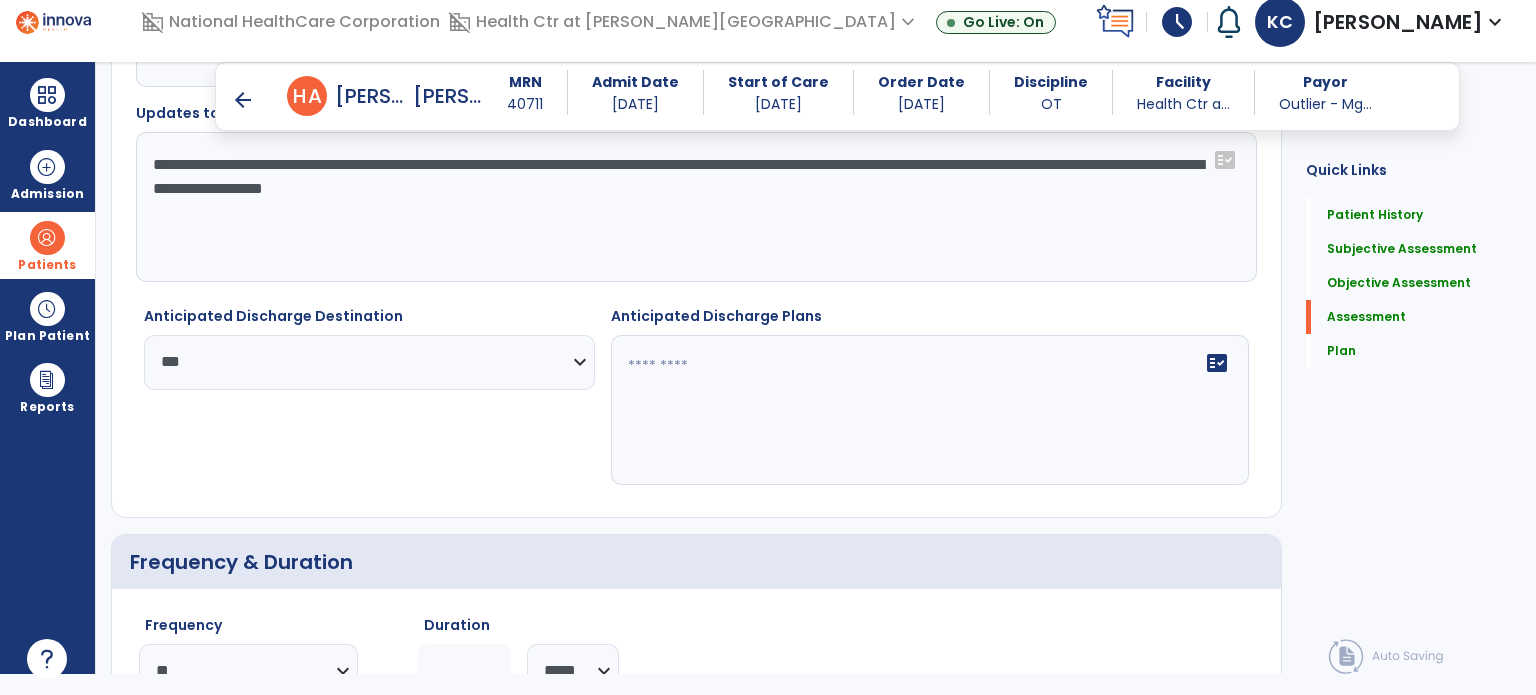 click on "fact_check" 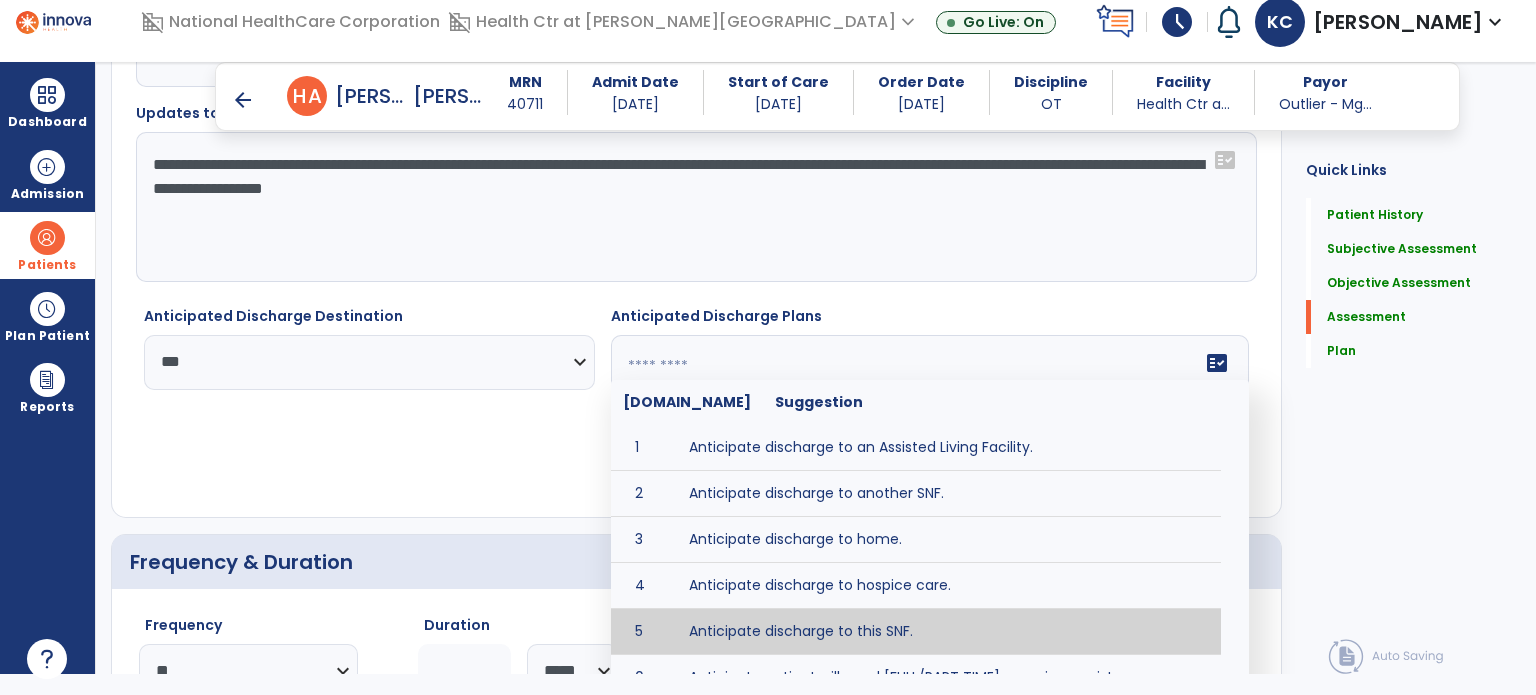 type on "**********" 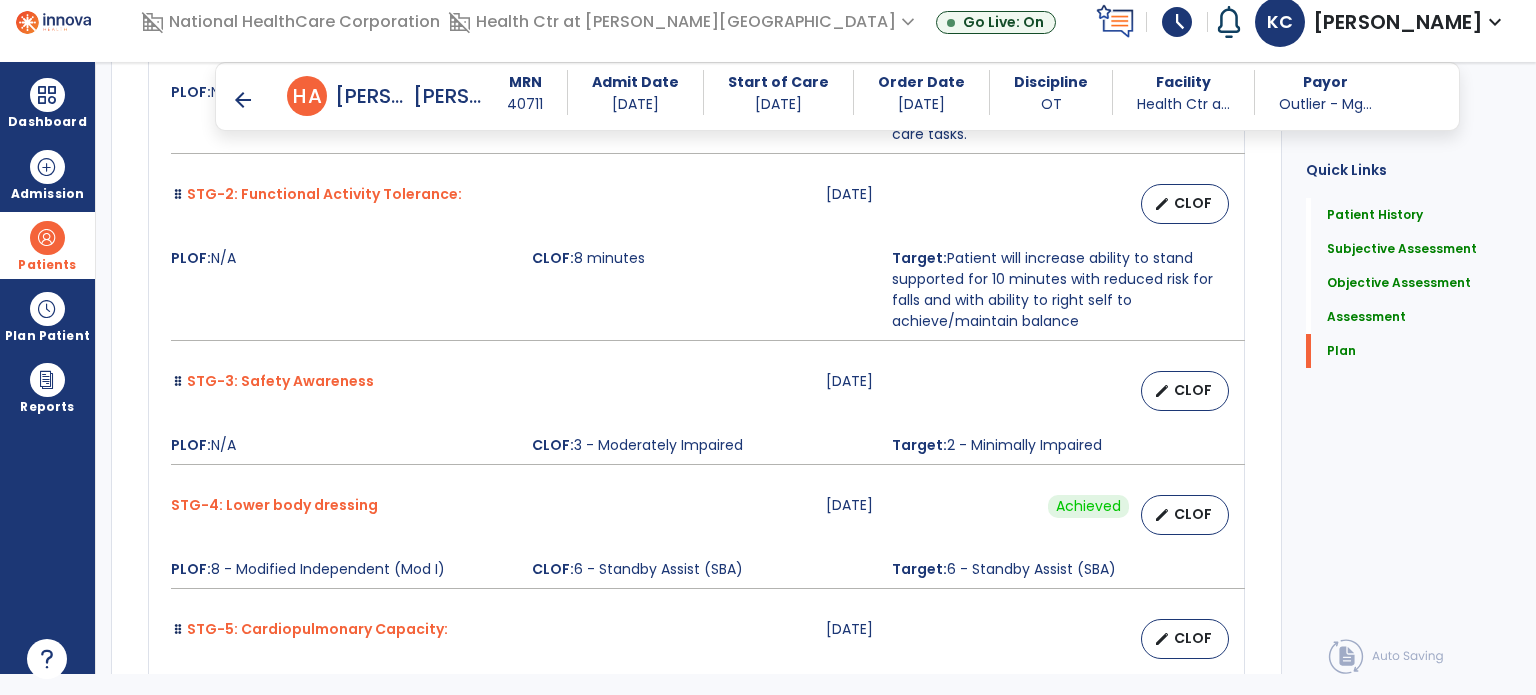 scroll, scrollTop: 4516, scrollLeft: 0, axis: vertical 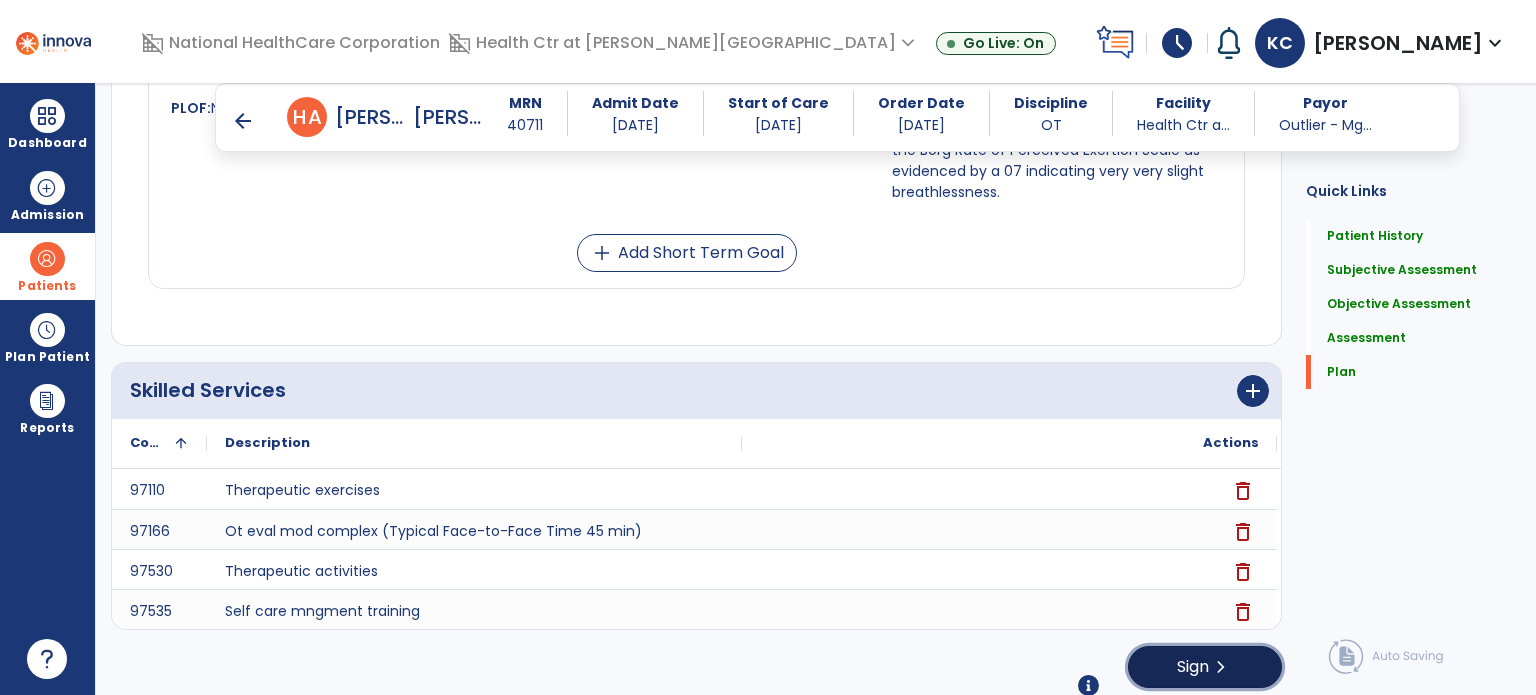click on "chevron_right" 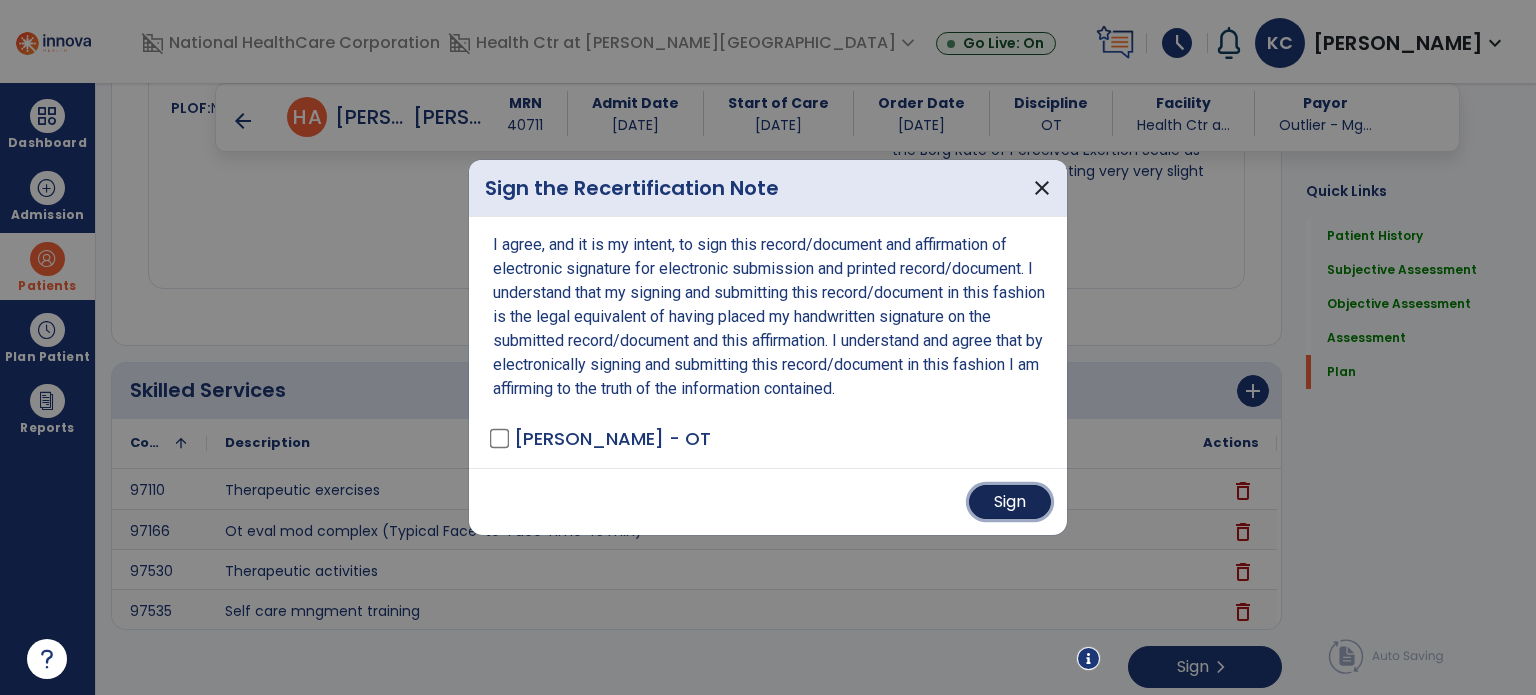 click on "Sign" at bounding box center (1010, 502) 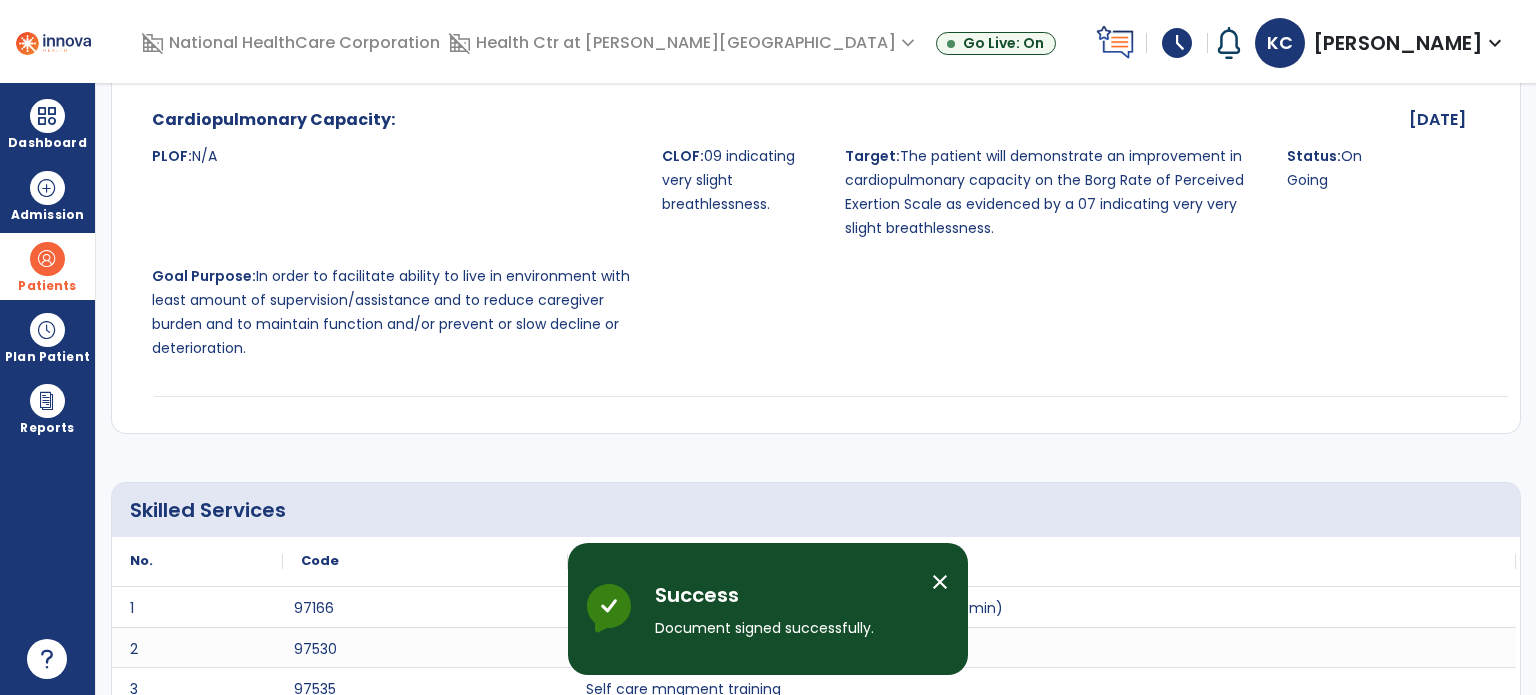 scroll, scrollTop: 0, scrollLeft: 0, axis: both 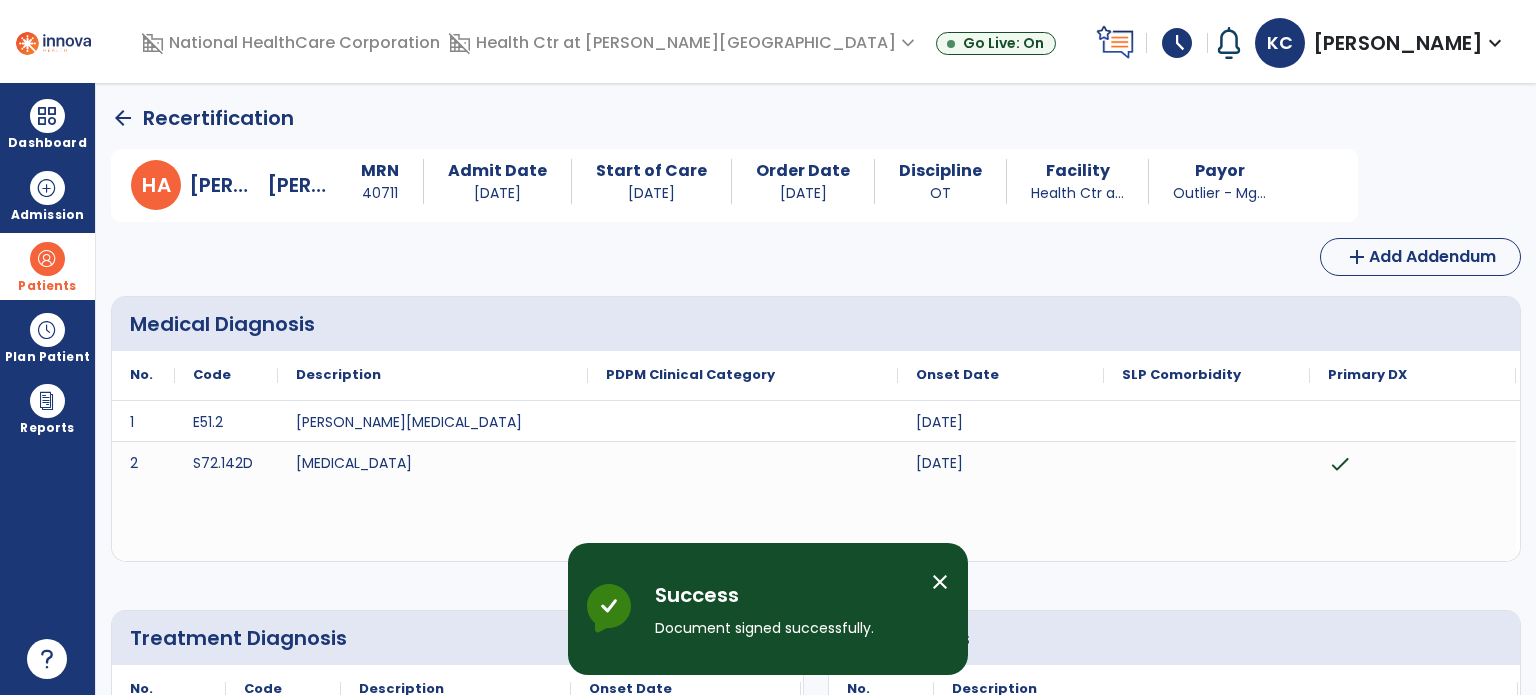click on "close" at bounding box center [940, 582] 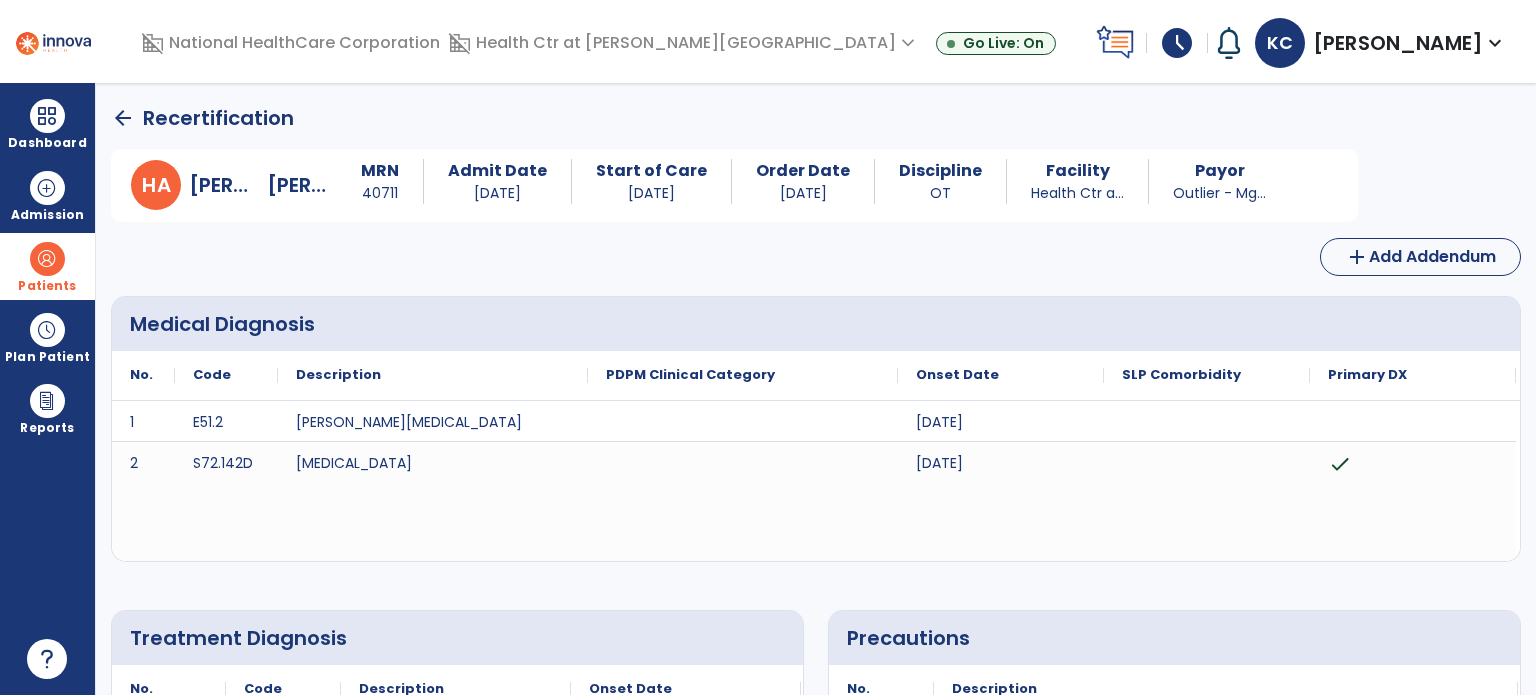 click on "arrow_back" 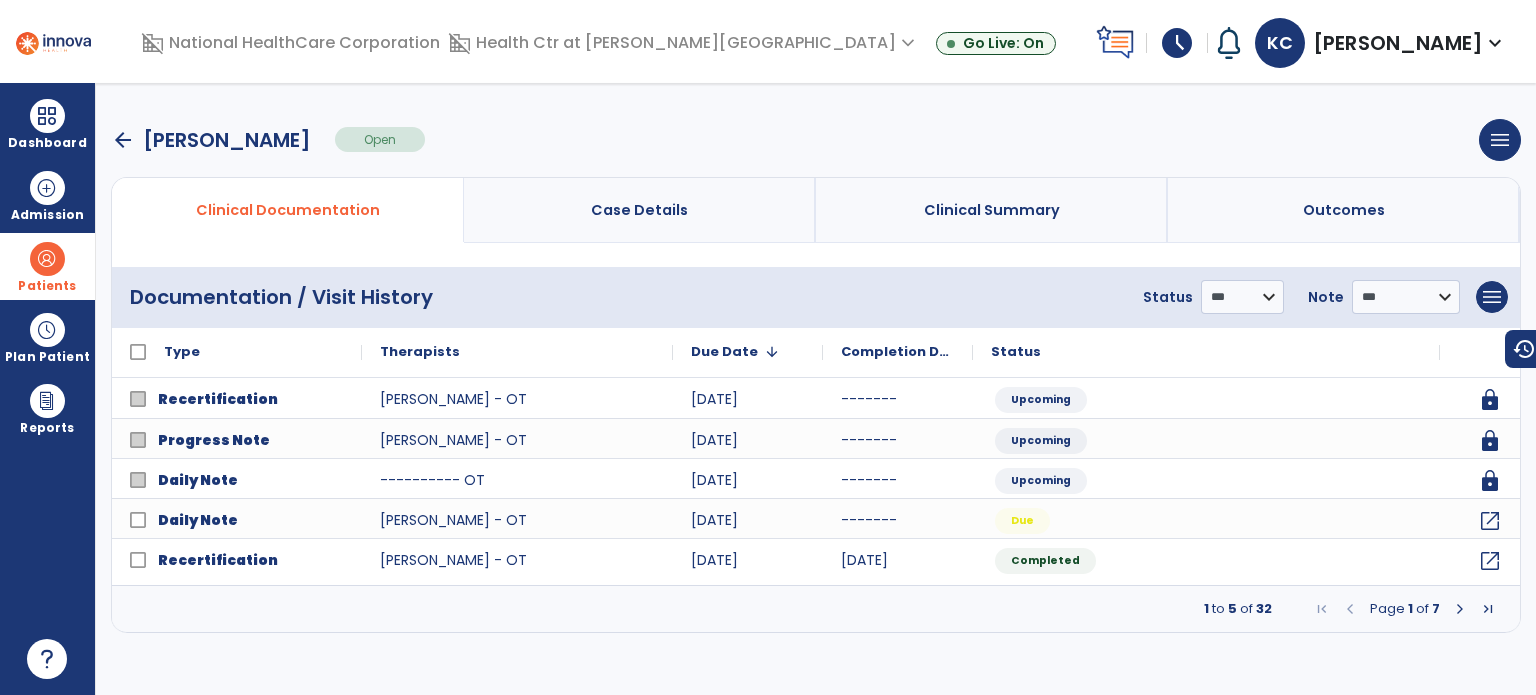 click at bounding box center [47, 259] 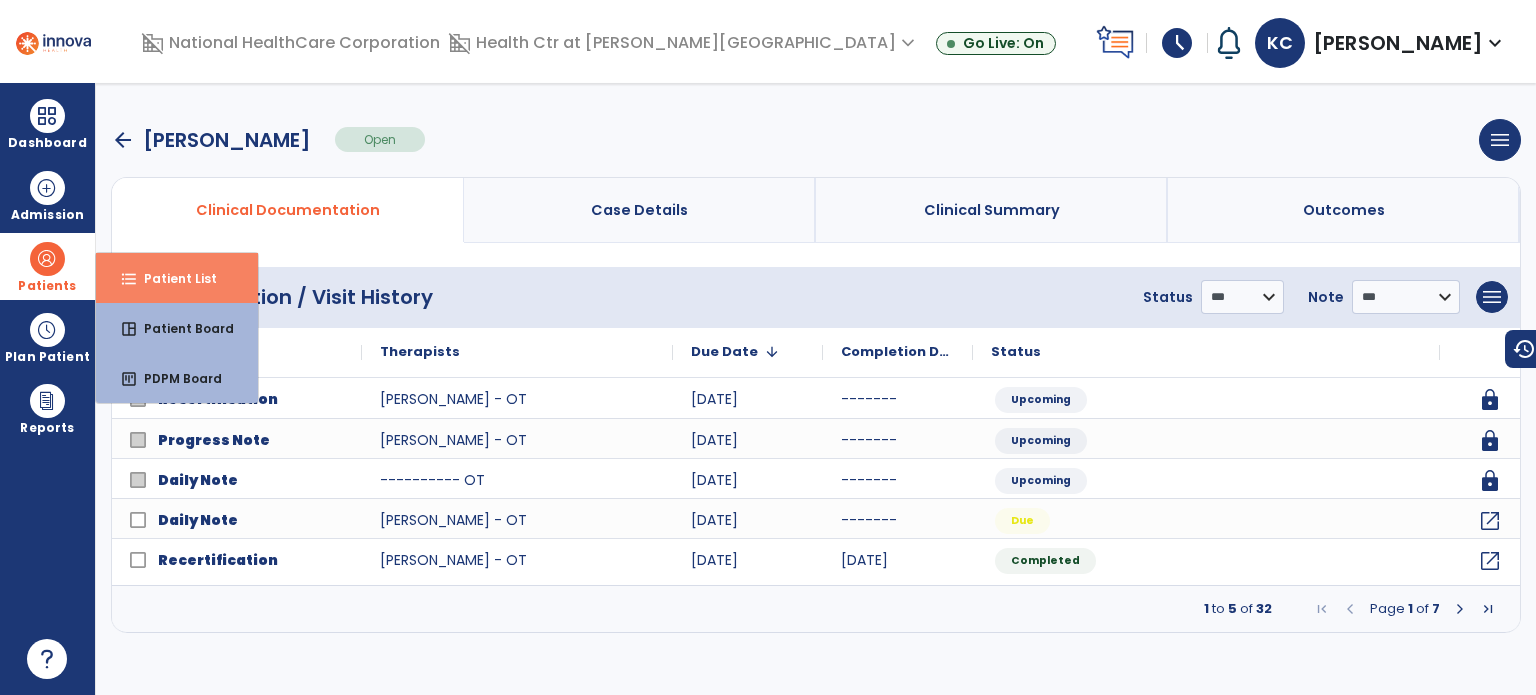 click on "format_list_bulleted  Patient List" at bounding box center [177, 278] 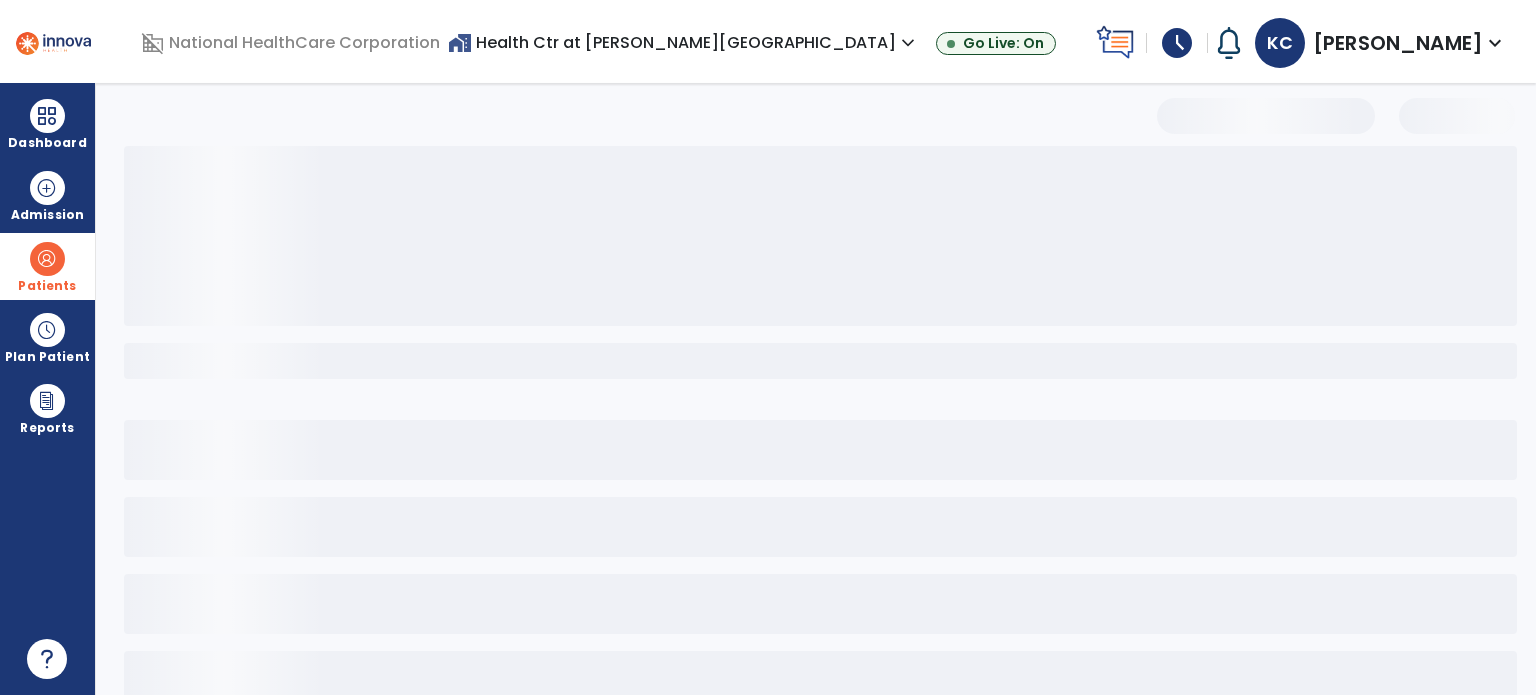 select on "***" 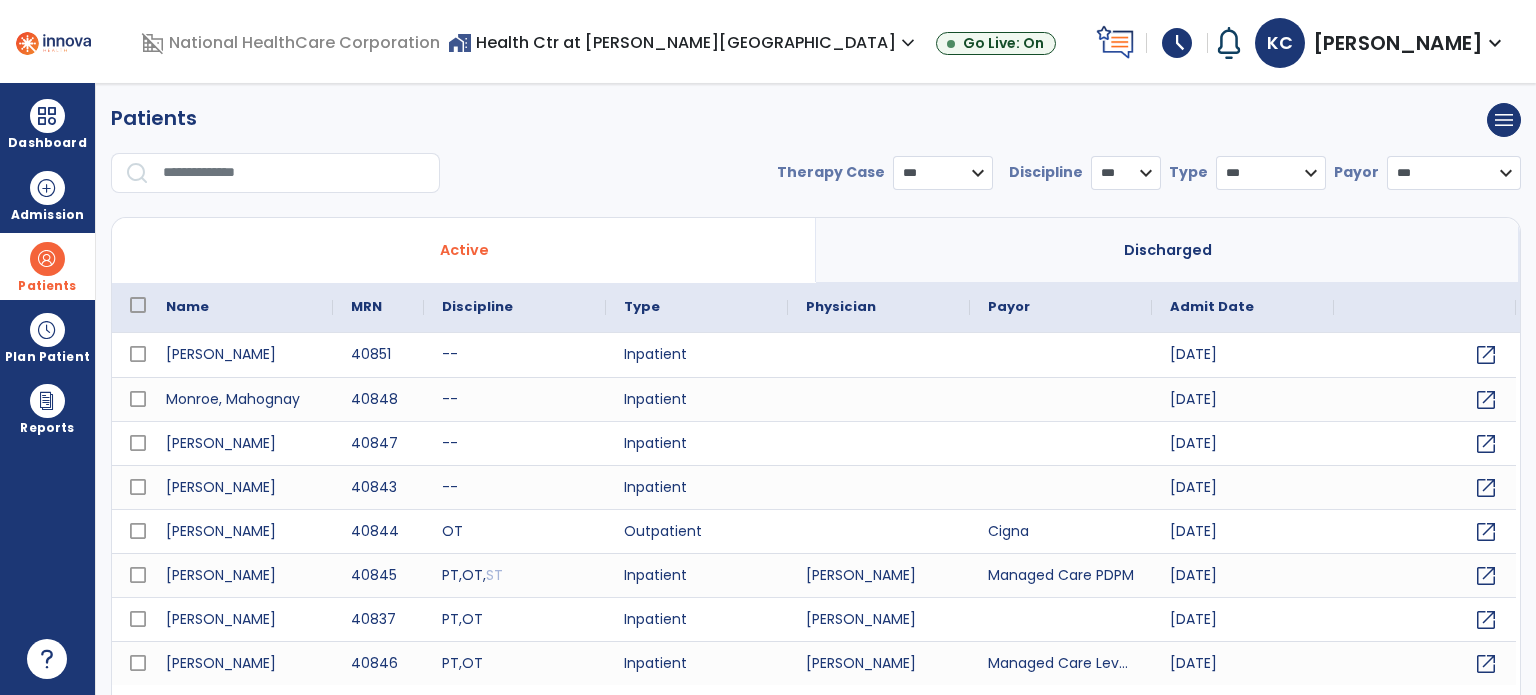 click on "**********" at bounding box center (816, 156) 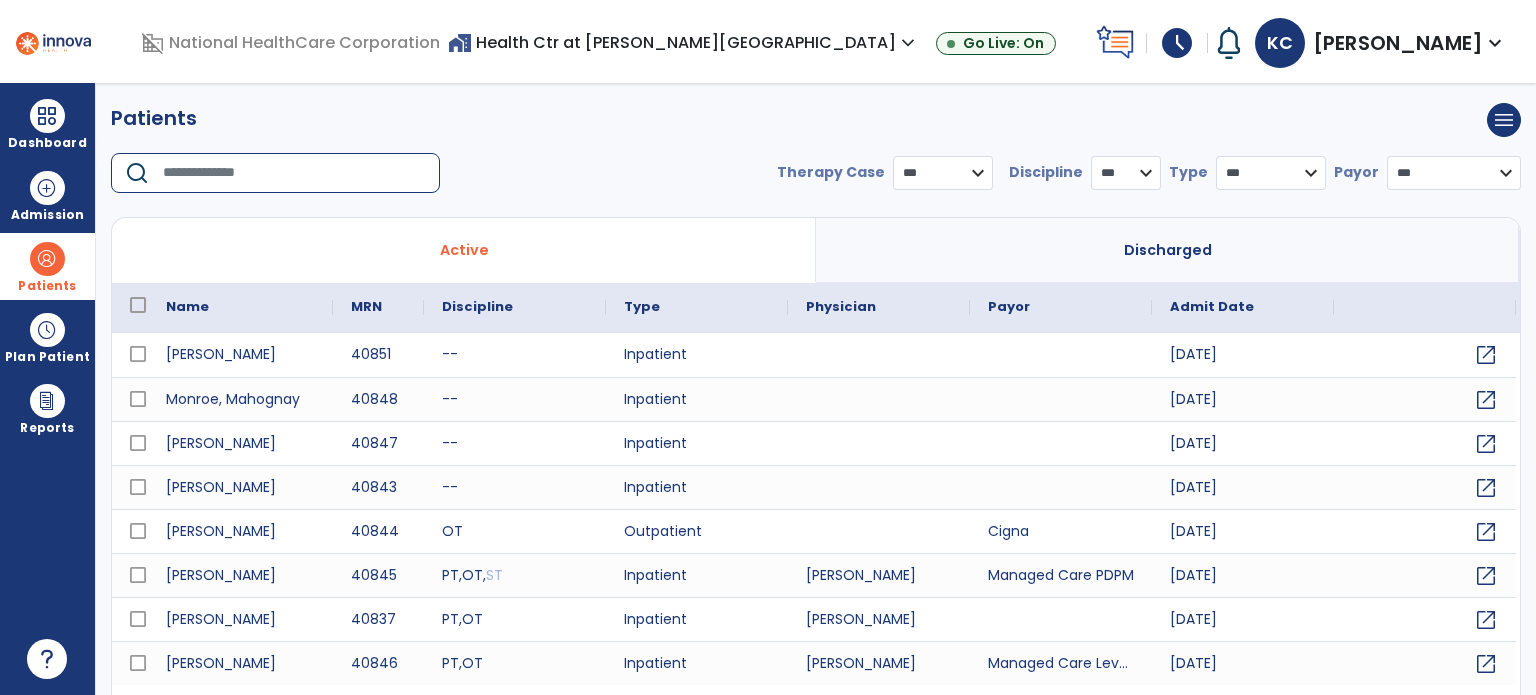 click at bounding box center (294, 173) 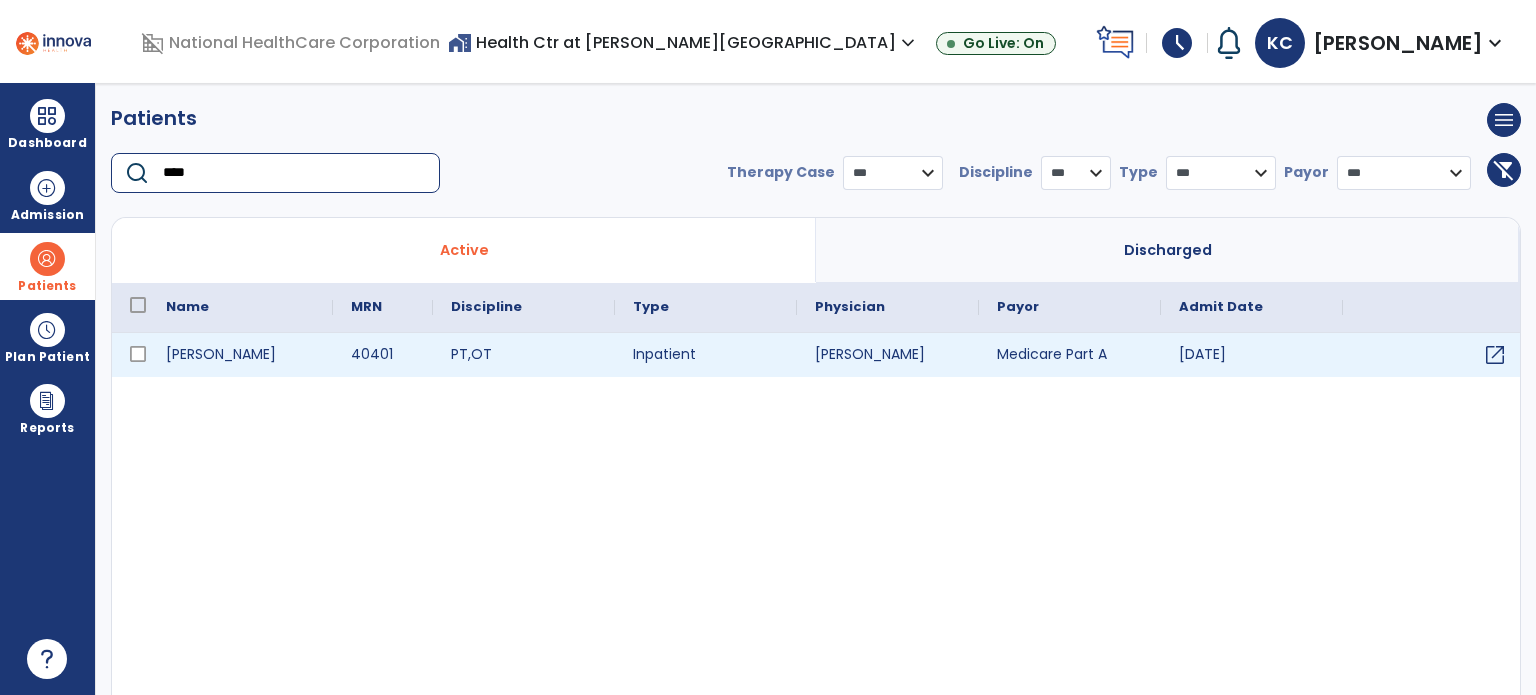 type on "****" 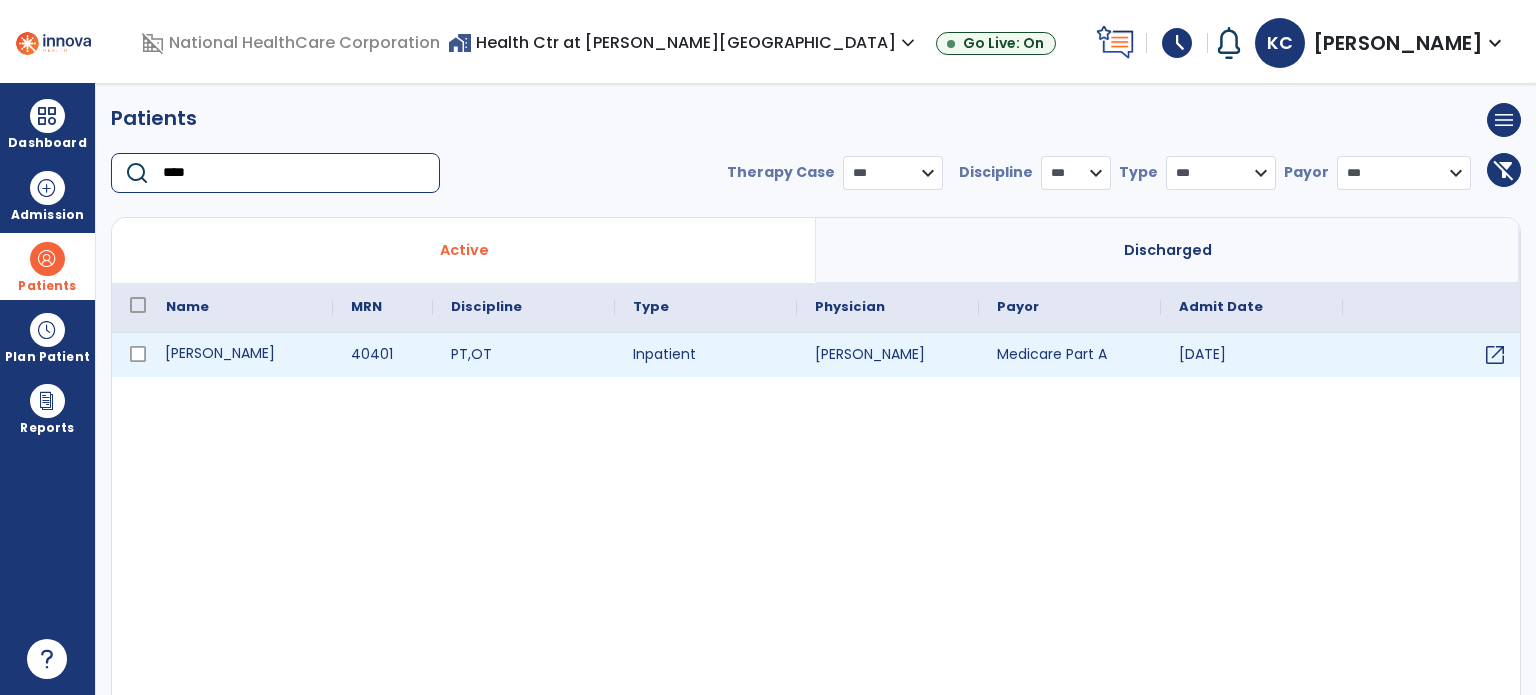 click on "[PERSON_NAME]" at bounding box center (240, 355) 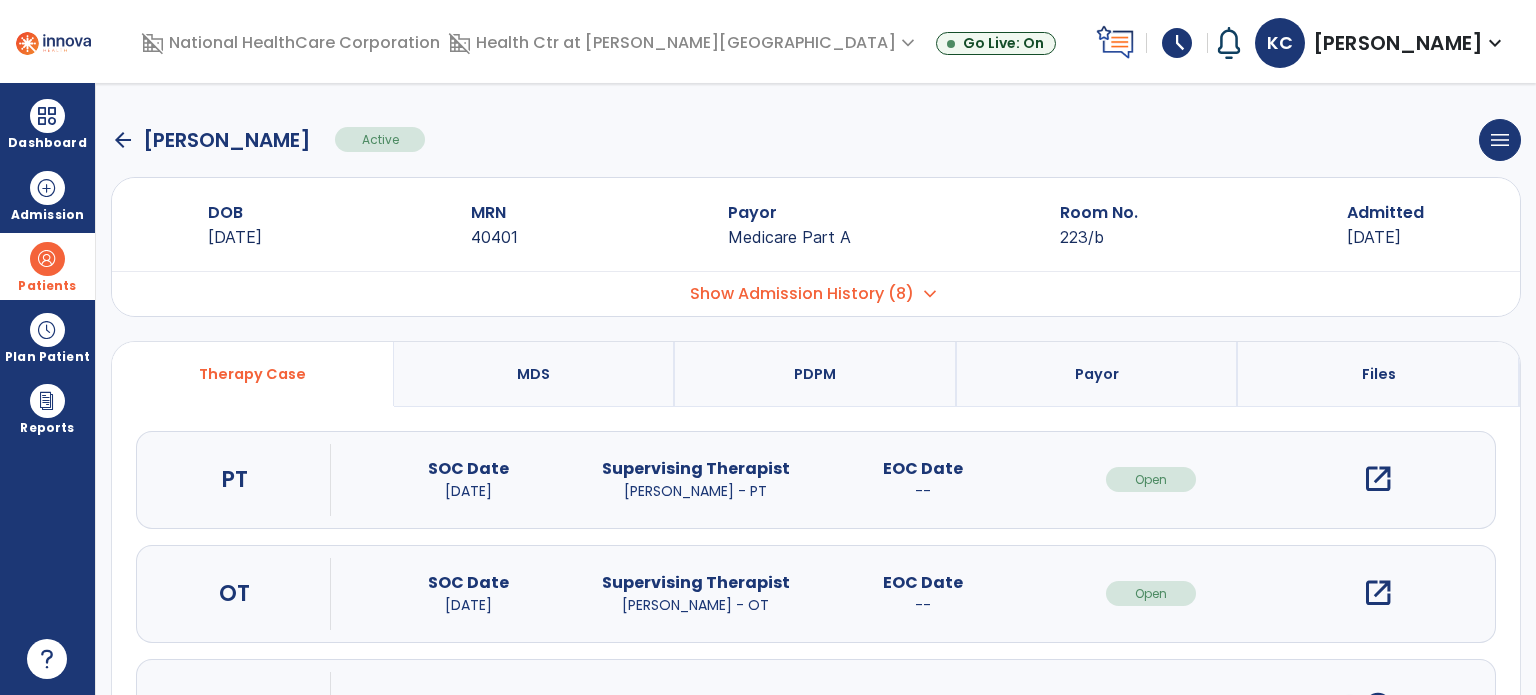 click on "open_in_new" at bounding box center [1378, 593] 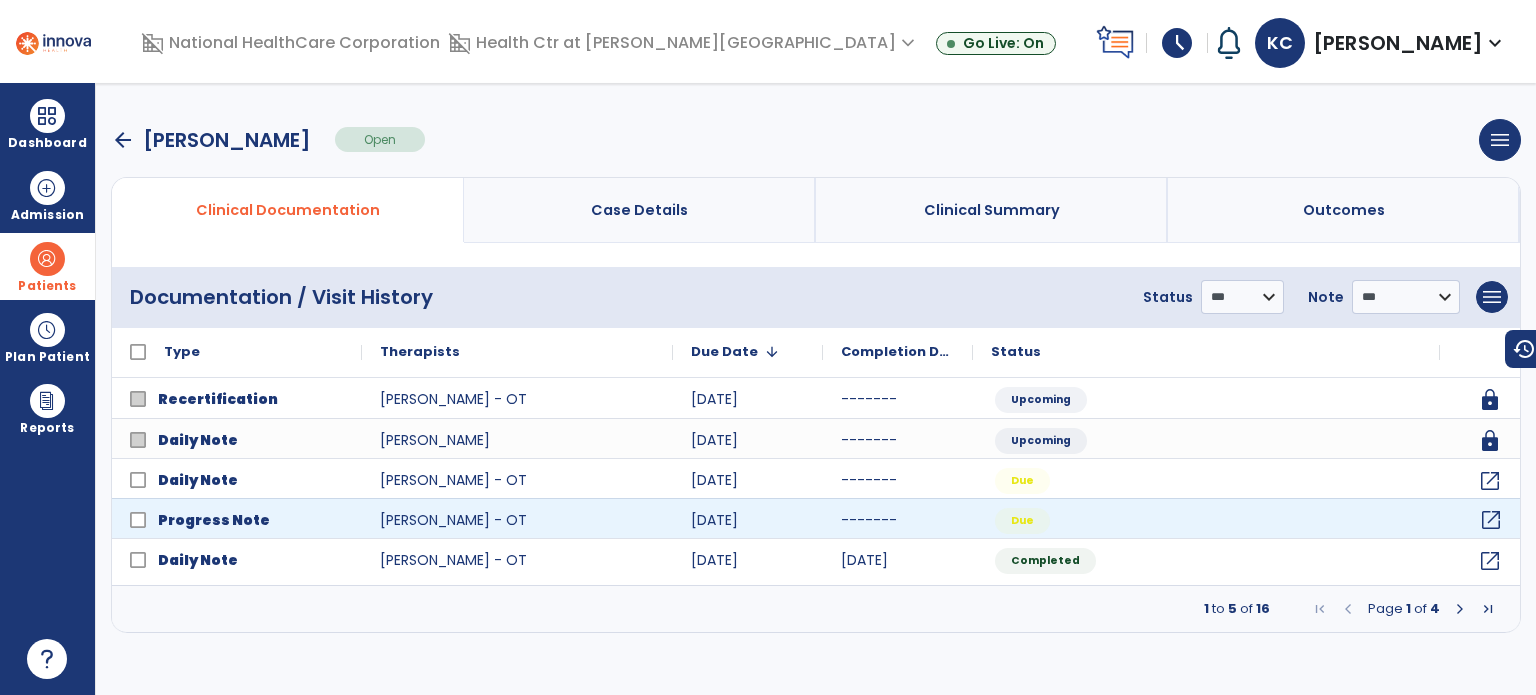 click on "open_in_new" 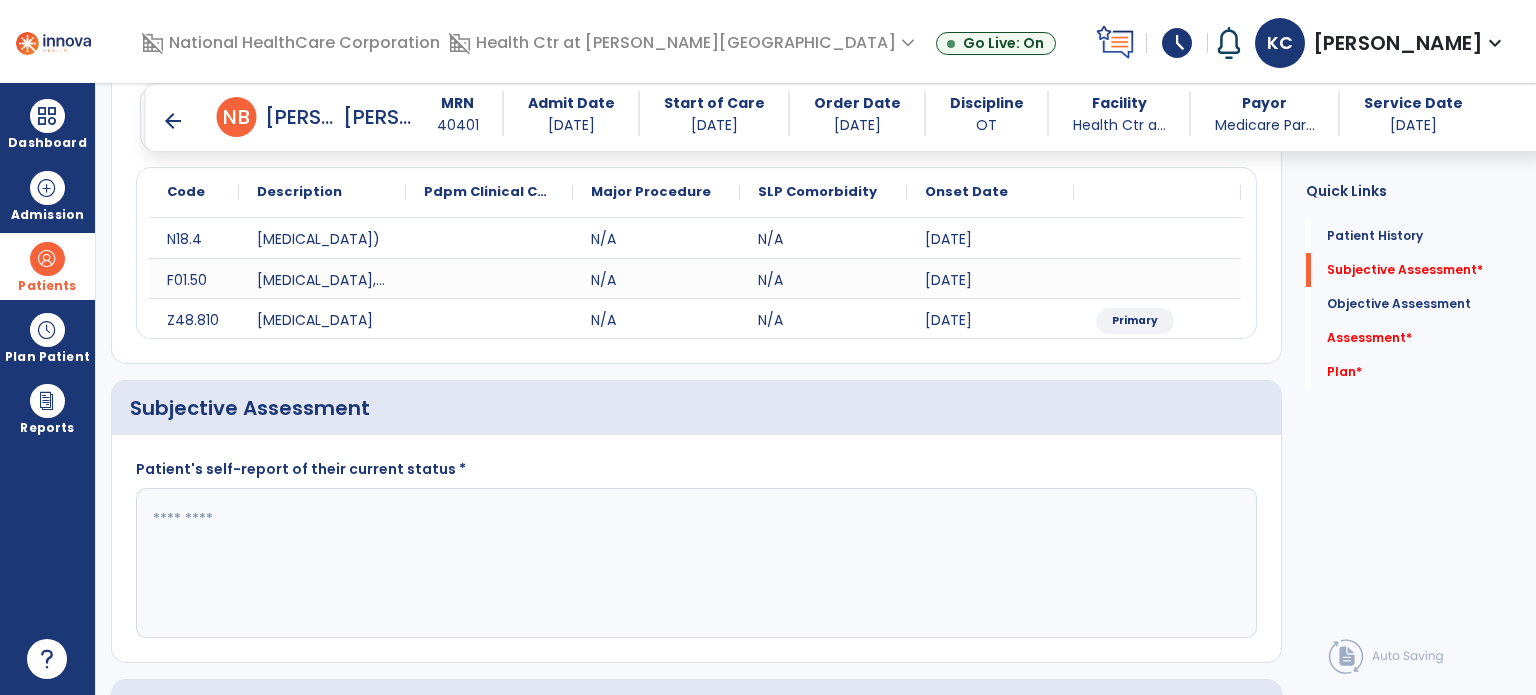 scroll, scrollTop: 300, scrollLeft: 0, axis: vertical 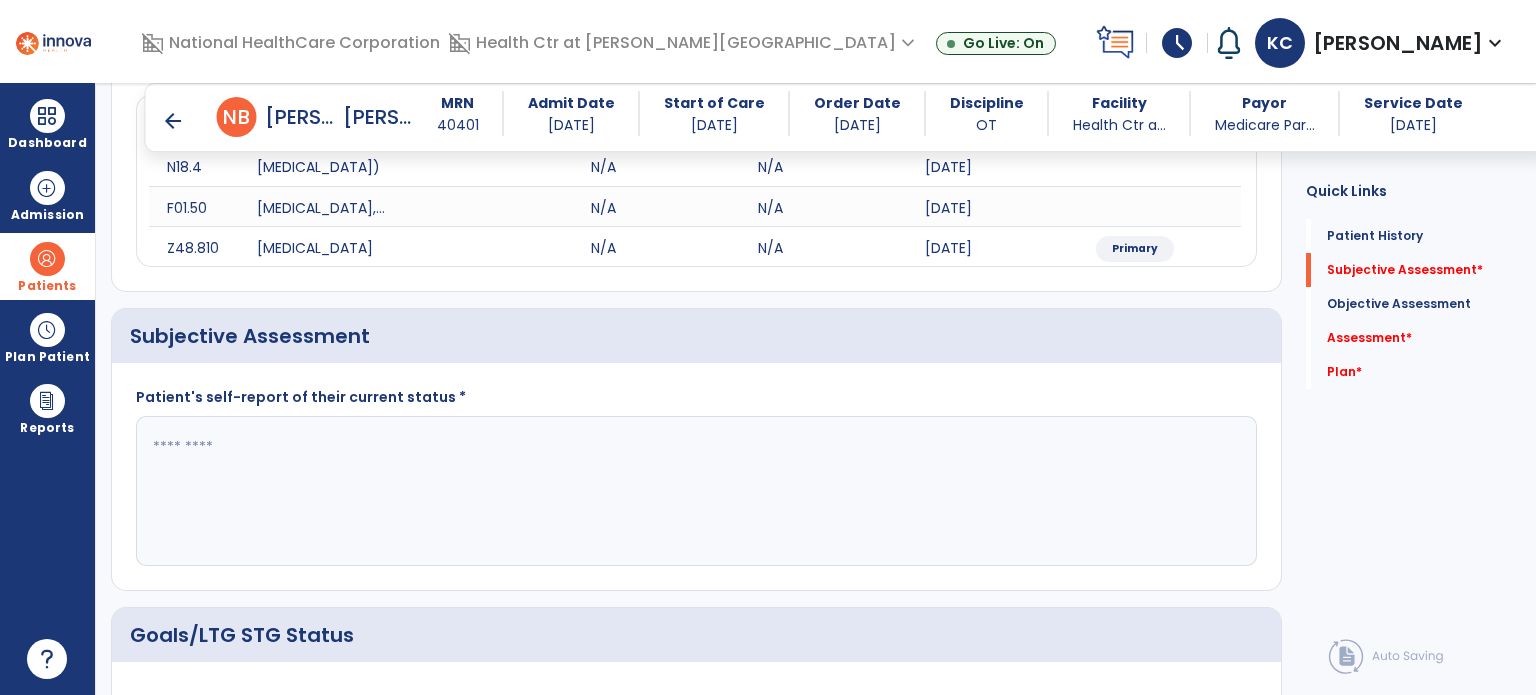click 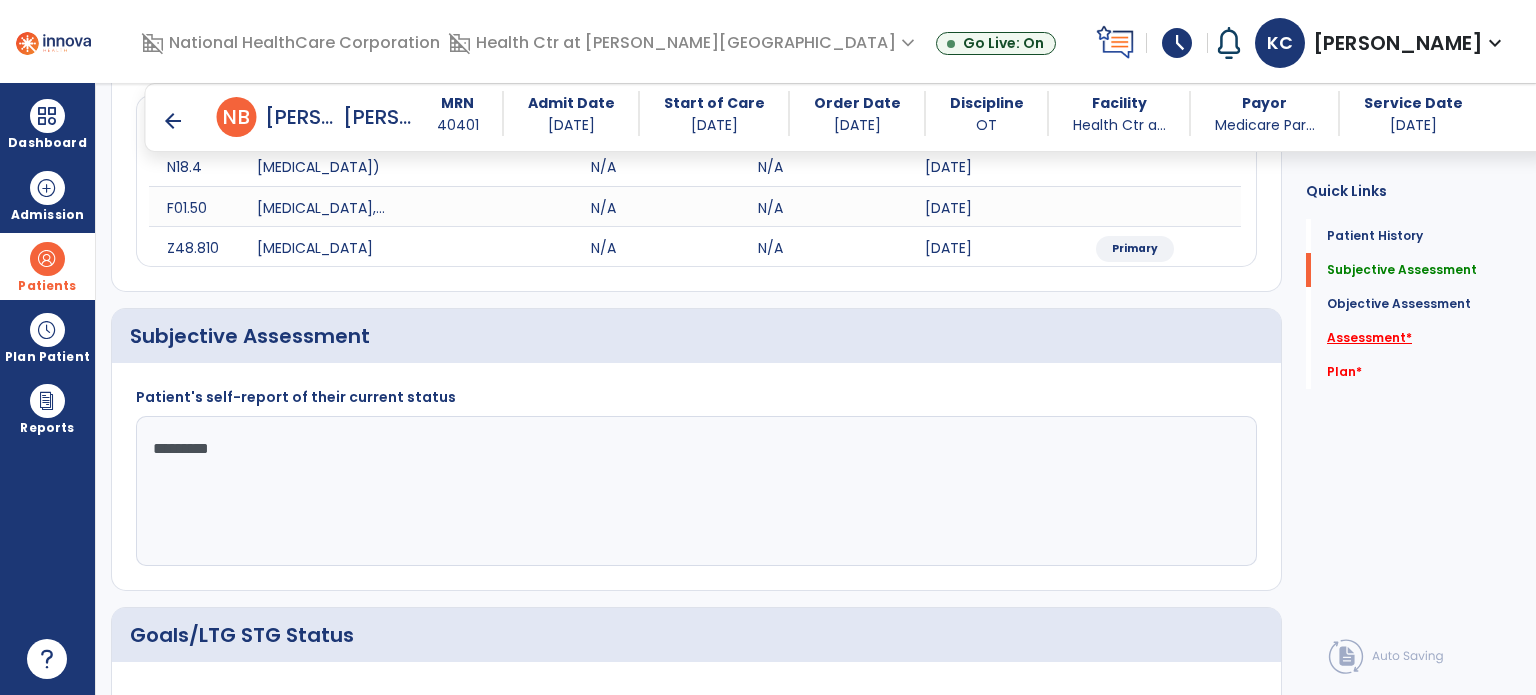 type on "*********" 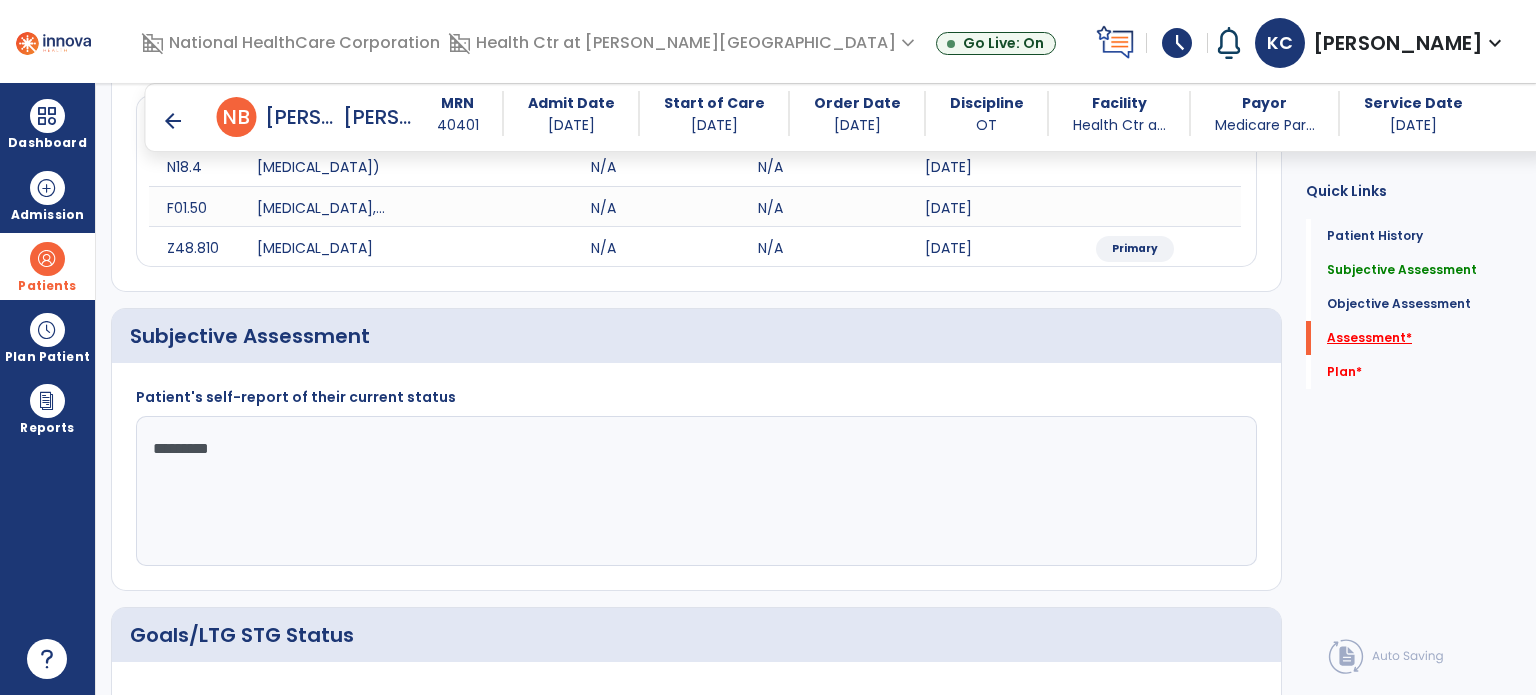 scroll, scrollTop: 40, scrollLeft: 0, axis: vertical 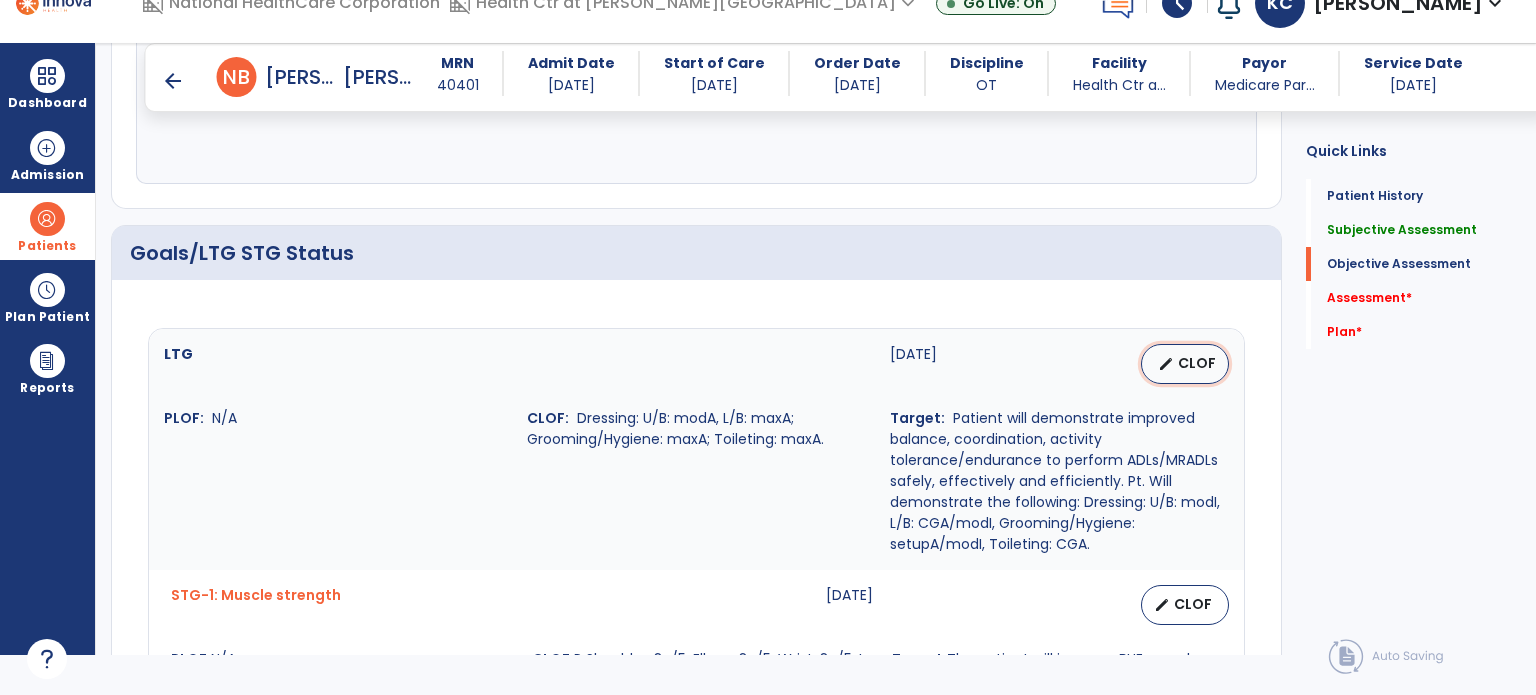 click on "CLOF" at bounding box center (1197, 363) 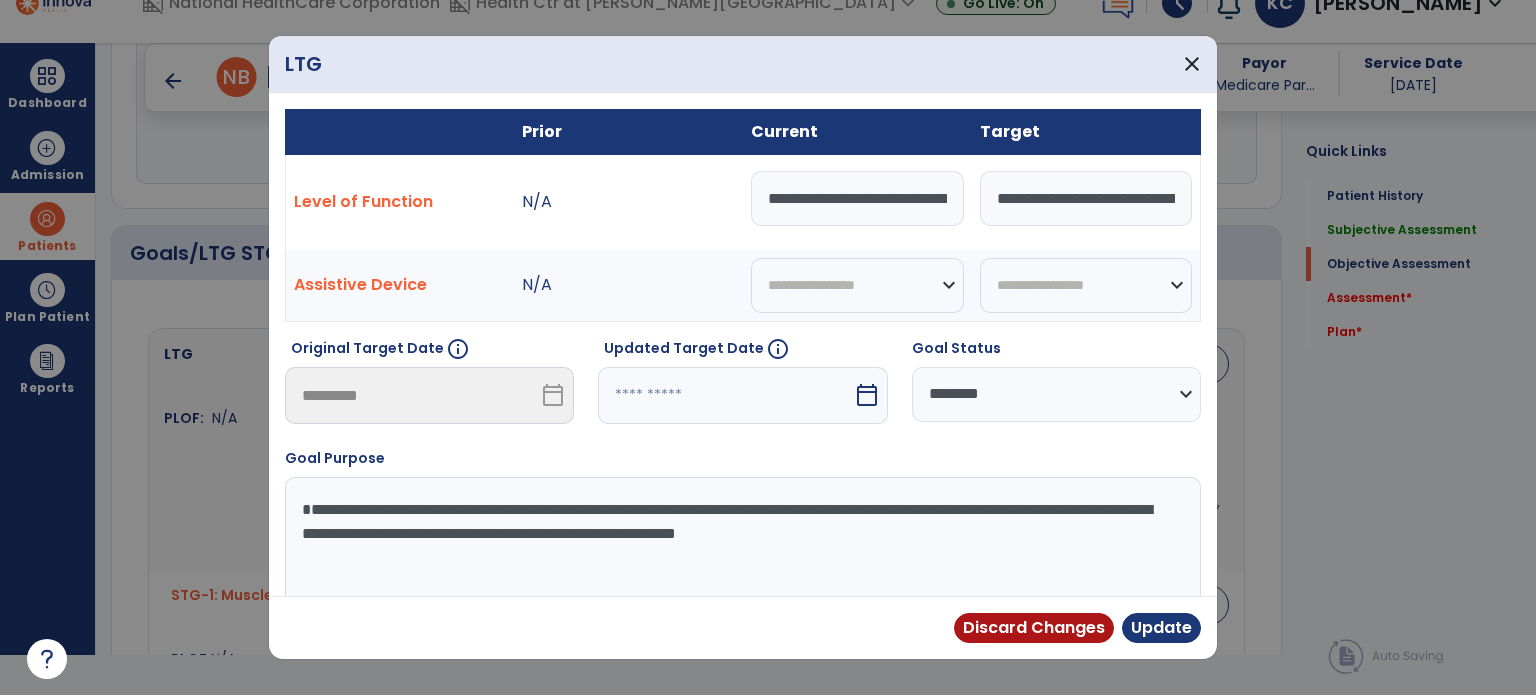 click at bounding box center [725, 395] 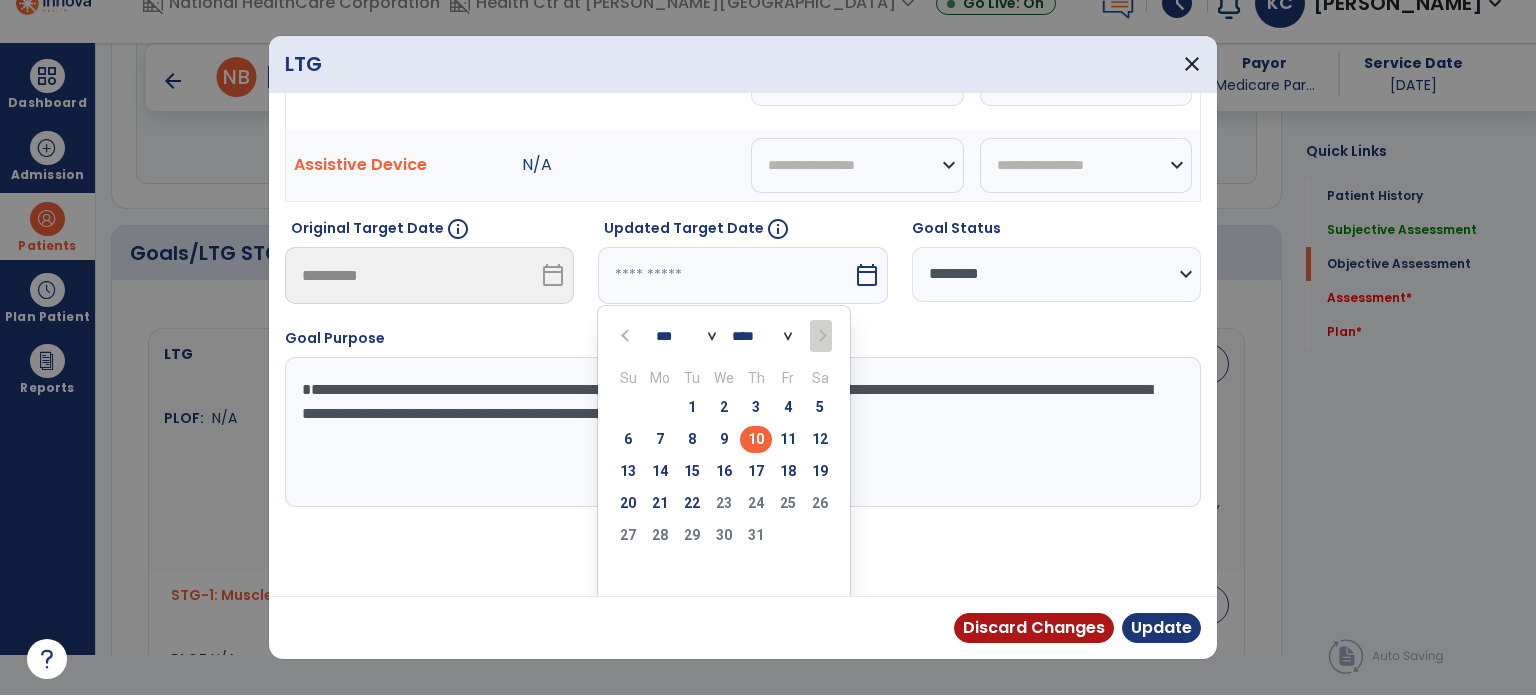 scroll, scrollTop: 121, scrollLeft: 0, axis: vertical 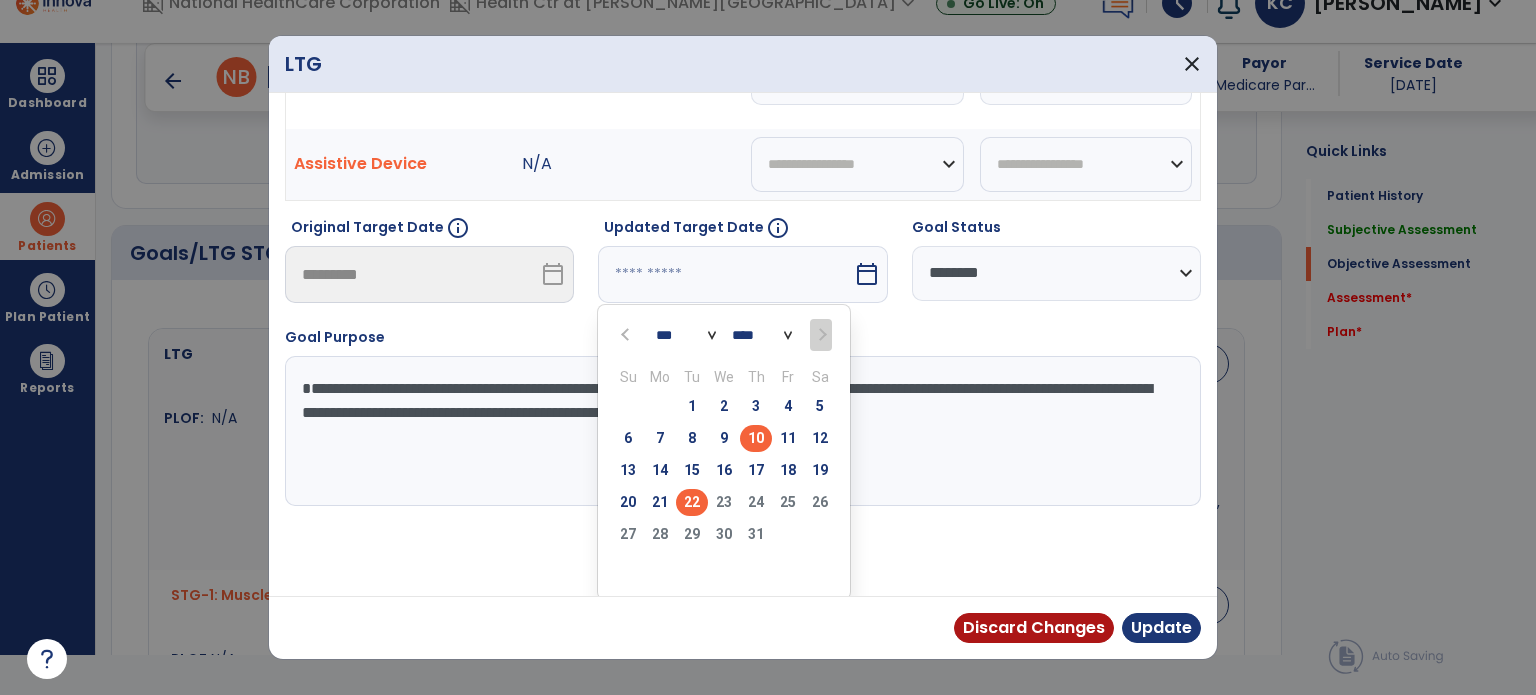 click on "22" at bounding box center (692, 502) 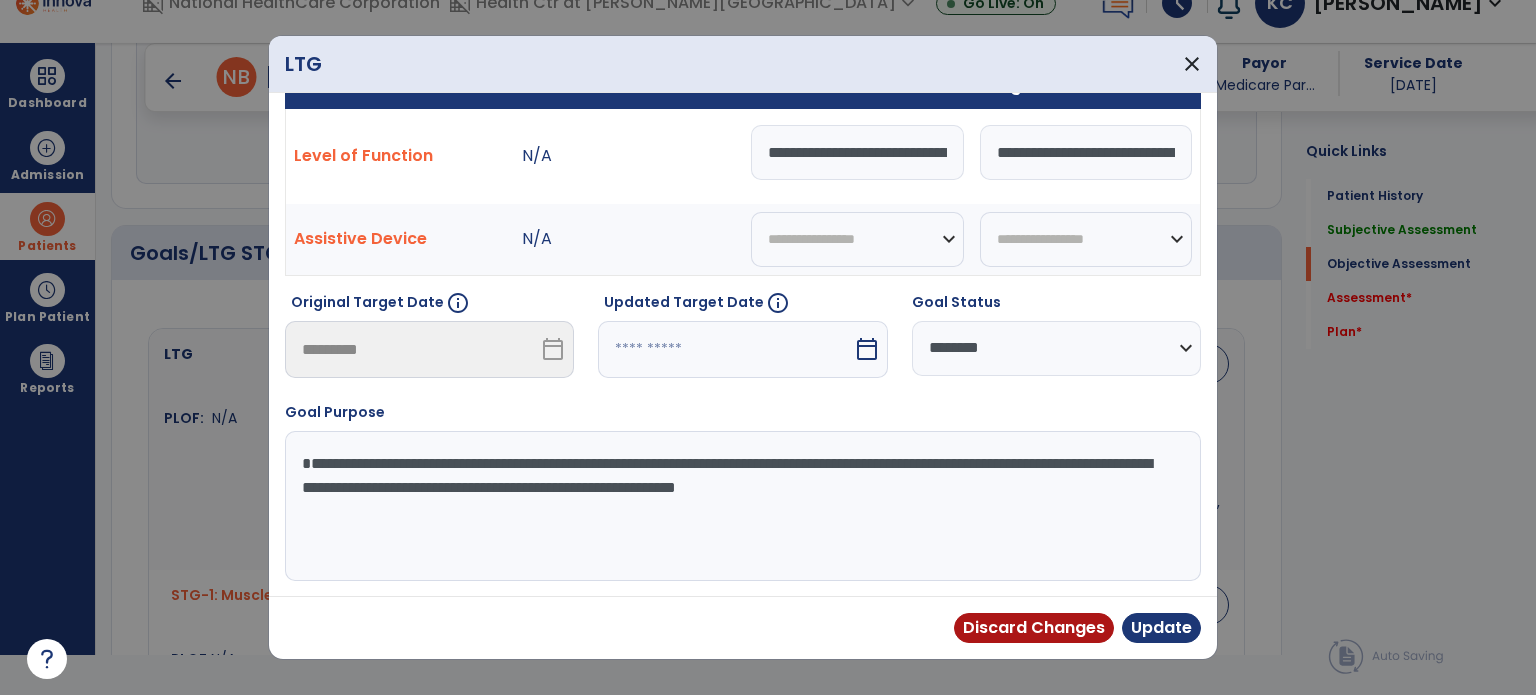 type on "*********" 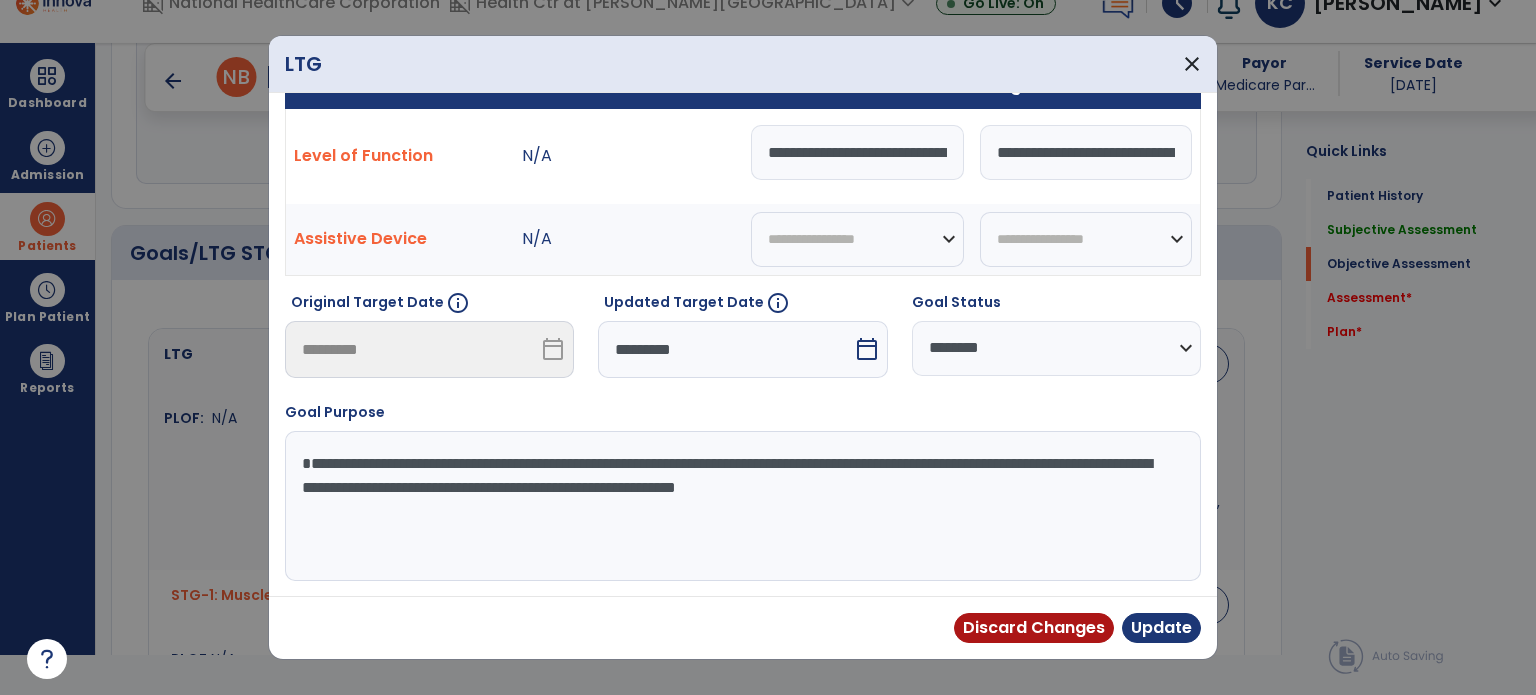 scroll, scrollTop: 44, scrollLeft: 0, axis: vertical 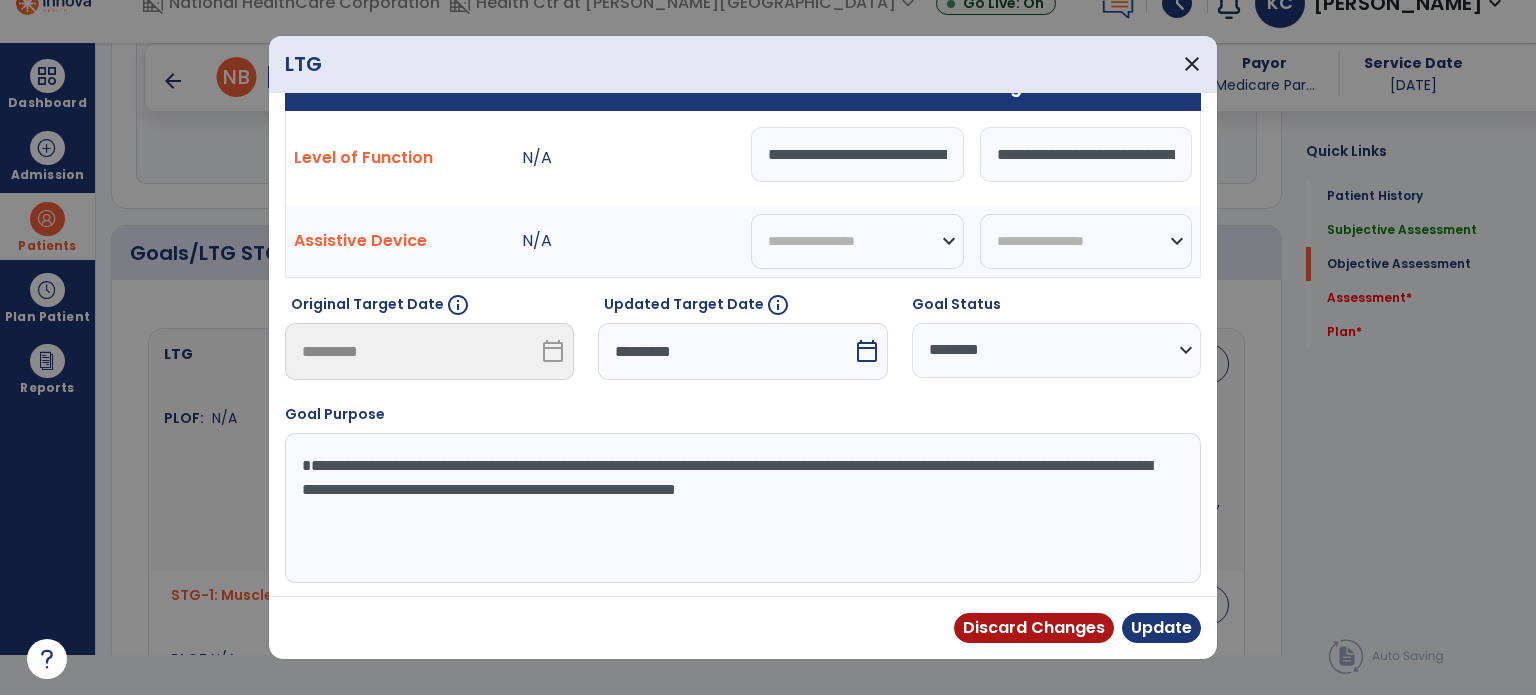 click on "**********" at bounding box center [857, 154] 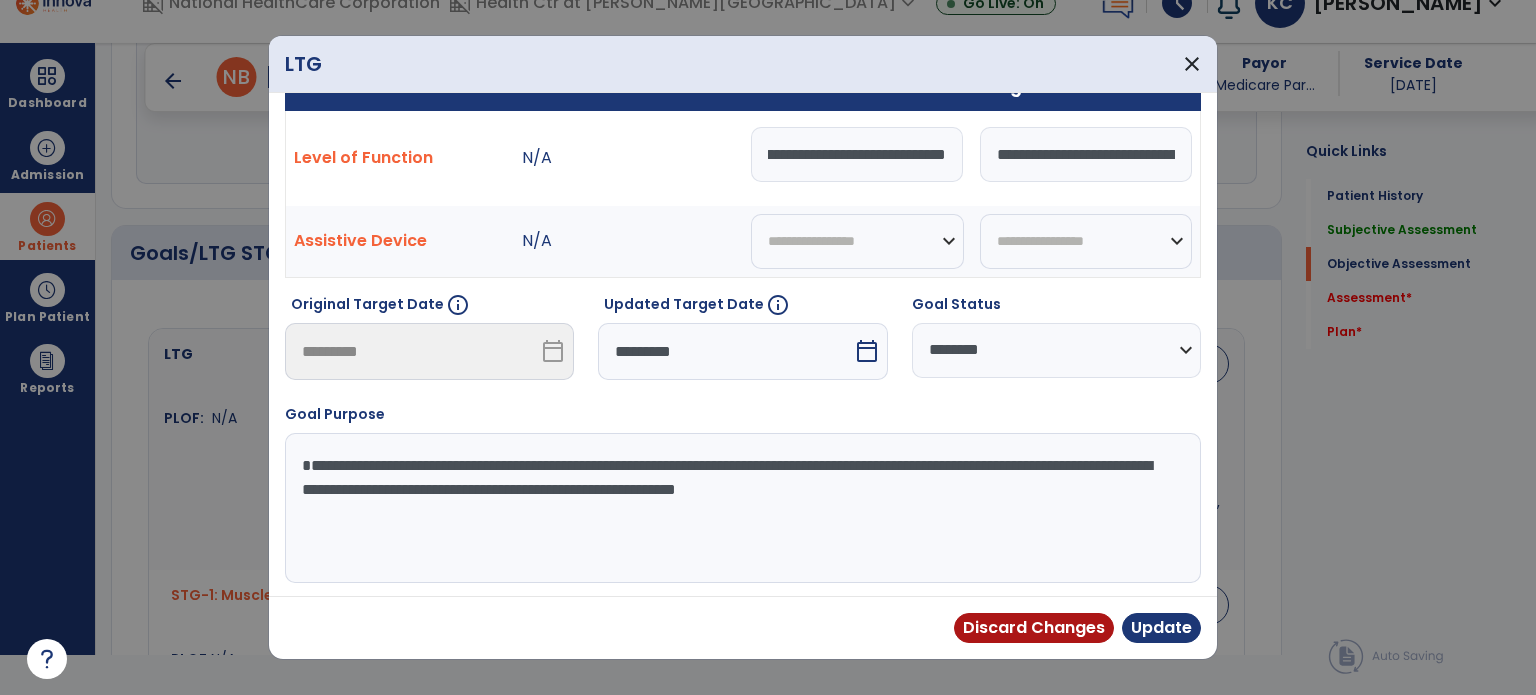 scroll, scrollTop: 0, scrollLeft: 135, axis: horizontal 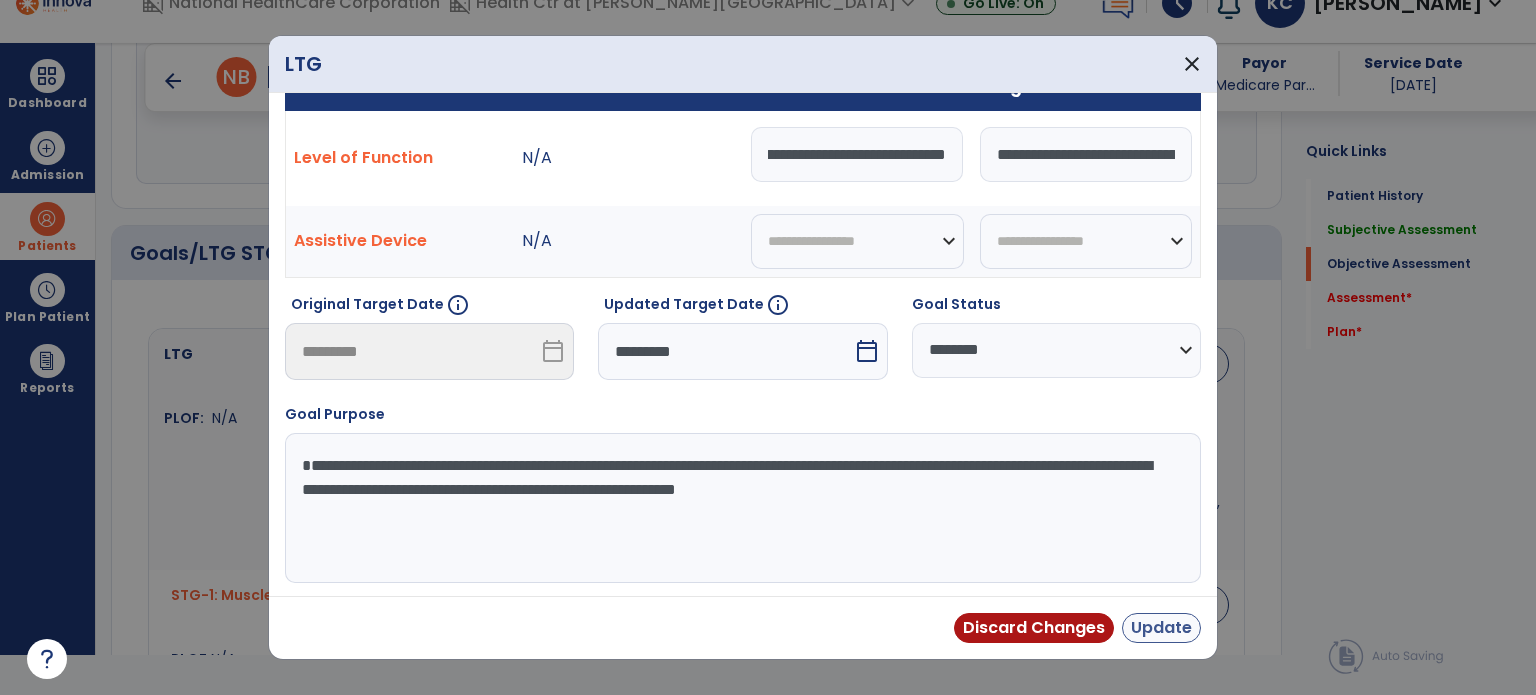 type on "**********" 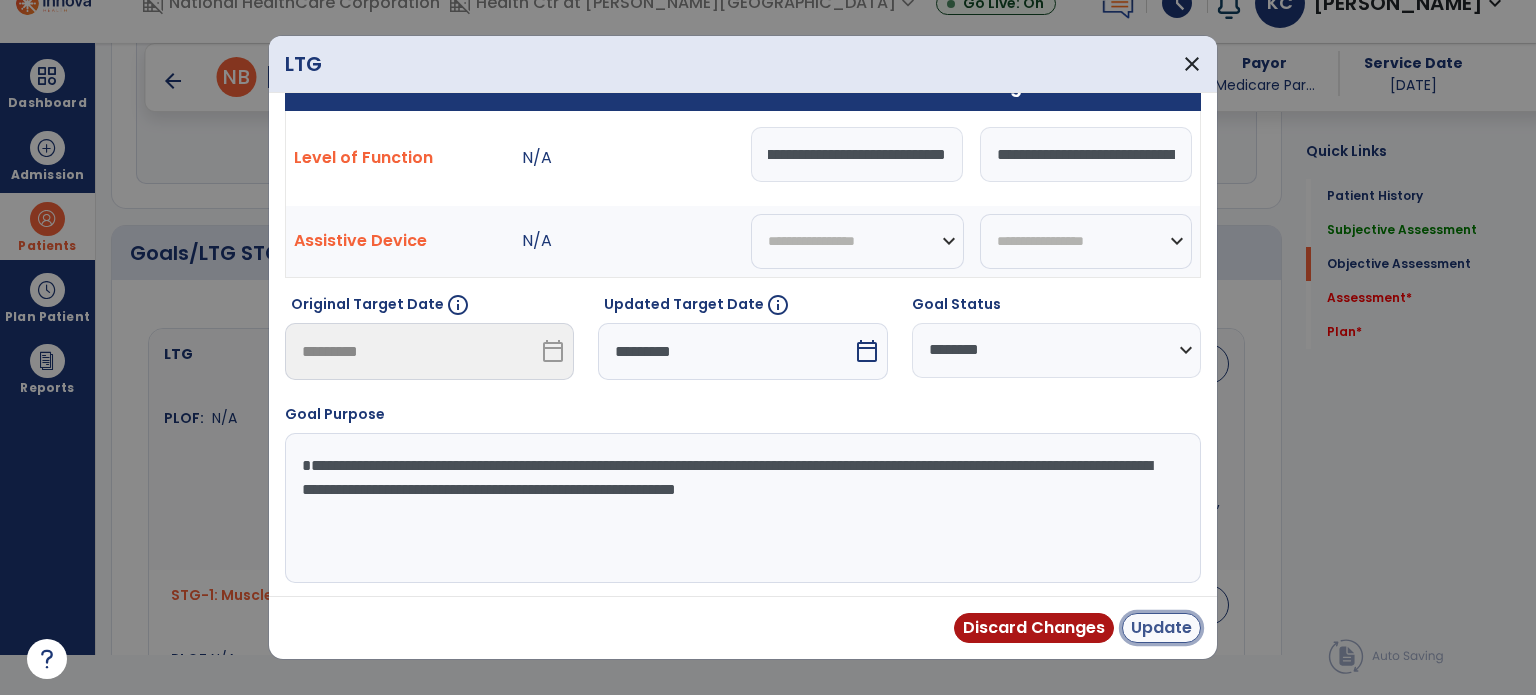 click on "Update" at bounding box center (1161, 628) 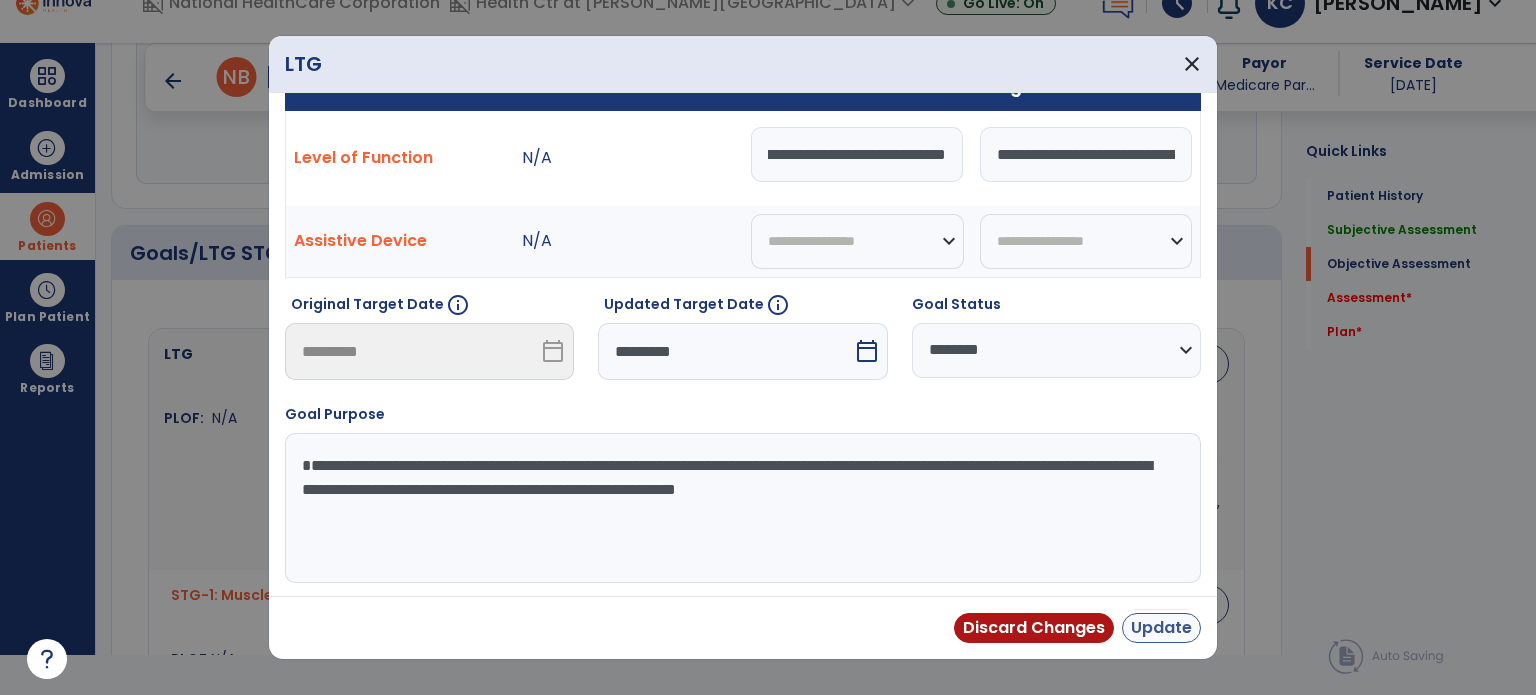 scroll, scrollTop: 0, scrollLeft: 0, axis: both 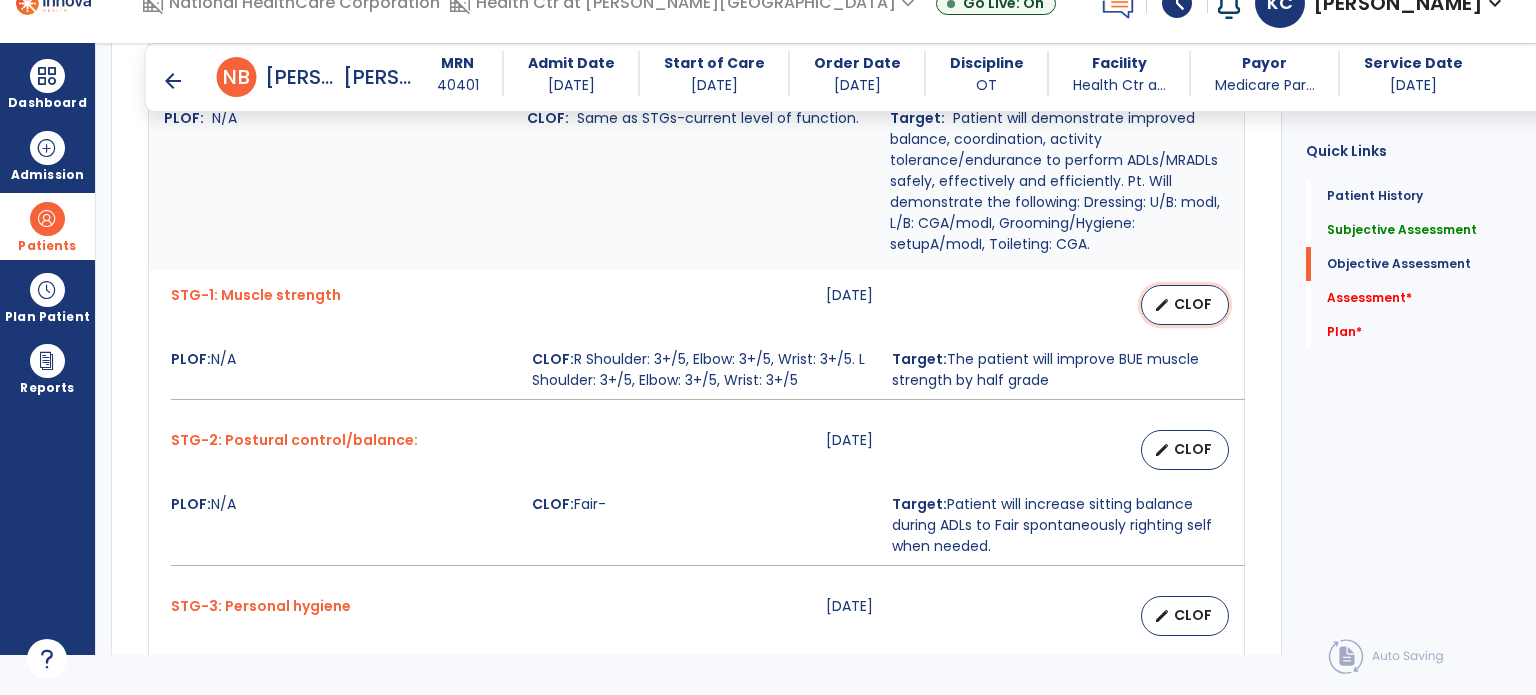 click on "edit" at bounding box center [1162, 305] 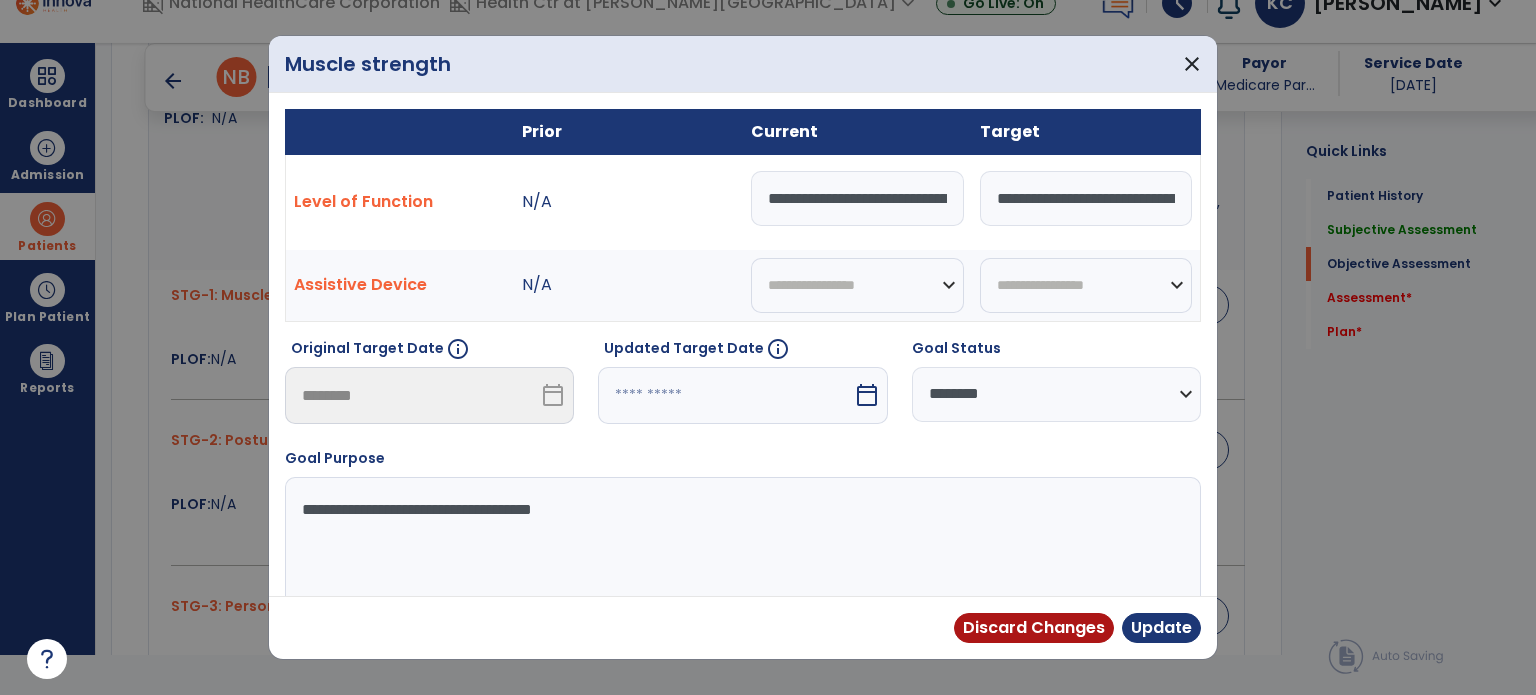 click on "calendar_today" at bounding box center (867, 395) 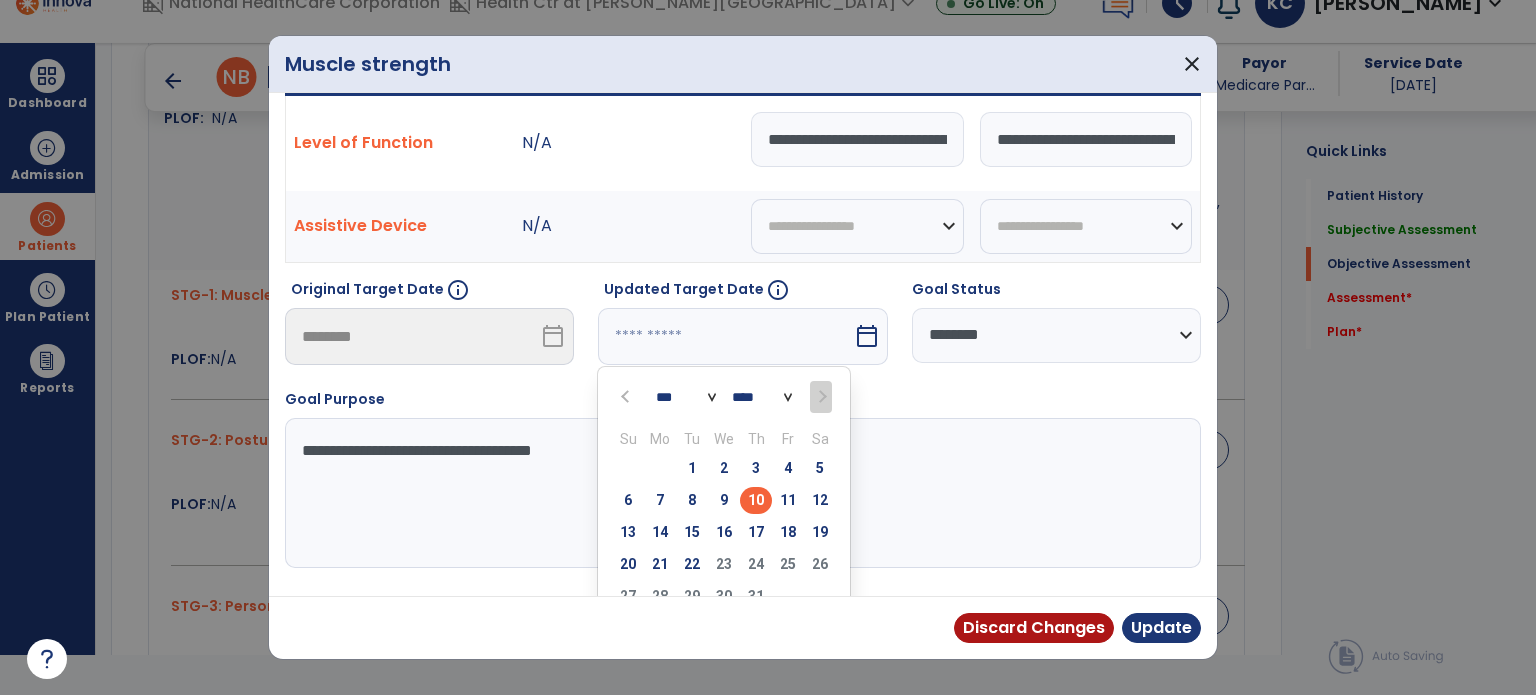 scroll, scrollTop: 121, scrollLeft: 0, axis: vertical 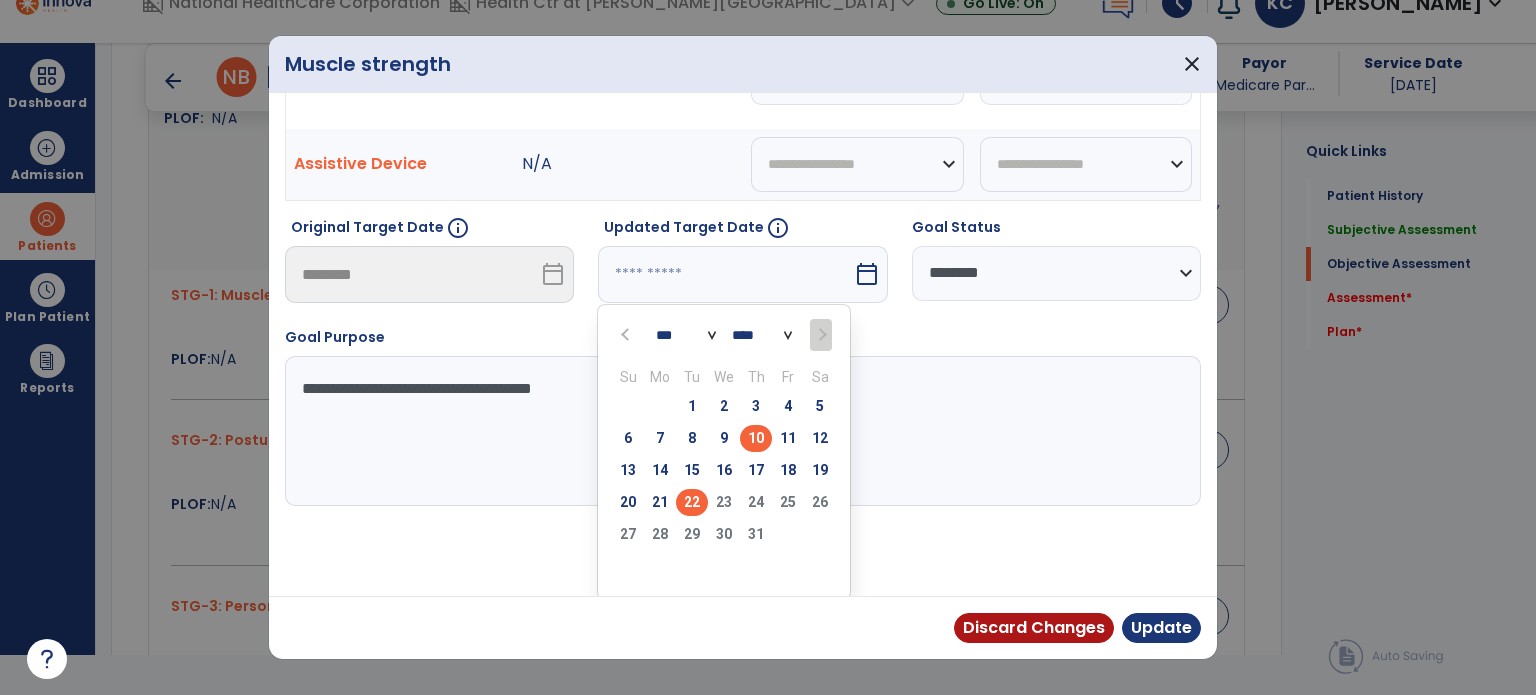 click on "22" at bounding box center (692, 502) 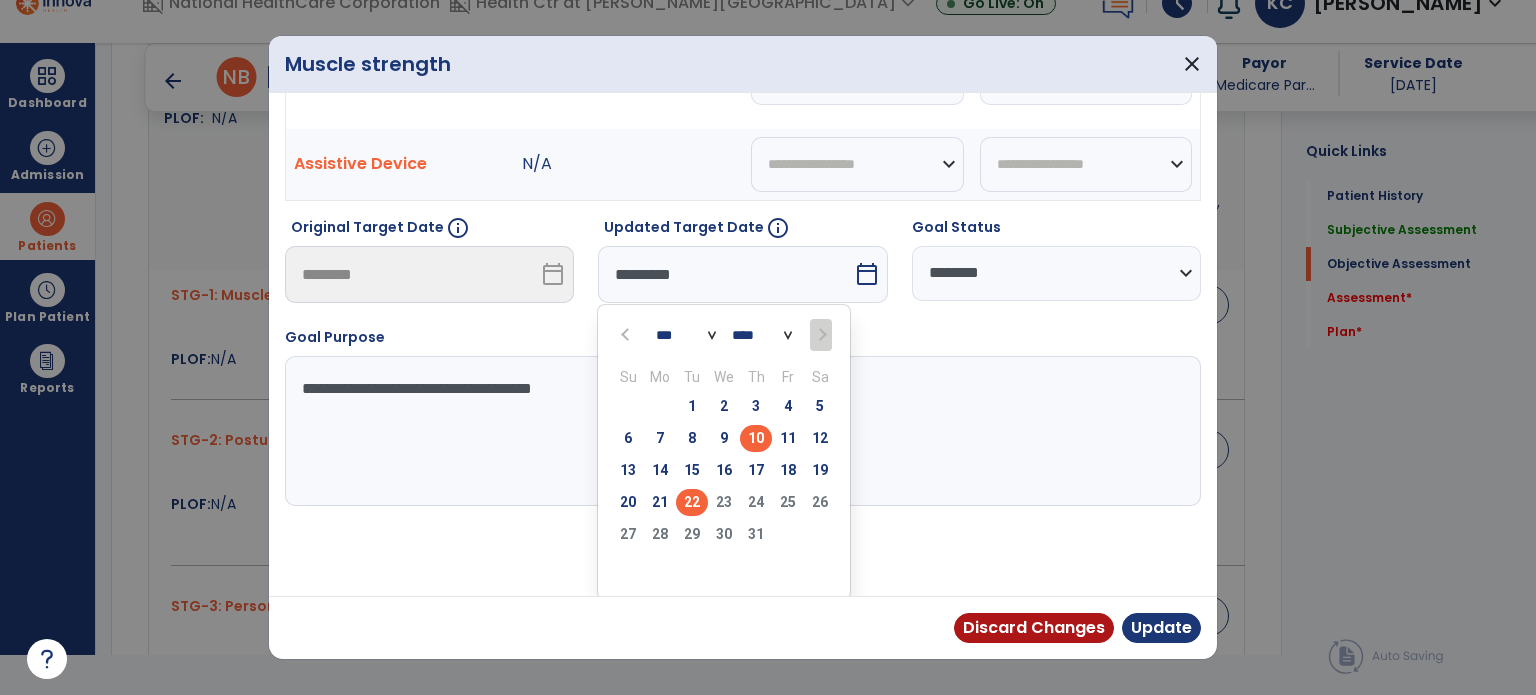 scroll, scrollTop: 44, scrollLeft: 0, axis: vertical 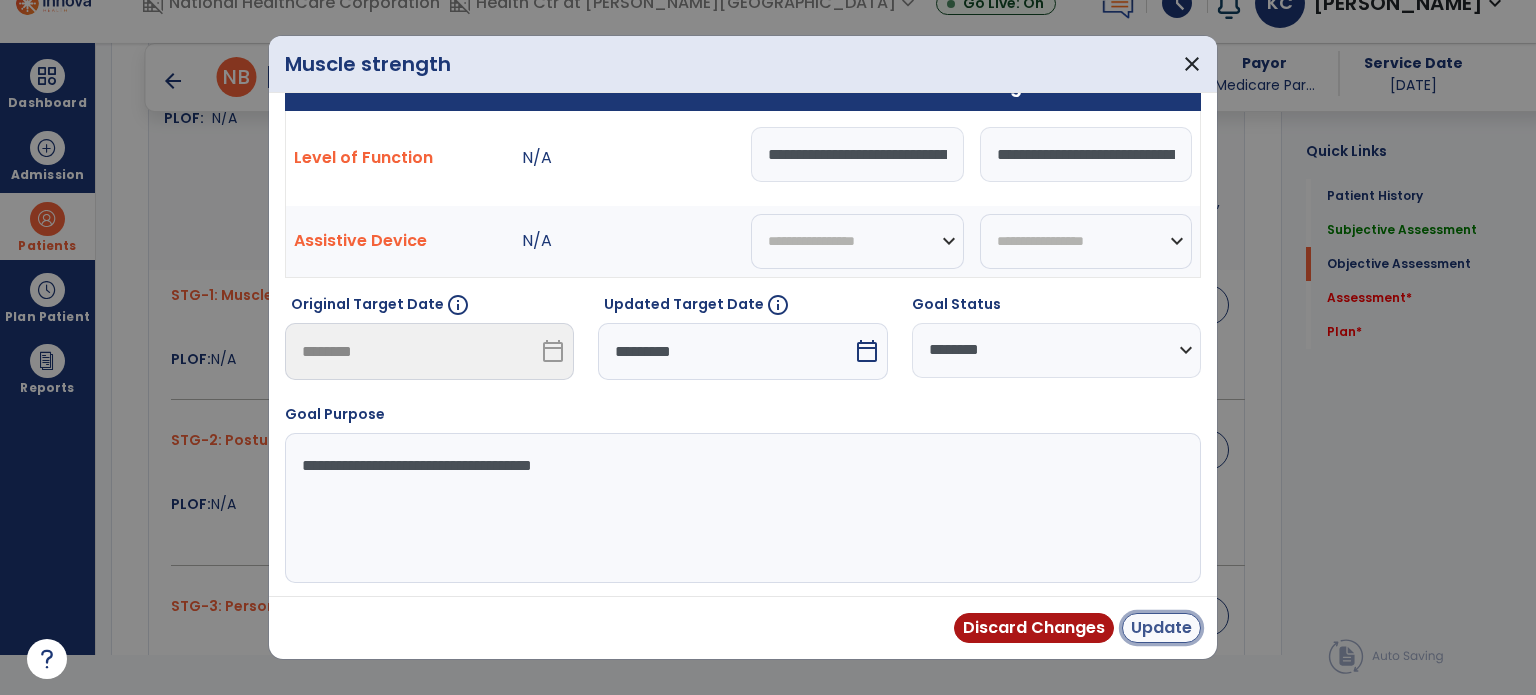 click on "Update" at bounding box center (1161, 628) 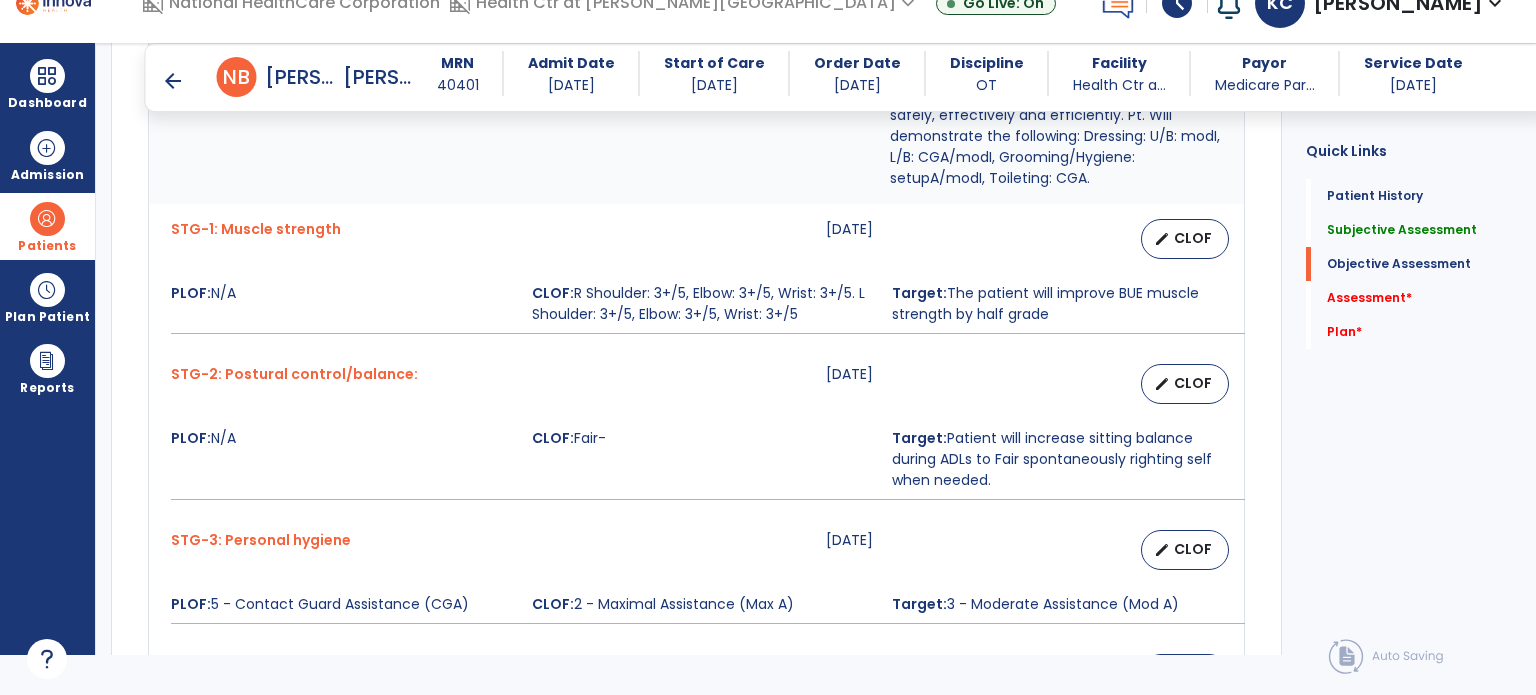 scroll, scrollTop: 1042, scrollLeft: 0, axis: vertical 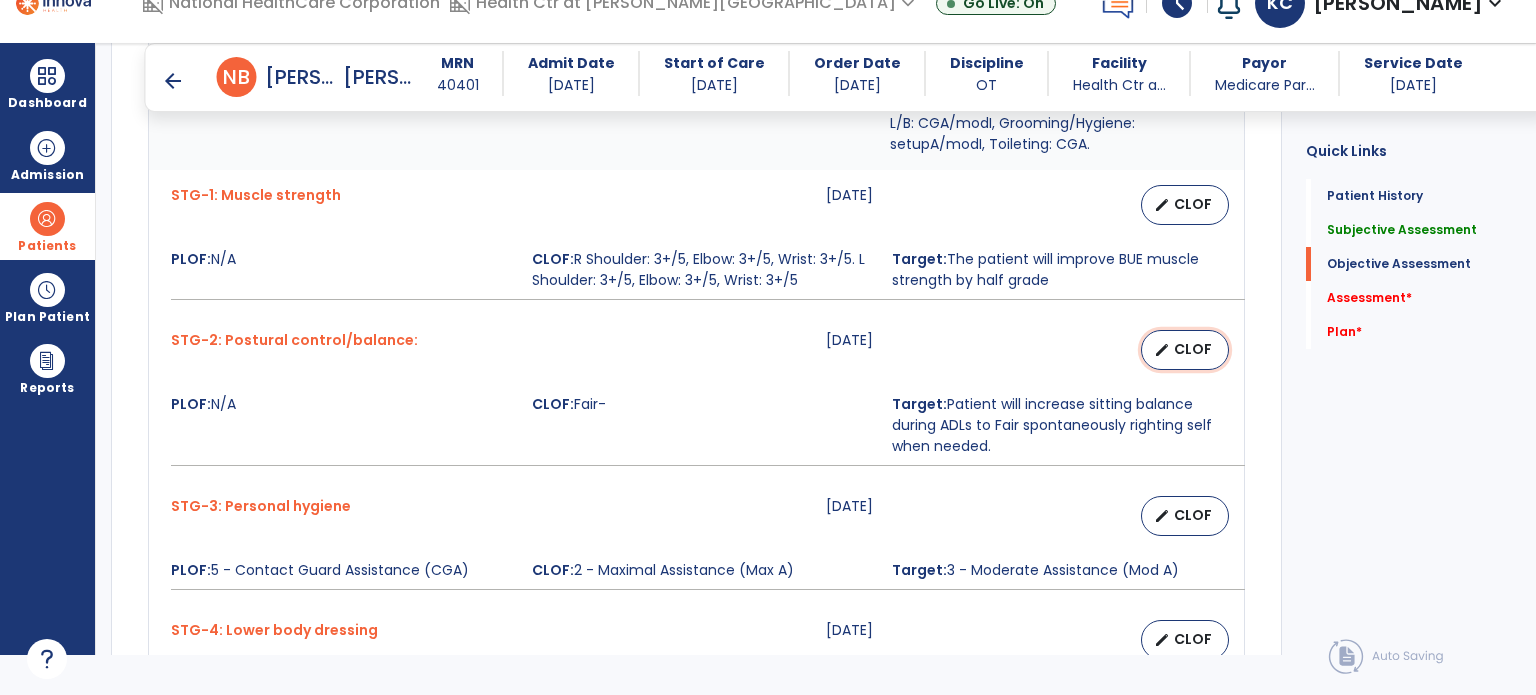 click on "CLOF" at bounding box center (1193, 349) 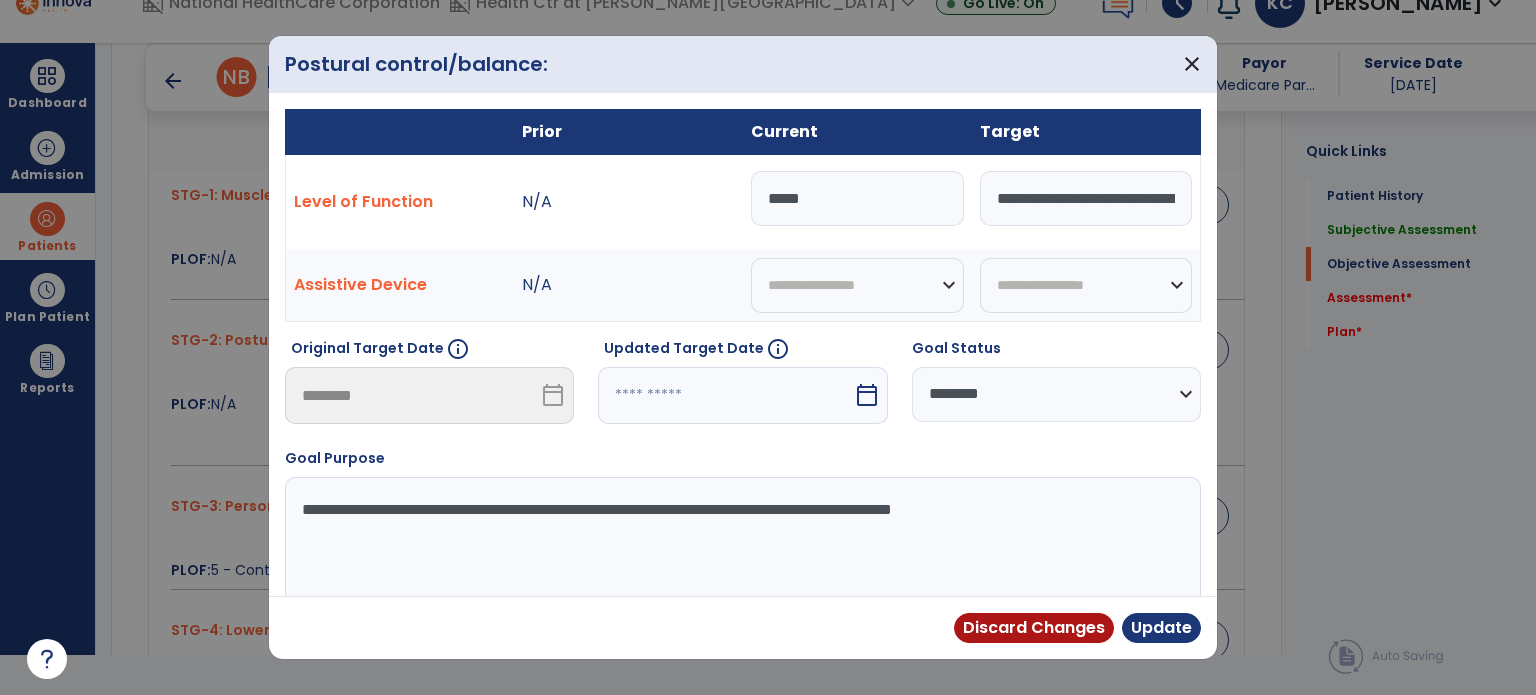 click at bounding box center [725, 395] 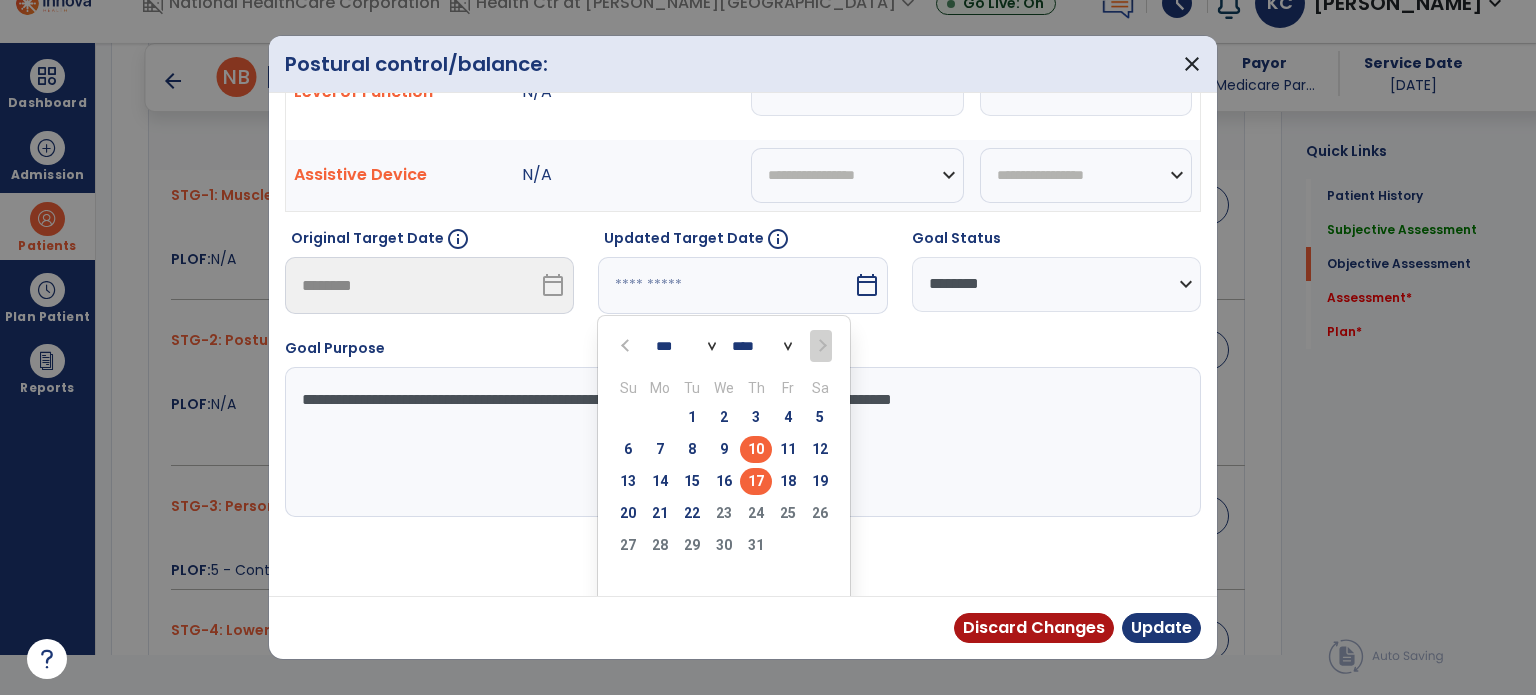 scroll, scrollTop: 121, scrollLeft: 0, axis: vertical 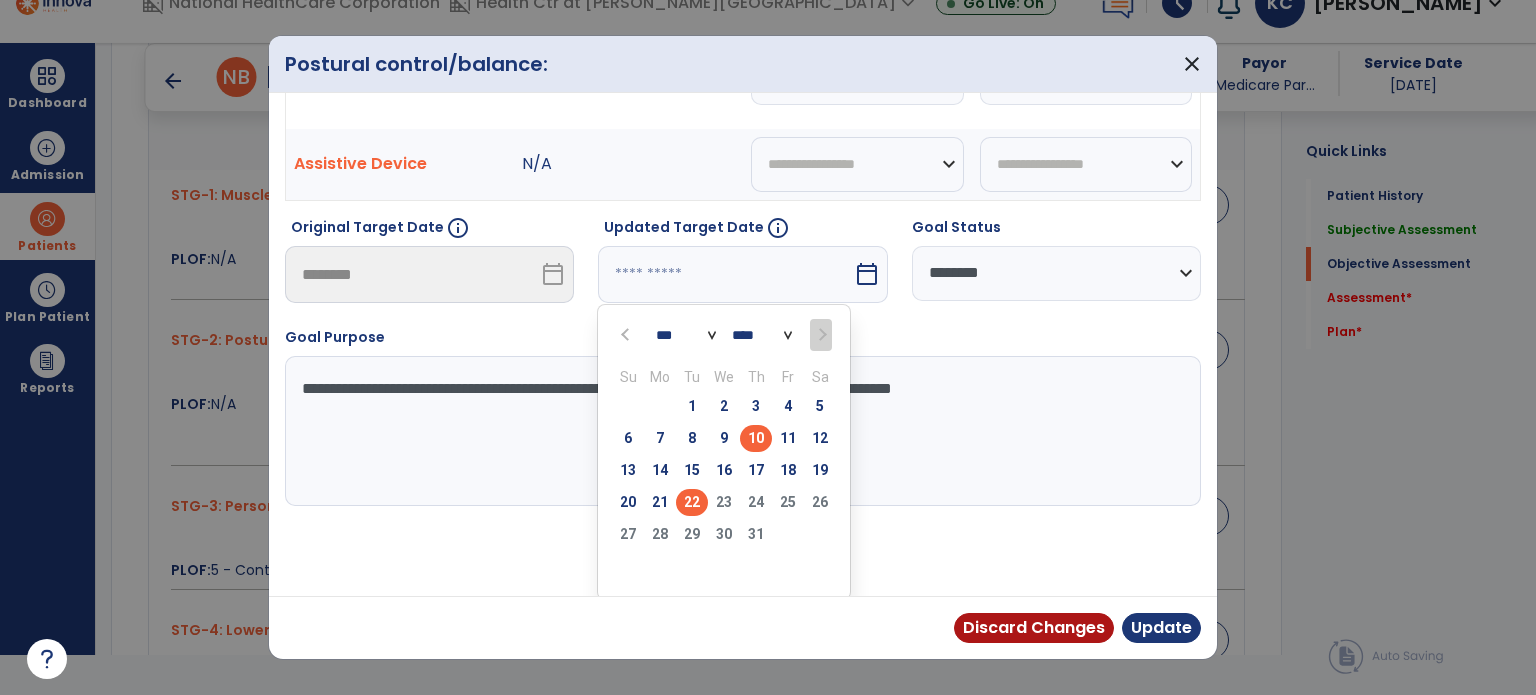 click on "22" at bounding box center (692, 502) 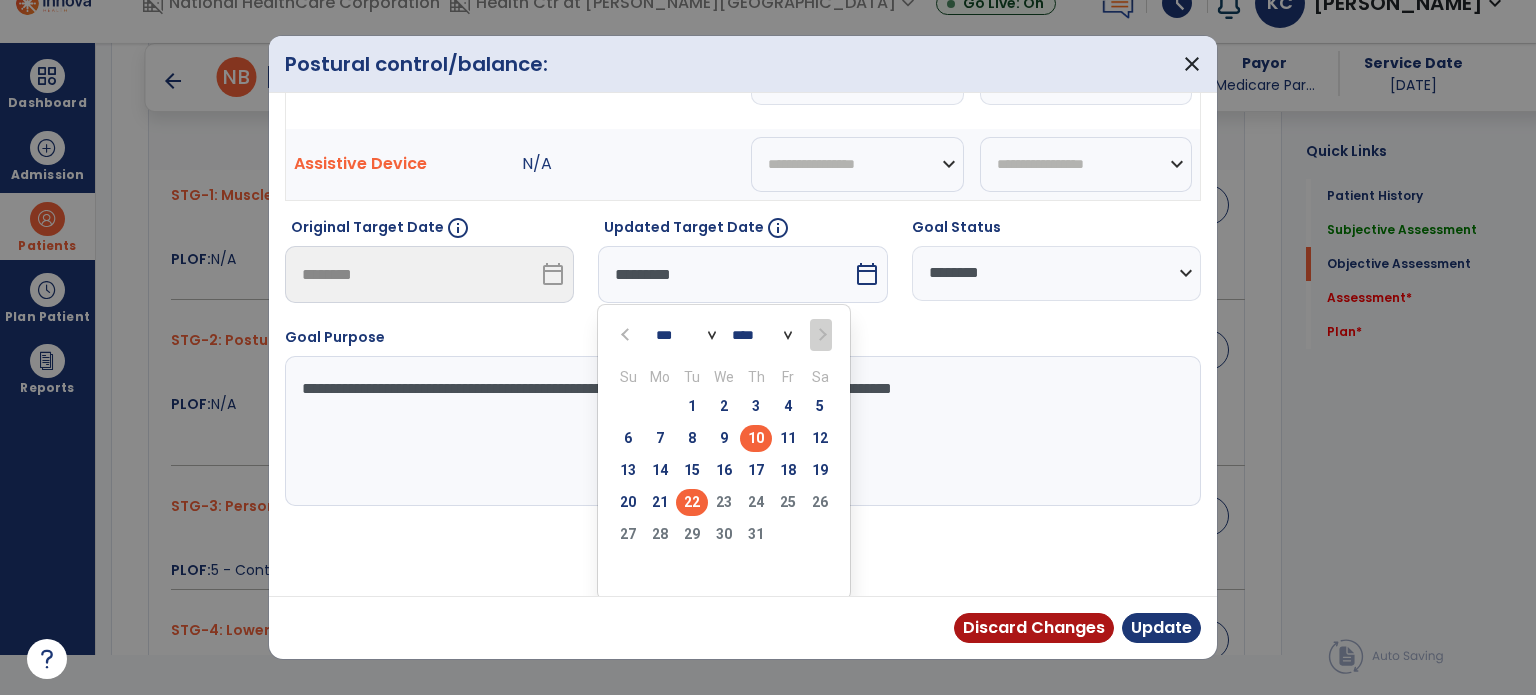 scroll, scrollTop: 44, scrollLeft: 0, axis: vertical 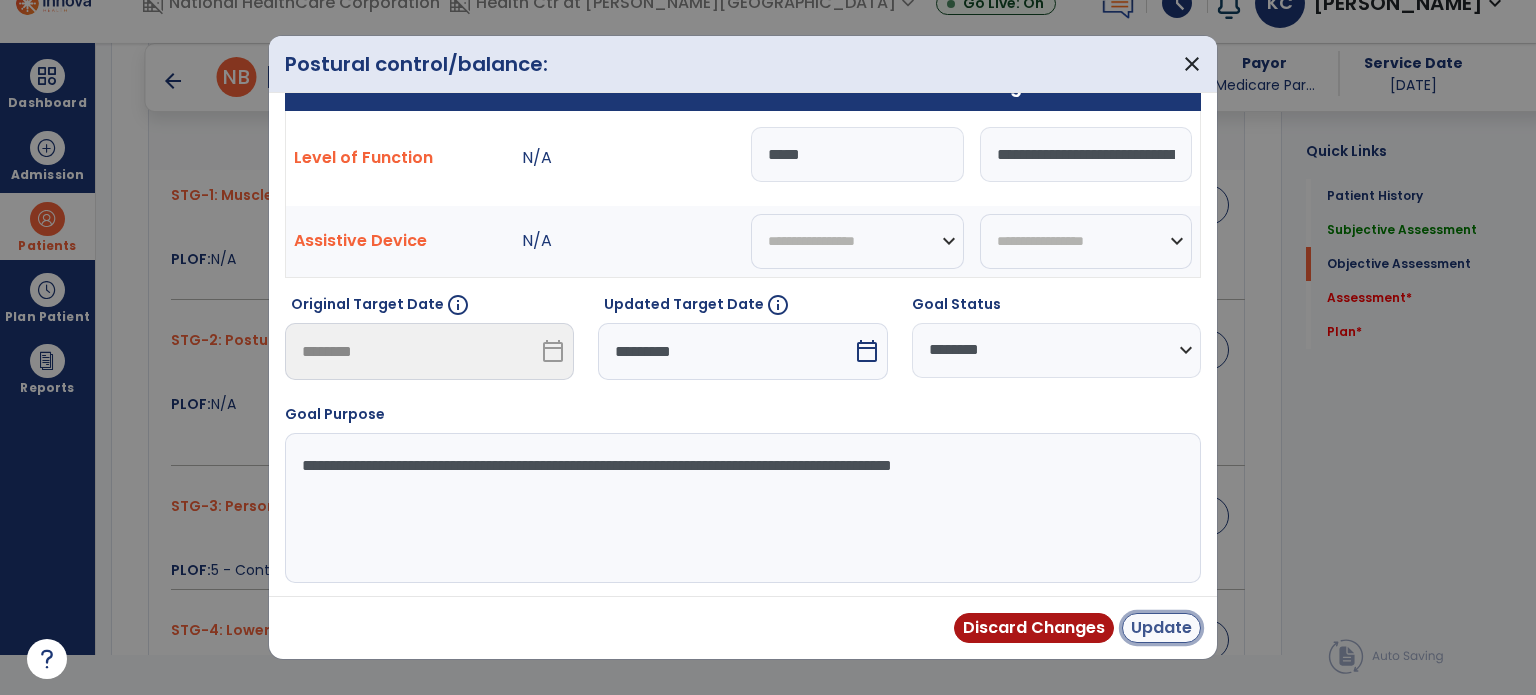 click on "Update" at bounding box center [1161, 628] 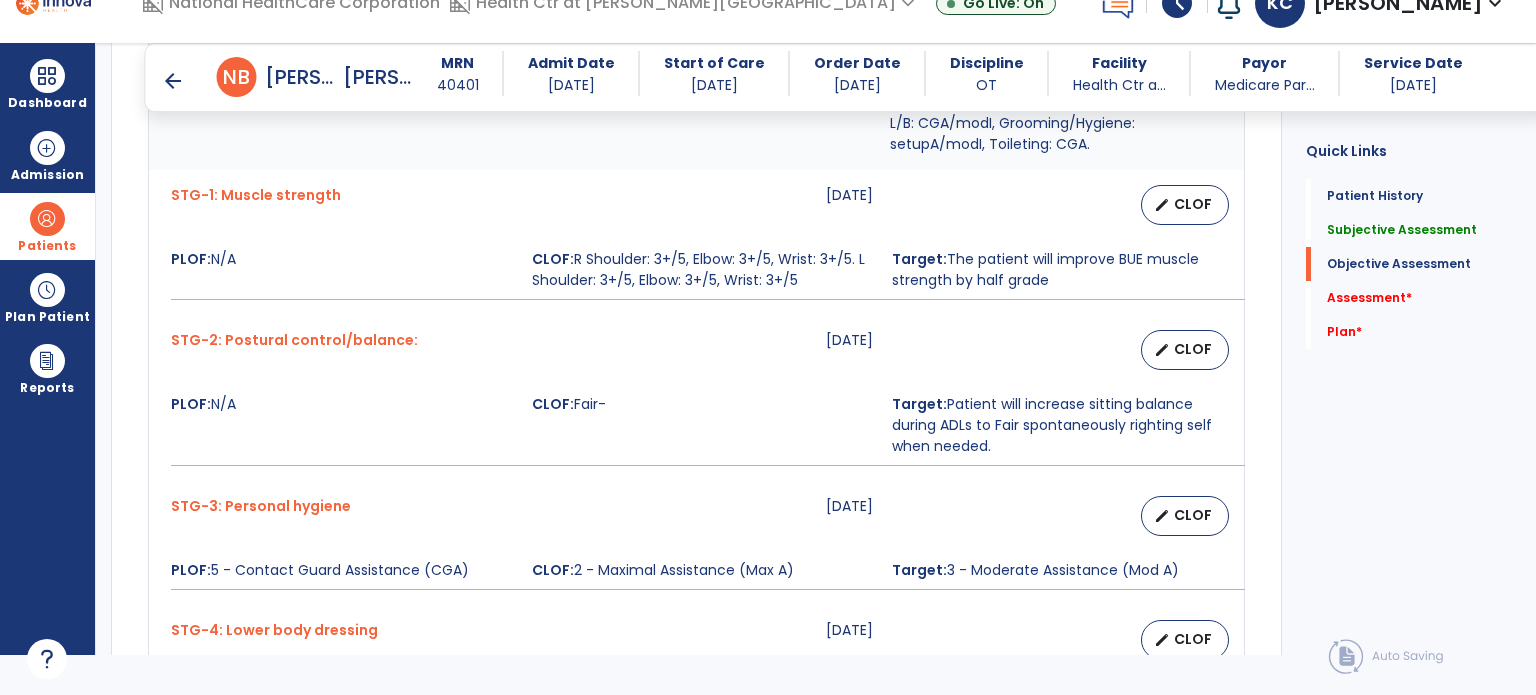 scroll, scrollTop: 1142, scrollLeft: 0, axis: vertical 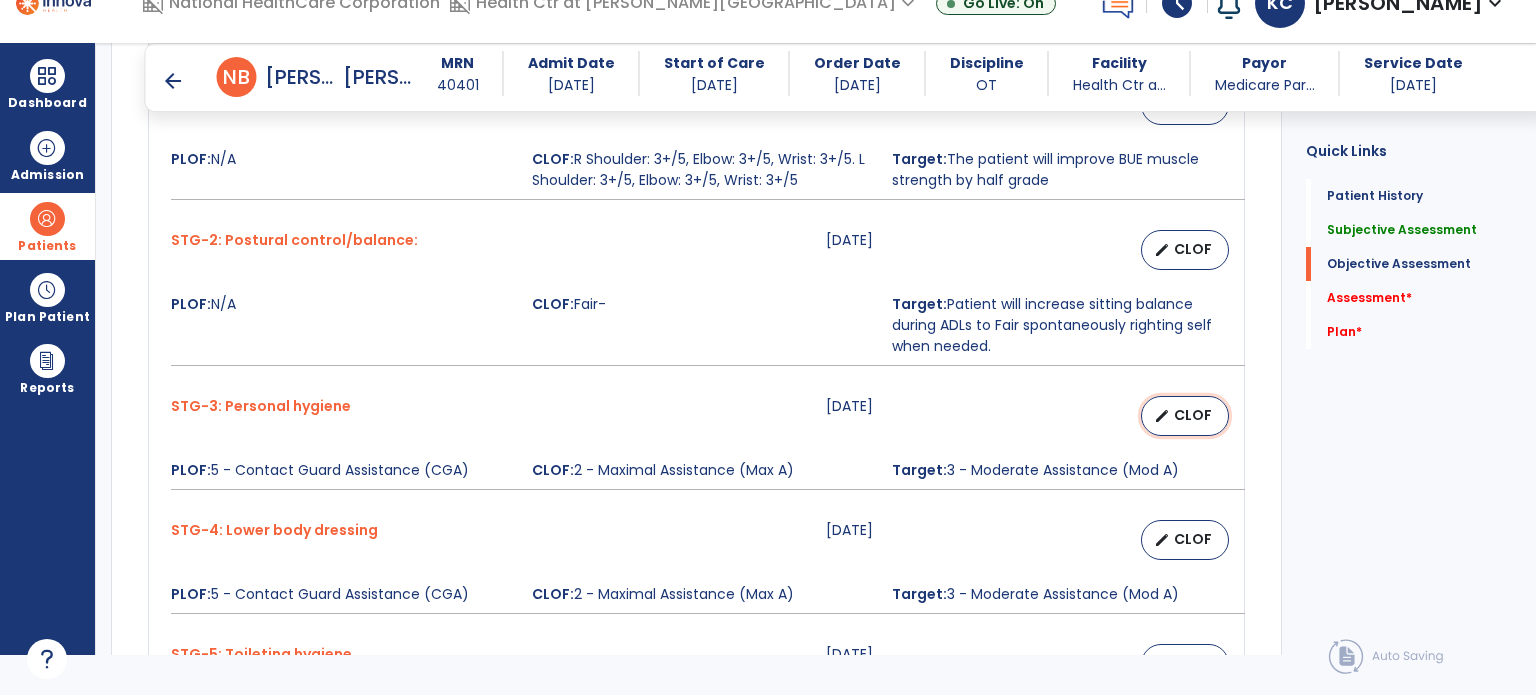 click on "edit   CLOF" at bounding box center (1185, 416) 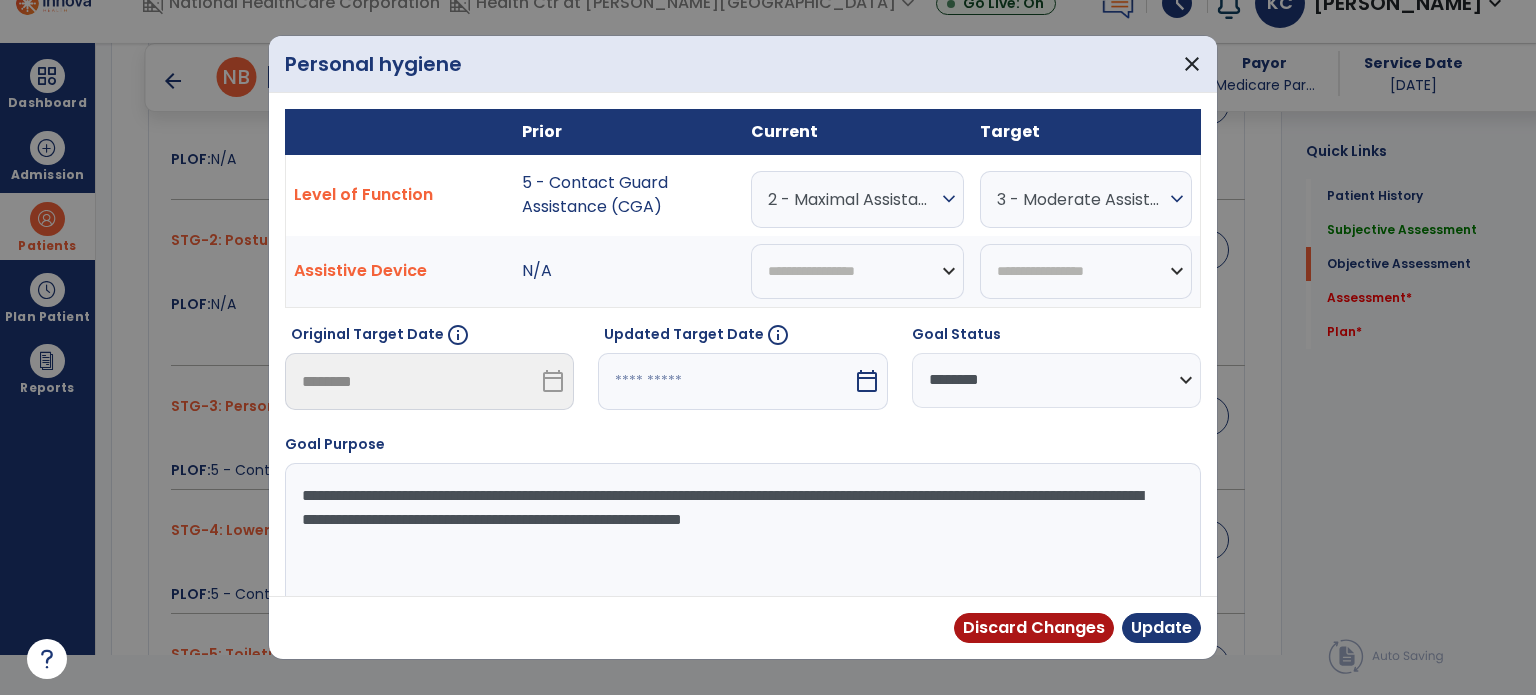 click on "calendar_today" at bounding box center [867, 381] 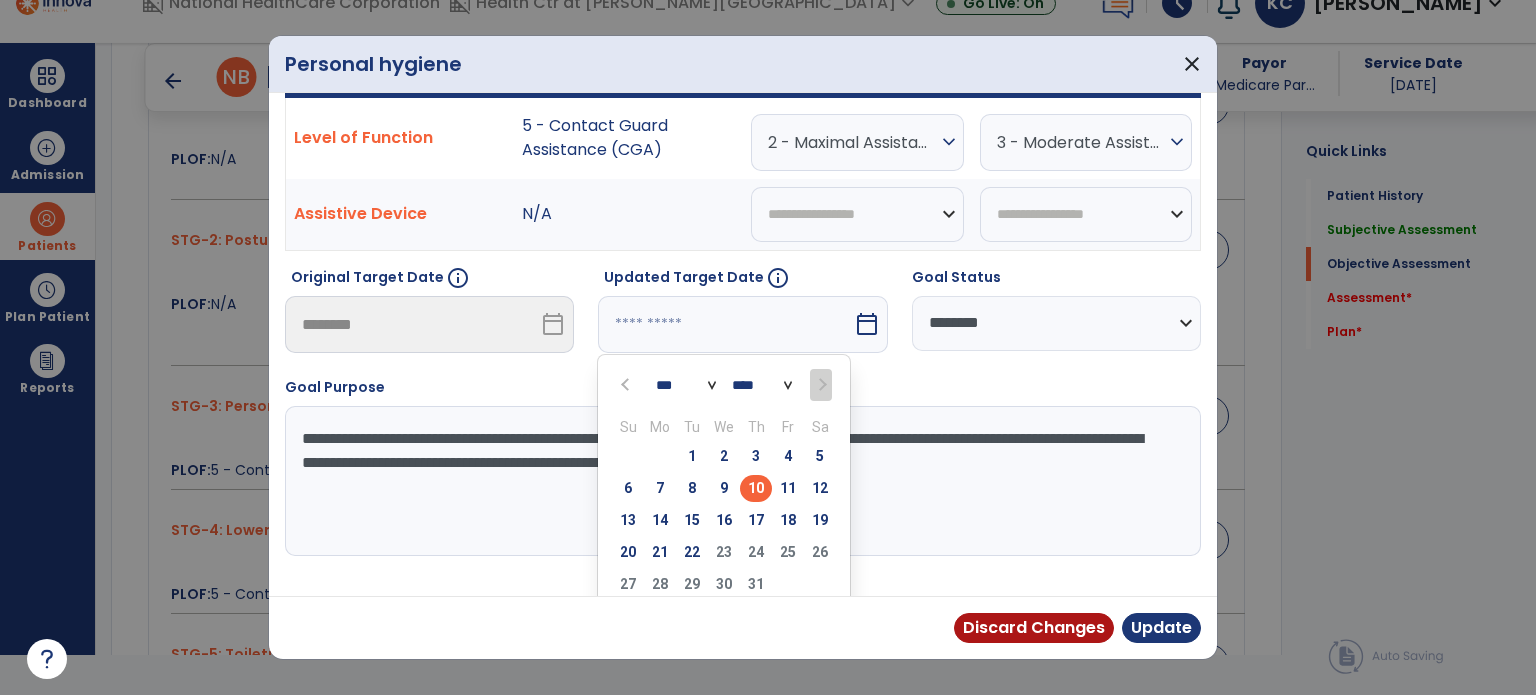 scroll, scrollTop: 107, scrollLeft: 0, axis: vertical 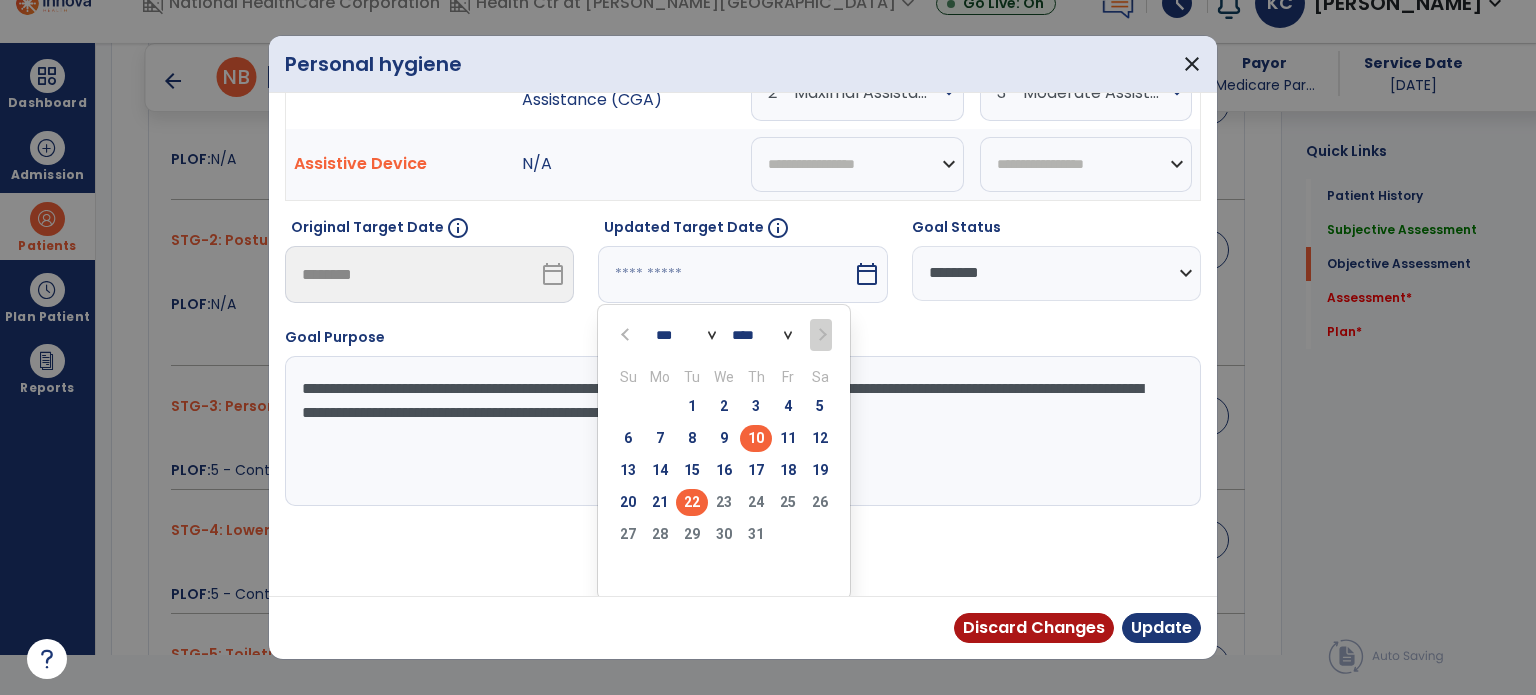 click on "22" at bounding box center (692, 502) 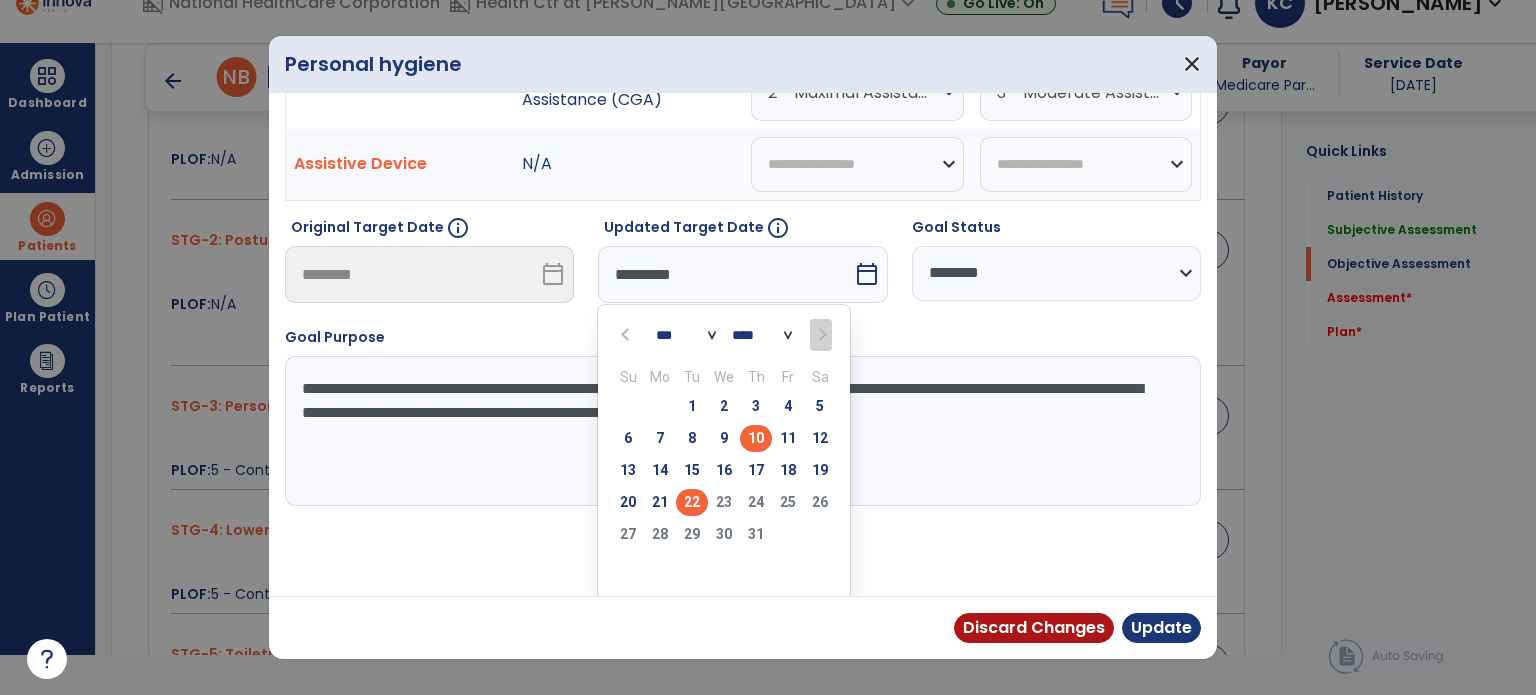 scroll, scrollTop: 29, scrollLeft: 0, axis: vertical 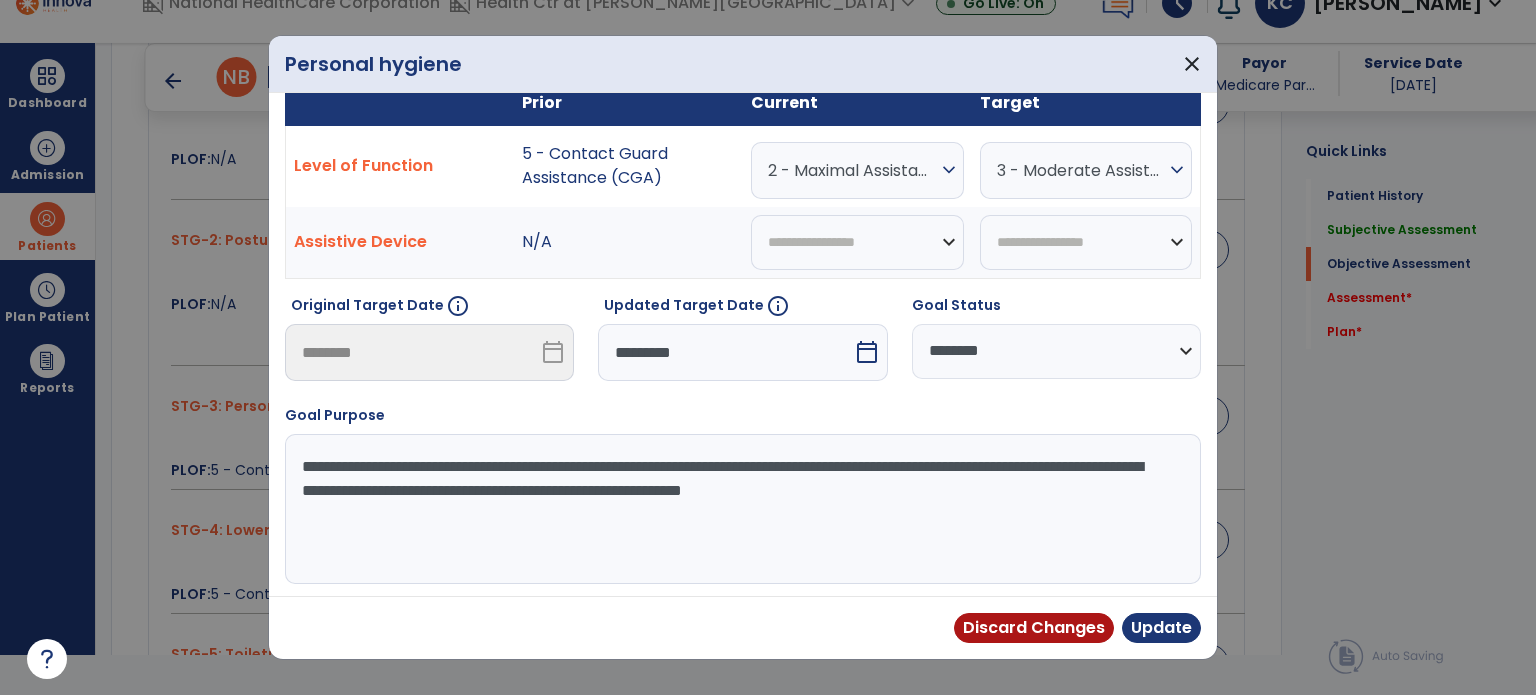 click on "expand_more" at bounding box center [949, 170] 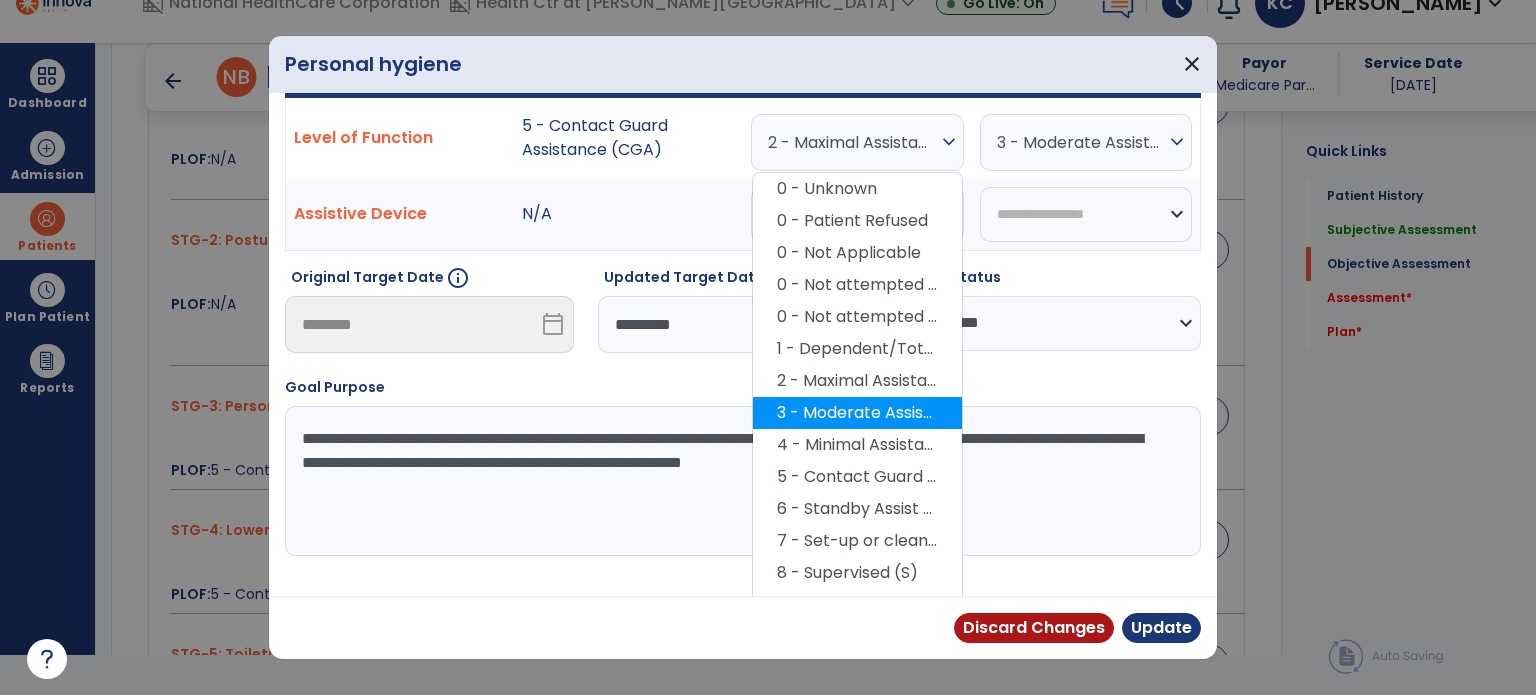 scroll, scrollTop: 107, scrollLeft: 0, axis: vertical 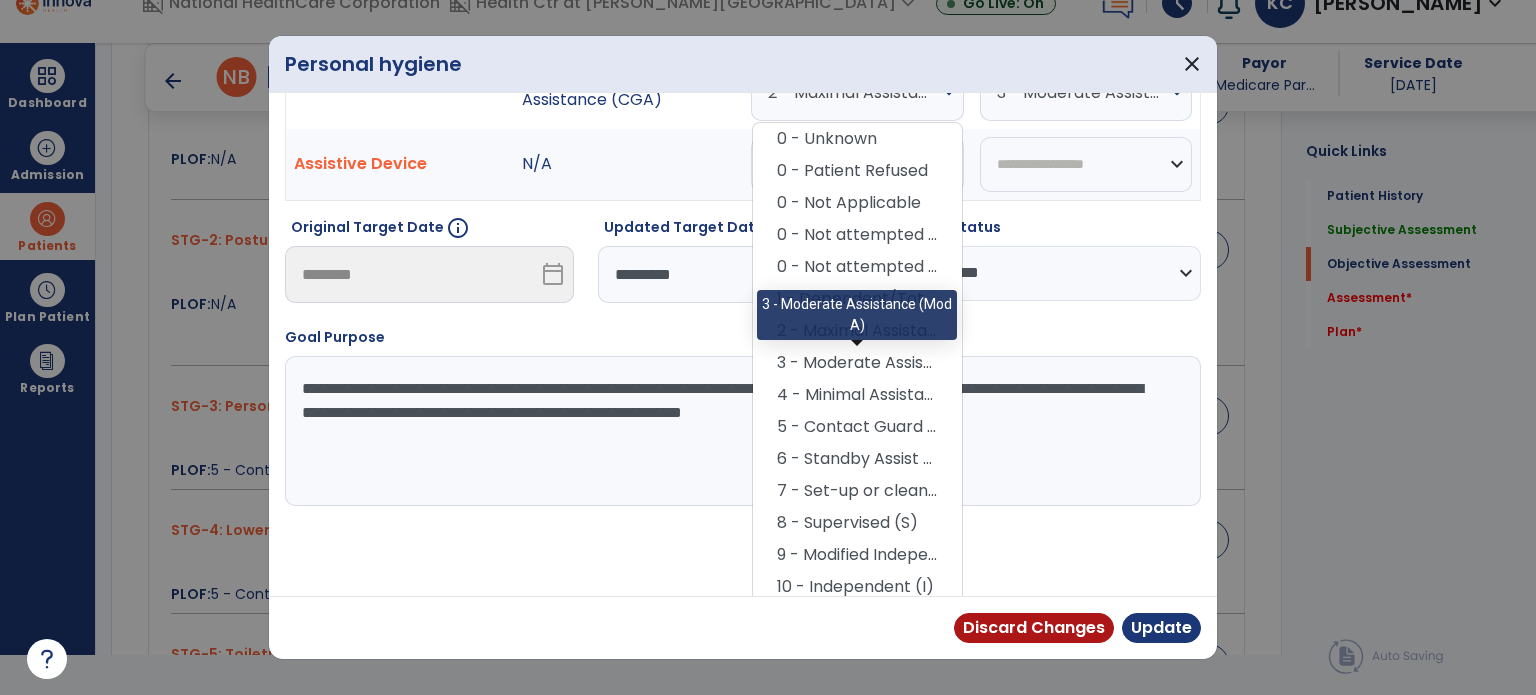 click on "3 - Moderate Assistance (Mod A)" at bounding box center (857, 363) 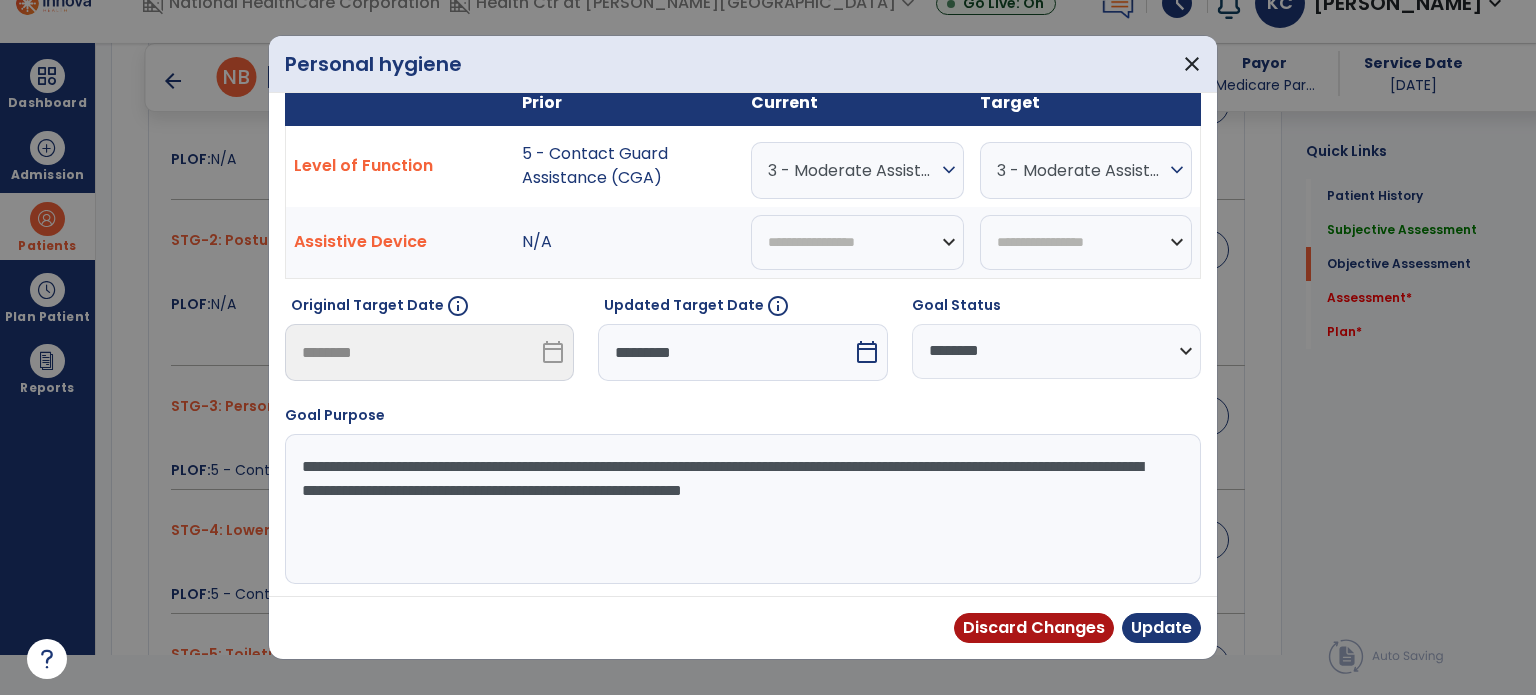click on "3 - Moderate Assistance (Mod A)" at bounding box center [1081, 170] 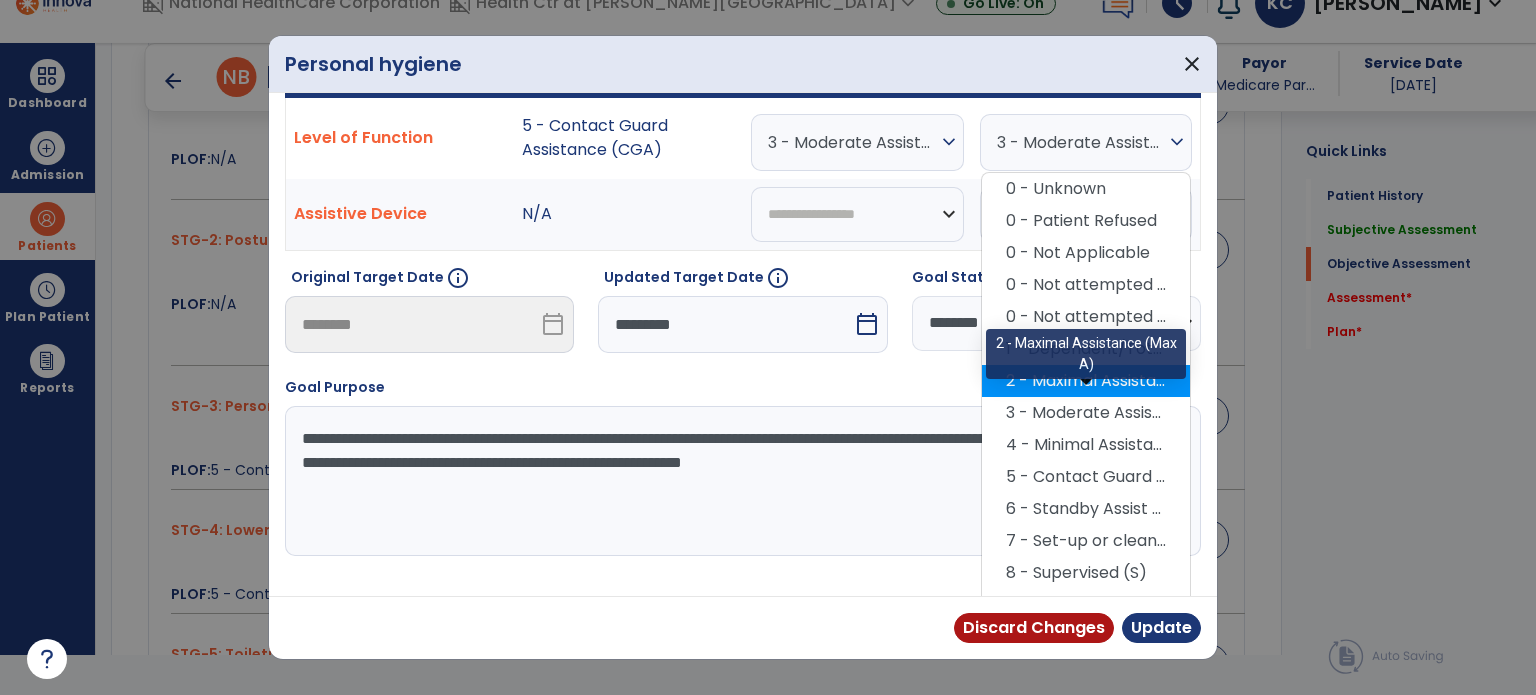 scroll, scrollTop: 107, scrollLeft: 0, axis: vertical 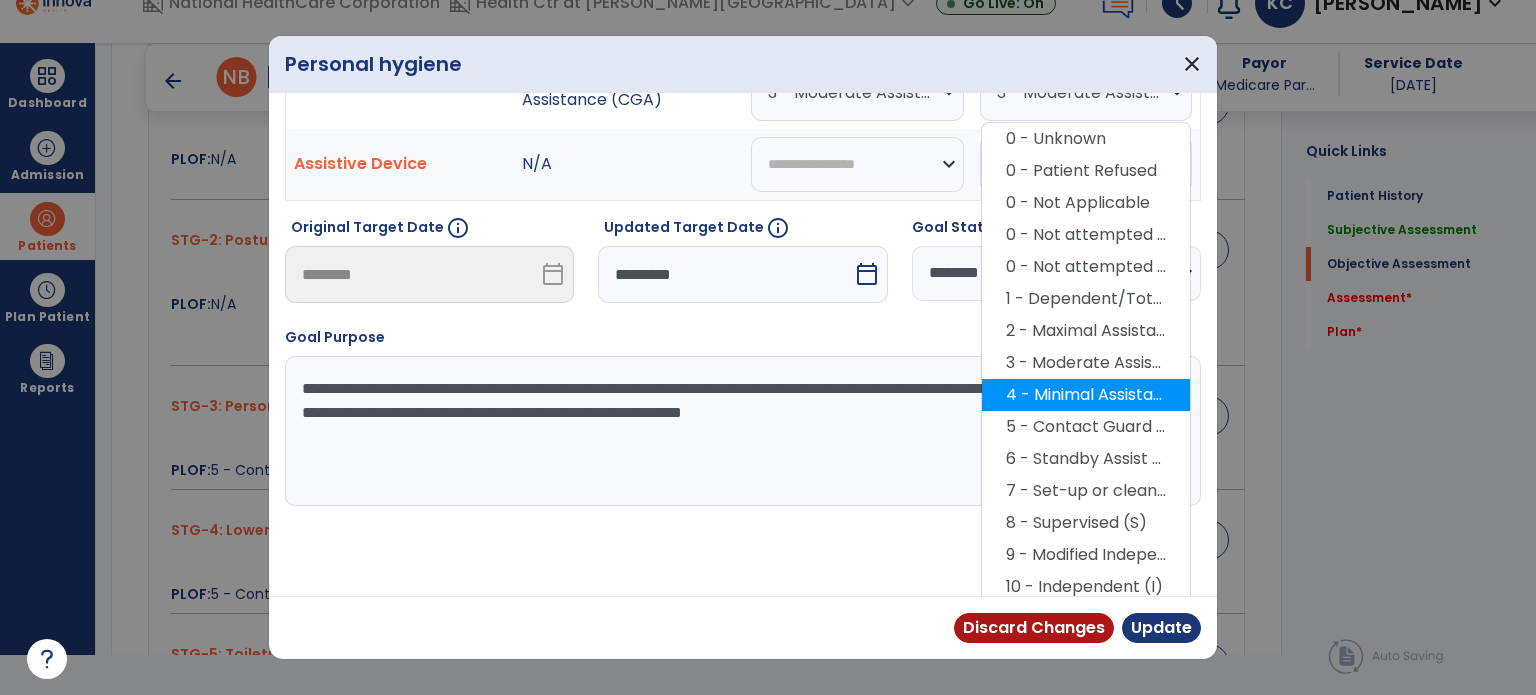 click on "4 - Minimal Assistance (Min A)" at bounding box center (1086, 395) 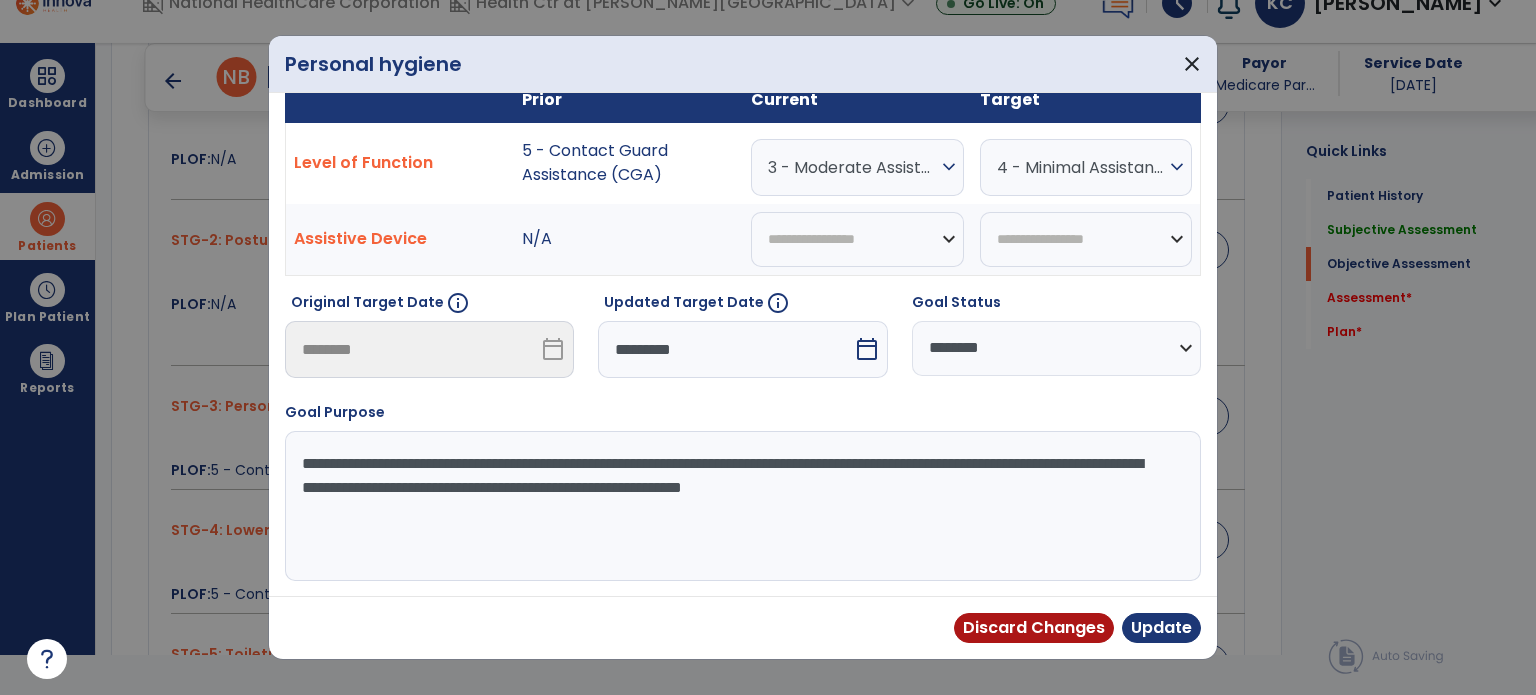 scroll, scrollTop: 29, scrollLeft: 0, axis: vertical 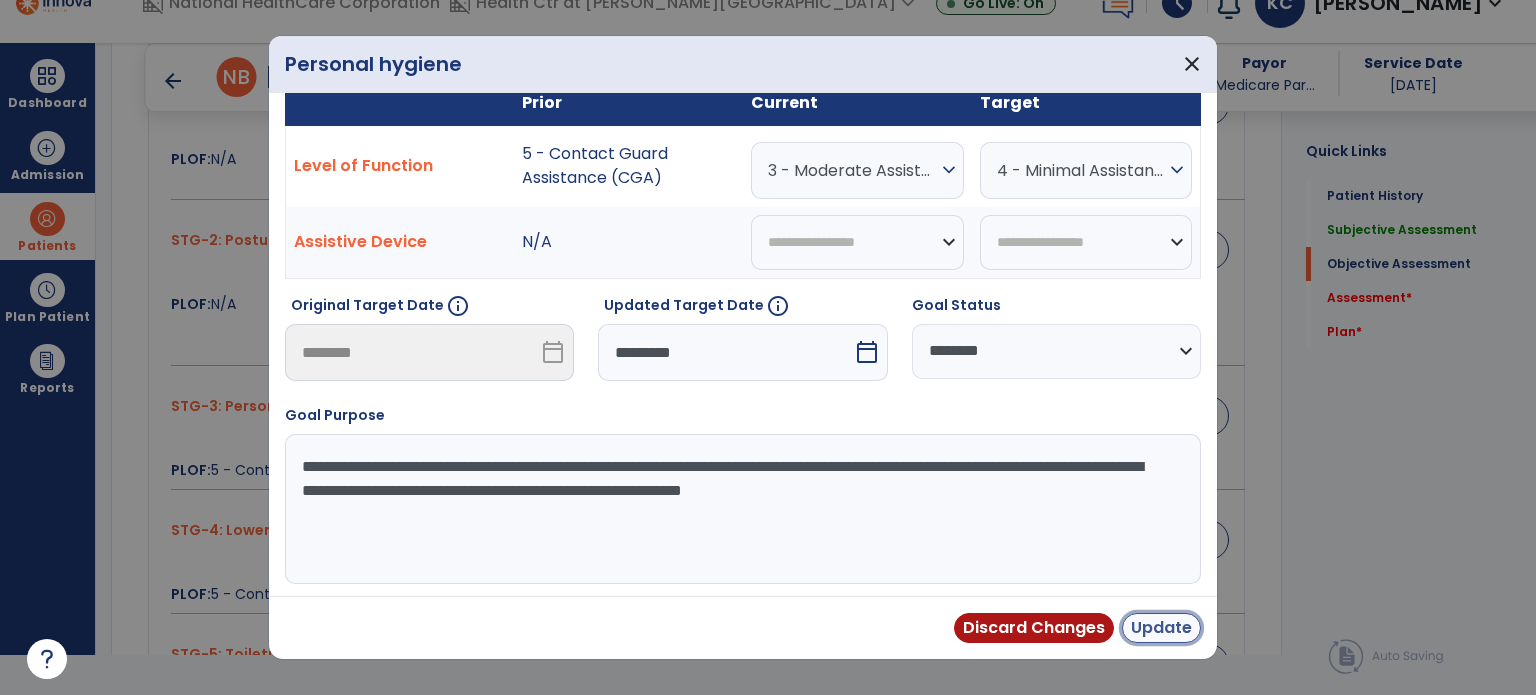 click on "Update" at bounding box center (1161, 628) 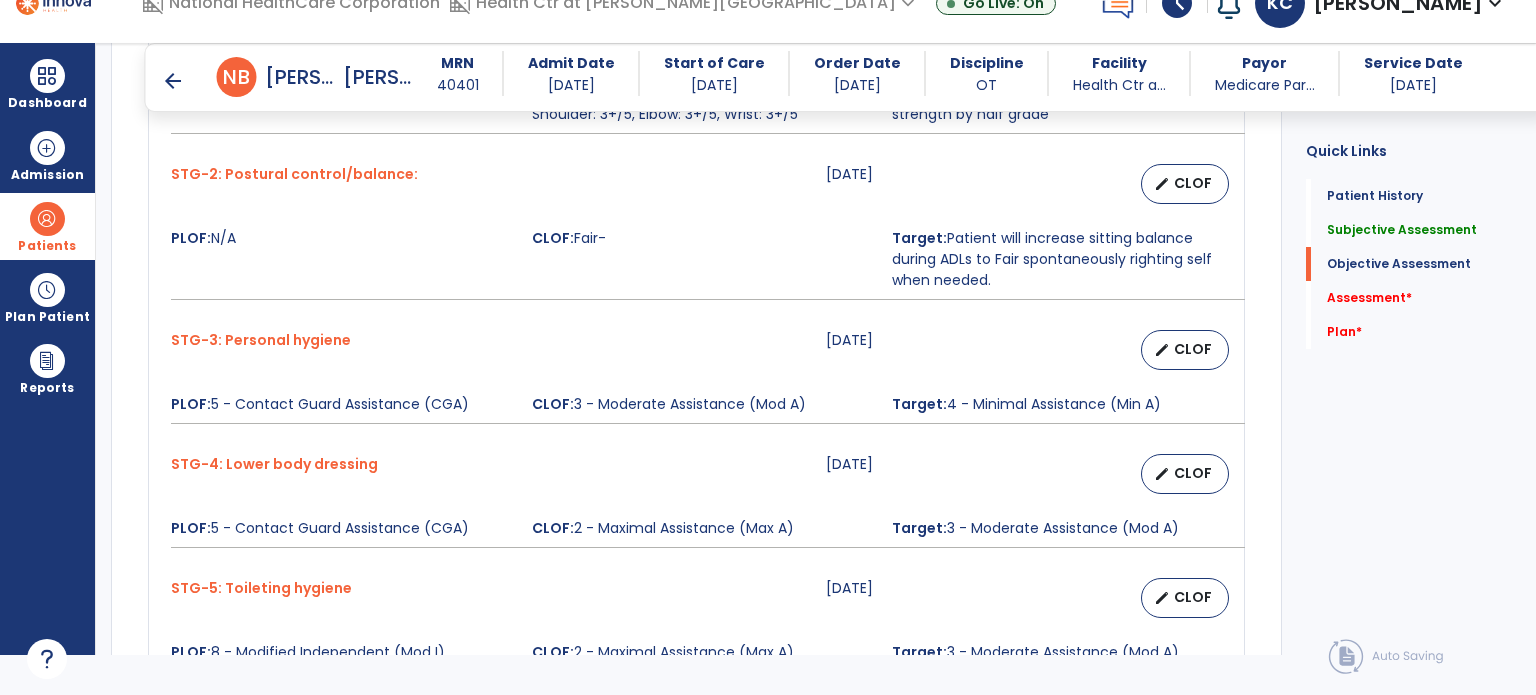 scroll, scrollTop: 1242, scrollLeft: 0, axis: vertical 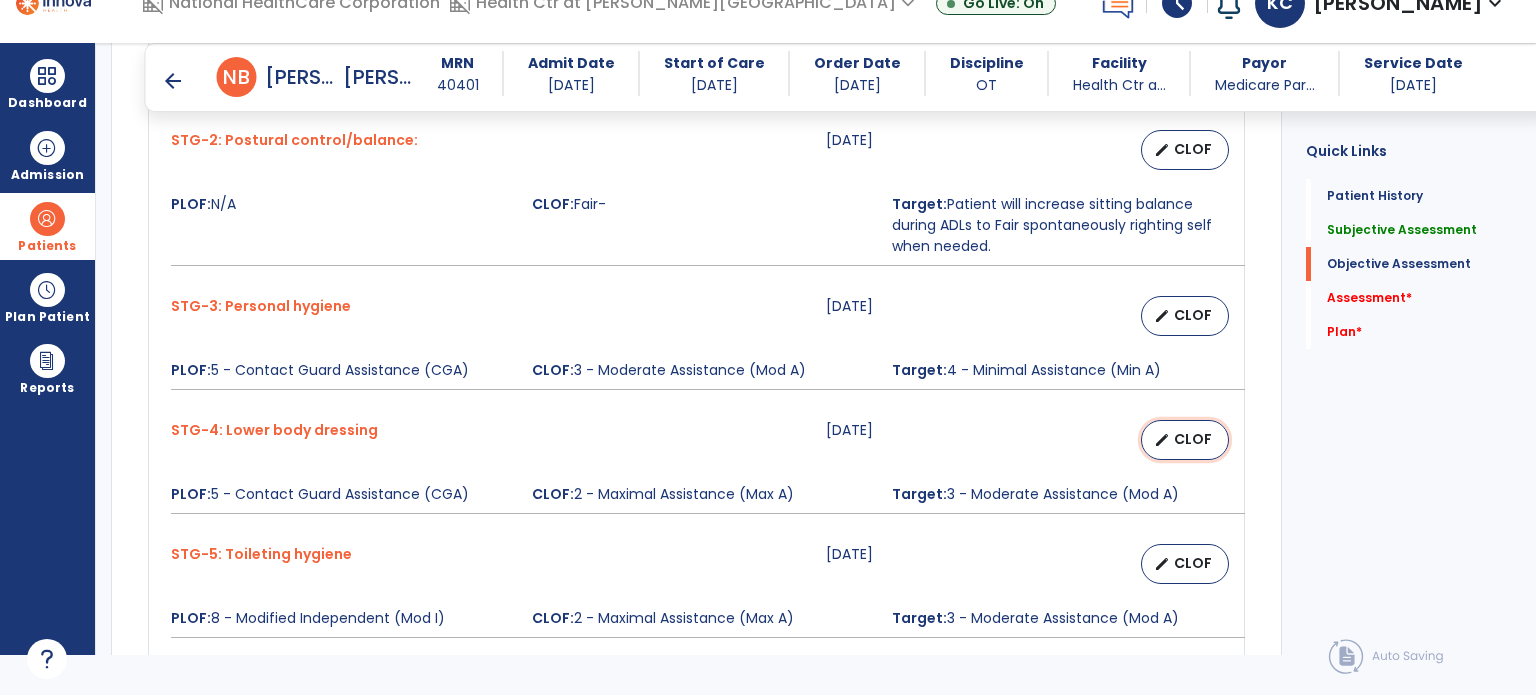 click on "CLOF" at bounding box center [1193, 439] 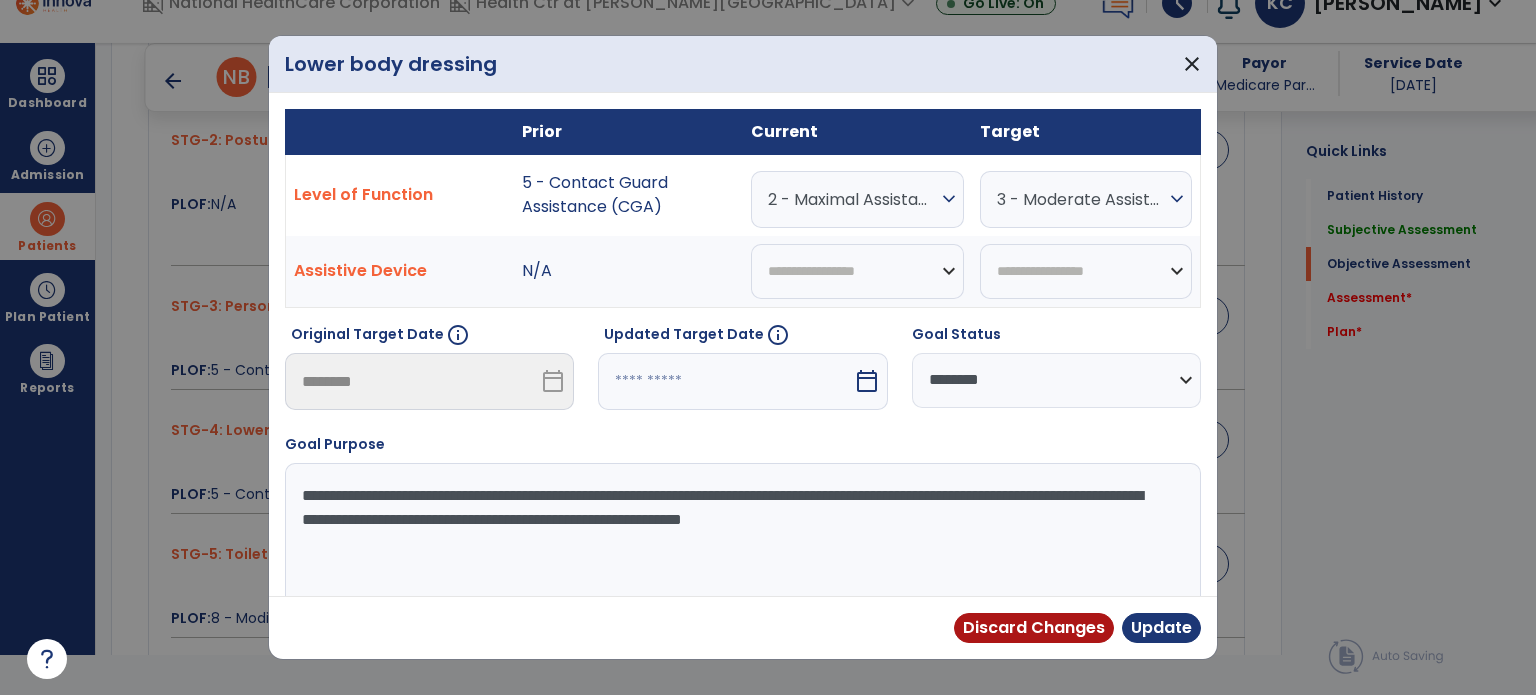 click on "calendar_today" at bounding box center (867, 381) 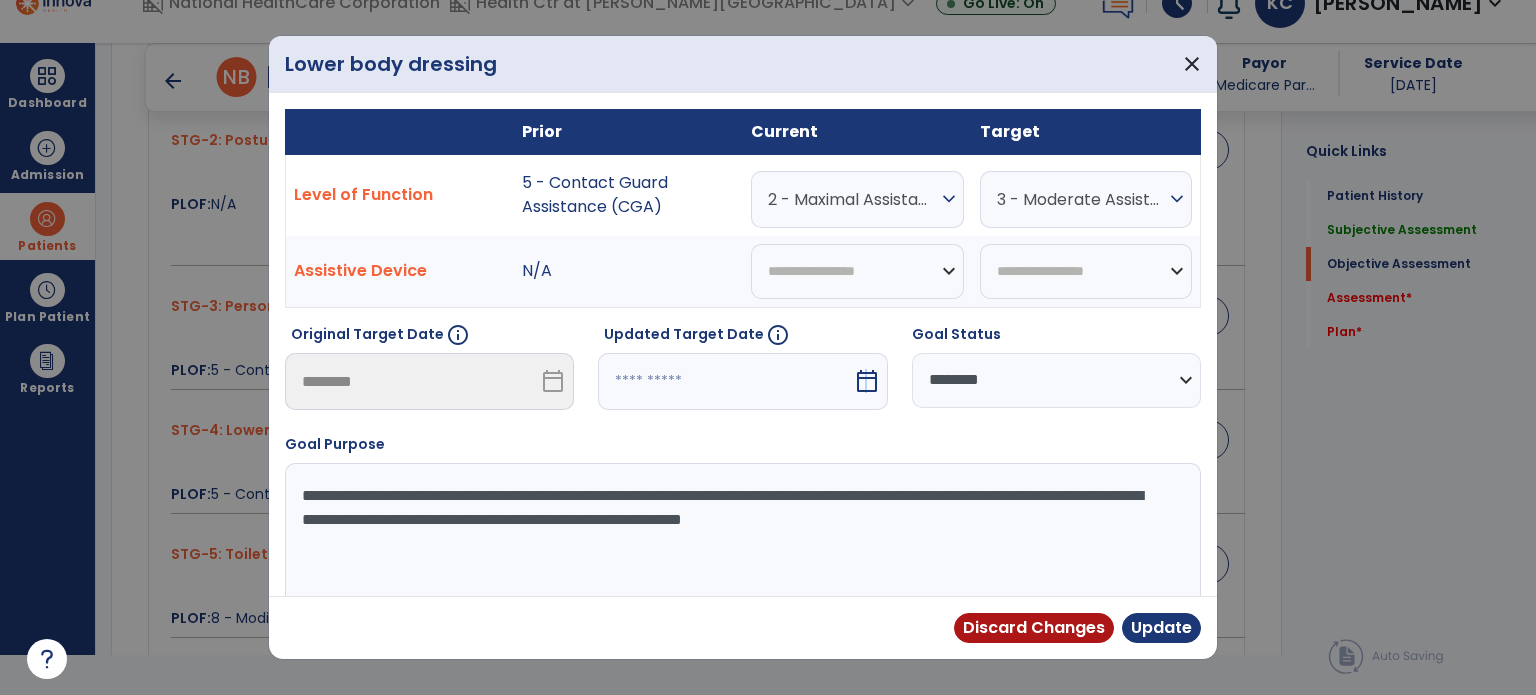select on "*" 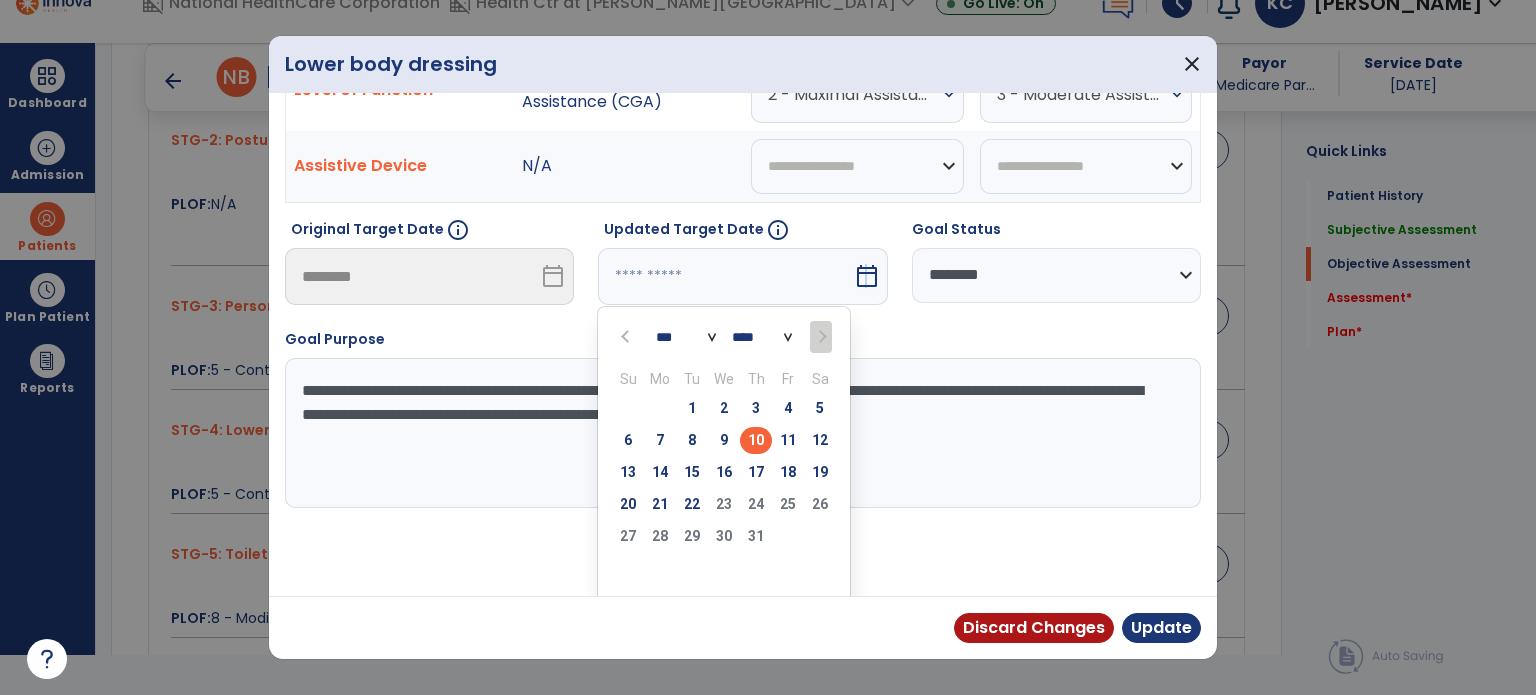 scroll, scrollTop: 107, scrollLeft: 0, axis: vertical 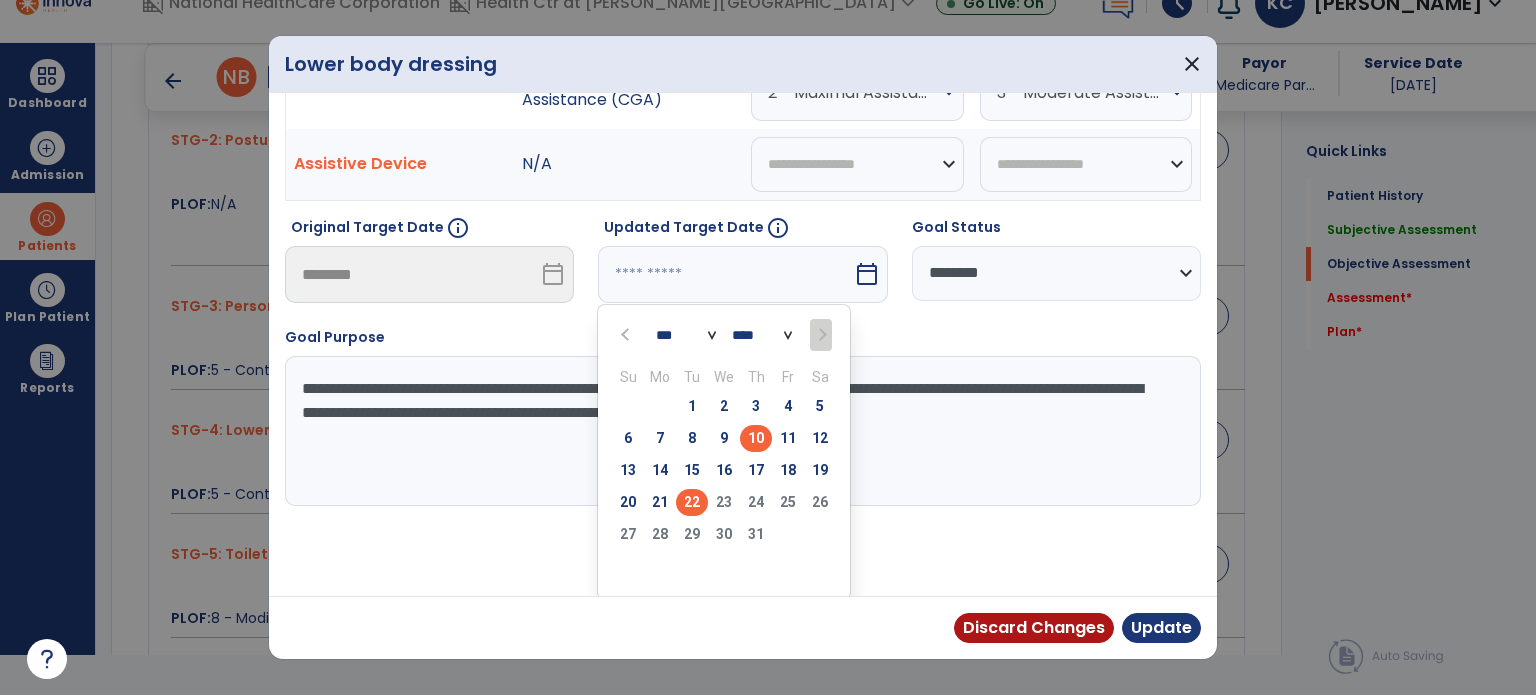 click on "22" at bounding box center (692, 502) 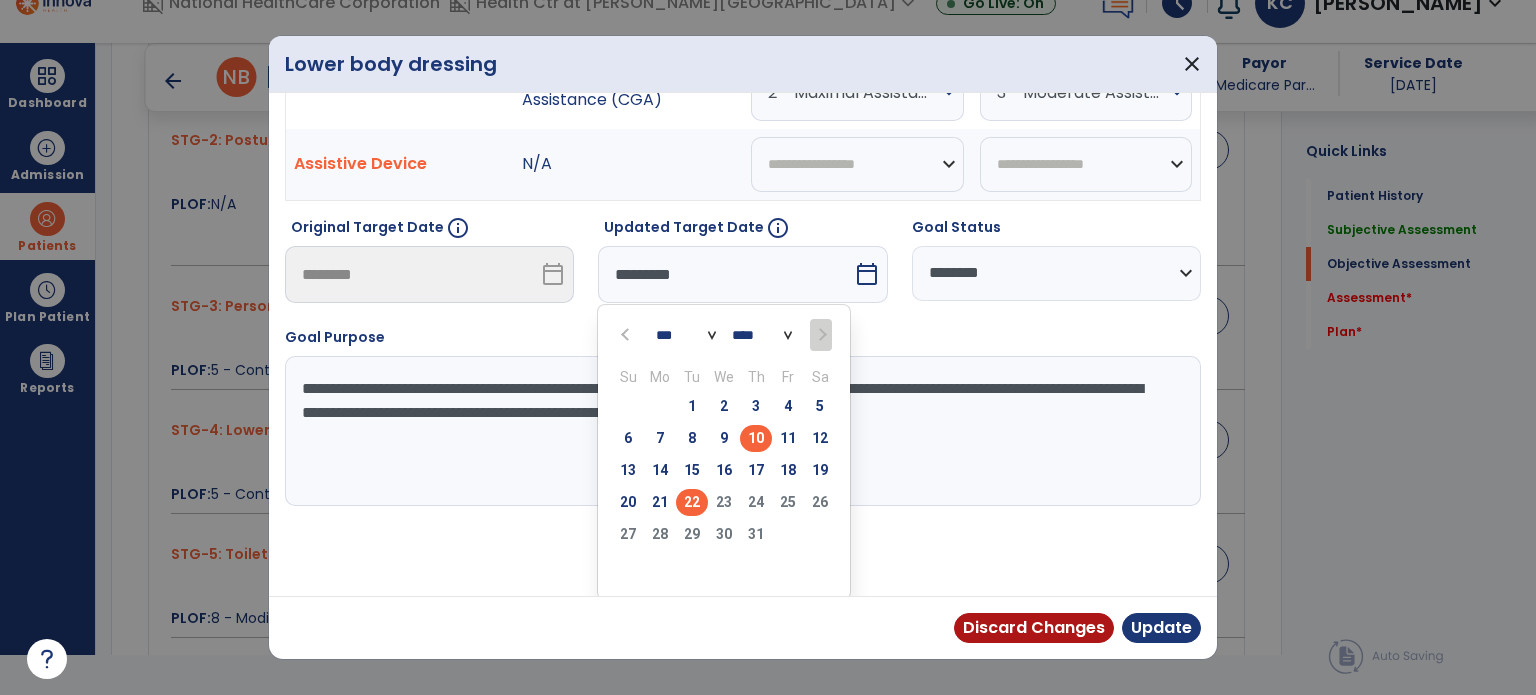 scroll, scrollTop: 29, scrollLeft: 0, axis: vertical 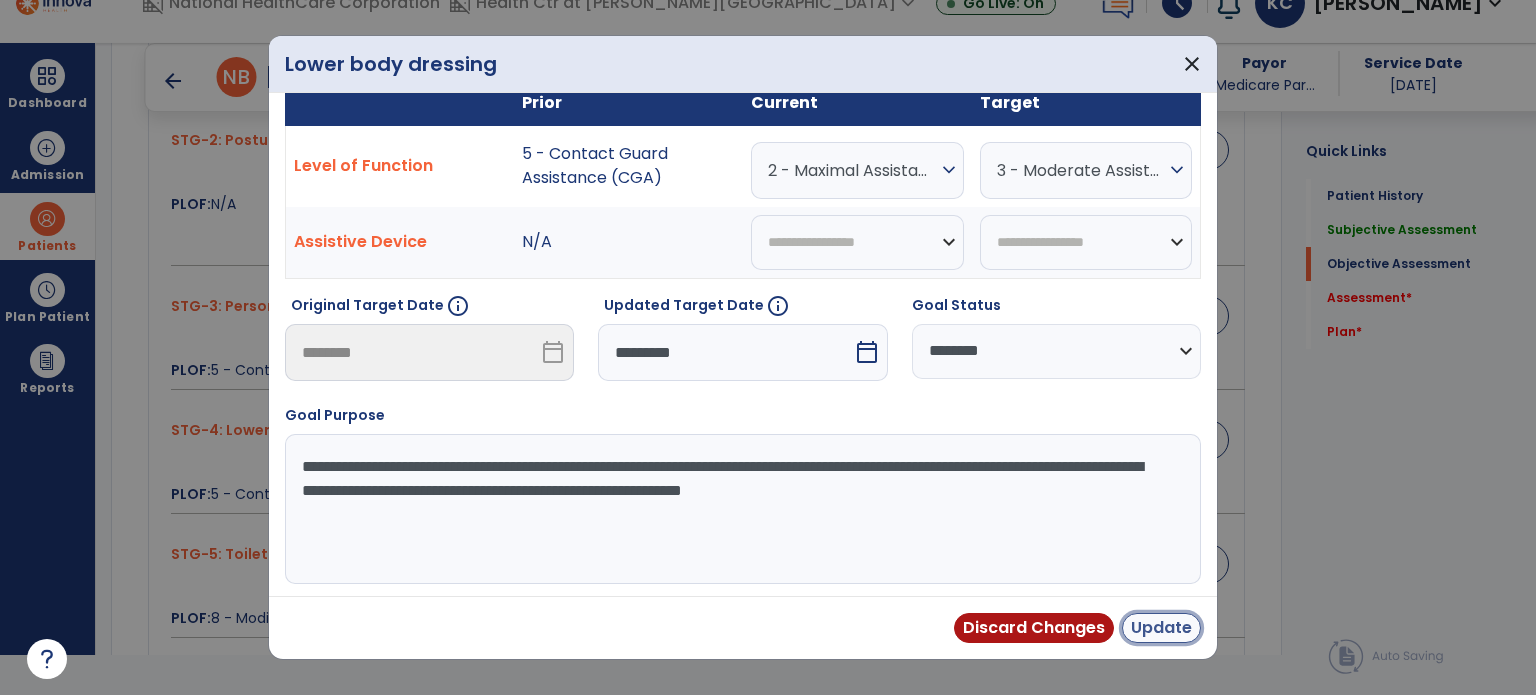 click on "Update" at bounding box center [1161, 628] 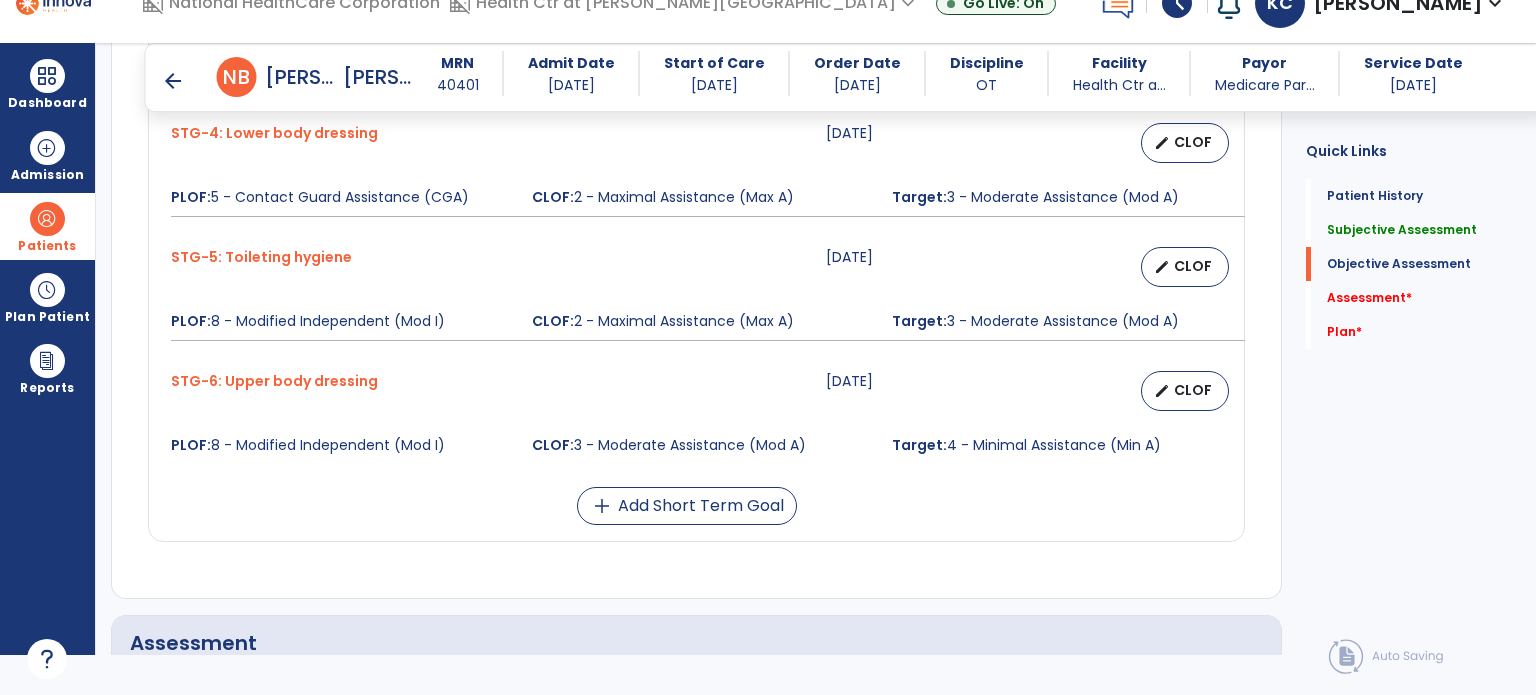 scroll, scrollTop: 1542, scrollLeft: 0, axis: vertical 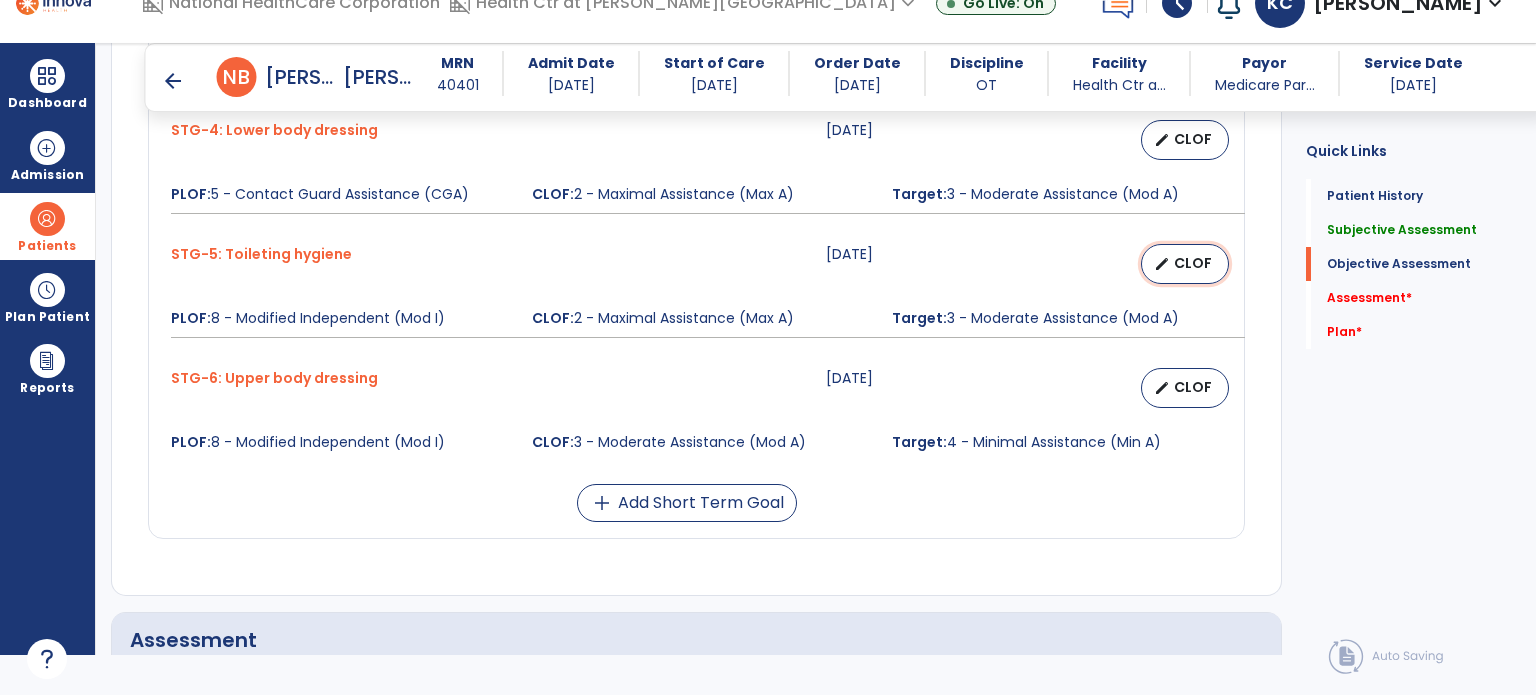 click on "edit   CLOF" at bounding box center [1185, 264] 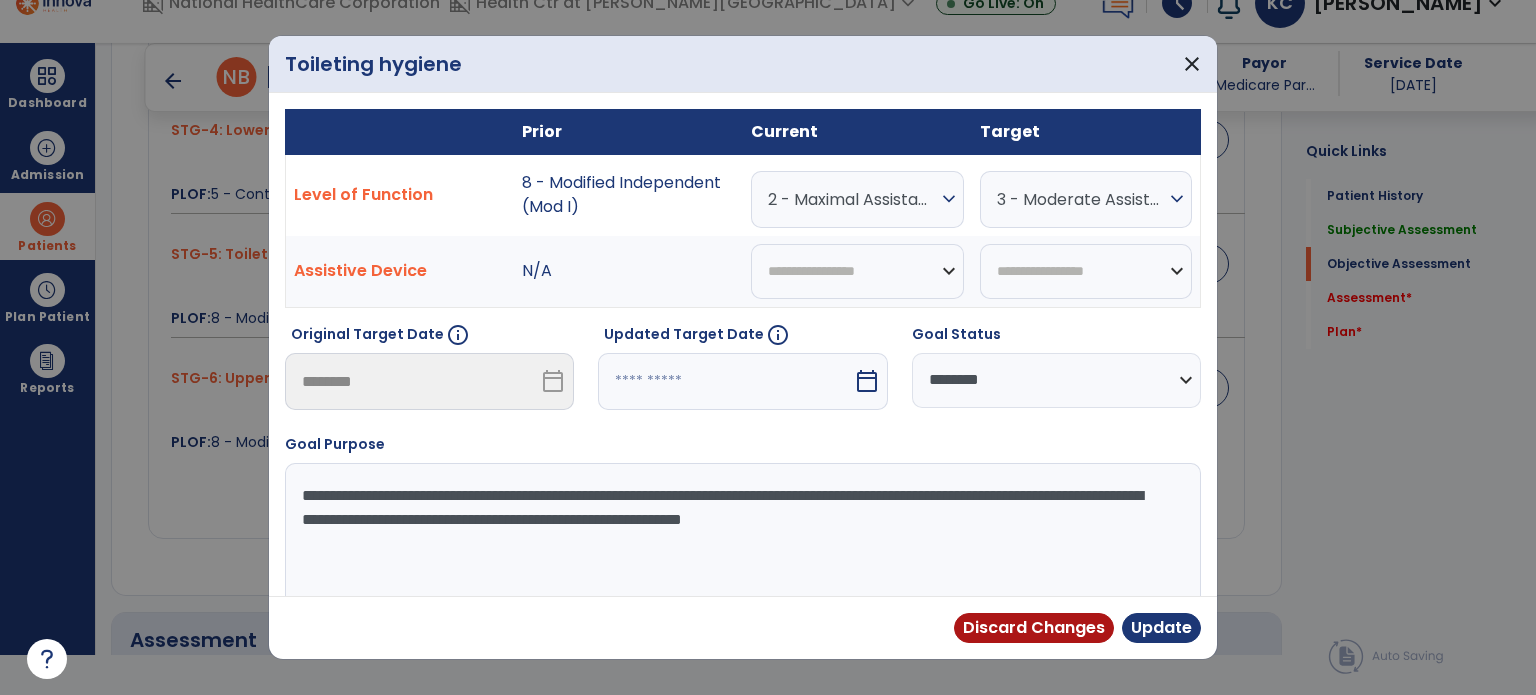click at bounding box center [725, 381] 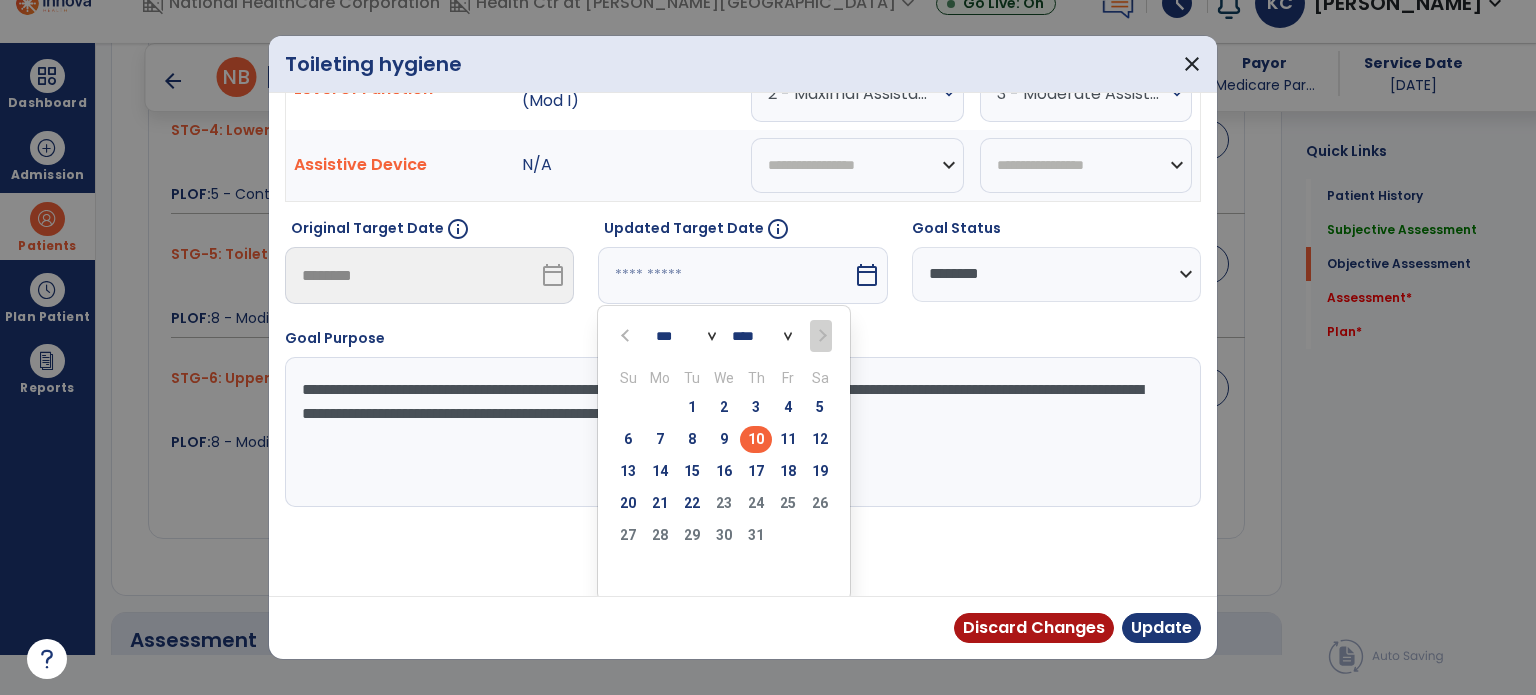 scroll, scrollTop: 107, scrollLeft: 0, axis: vertical 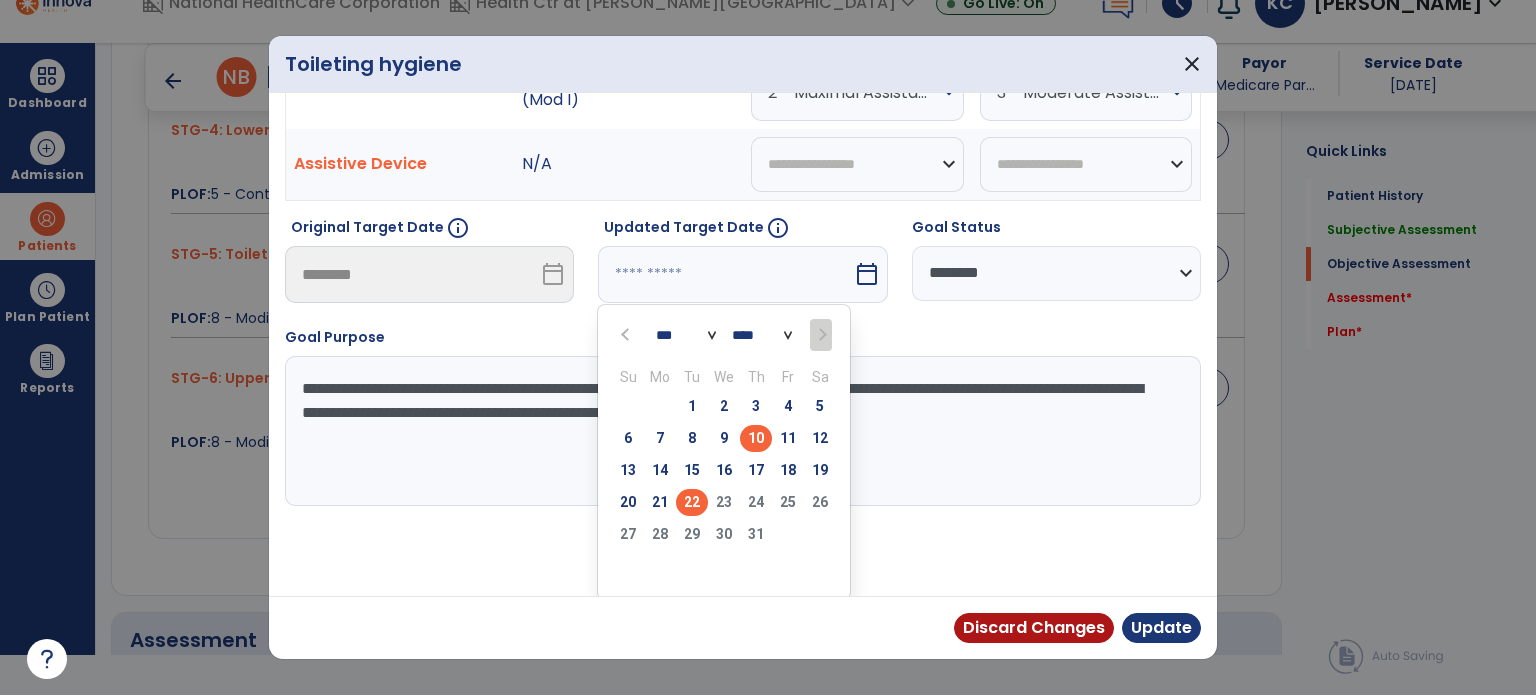 click on "22" at bounding box center [692, 502] 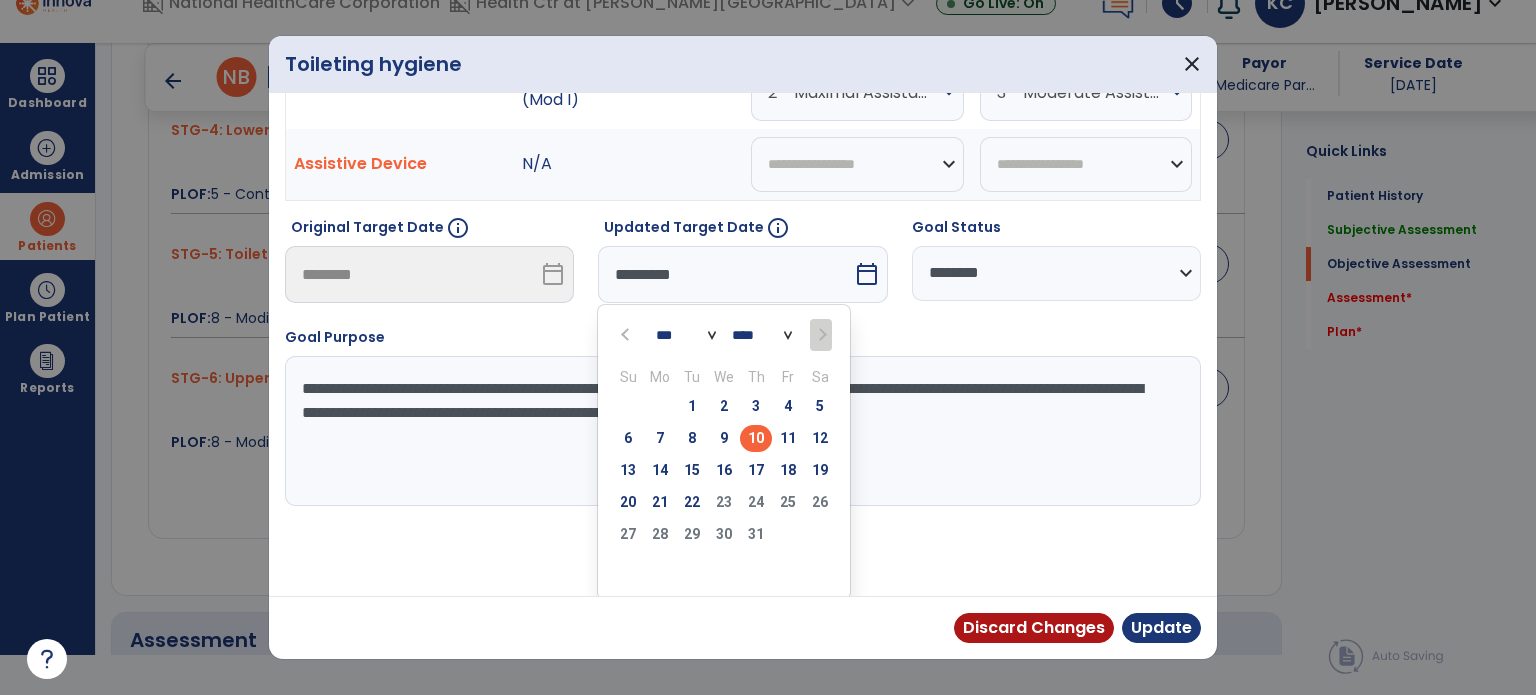 scroll, scrollTop: 29, scrollLeft: 0, axis: vertical 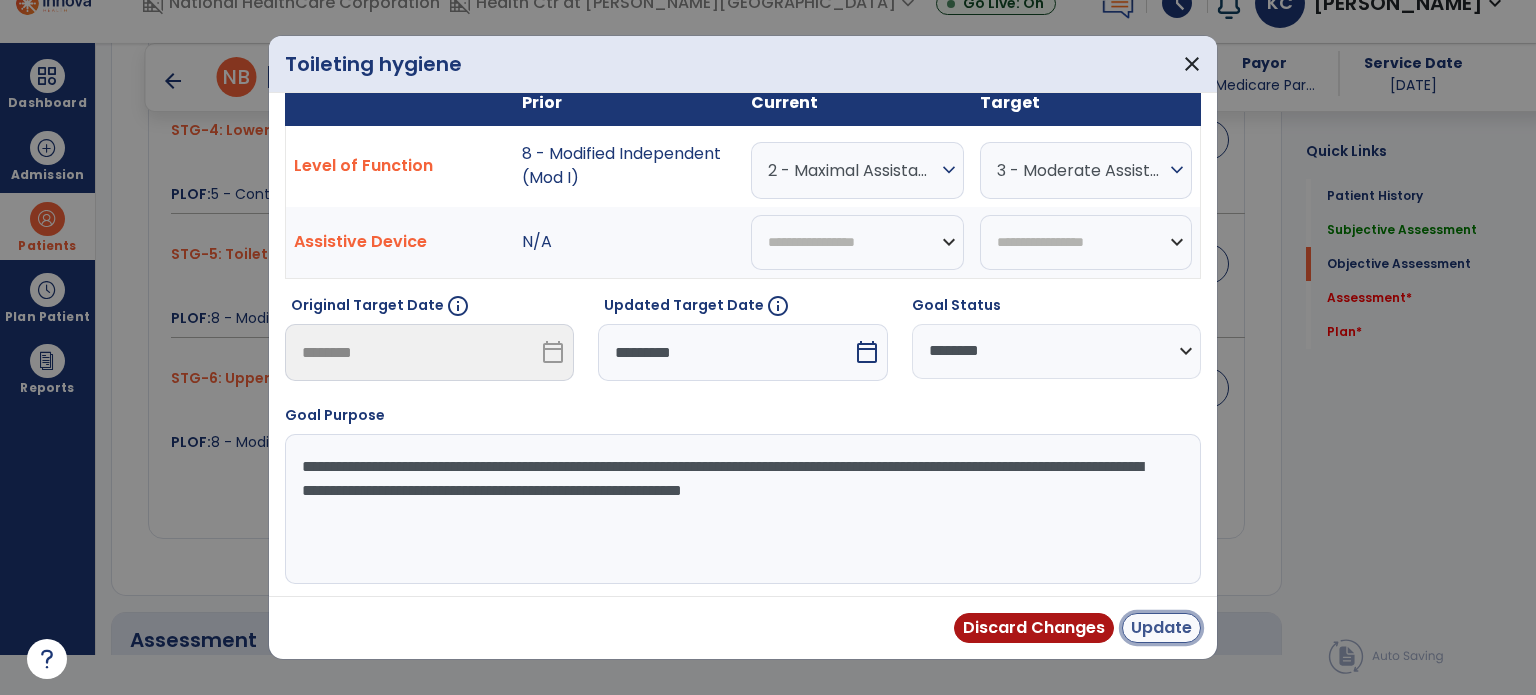 click on "Update" at bounding box center (1161, 628) 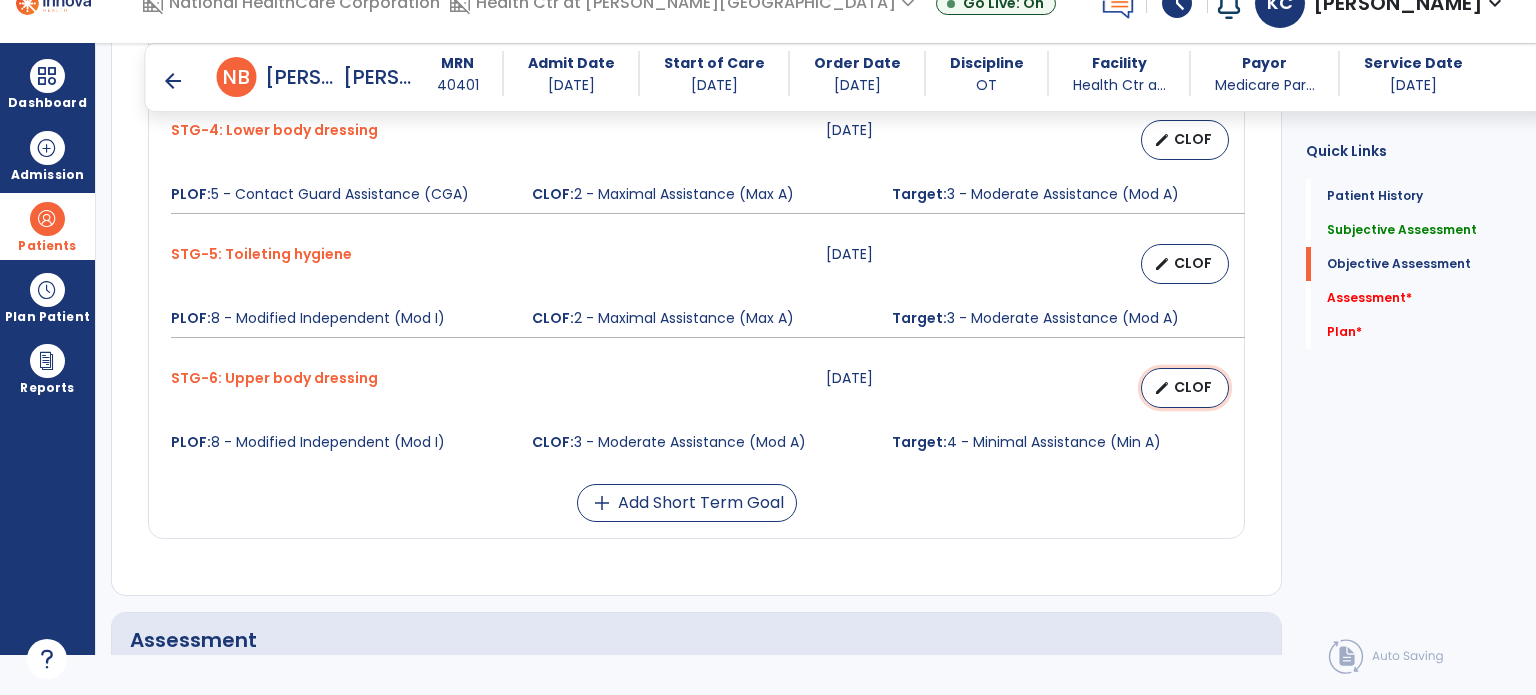 click on "CLOF" at bounding box center (1193, 387) 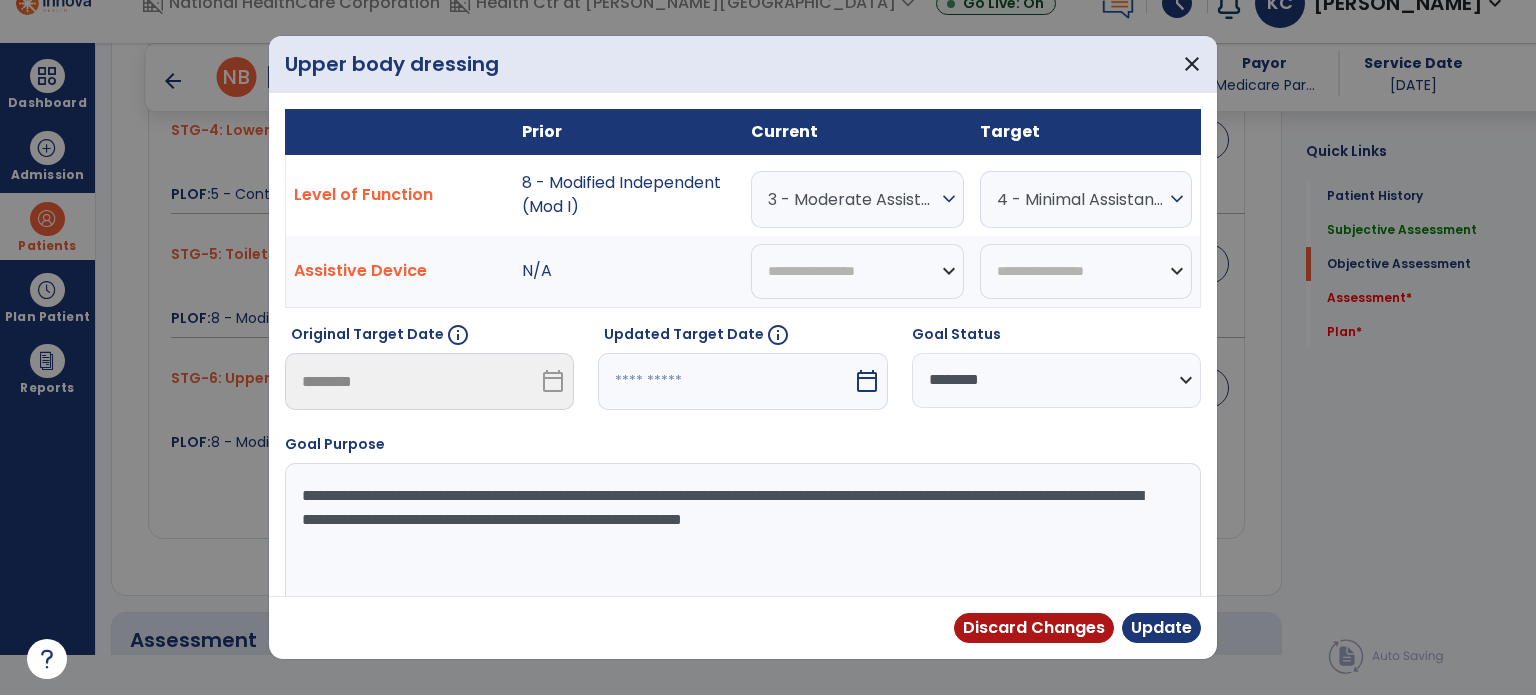 click on "calendar_today" at bounding box center [867, 381] 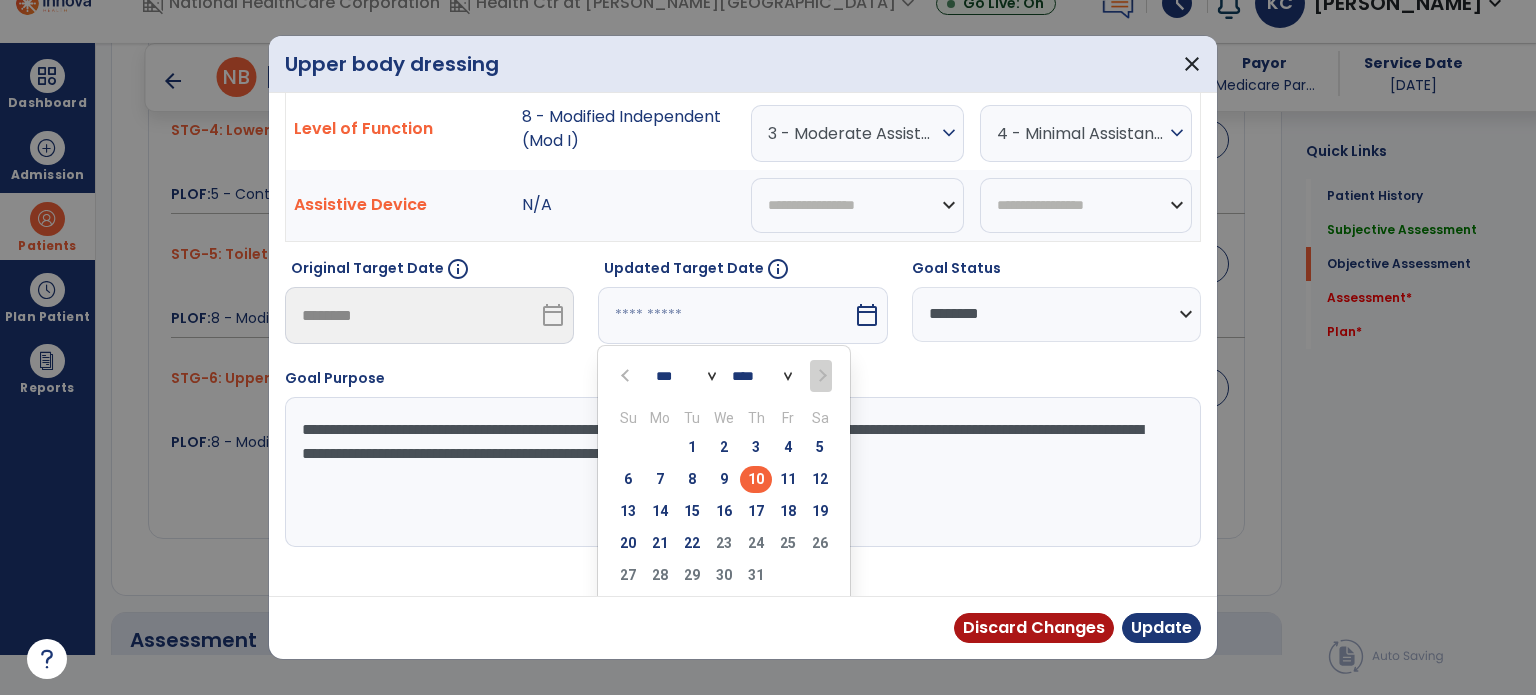 scroll, scrollTop: 107, scrollLeft: 0, axis: vertical 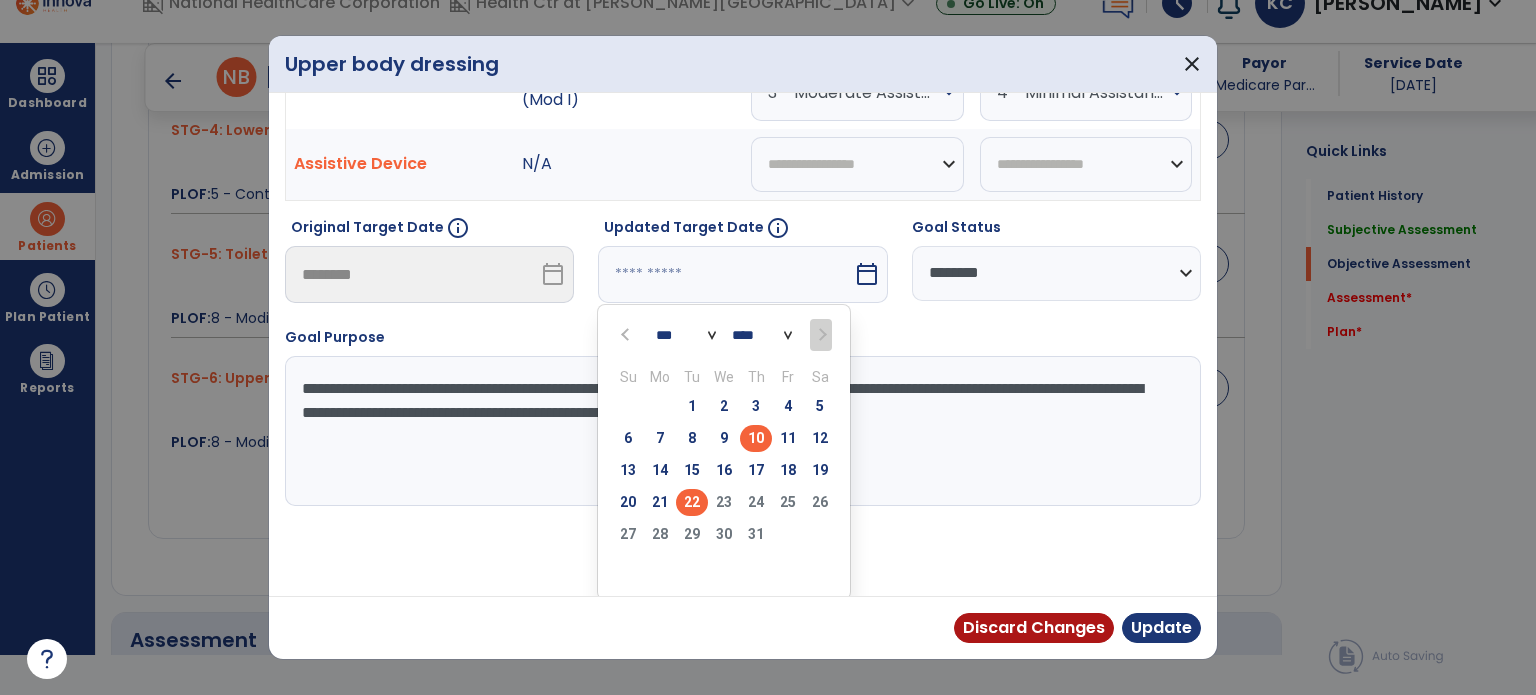 click on "22" at bounding box center (692, 502) 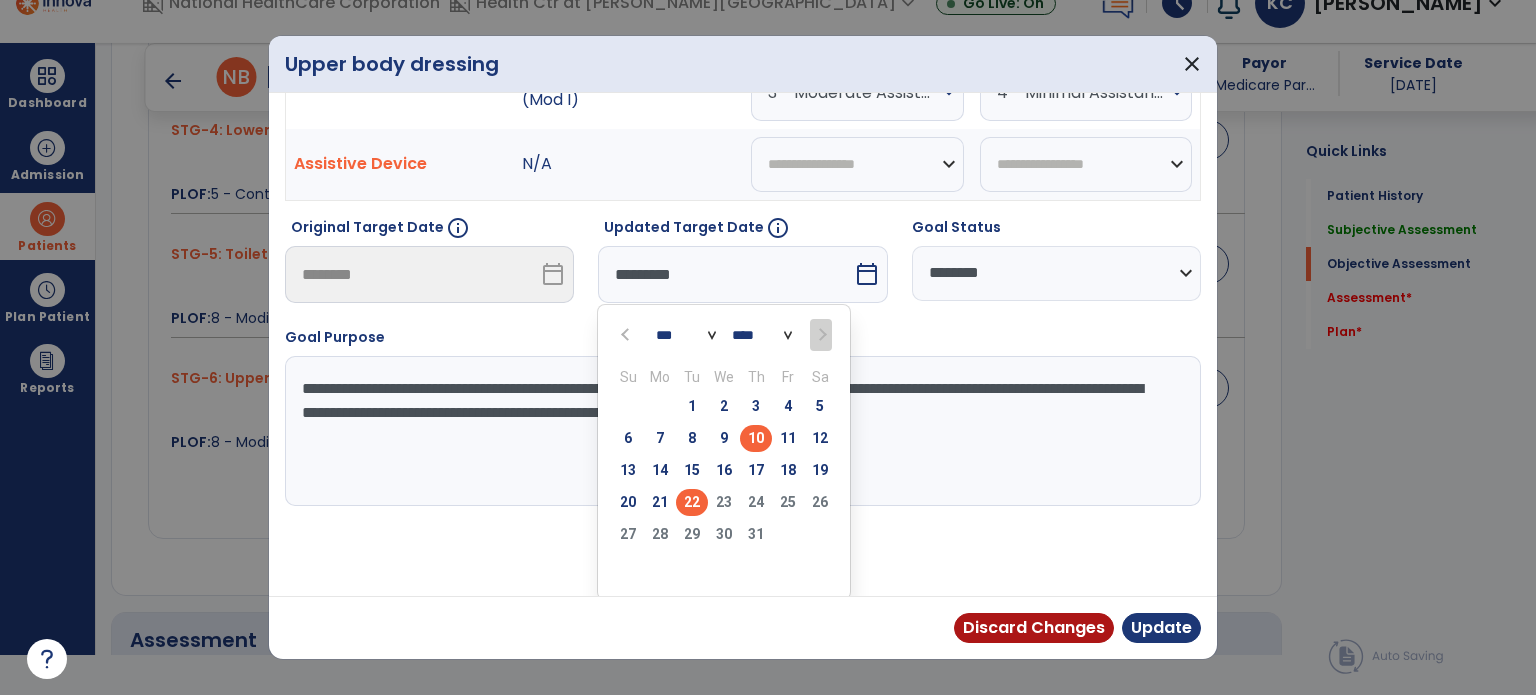 scroll, scrollTop: 29, scrollLeft: 0, axis: vertical 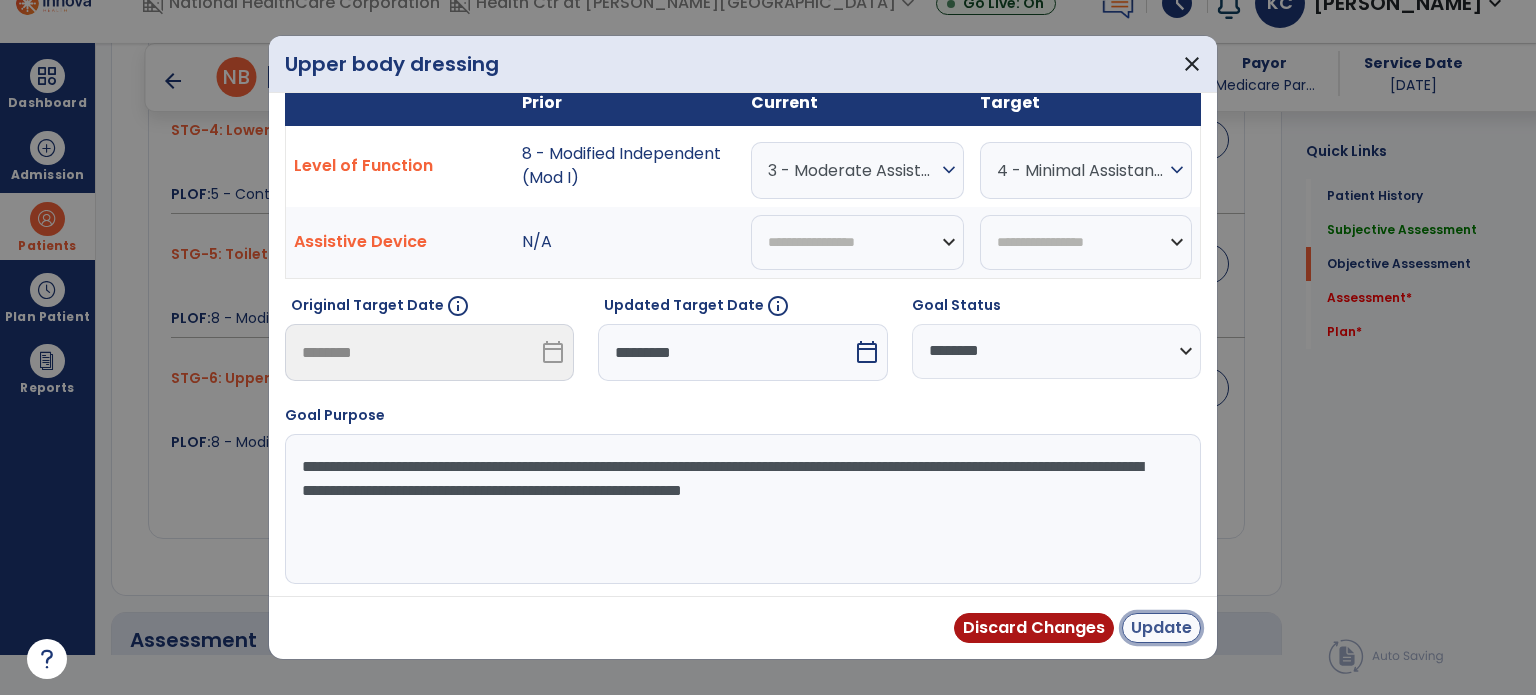 click on "Update" at bounding box center (1161, 628) 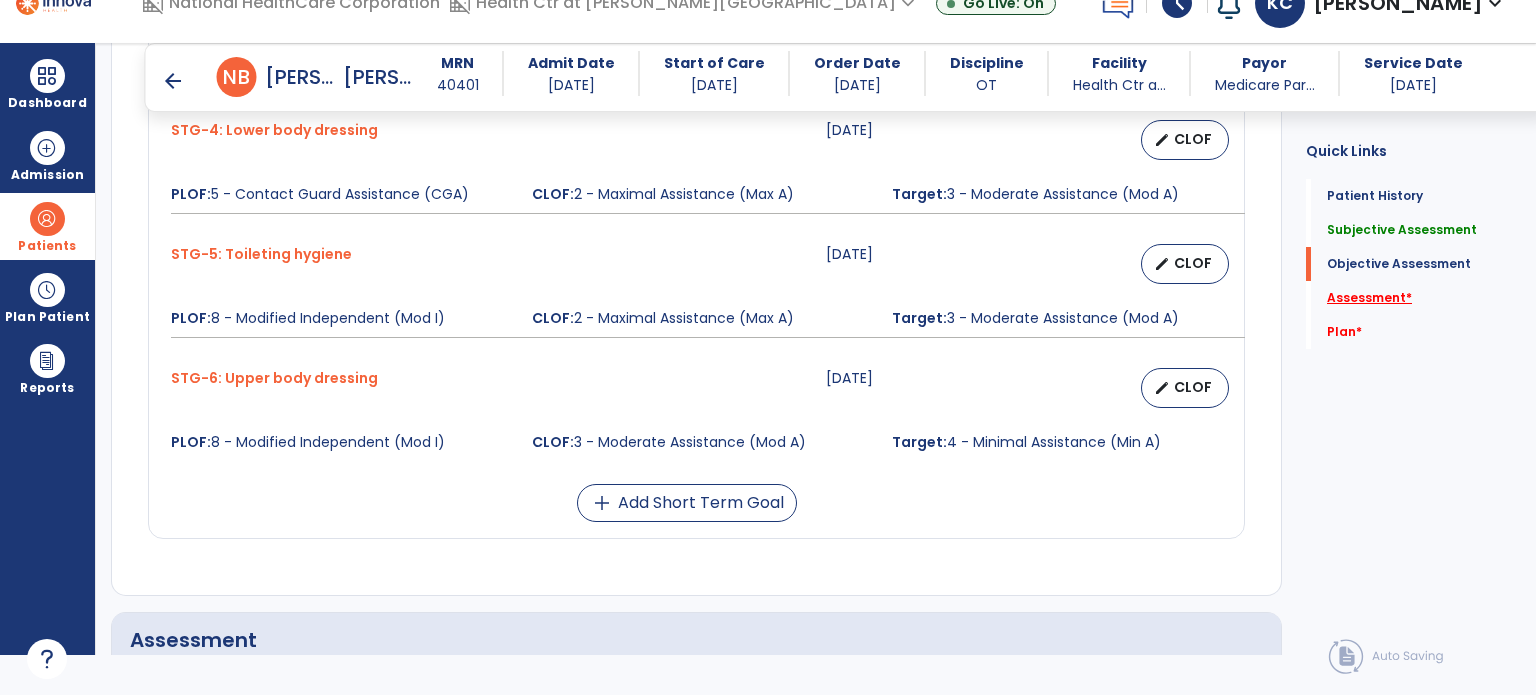click on "Assessment   *" 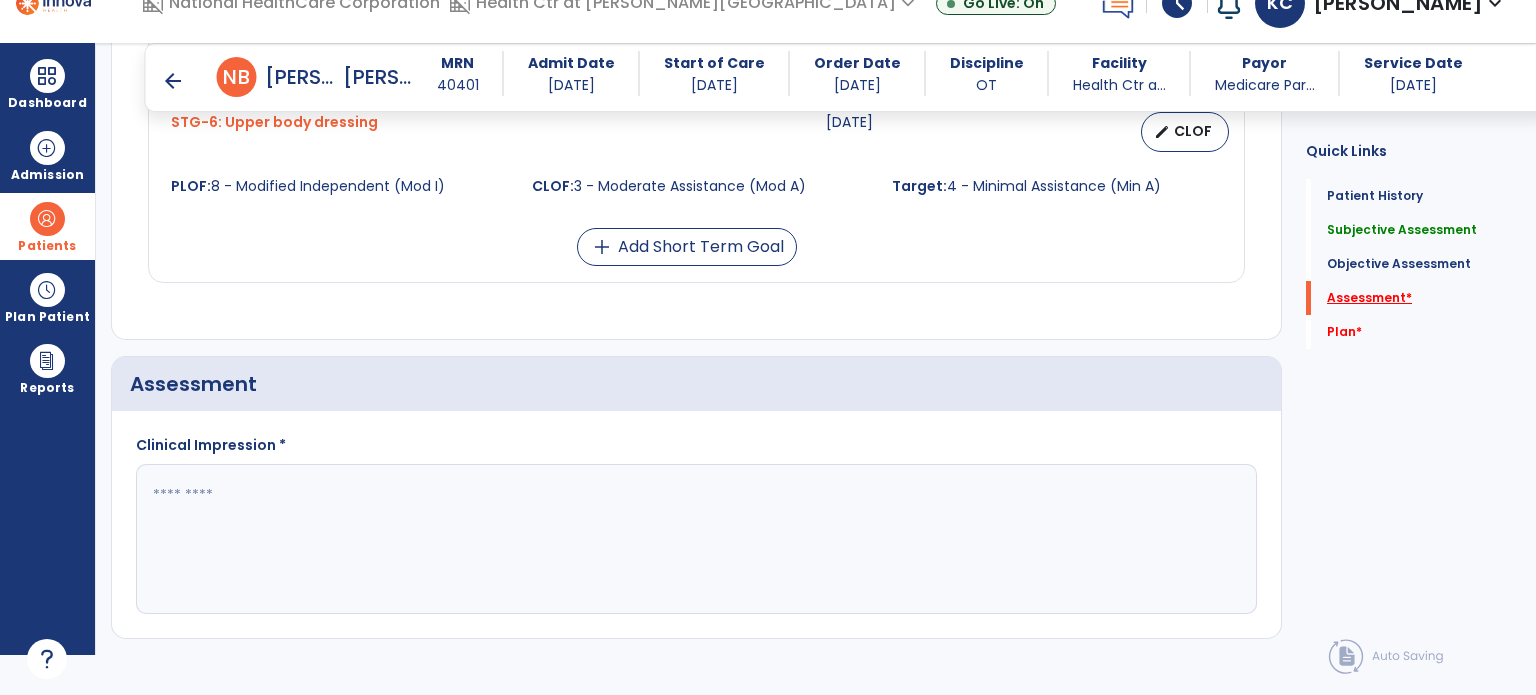 scroll, scrollTop: 1942, scrollLeft: 0, axis: vertical 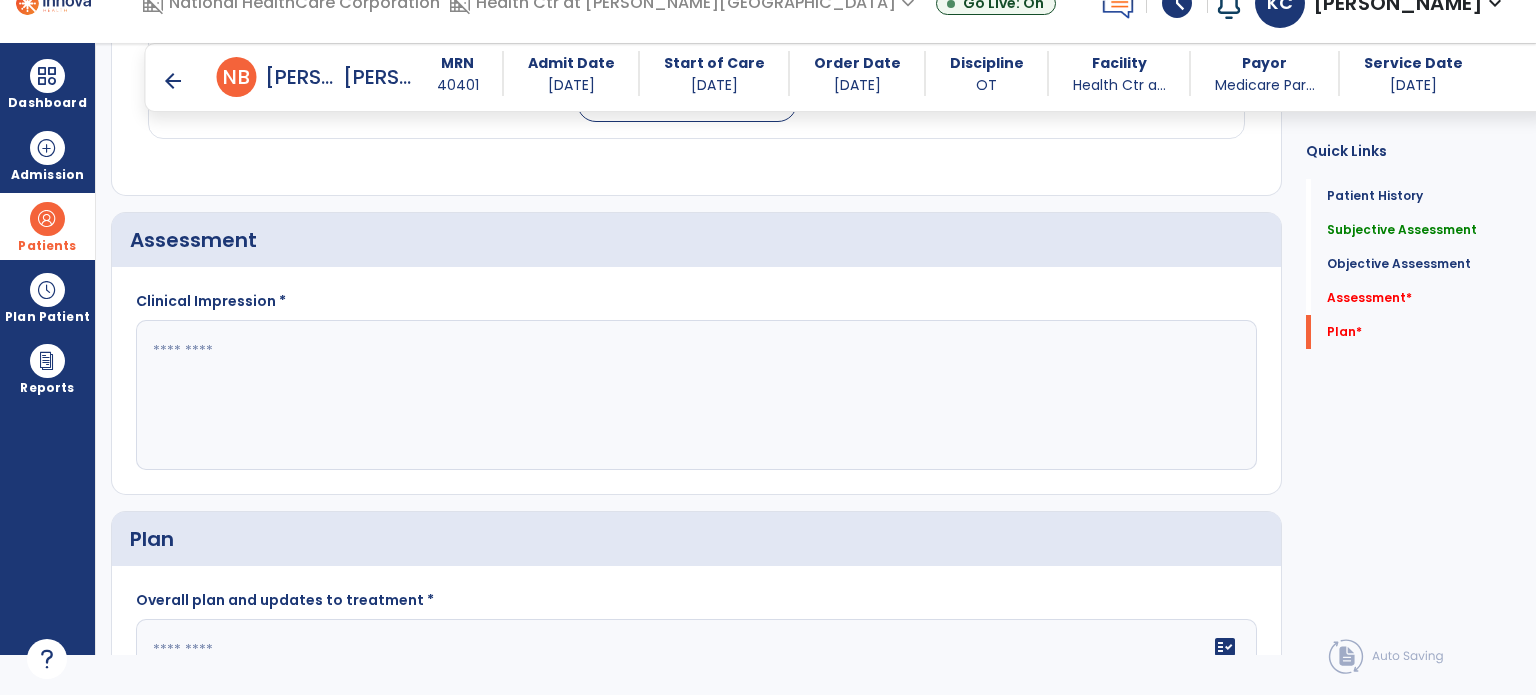 click 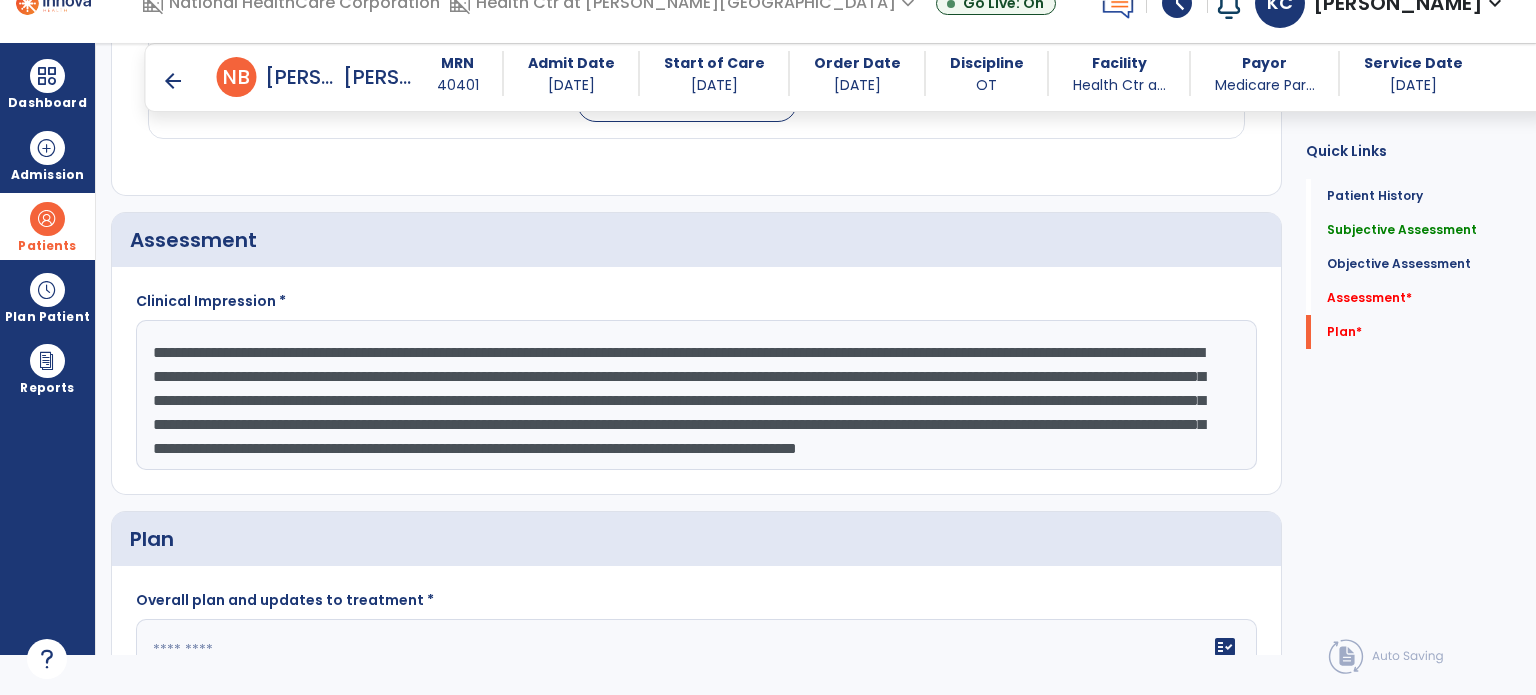 scroll, scrollTop: 40, scrollLeft: 0, axis: vertical 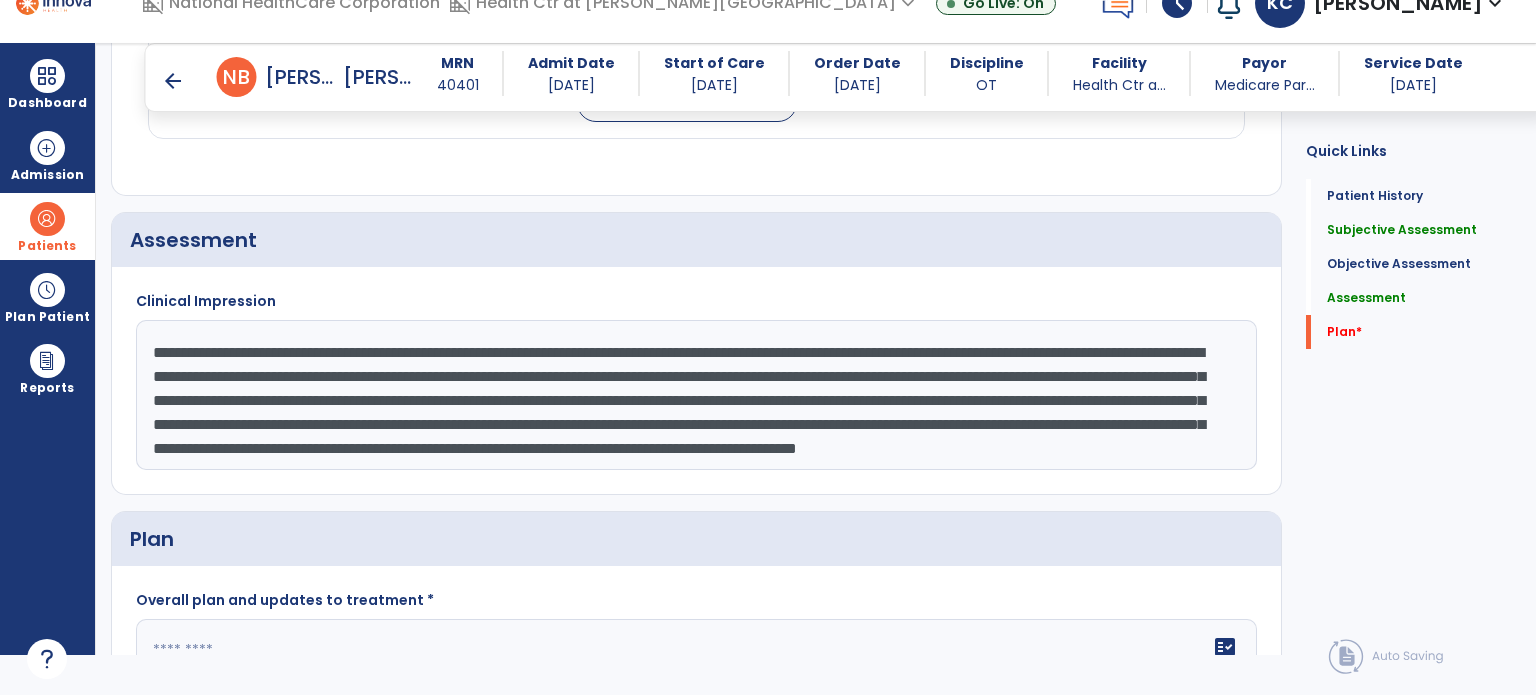 type on "**********" 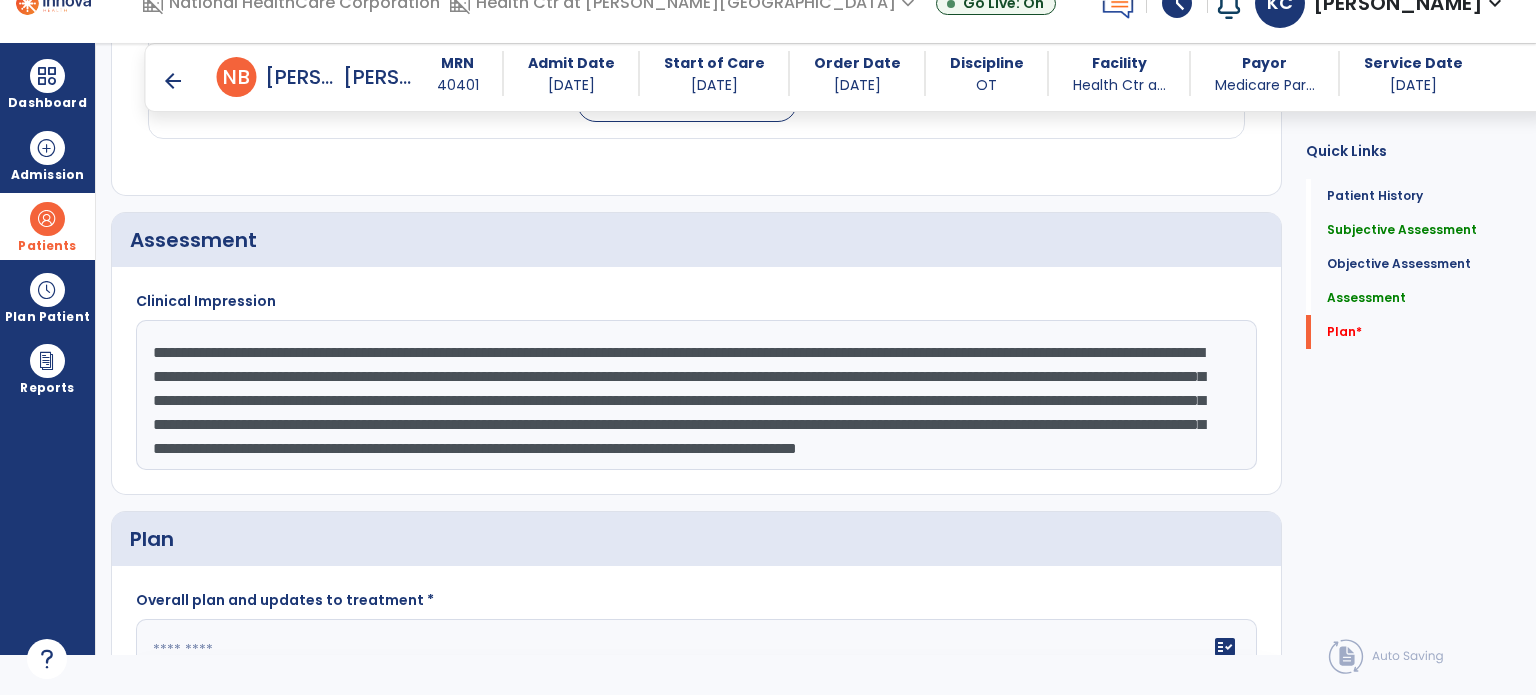 click 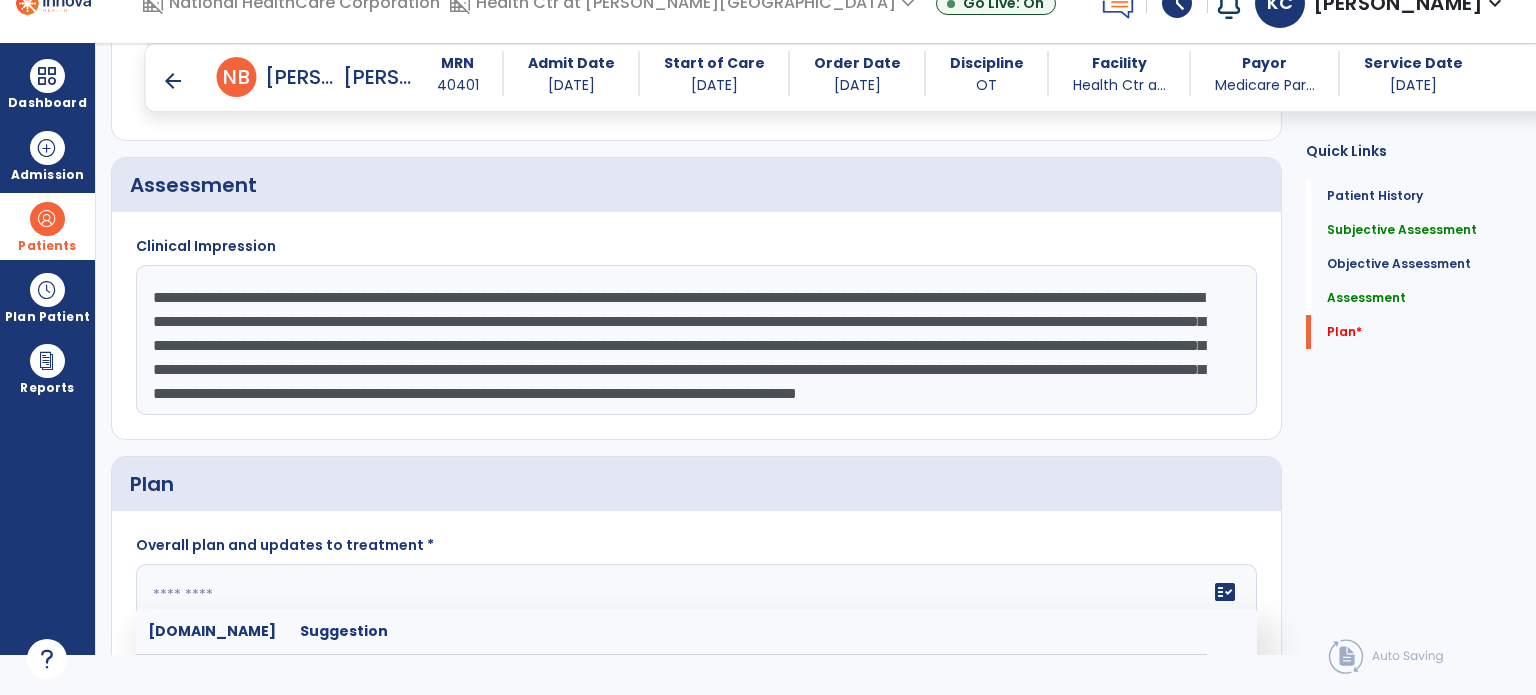 paste on "**********" 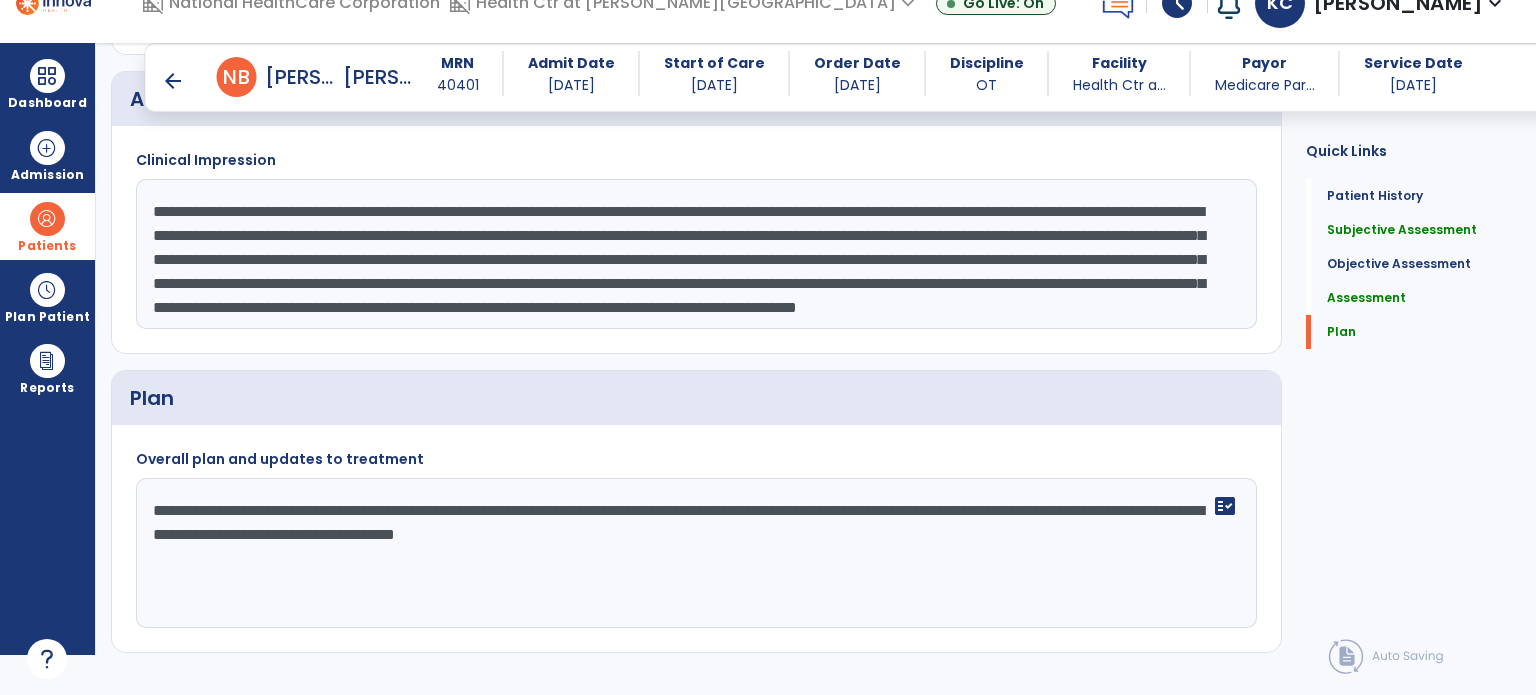 scroll, scrollTop: 2148, scrollLeft: 0, axis: vertical 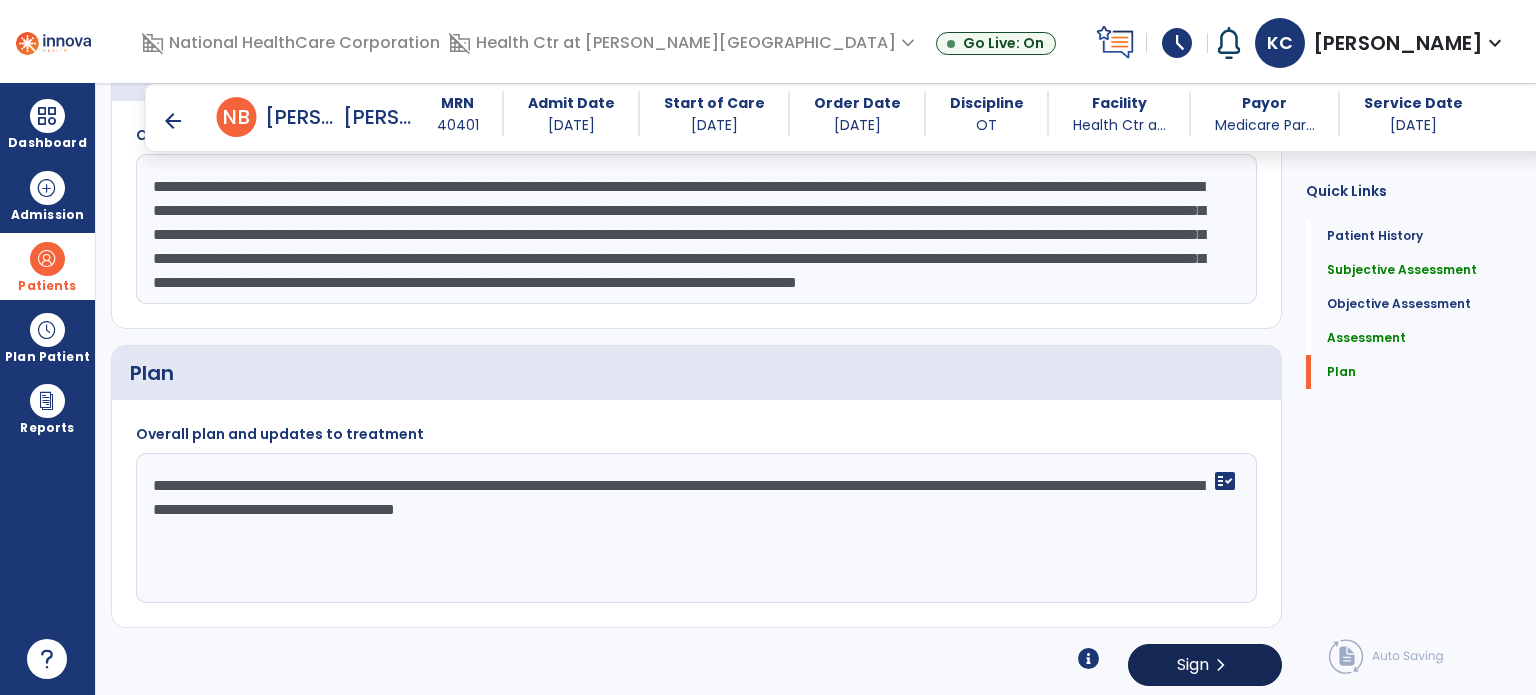 type on "**********" 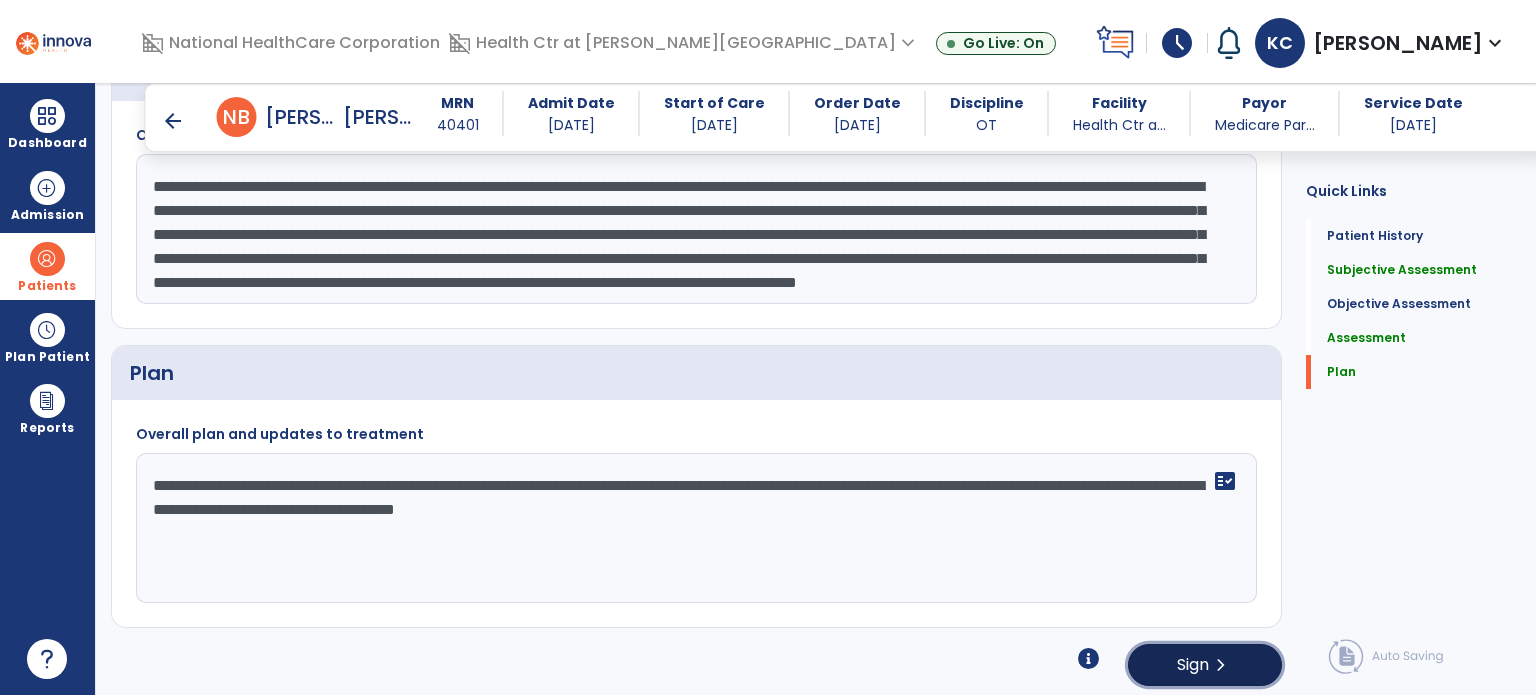 click on "Sign  chevron_right" 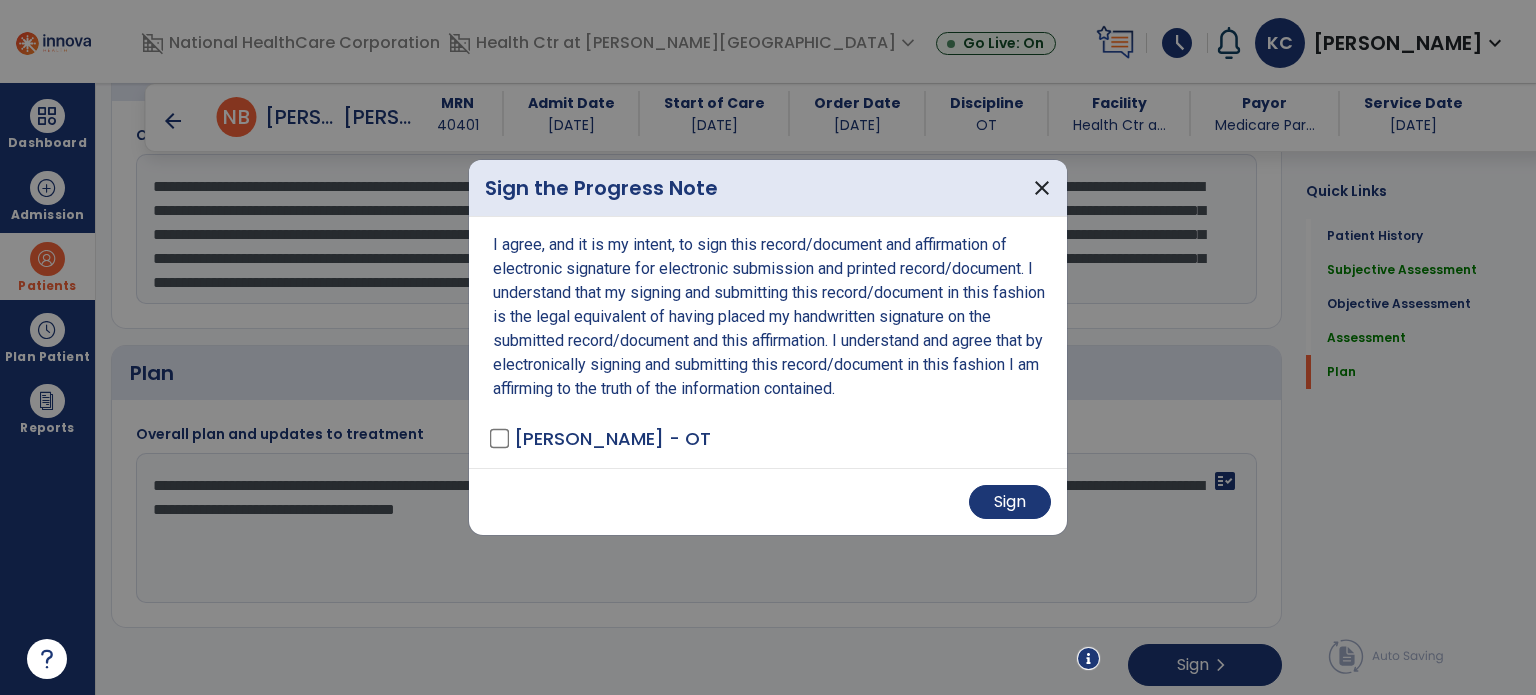click on "Sign" at bounding box center (768, 501) 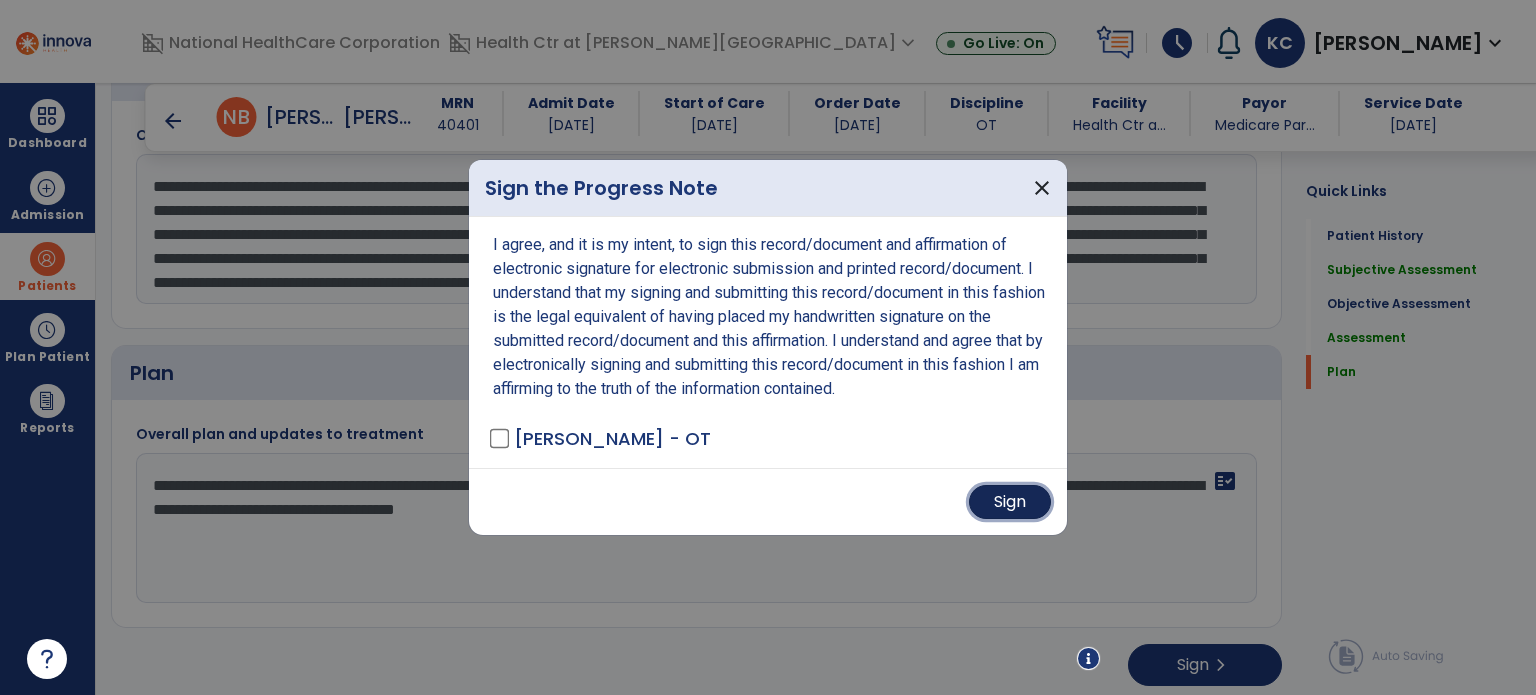 click on "Sign" at bounding box center [1010, 502] 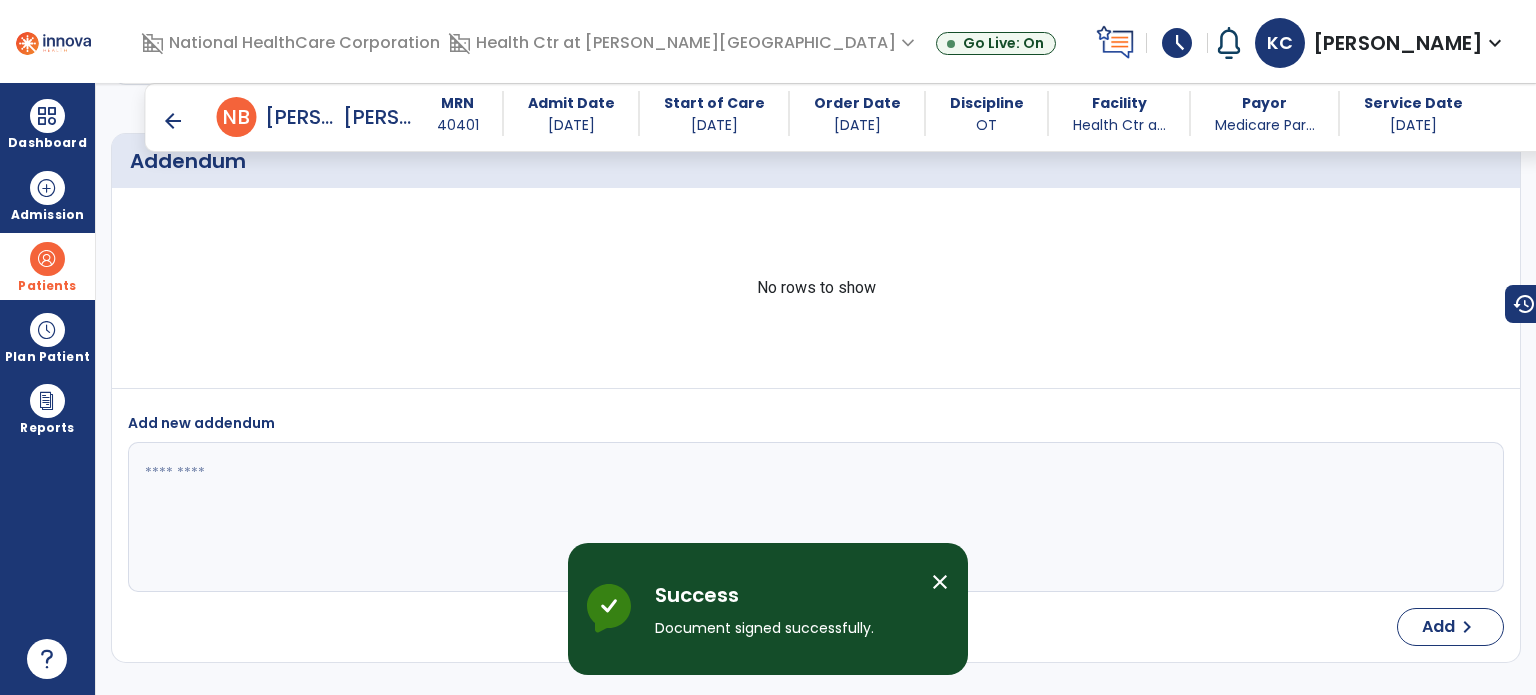 scroll, scrollTop: 3504, scrollLeft: 0, axis: vertical 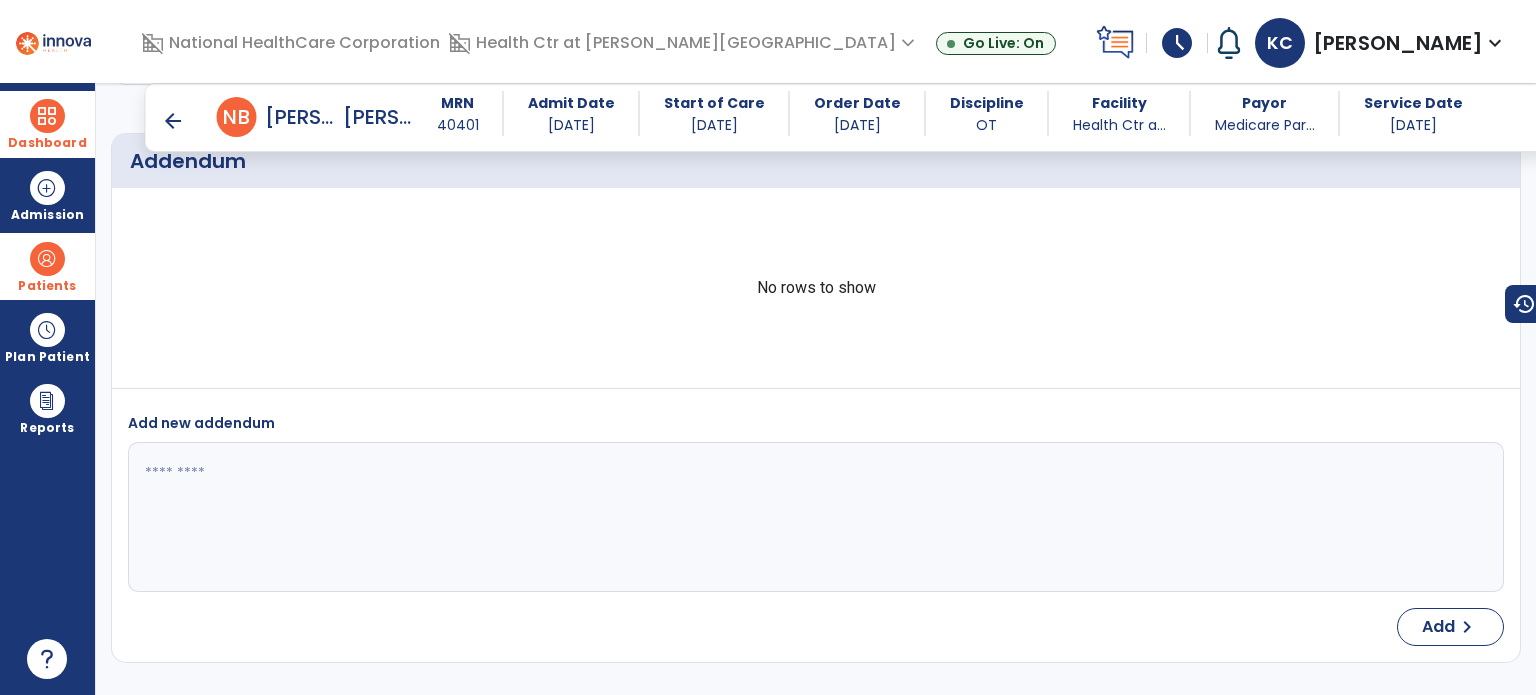 click at bounding box center [47, 116] 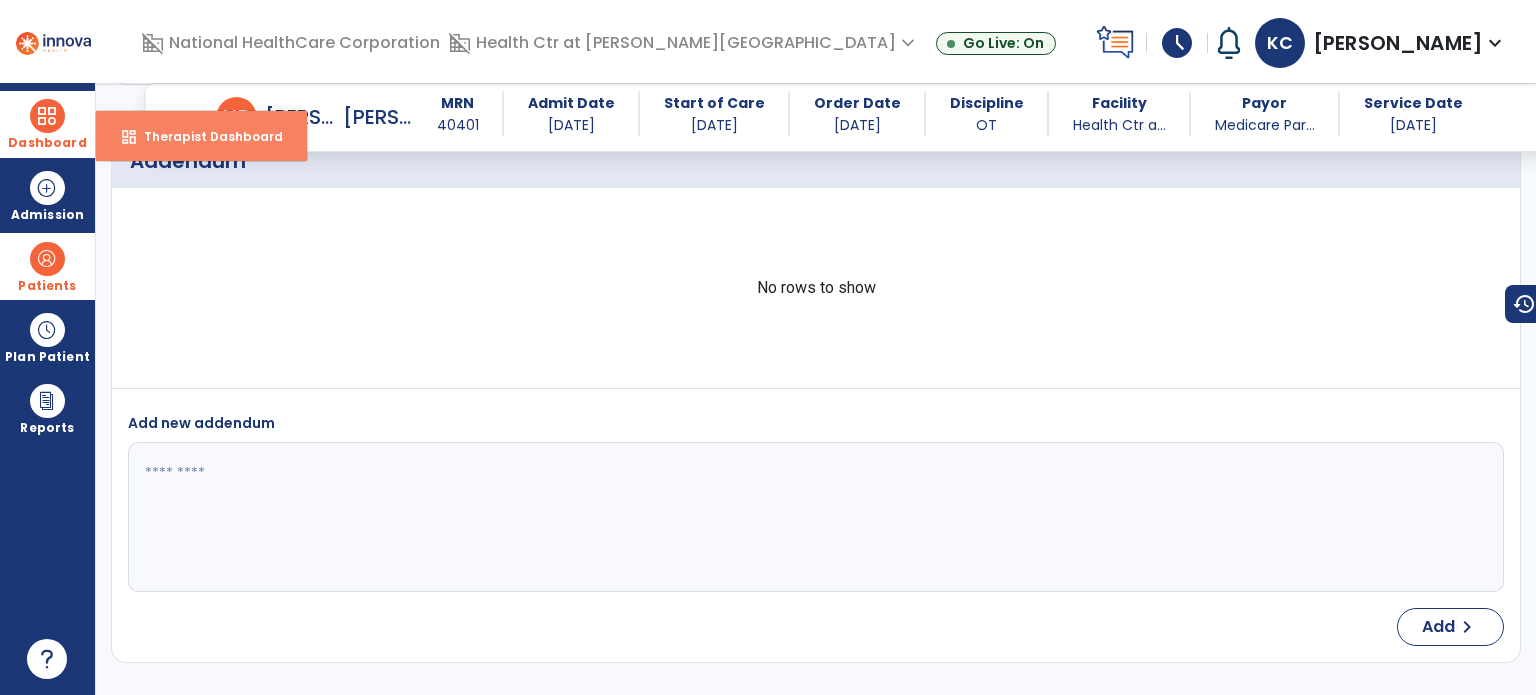 click on "Therapist Dashboard" at bounding box center [205, 136] 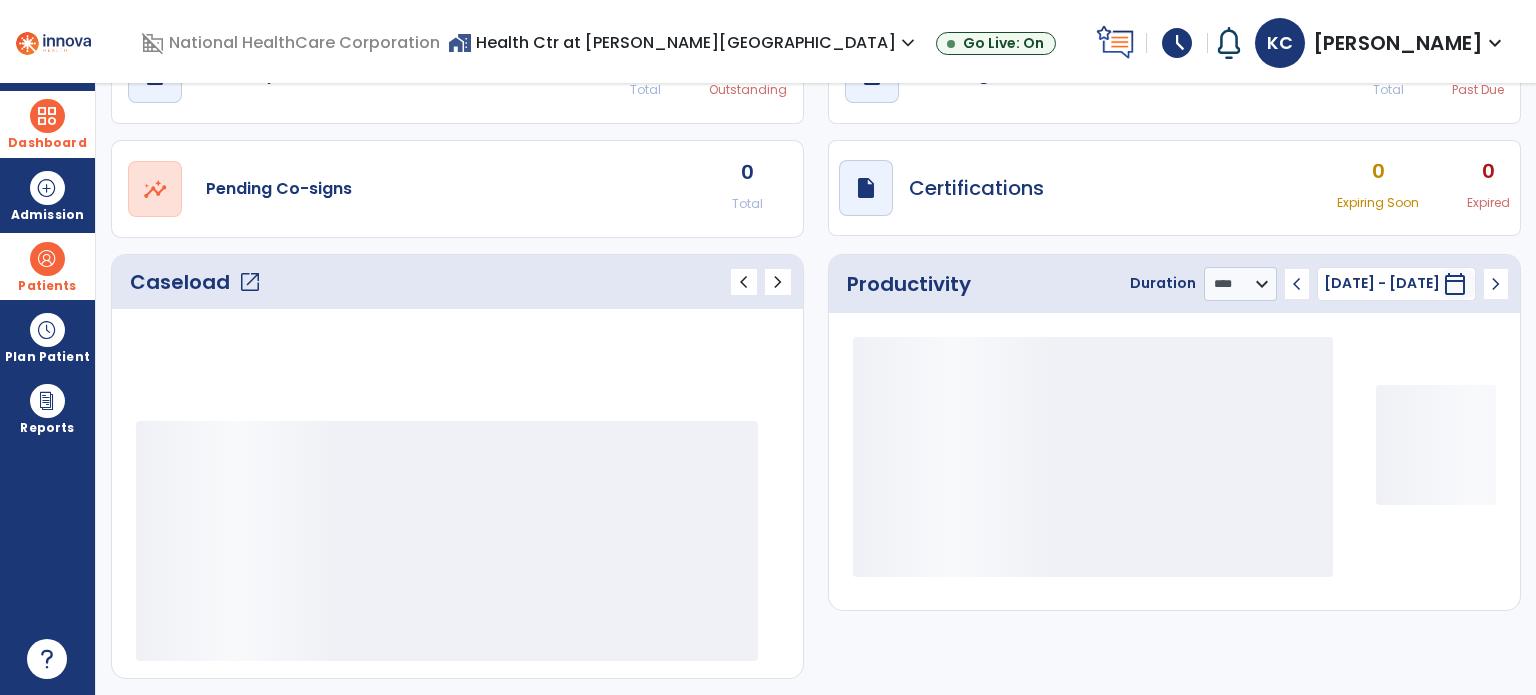 scroll, scrollTop: 112, scrollLeft: 0, axis: vertical 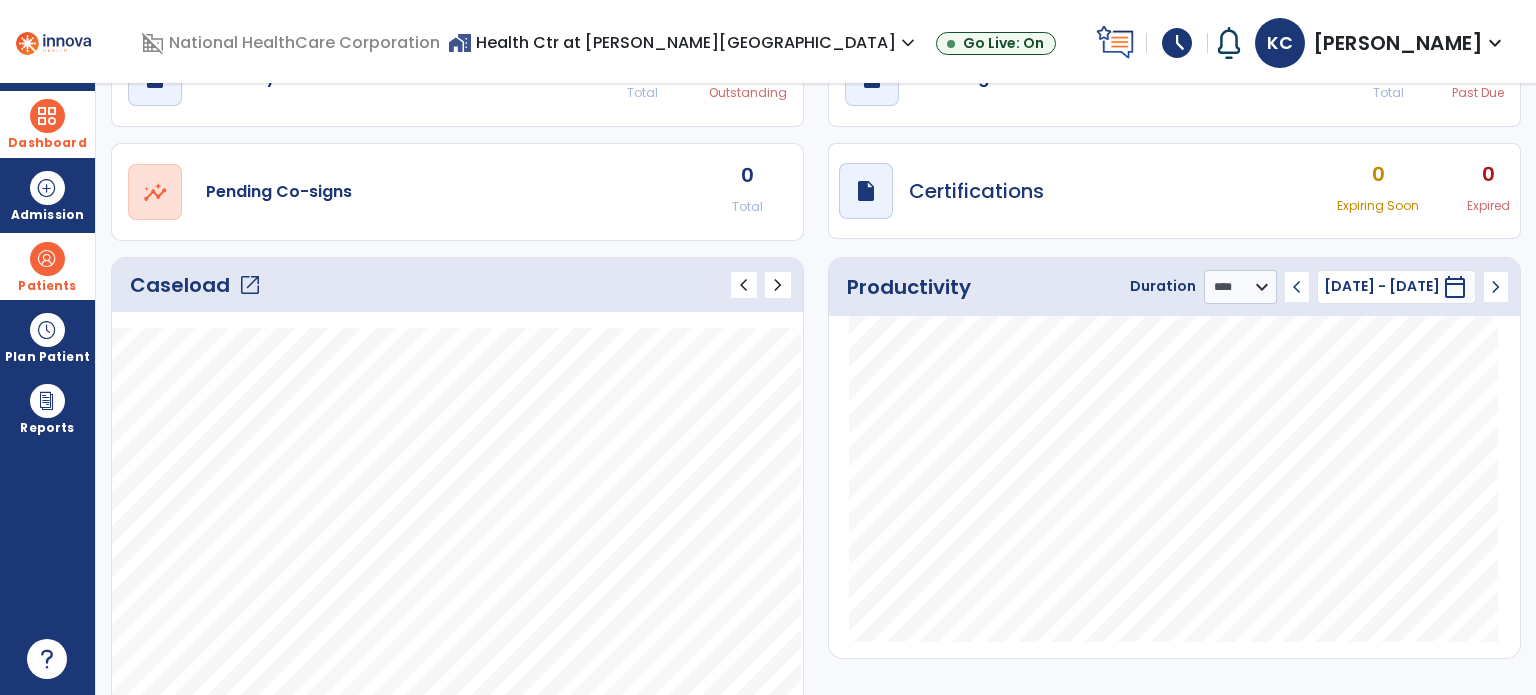 click on "open_in_new" 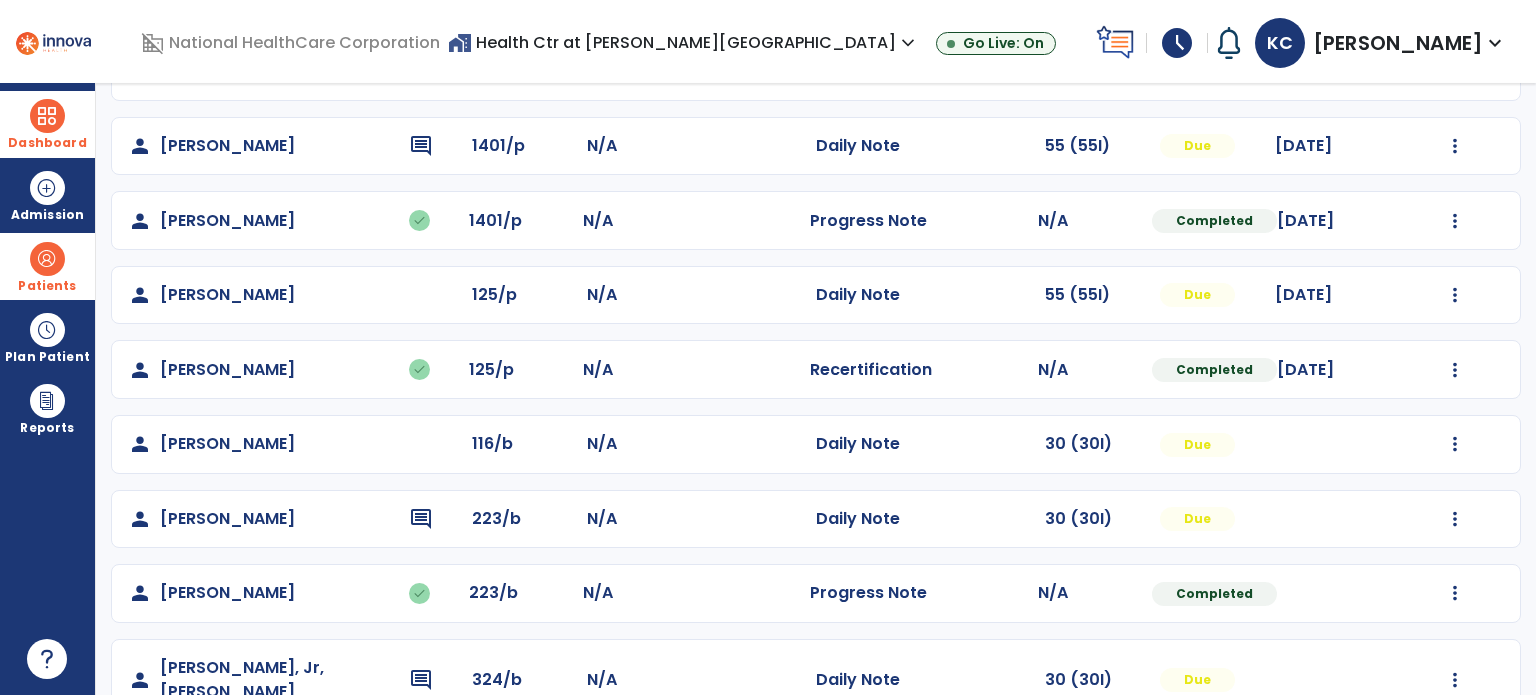 scroll, scrollTop: 67, scrollLeft: 0, axis: vertical 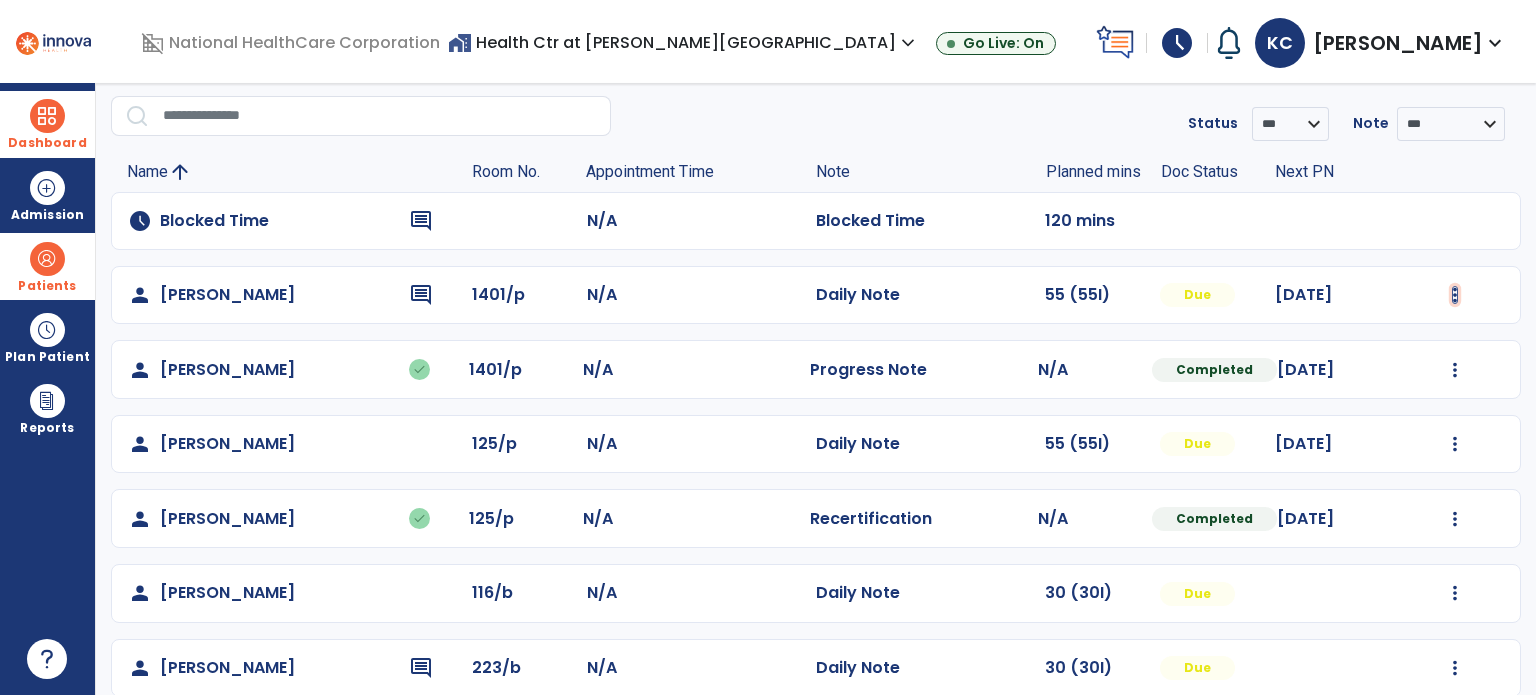 click at bounding box center [1455, 295] 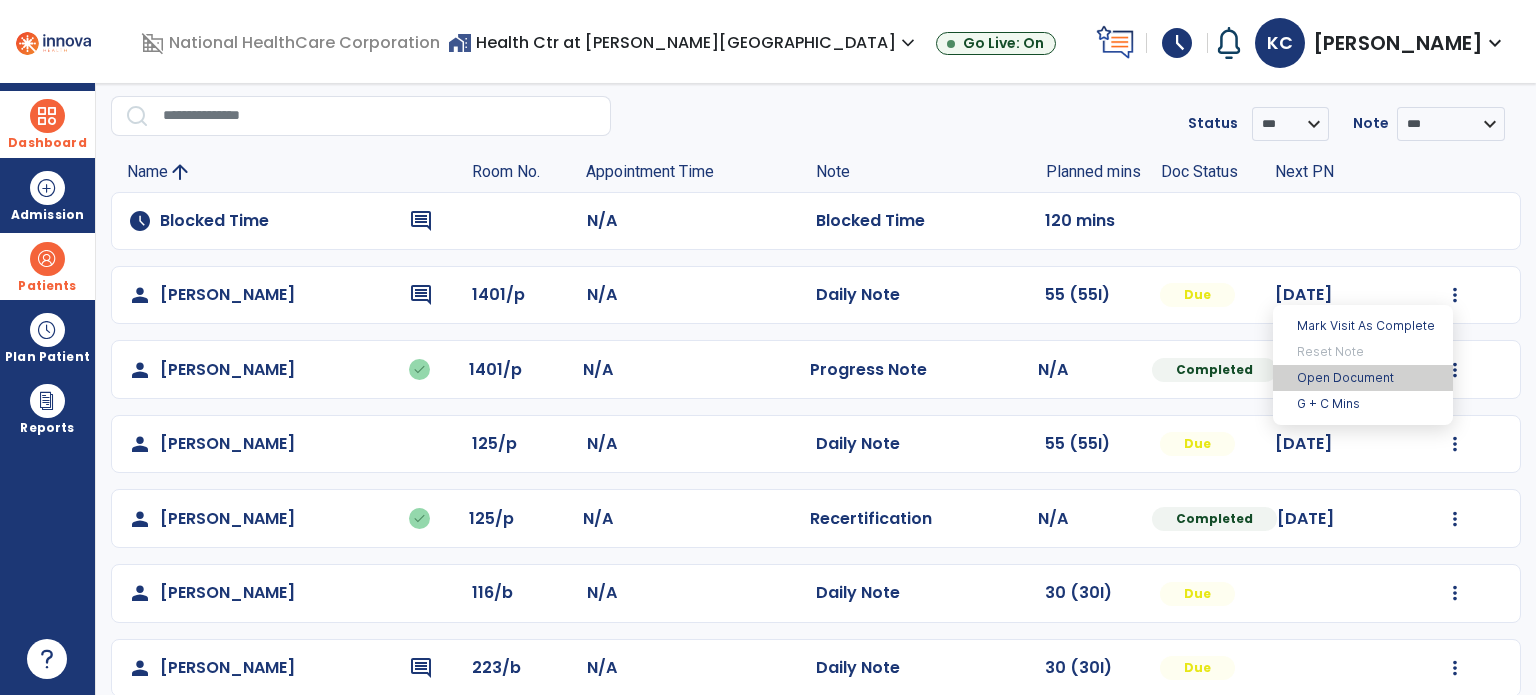 click on "Open Document" at bounding box center [1363, 378] 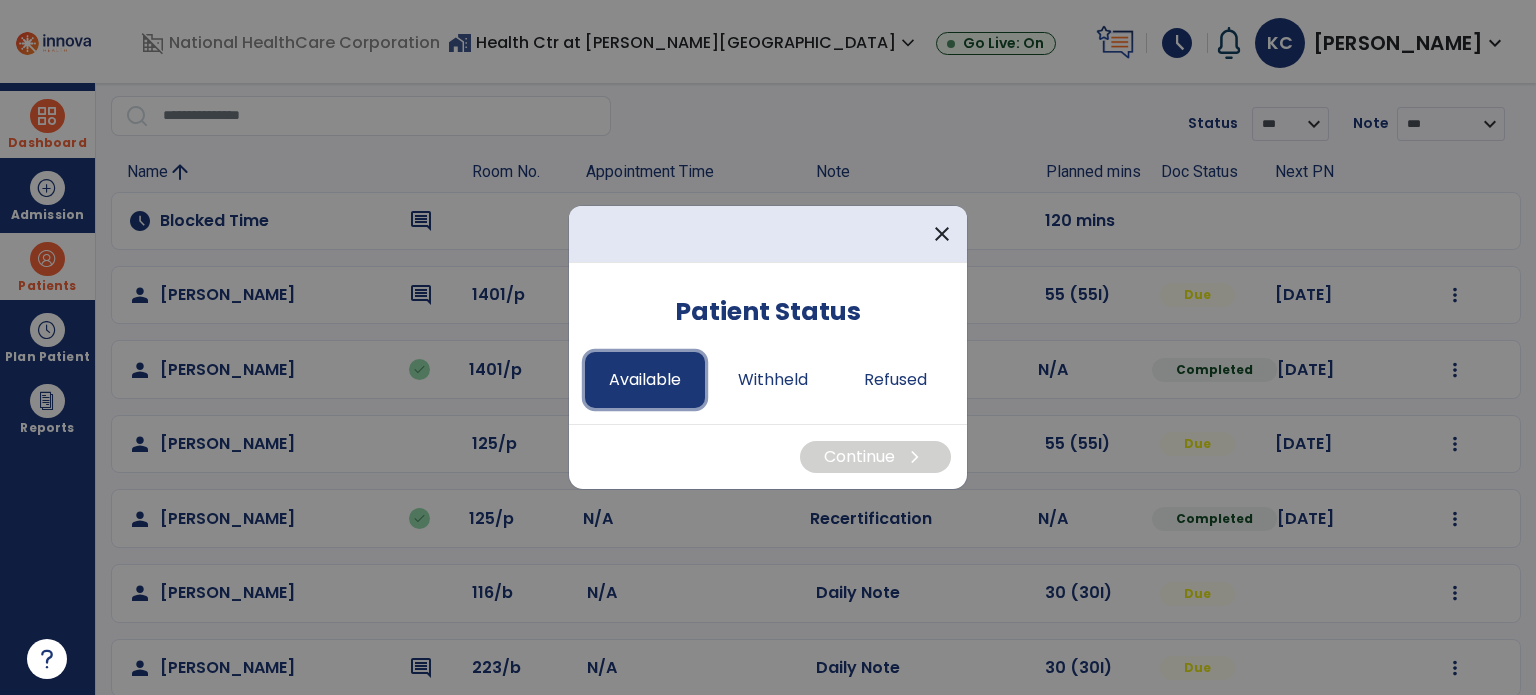 click on "Available" at bounding box center [645, 380] 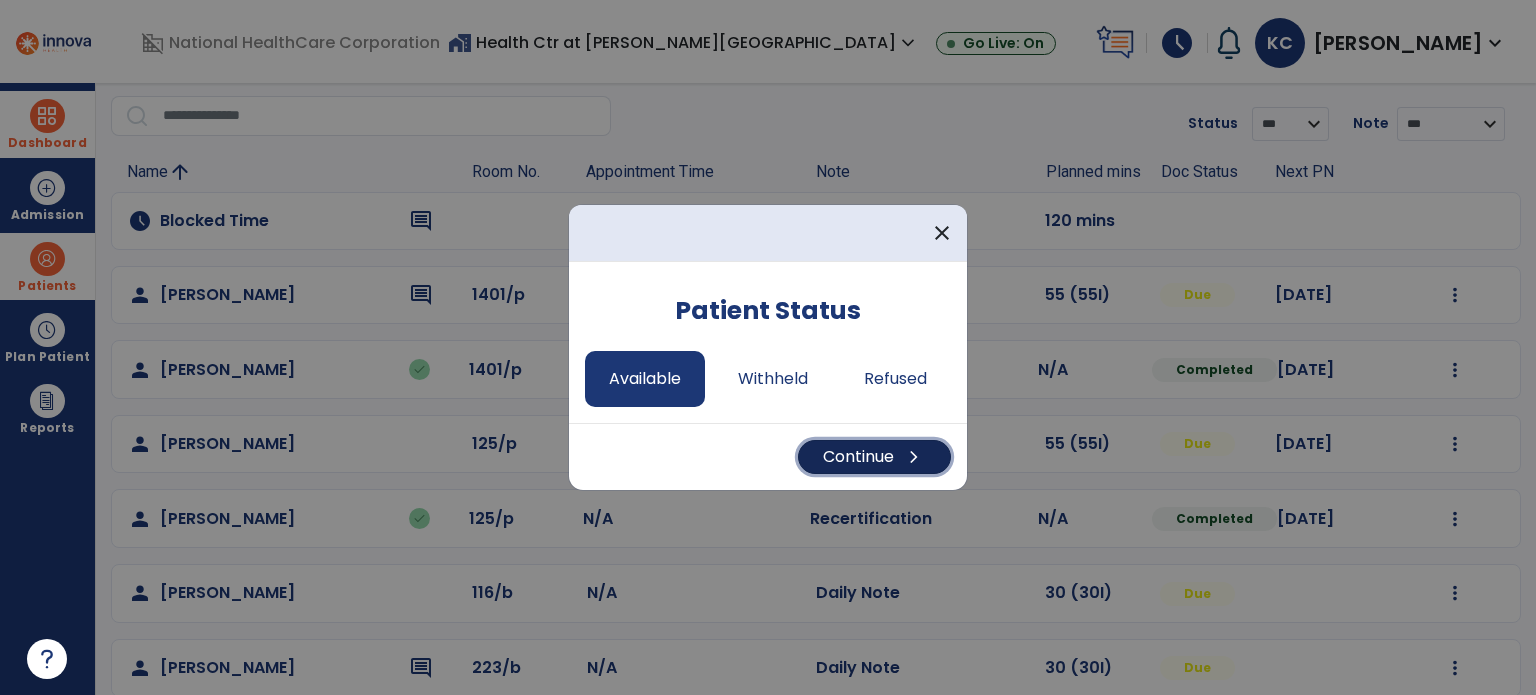 click on "Continue   chevron_right" at bounding box center (874, 457) 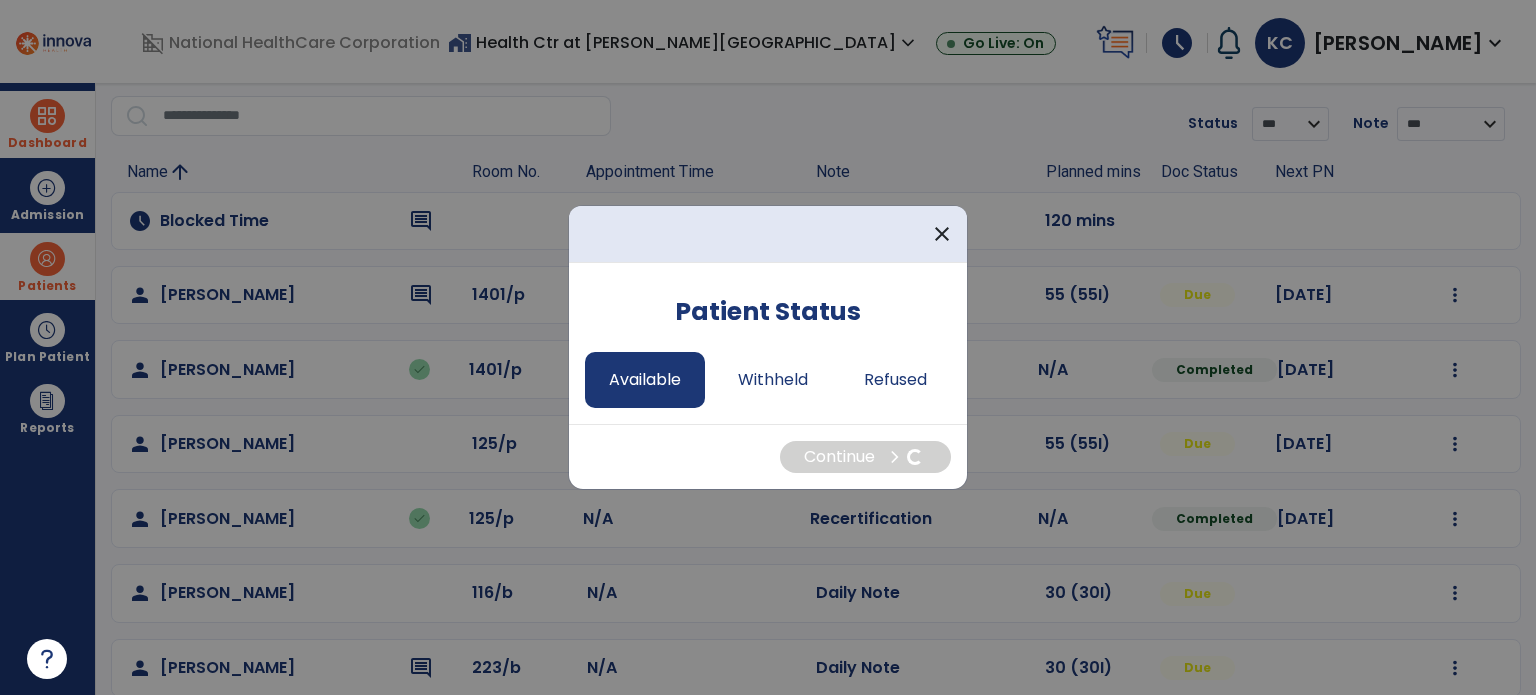 select on "*" 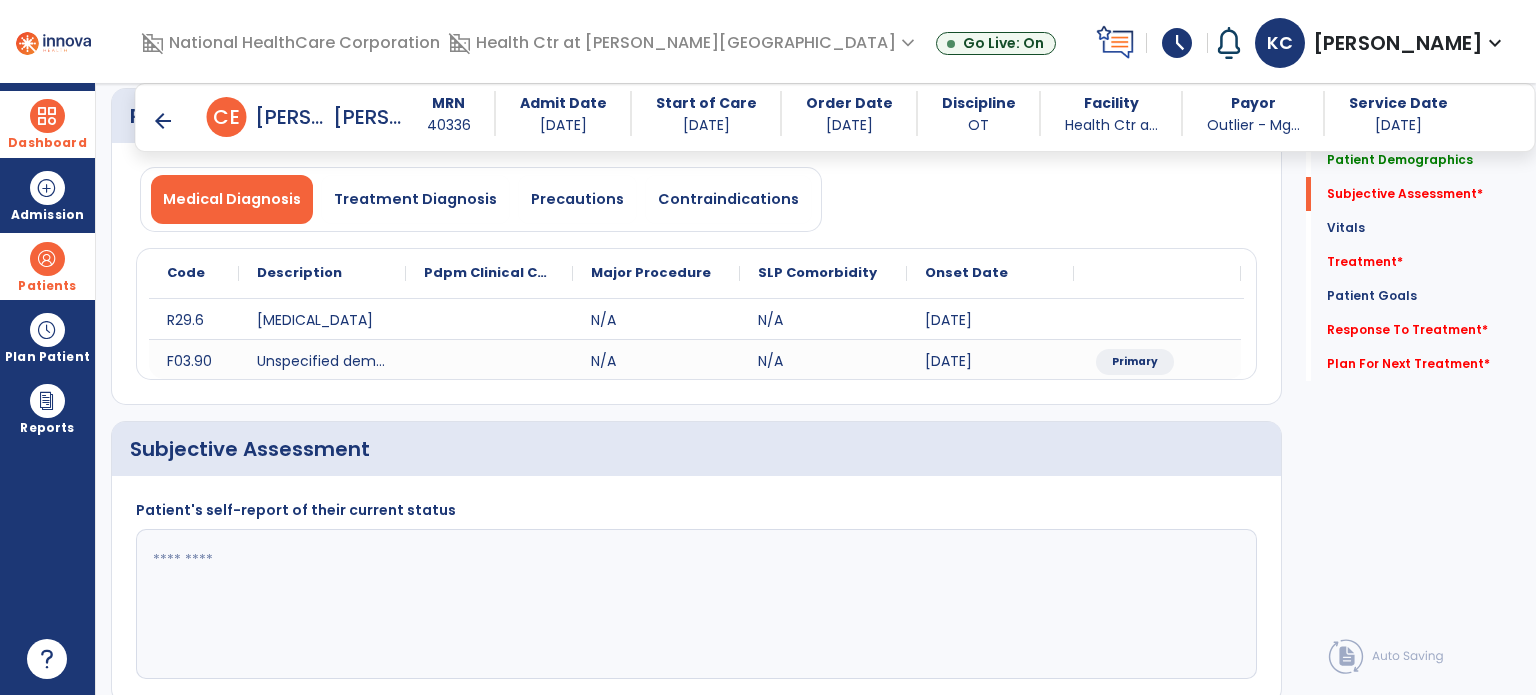 scroll, scrollTop: 267, scrollLeft: 0, axis: vertical 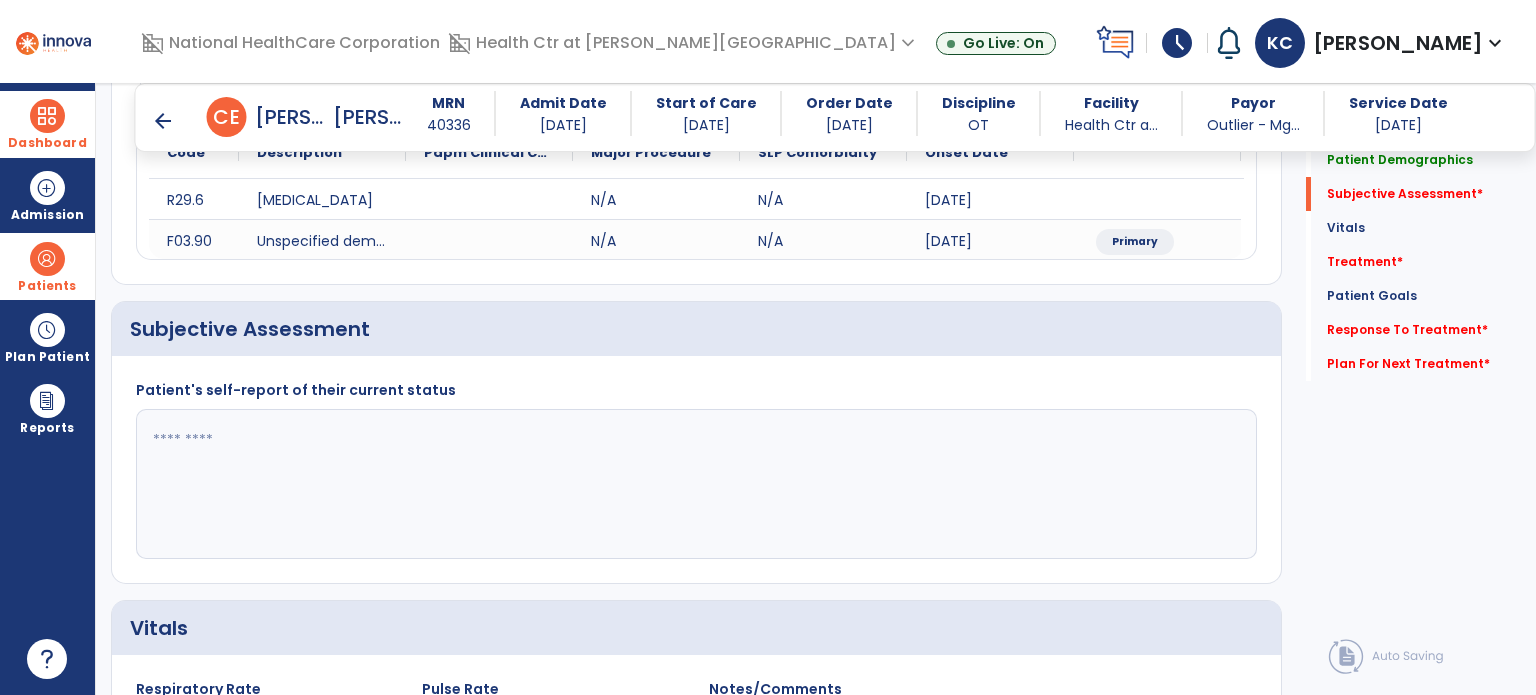 click 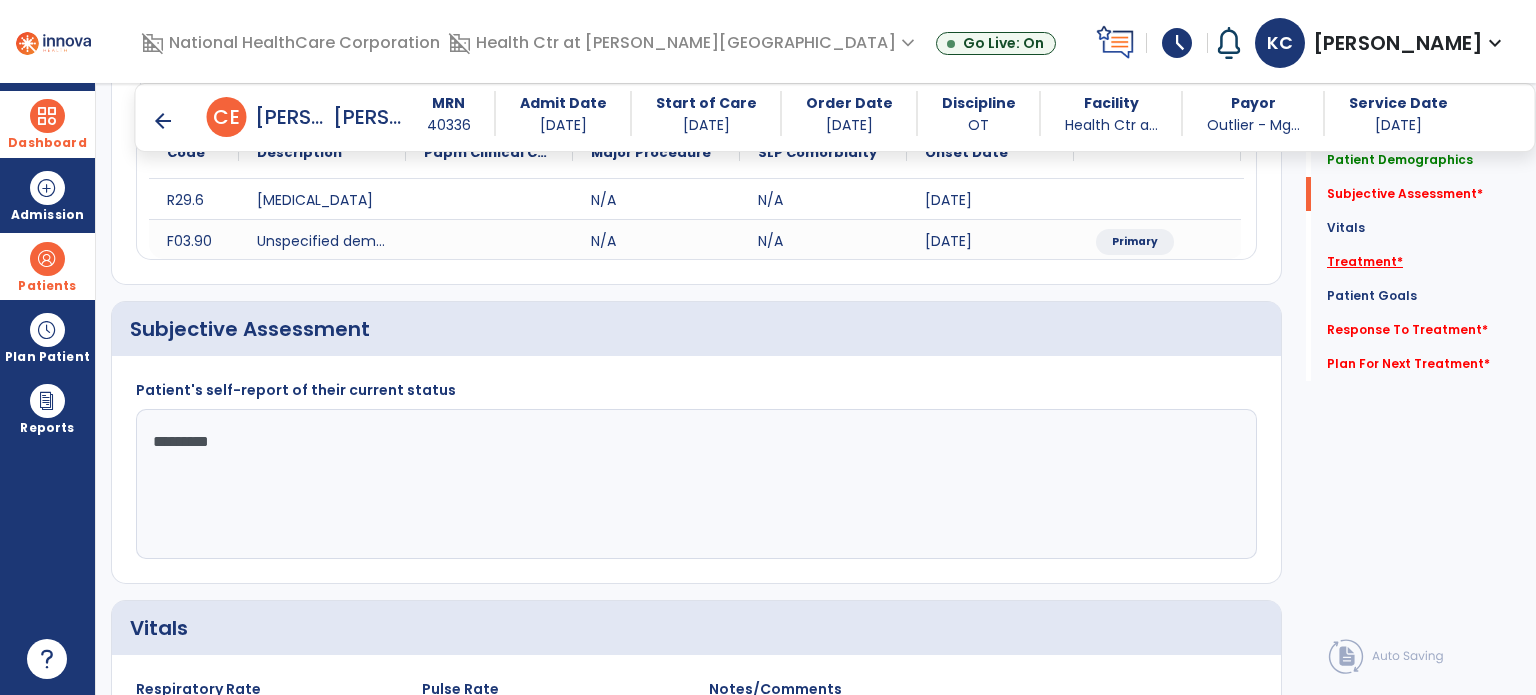 type on "*********" 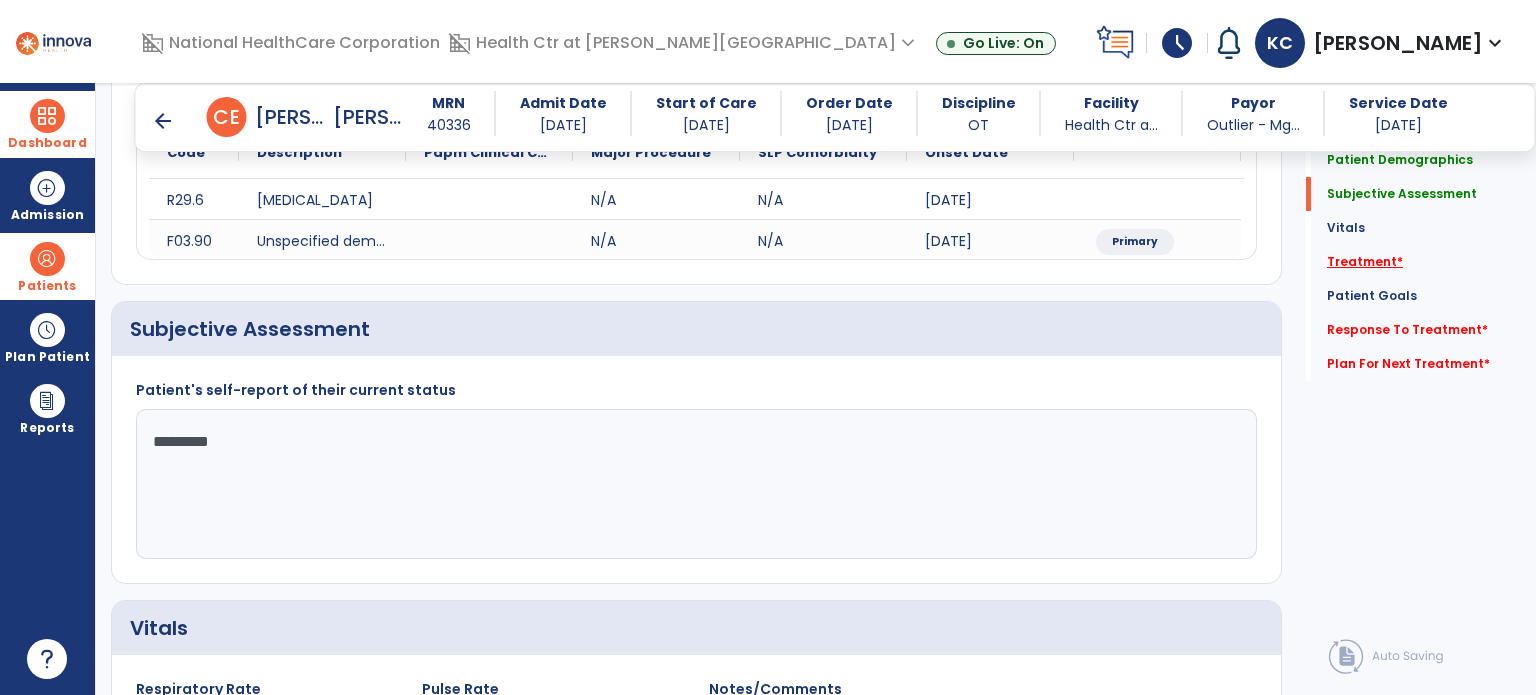 click on "Treatment   *" 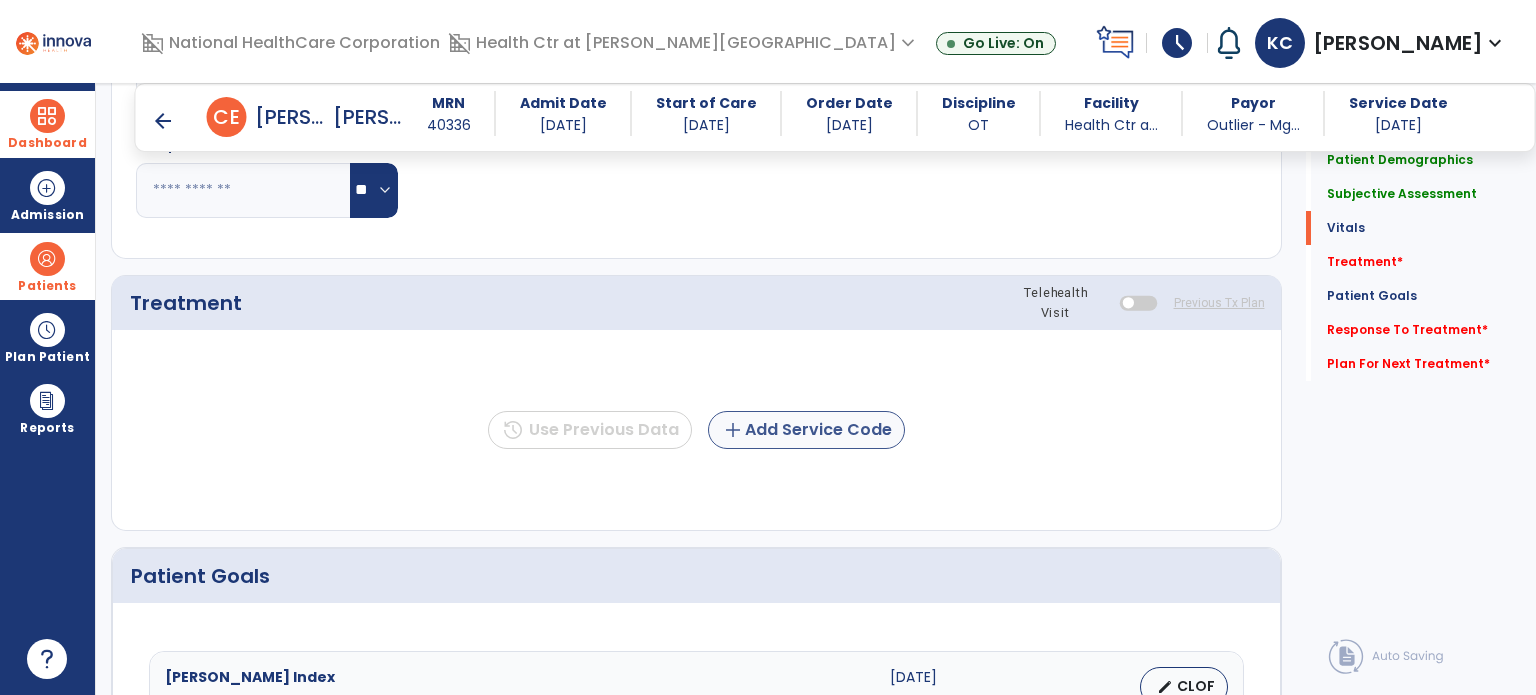 scroll, scrollTop: 1027, scrollLeft: 0, axis: vertical 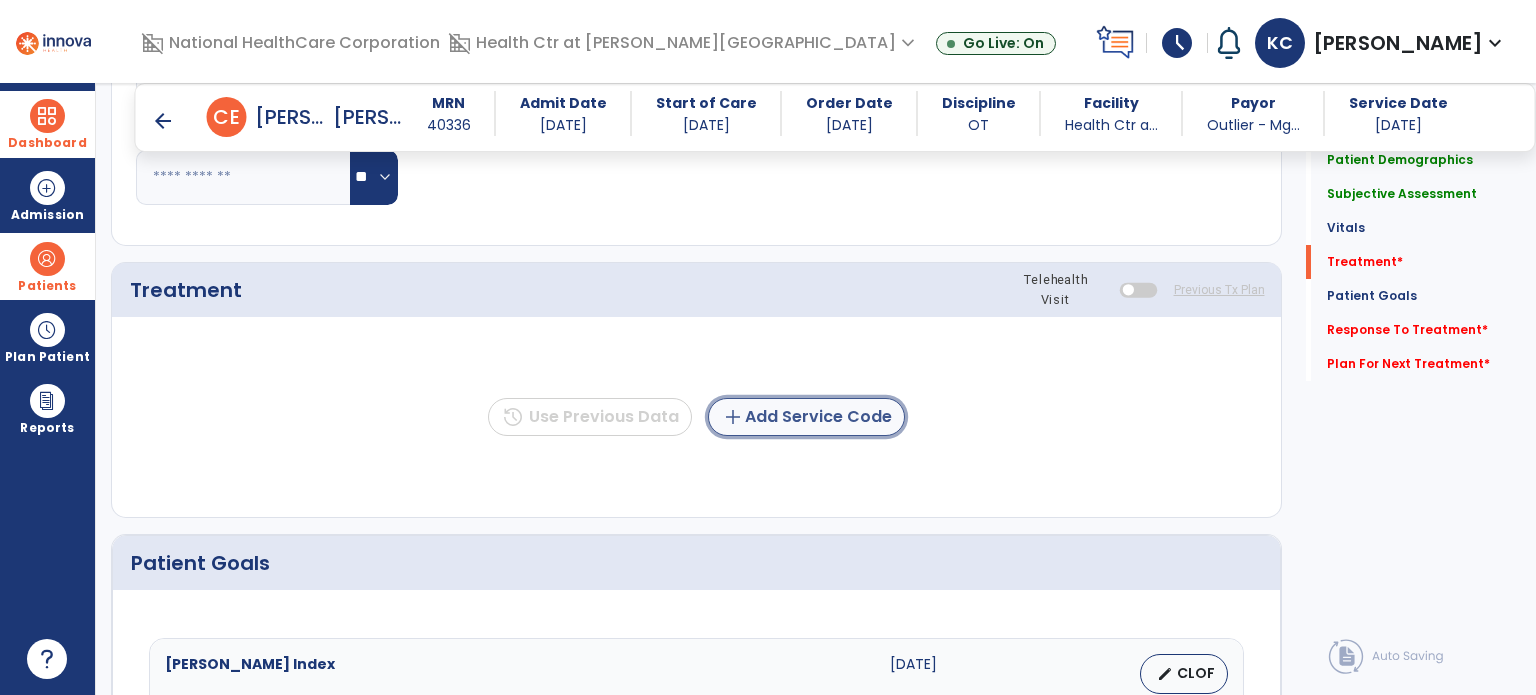 click on "add  Add Service Code" 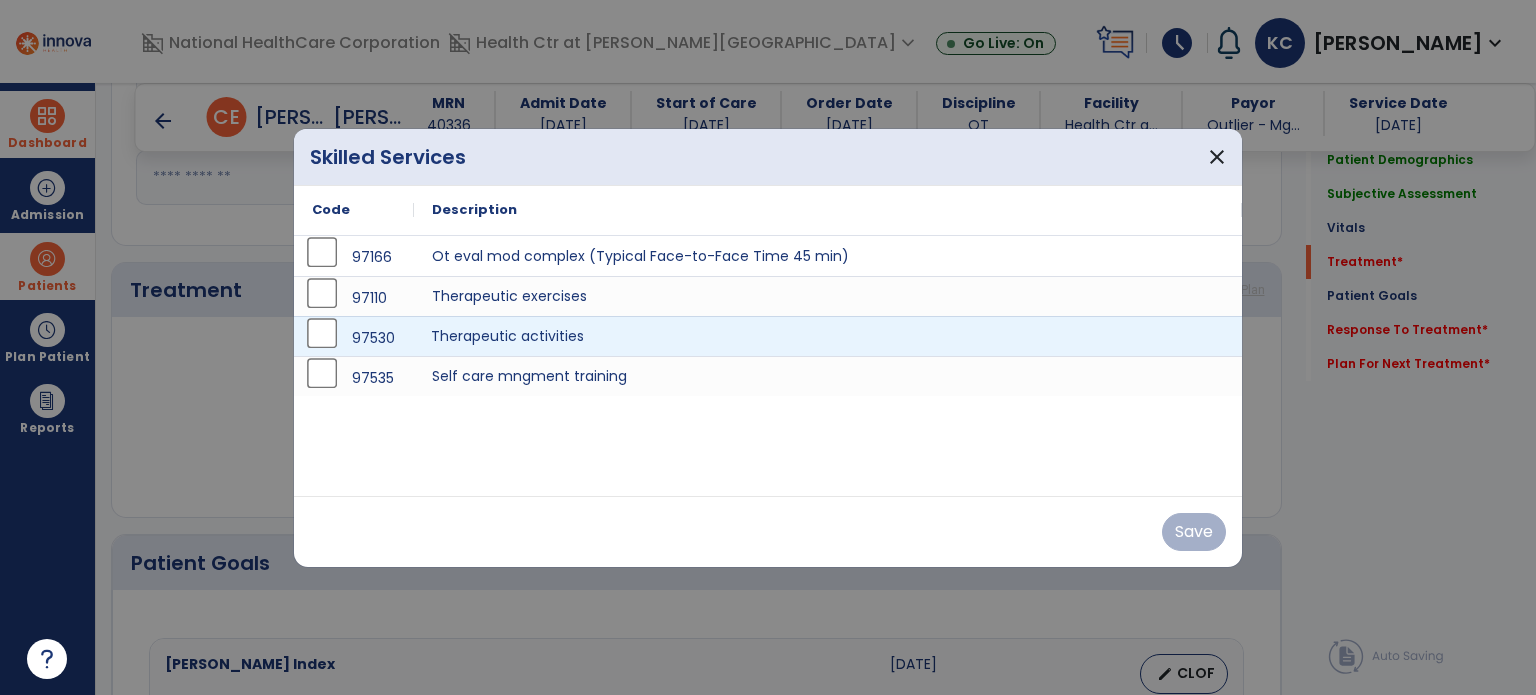 click on "Therapeutic activities" at bounding box center [828, 336] 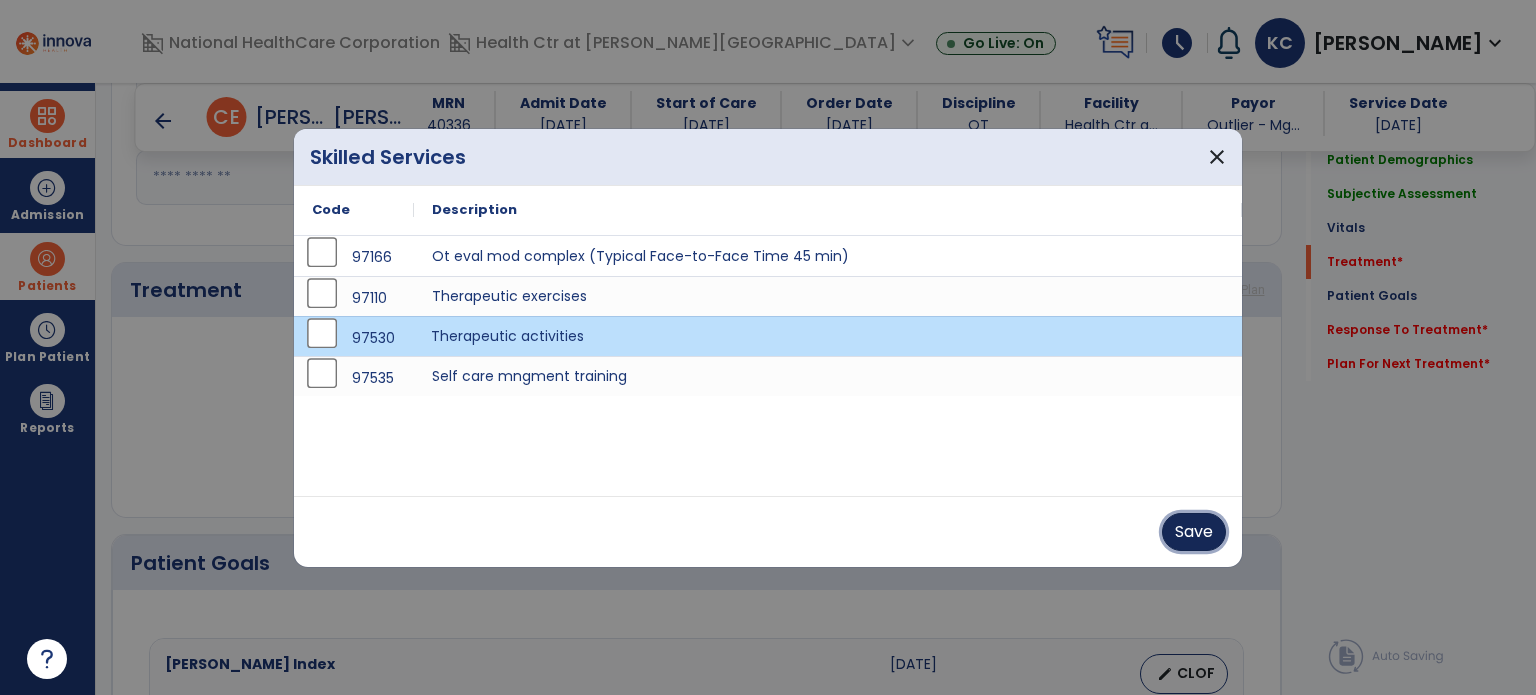 click on "Save" at bounding box center [1194, 532] 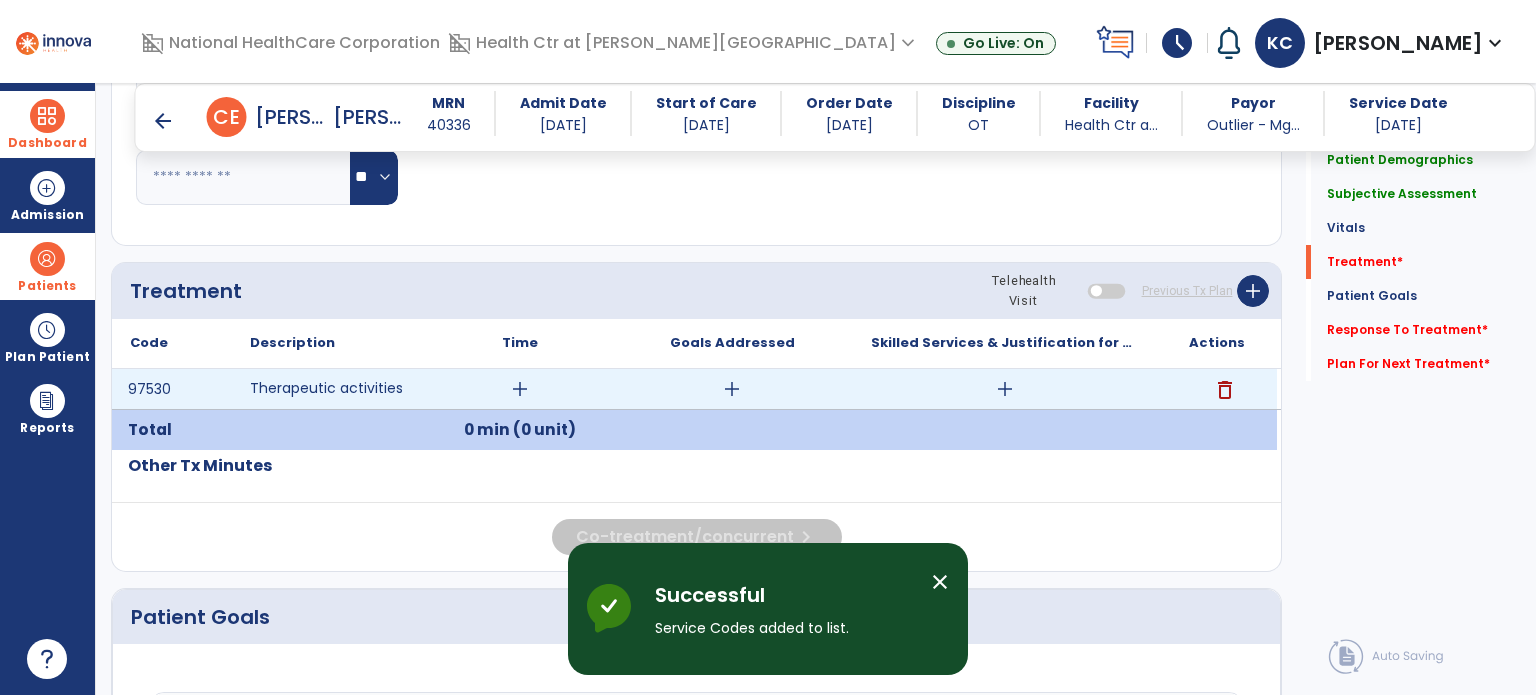 click on "add" at bounding box center (520, 389) 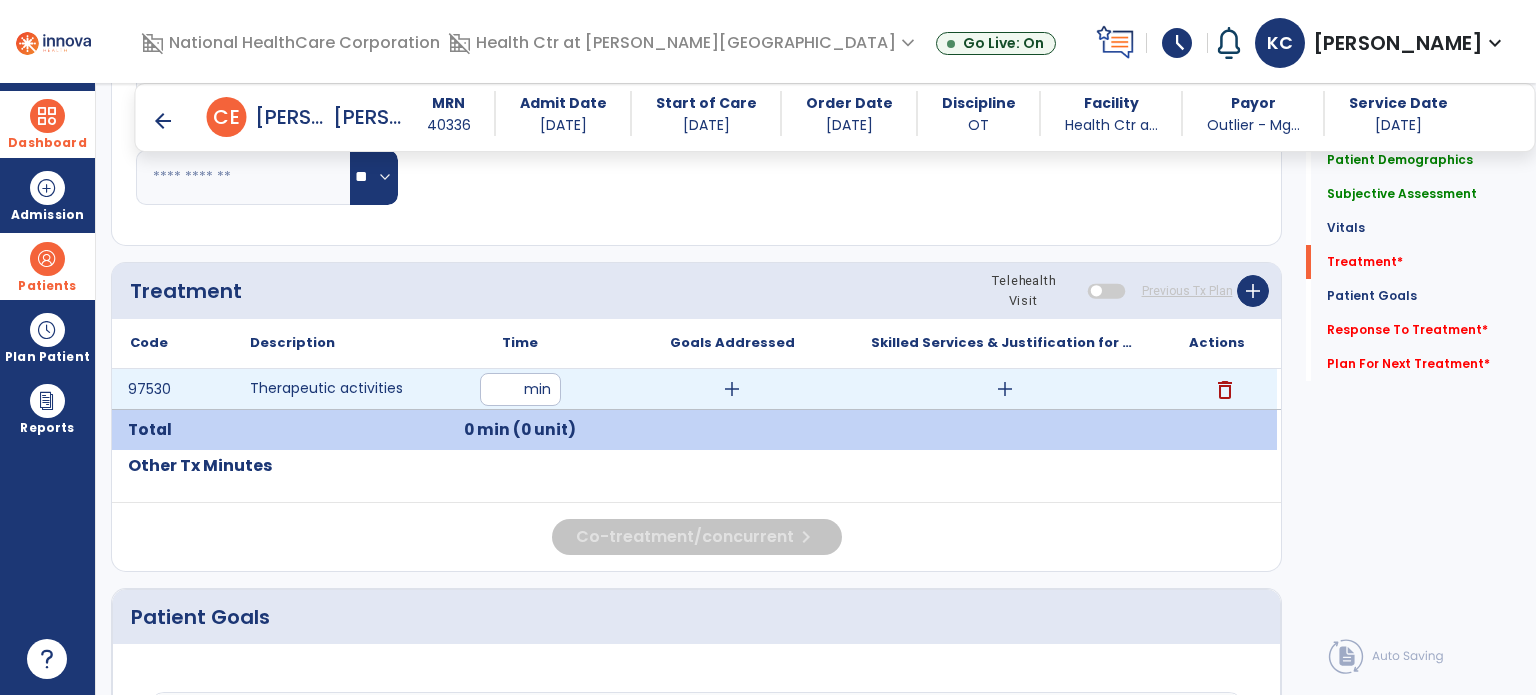 type on "**" 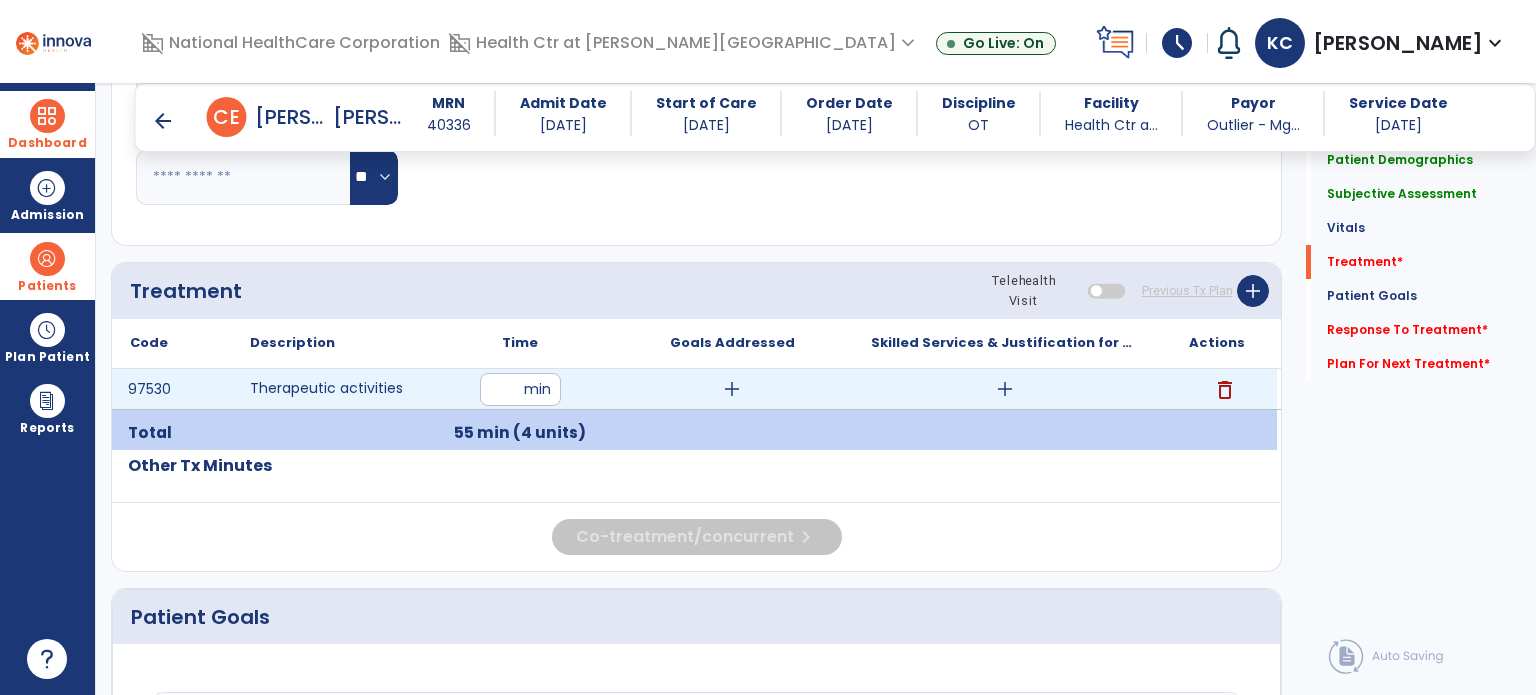 click on "add" at bounding box center (732, 389) 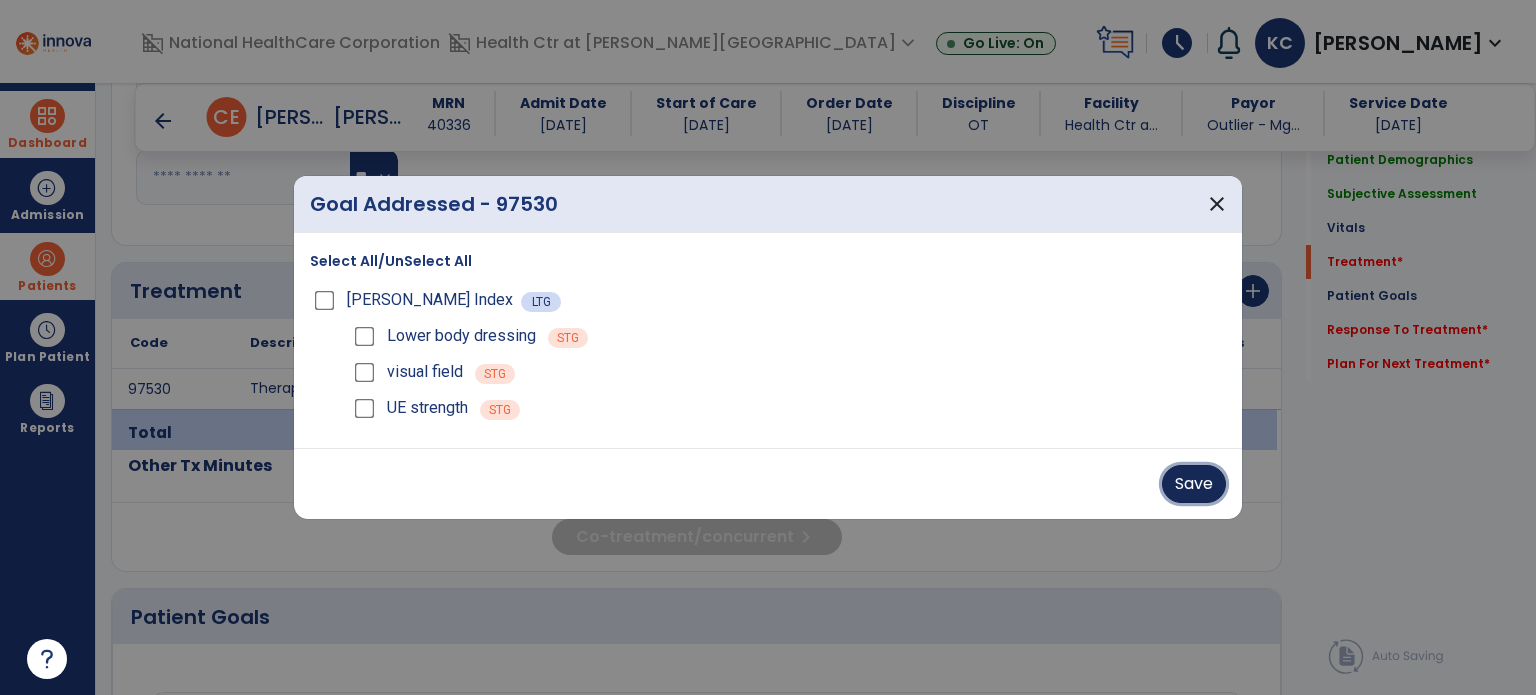 click on "Save" at bounding box center (1194, 484) 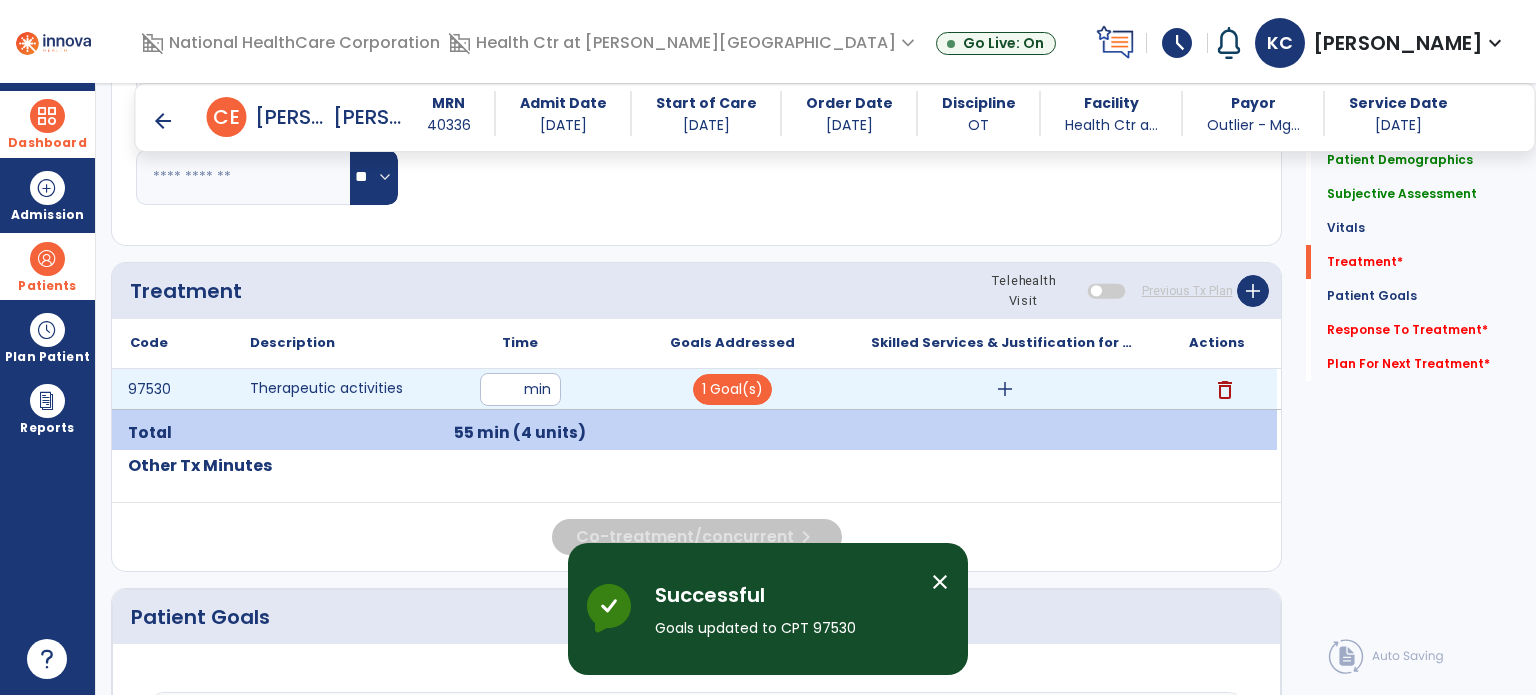 click on "add" at bounding box center (1004, 389) 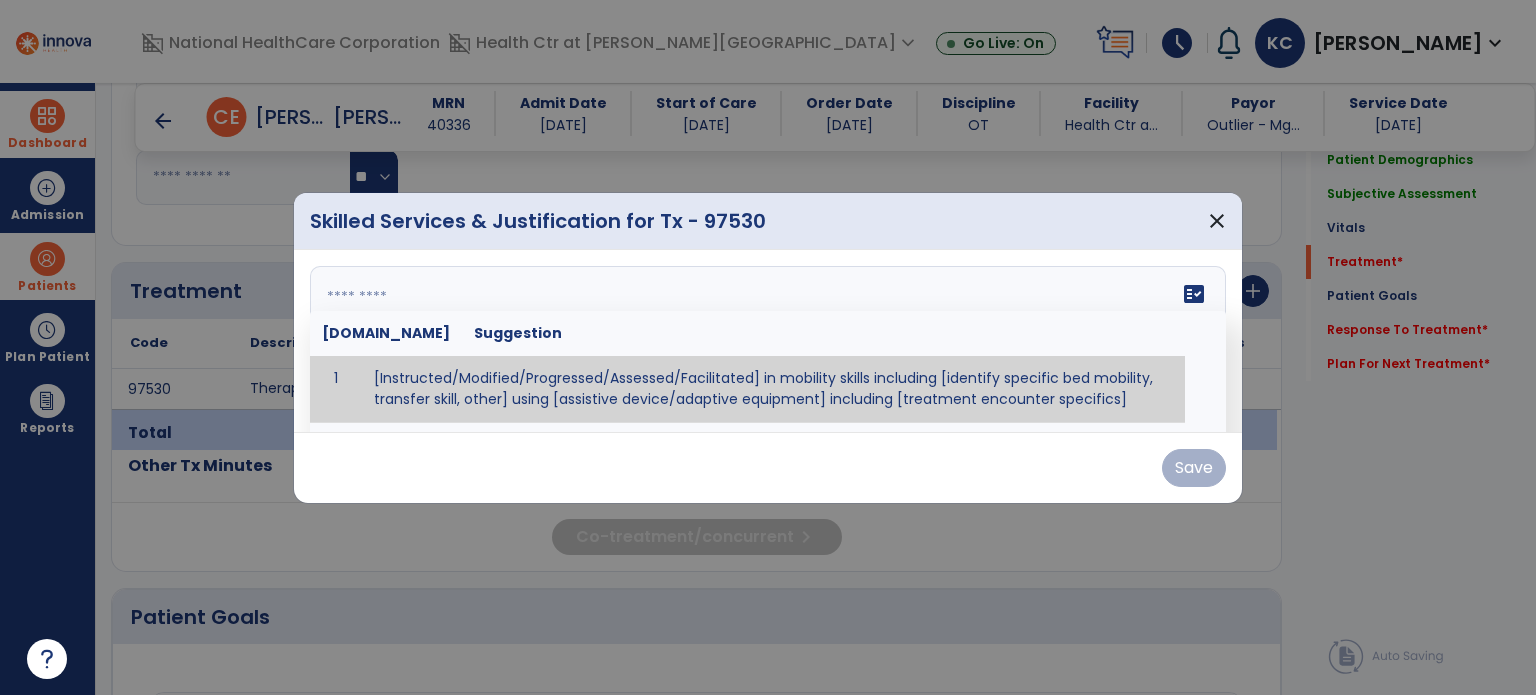 click on "fact_check  [DOMAIN_NAME] Suggestion 1 [Instructed/Modified/Progressed/Assessed/Facilitated] in mobility skills including [identify specific bed mobility, transfer skill, other] using [assistive device/adaptive equipment] including [treatment encounter specifics]" at bounding box center [768, 341] 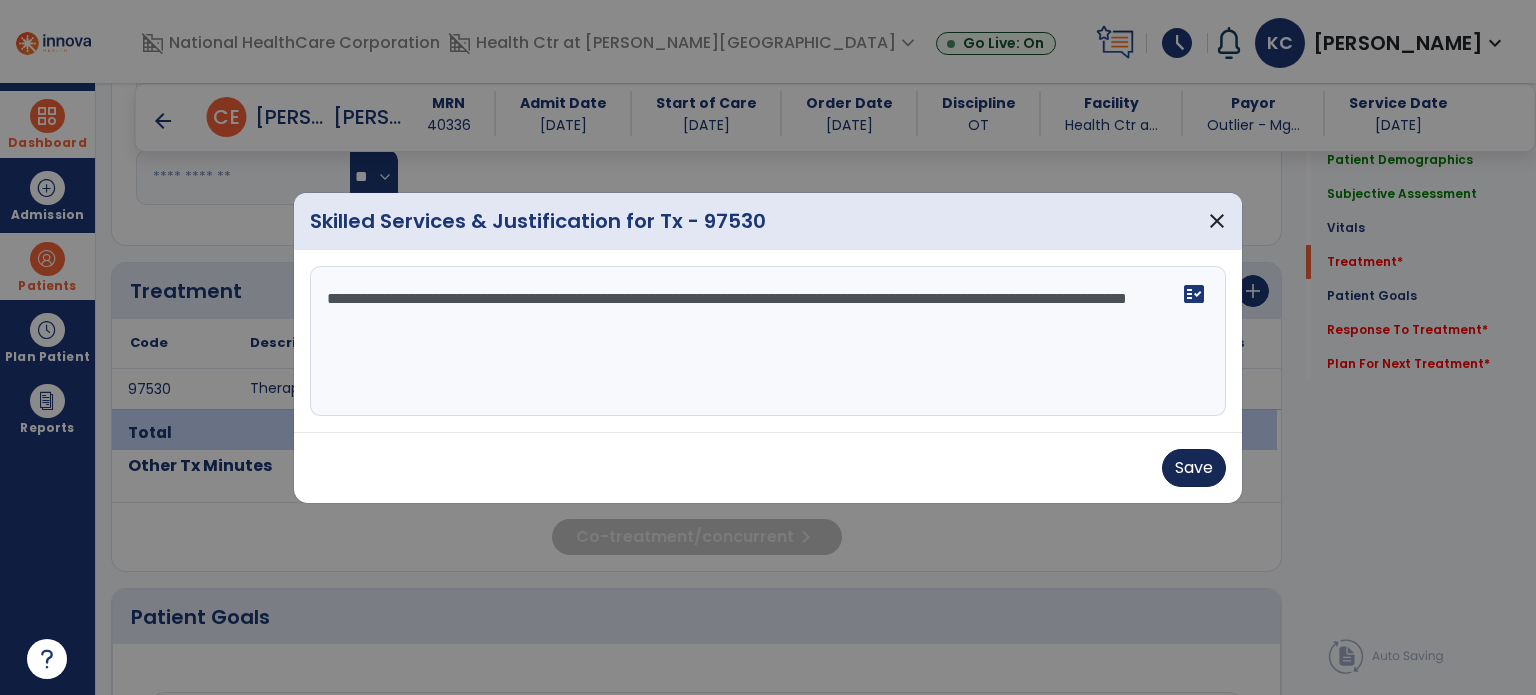 type on "**********" 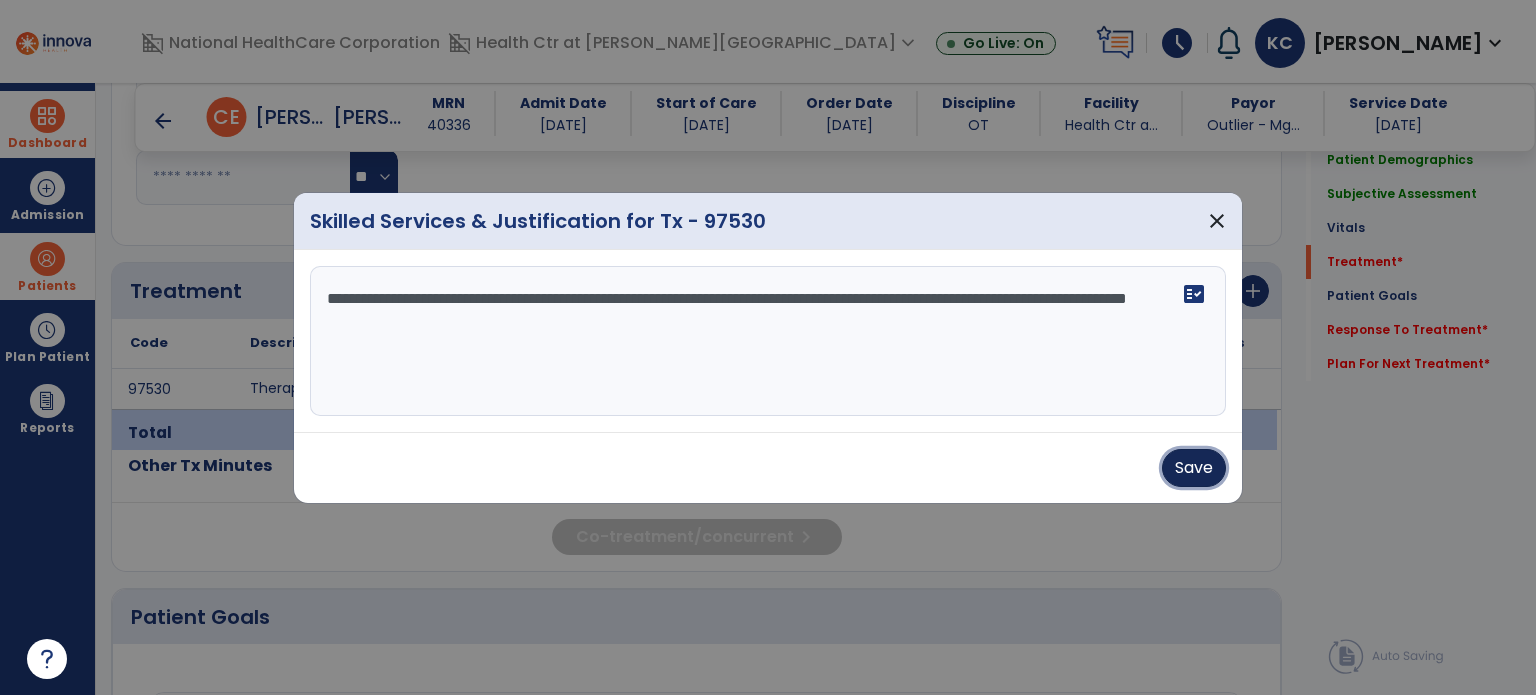 click on "Save" at bounding box center [1194, 468] 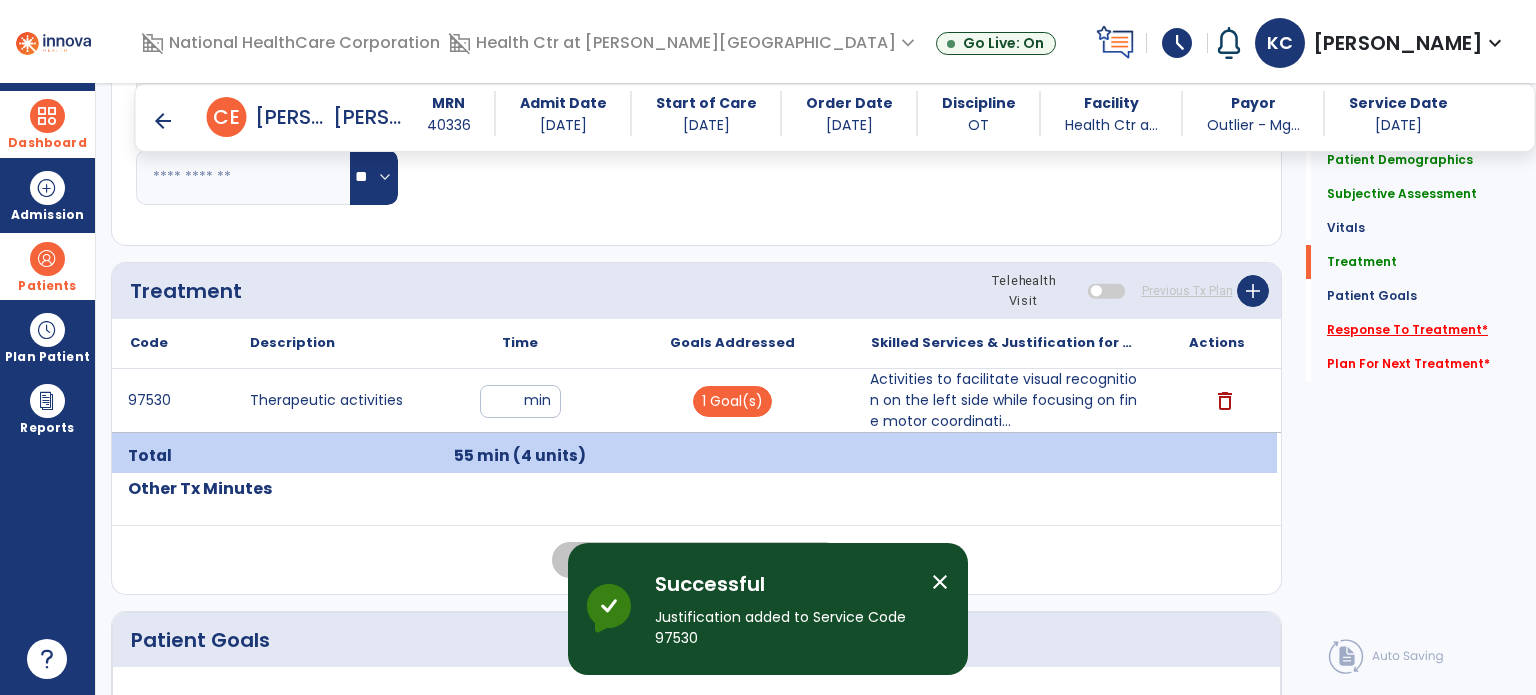 click on "Response To Treatment   *" 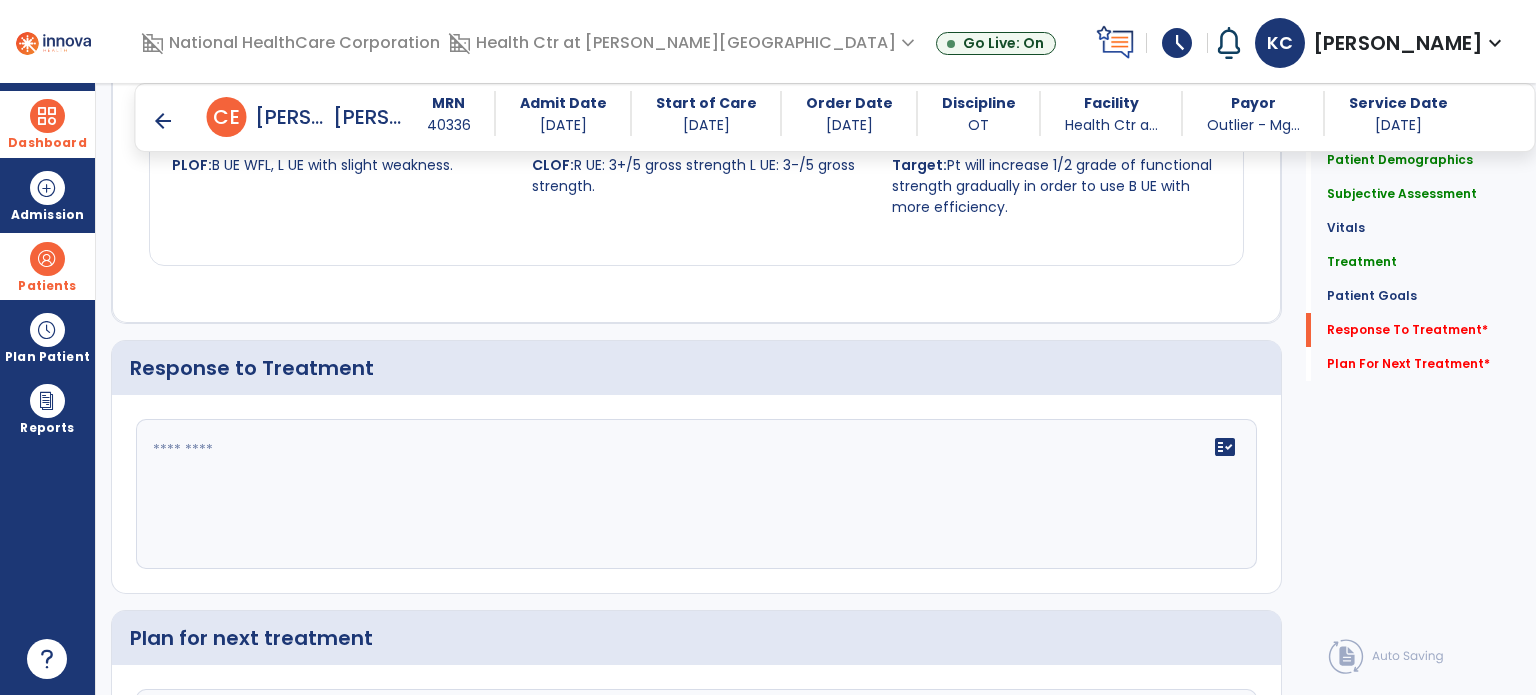 scroll, scrollTop: 2291, scrollLeft: 0, axis: vertical 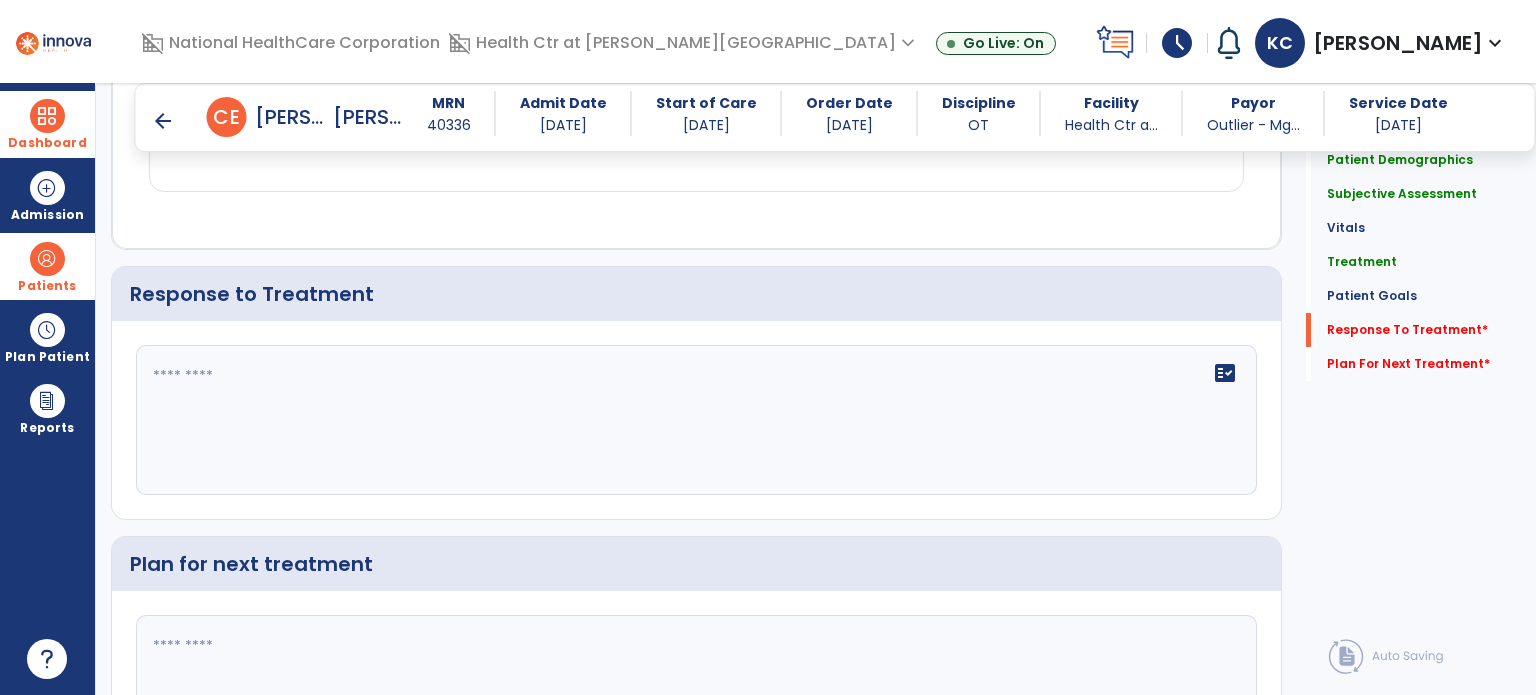 click on "fact_check" 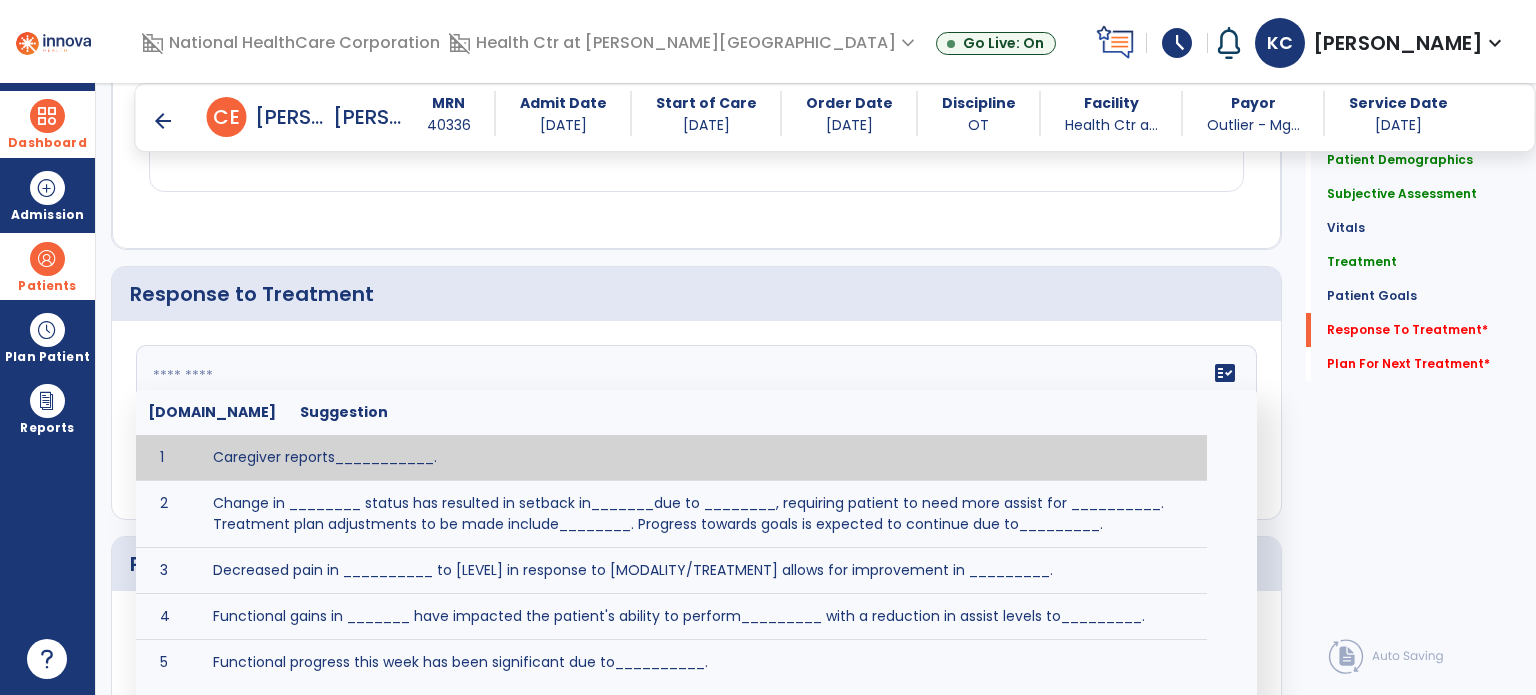 paste on "**********" 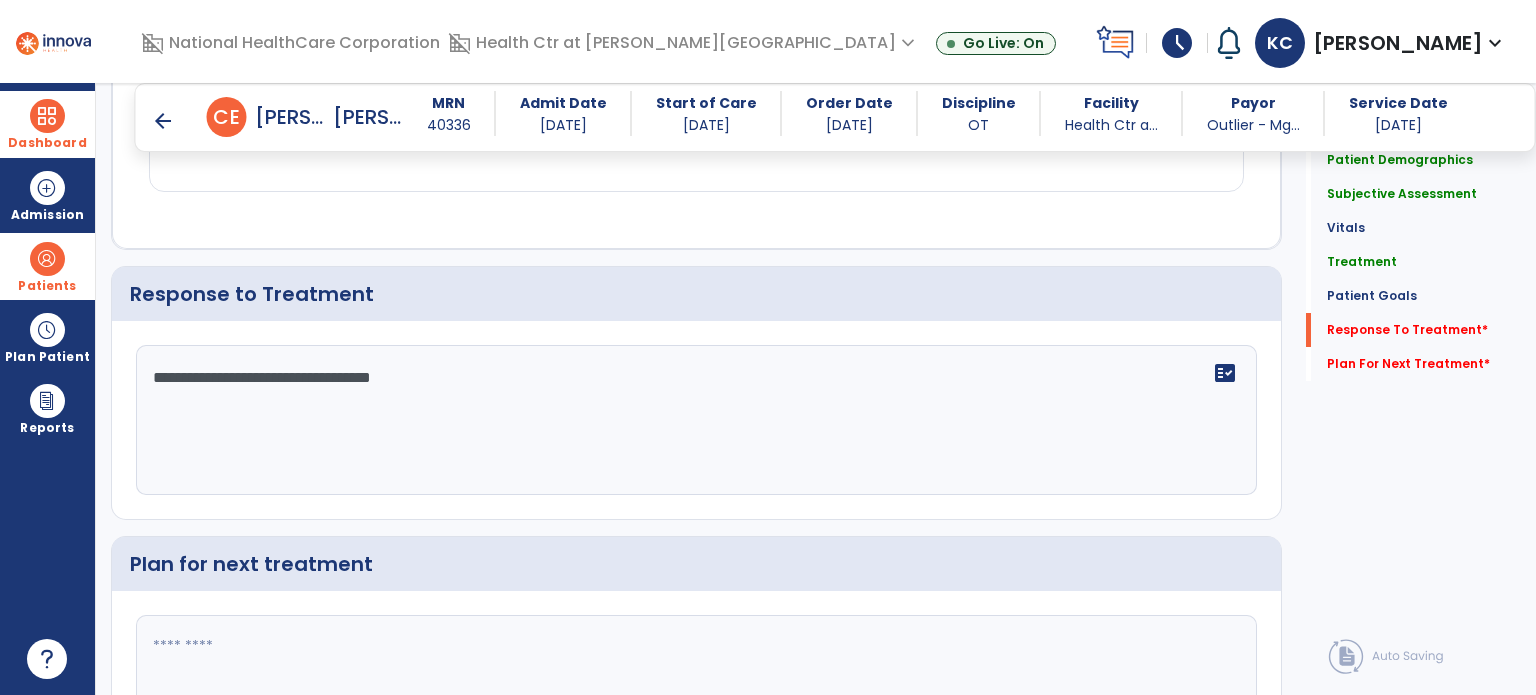 type on "**********" 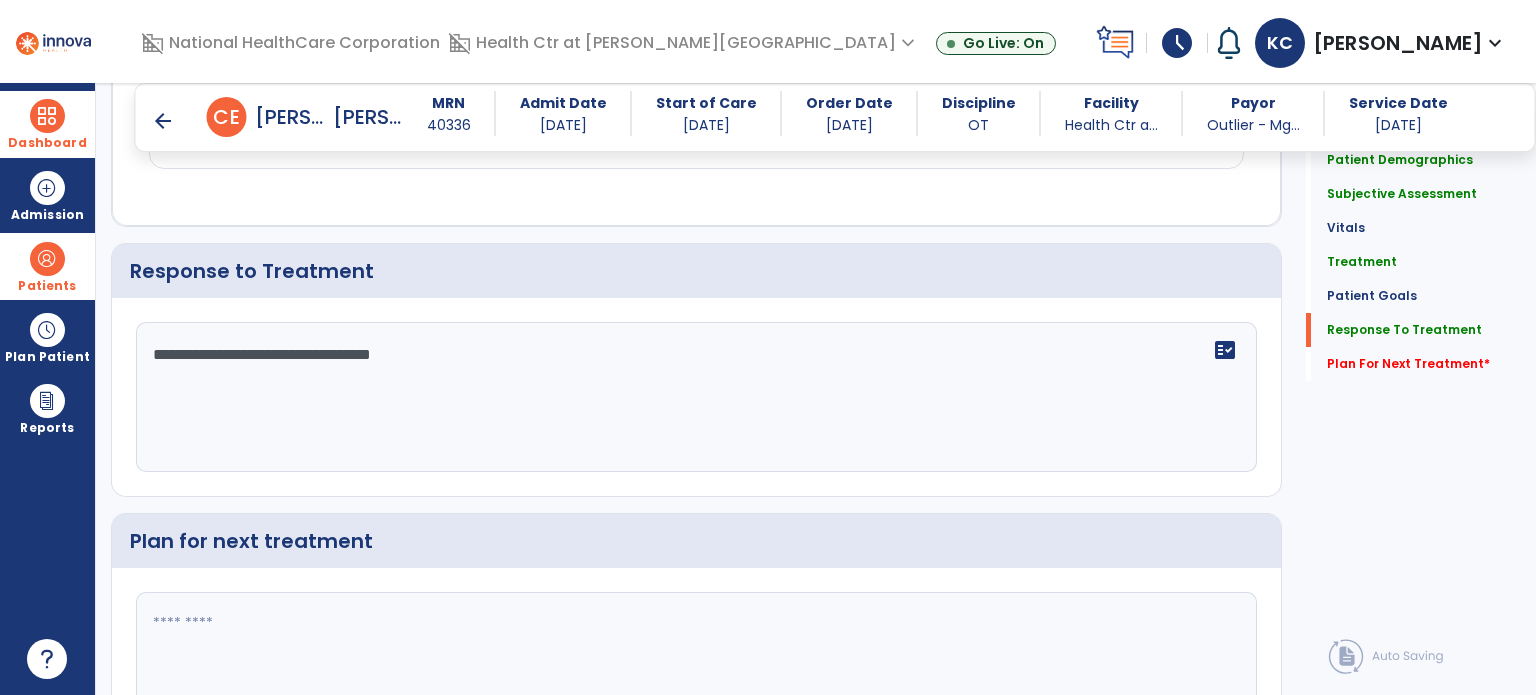 scroll, scrollTop: 2291, scrollLeft: 0, axis: vertical 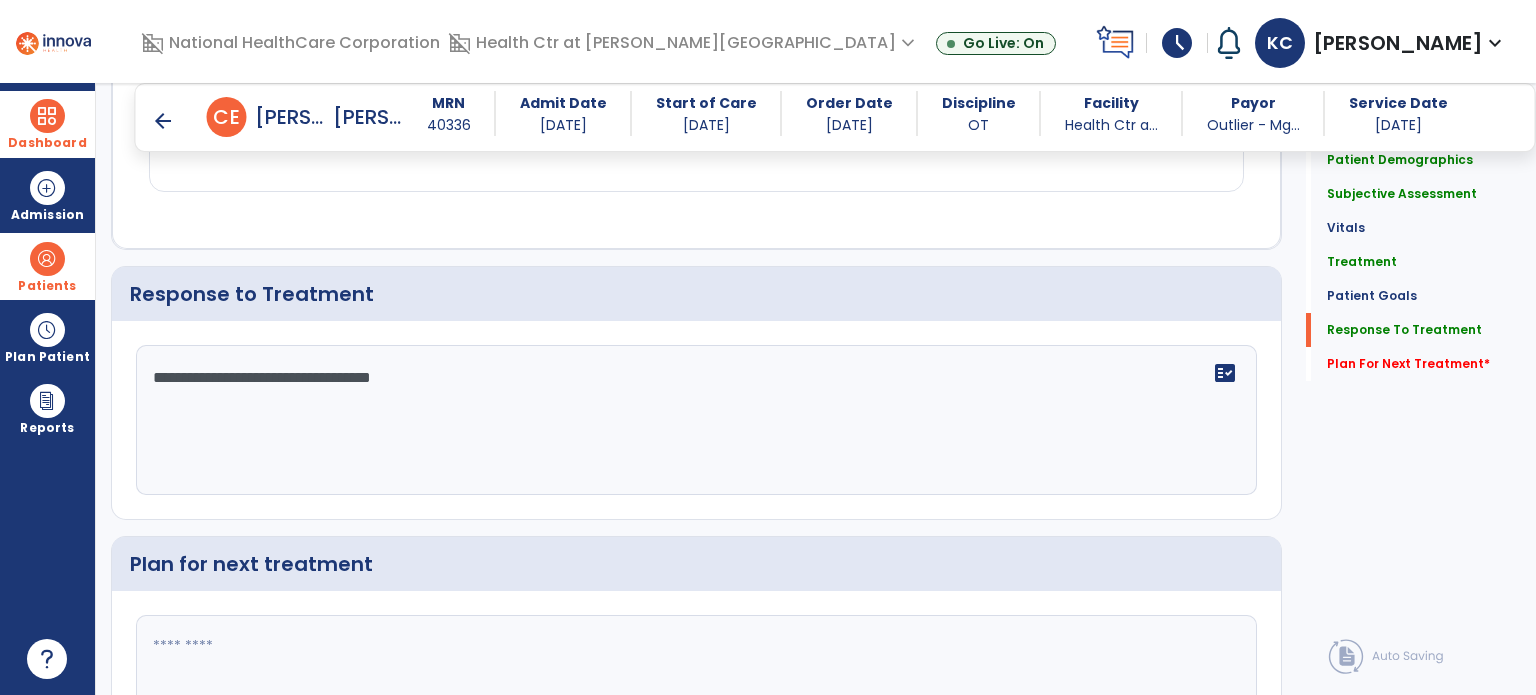 click 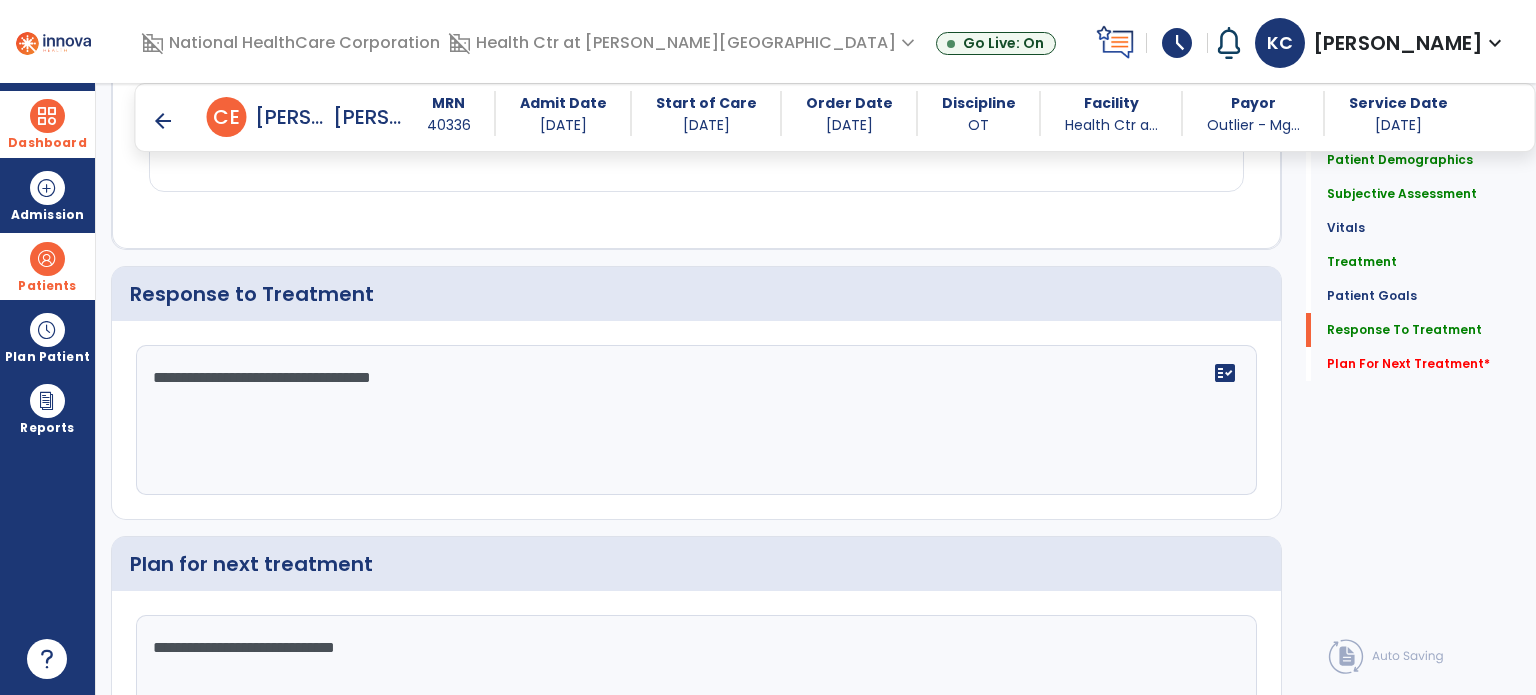 type on "**********" 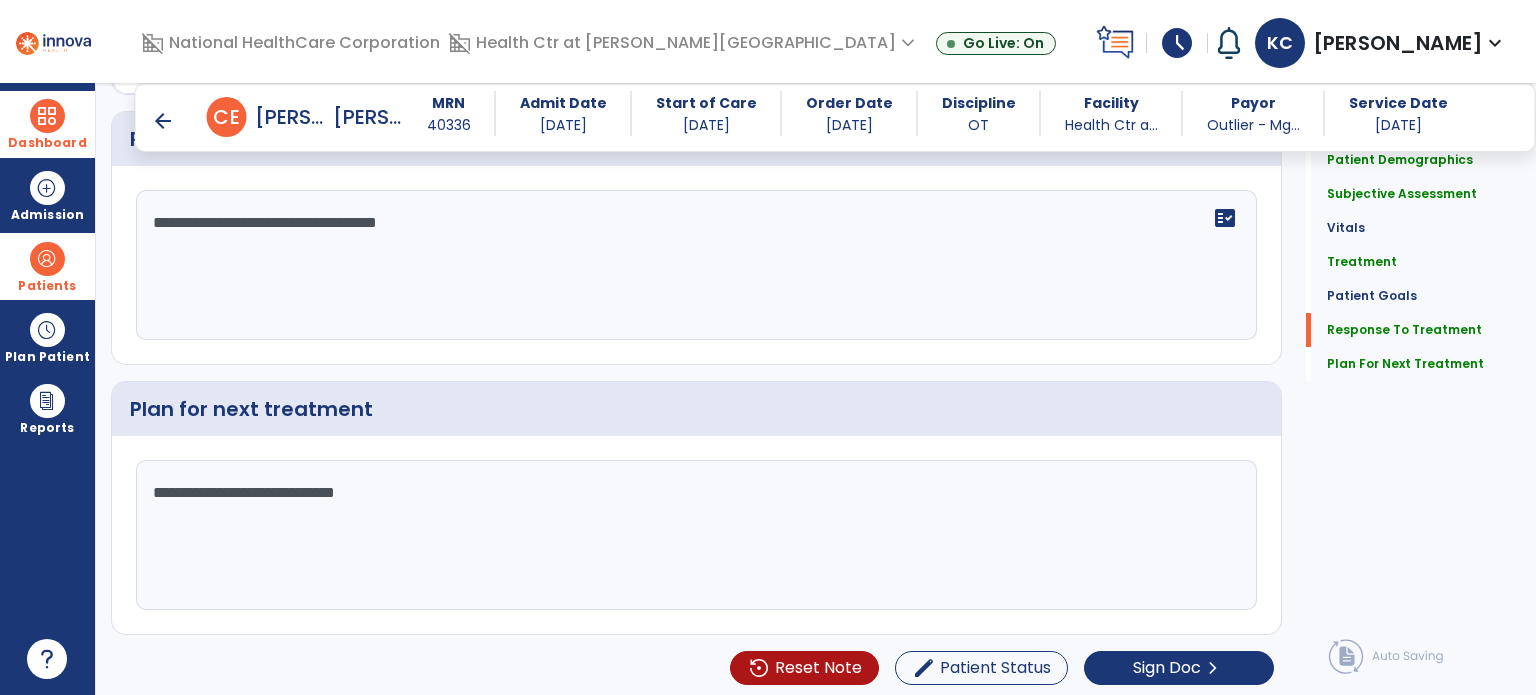 scroll, scrollTop: 2446, scrollLeft: 0, axis: vertical 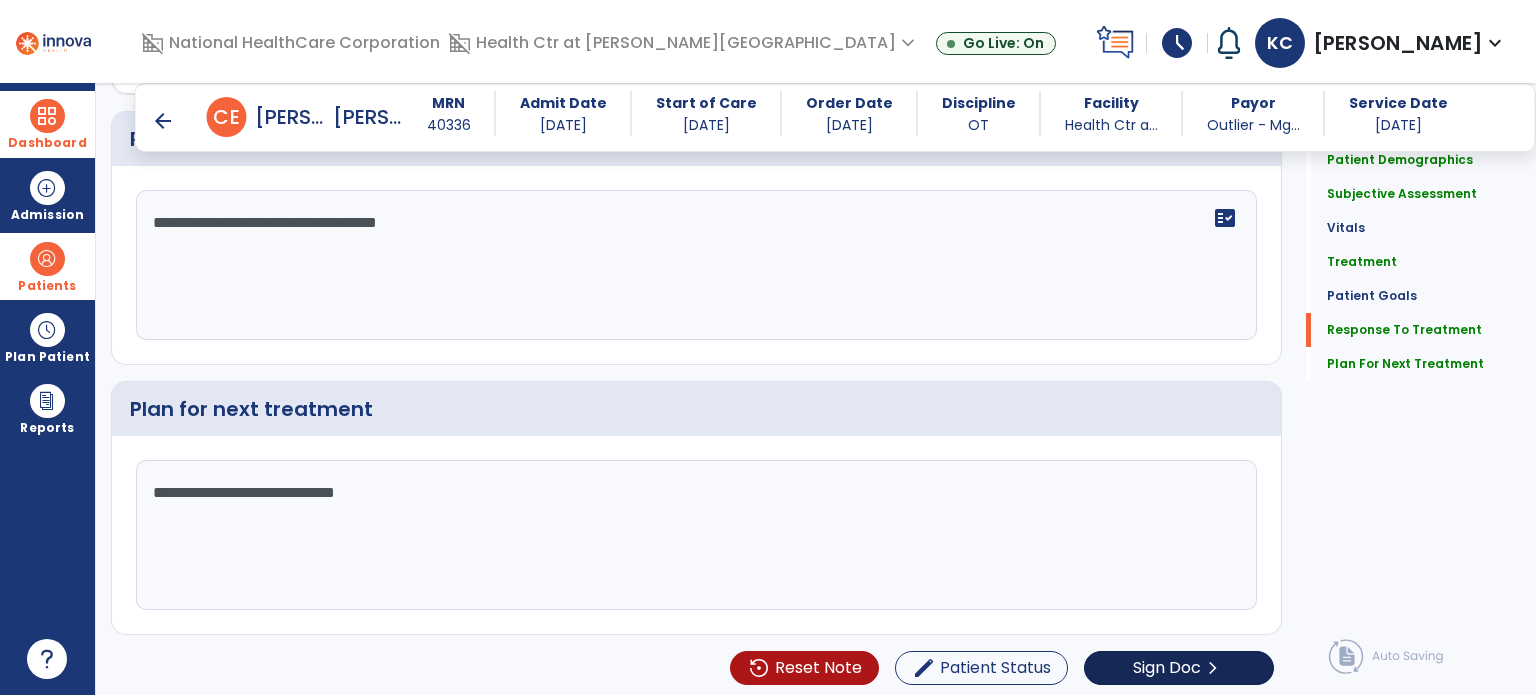 type on "**********" 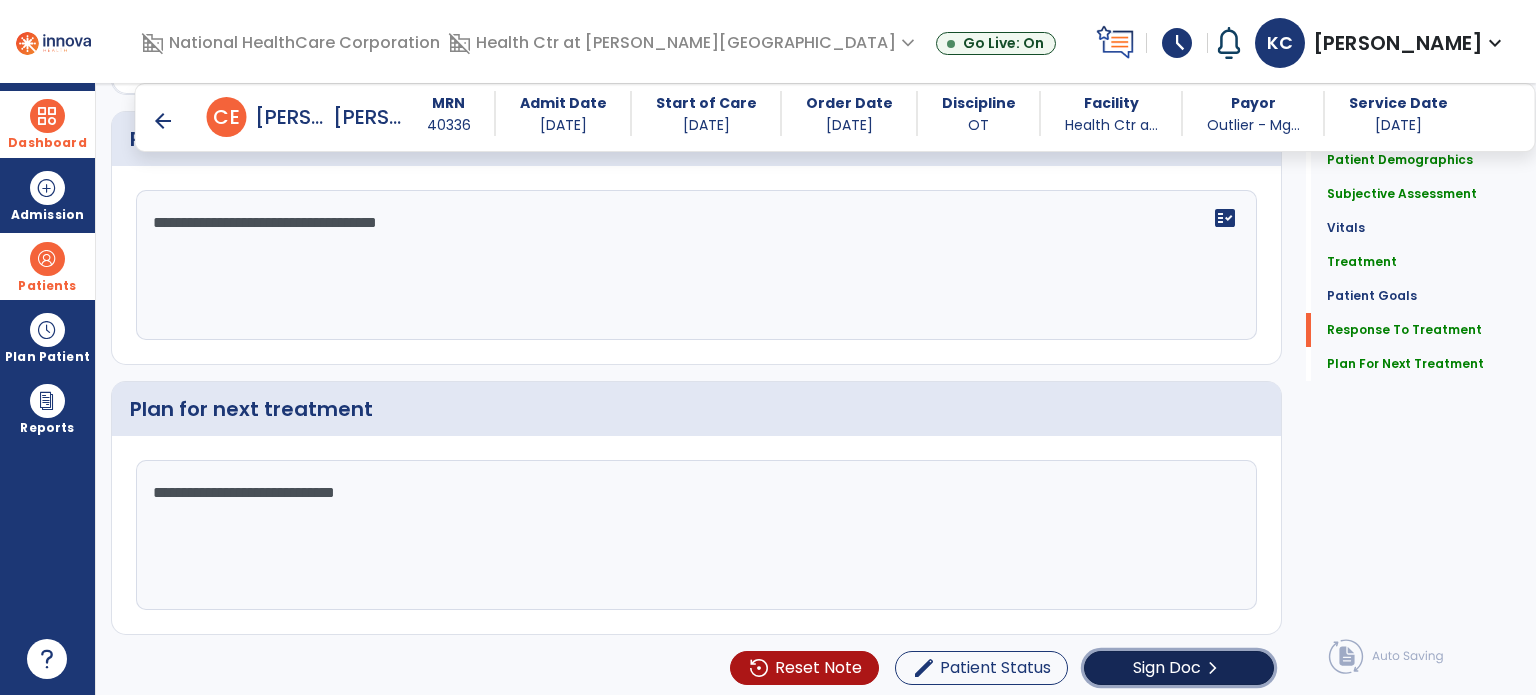 click on "Sign Doc" 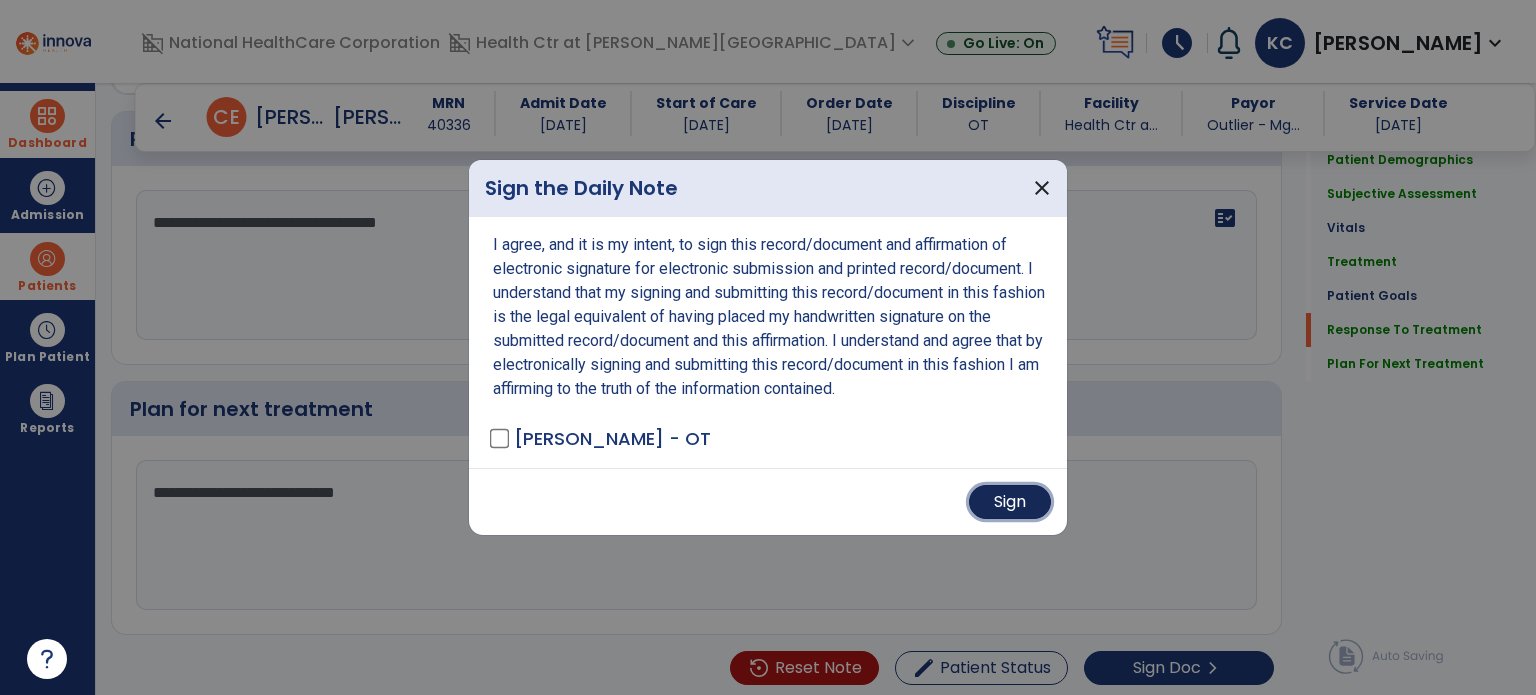 click on "Sign" at bounding box center (1010, 502) 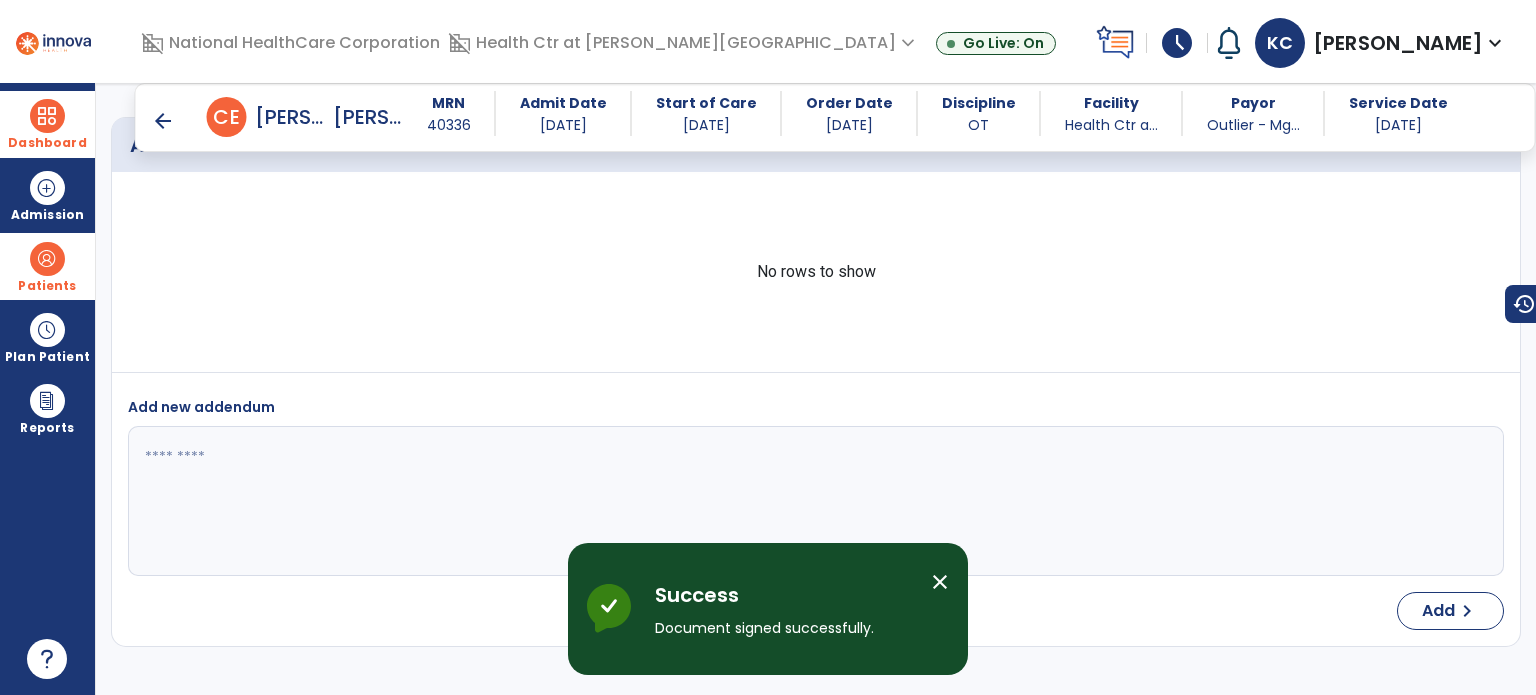 scroll, scrollTop: 3523, scrollLeft: 0, axis: vertical 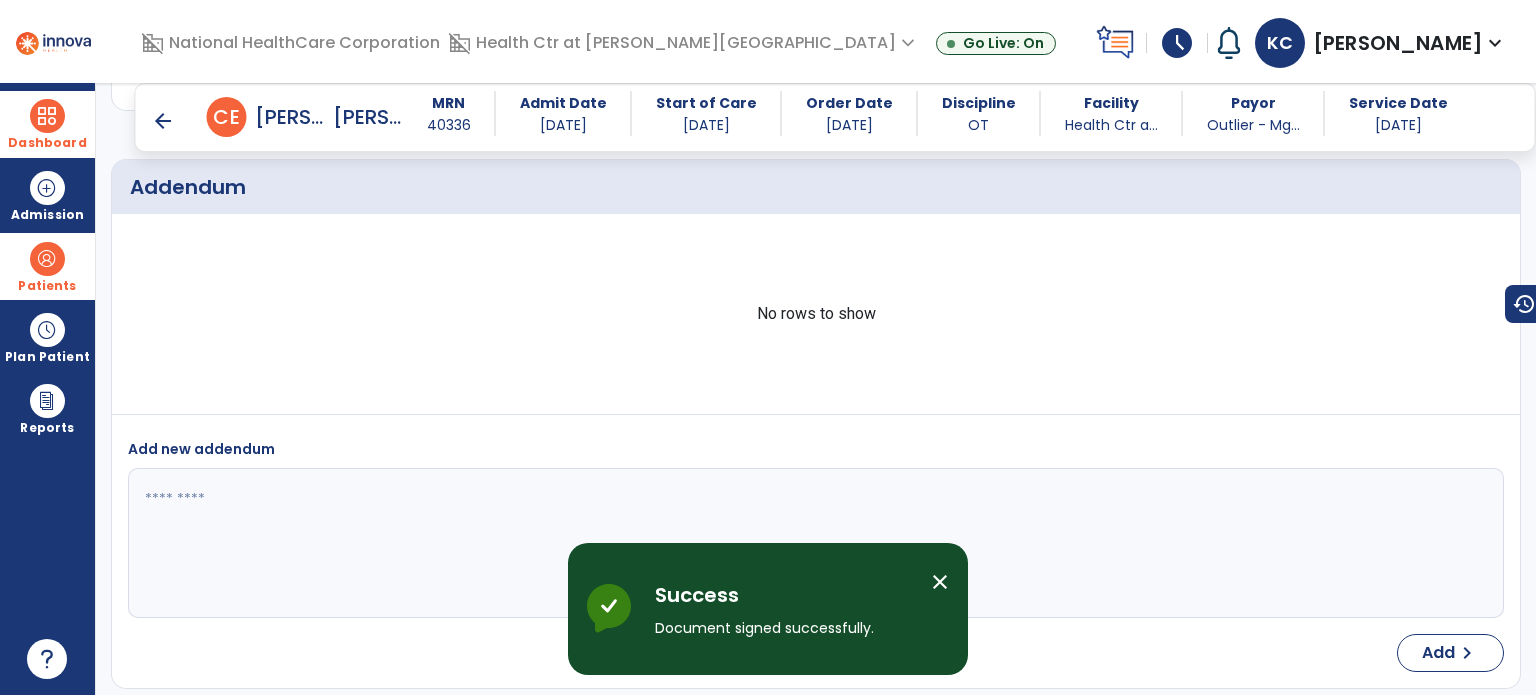 click on "arrow_back" at bounding box center (163, 121) 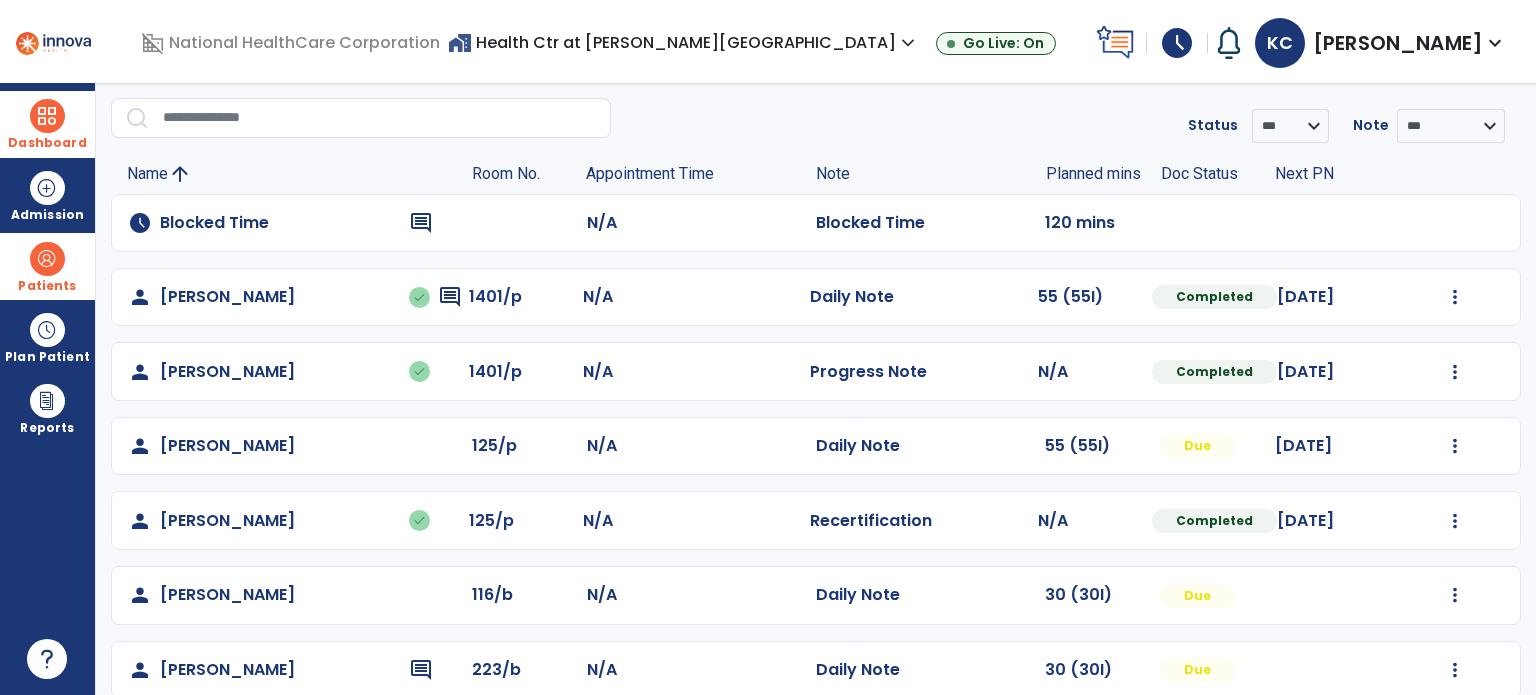 scroll, scrollTop: 100, scrollLeft: 0, axis: vertical 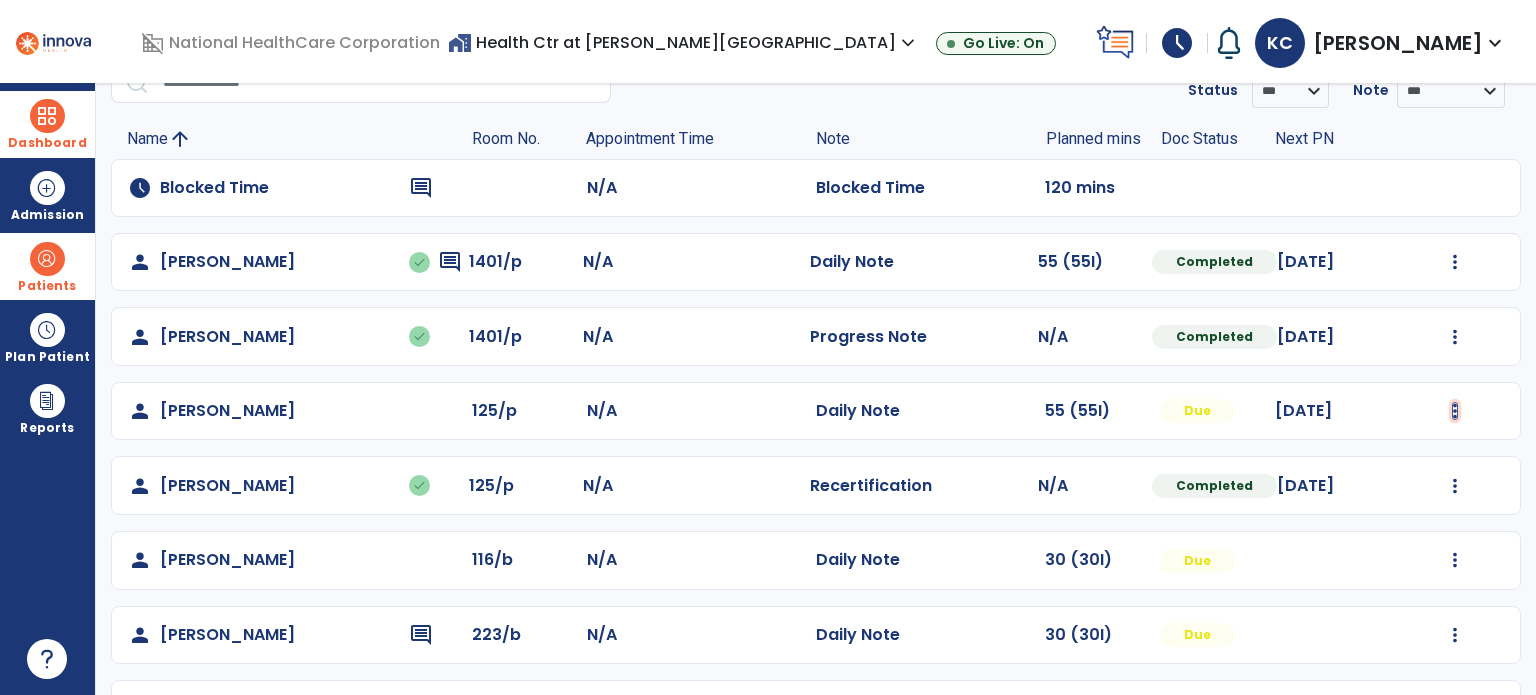 click at bounding box center [1455, 262] 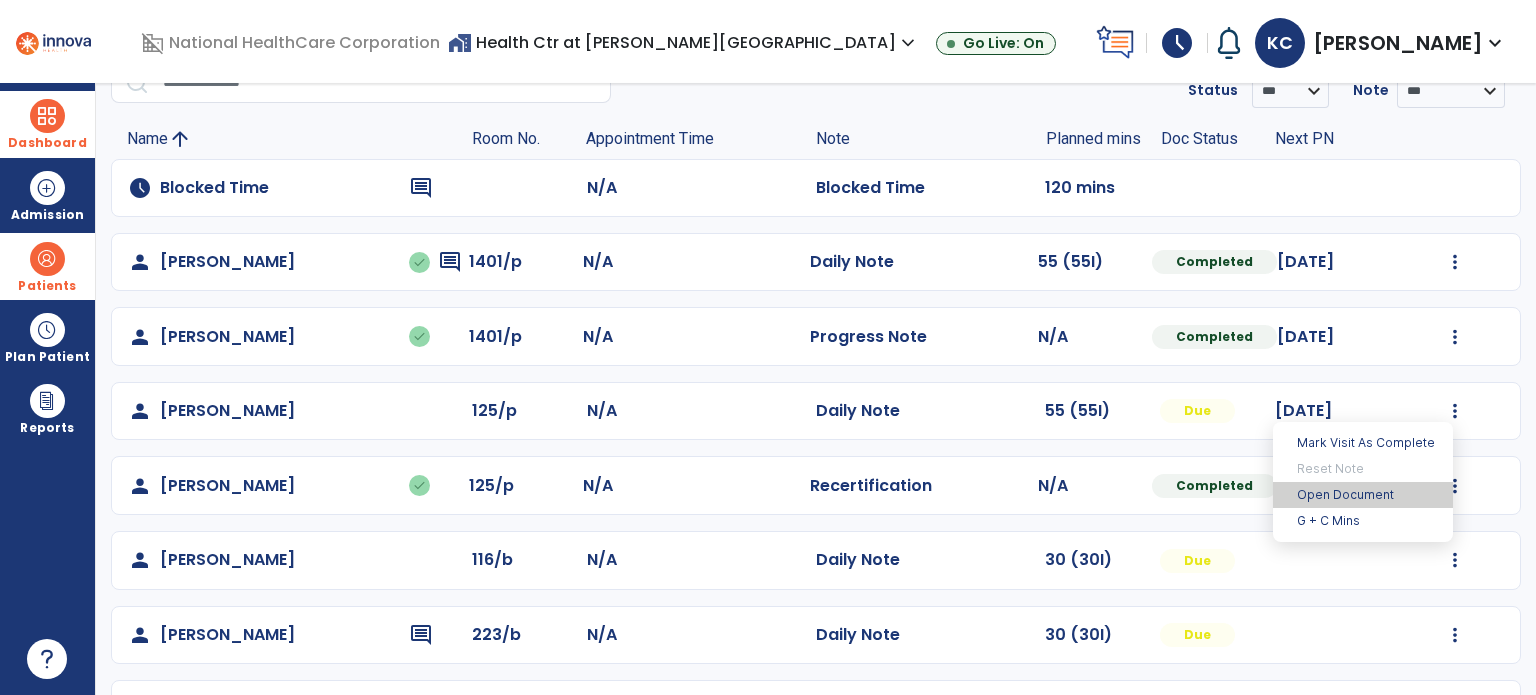 click on "Open Document" at bounding box center (1363, 495) 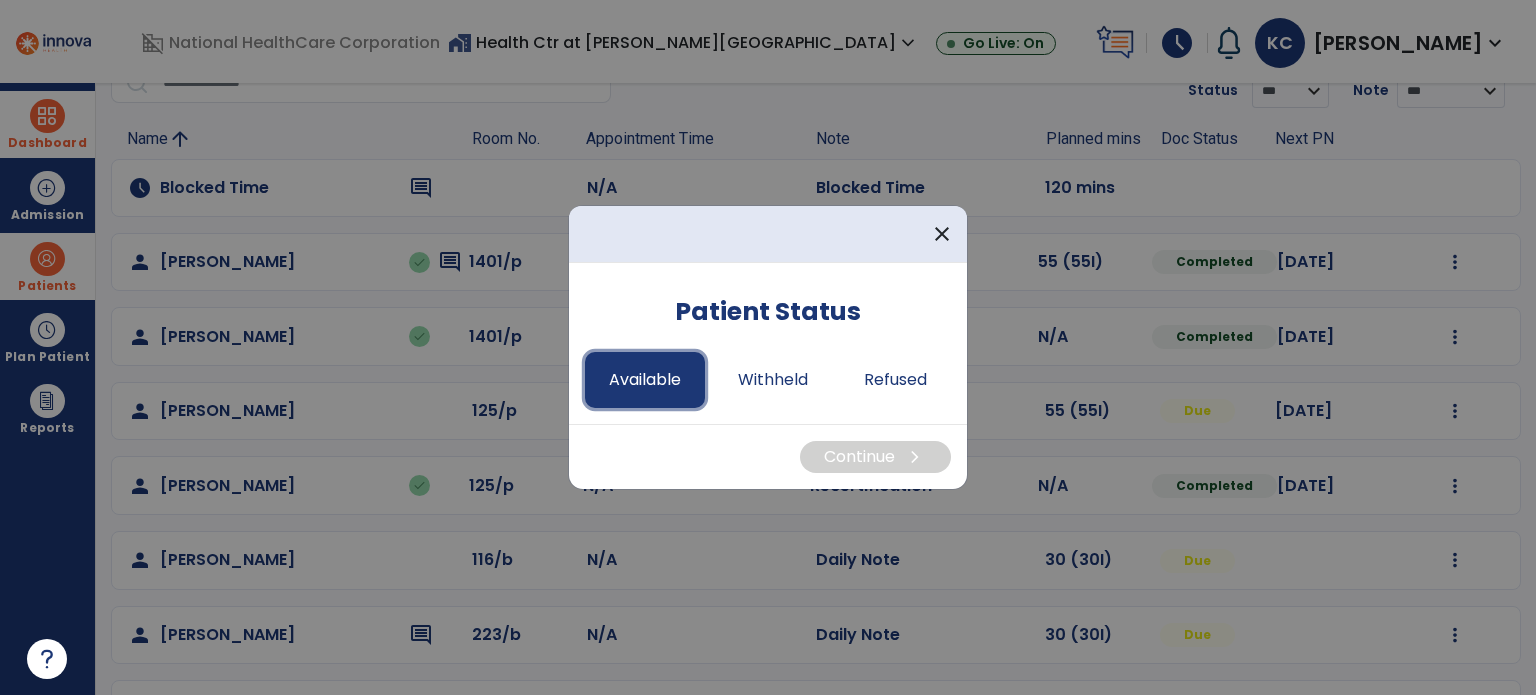 click on "Available" at bounding box center (645, 380) 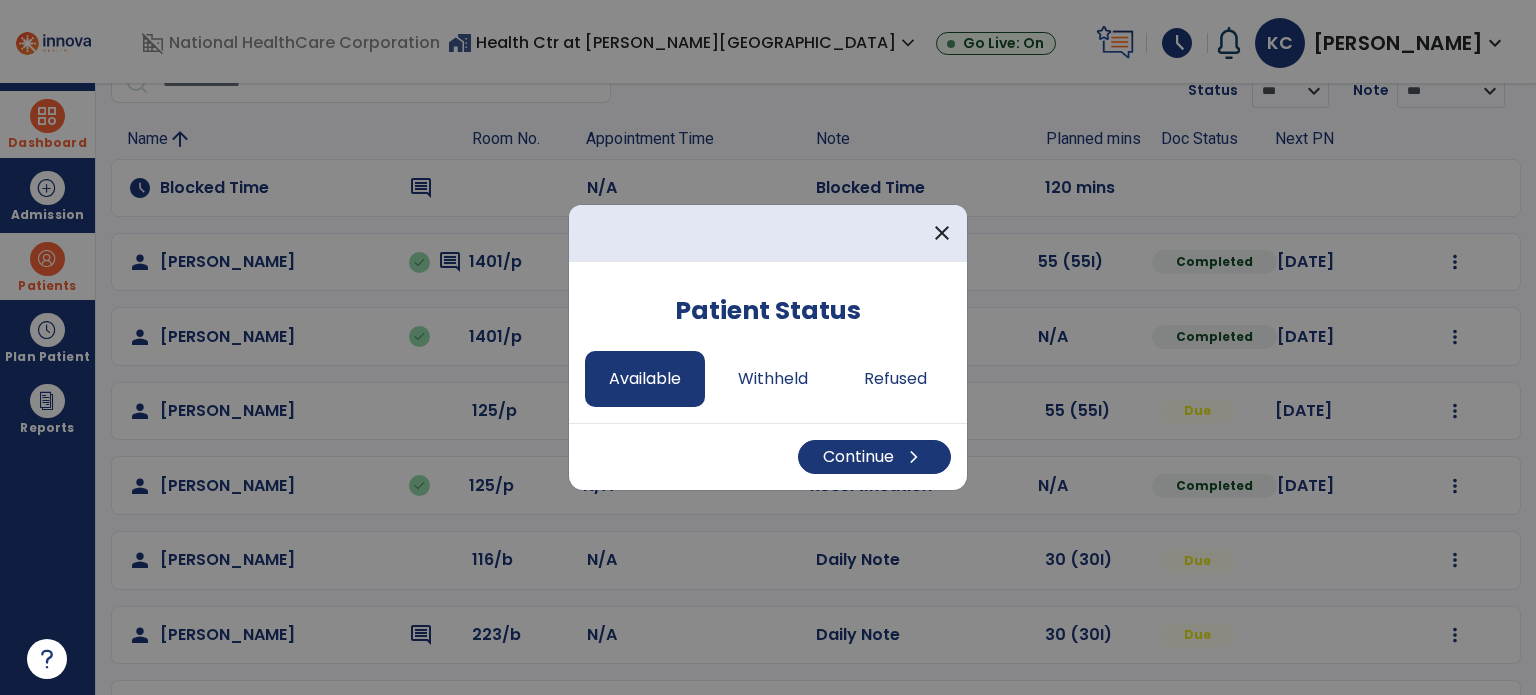 click at bounding box center (768, 347) 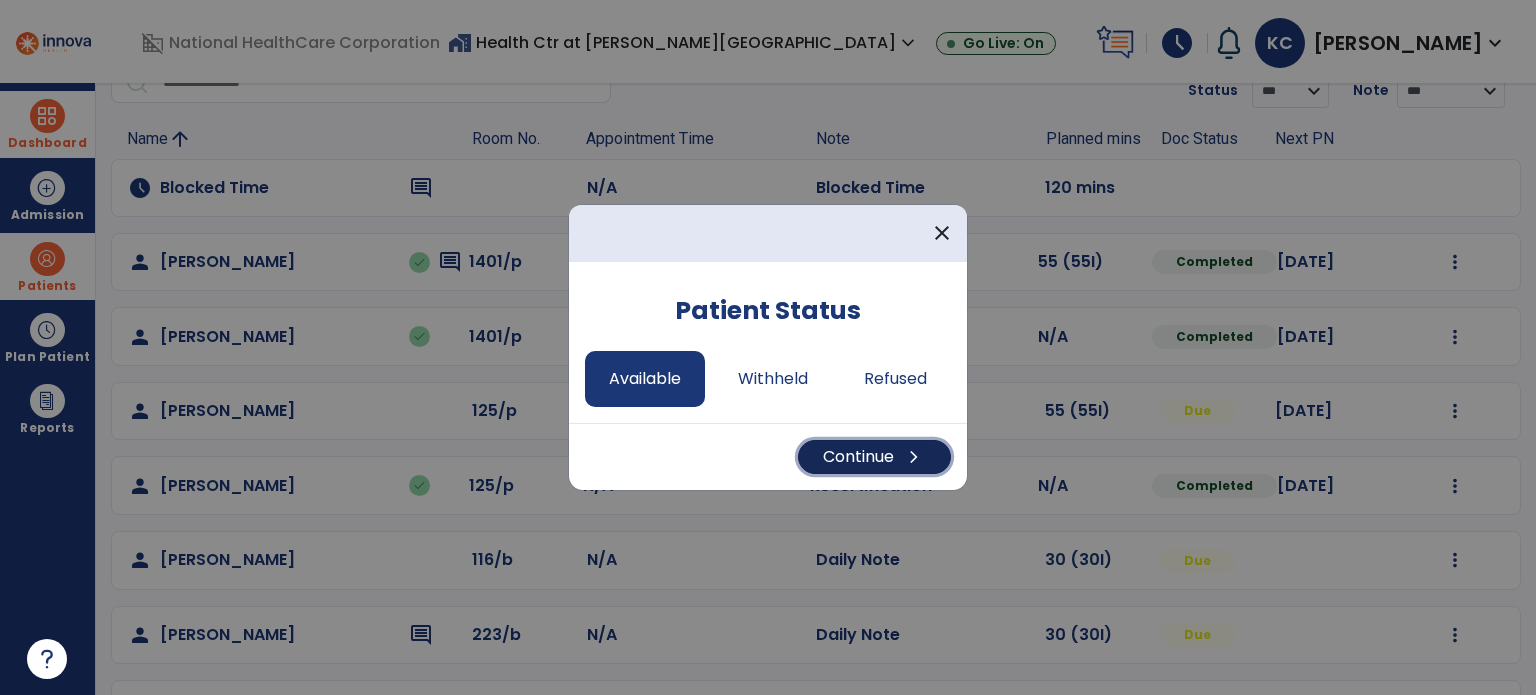click on "Continue   chevron_right" at bounding box center [874, 457] 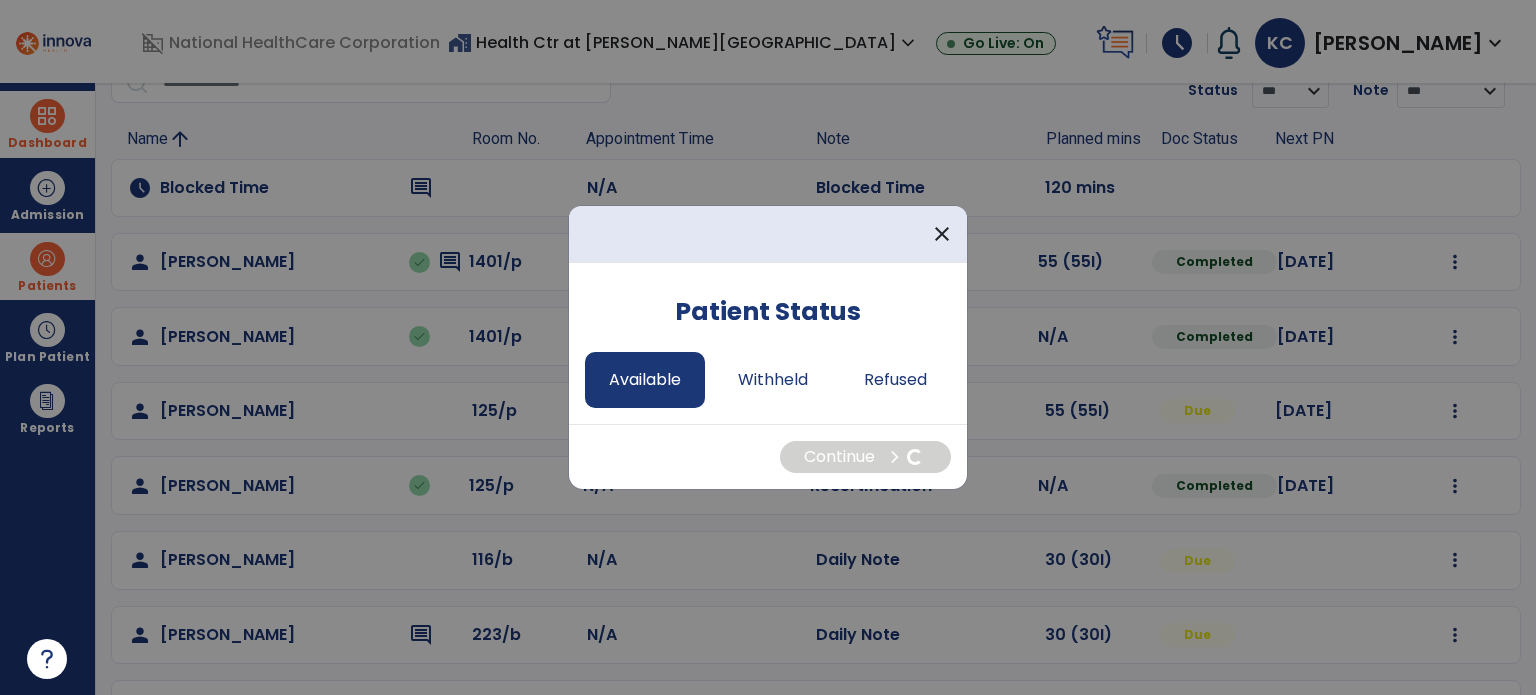 select on "*" 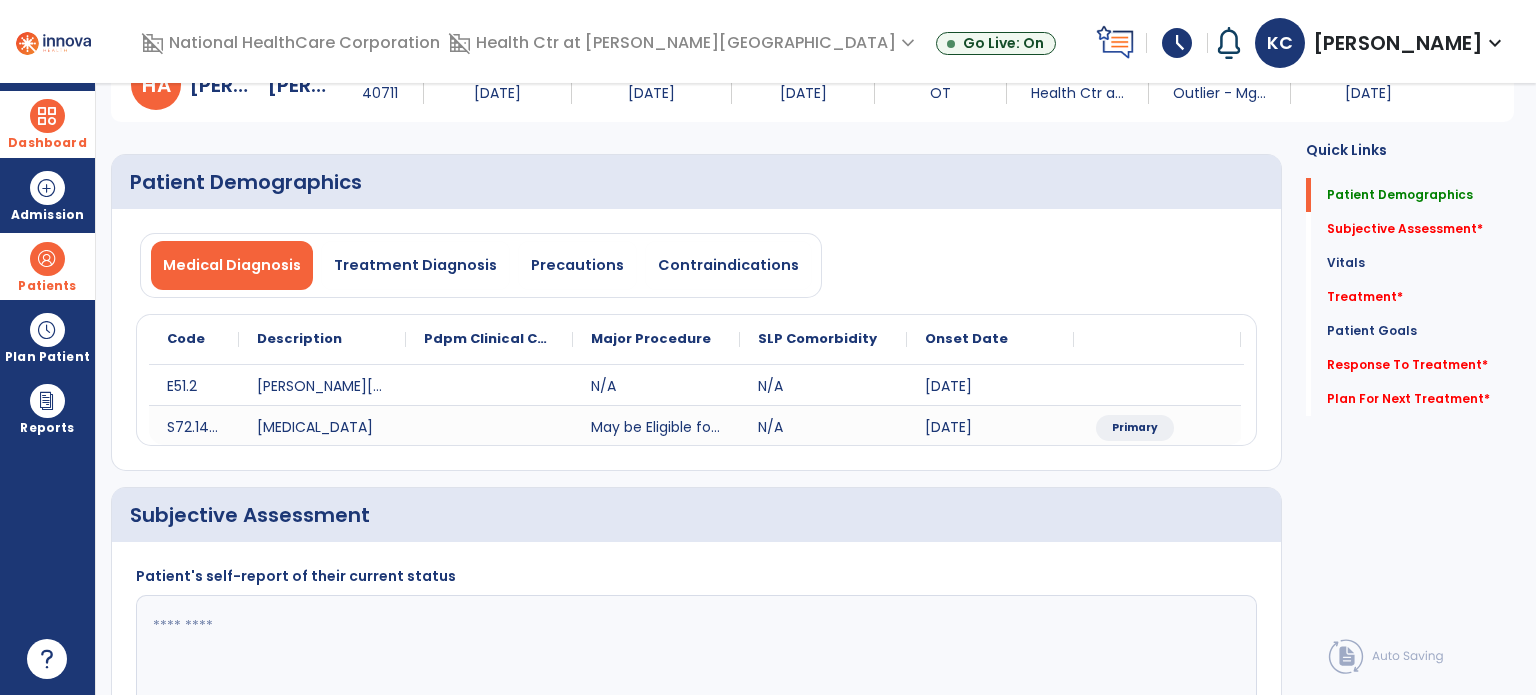 click 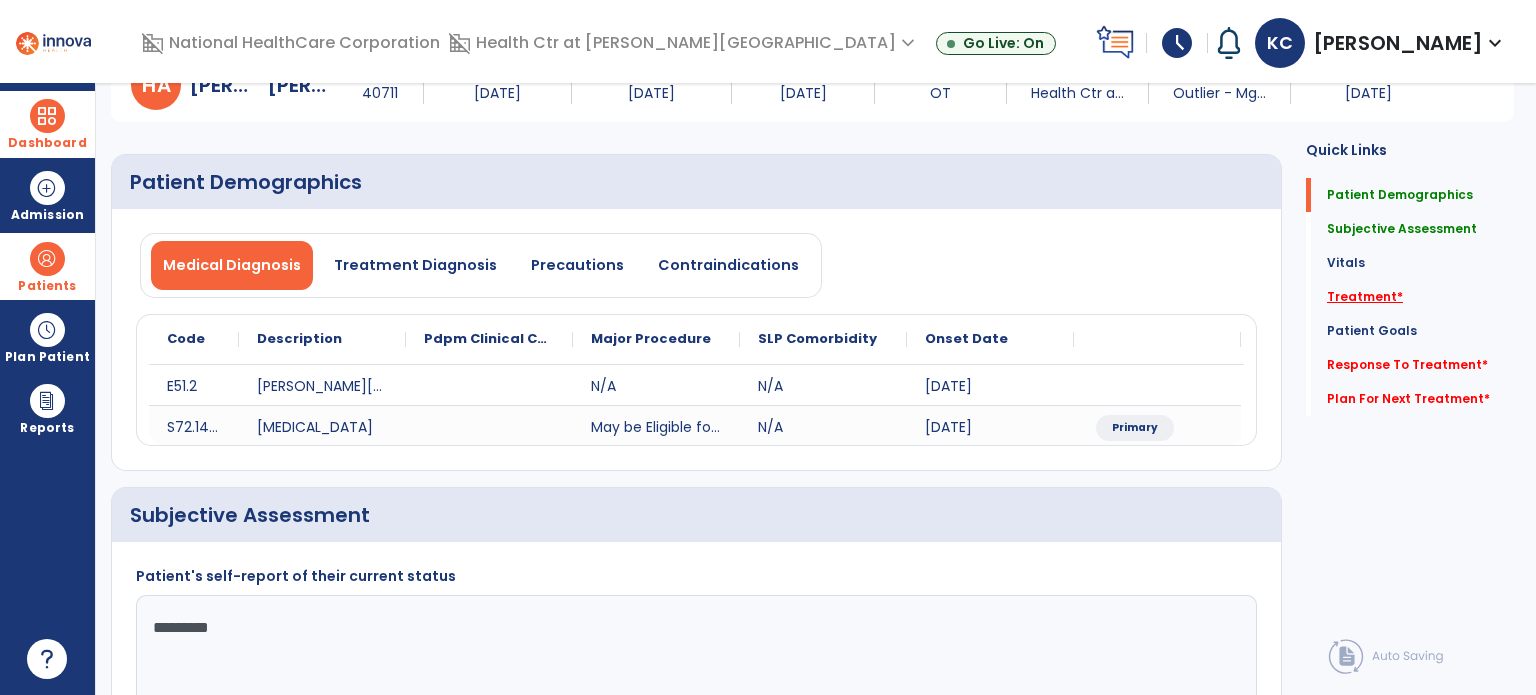 type on "*********" 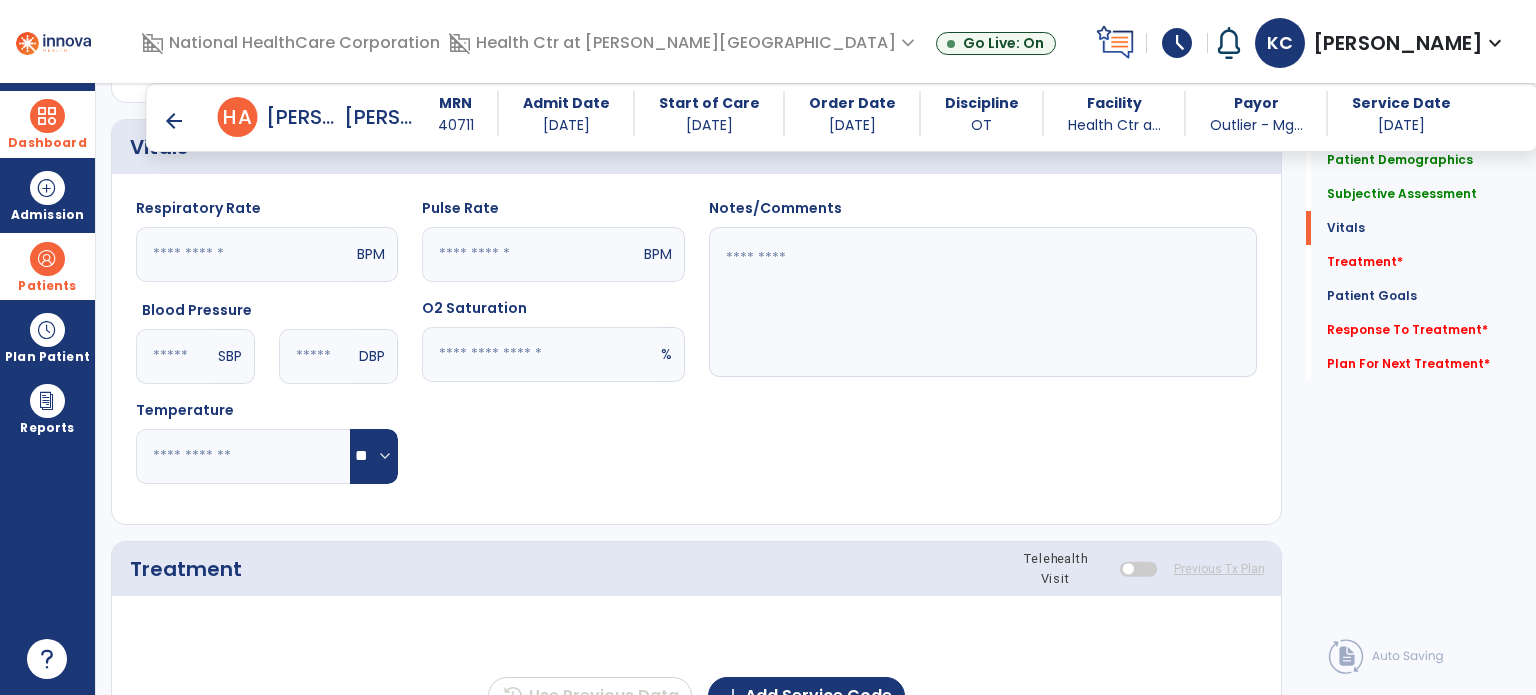 scroll, scrollTop: 1045, scrollLeft: 0, axis: vertical 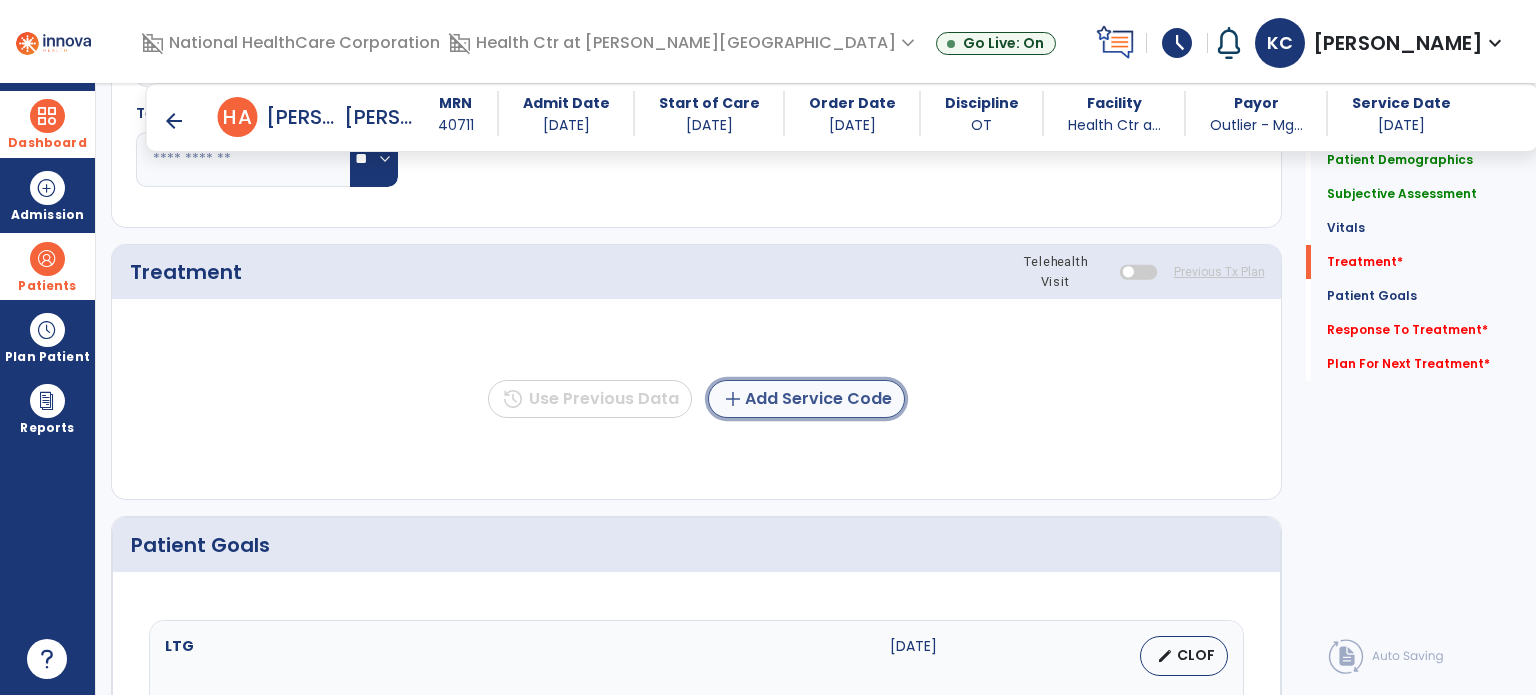 click on "add  Add Service Code" 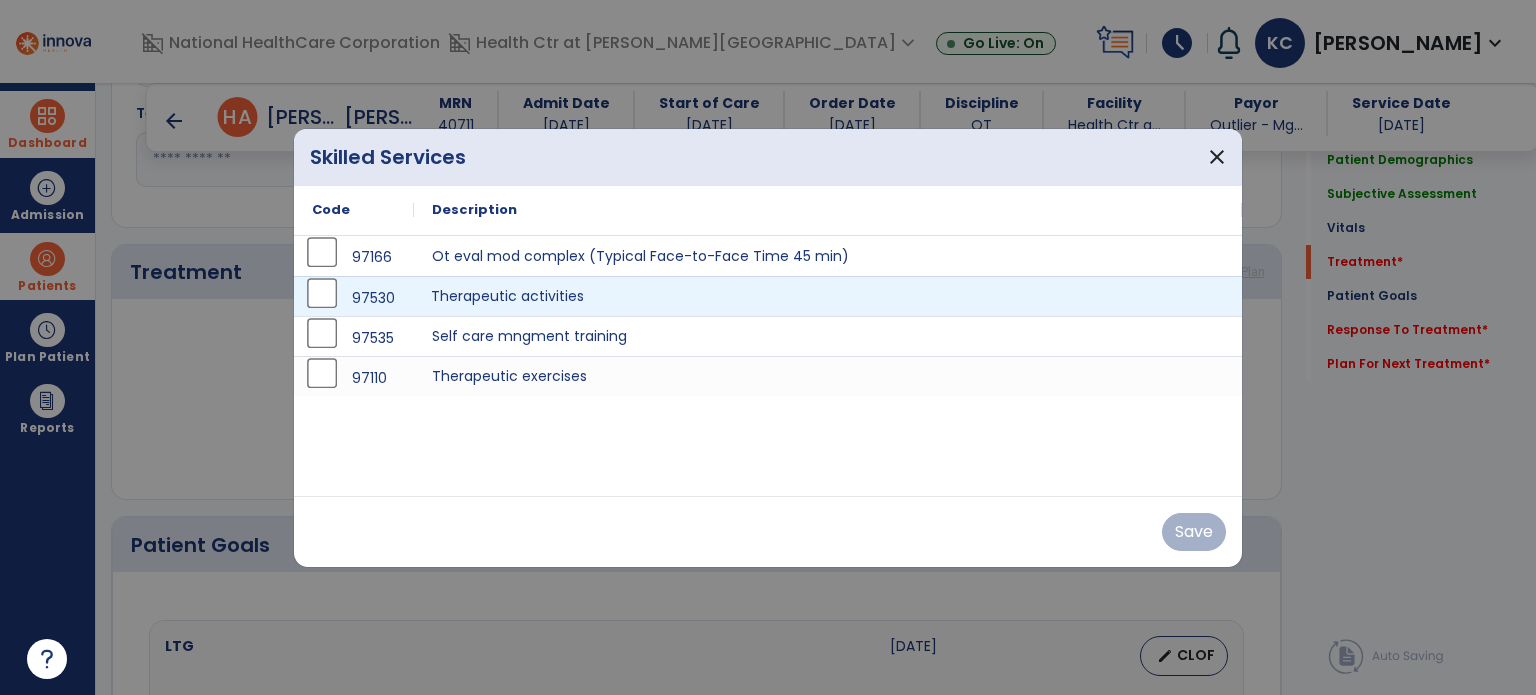 click on "Therapeutic activities" at bounding box center [828, 296] 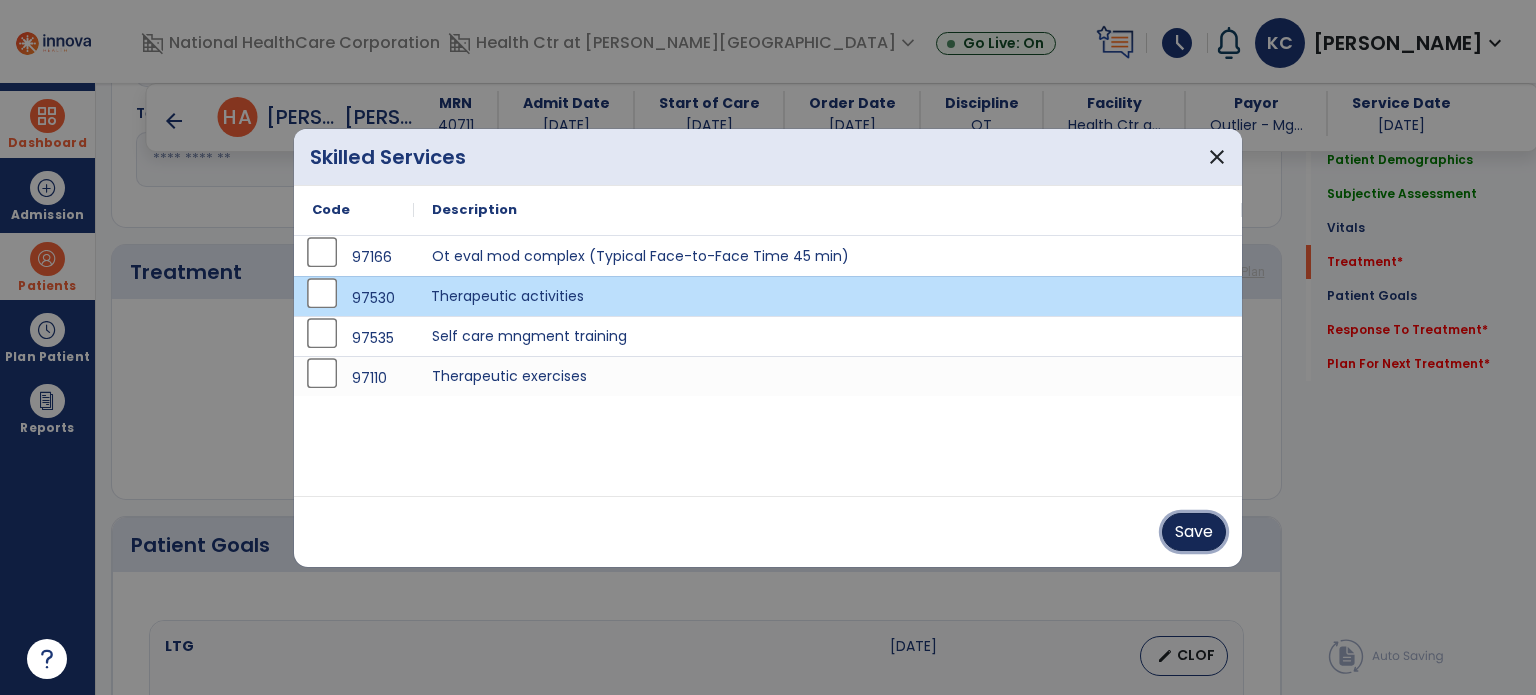 click on "Save" at bounding box center [1194, 532] 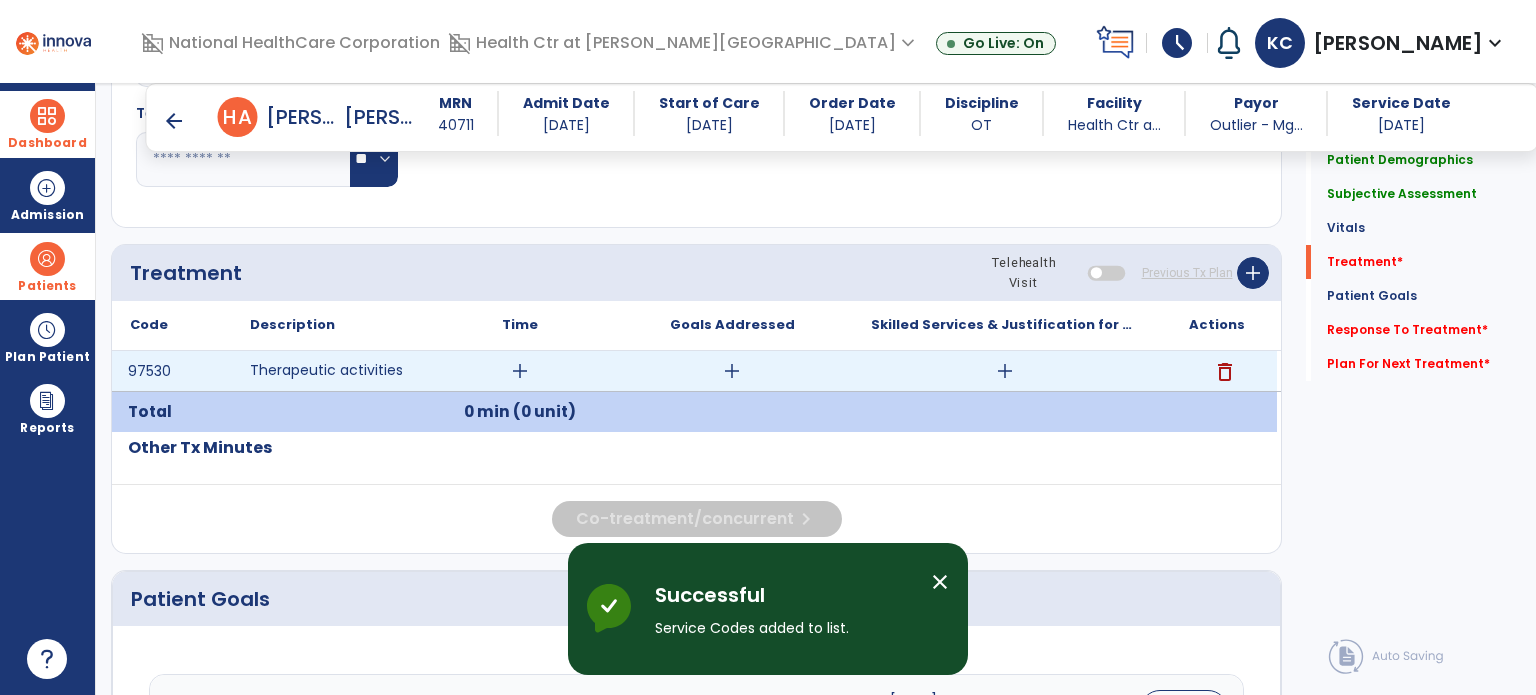 click on "add" at bounding box center [520, 371] 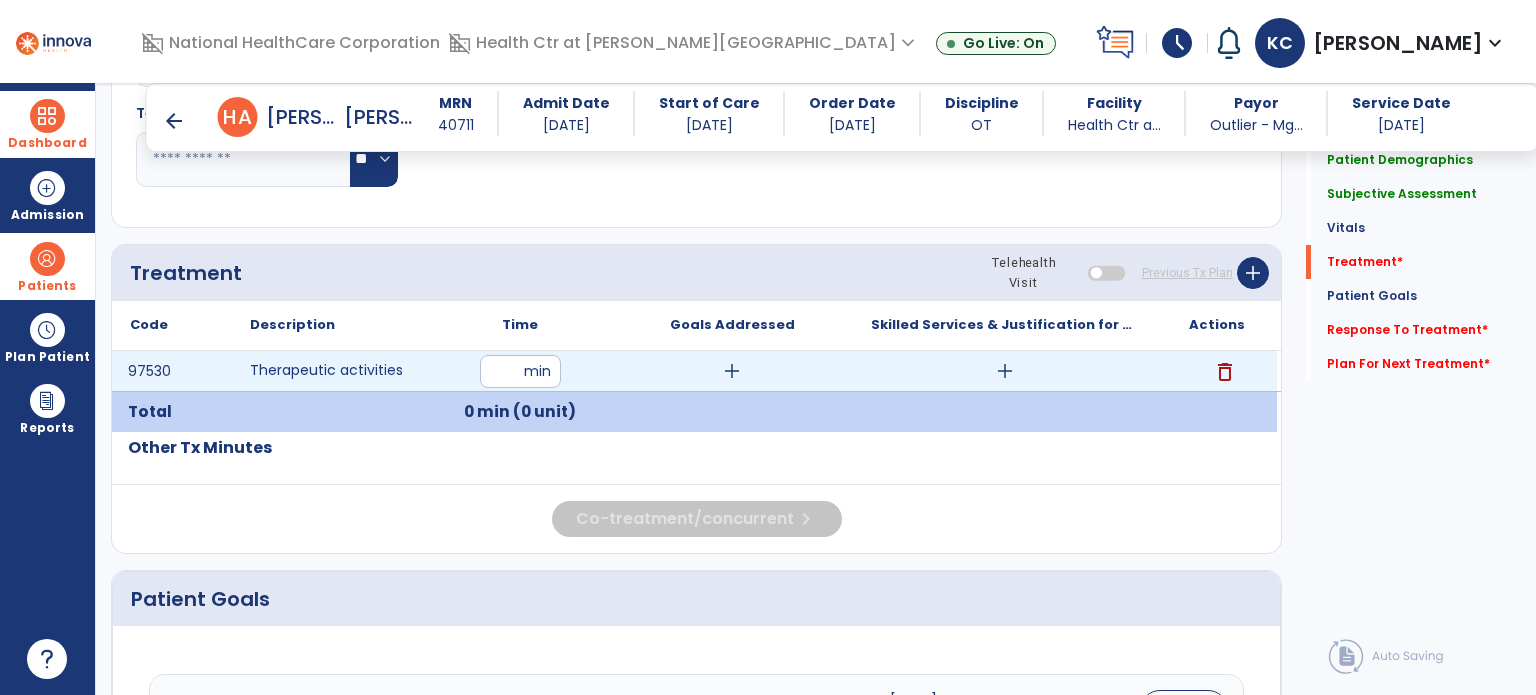 type on "**" 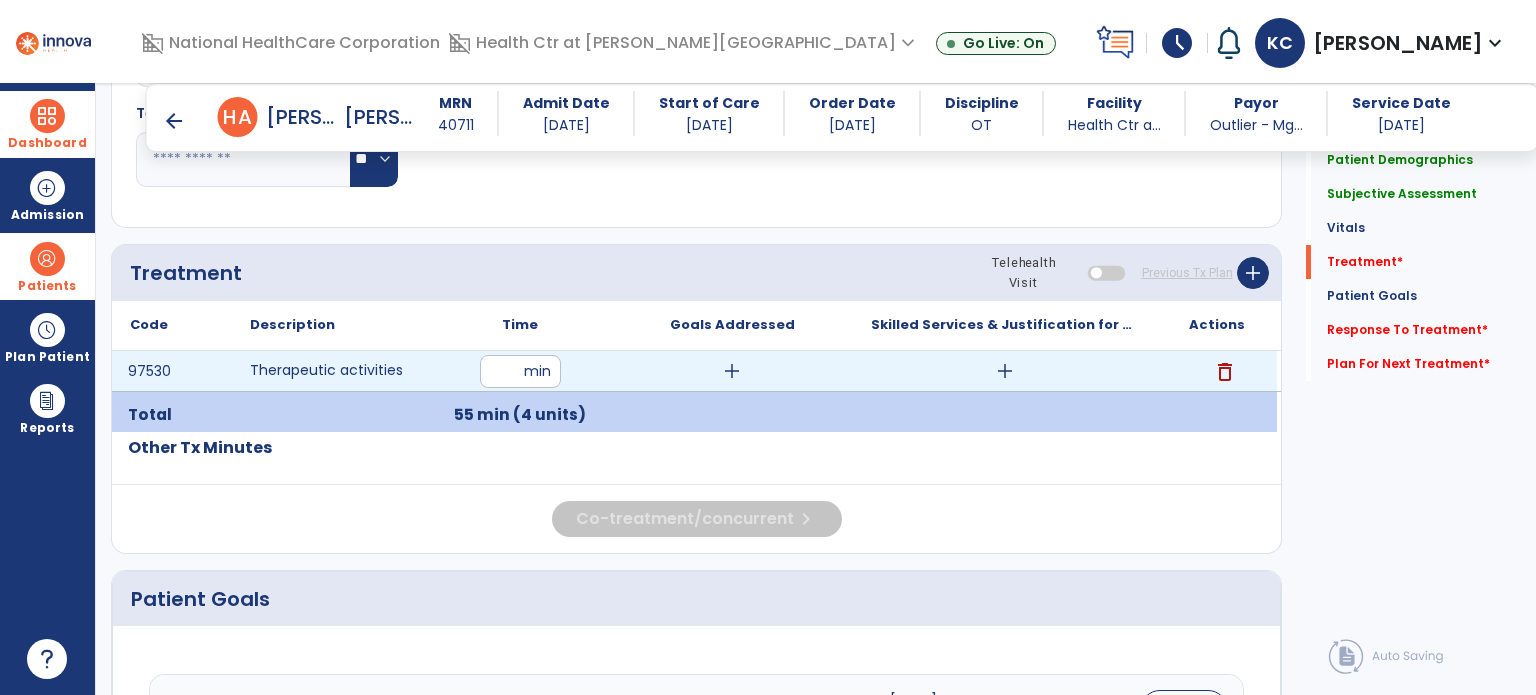 click on "add" at bounding box center [732, 371] 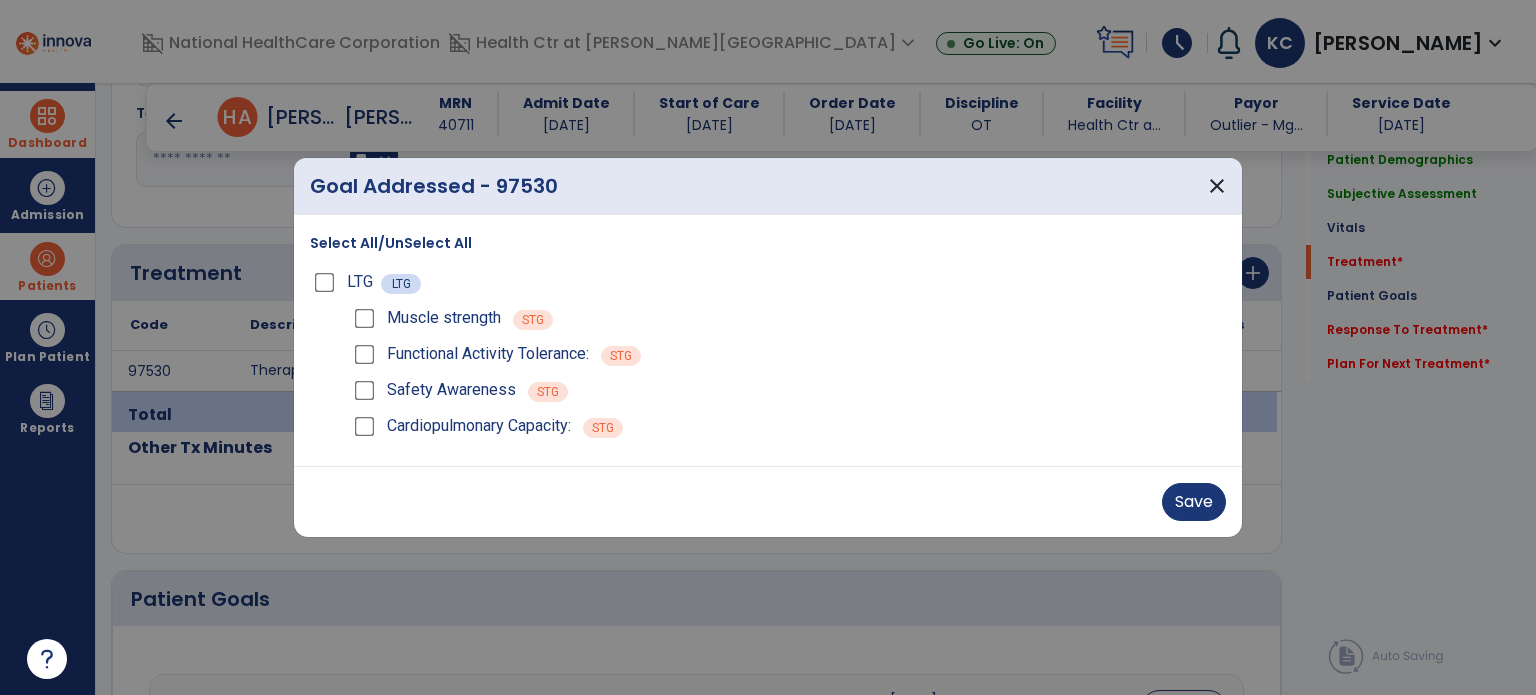 click on "Muscle strength   STG" at bounding box center [788, 318] 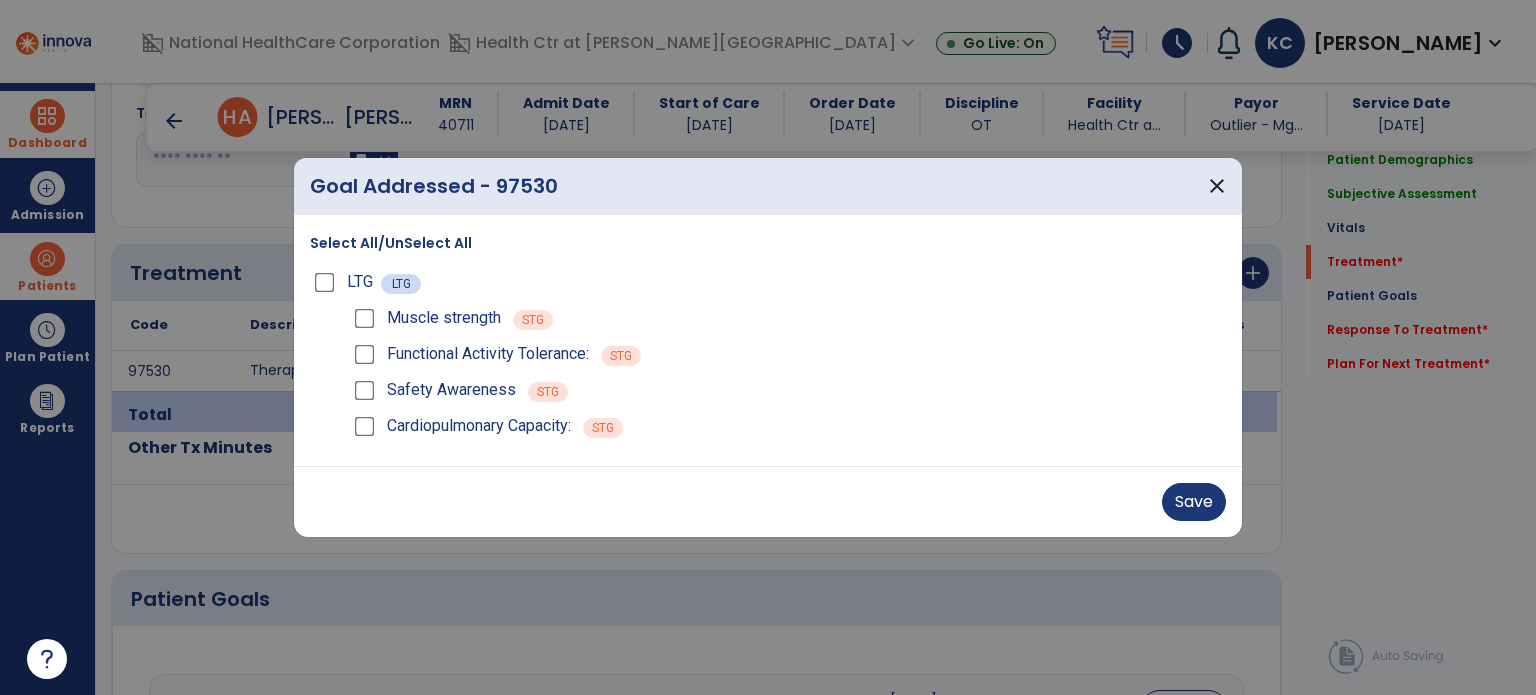 click on "Muscle strength" at bounding box center (425, 318) 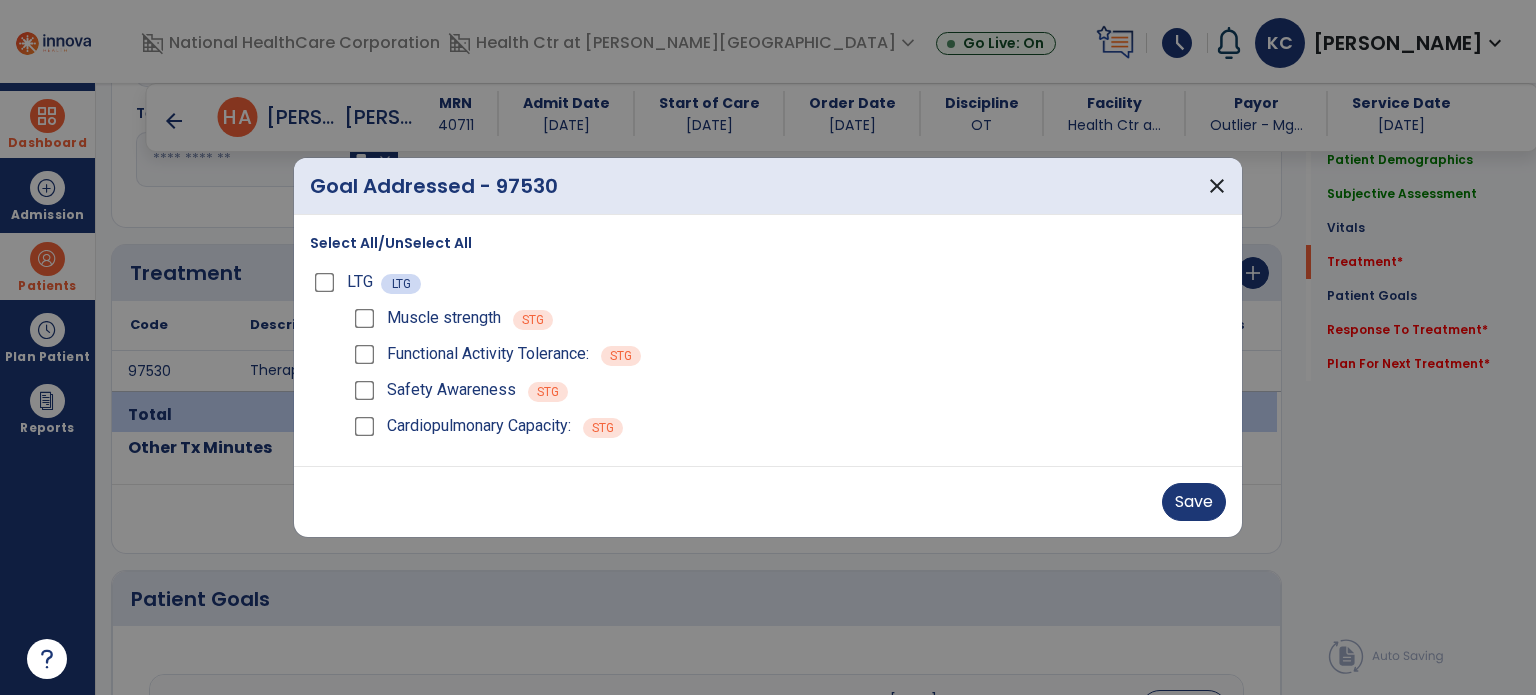 click on "Save" at bounding box center [768, 502] 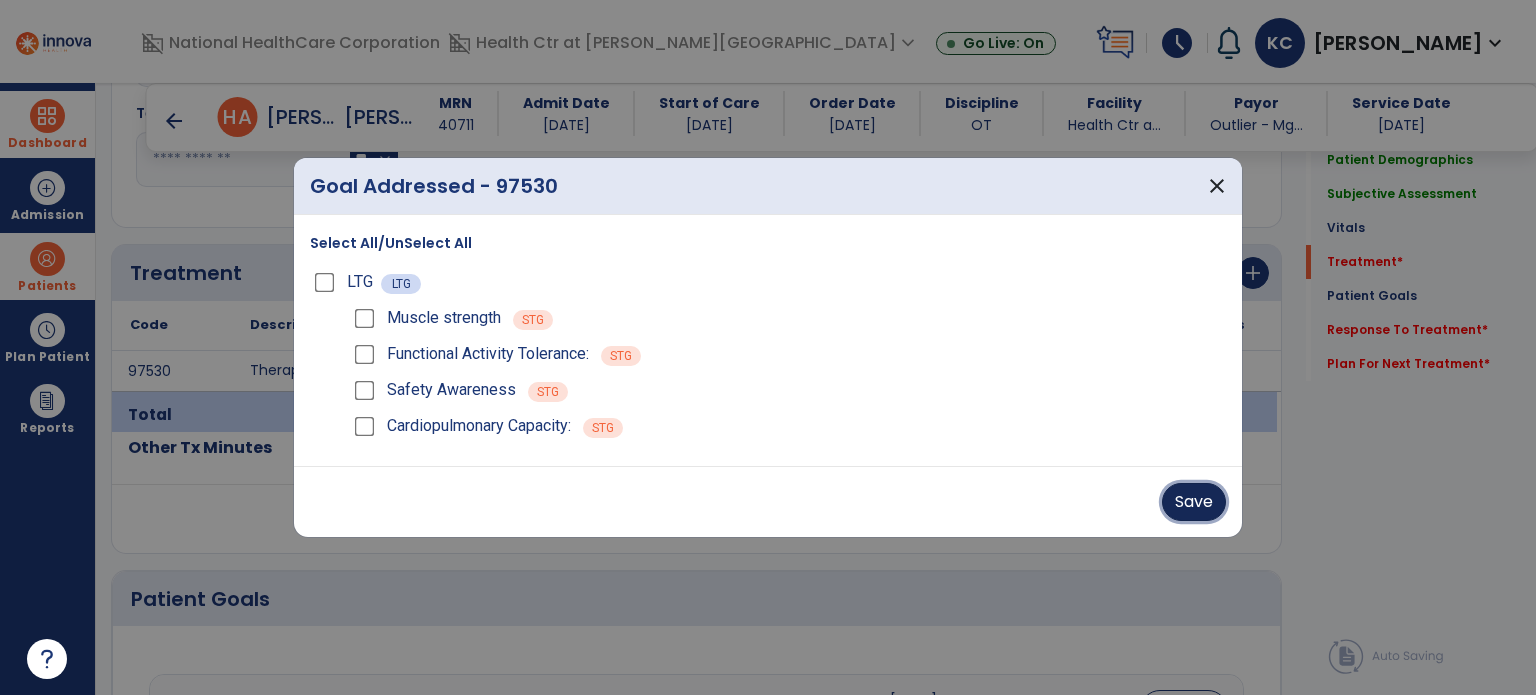 click on "Save" at bounding box center (1194, 502) 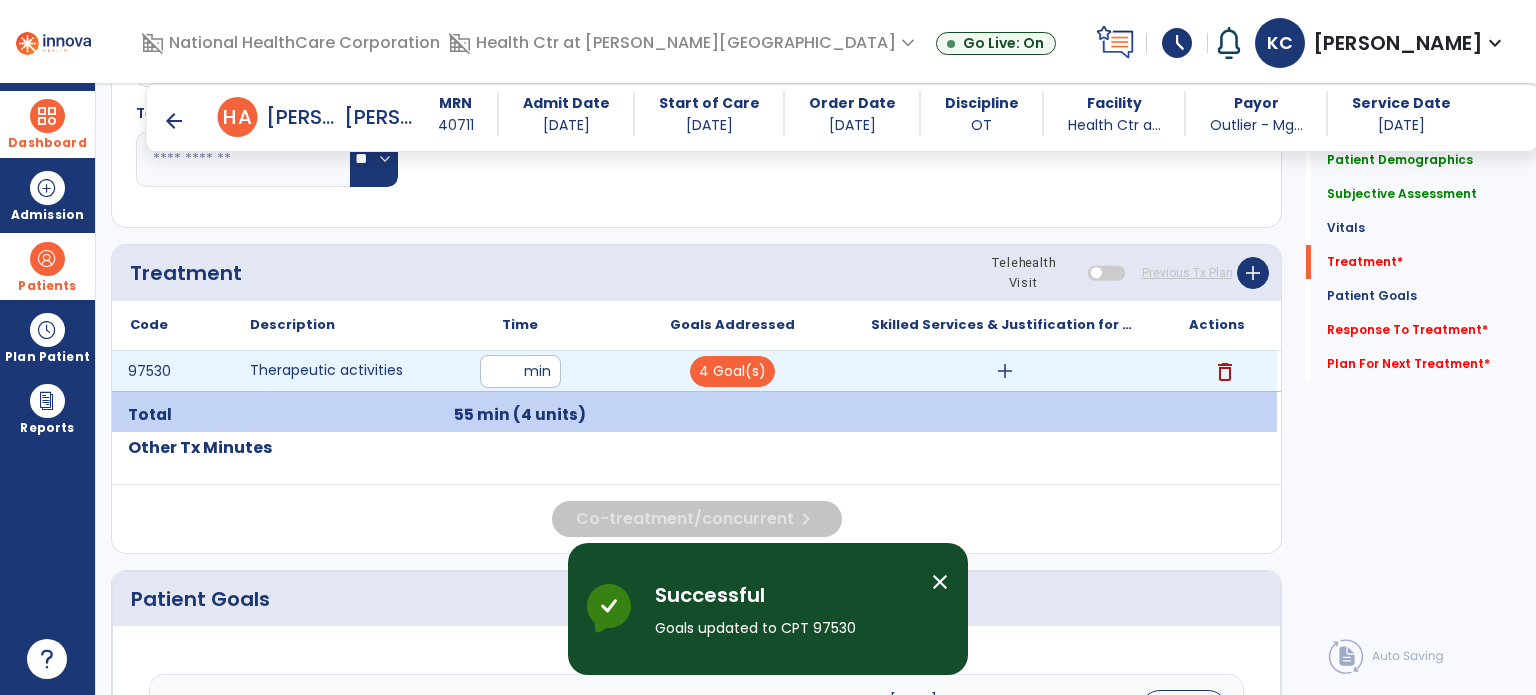 click on "add" at bounding box center [1005, 371] 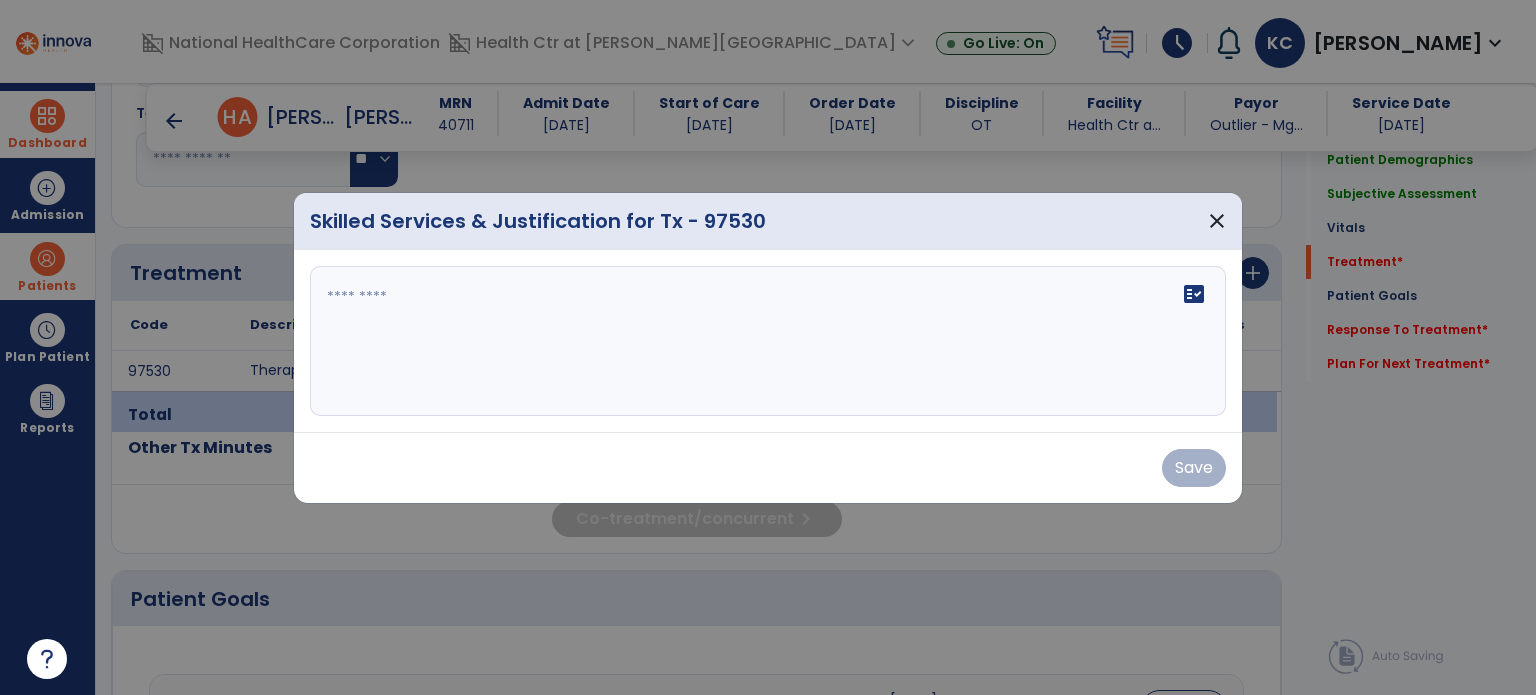 click on "fact_check" at bounding box center [768, 341] 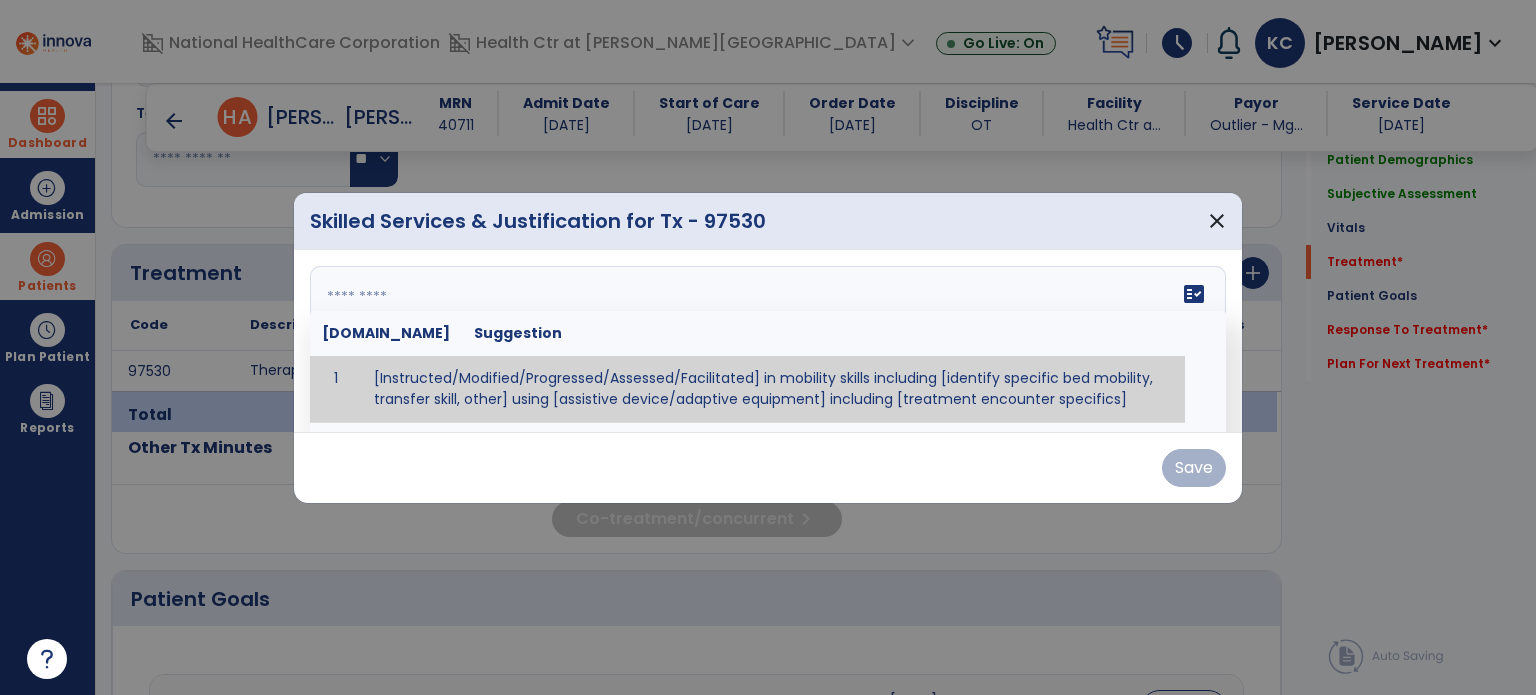 paste on "**********" 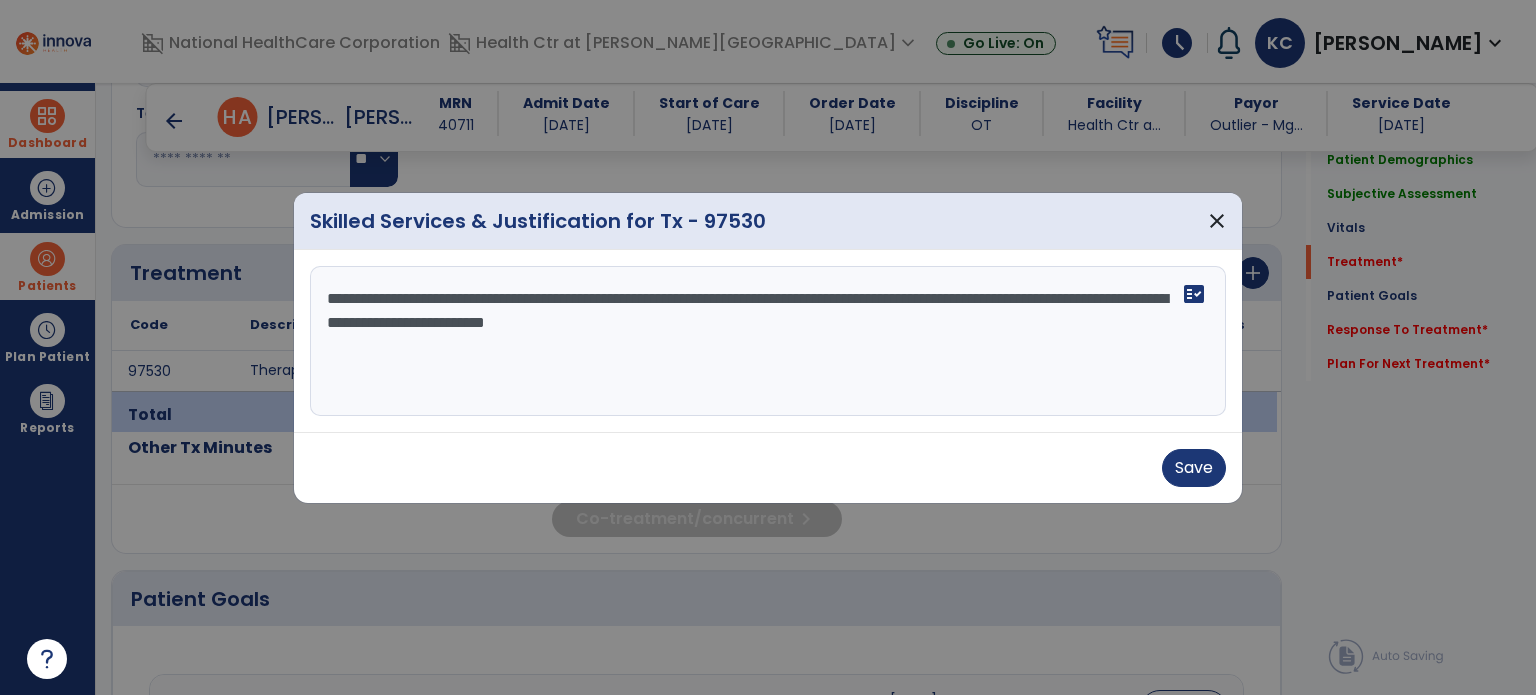 type on "**********" 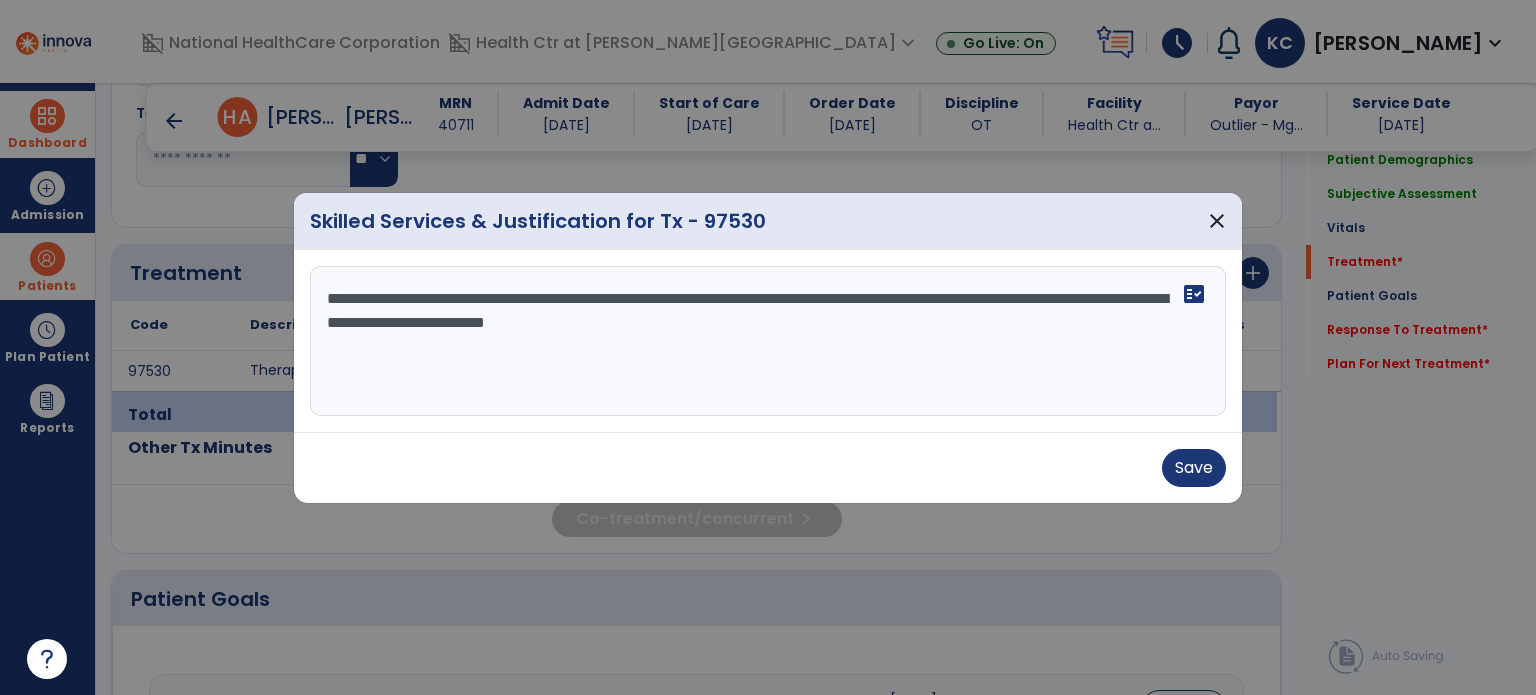 click on "Save" at bounding box center (768, 467) 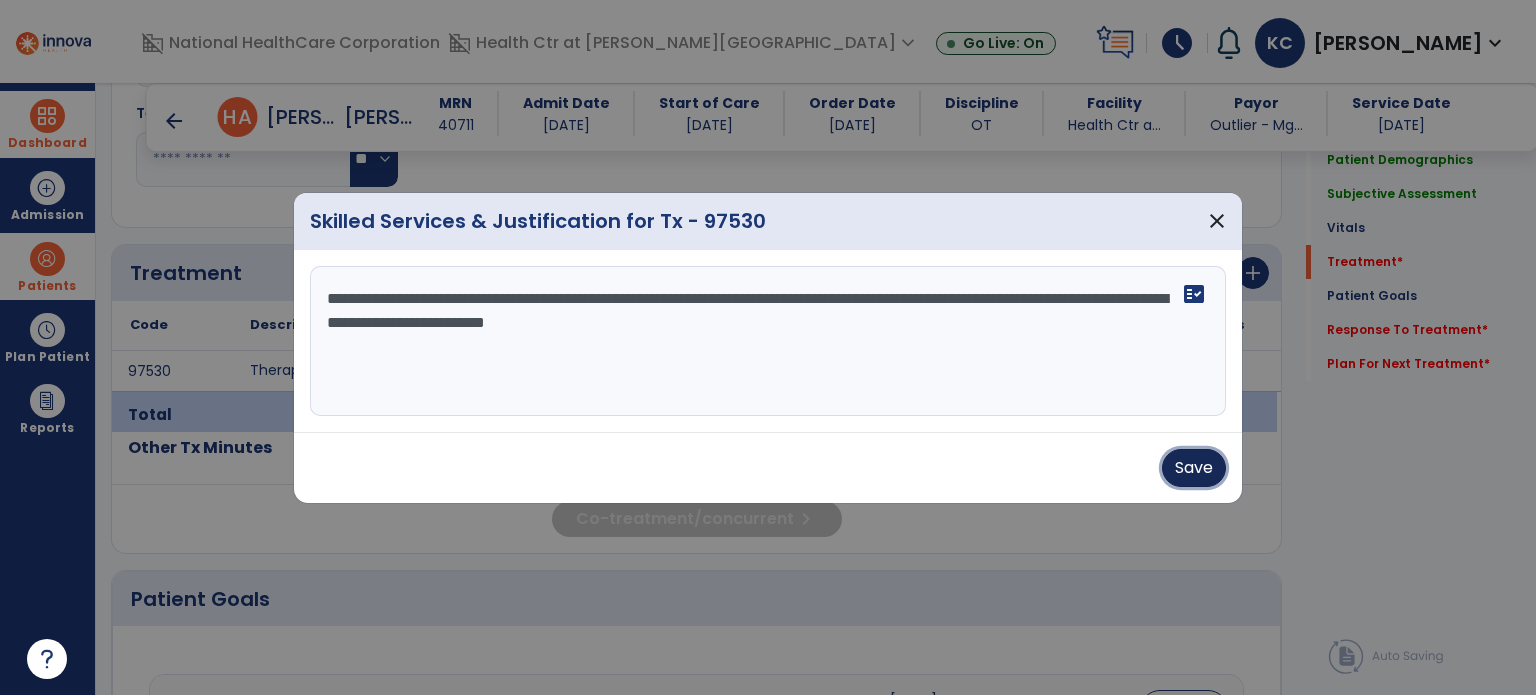 click on "Save" at bounding box center [1194, 468] 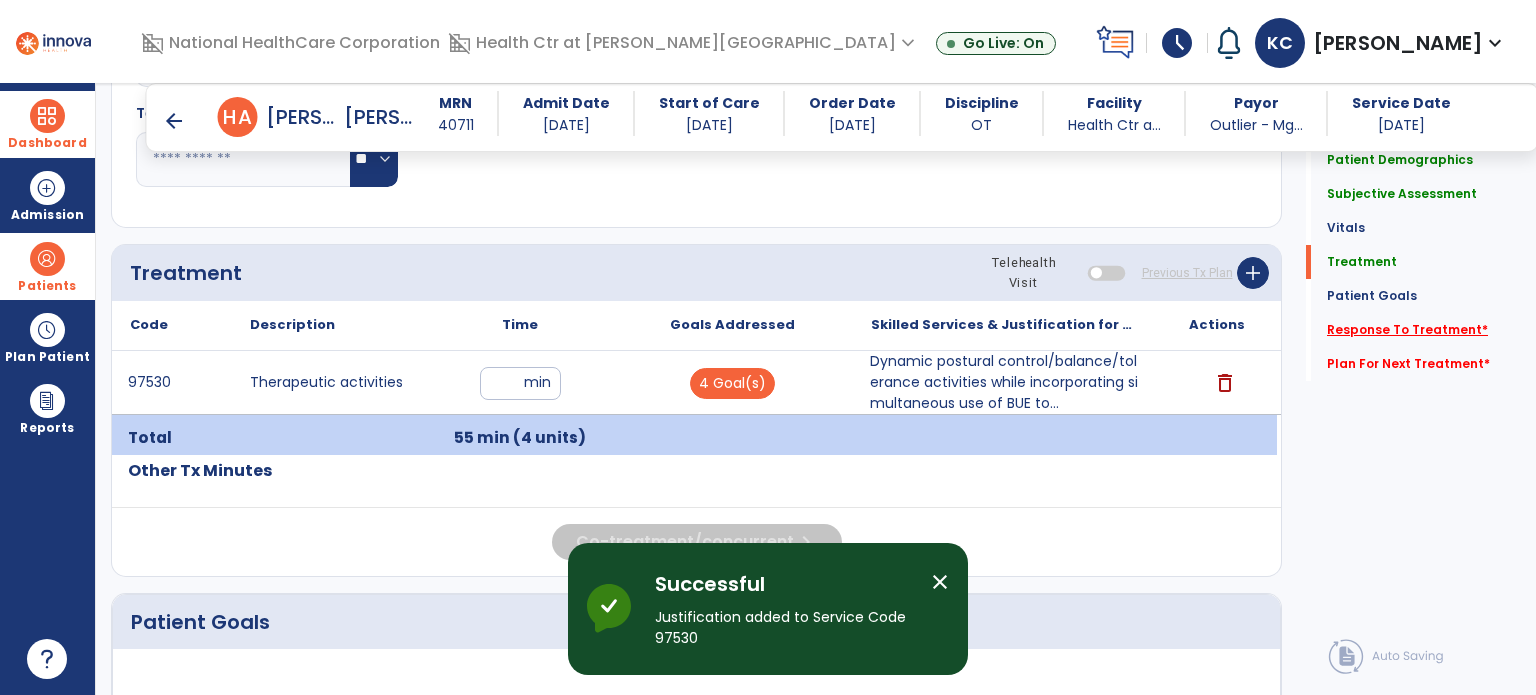 click on "Response To Treatment   *" 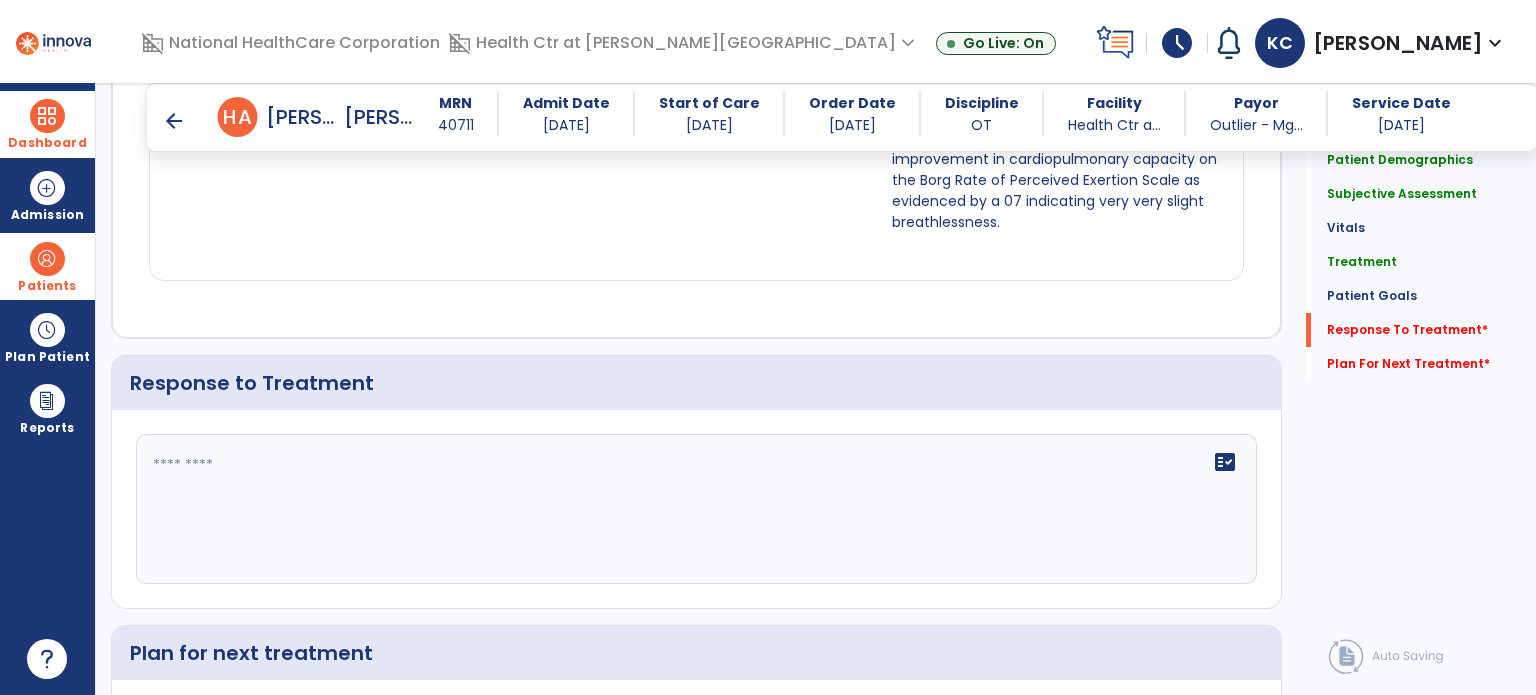 scroll, scrollTop: 2624, scrollLeft: 0, axis: vertical 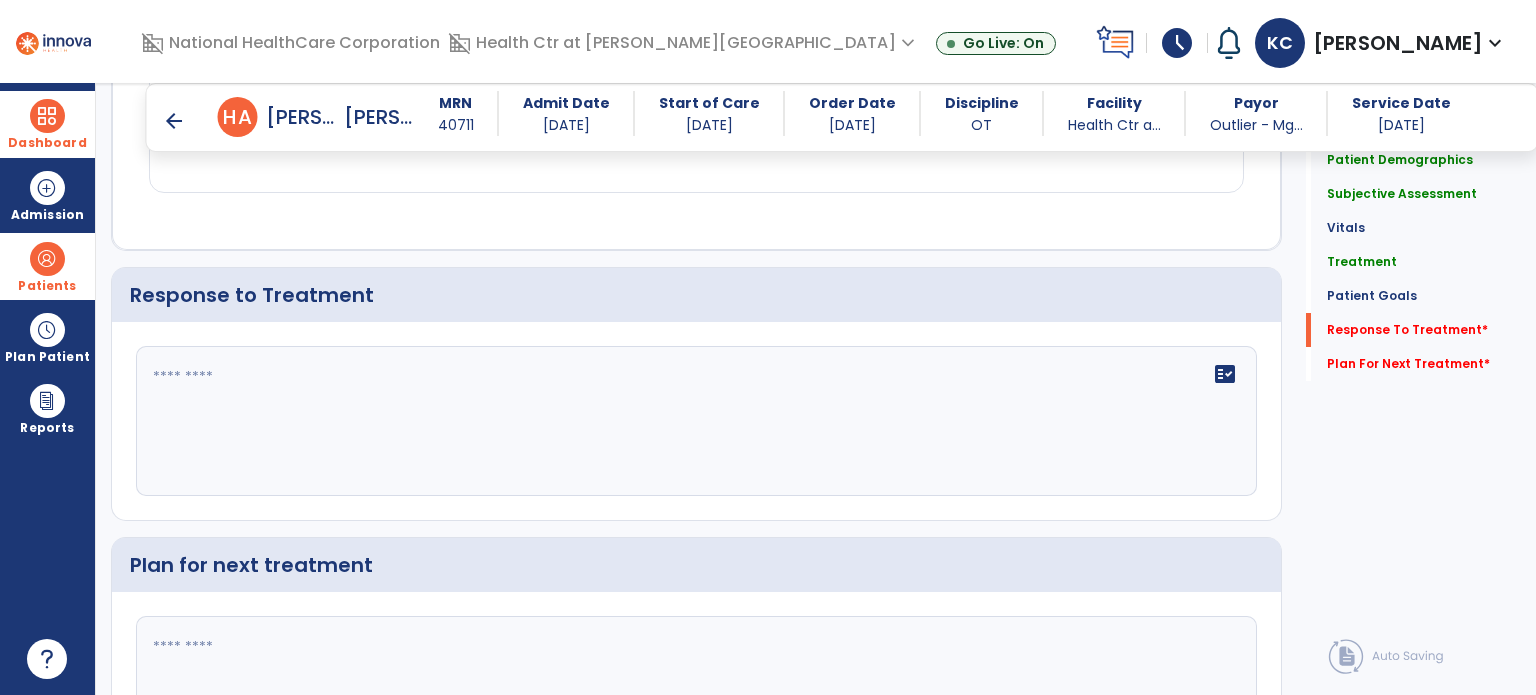 click 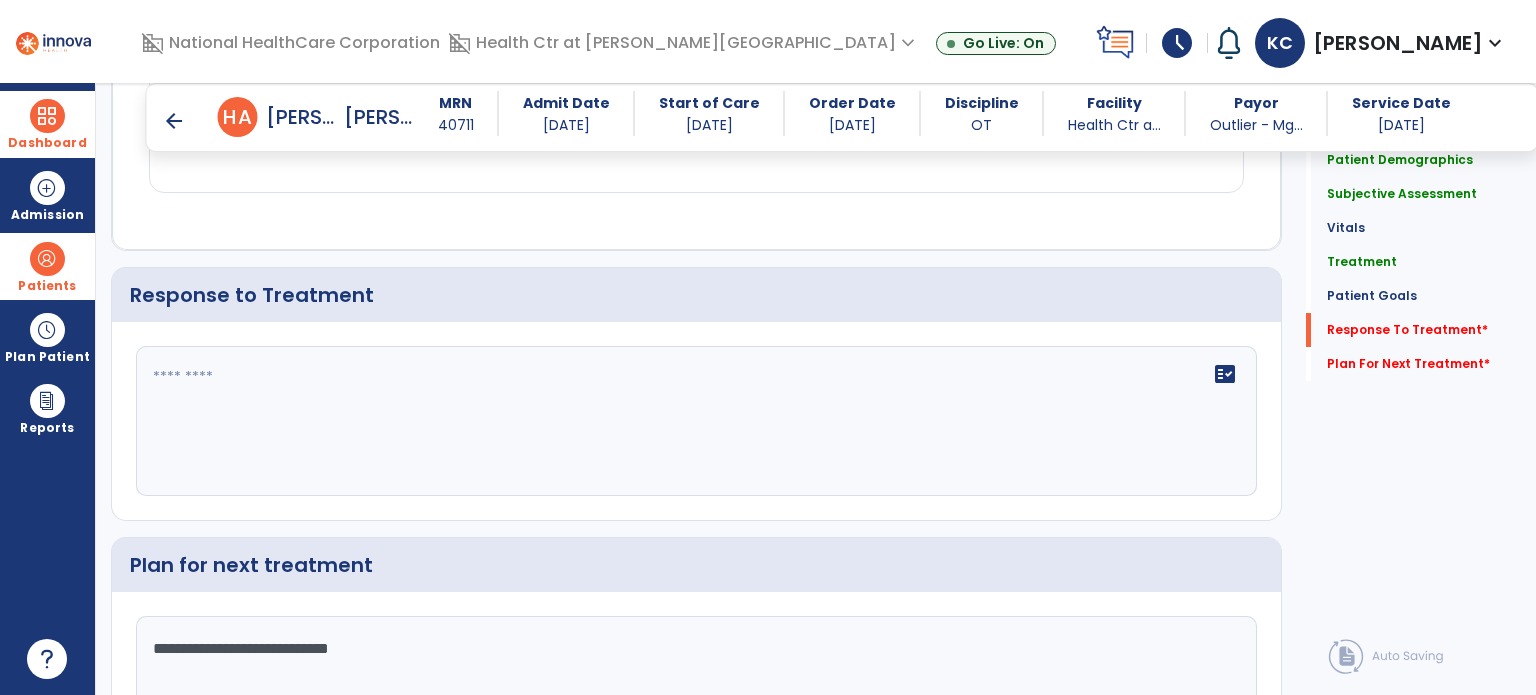 type on "**********" 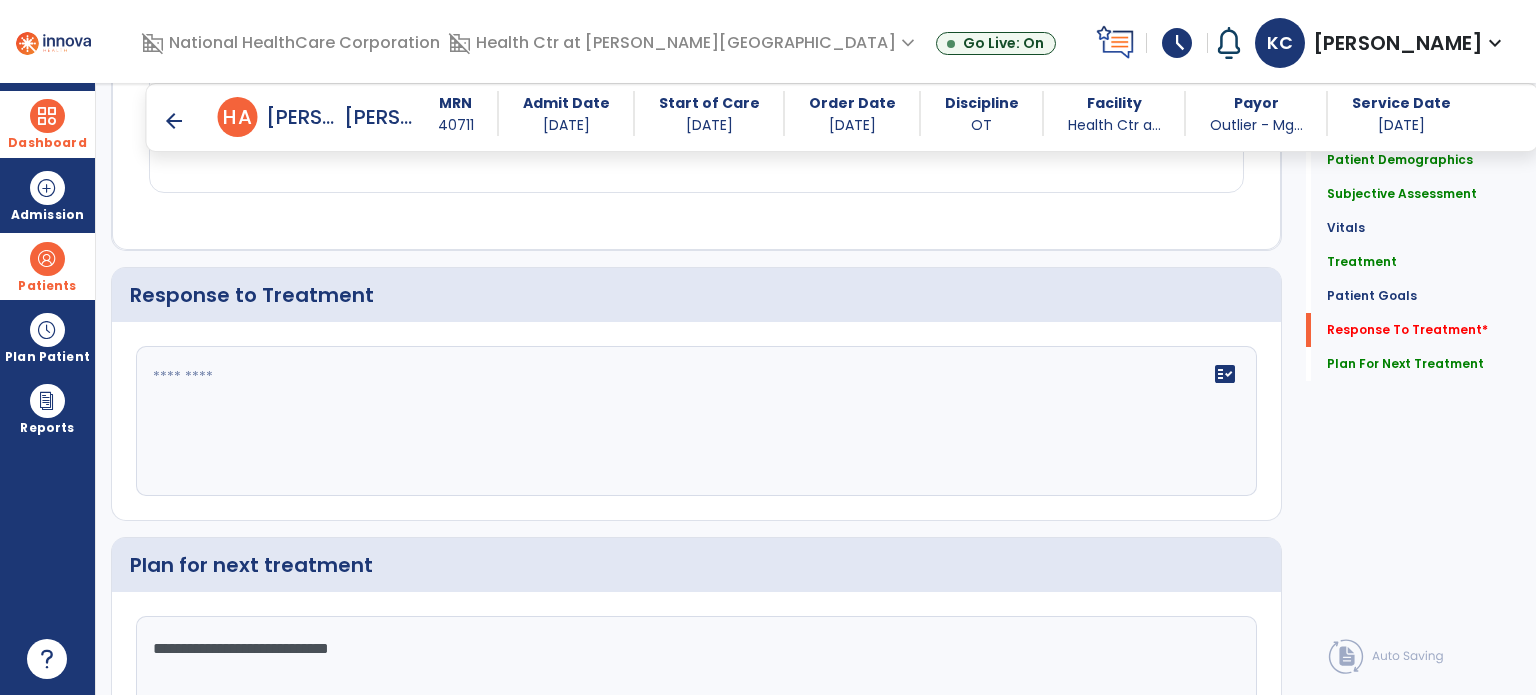 scroll, scrollTop: 2624, scrollLeft: 0, axis: vertical 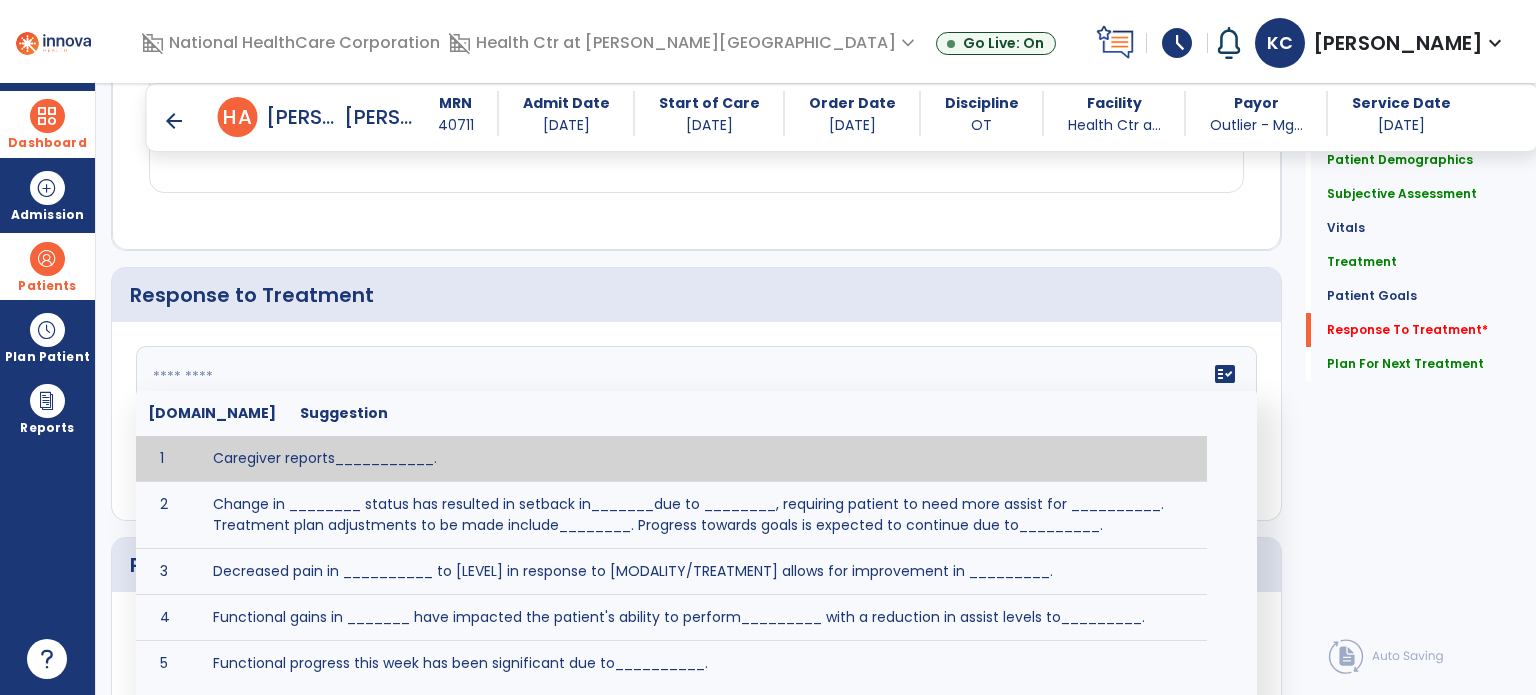 paste on "**********" 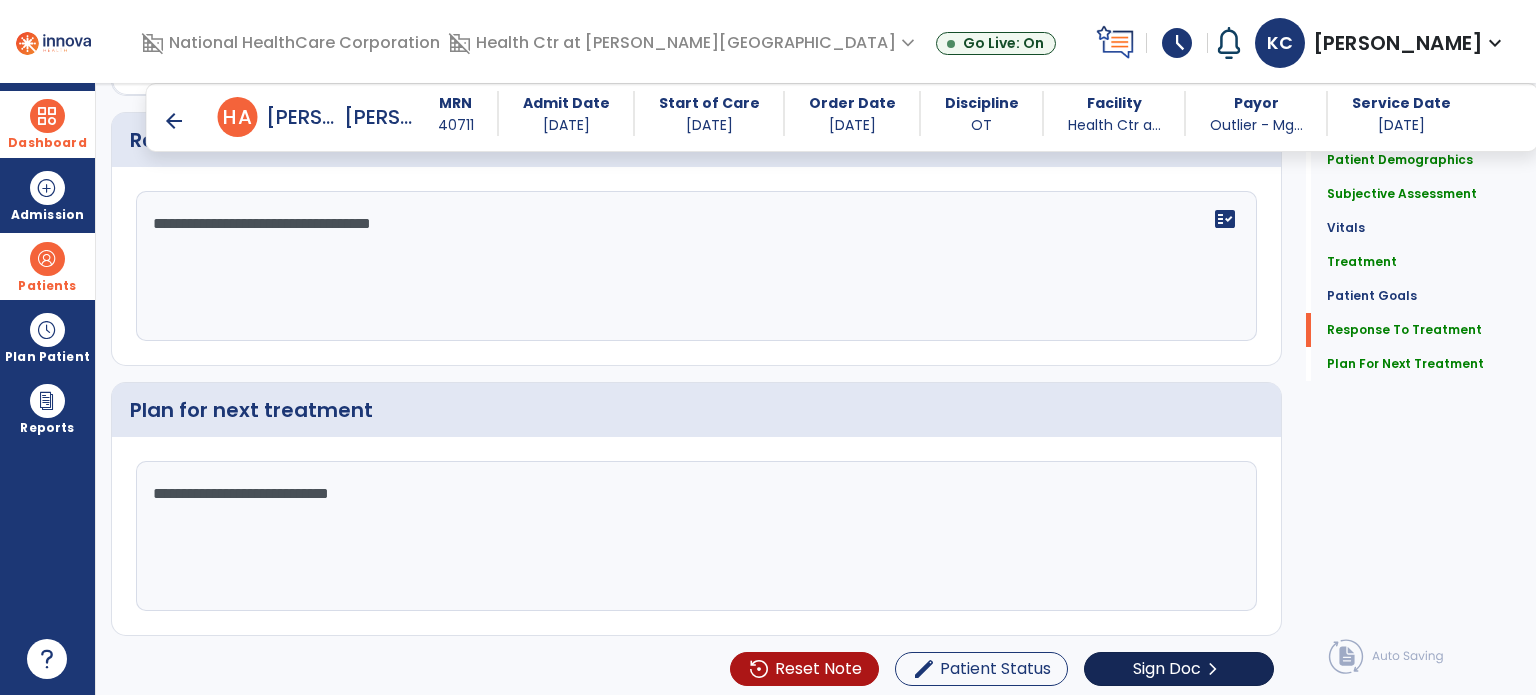 scroll, scrollTop: 2780, scrollLeft: 0, axis: vertical 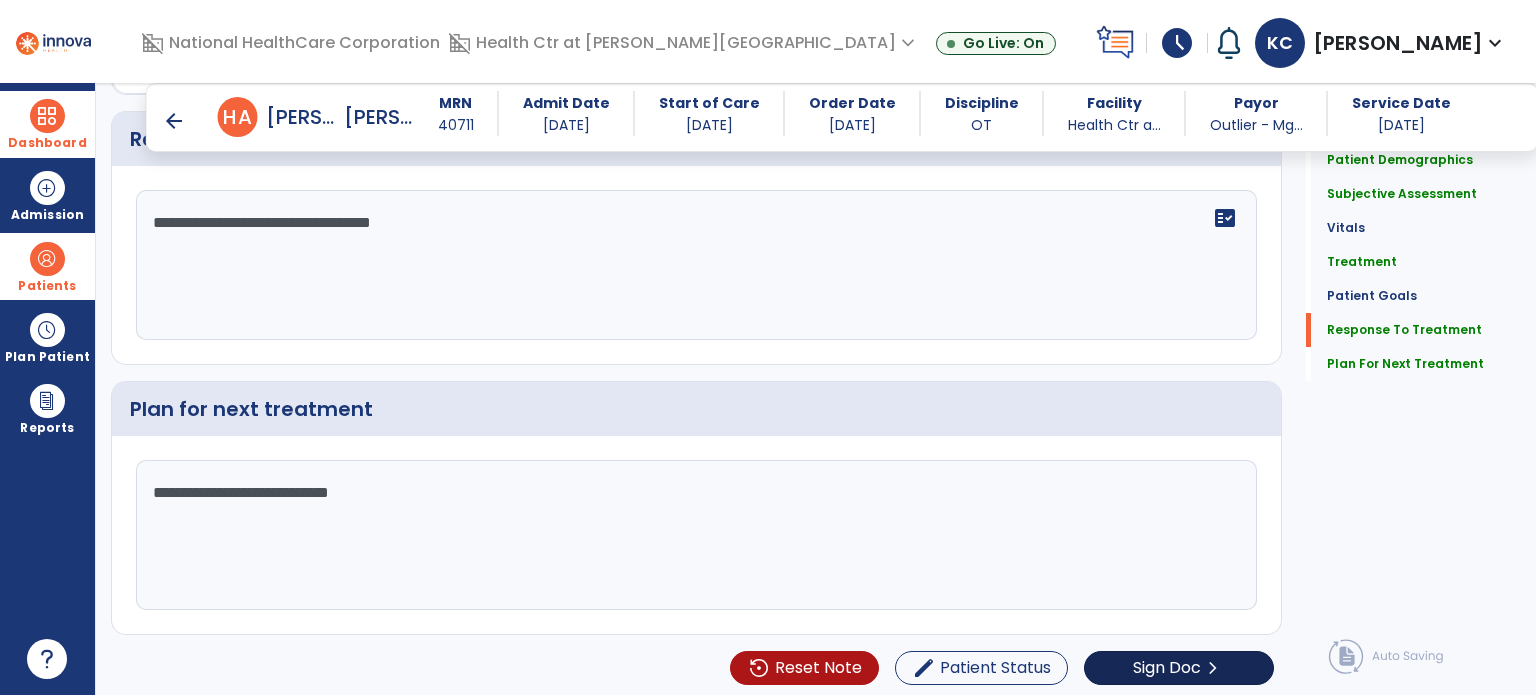 type on "**********" 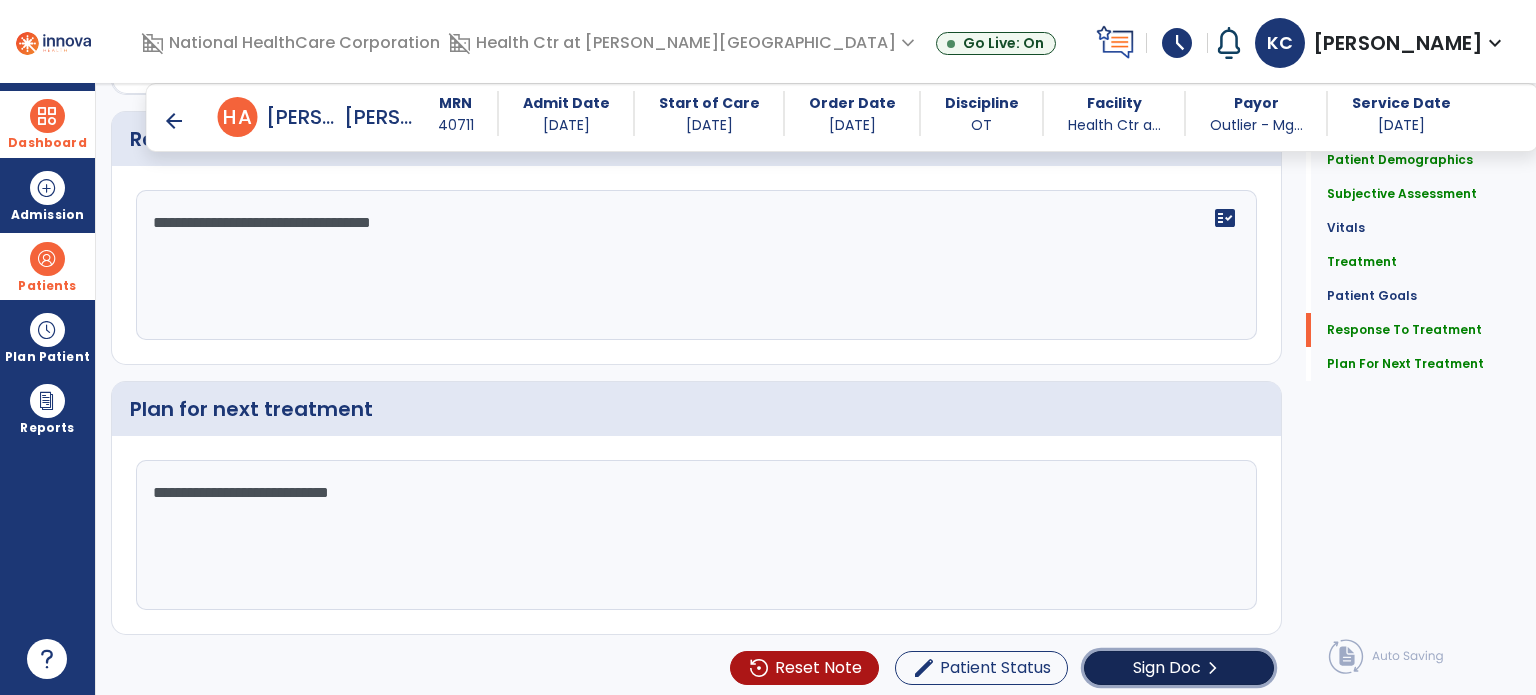 click on "Sign Doc" 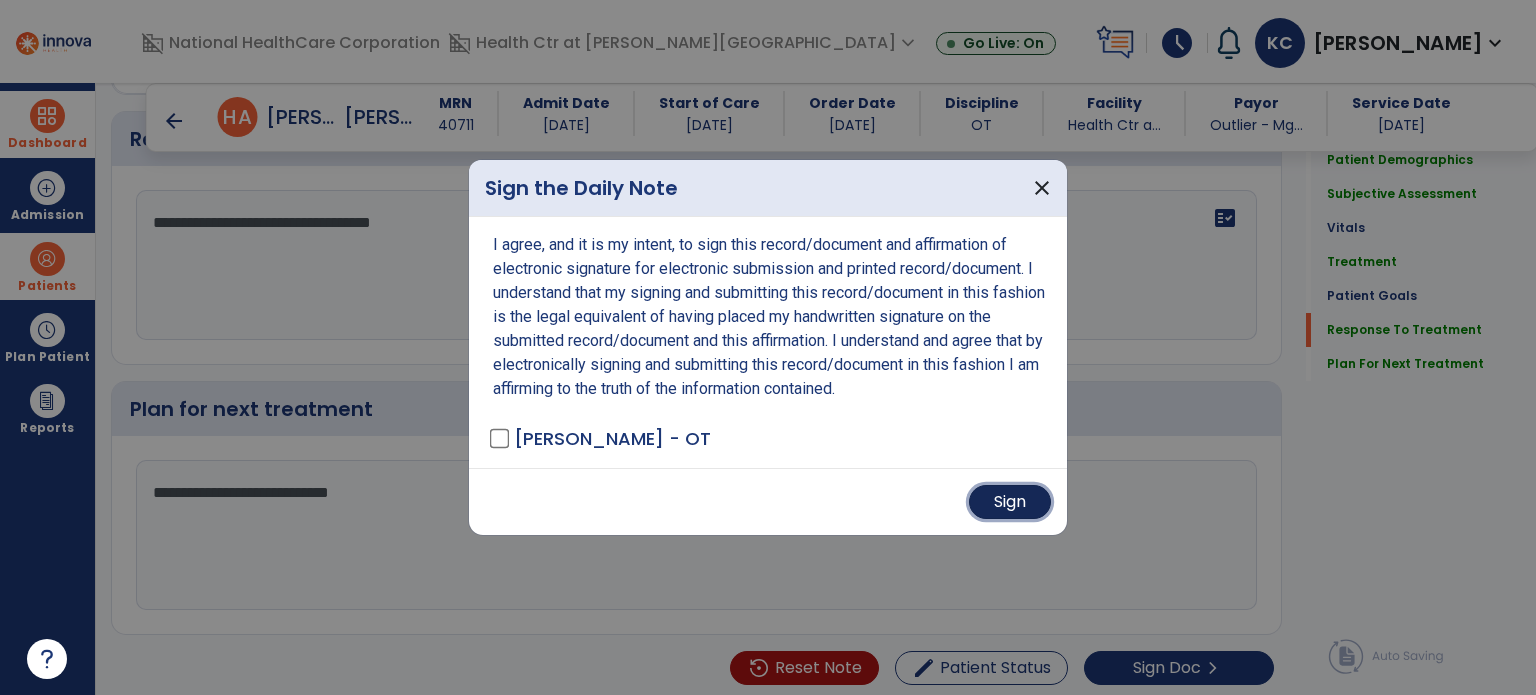 click on "Sign" at bounding box center [1010, 502] 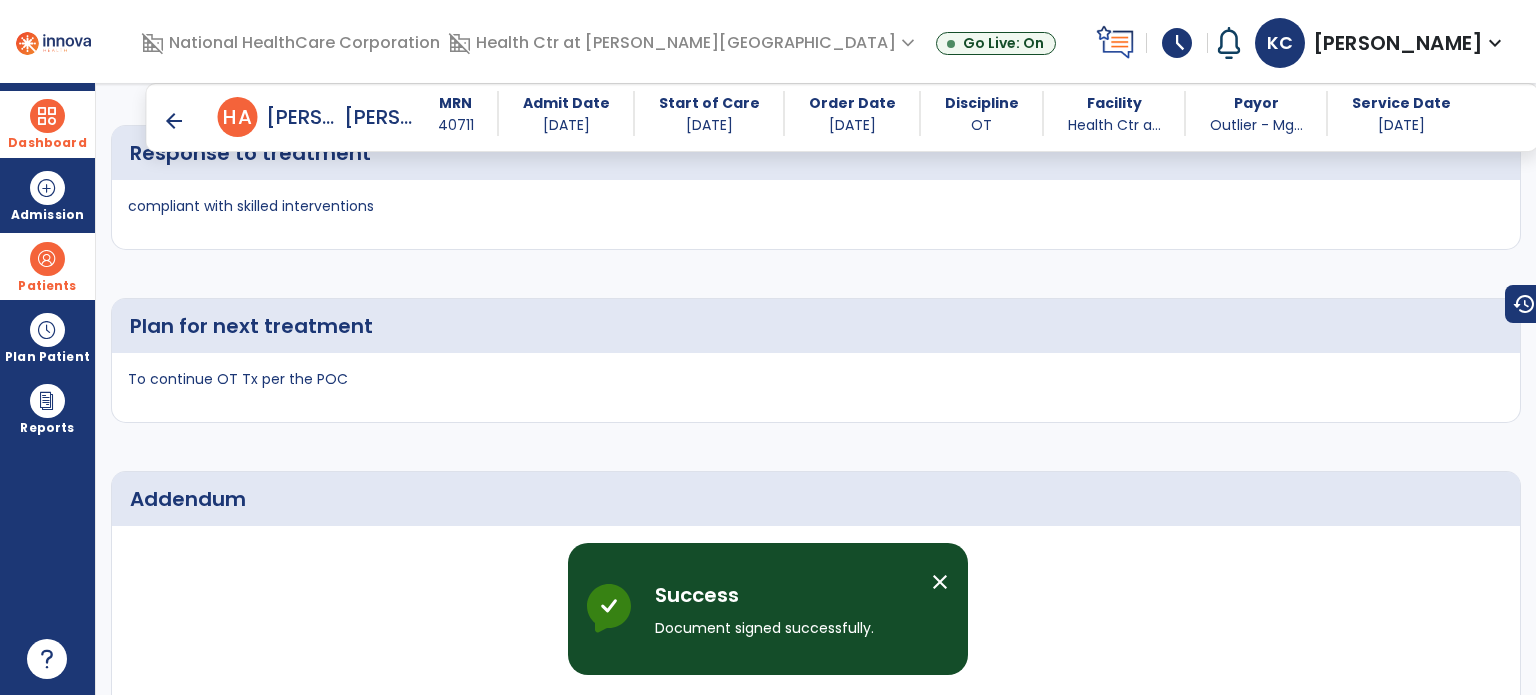 scroll, scrollTop: 4041, scrollLeft: 0, axis: vertical 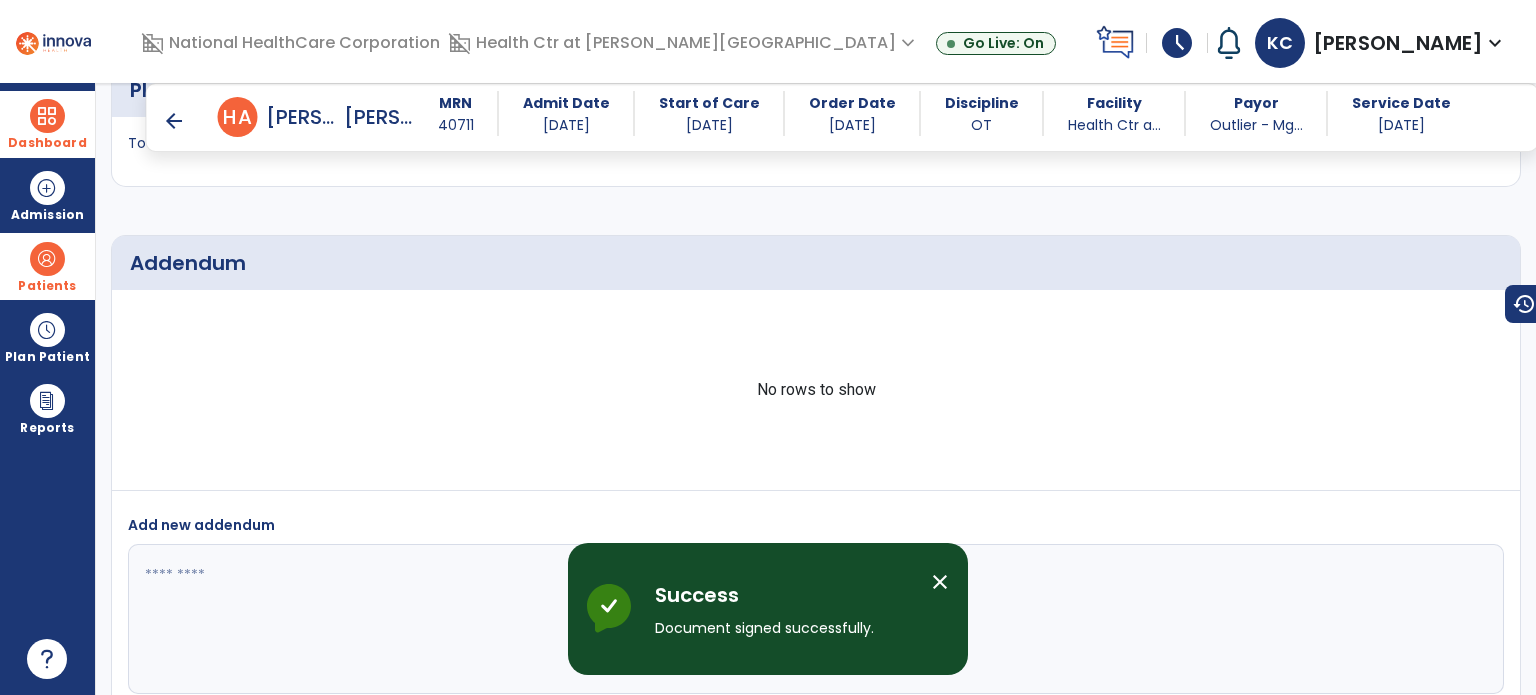 click on "arrow_back" at bounding box center (174, 121) 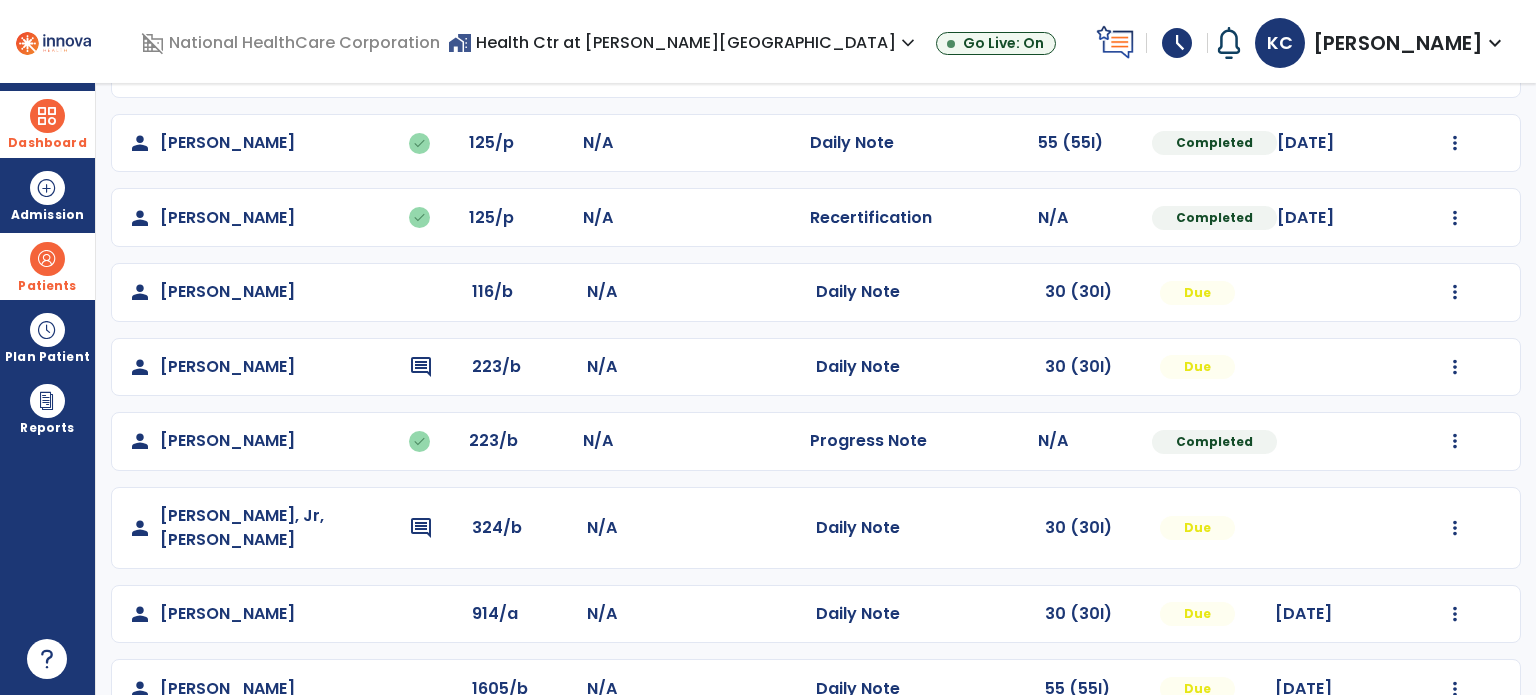 scroll, scrollTop: 400, scrollLeft: 0, axis: vertical 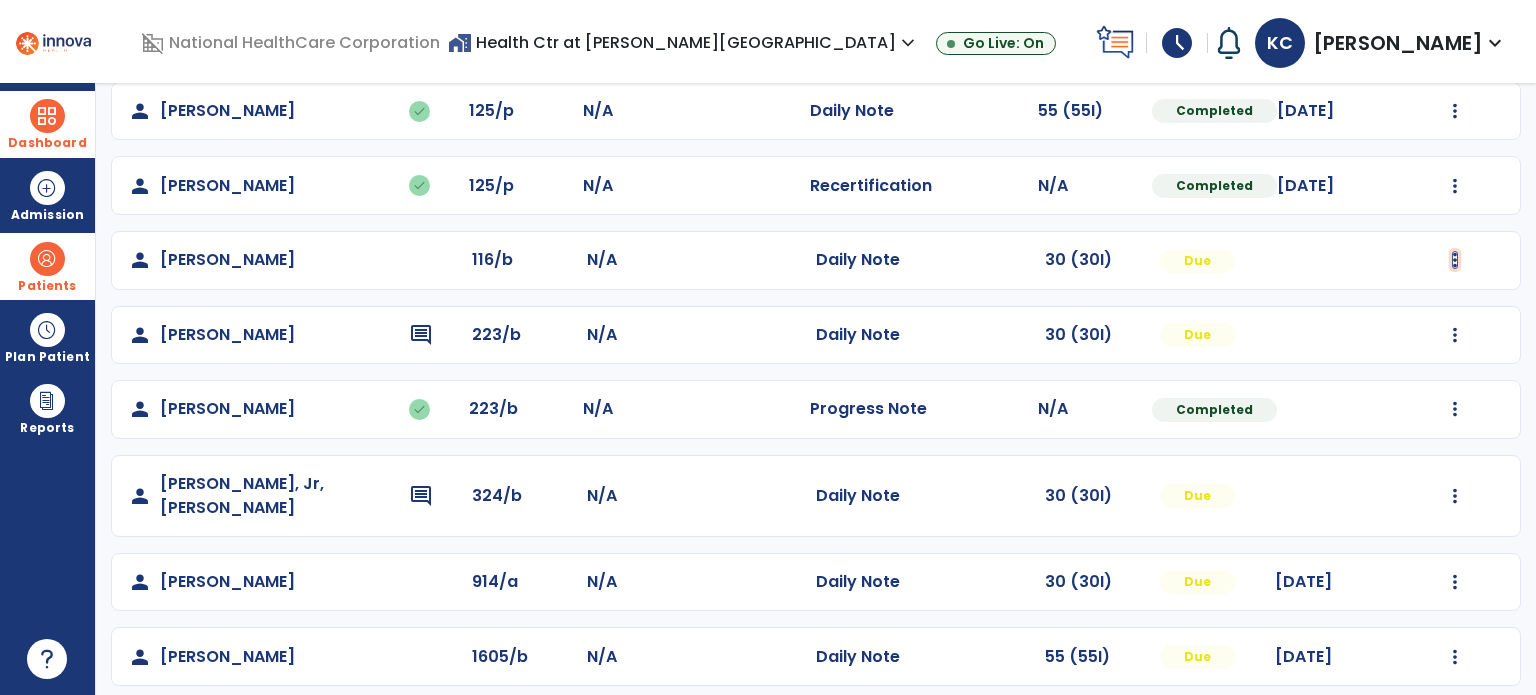click at bounding box center [1455, -38] 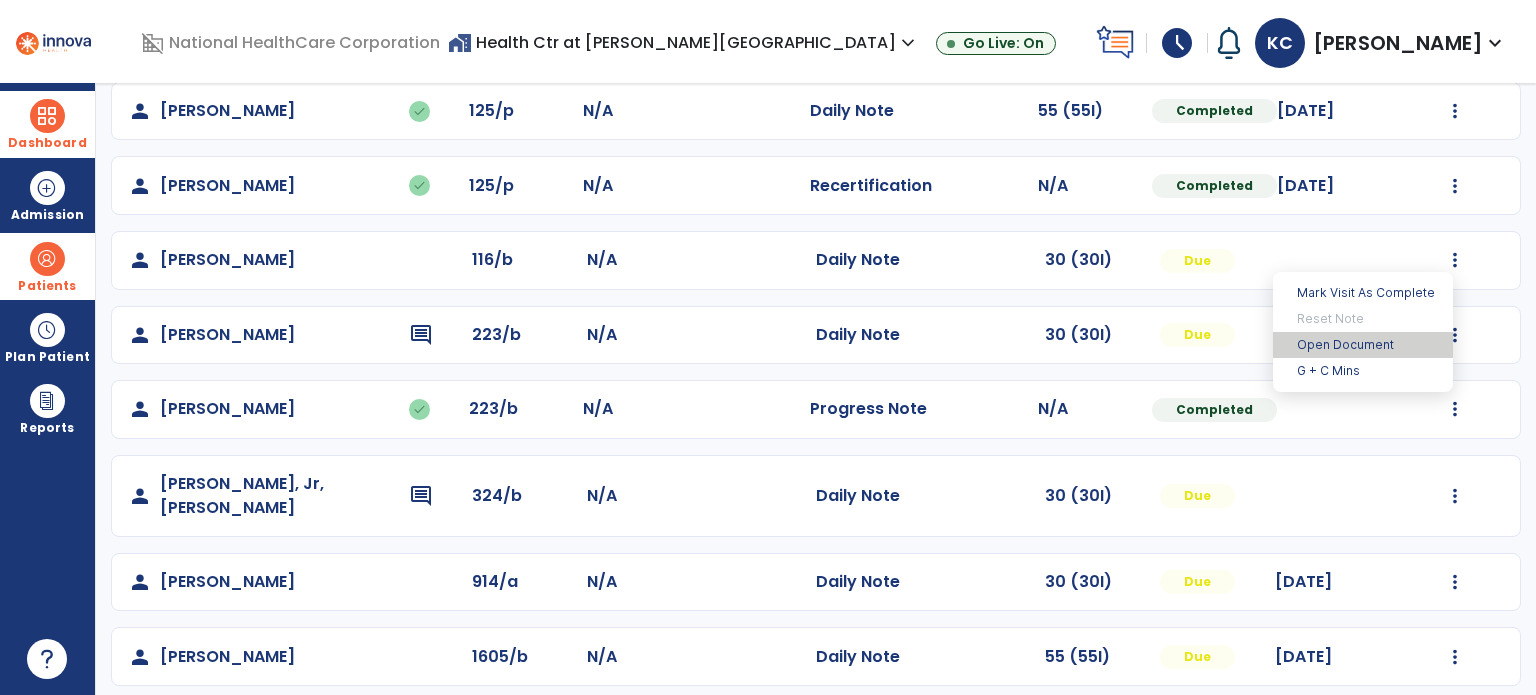 click on "Open Document" at bounding box center [1363, 345] 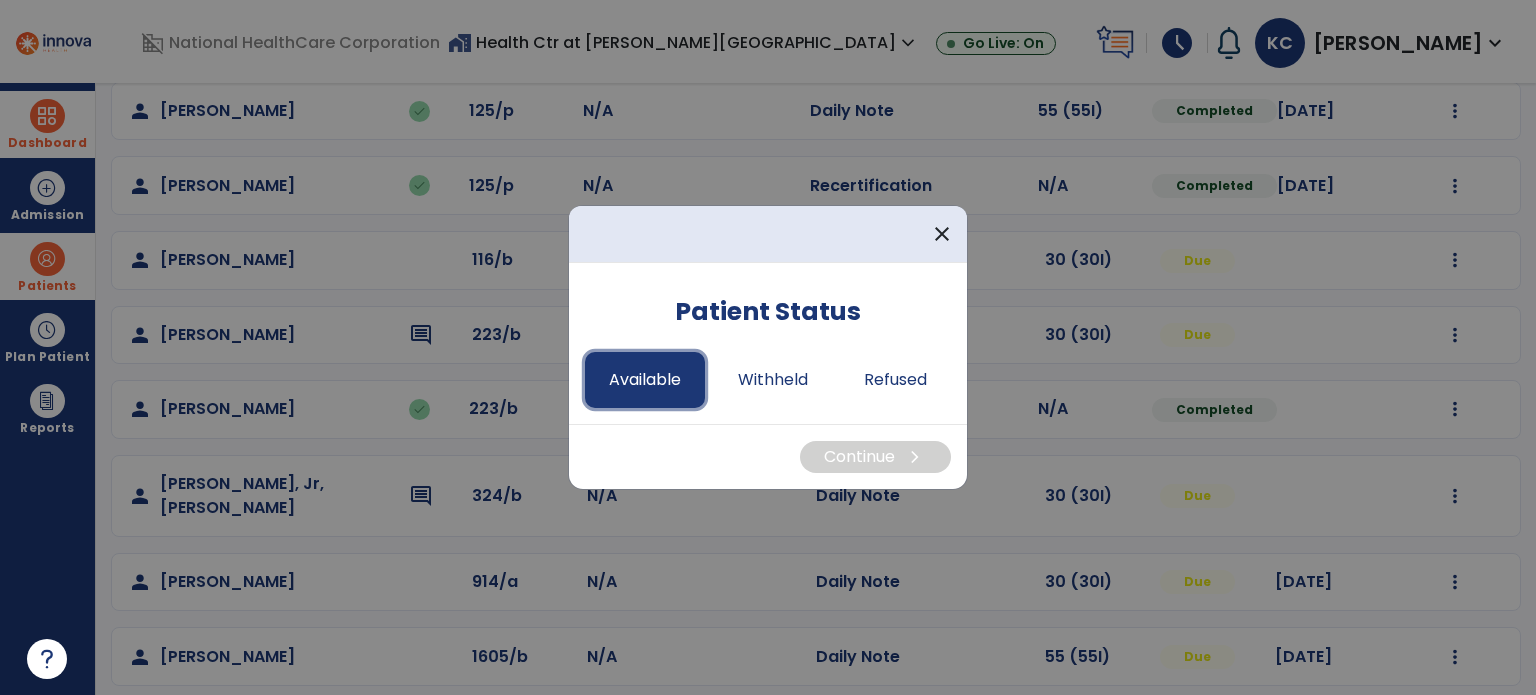 drag, startPoint x: 622, startPoint y: 374, endPoint x: 636, endPoint y: 384, distance: 17.20465 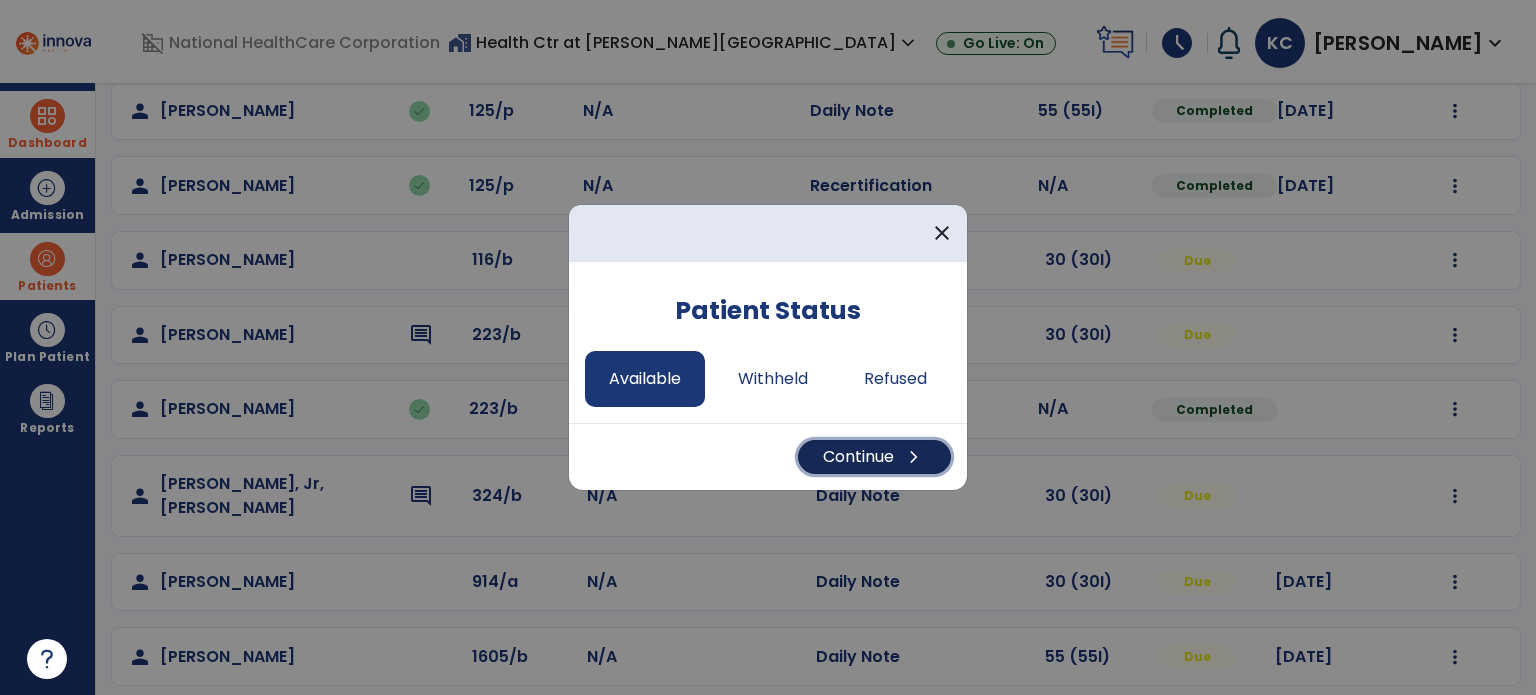 click on "Continue   chevron_right" at bounding box center (874, 457) 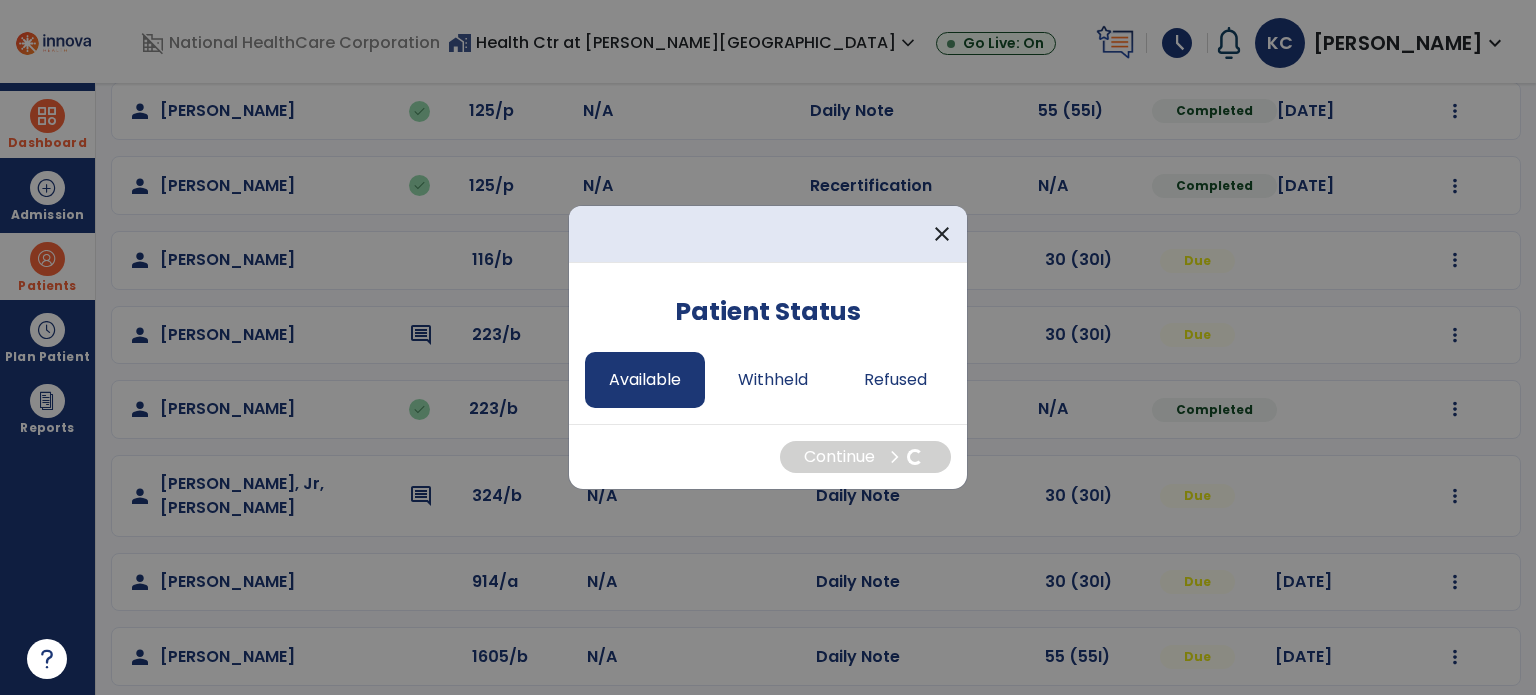 select on "*" 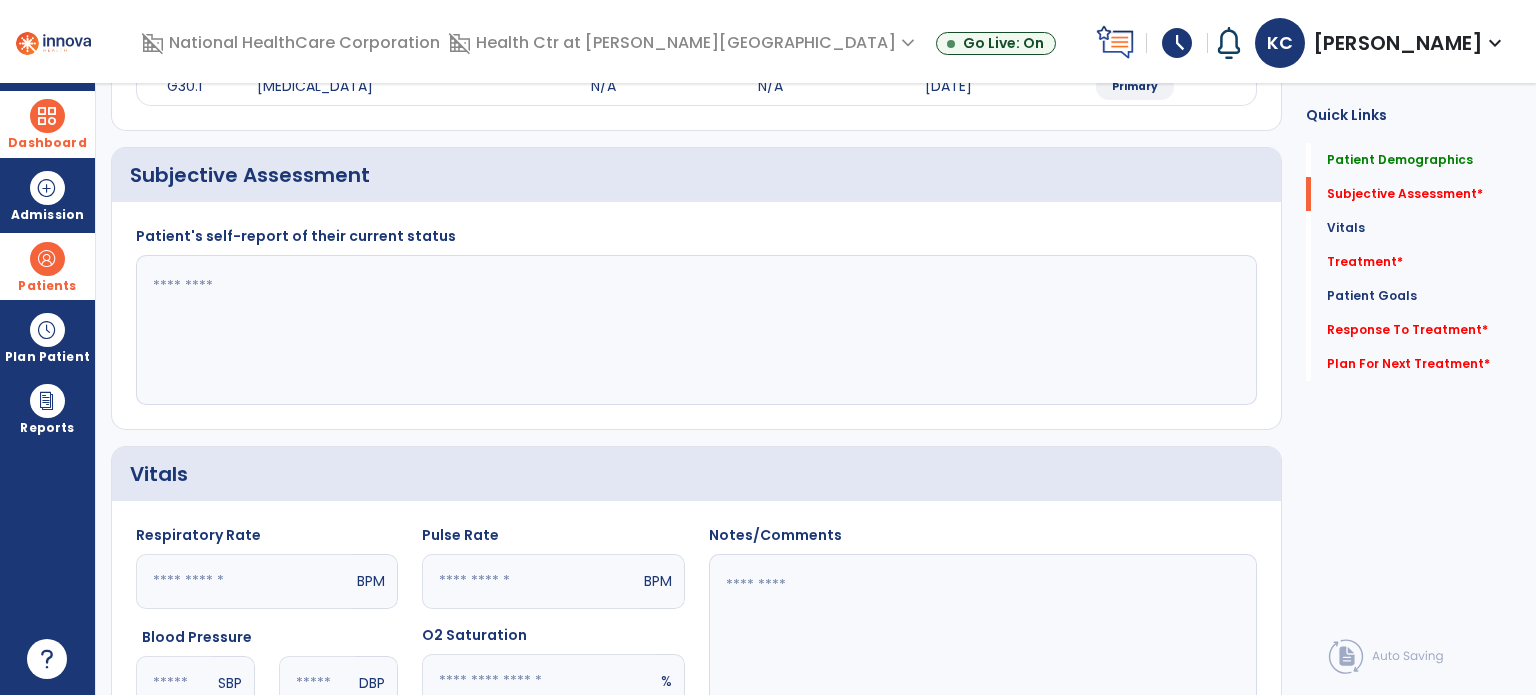 click 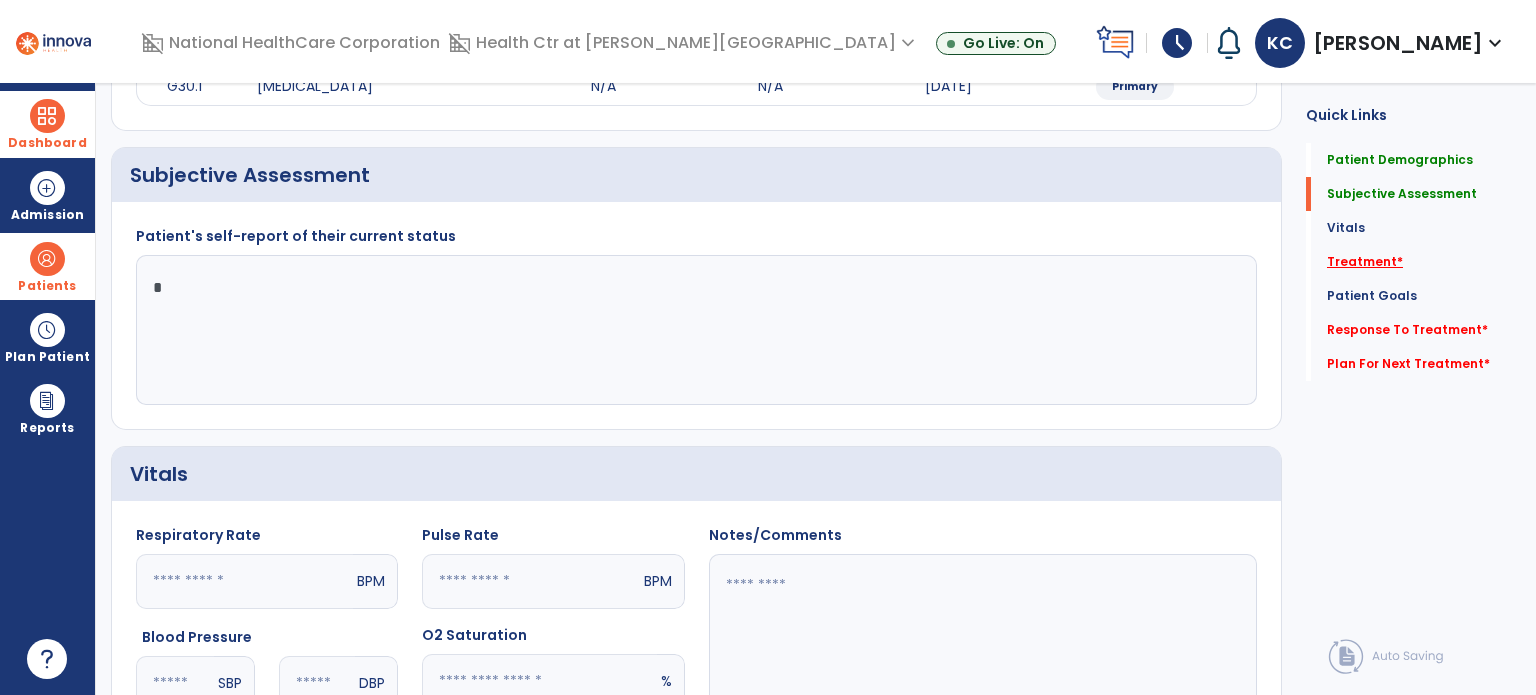 type on "*" 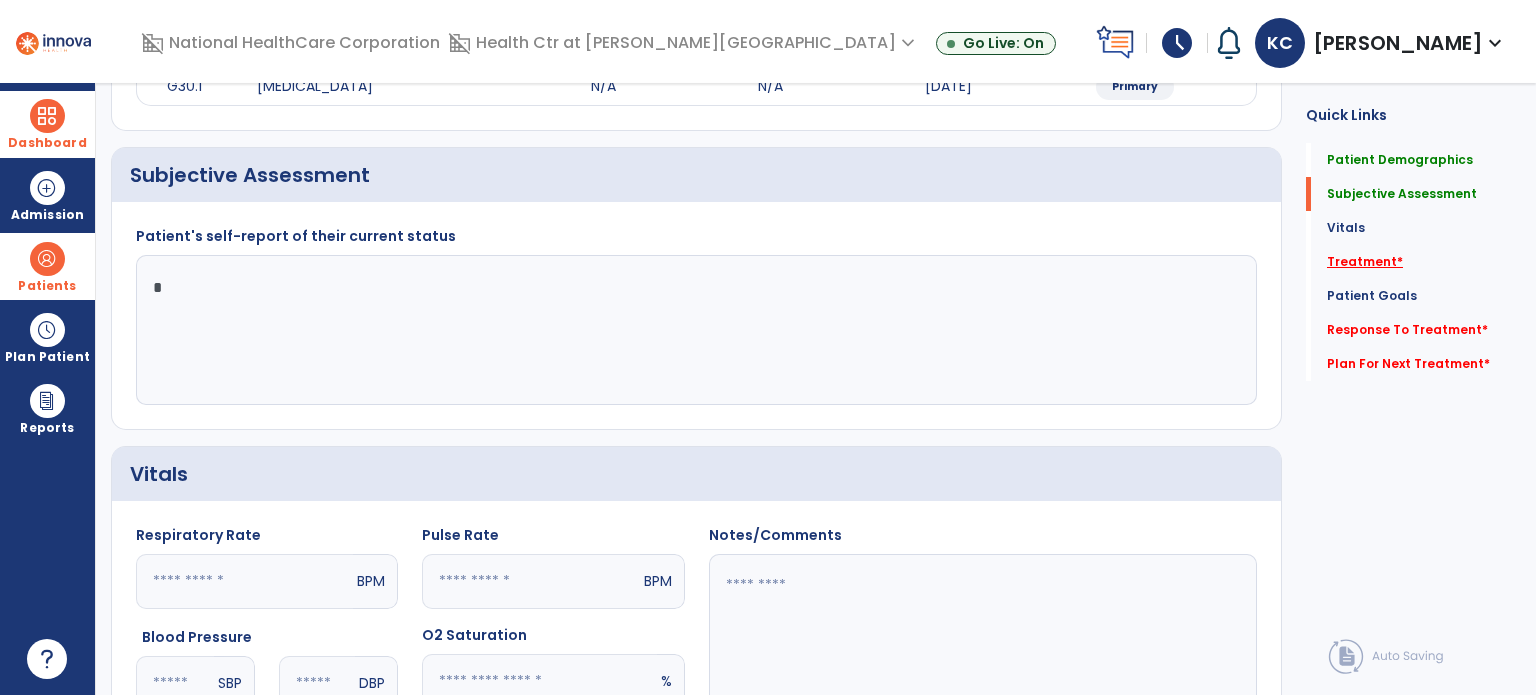 click on "Treatment   *" 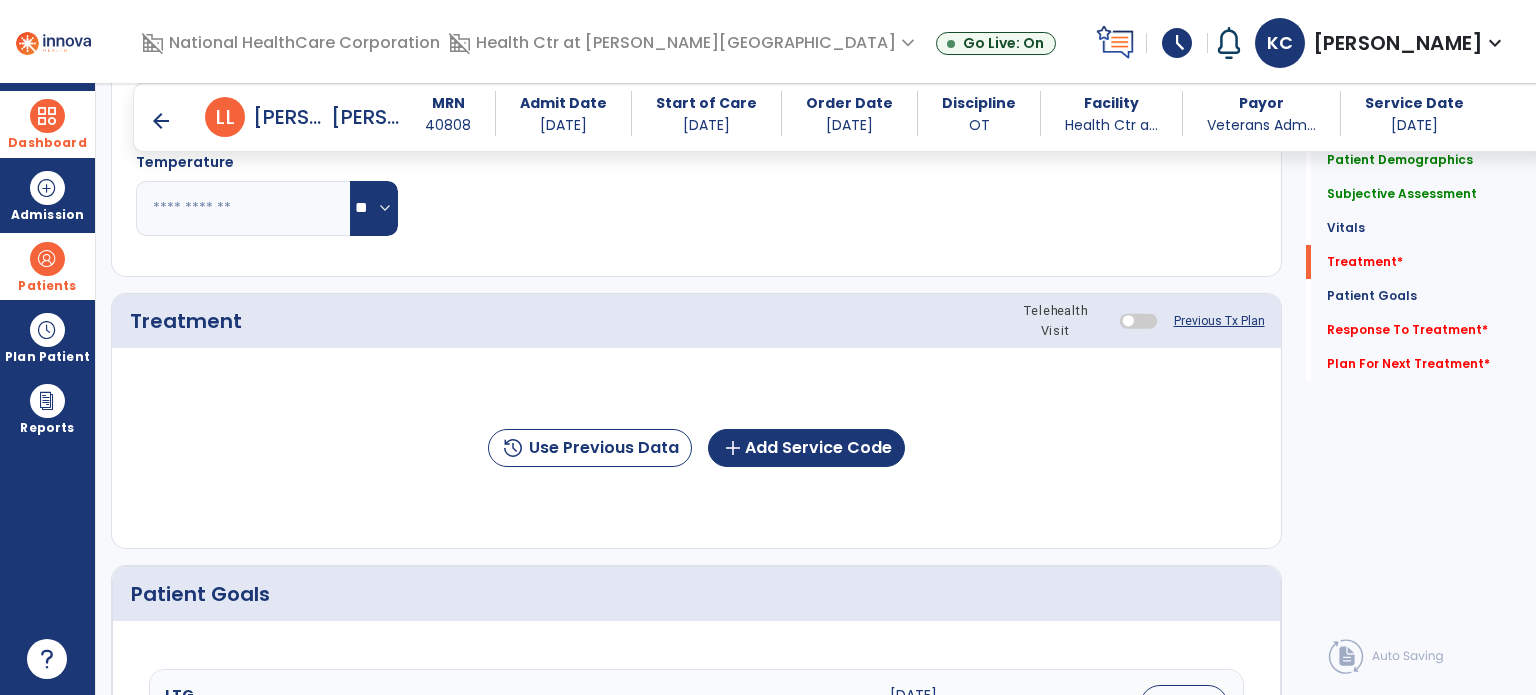 scroll, scrollTop: 1005, scrollLeft: 0, axis: vertical 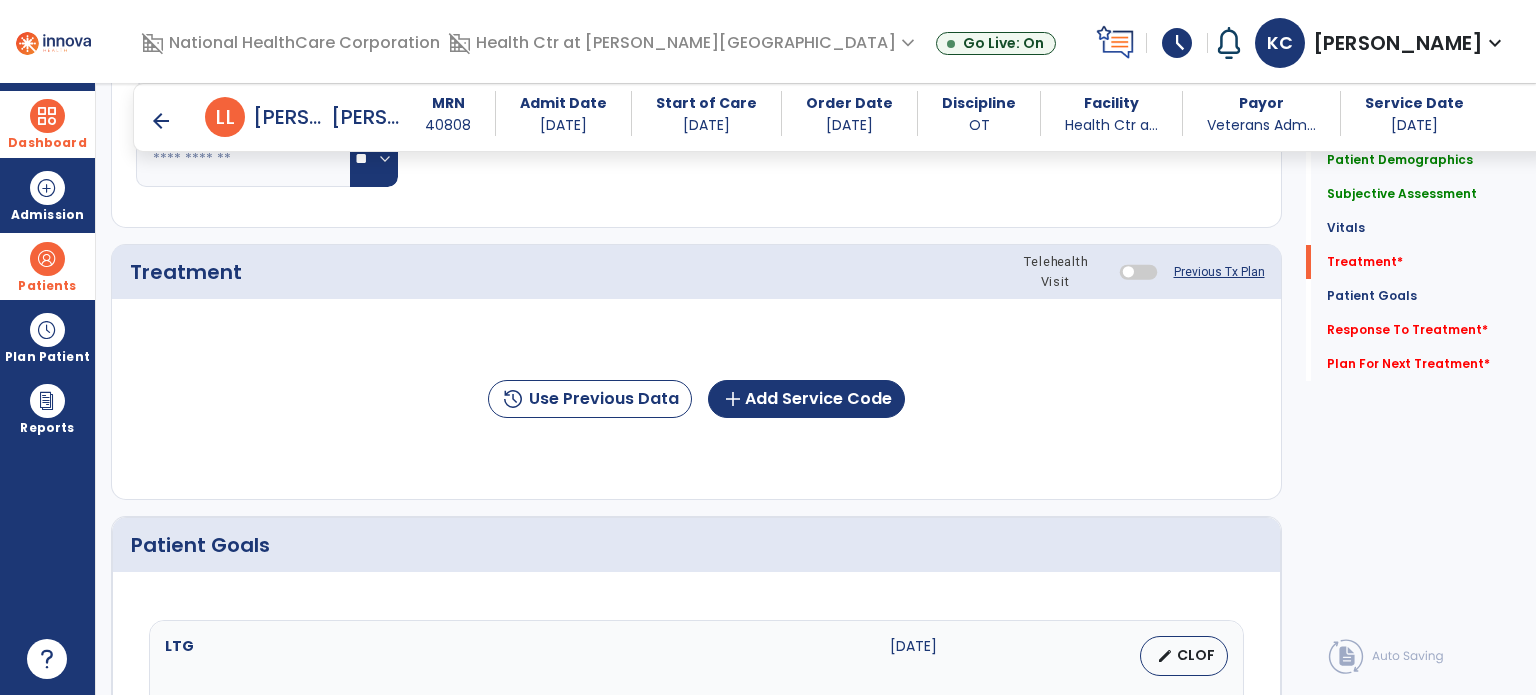 click on "history  Use Previous Data  add  Add Service Code" 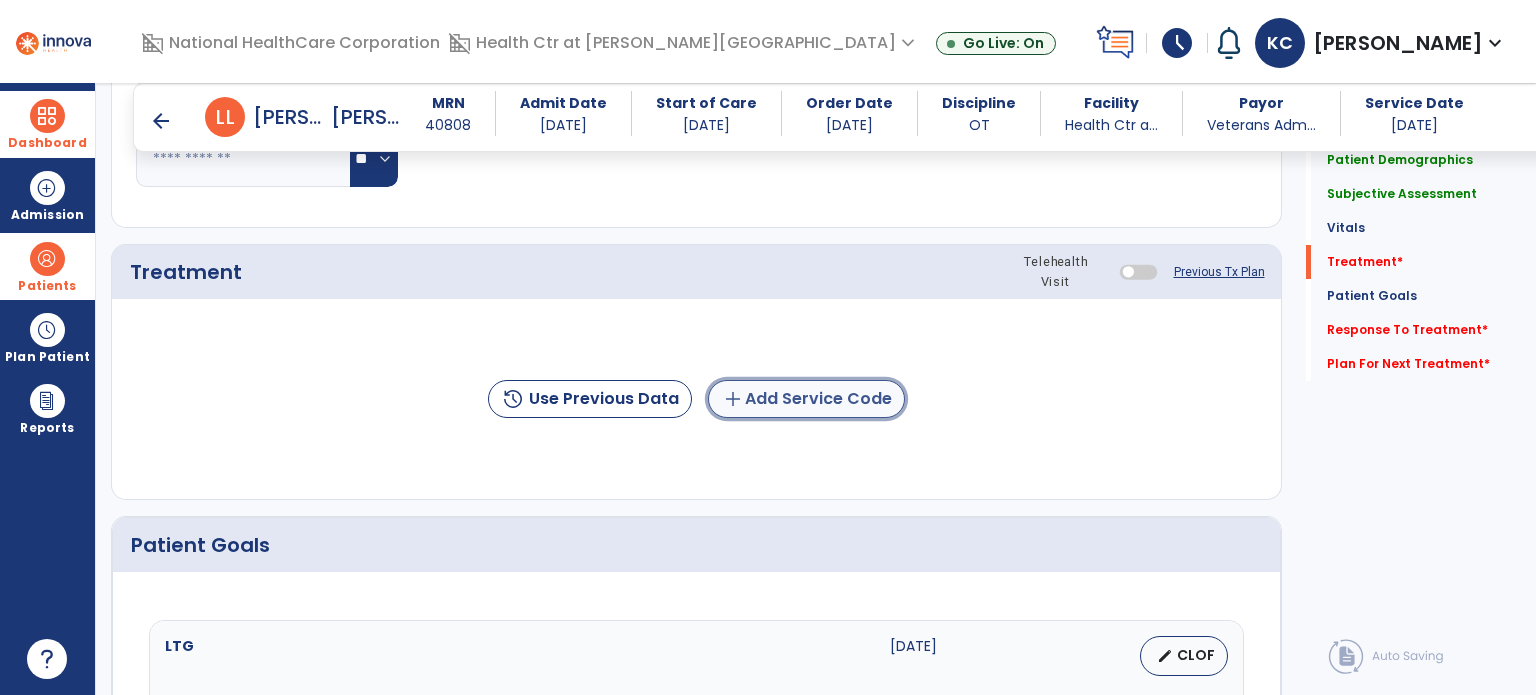 click on "add" 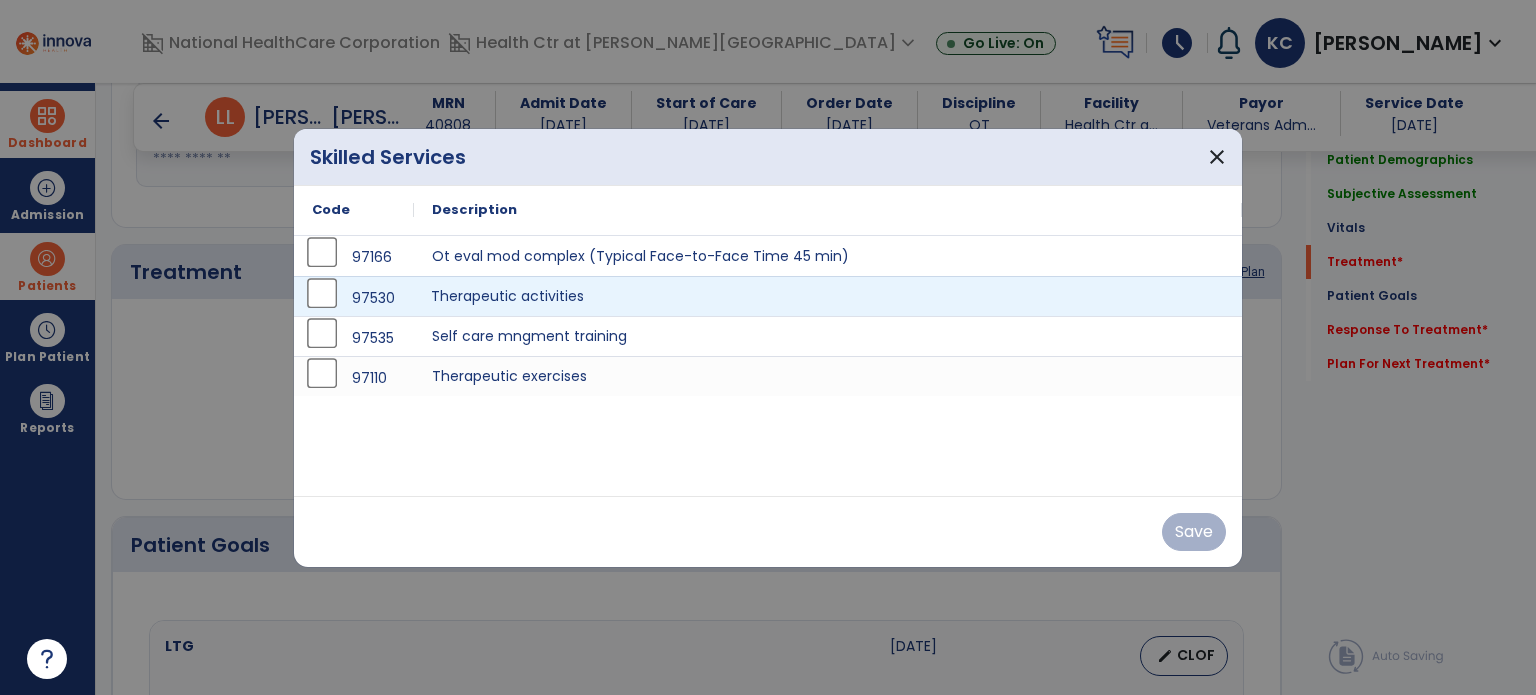 click on "Therapeutic activities" at bounding box center [828, 296] 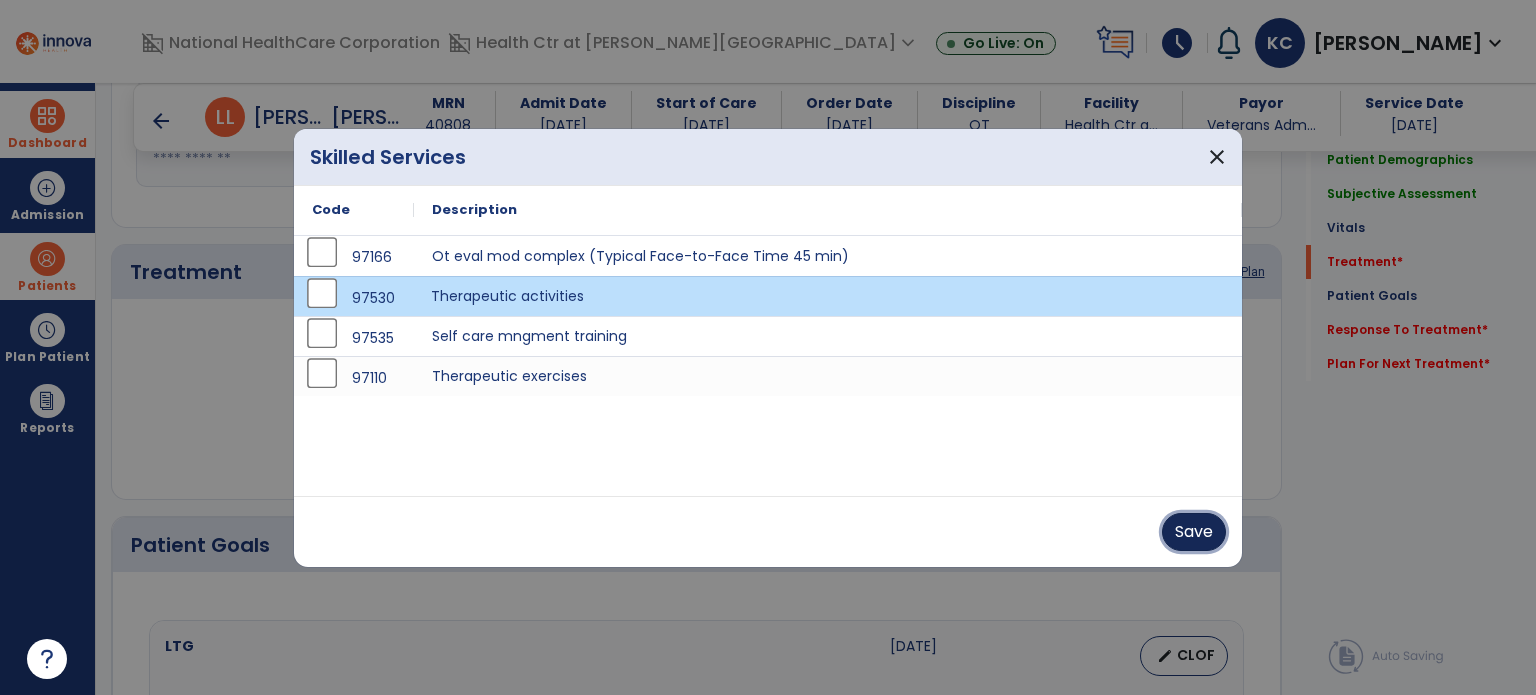click on "Save" at bounding box center [1194, 532] 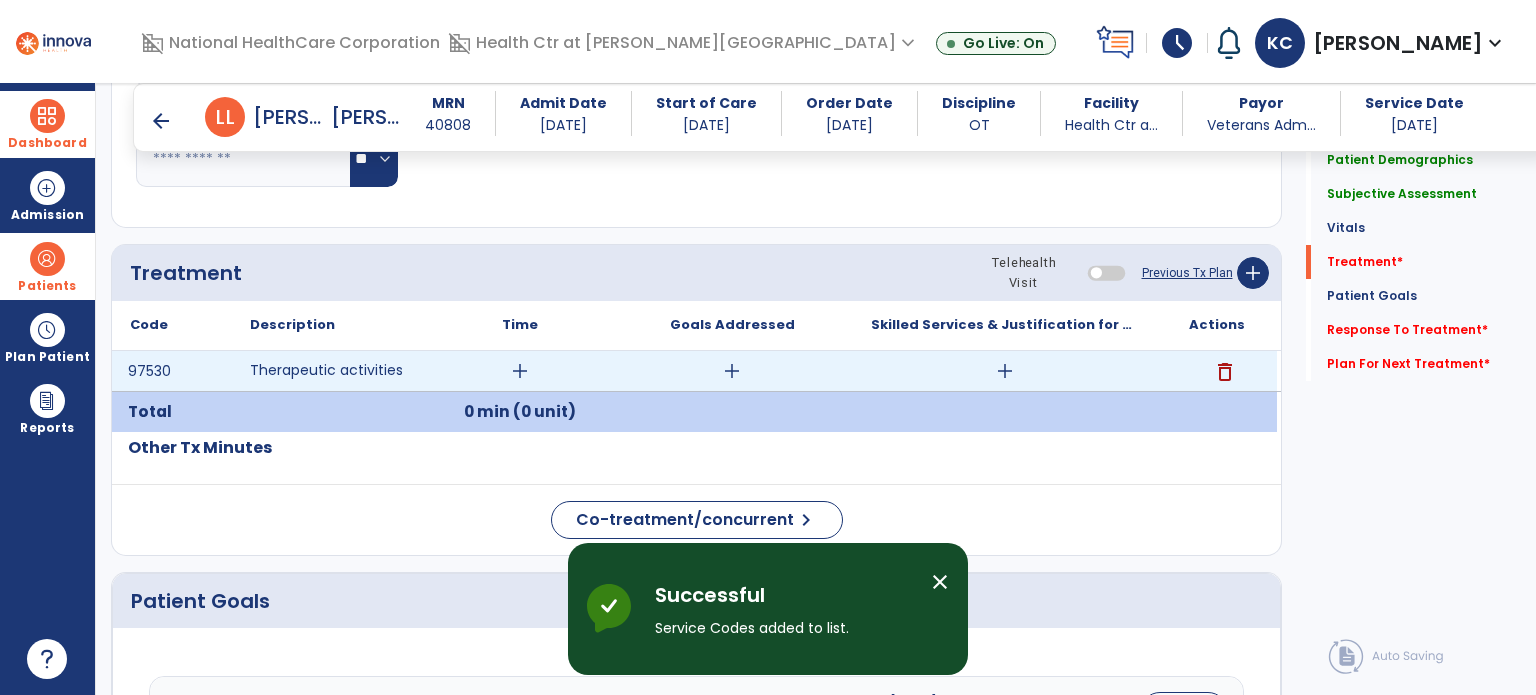 click on "add" at bounding box center (520, 371) 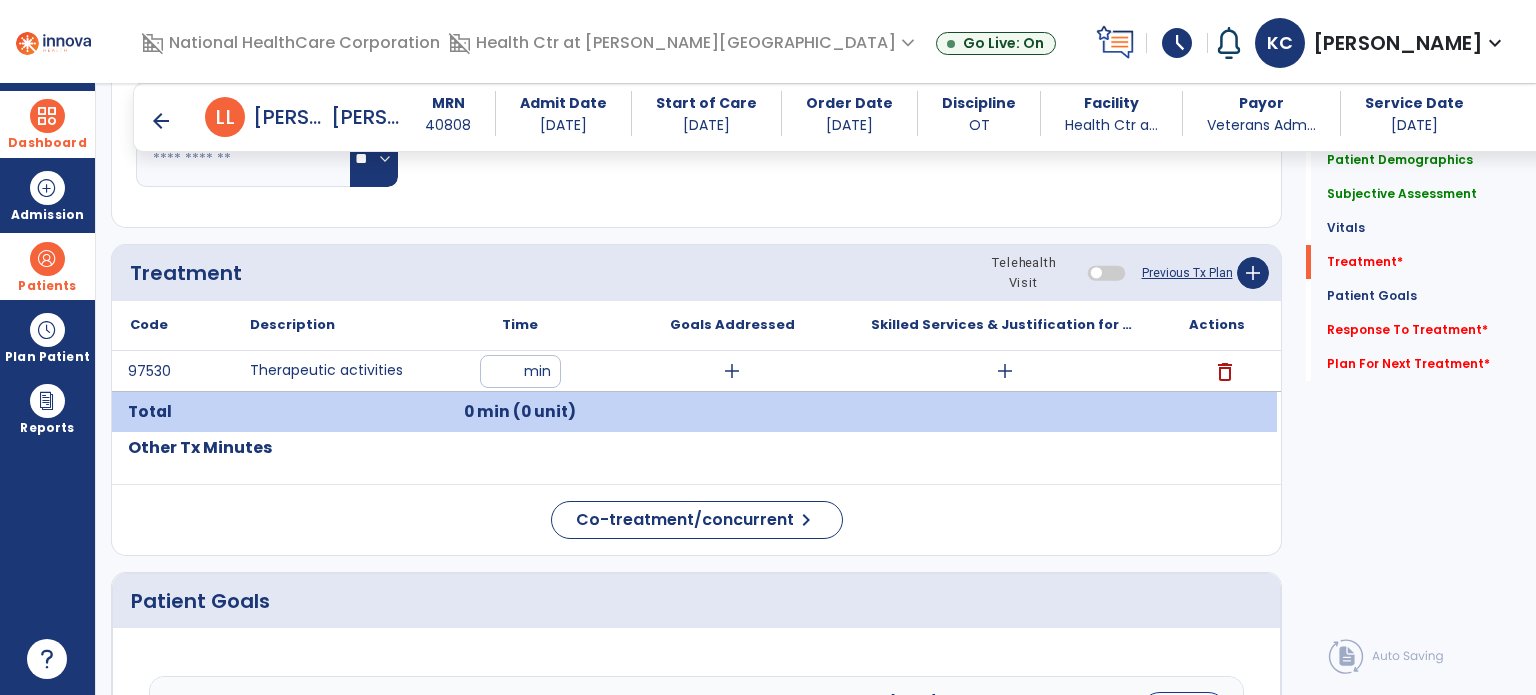 type on "**" 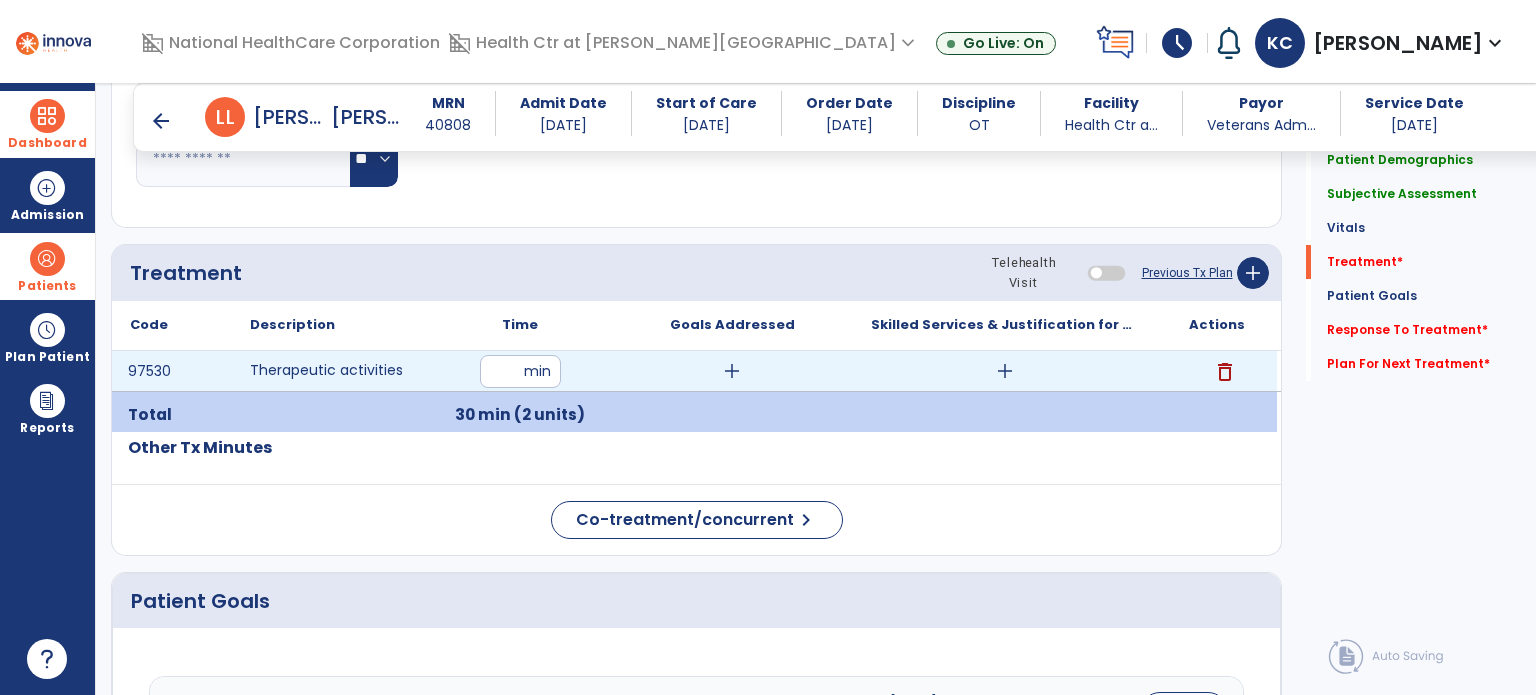 click on "add" at bounding box center [732, 371] 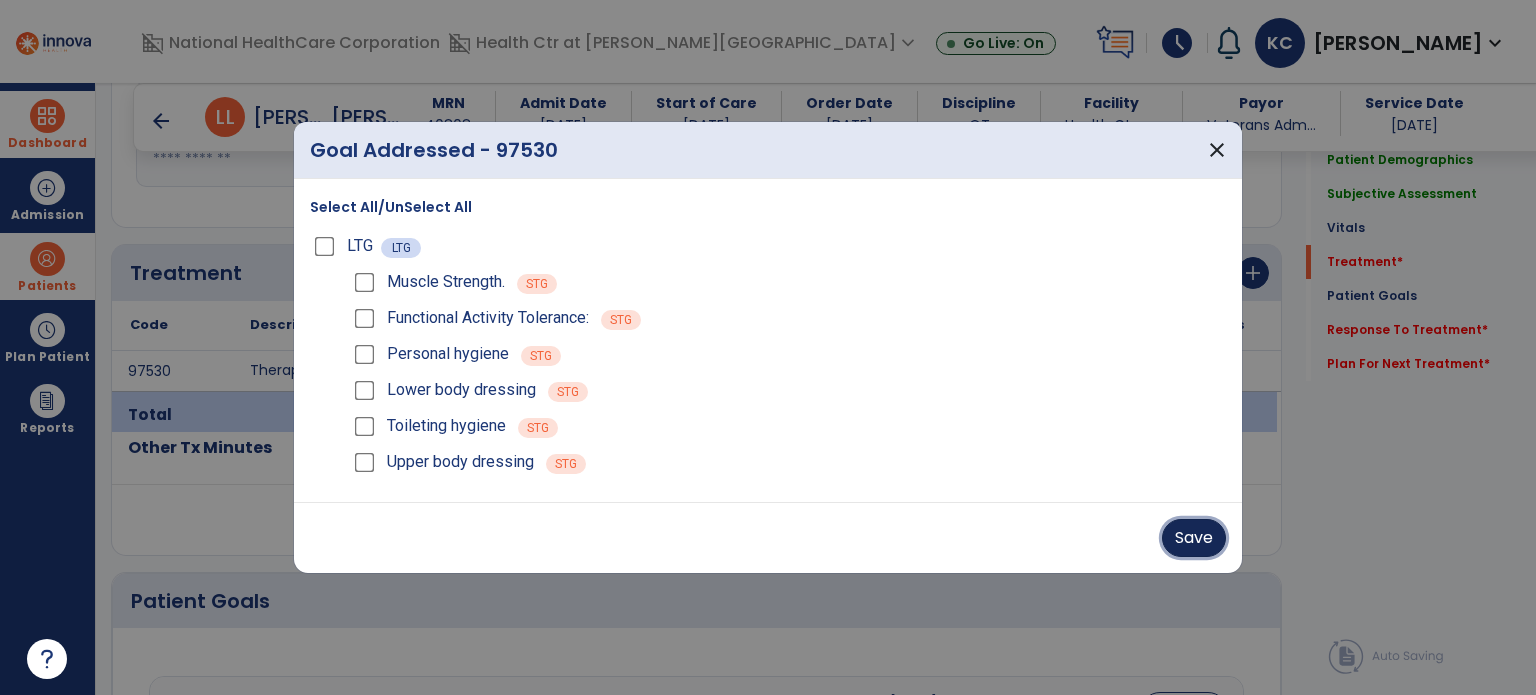 click on "Save" at bounding box center [1194, 538] 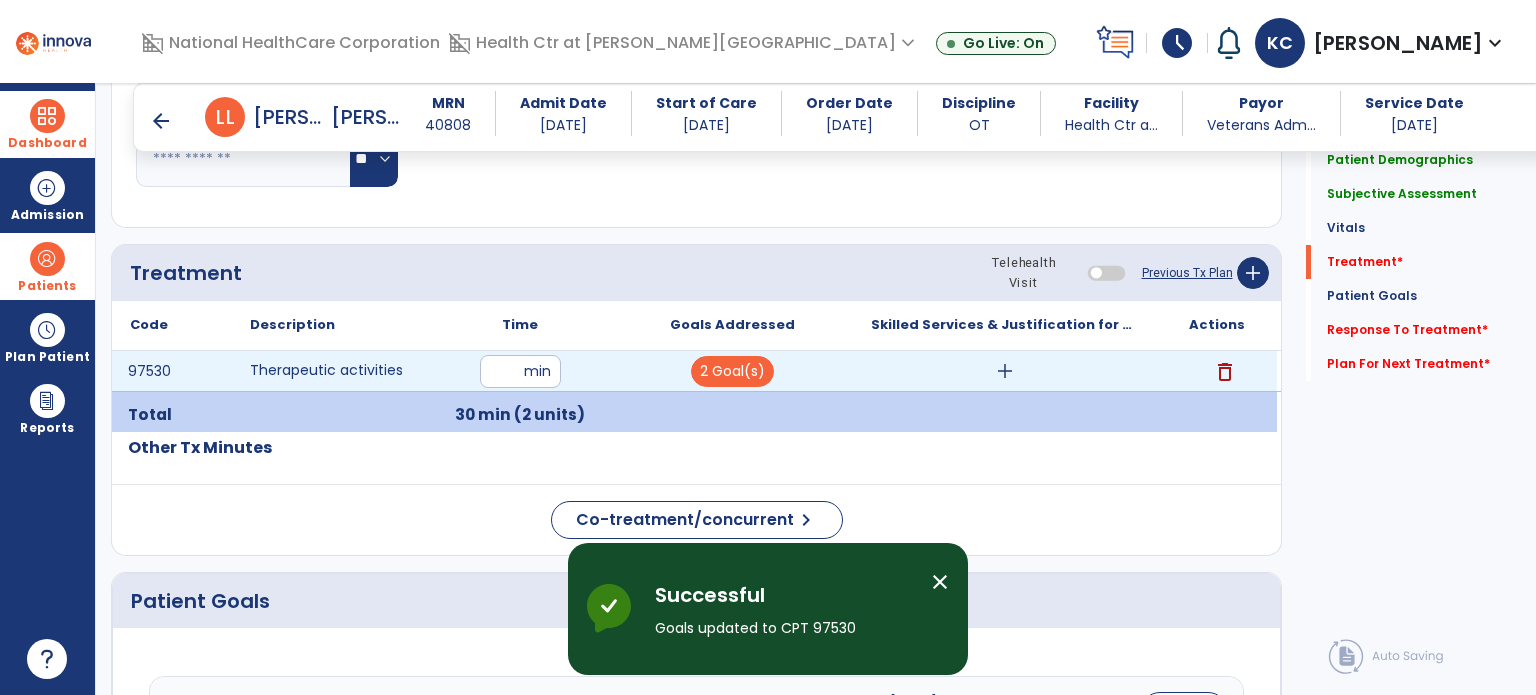 click on "add" at bounding box center (1005, 371) 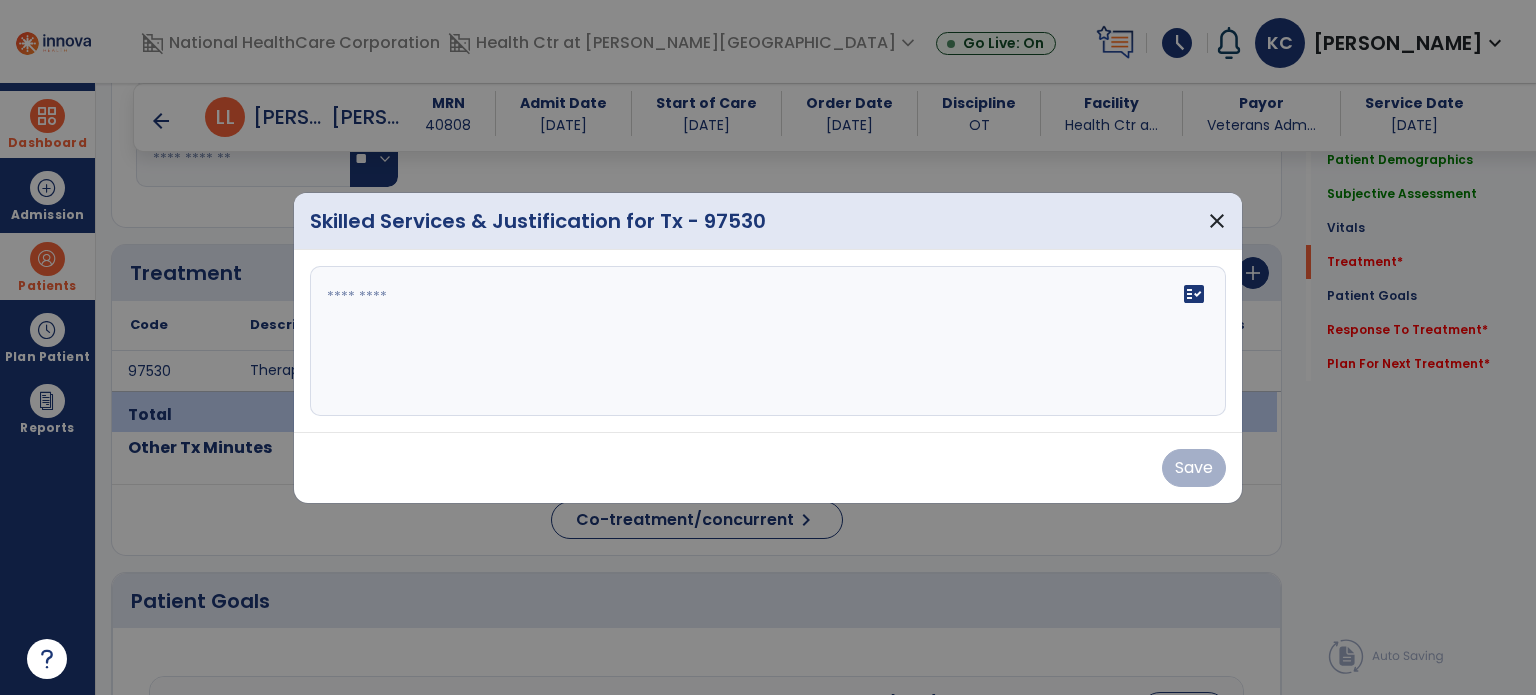 click on "fact_check" at bounding box center [768, 341] 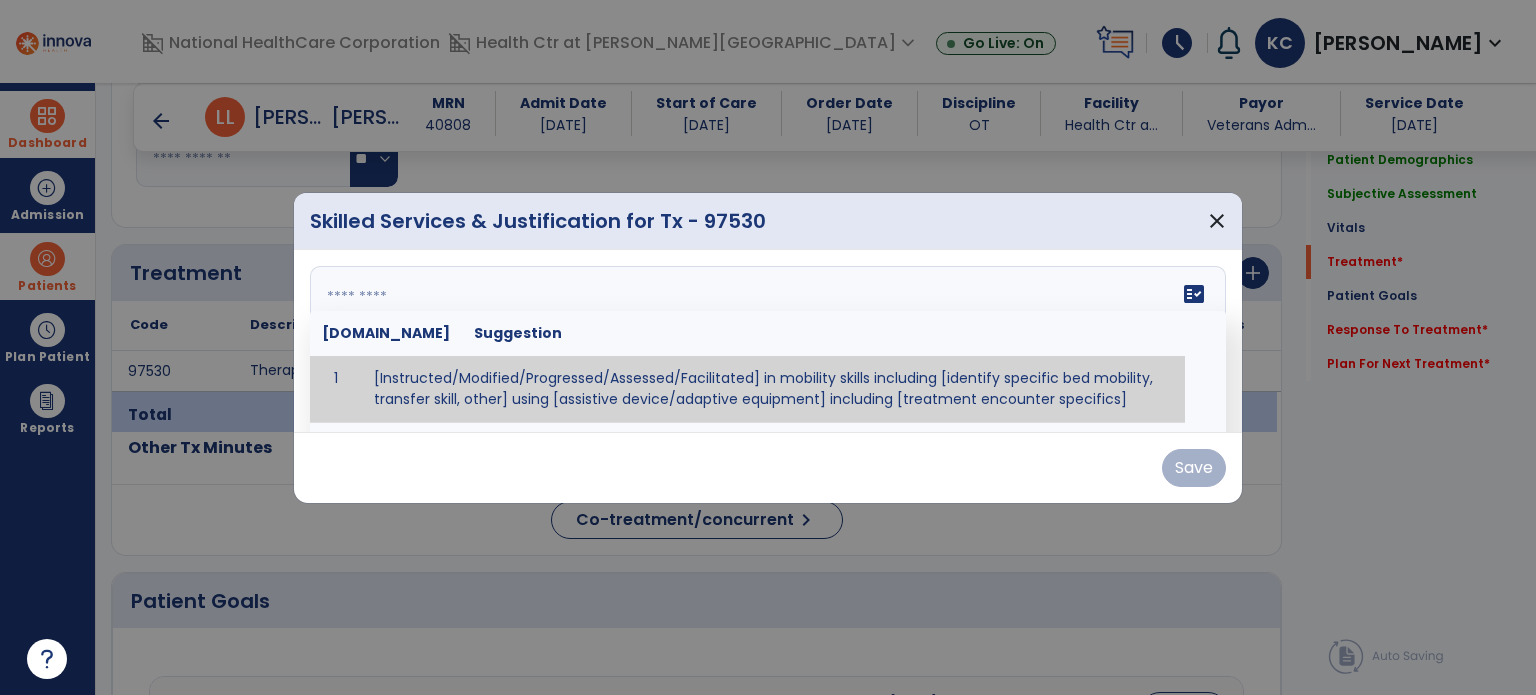 paste on "**********" 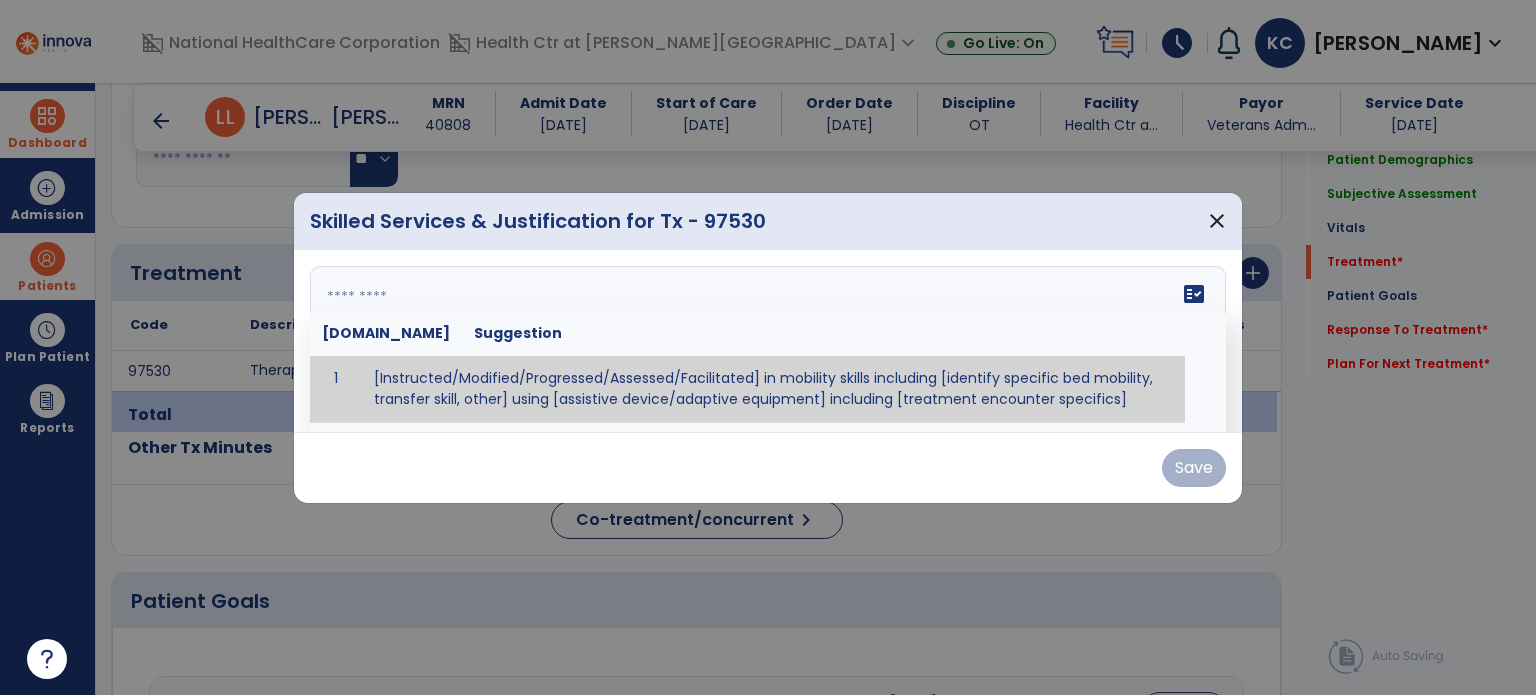 type on "**********" 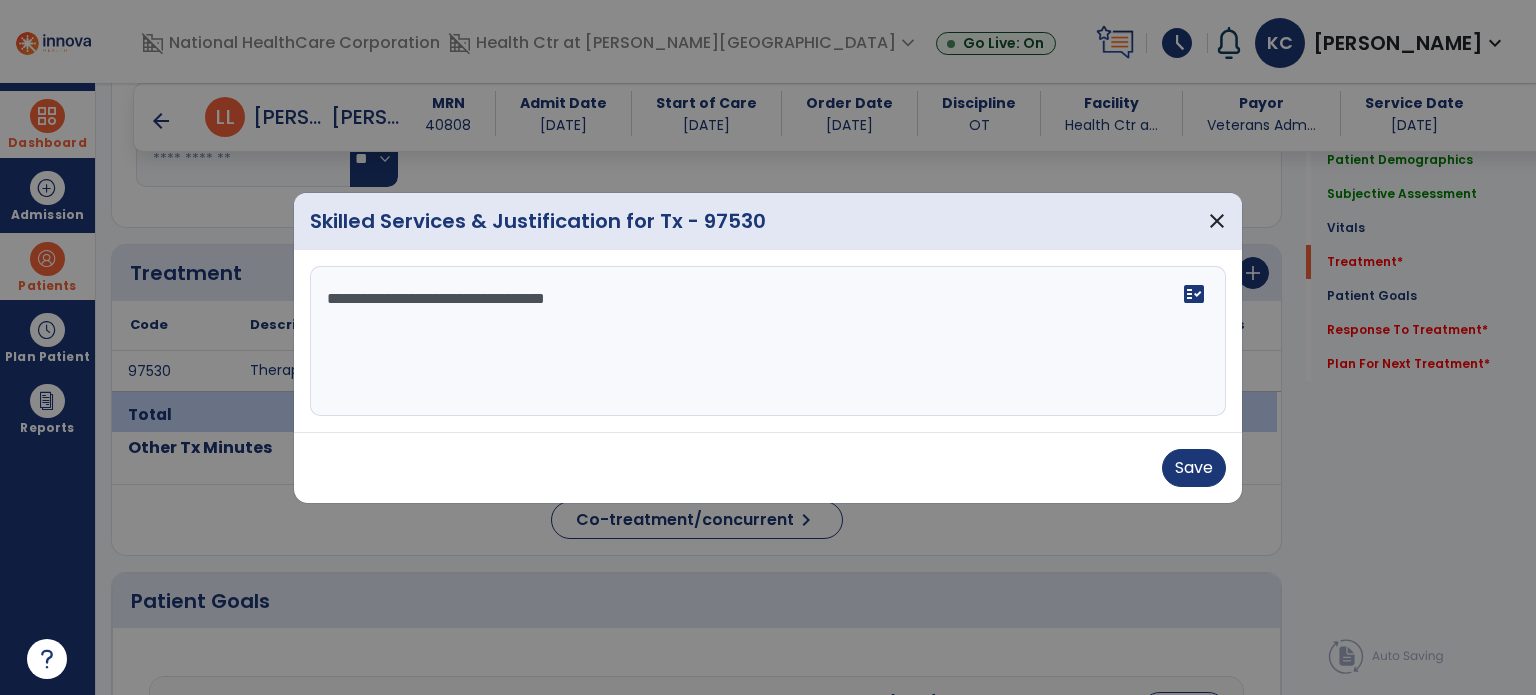 drag, startPoint x: 643, startPoint y: 319, endPoint x: 7, endPoint y: 347, distance: 636.616 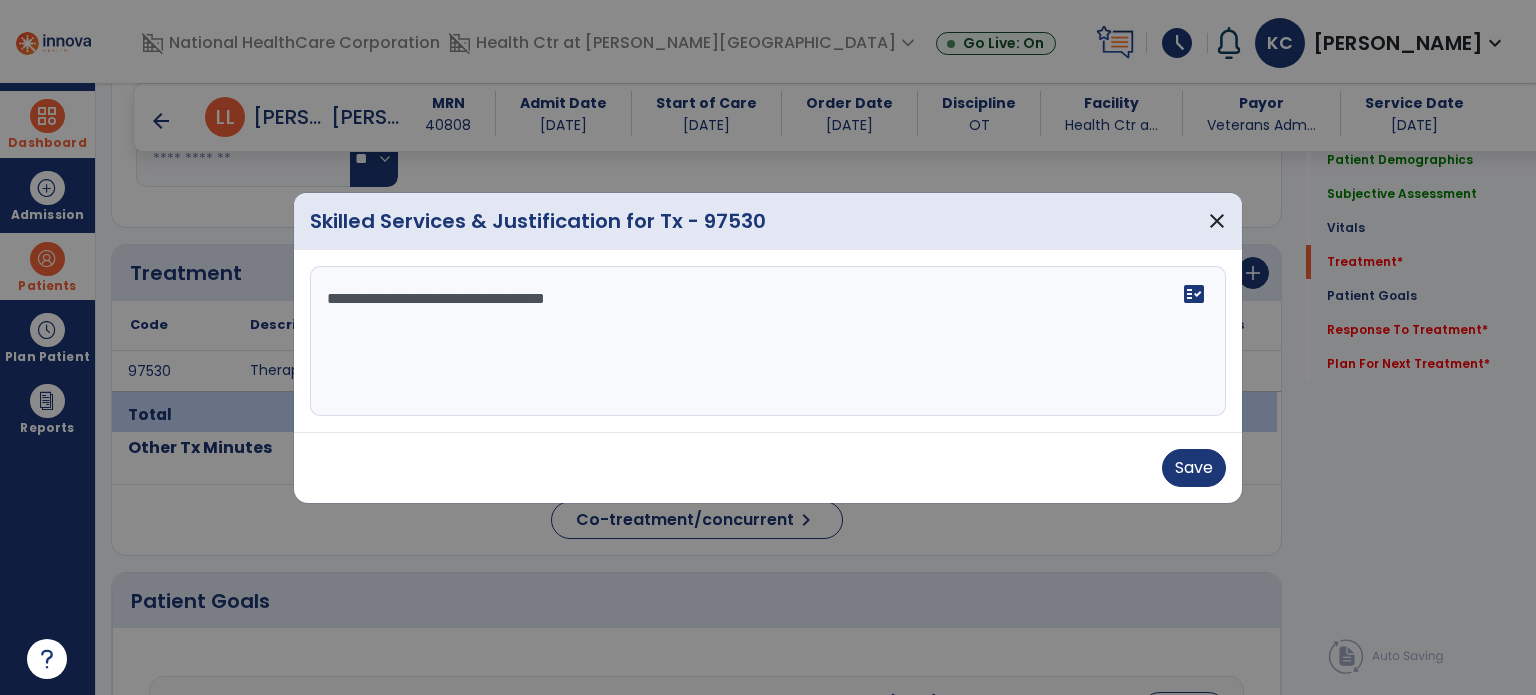 click on "**********" at bounding box center (768, 347) 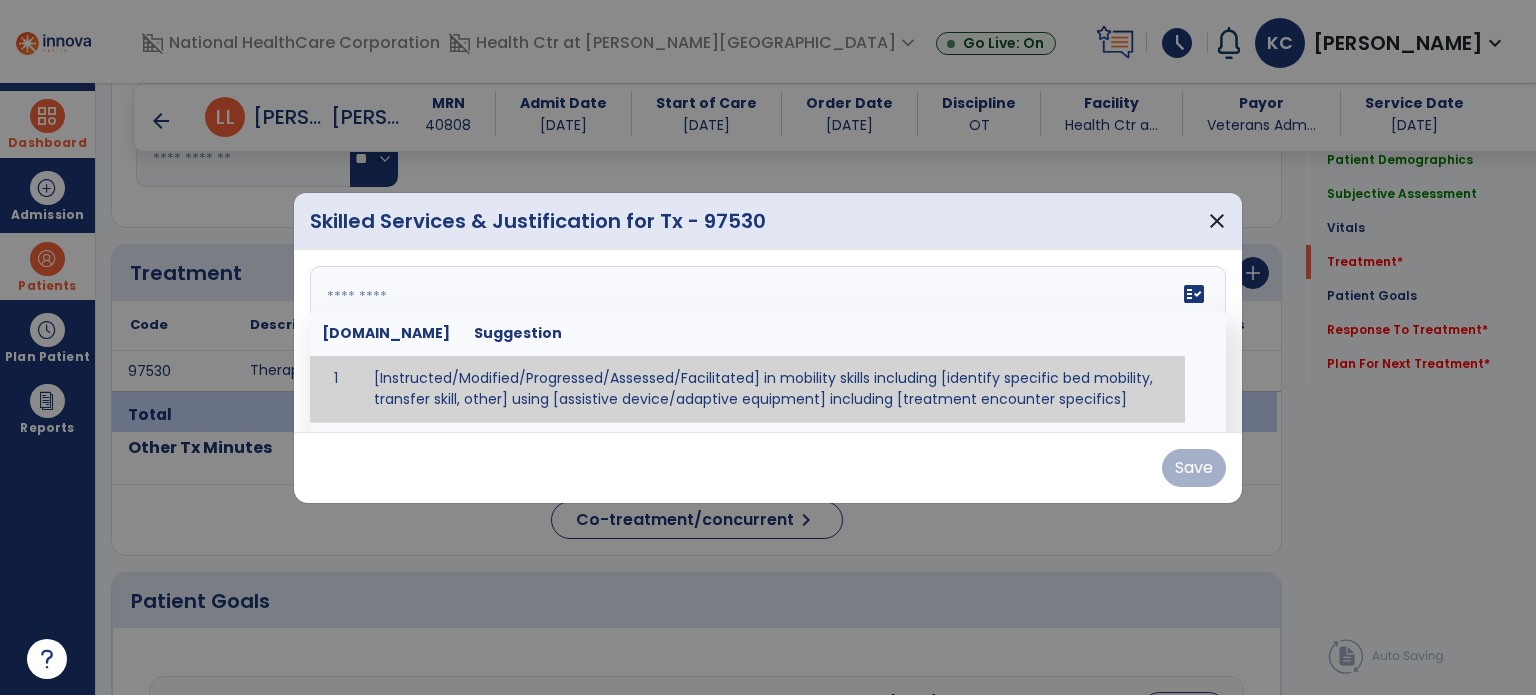 paste on "**********" 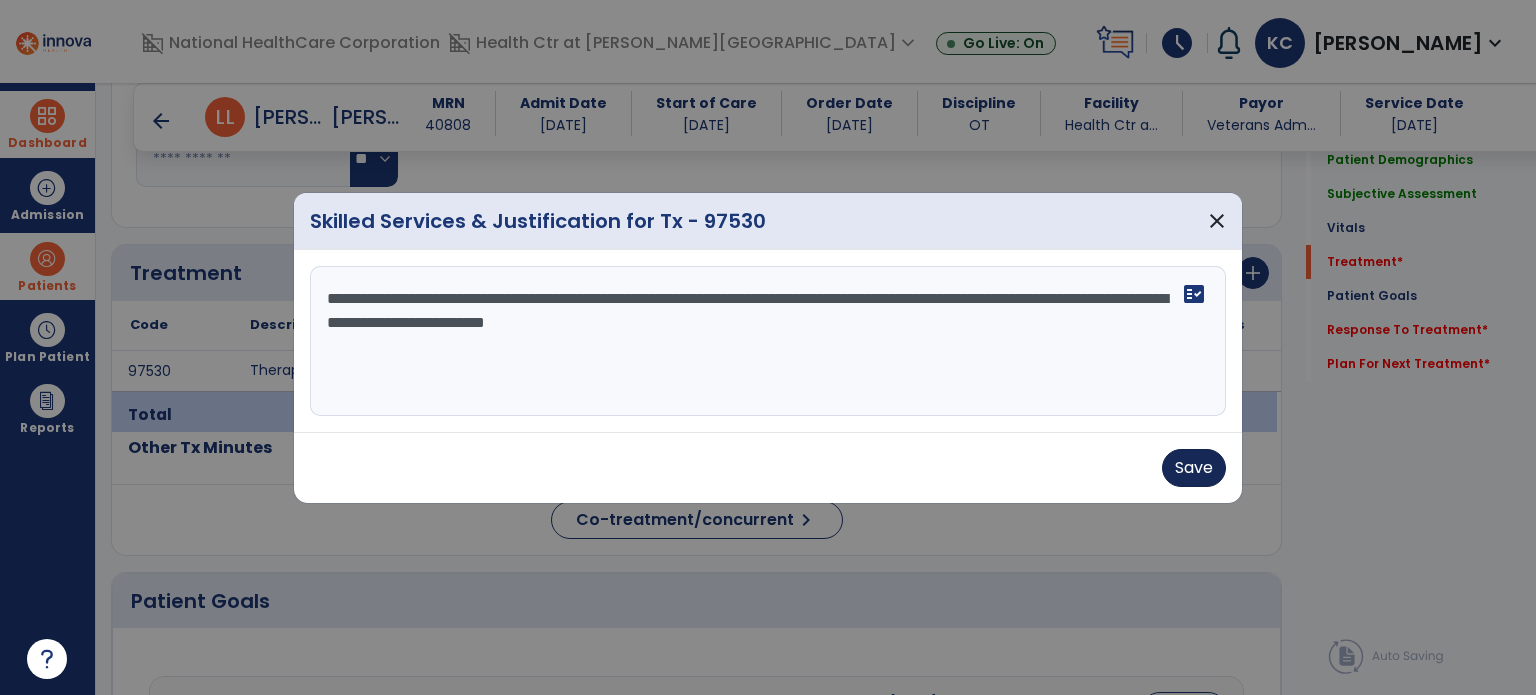 type on "**********" 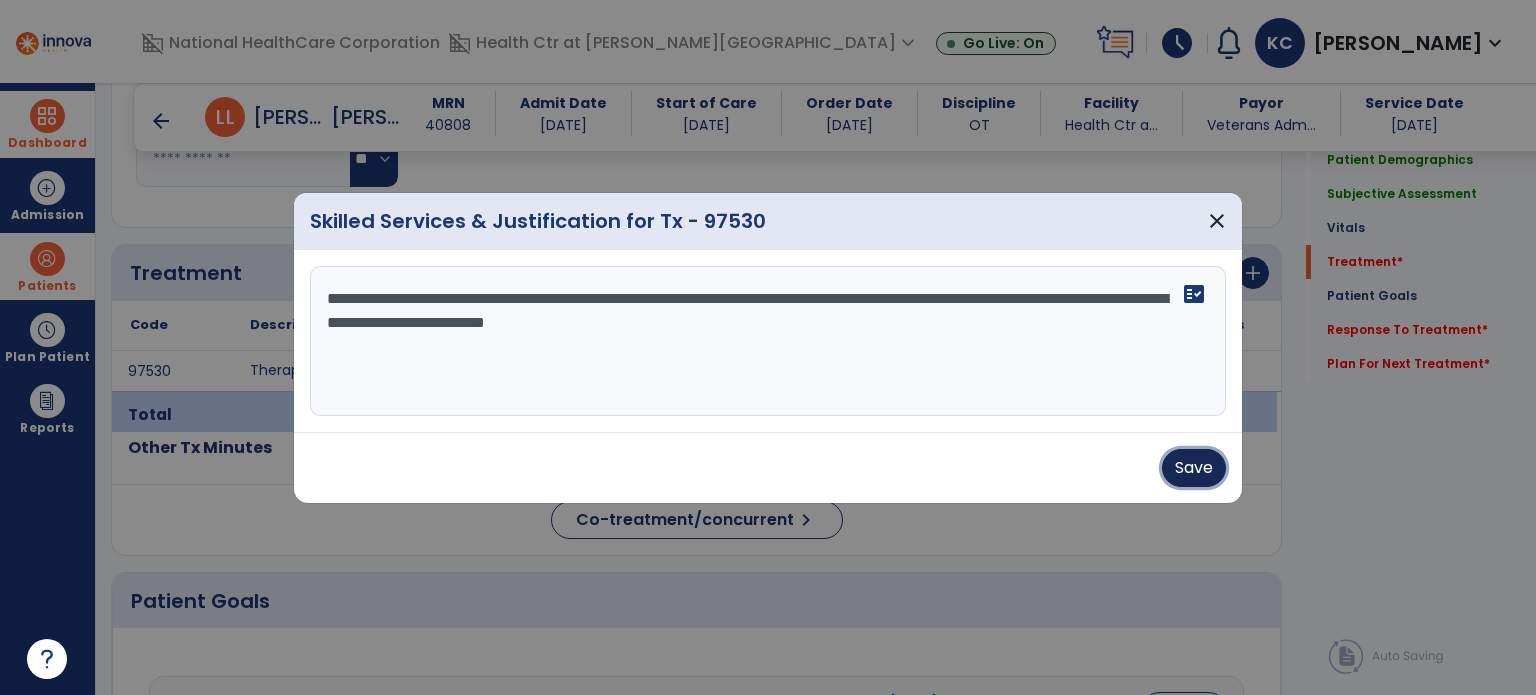 click on "Save" at bounding box center (1194, 468) 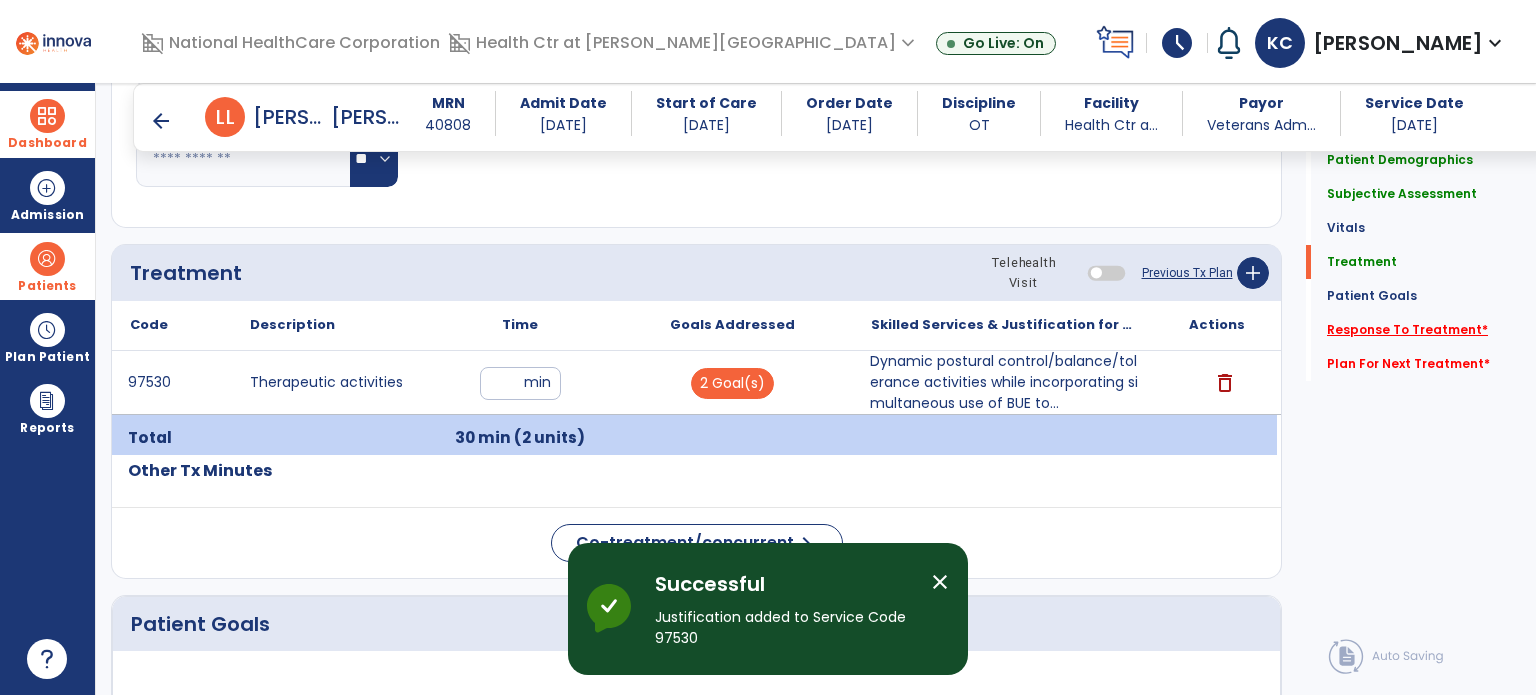 click on "Response To Treatment   *" 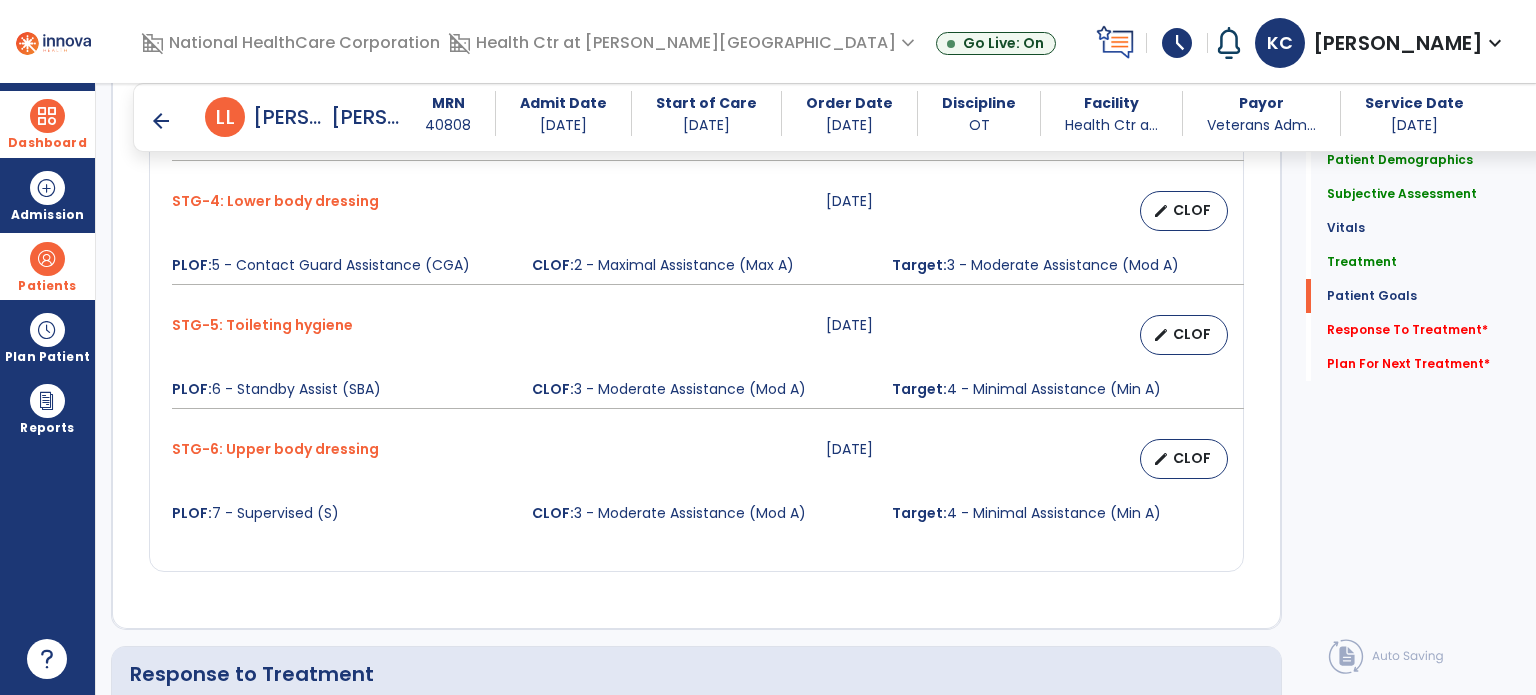 scroll, scrollTop: 2626, scrollLeft: 0, axis: vertical 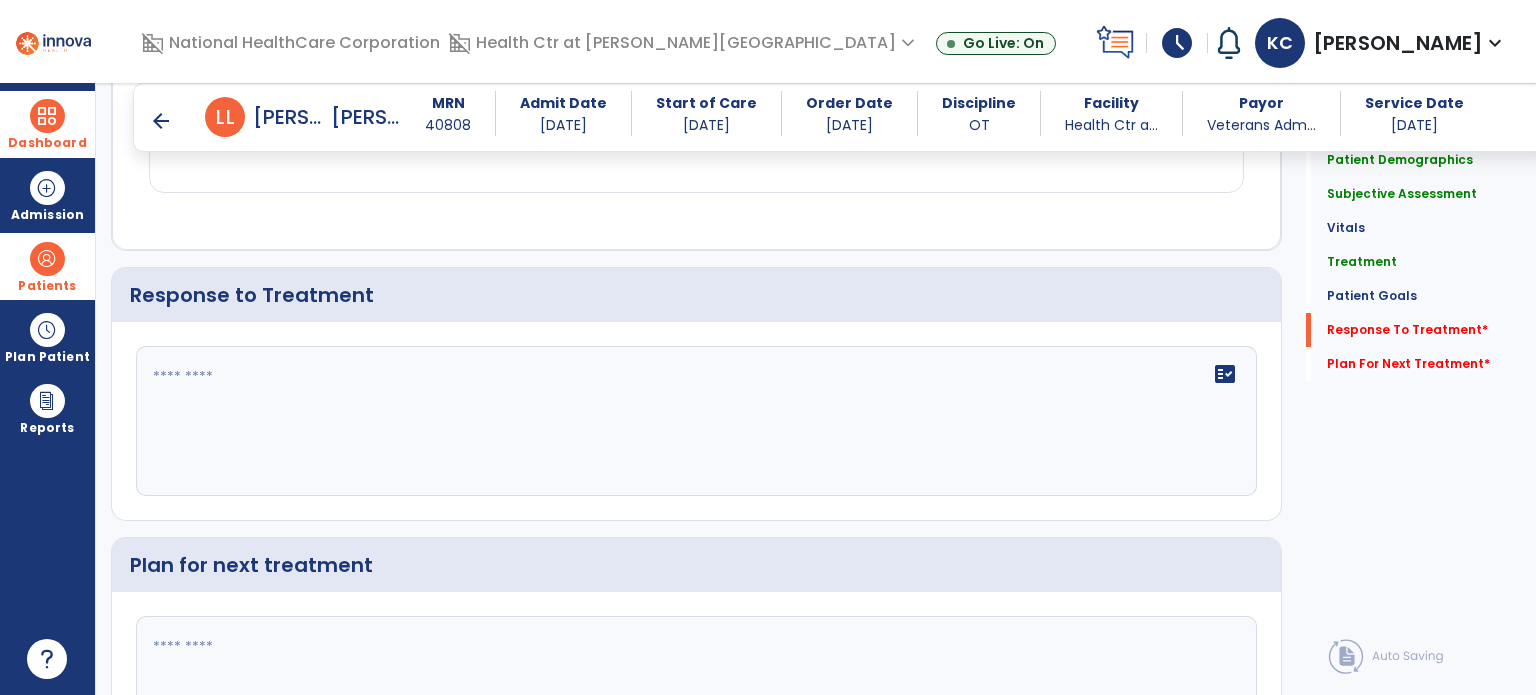 click on "fact_check" 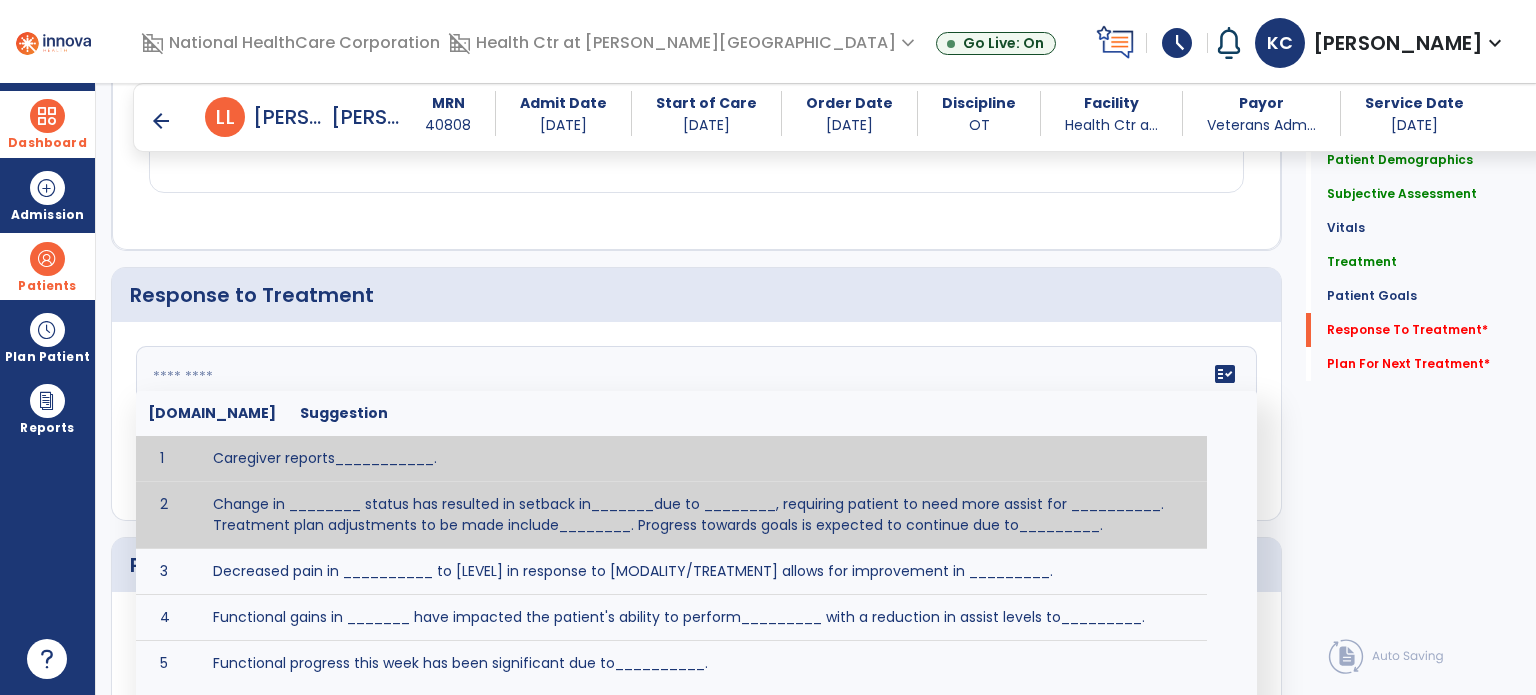 paste on "**********" 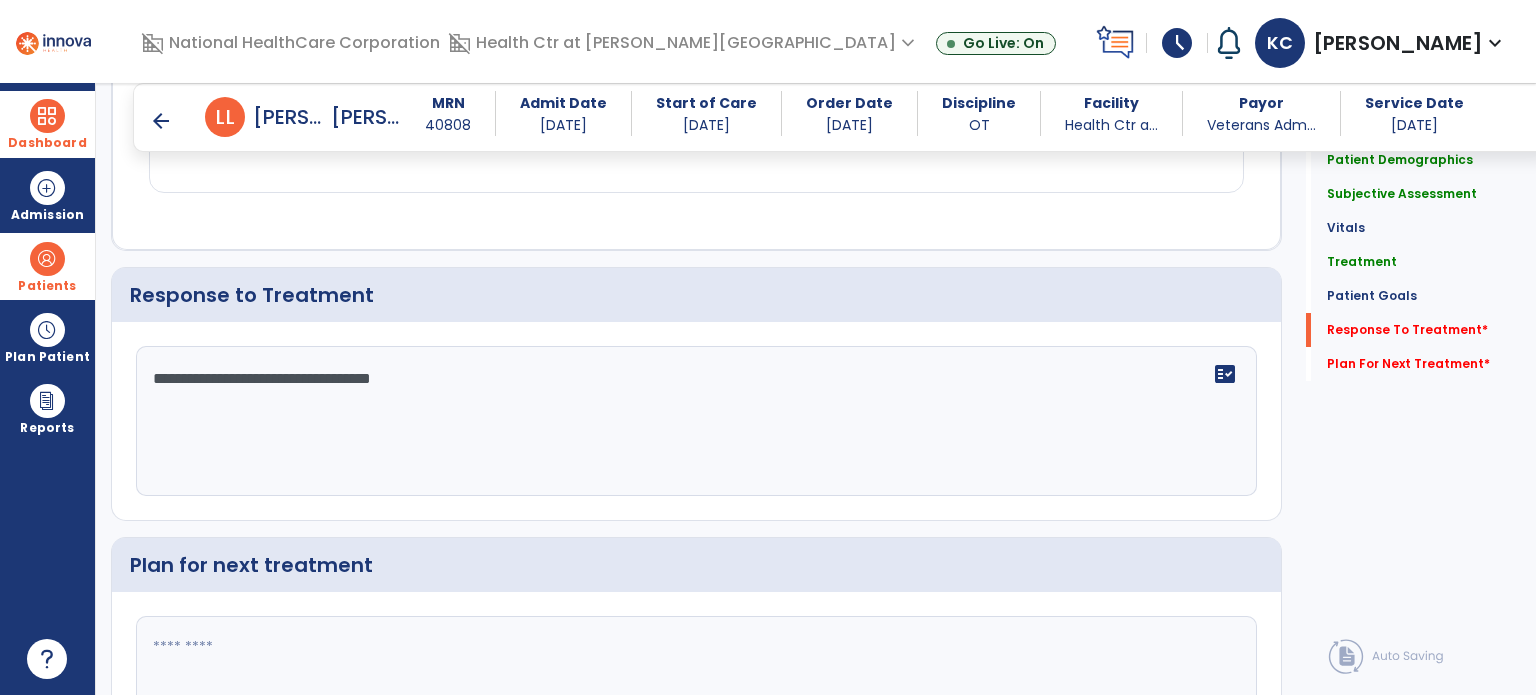 type on "**********" 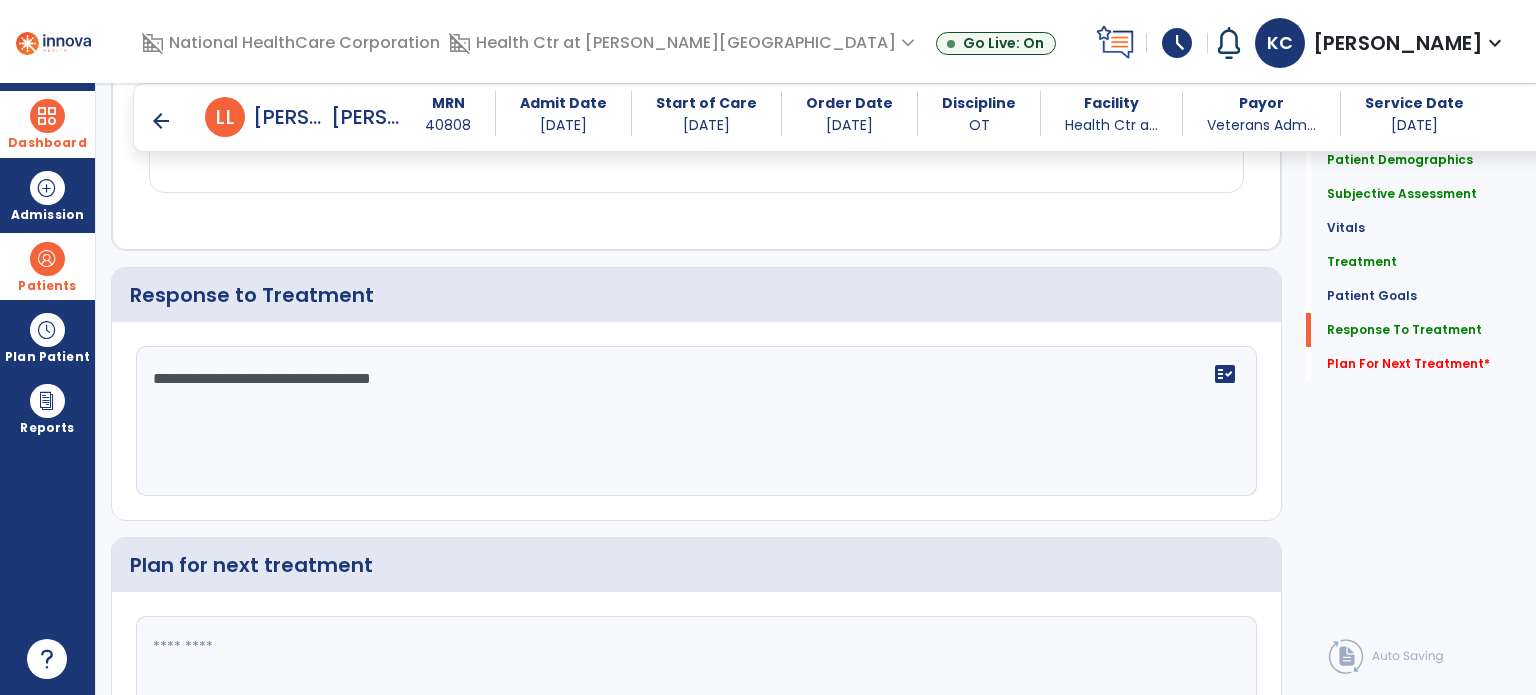 scroll, scrollTop: 2626, scrollLeft: 0, axis: vertical 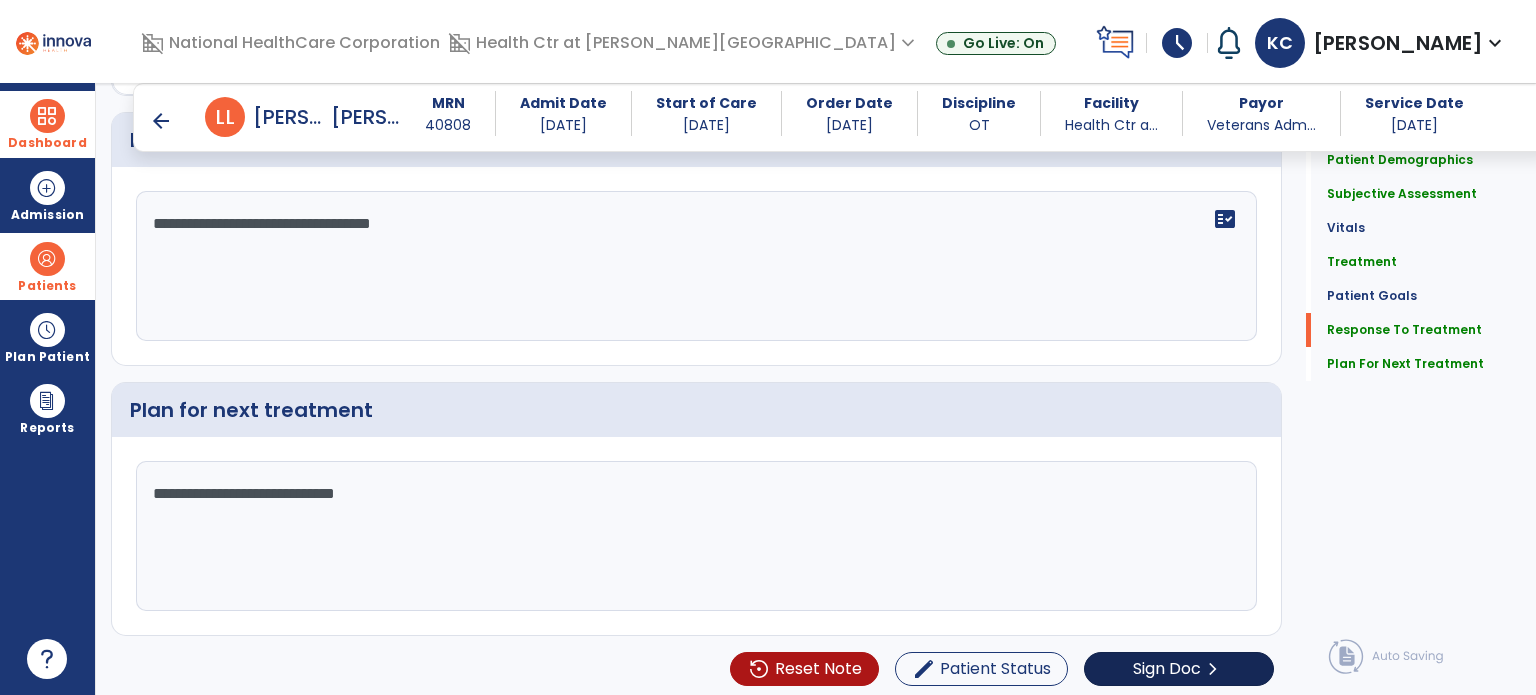 type on "**********" 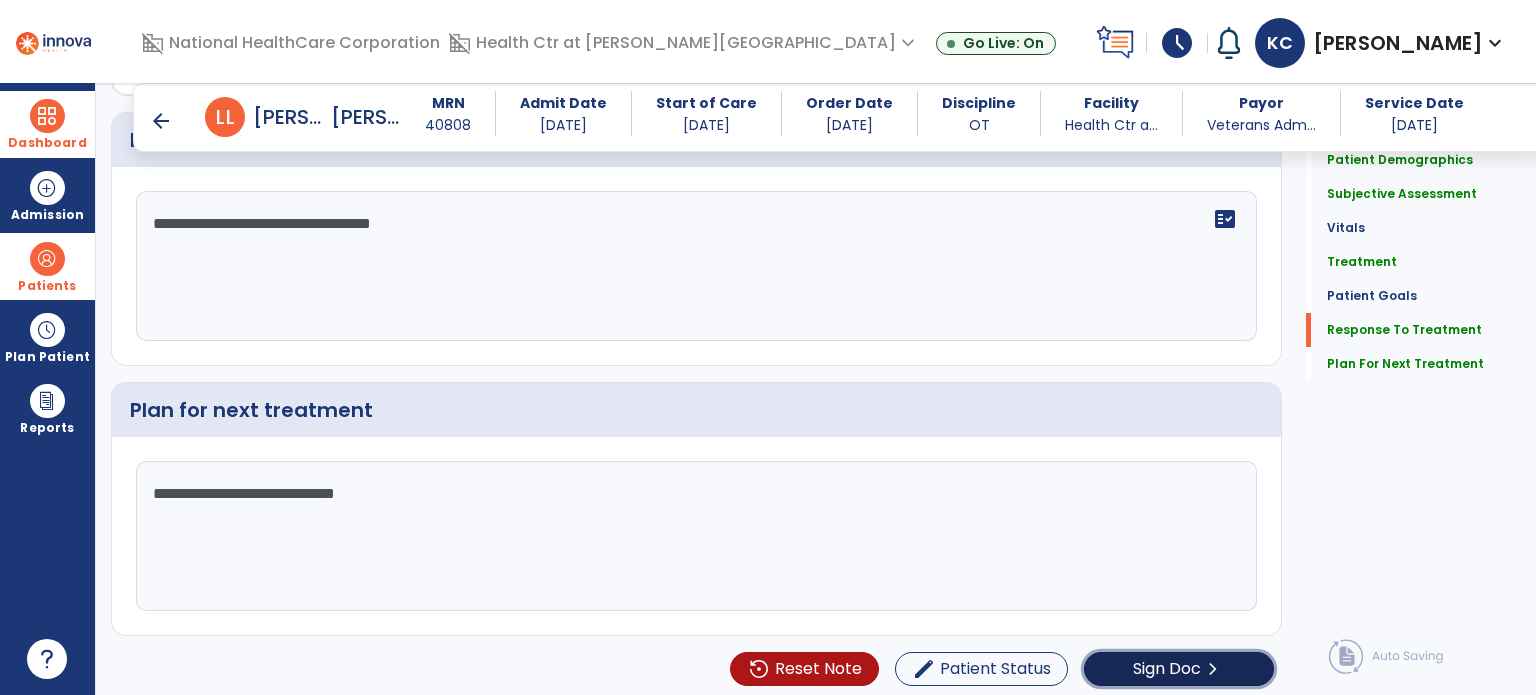 click on "Sign Doc" 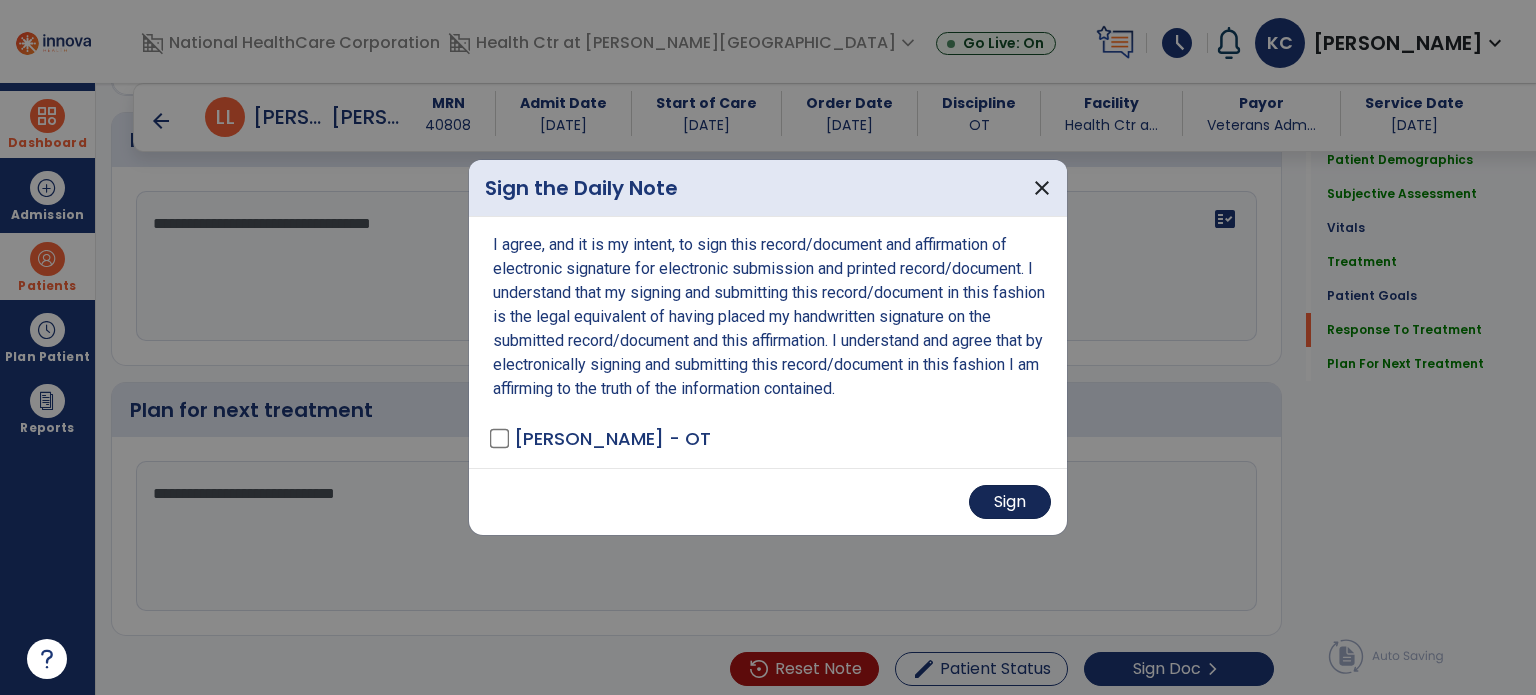 drag, startPoint x: 1052, startPoint y: 501, endPoint x: 1005, endPoint y: 507, distance: 47.38143 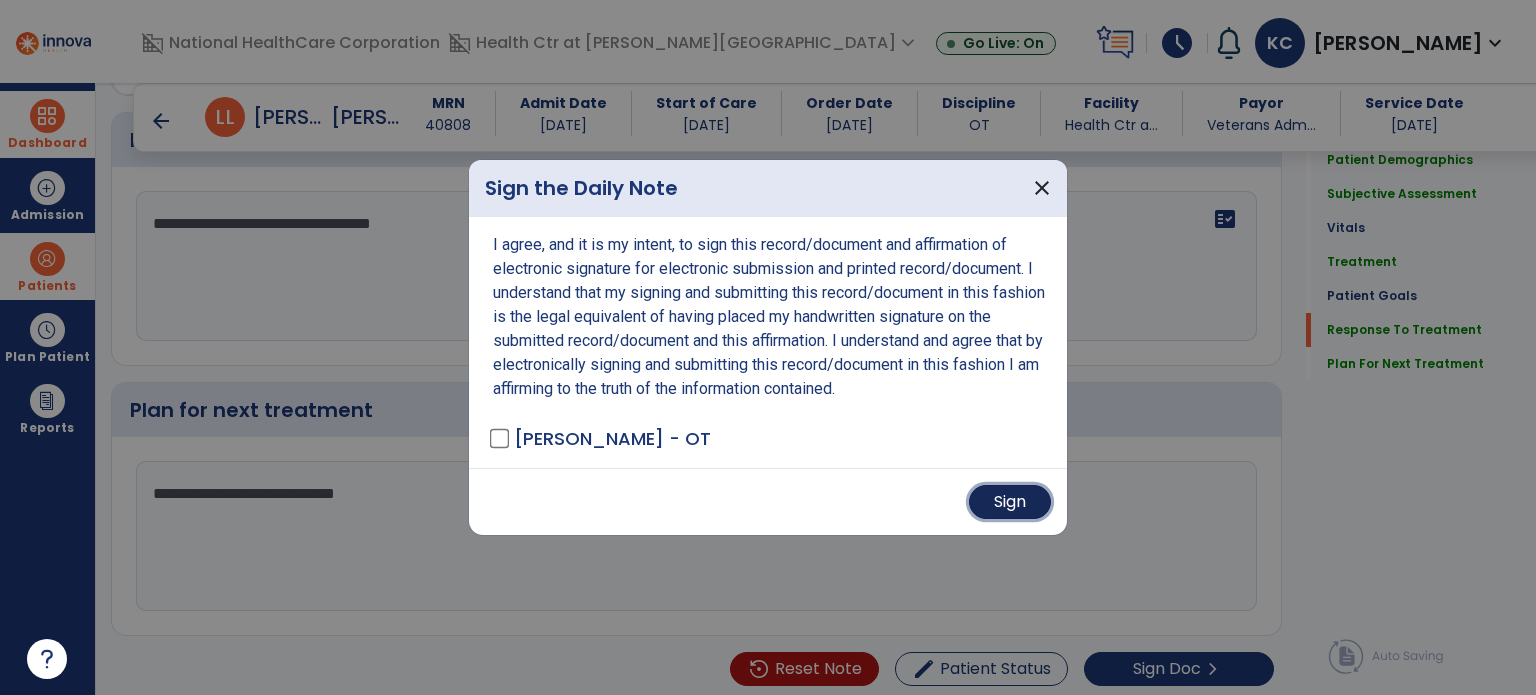 click on "Sign" at bounding box center (1010, 502) 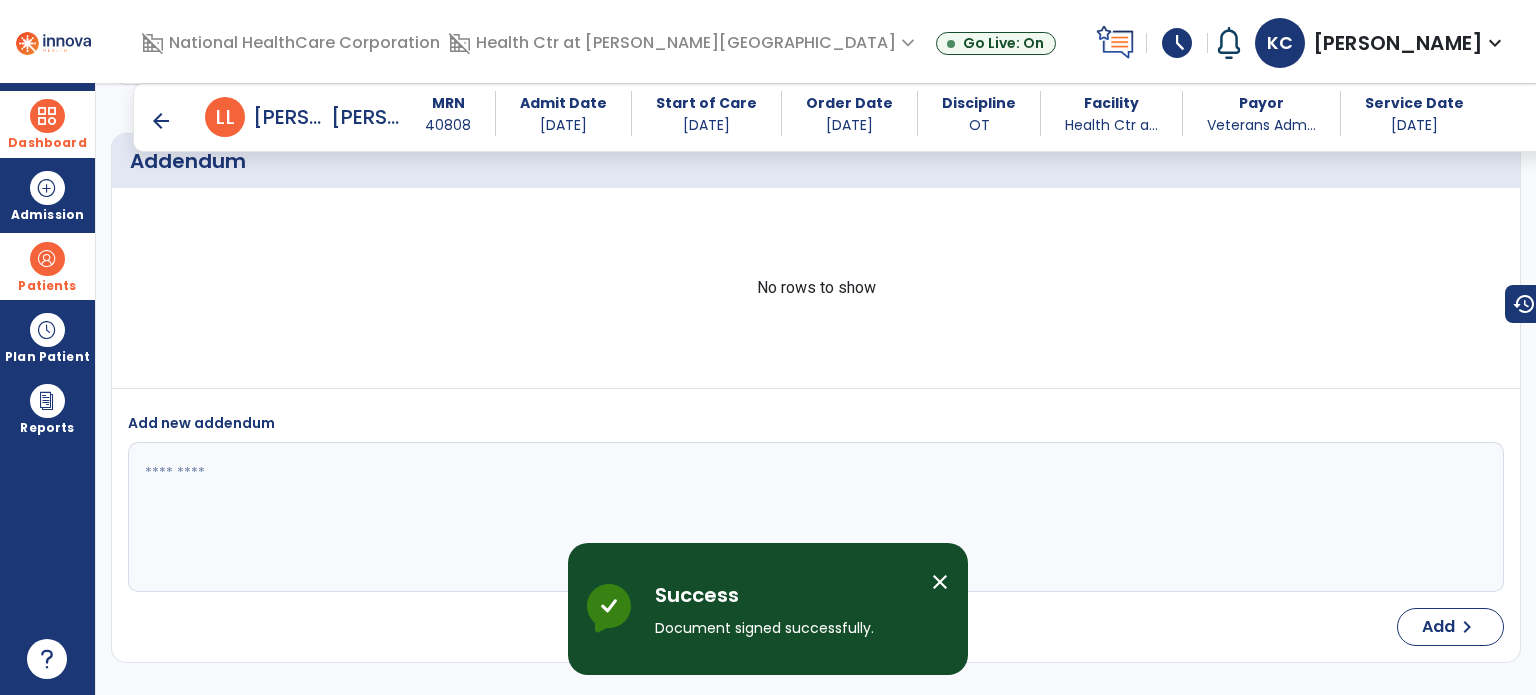 scroll, scrollTop: 4079, scrollLeft: 0, axis: vertical 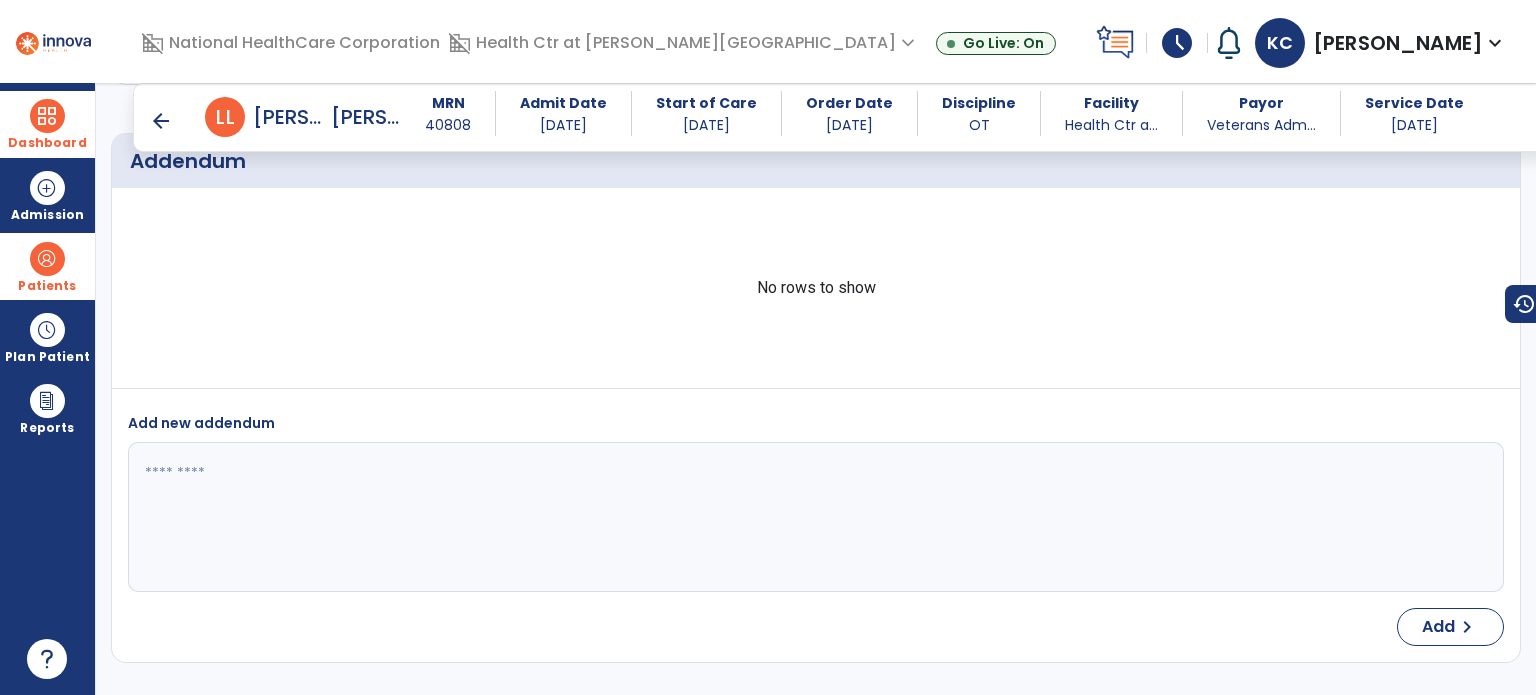 click on "arrow_back" at bounding box center (161, 121) 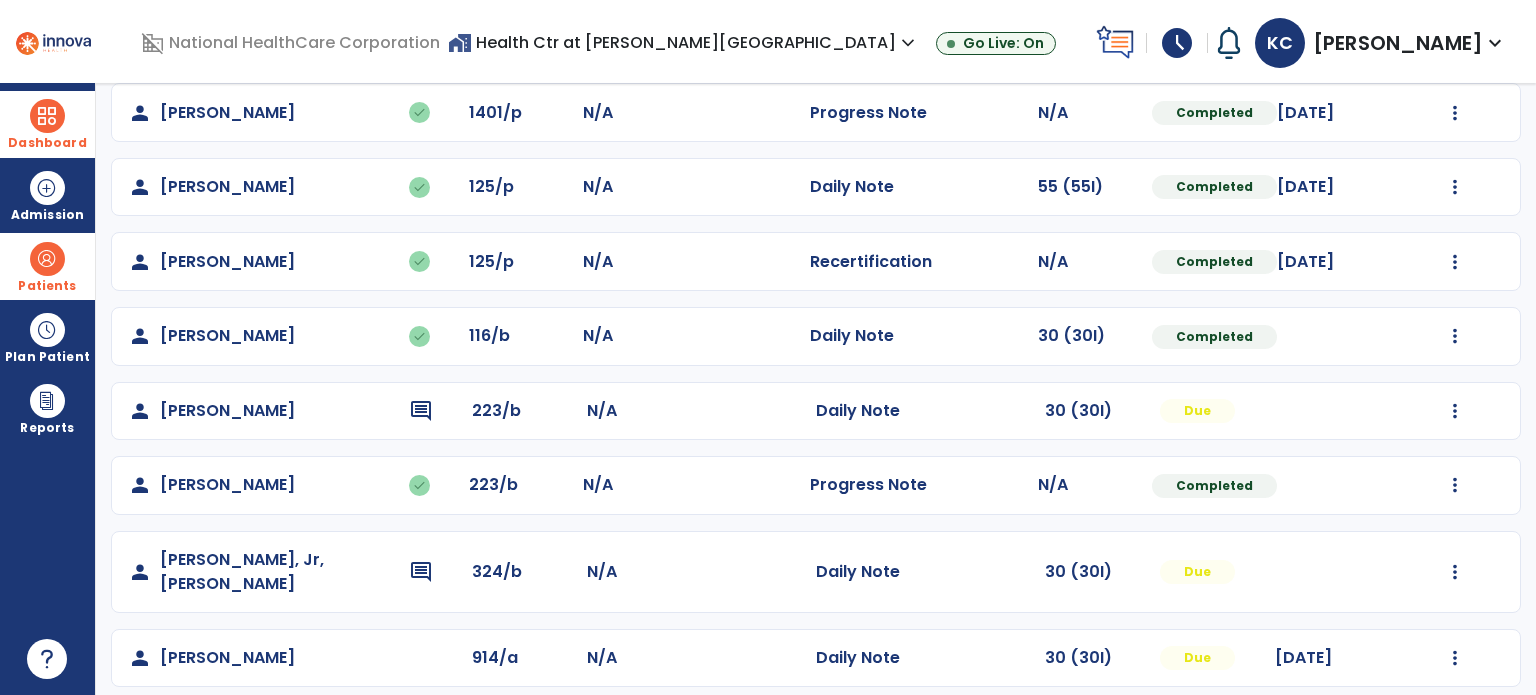 scroll, scrollTop: 467, scrollLeft: 0, axis: vertical 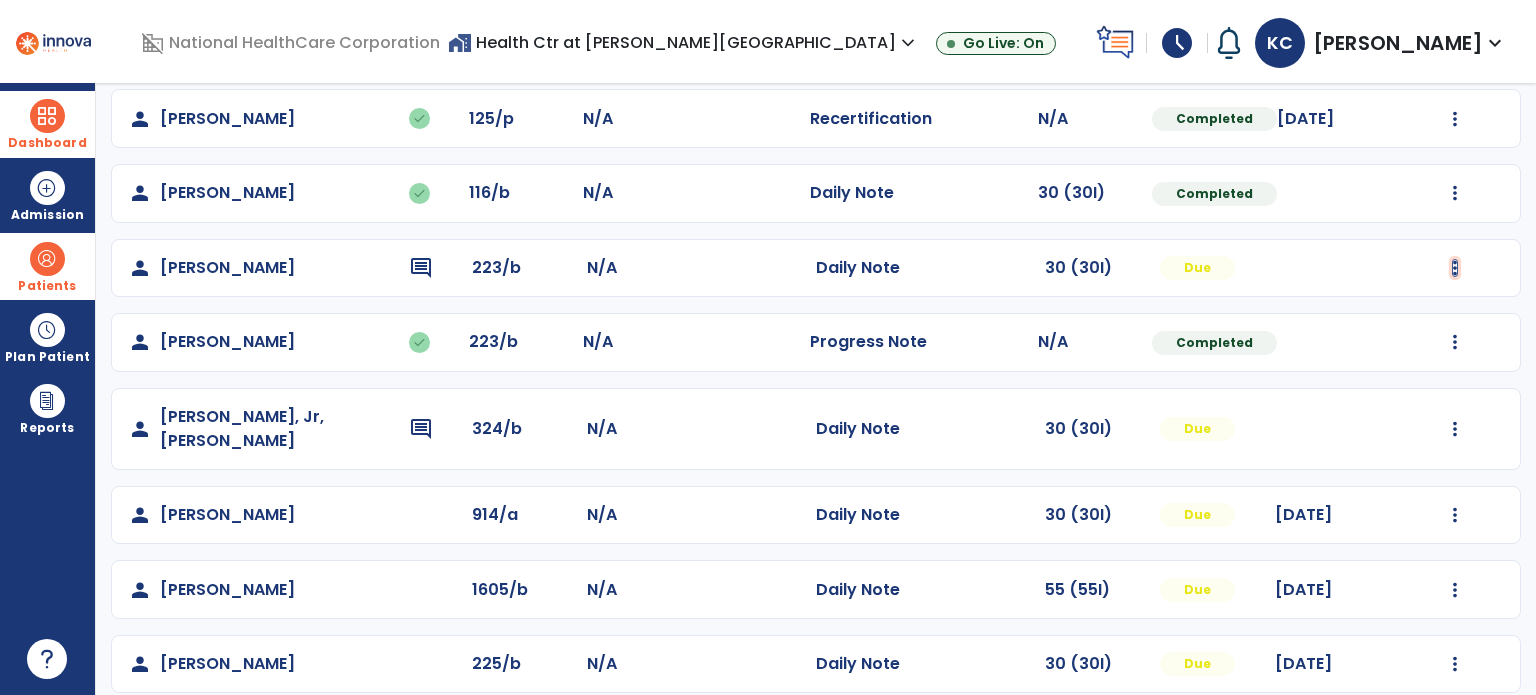 click at bounding box center (1455, -105) 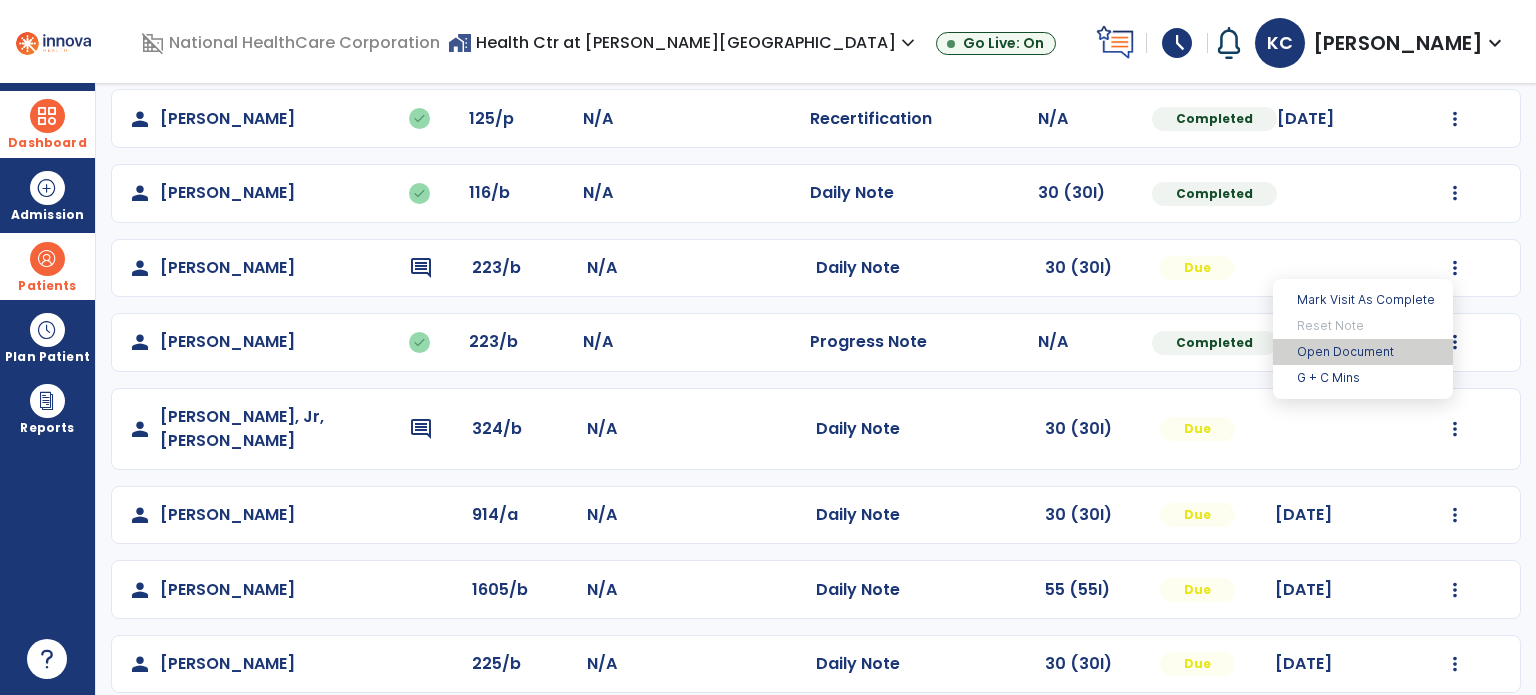 click on "Open Document" at bounding box center (1363, 352) 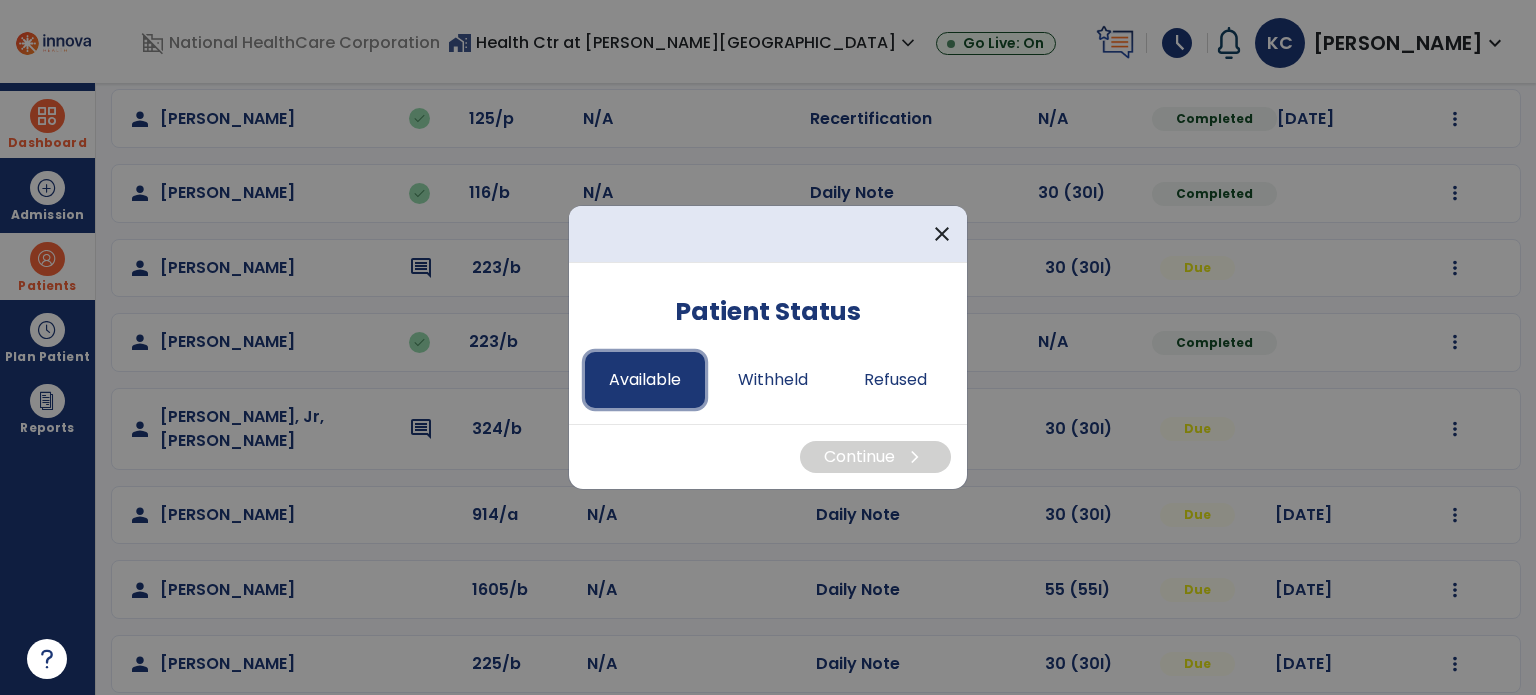 click on "Available" at bounding box center [645, 380] 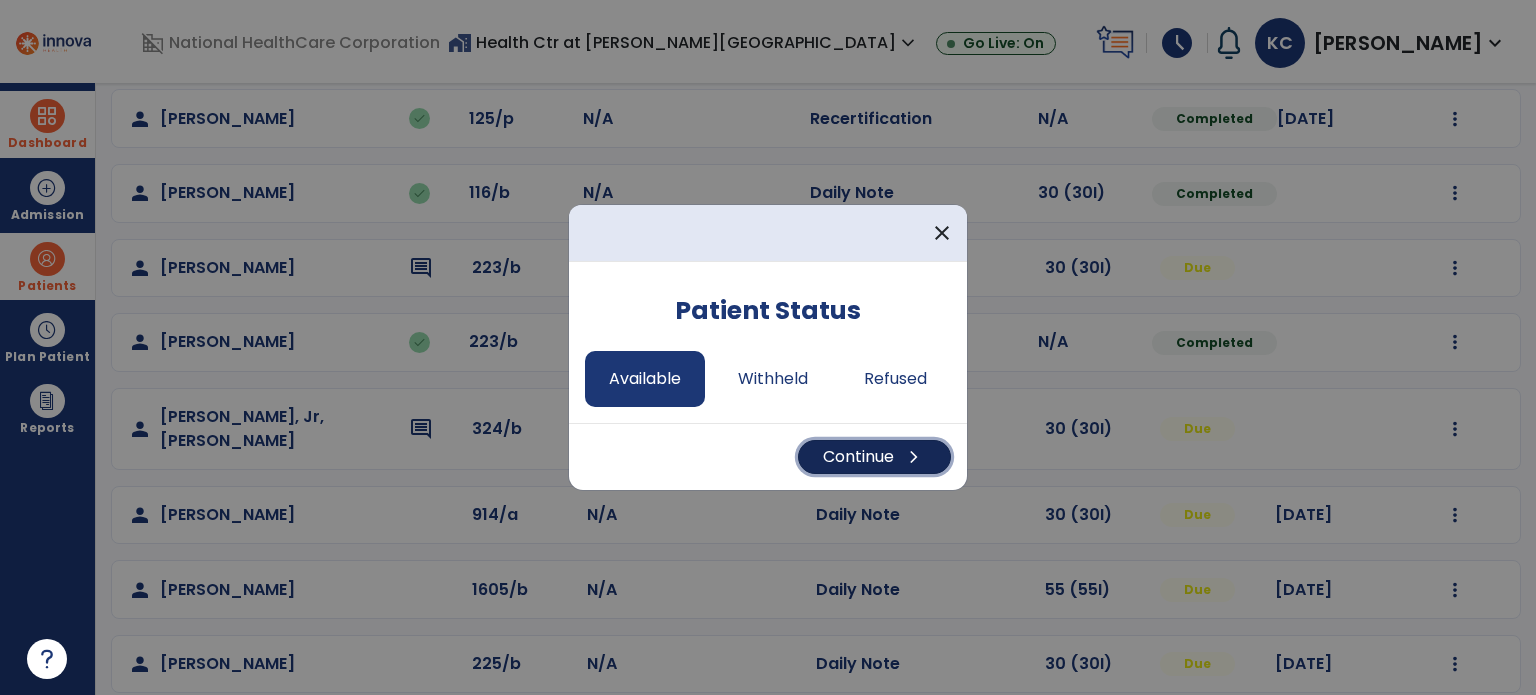 click on "Continue   chevron_right" at bounding box center (874, 457) 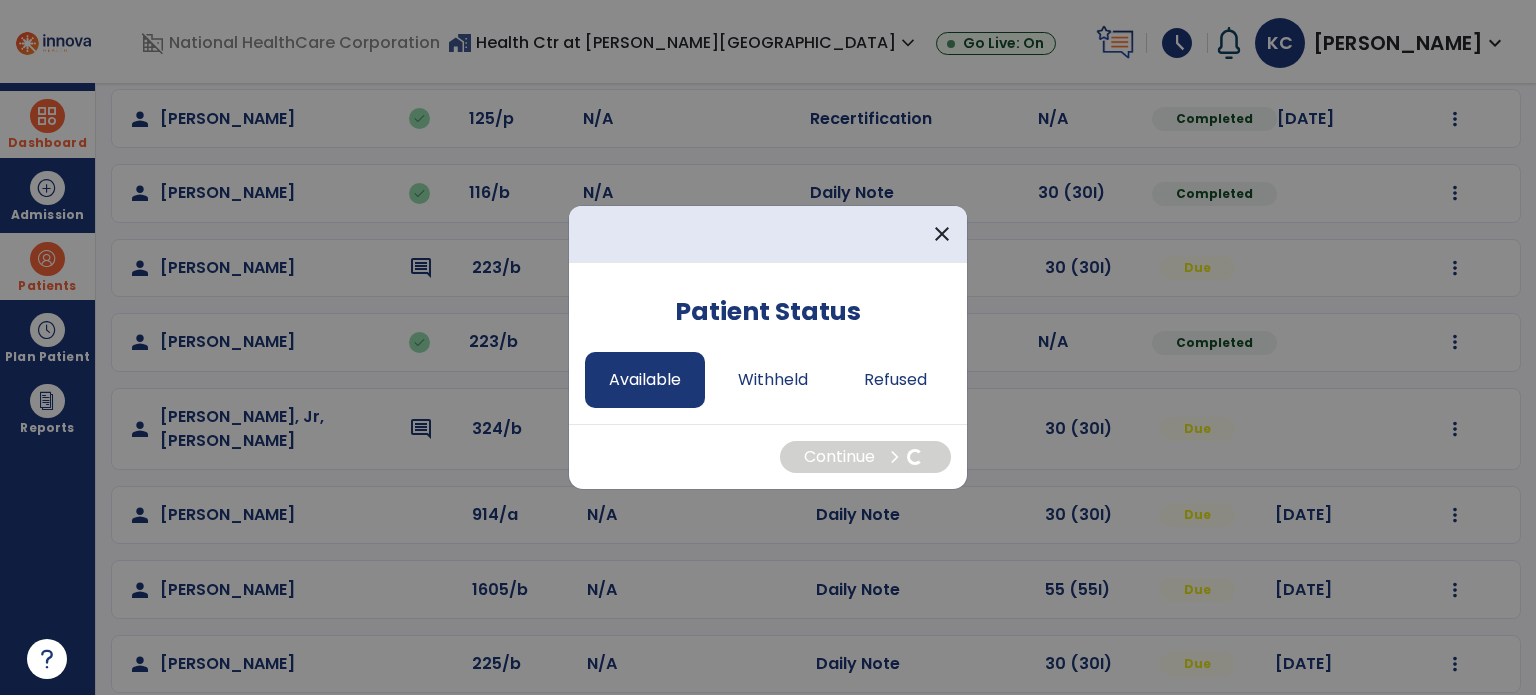 select on "*" 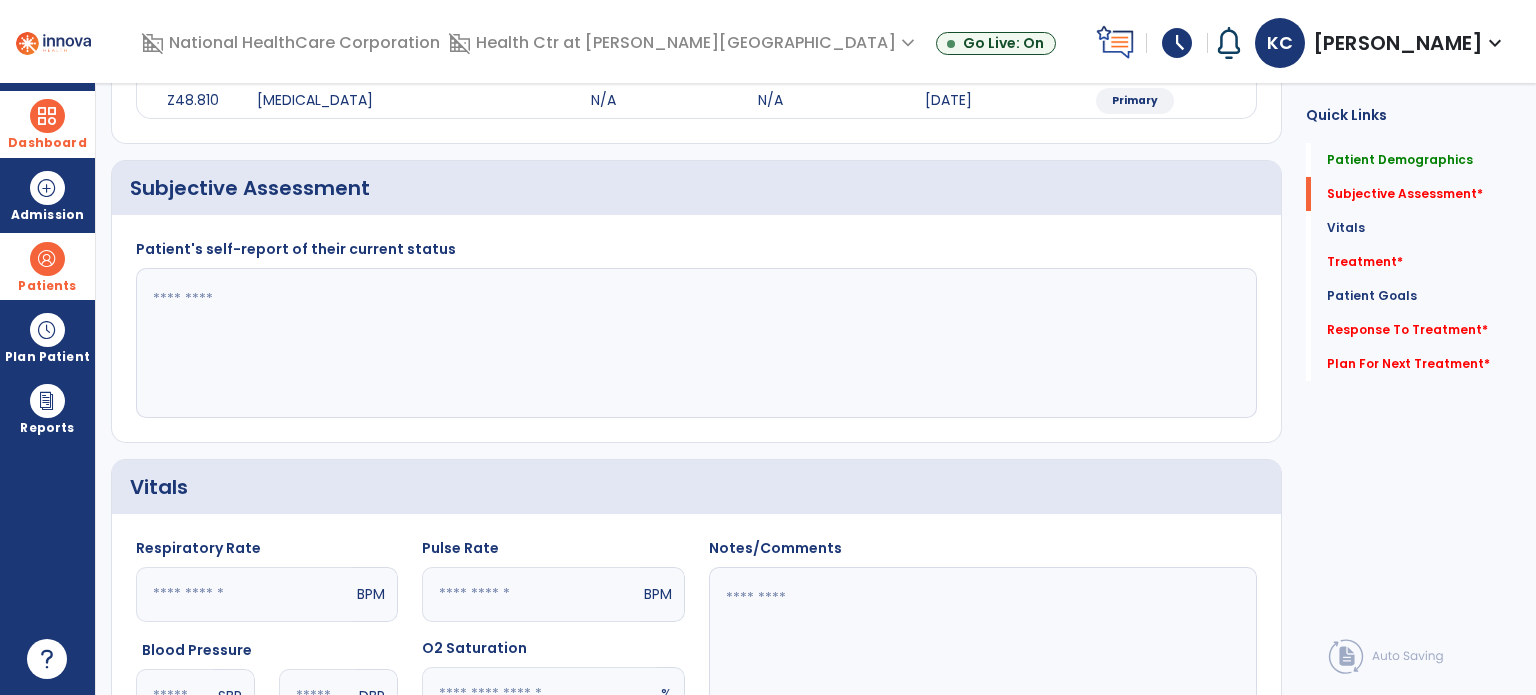 click 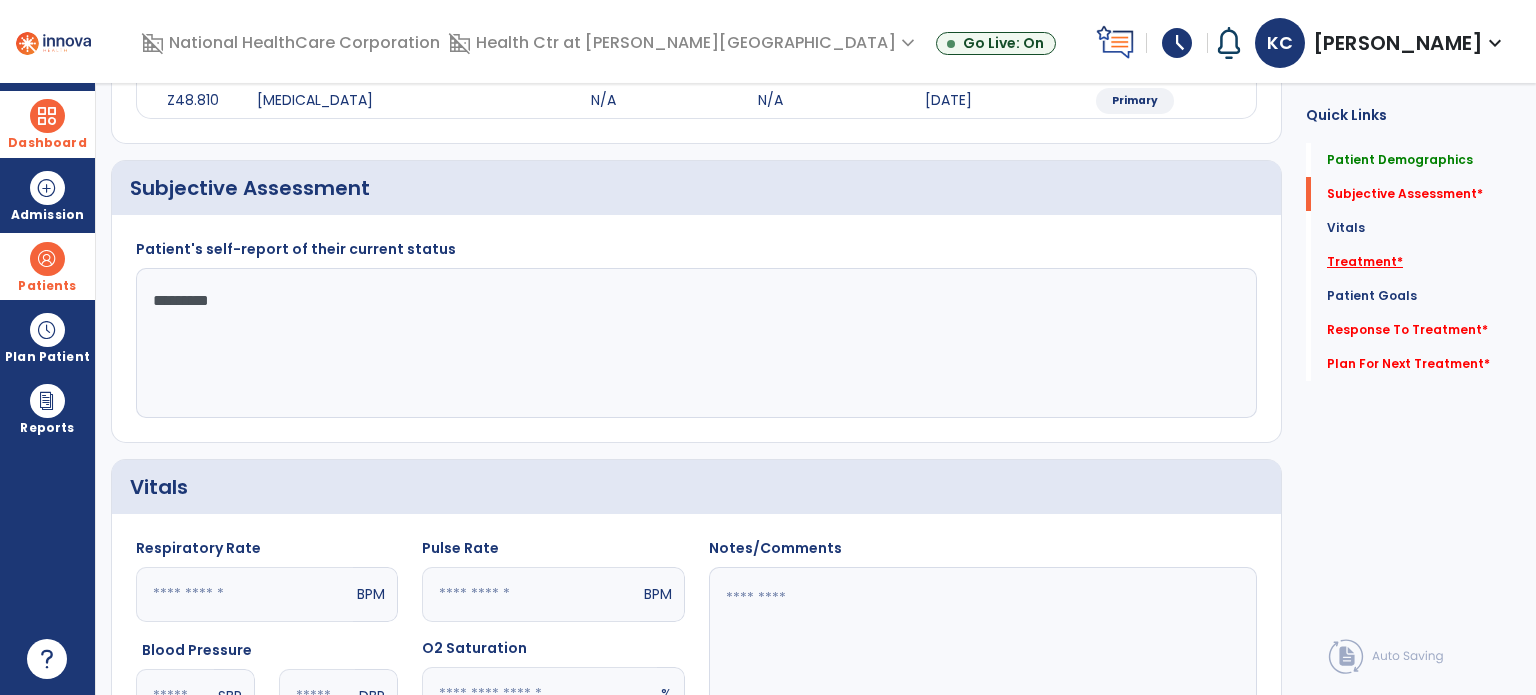 type on "*********" 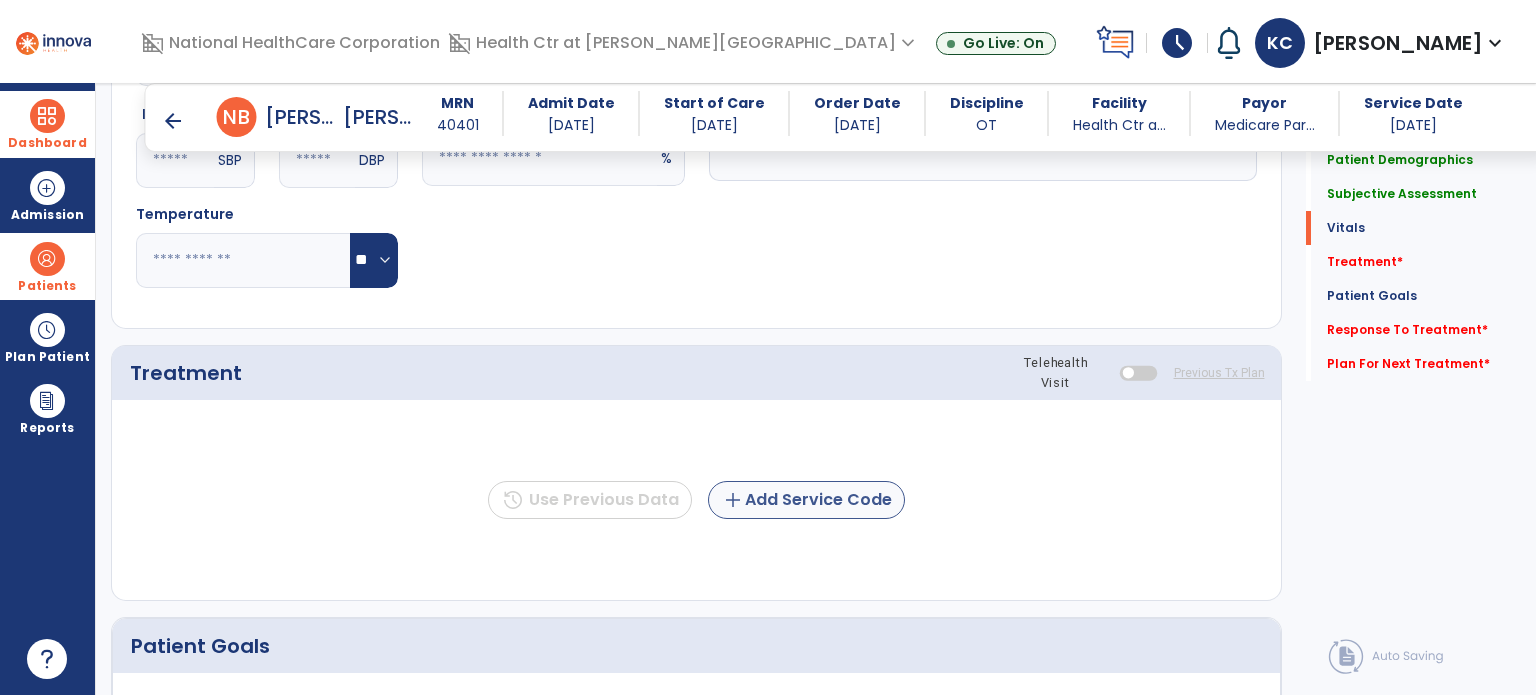 scroll, scrollTop: 1085, scrollLeft: 0, axis: vertical 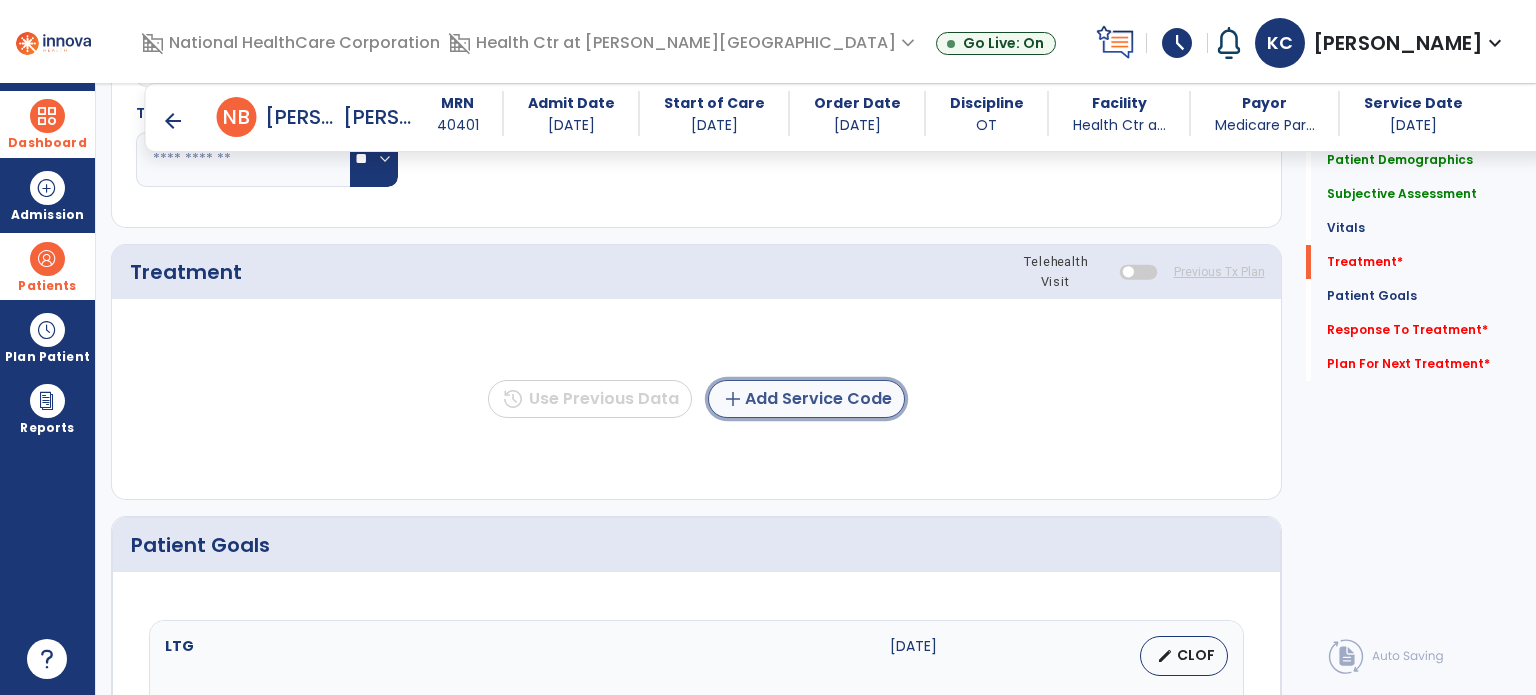 click on "add  Add Service Code" 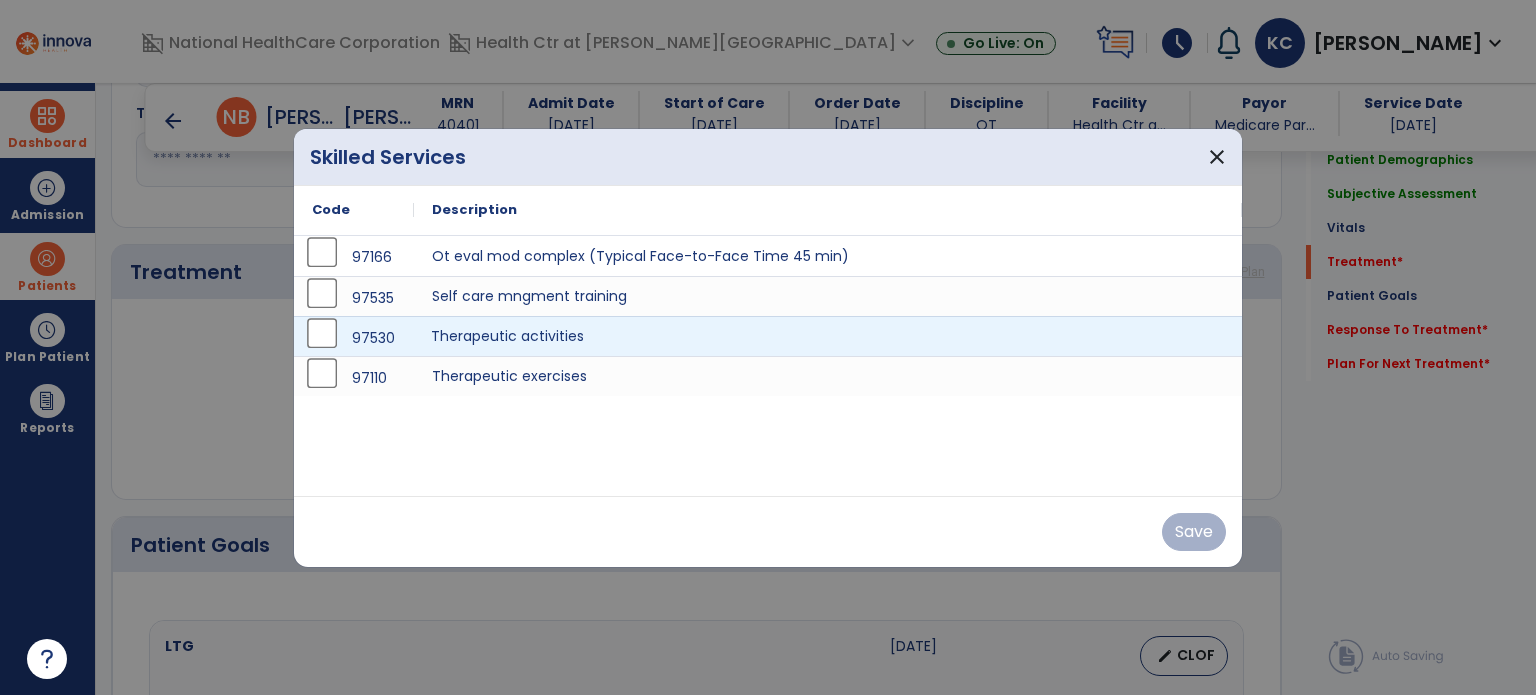 click on "Therapeutic activities" at bounding box center (828, 336) 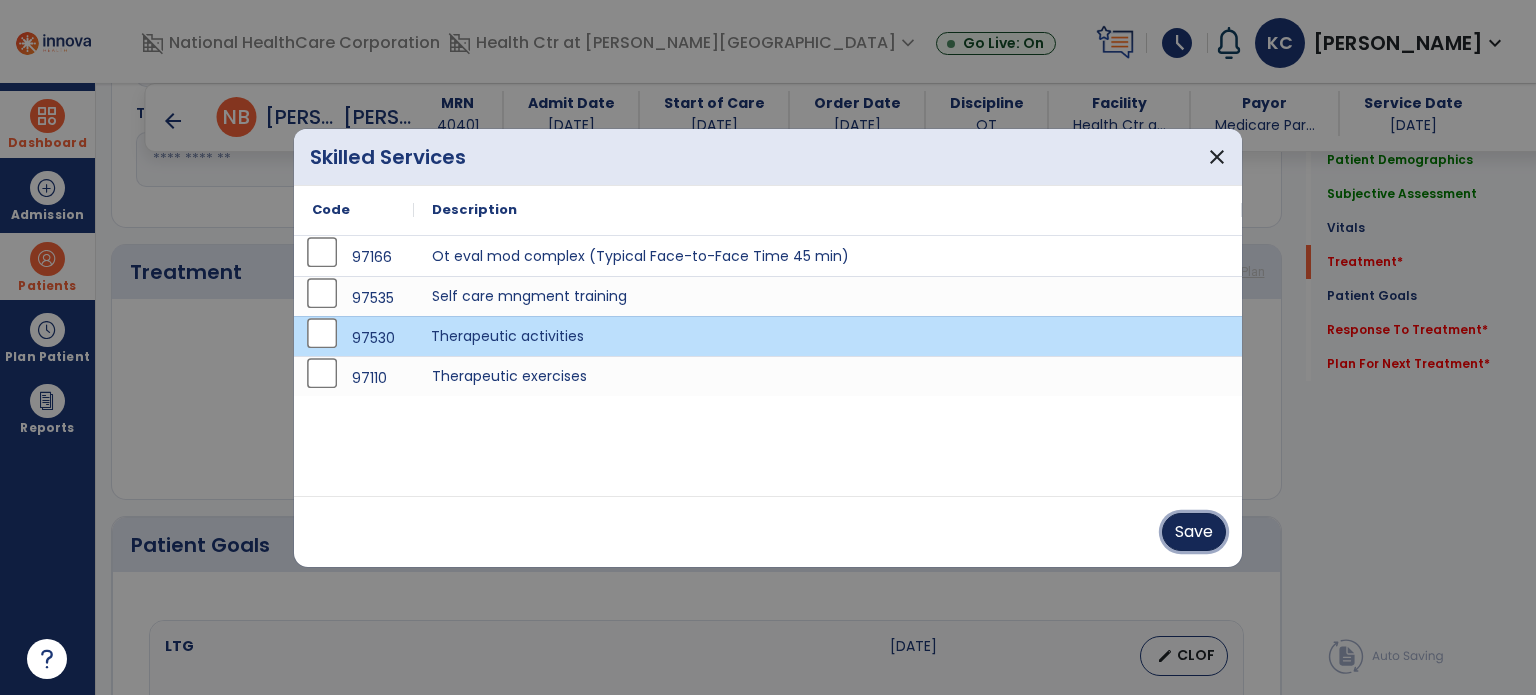 click on "Save" at bounding box center [1194, 532] 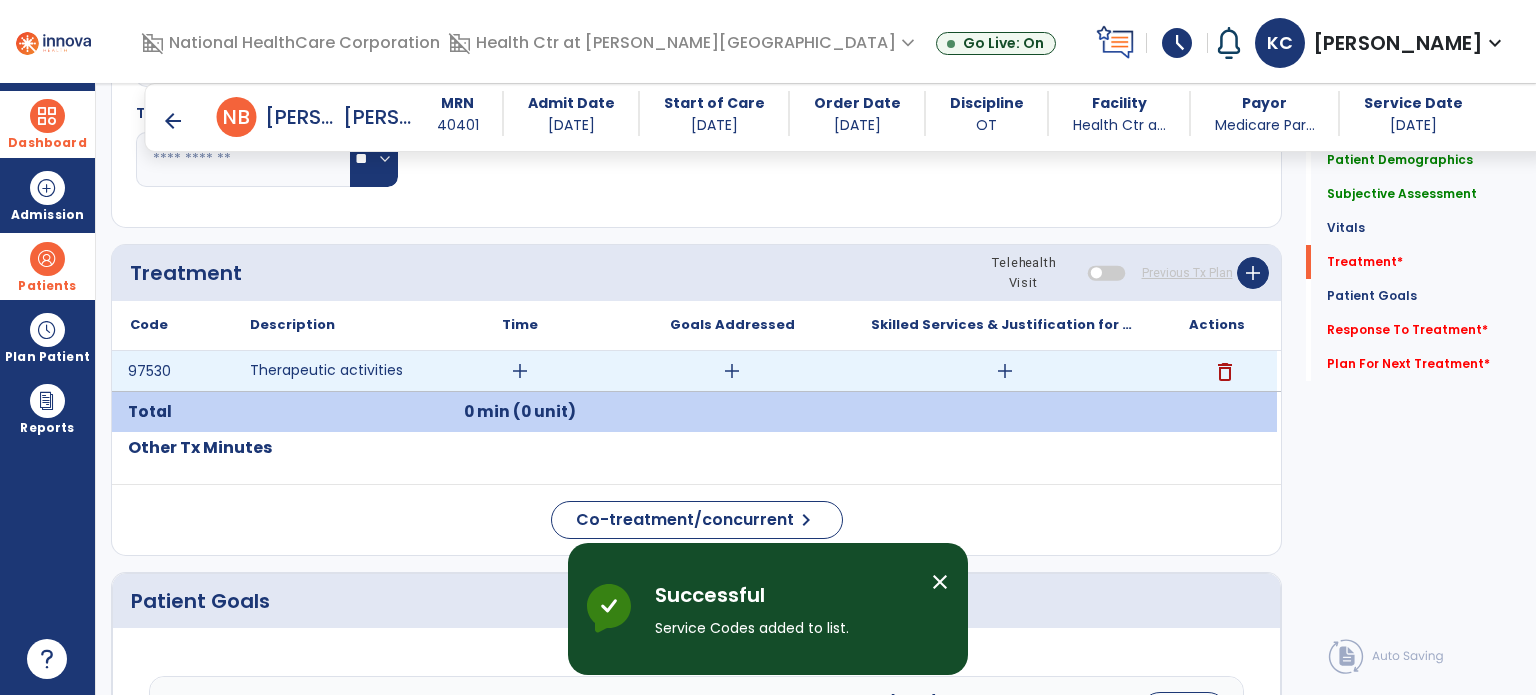 click on "add" at bounding box center [520, 371] 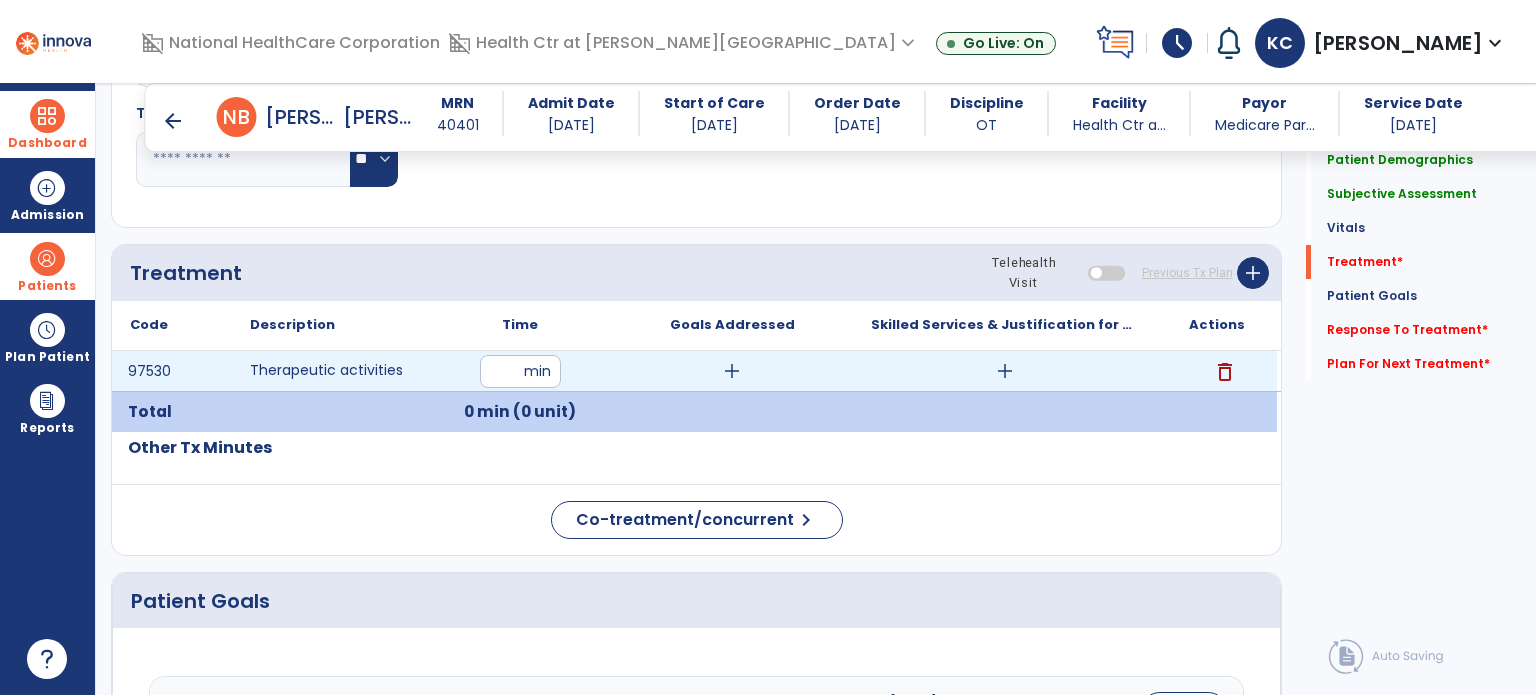 type on "**" 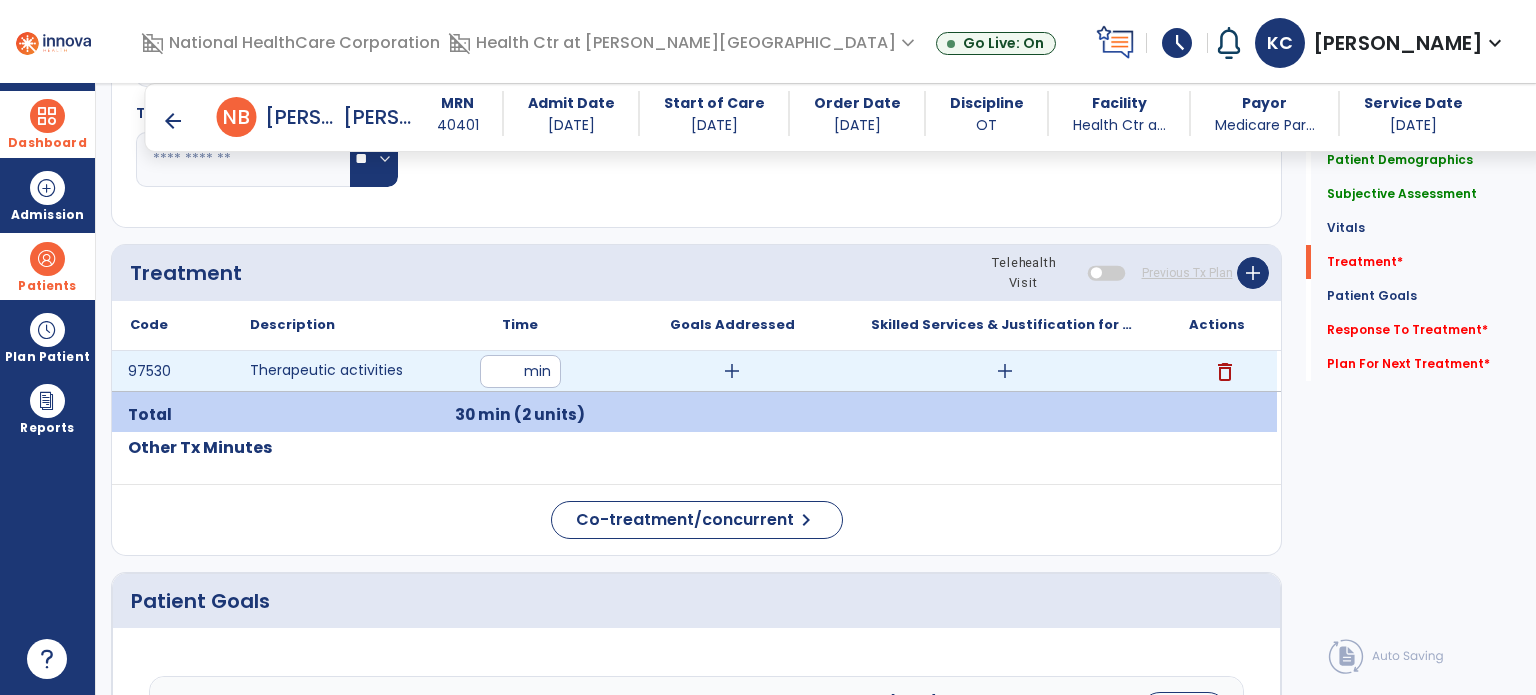 click on "add" at bounding box center [732, 371] 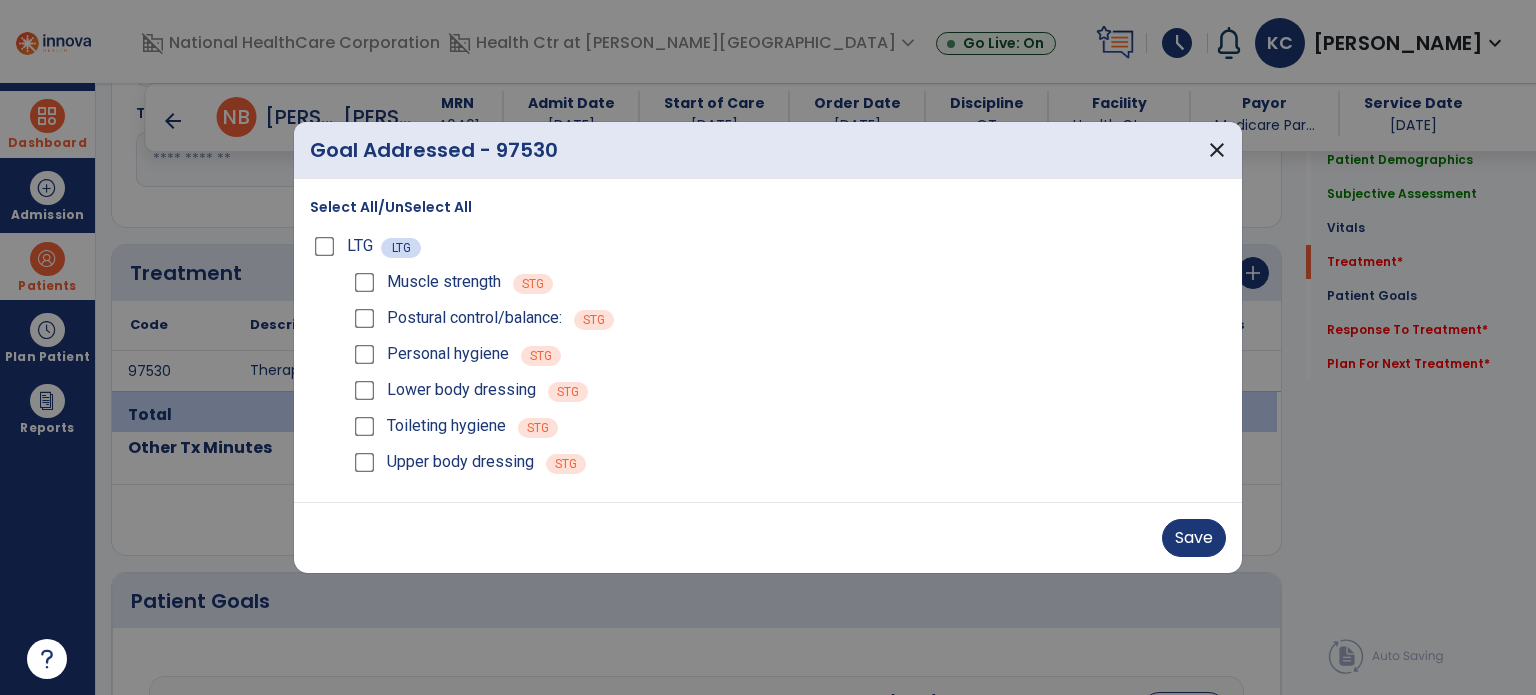 click on "Save" at bounding box center (768, 538) 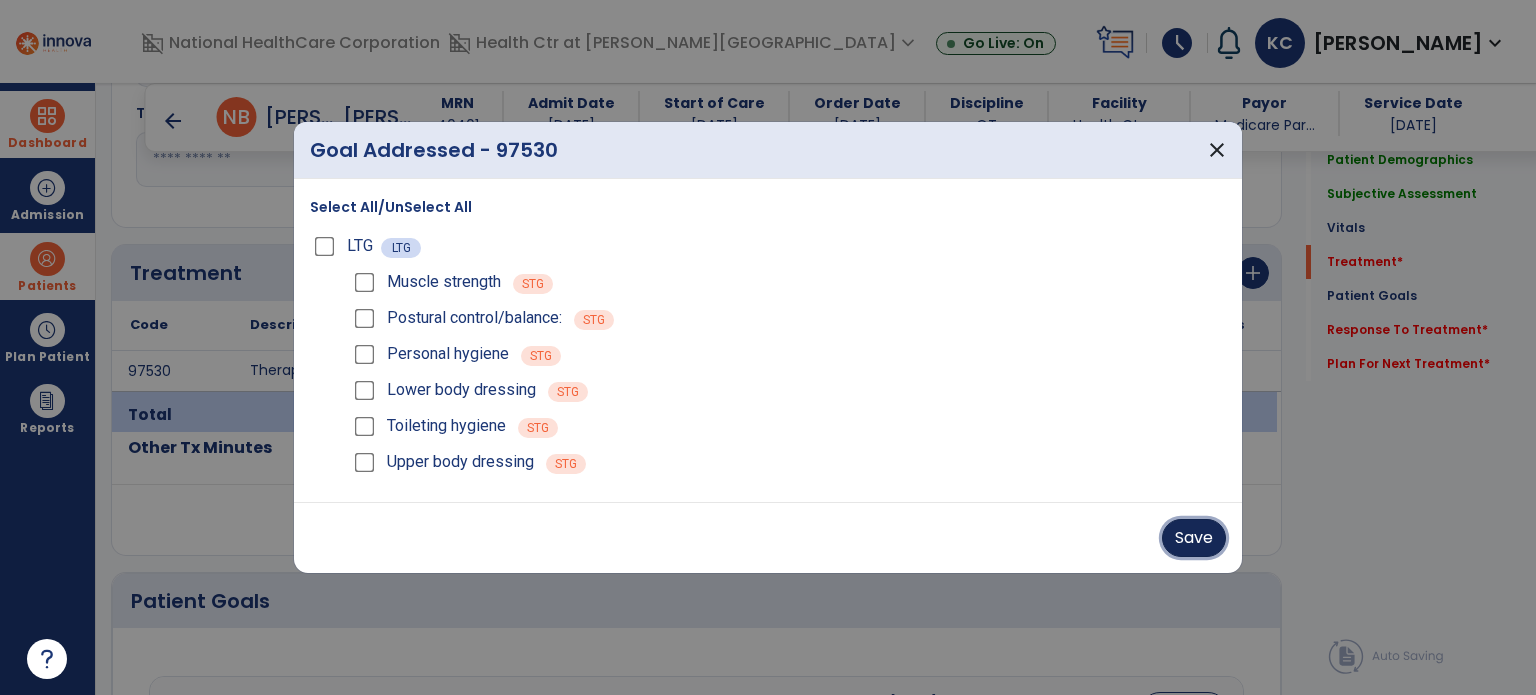 click on "Save" at bounding box center [1194, 538] 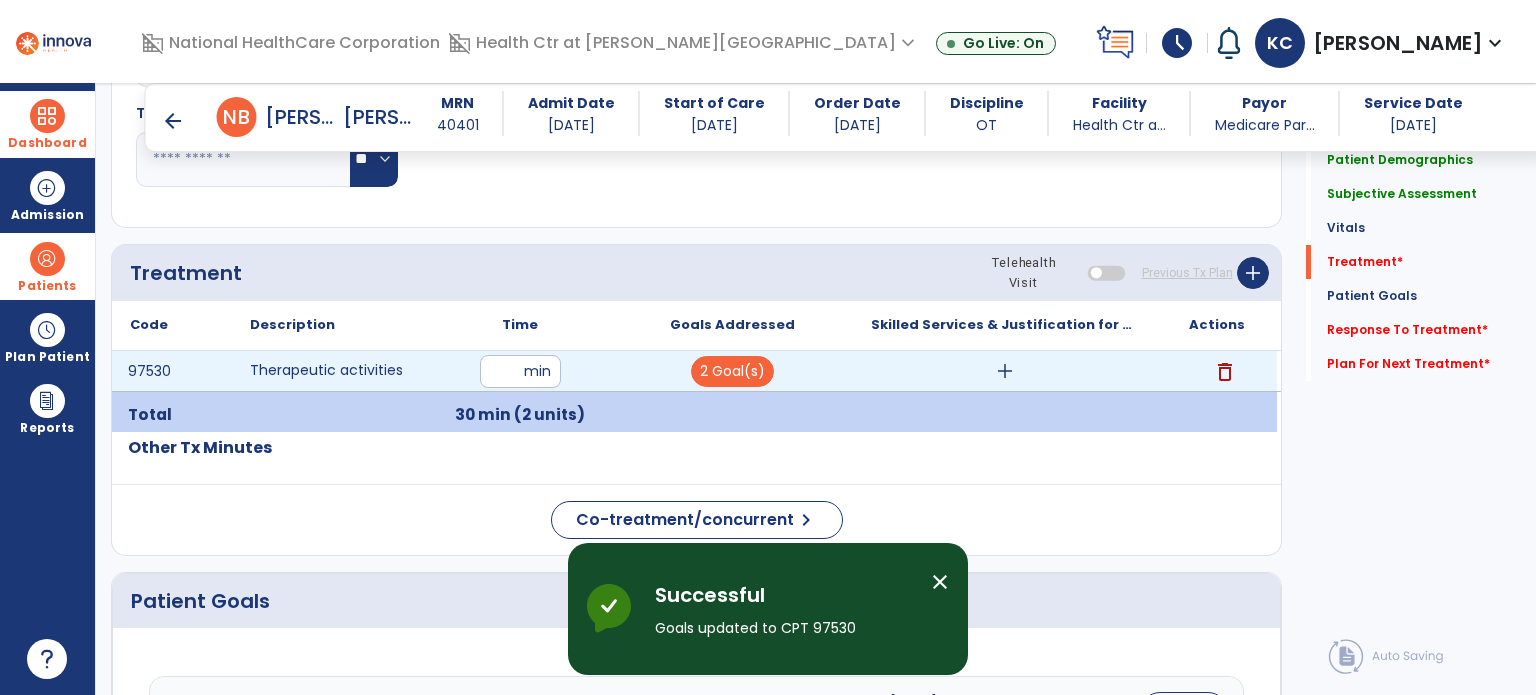 click on "add" at bounding box center [1005, 371] 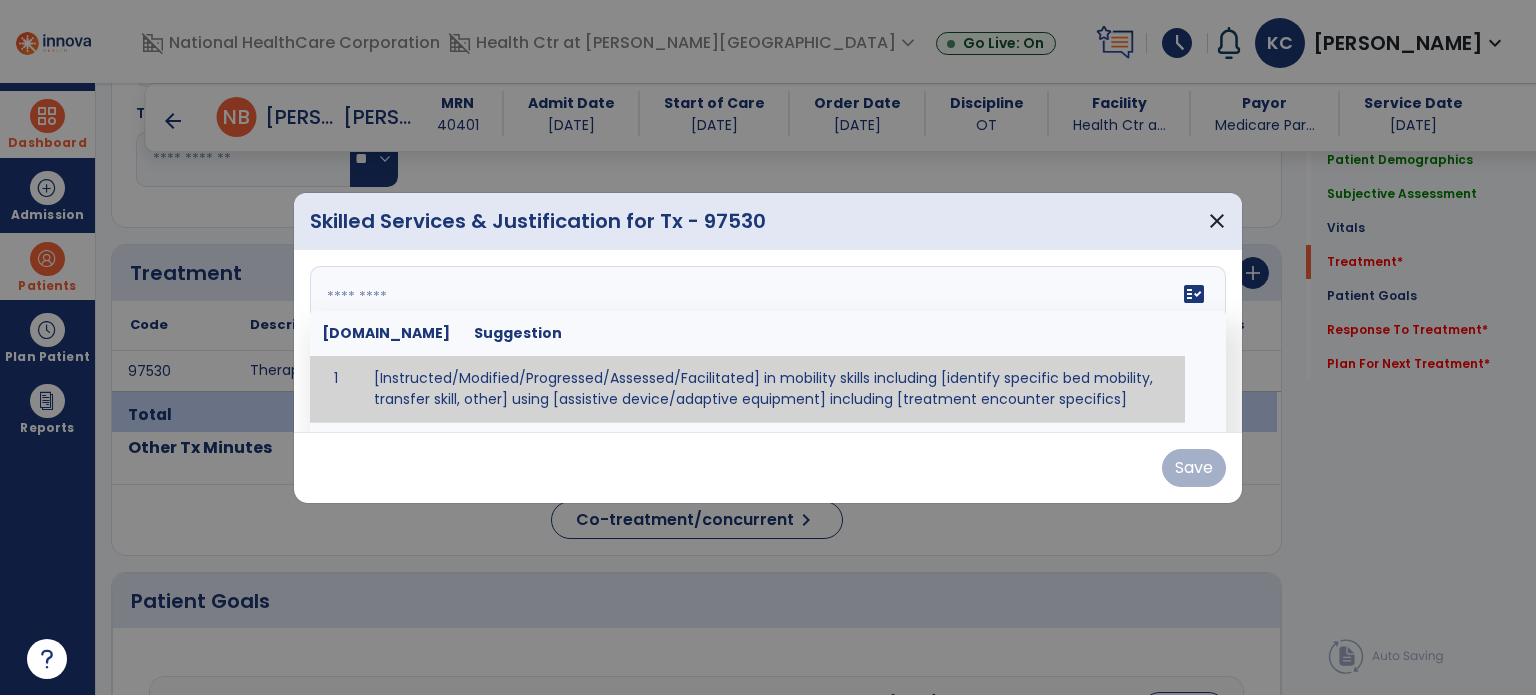 click on "fact_check  [DOMAIN_NAME] Suggestion 1 [Instructed/Modified/Progressed/Assessed/Facilitated] in mobility skills including [identify specific bed mobility, transfer skill, other] using [assistive device/adaptive equipment] including [treatment encounter specifics]" at bounding box center [768, 341] 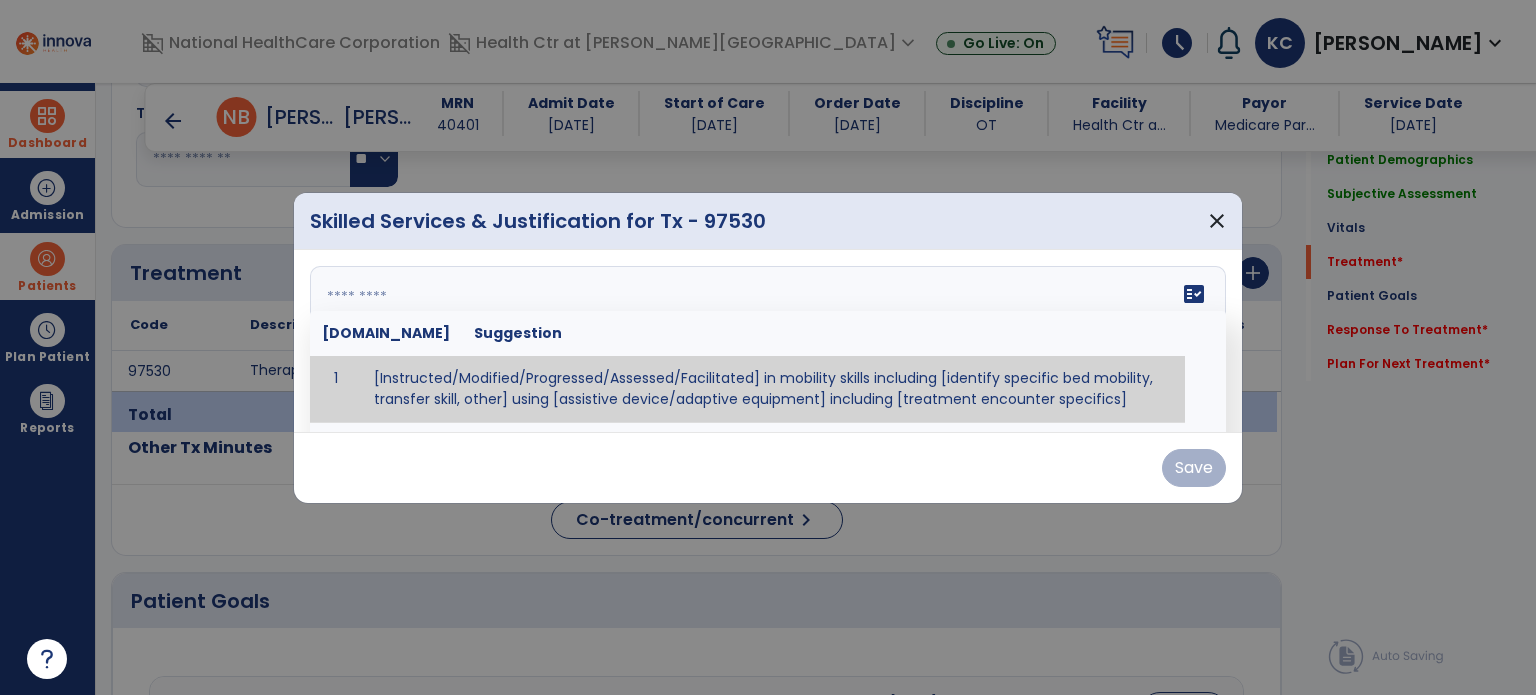 paste on "**********" 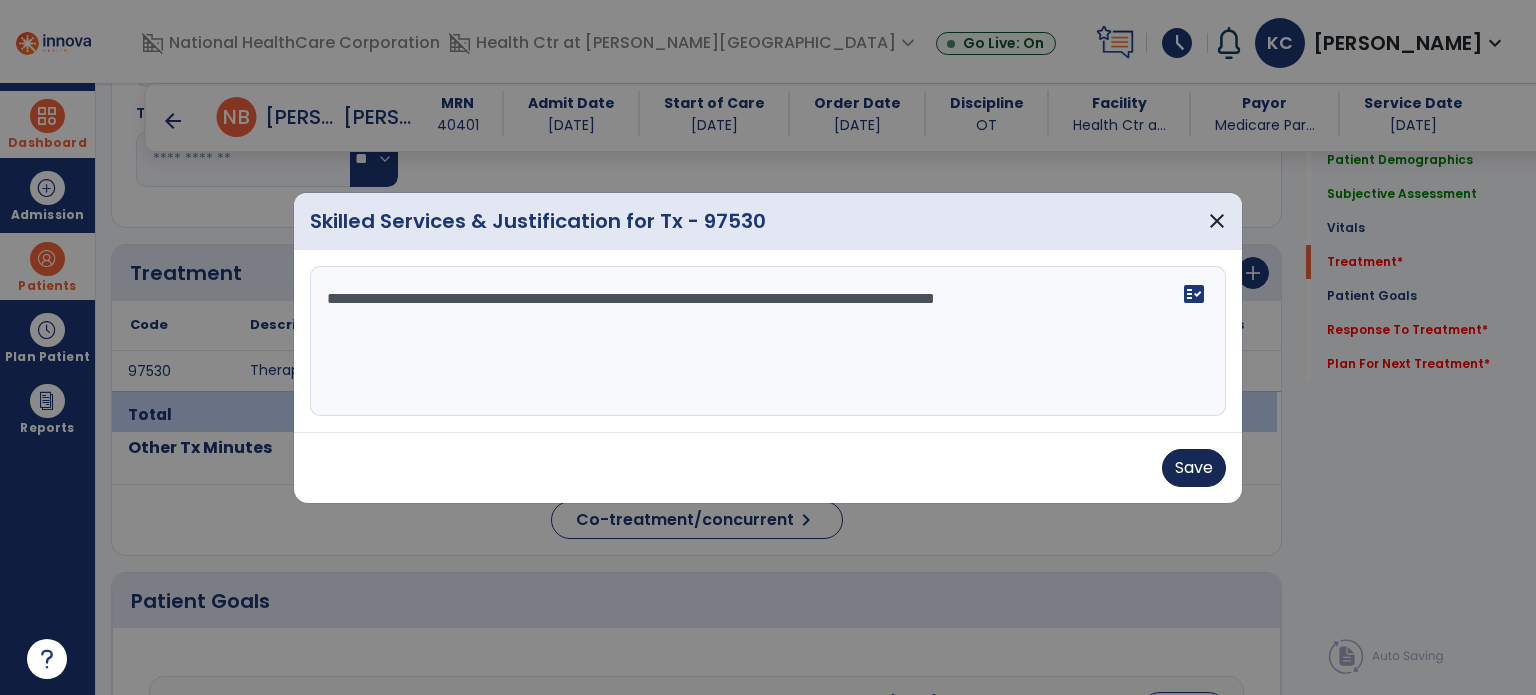type on "**********" 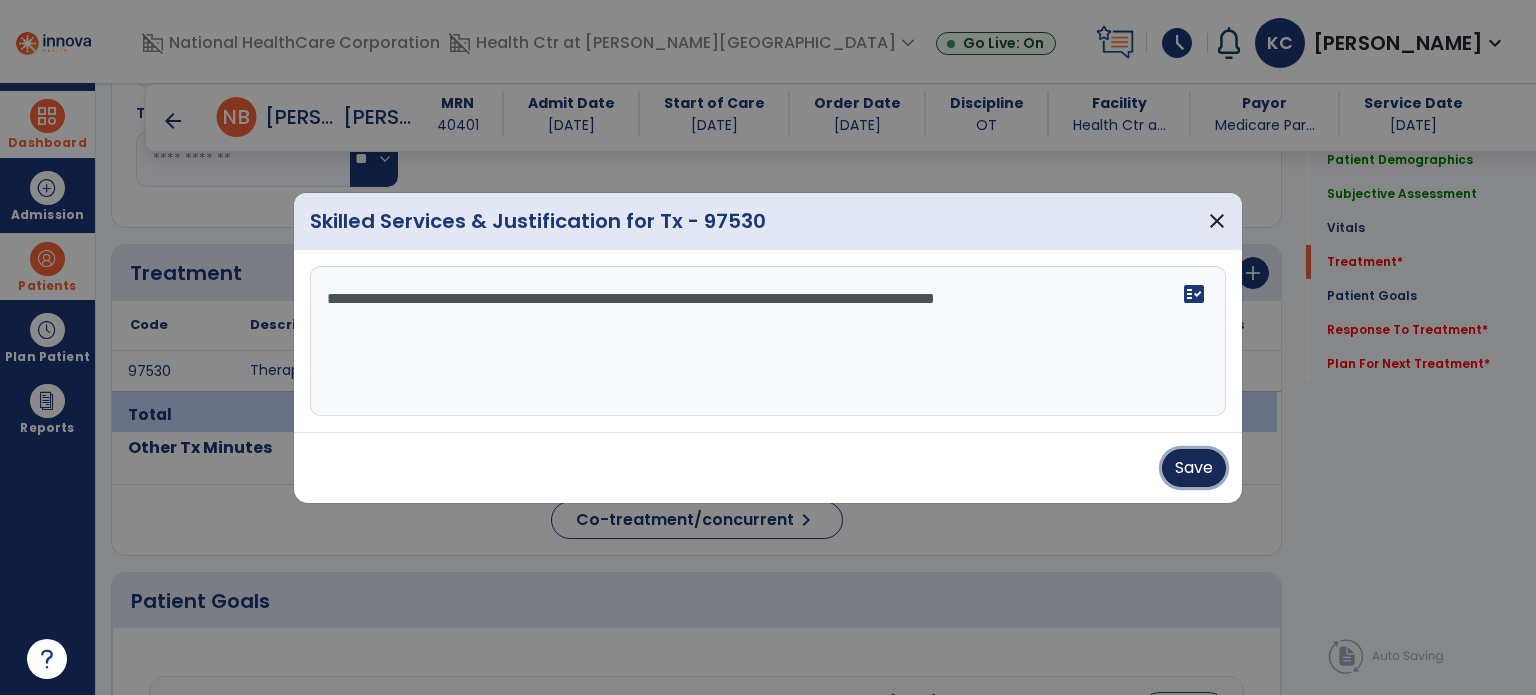 click on "Save" at bounding box center (1194, 468) 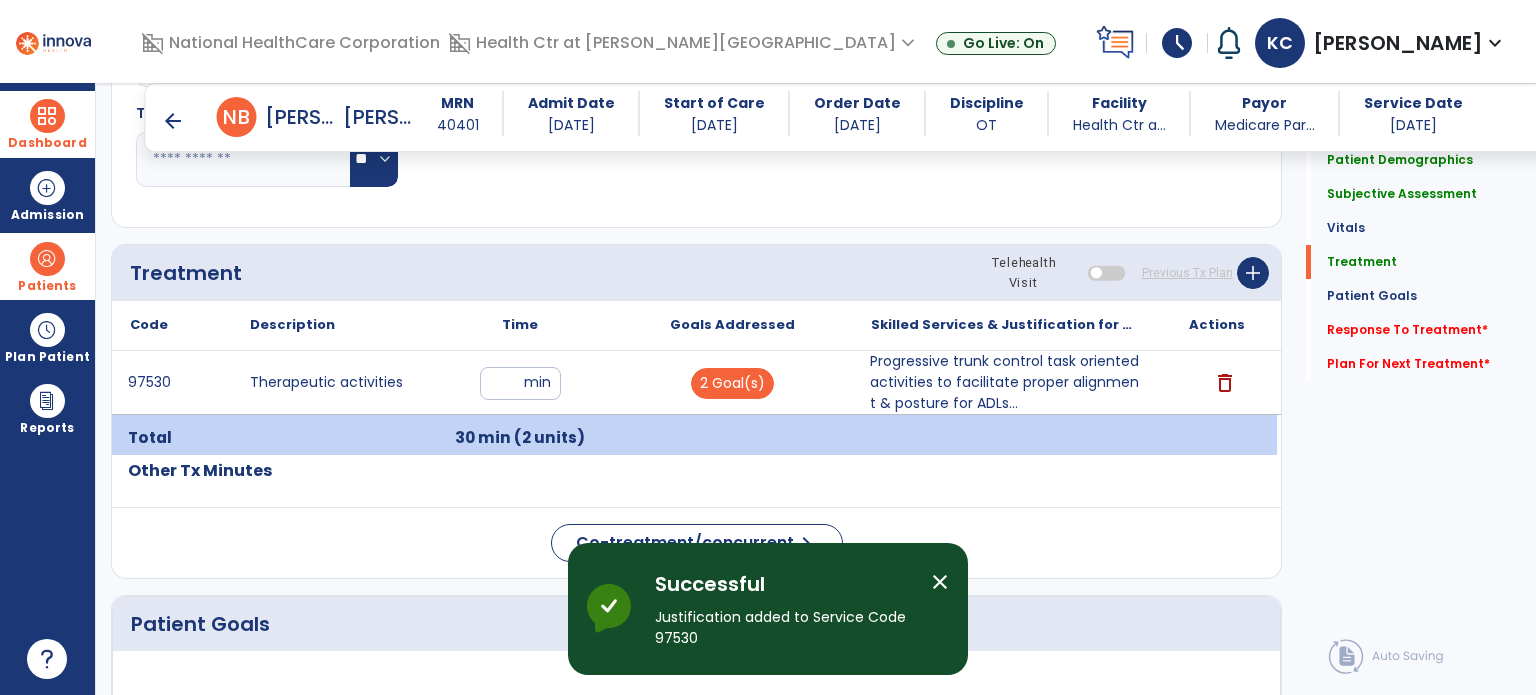 click on "Response To Treatment   *  Response To Treatment   *" 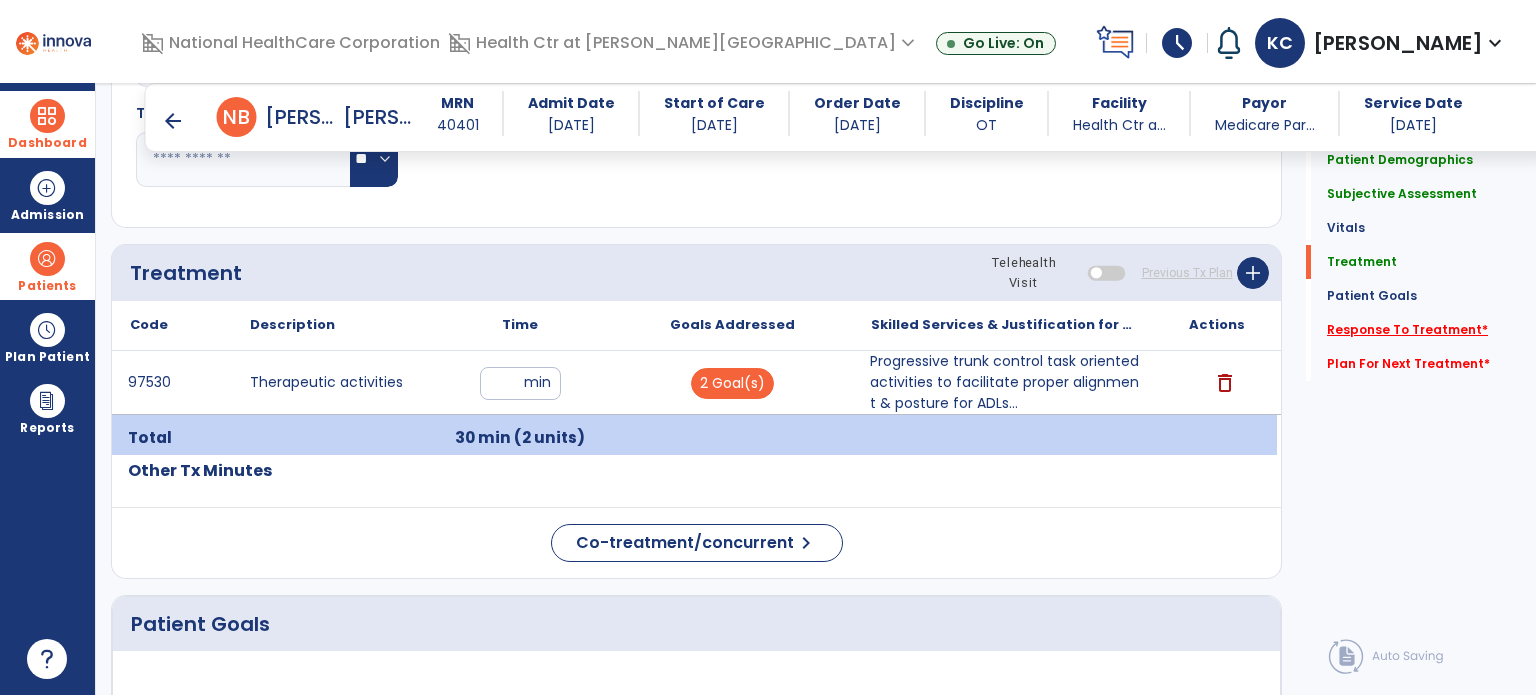 click on "Response To Treatment   *" 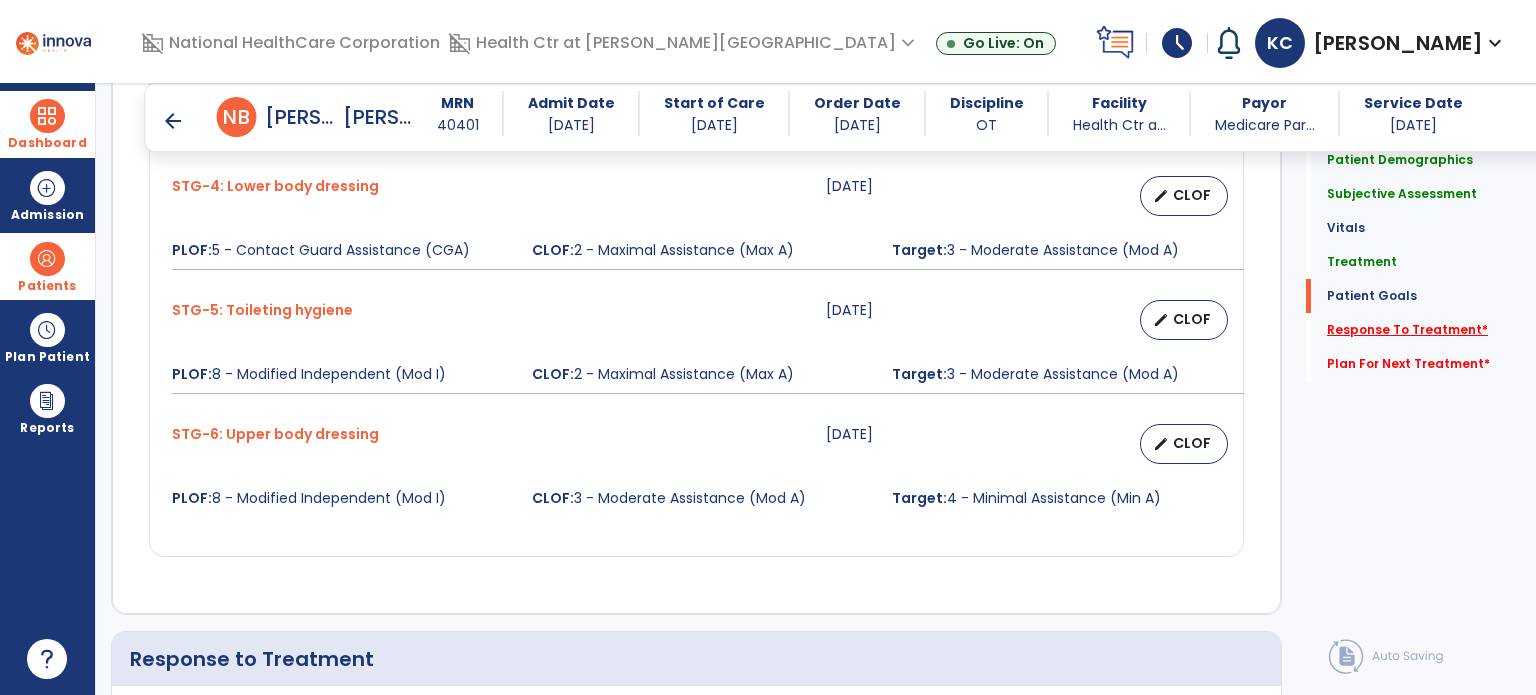 scroll, scrollTop: 2664, scrollLeft: 0, axis: vertical 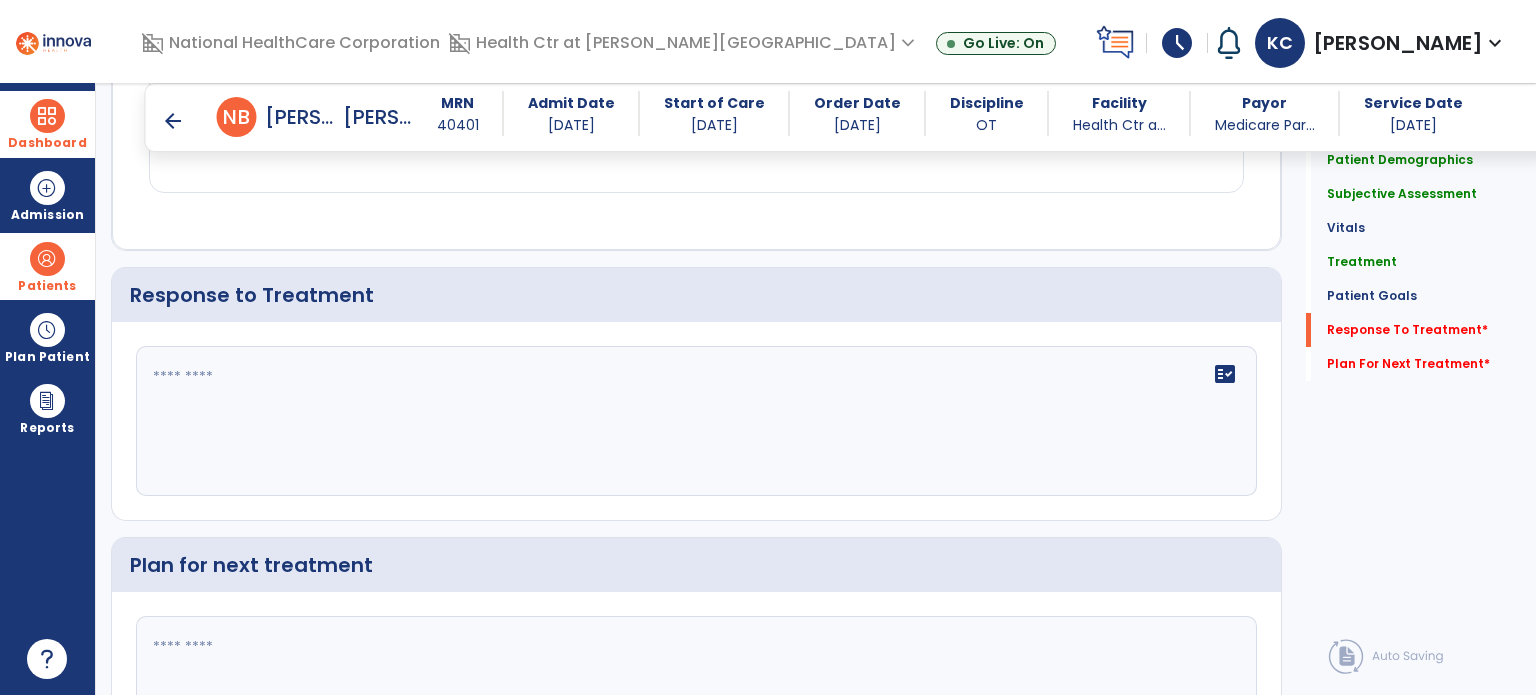 drag, startPoint x: 1430, startPoint y: 337, endPoint x: 1535, endPoint y: 421, distance: 134.4656 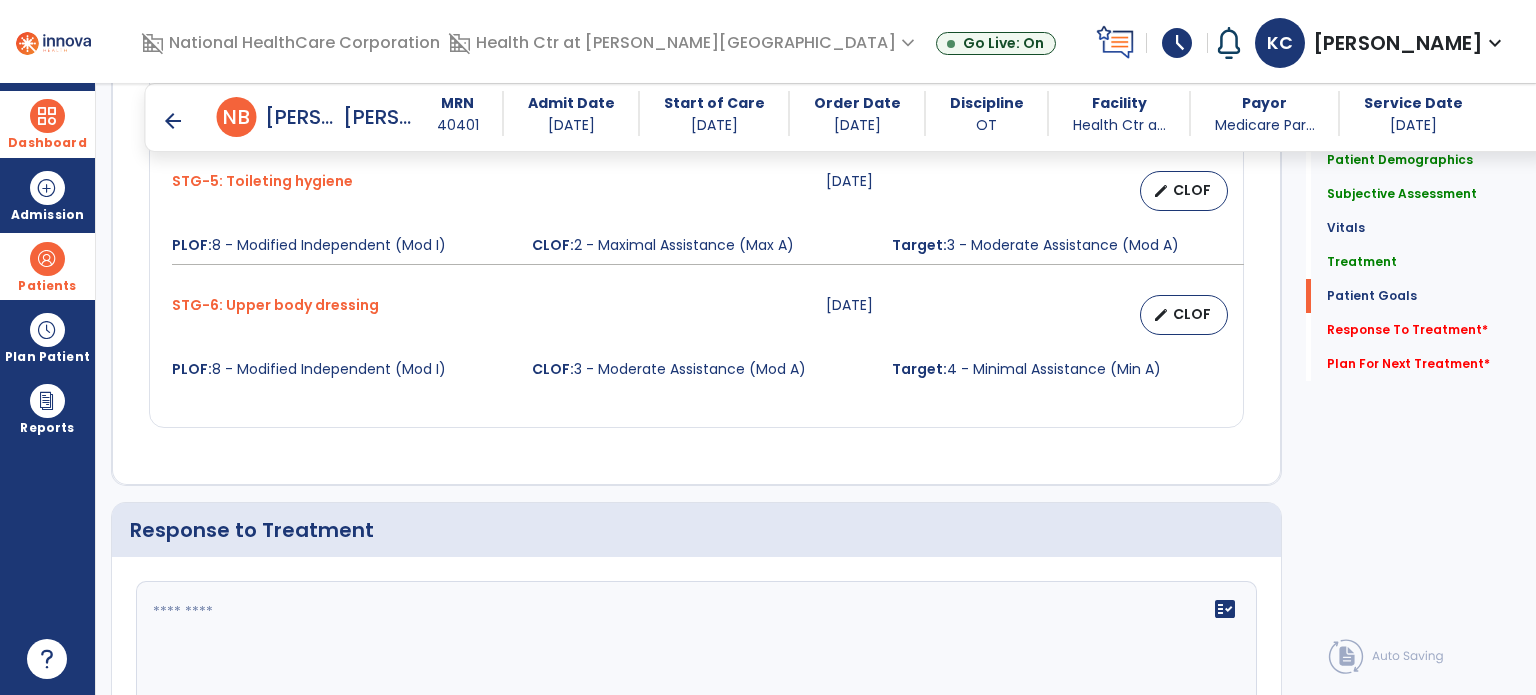 scroll, scrollTop: 2464, scrollLeft: 0, axis: vertical 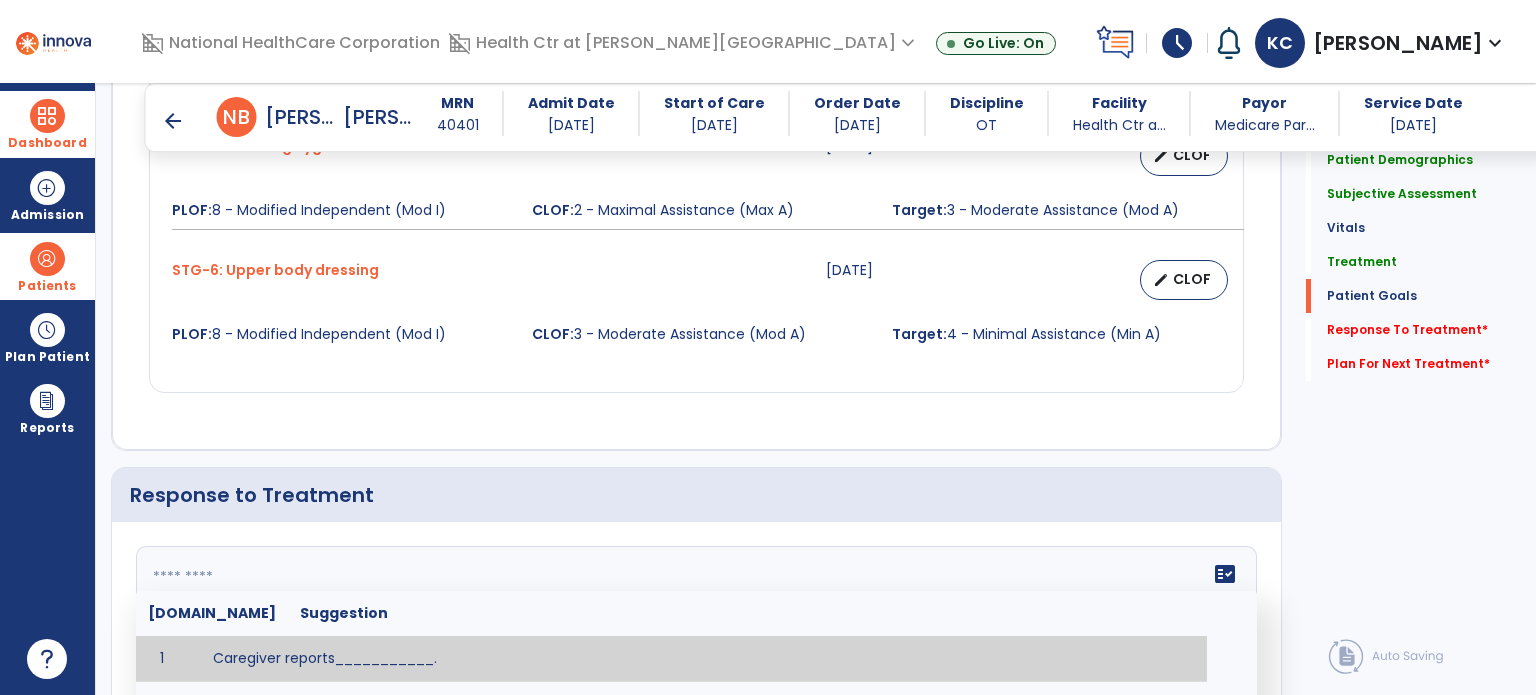 click on "fact_check  [DOMAIN_NAME] Suggestion 1 Caregiver reports___________. 2 Change in ________ status has resulted in setback in_______due to ________, requiring patient to need more assist for __________.   Treatment plan adjustments to be made include________.  Progress towards goals is expected to continue due to_________. 3 Decreased pain in __________ to [LEVEL] in response to [MODALITY/TREATMENT] allows for improvement in _________. 4 Functional gains in _______ have impacted the patient's ability to perform_________ with a reduction in assist levels to_________. 5 Functional progress this week has been significant due to__________. 6 Gains in ________ have improved the patient's ability to perform ______with decreased levels of assist to___________. 7 Improvement in ________allows patient to tolerate higher levels of challenges in_________. 8 Pain in [AREA] has decreased to [LEVEL] in response to [TREATMENT/MODALITY], allowing fore ease in completing__________. 9 10 11 12 13 14 15 16 17 18 19 20 21" 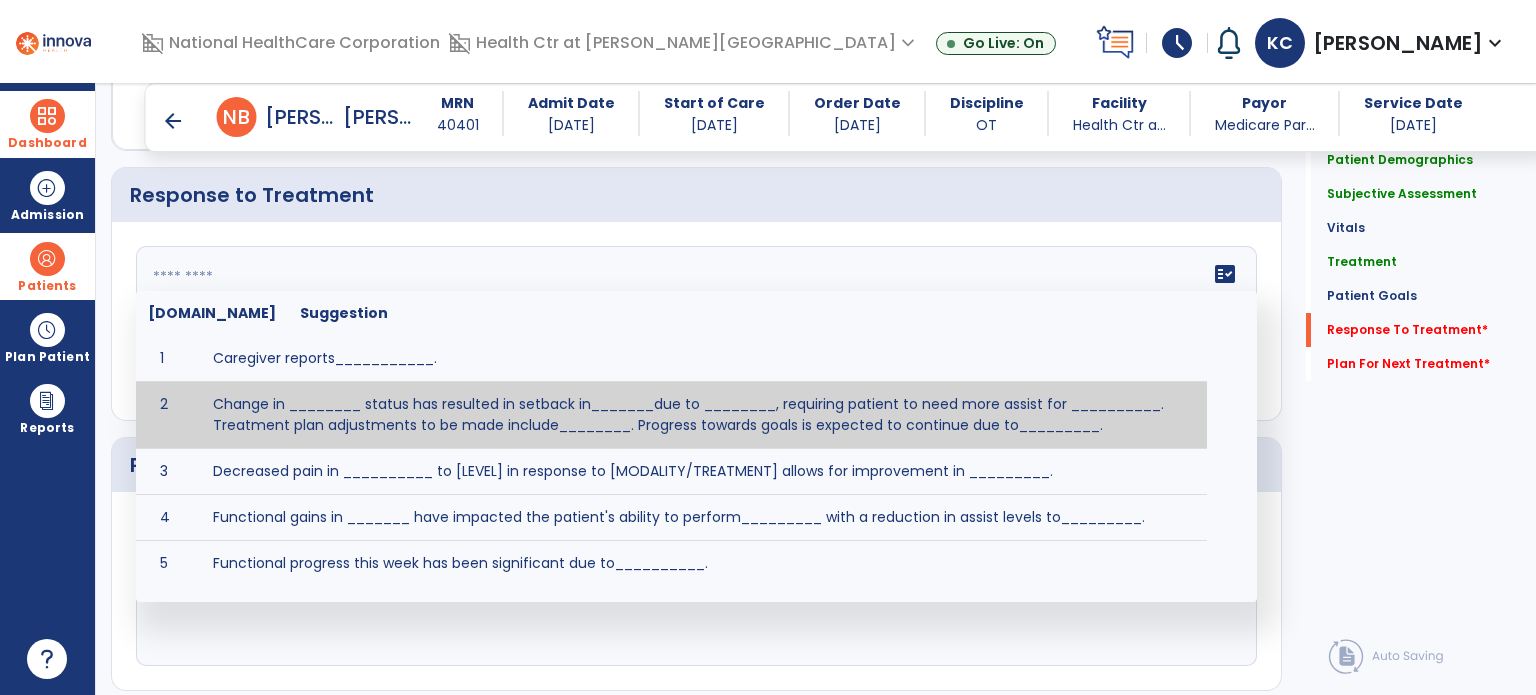 click on "Quick Links  Patient Demographics   Patient Demographics   Subjective Assessment   Subjective Assessment   Vitals   Vitals   Treatment   Treatment   Patient Goals   Patient Goals   Response To Treatment   *  Response To Treatment   *  Plan For Next Treatment   *  Plan For Next Treatment   *" 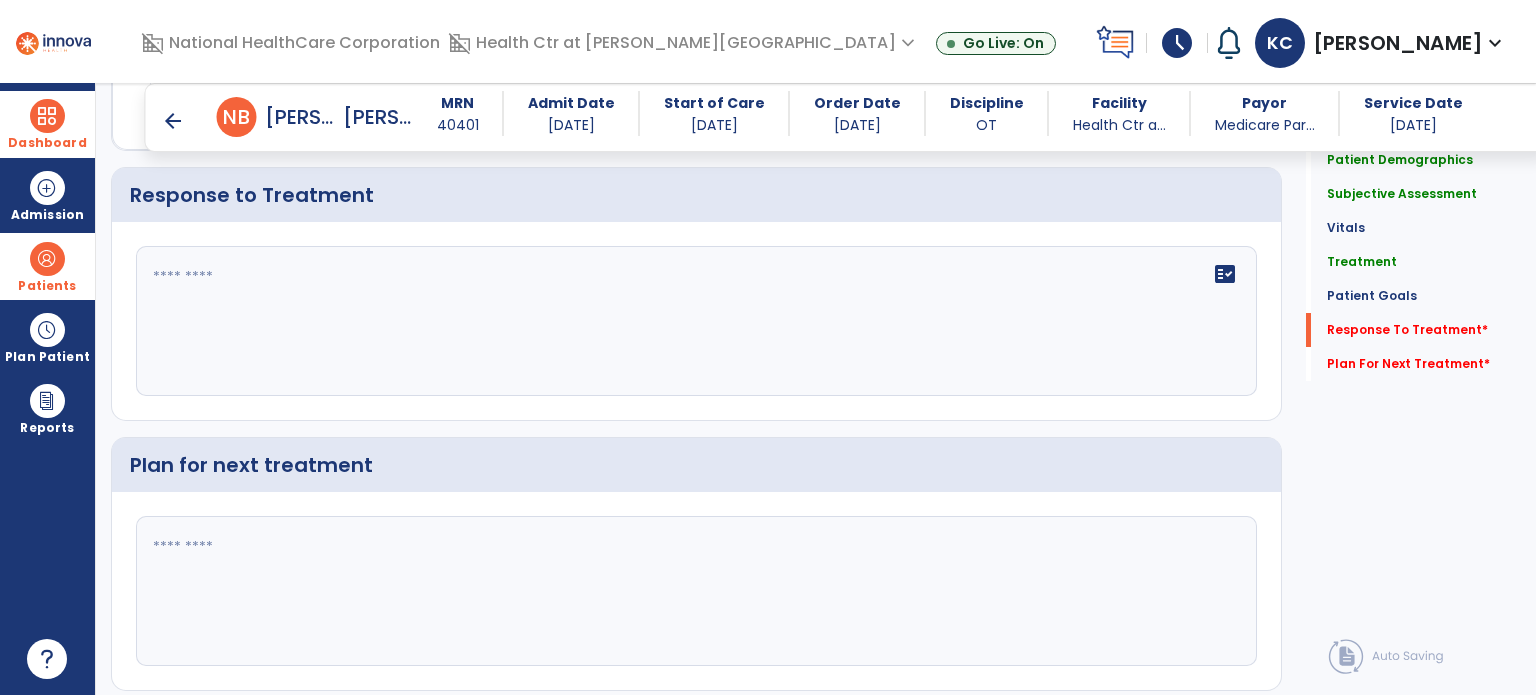 click 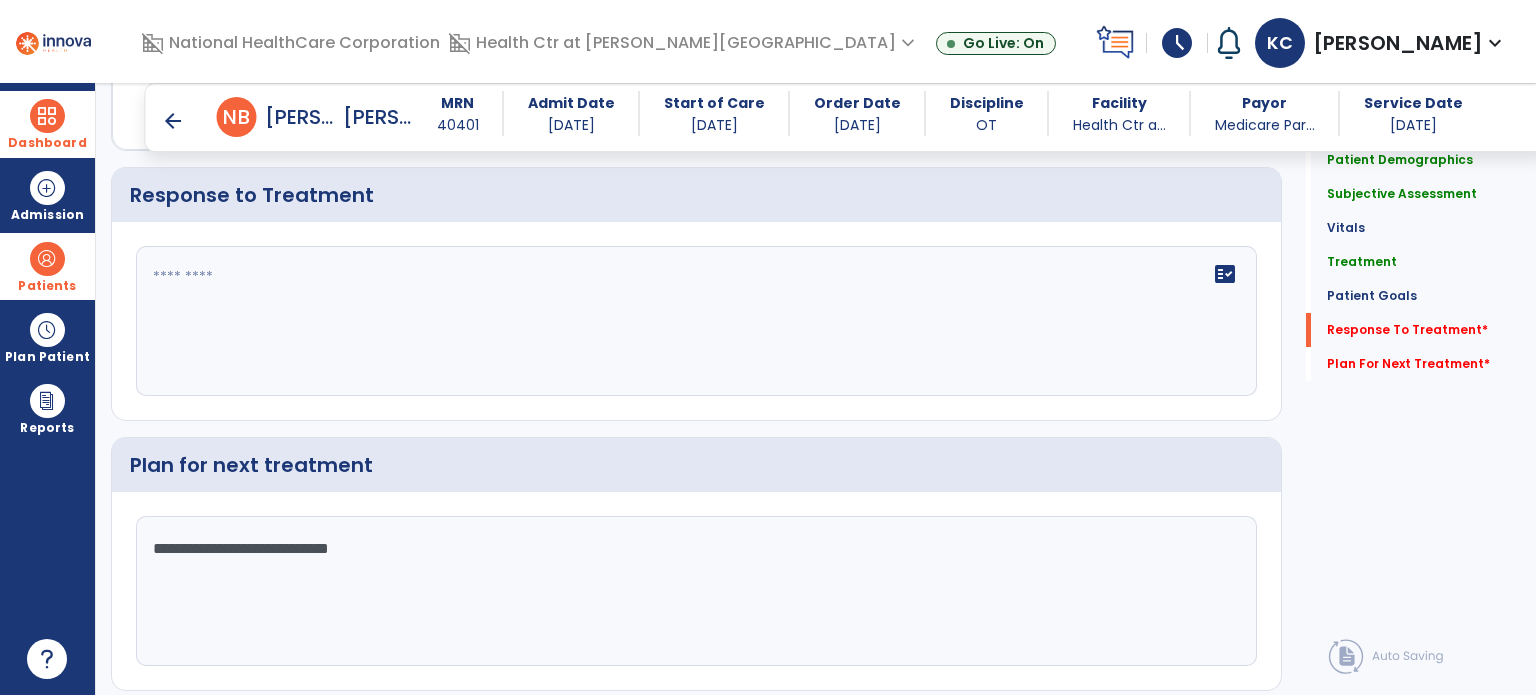 type on "**********" 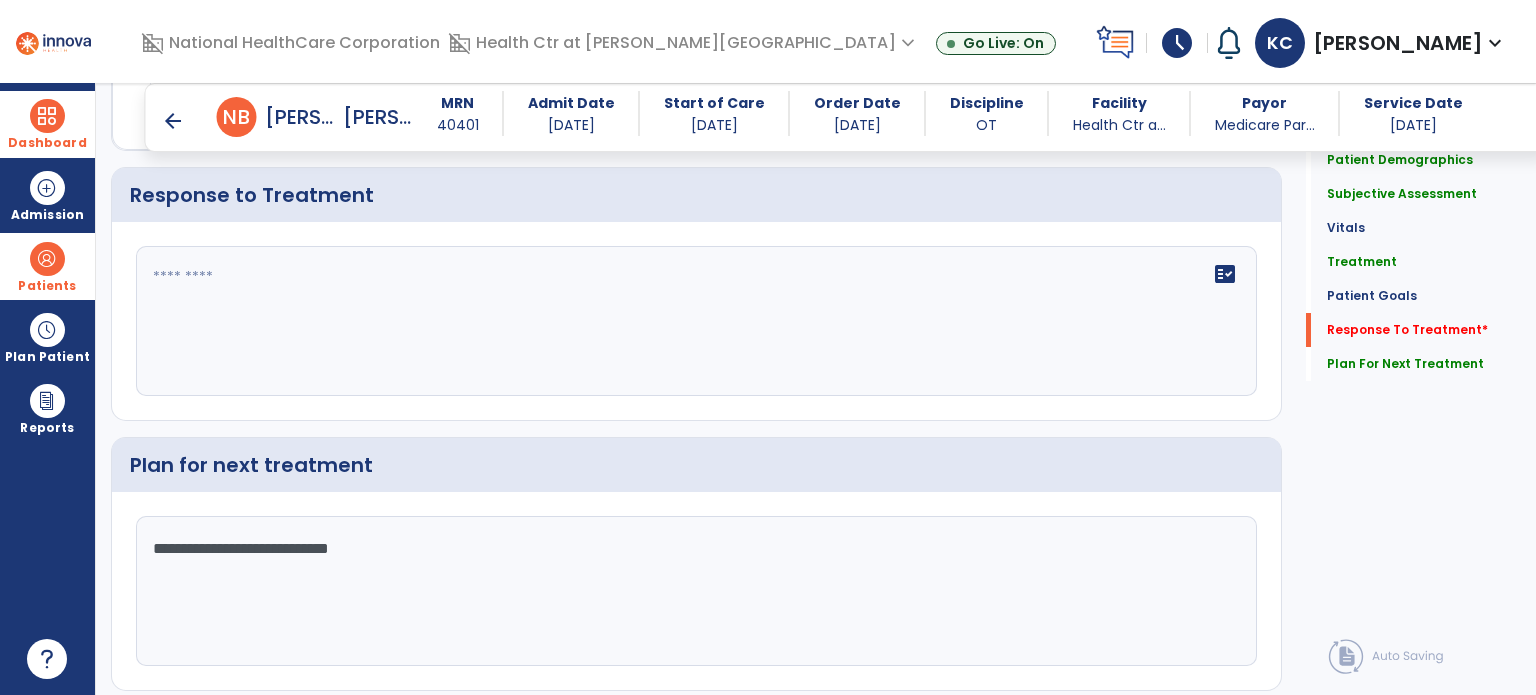 scroll, scrollTop: 2764, scrollLeft: 0, axis: vertical 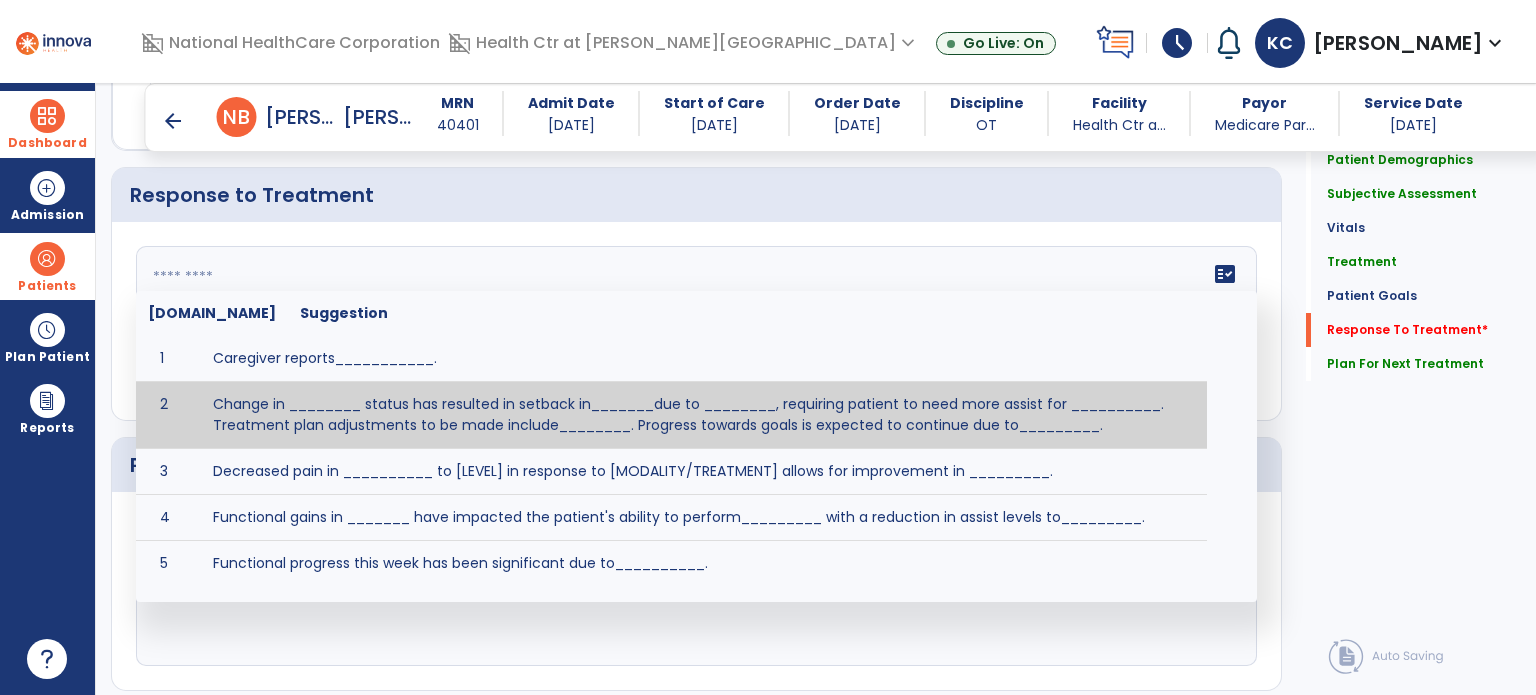 click on "fact_check  [DOMAIN_NAME] Suggestion 1 Caregiver reports___________. 2 Change in ________ status has resulted in setback in_______due to ________, requiring patient to need more assist for __________.   Treatment plan adjustments to be made include________.  Progress towards goals is expected to continue due to_________. 3 Decreased pain in __________ to [LEVEL] in response to [MODALITY/TREATMENT] allows for improvement in _________. 4 Functional gains in _______ have impacted the patient's ability to perform_________ with a reduction in assist levels to_________. 5 Functional progress this week has been significant due to__________. 6 Gains in ________ have improved the patient's ability to perform ______with decreased levels of assist to___________. 7 Improvement in ________allows patient to tolerate higher levels of challenges in_________. 8 Pain in [AREA] has decreased to [LEVEL] in response to [TREATMENT/MODALITY], allowing fore ease in completing__________. 9 10 11 12 13 14 15 16 17 18 19 20 21" 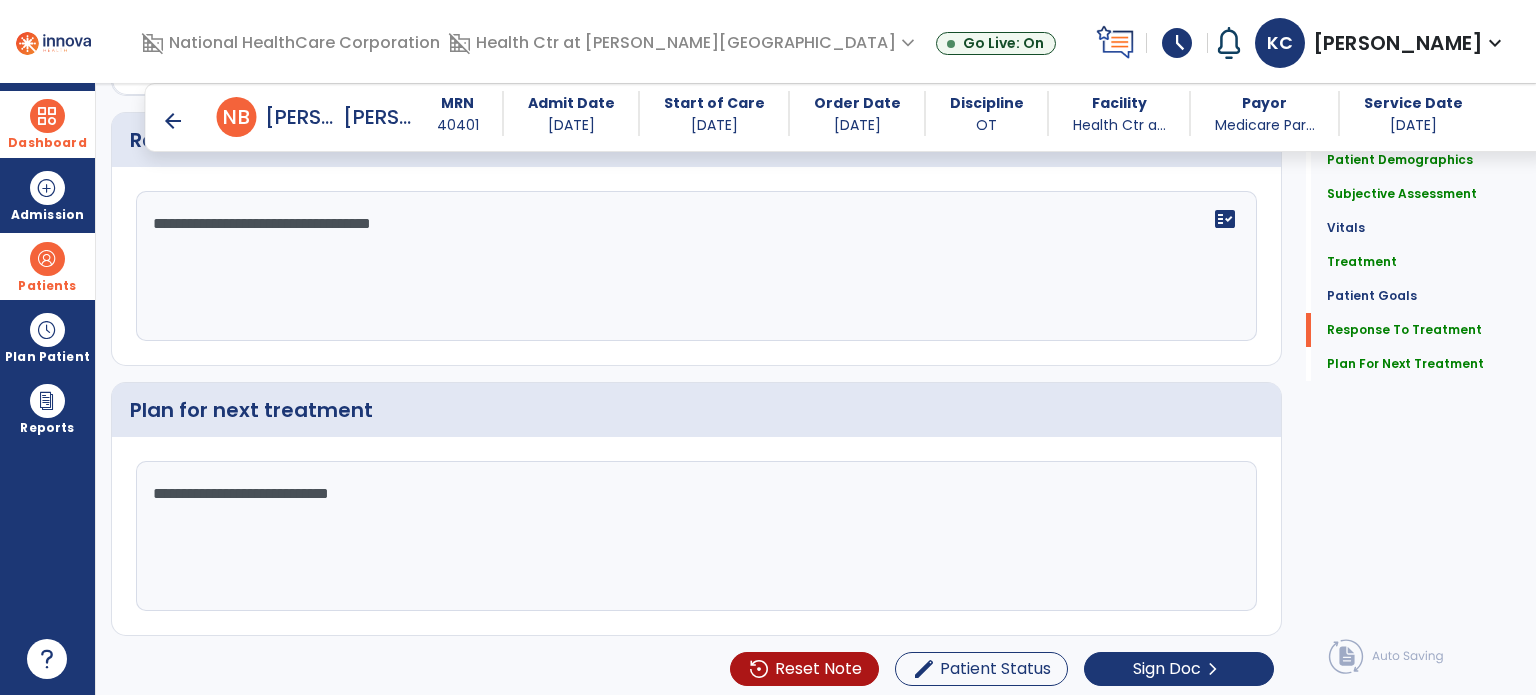 scroll, scrollTop: 2819, scrollLeft: 0, axis: vertical 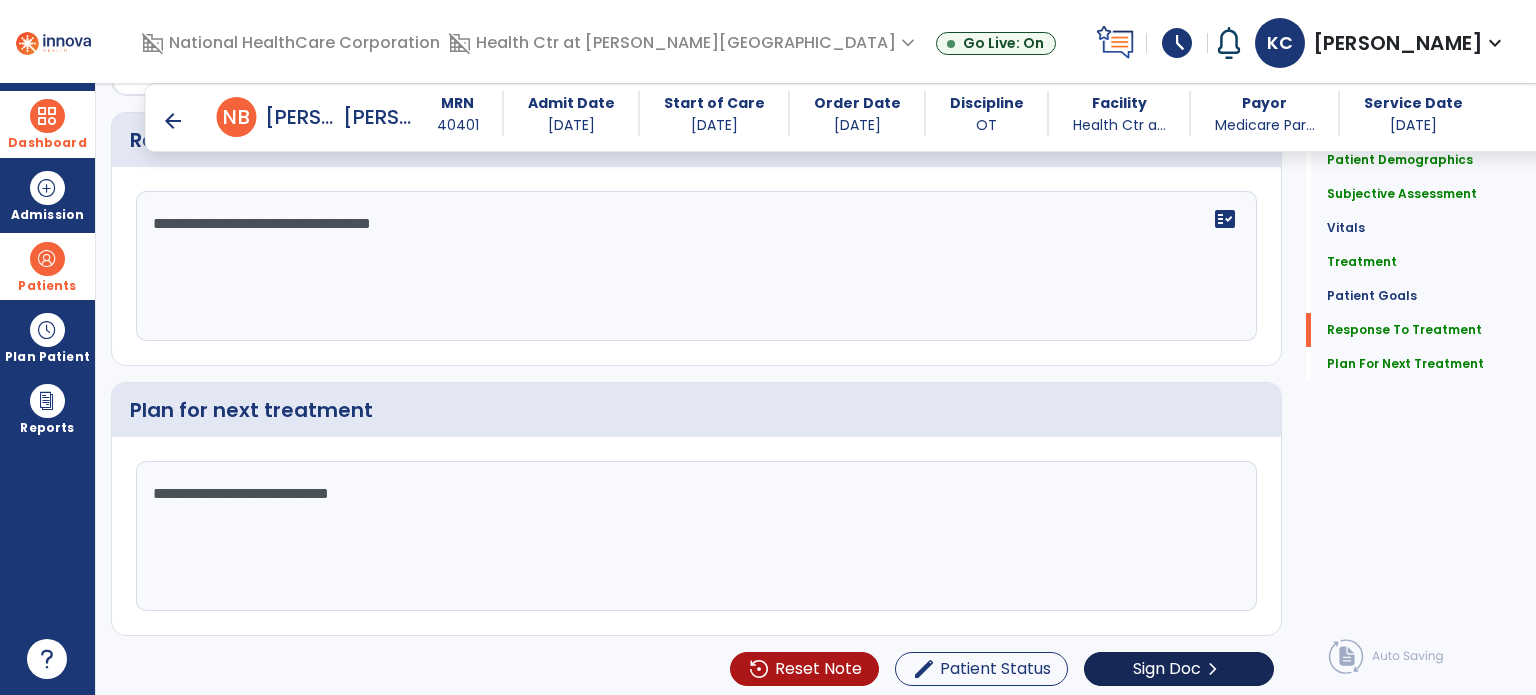 type on "**********" 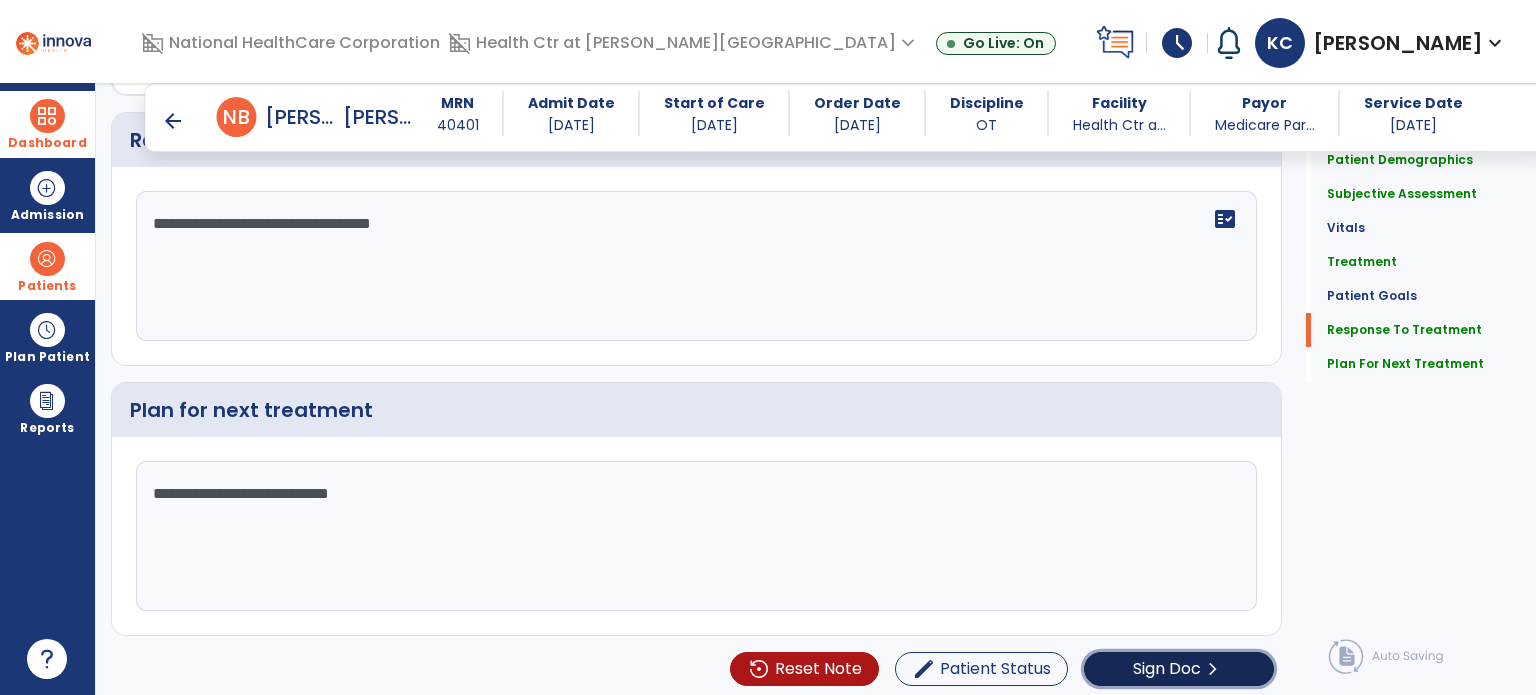 click on "chevron_right" 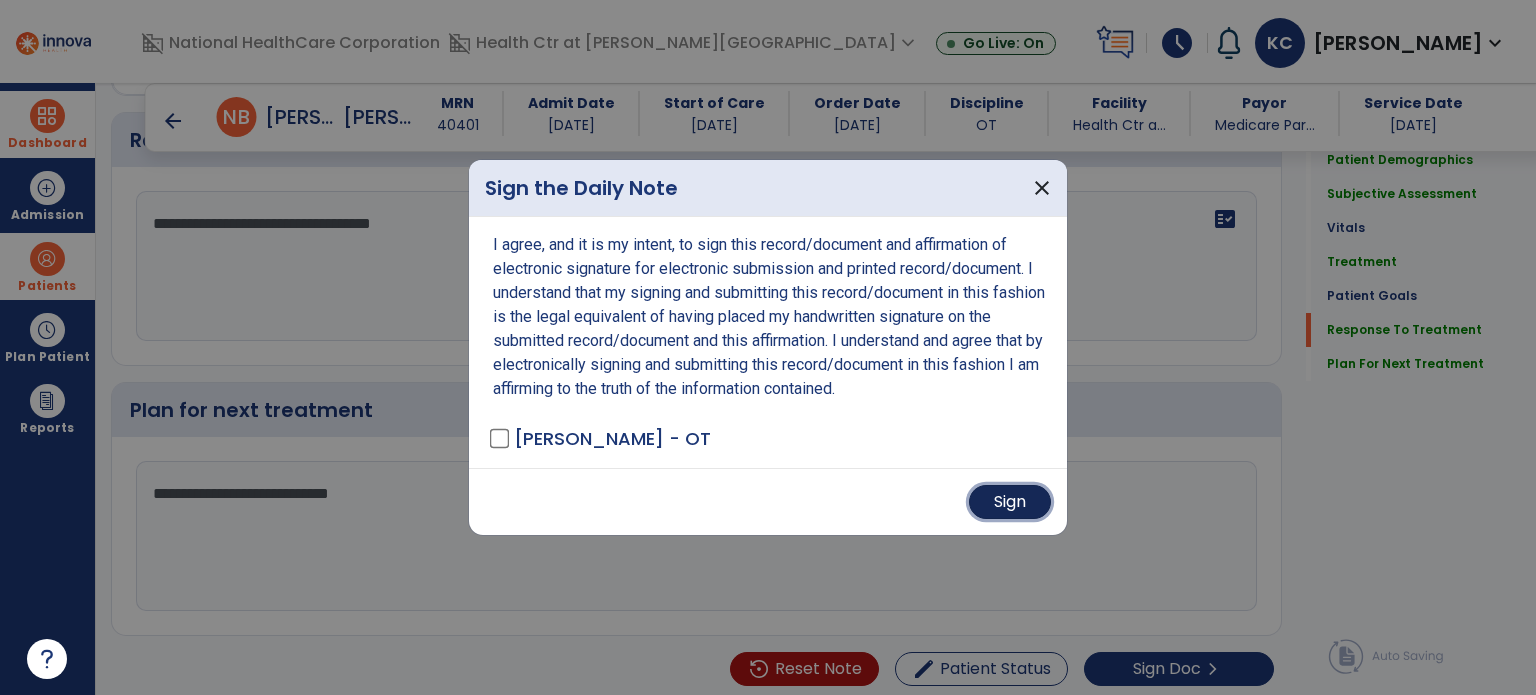 click on "Sign" at bounding box center [1010, 502] 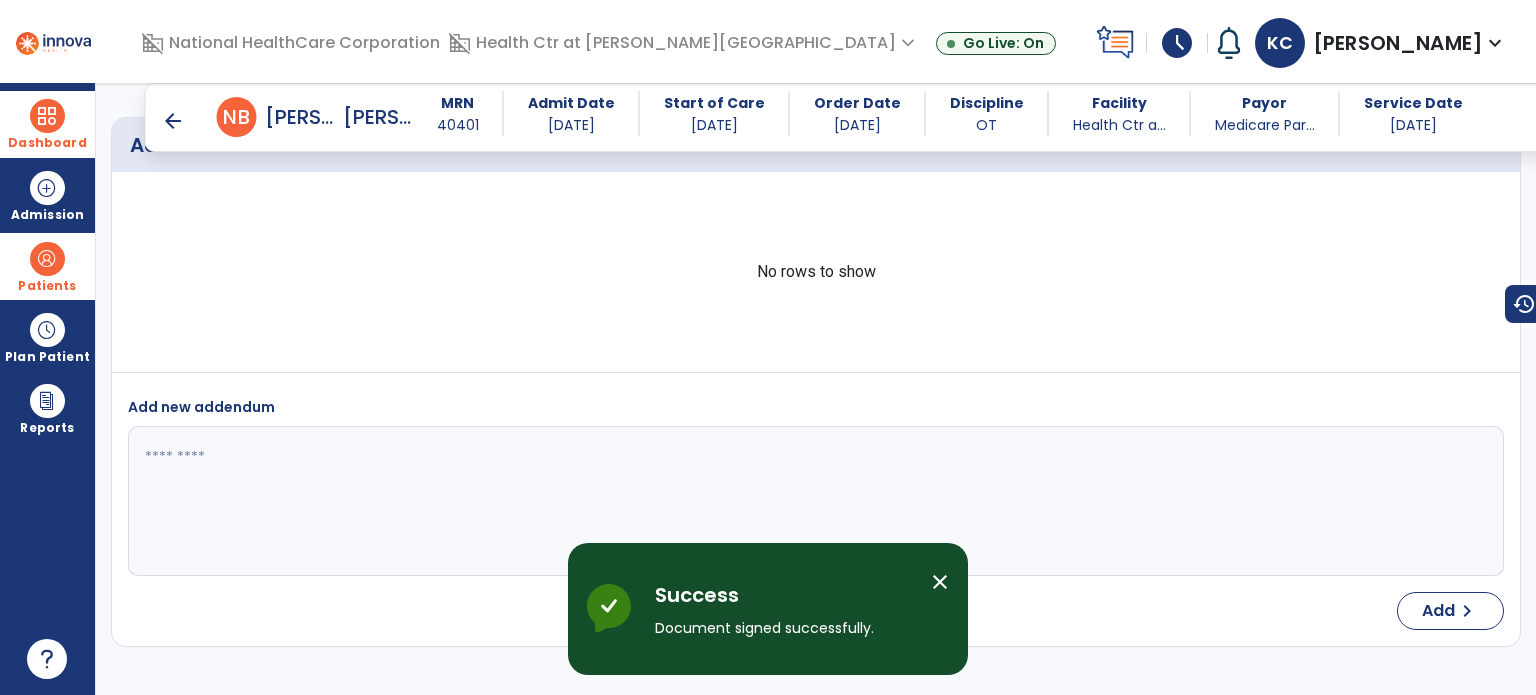 scroll, scrollTop: 4331, scrollLeft: 0, axis: vertical 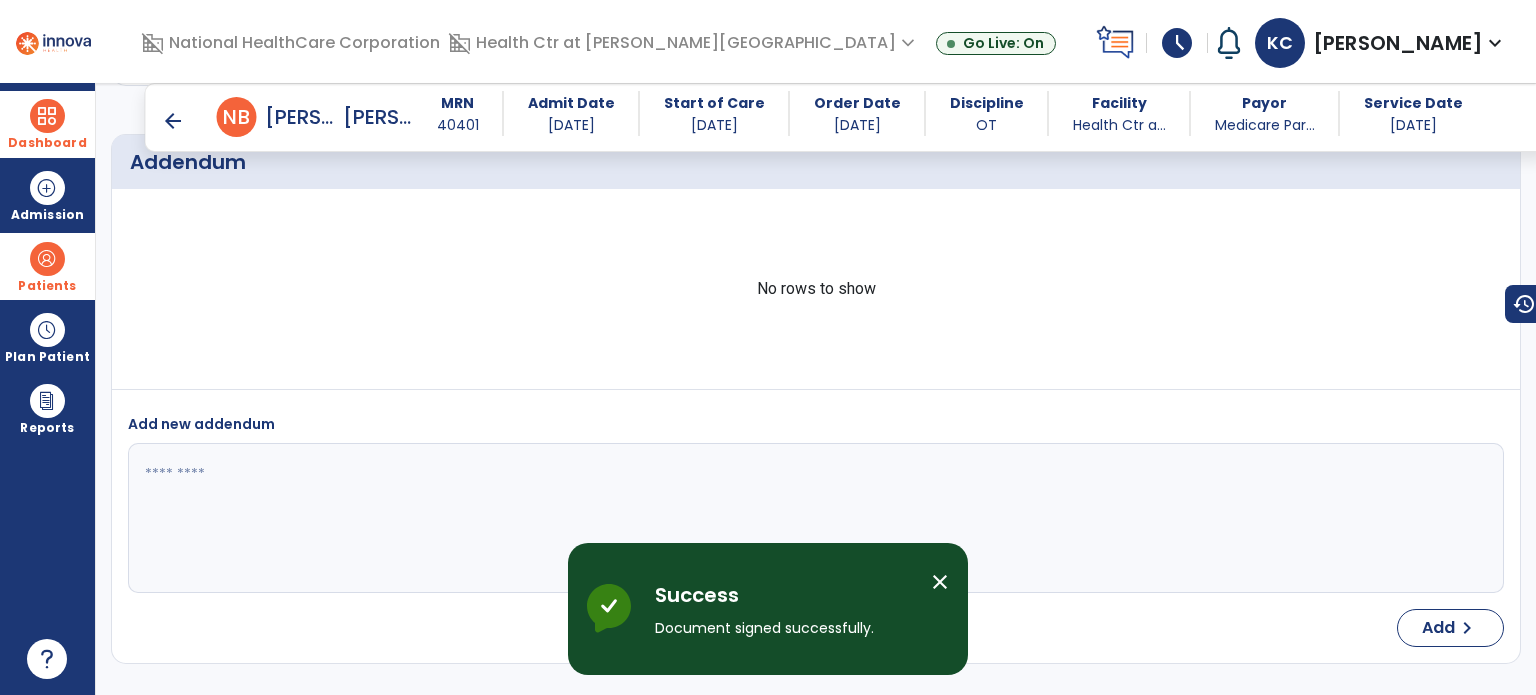 click on "arrow_back" at bounding box center (173, 121) 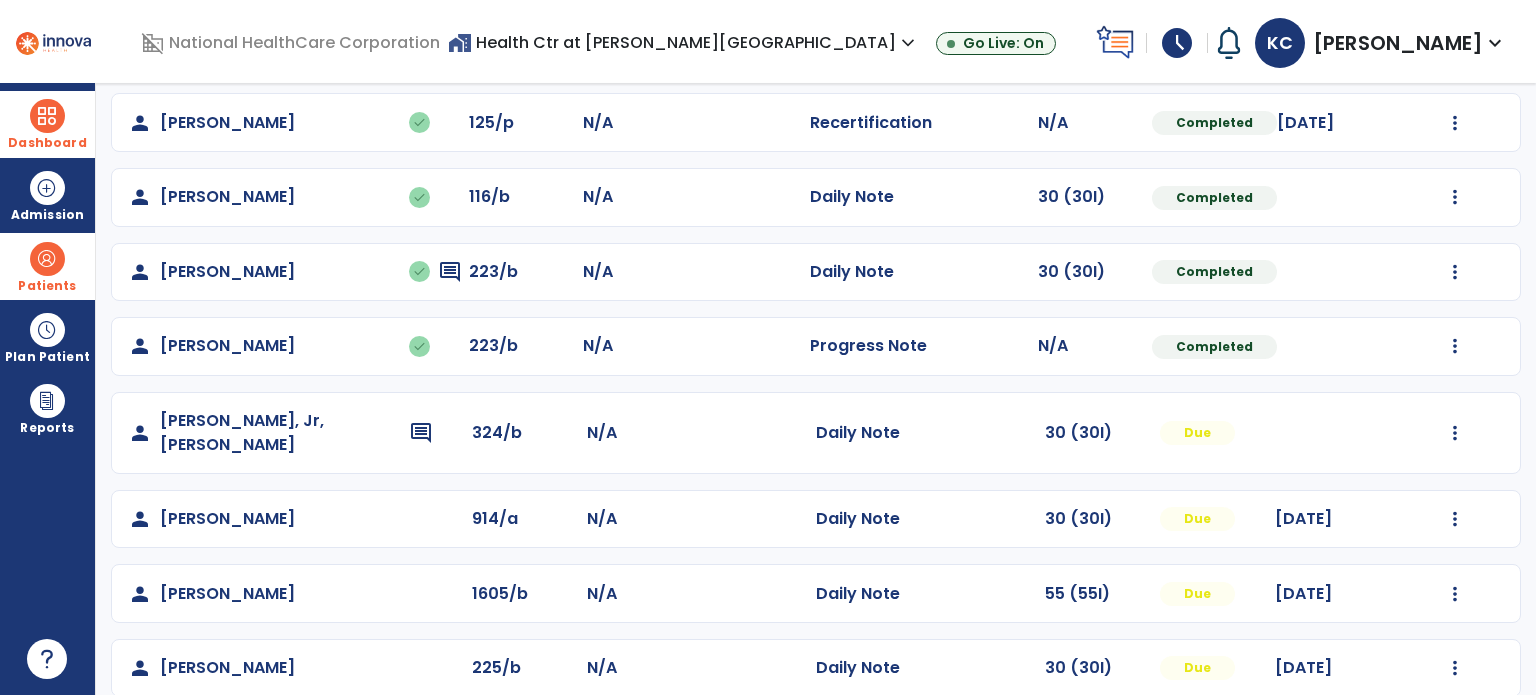 scroll, scrollTop: 467, scrollLeft: 0, axis: vertical 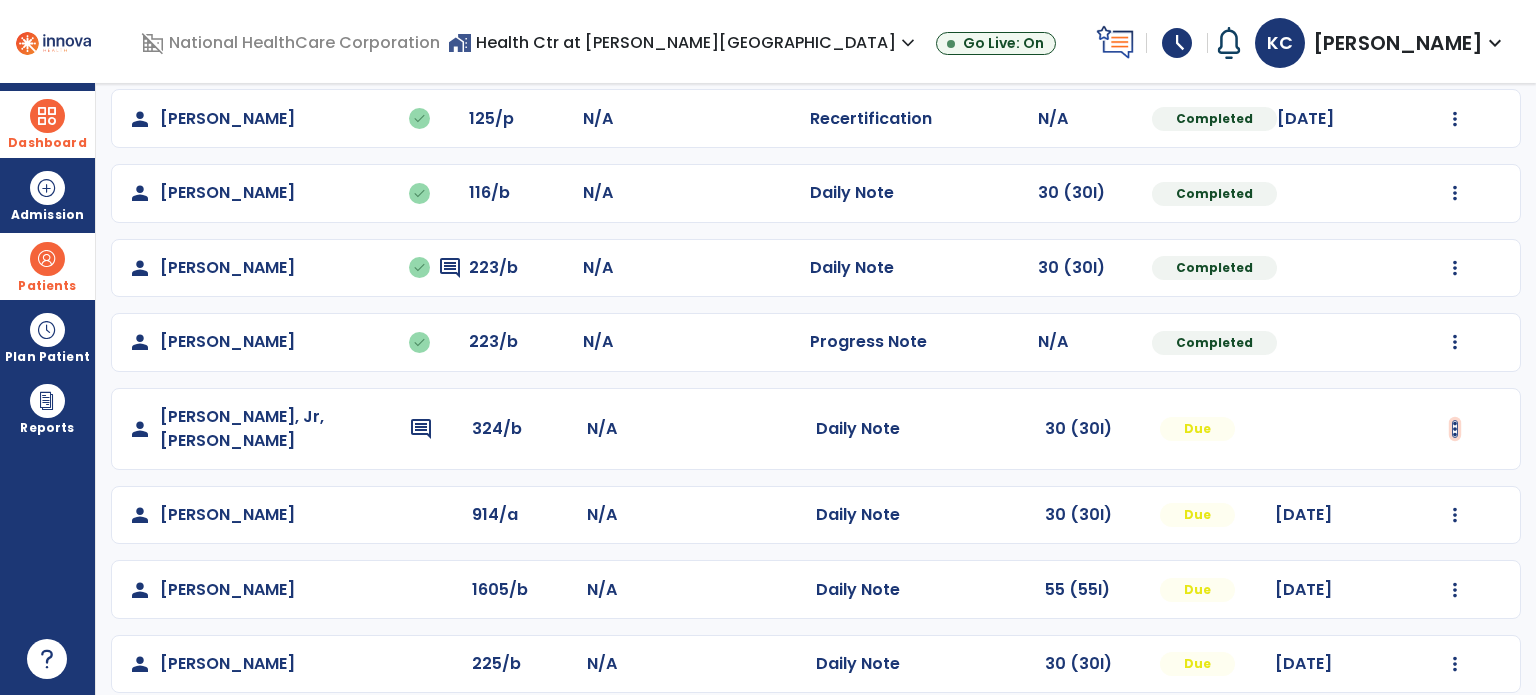 click at bounding box center (1455, -105) 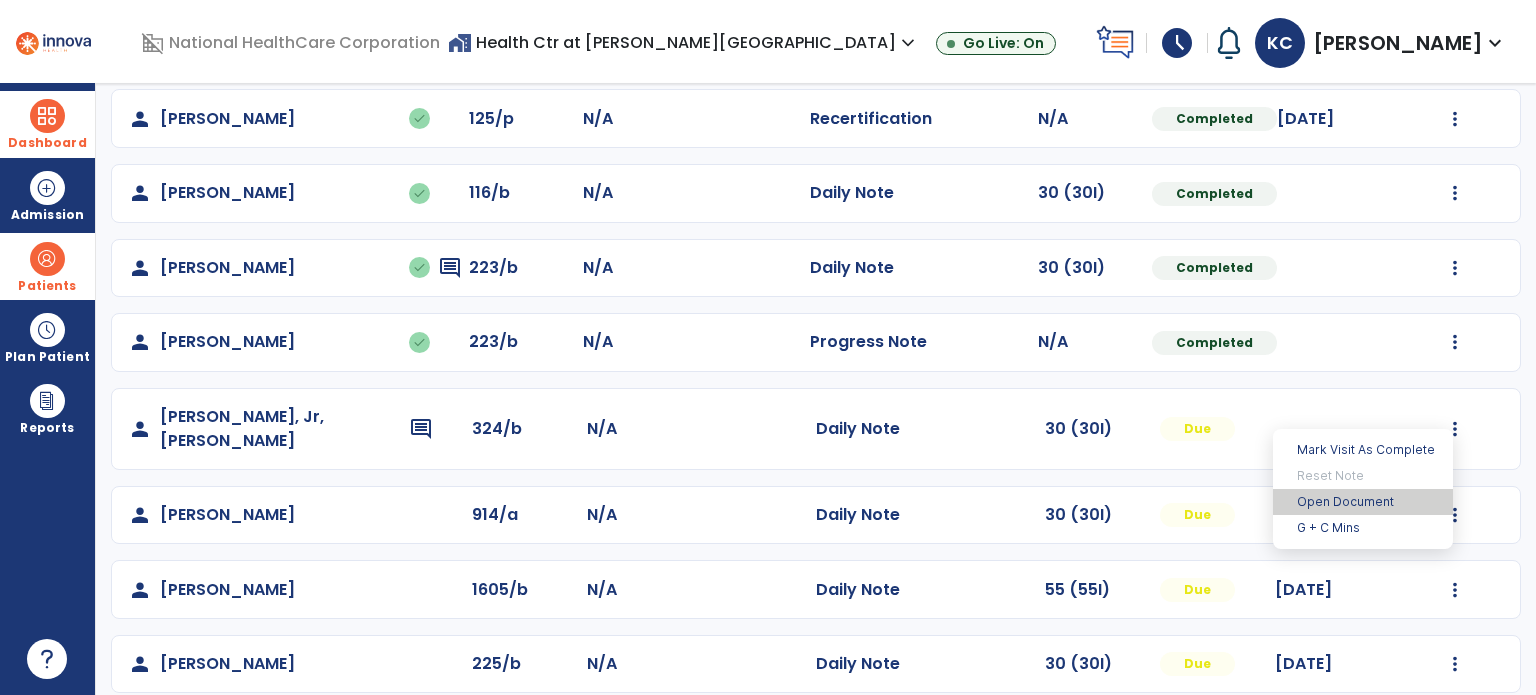 click on "Open Document" at bounding box center [1363, 502] 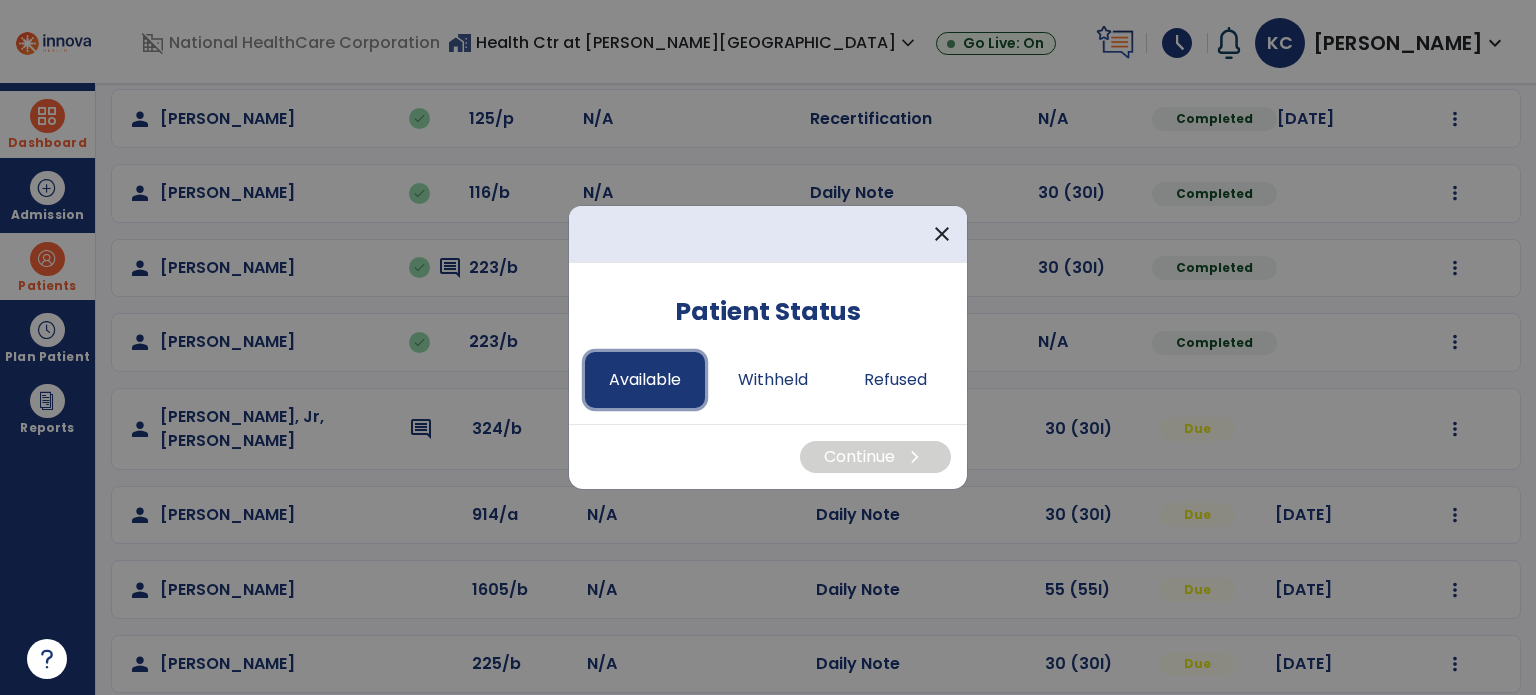 click on "Available" at bounding box center (645, 380) 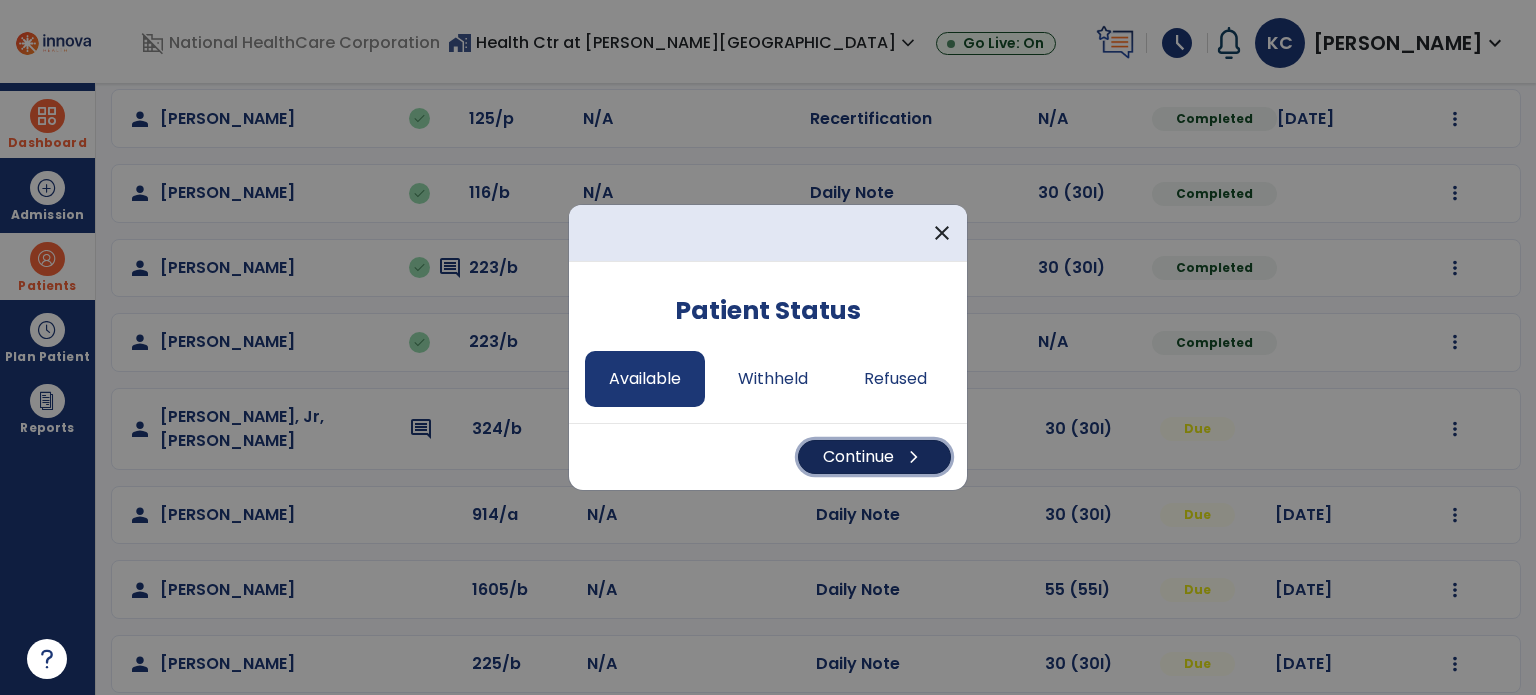click on "Continue   chevron_right" at bounding box center [874, 457] 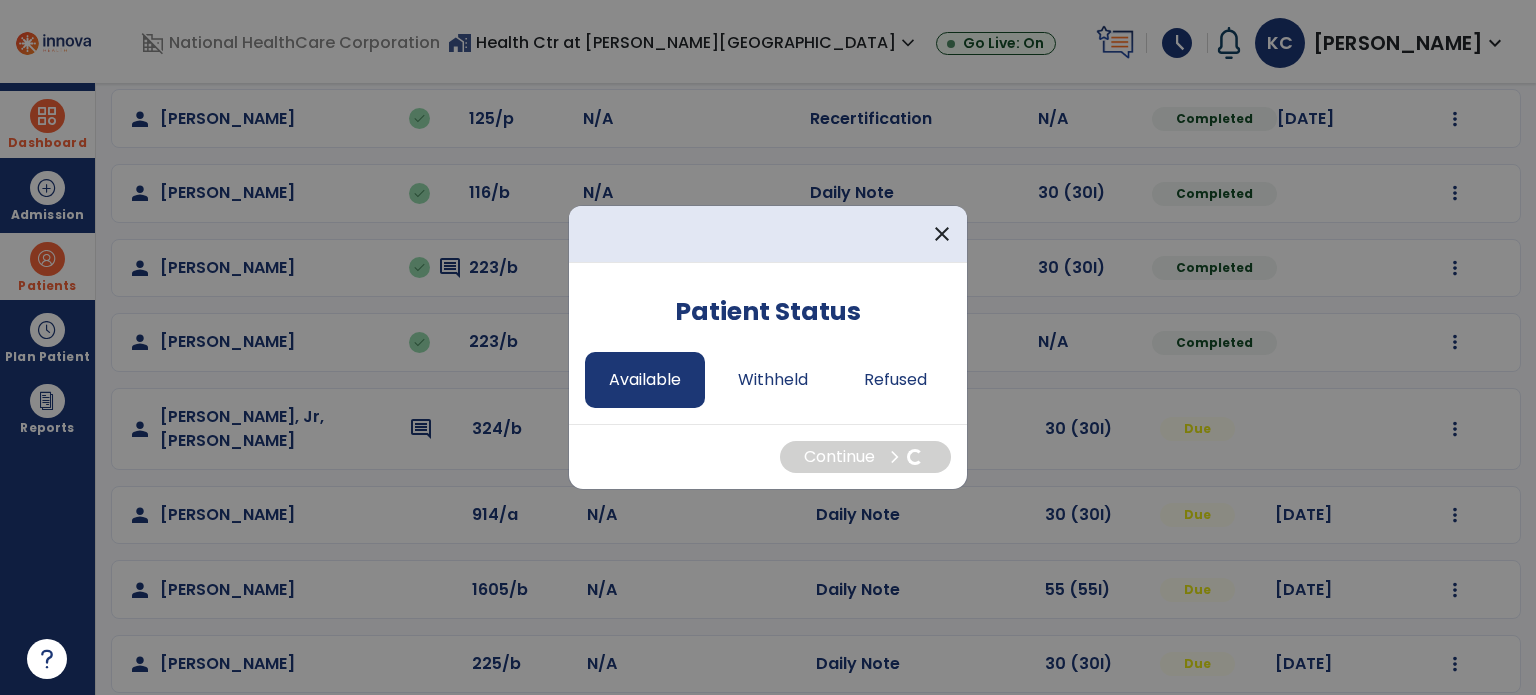select on "*" 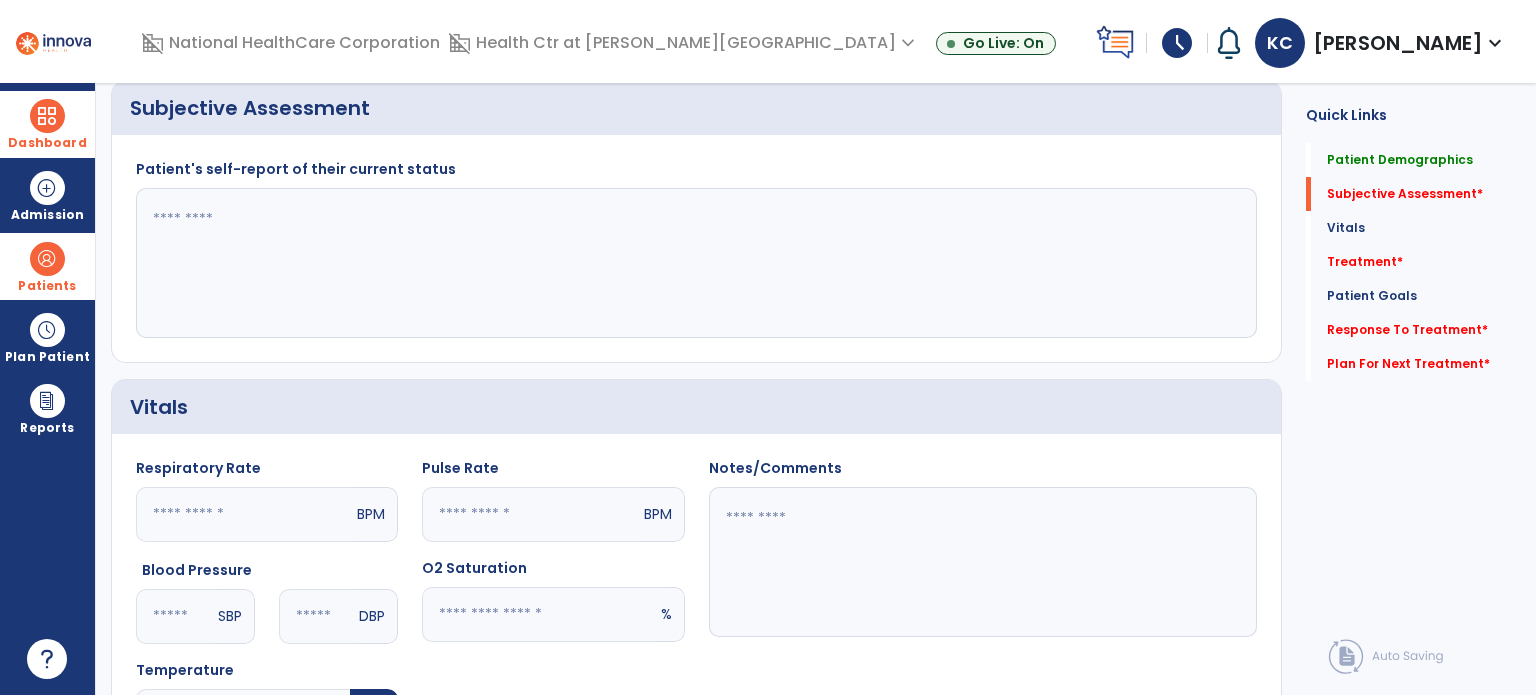 click 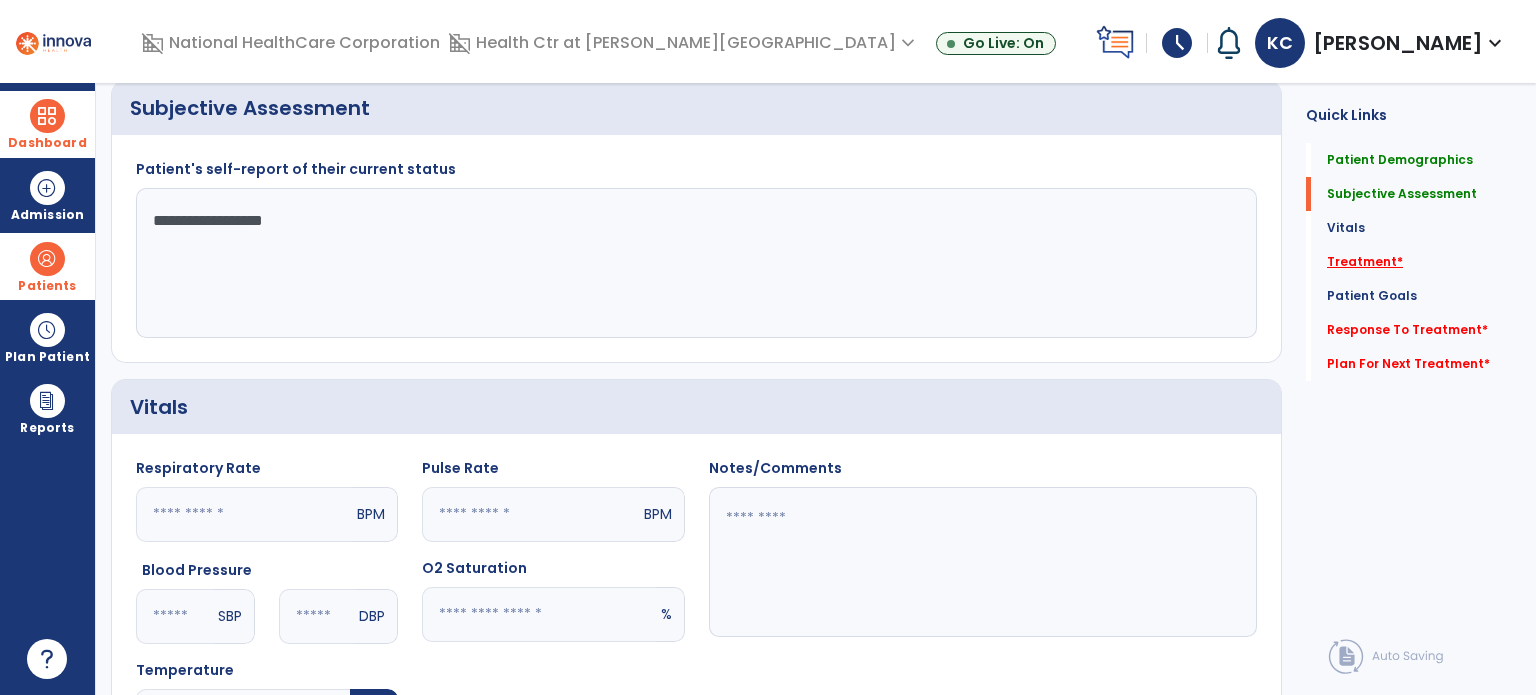 type on "**********" 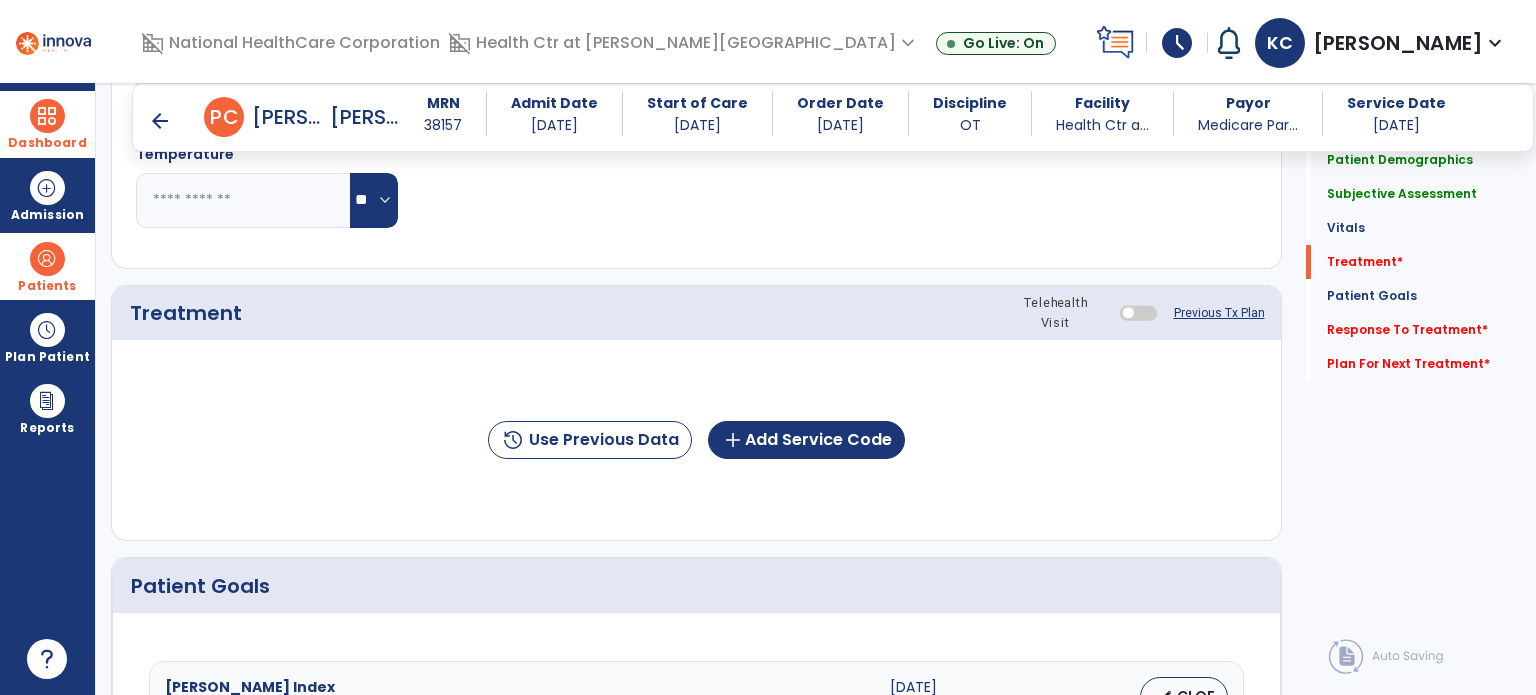 scroll, scrollTop: 1005, scrollLeft: 0, axis: vertical 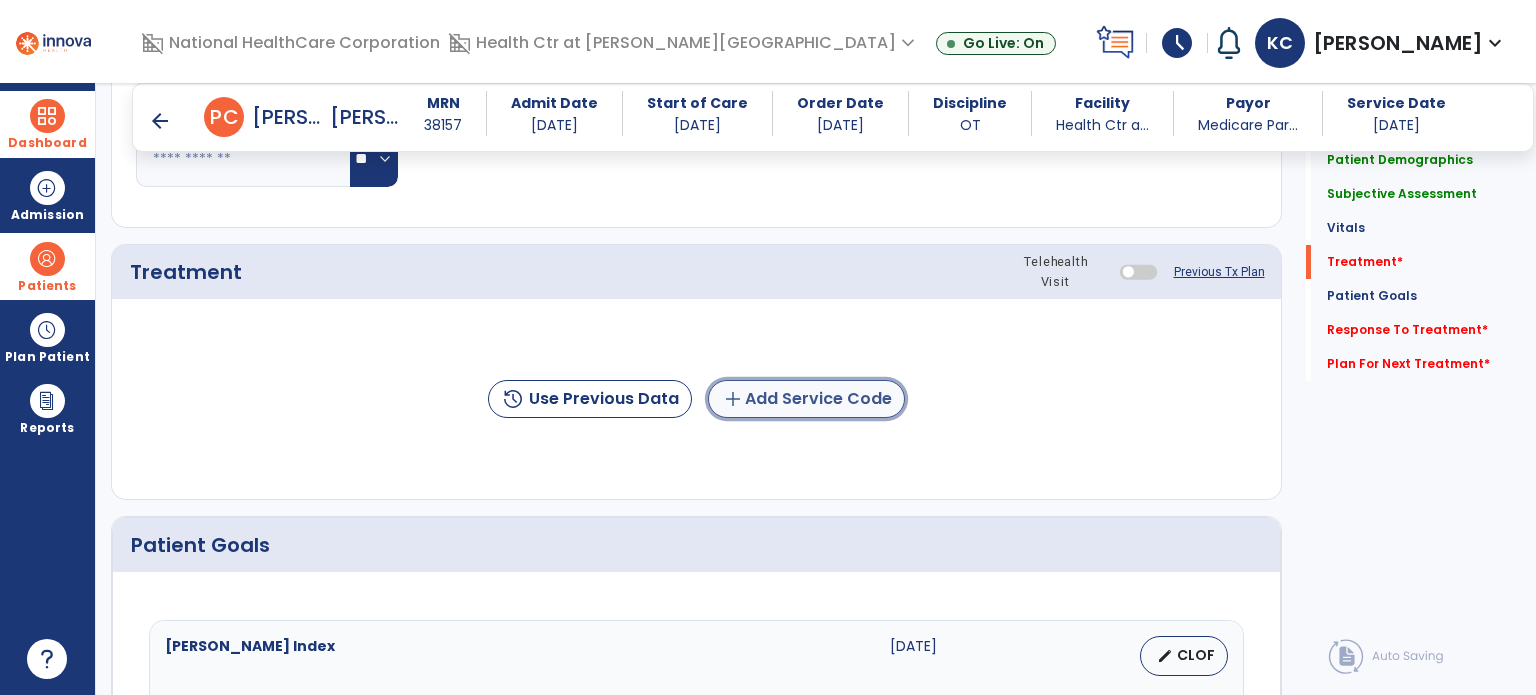 click on "add  Add Service Code" 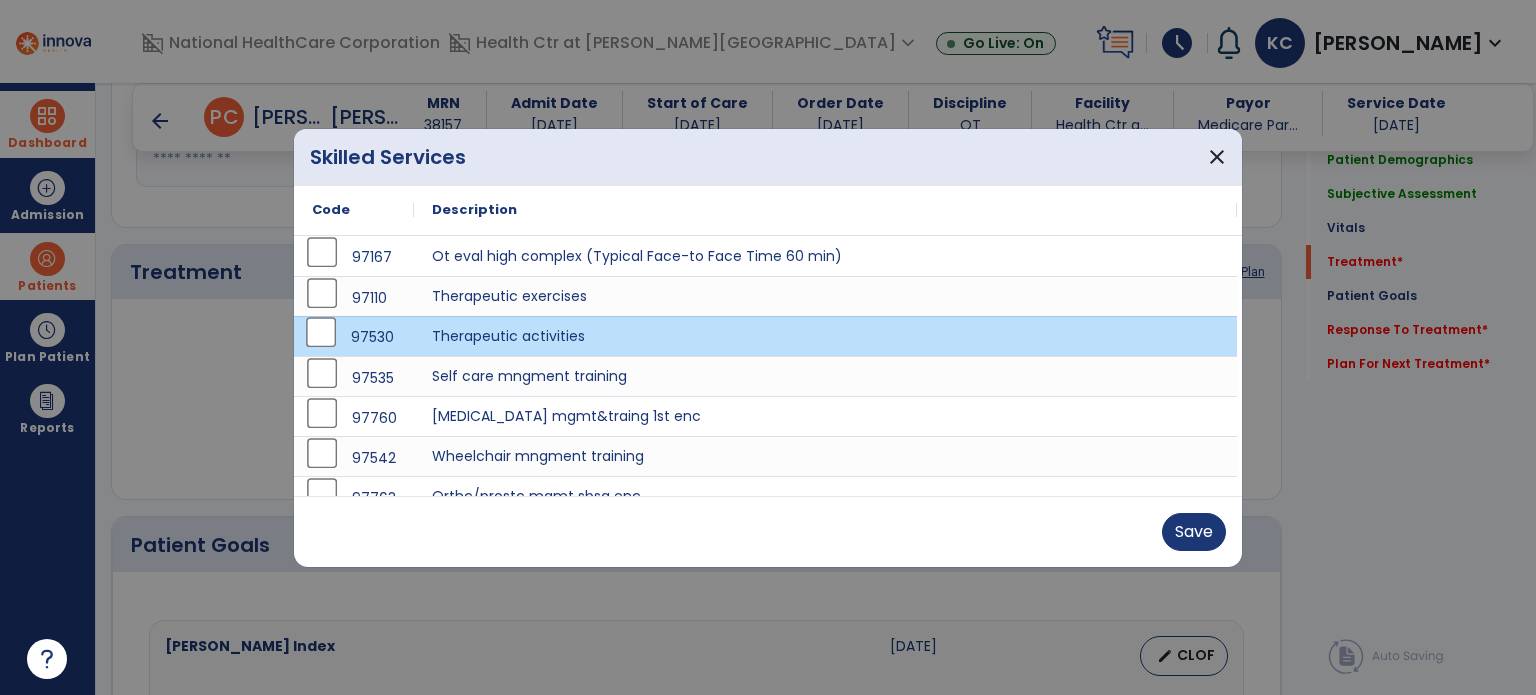 scroll, scrollTop: 20, scrollLeft: 0, axis: vertical 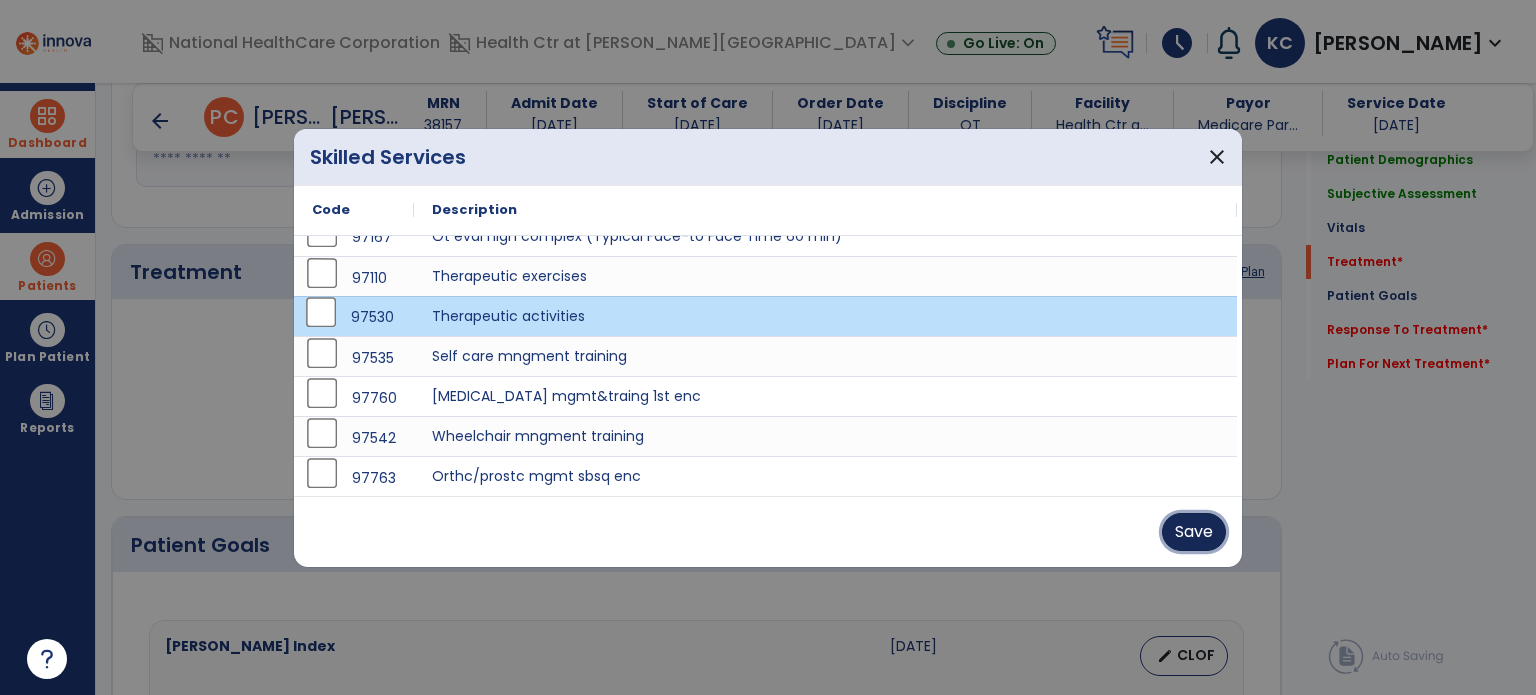 click on "Save" at bounding box center (1194, 532) 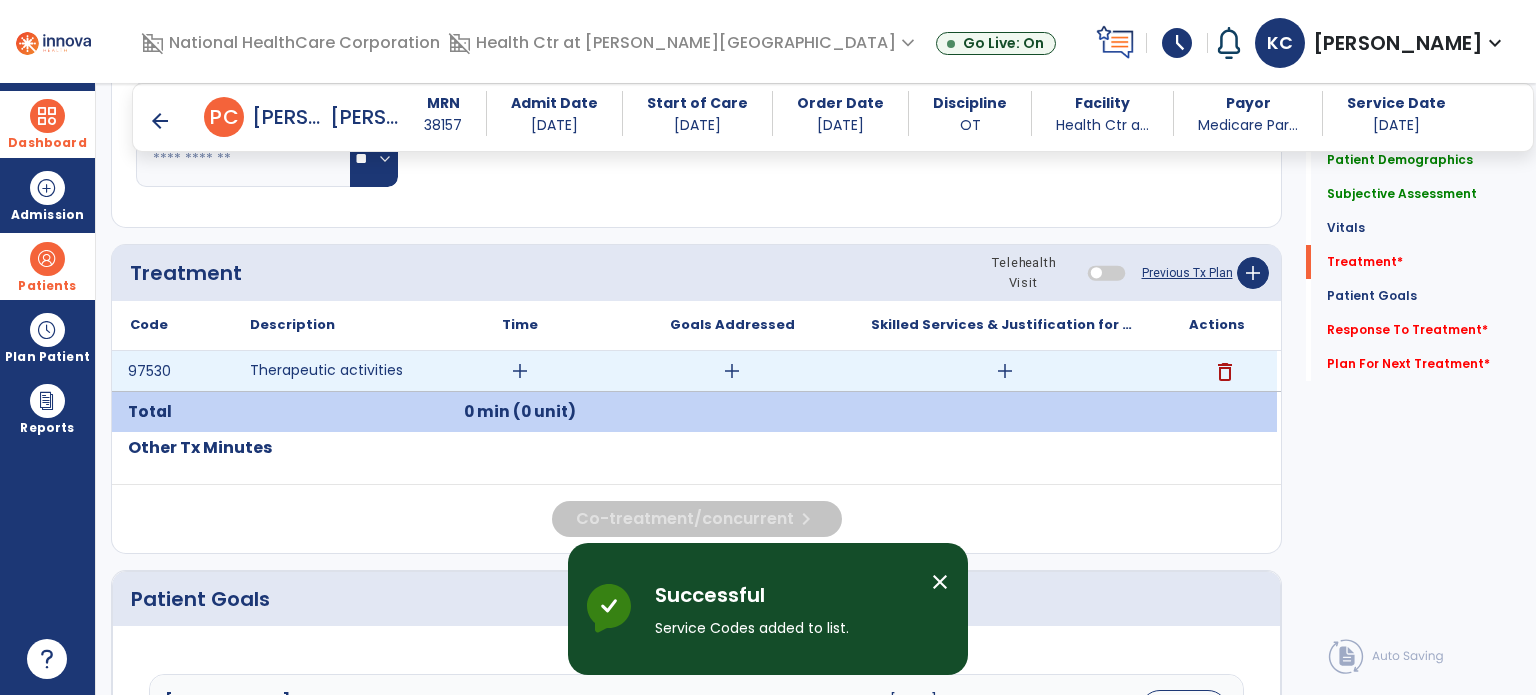 click on "add" at bounding box center (520, 371) 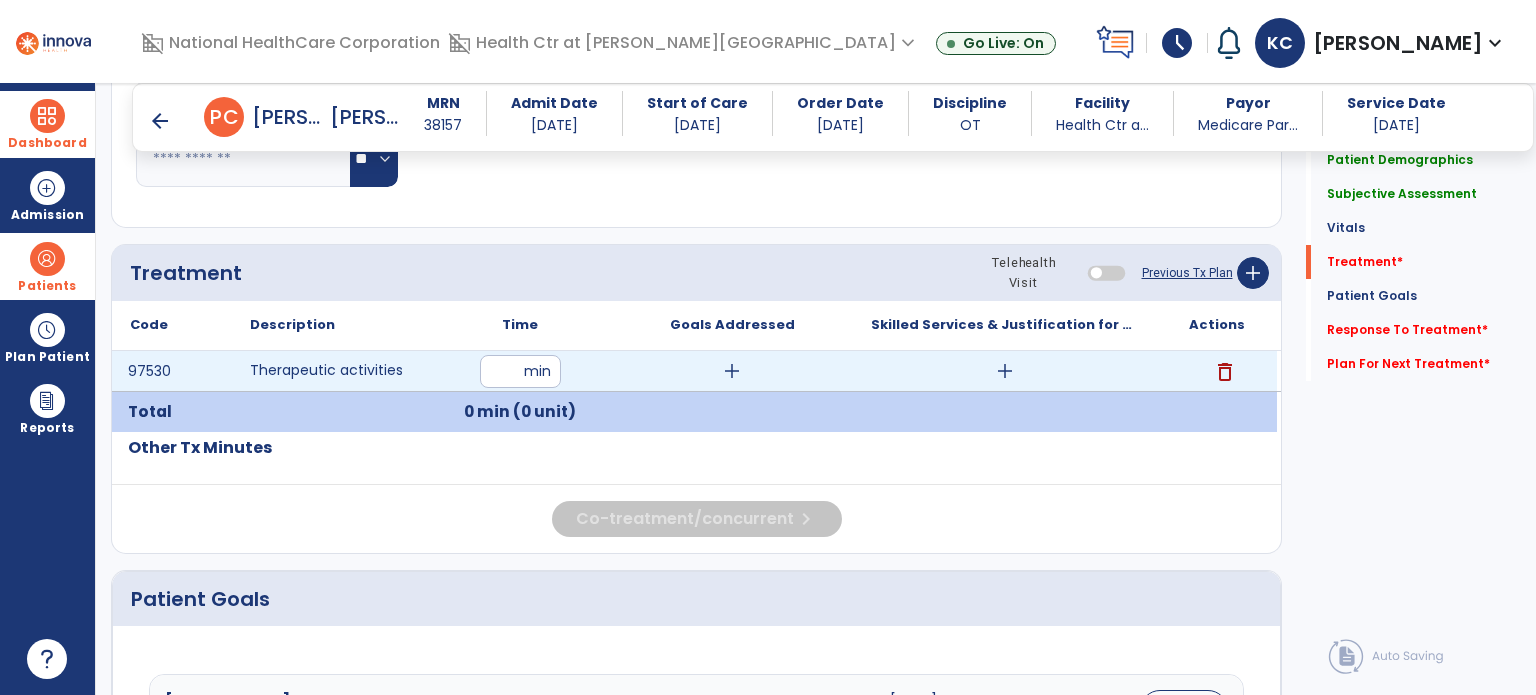 type on "**" 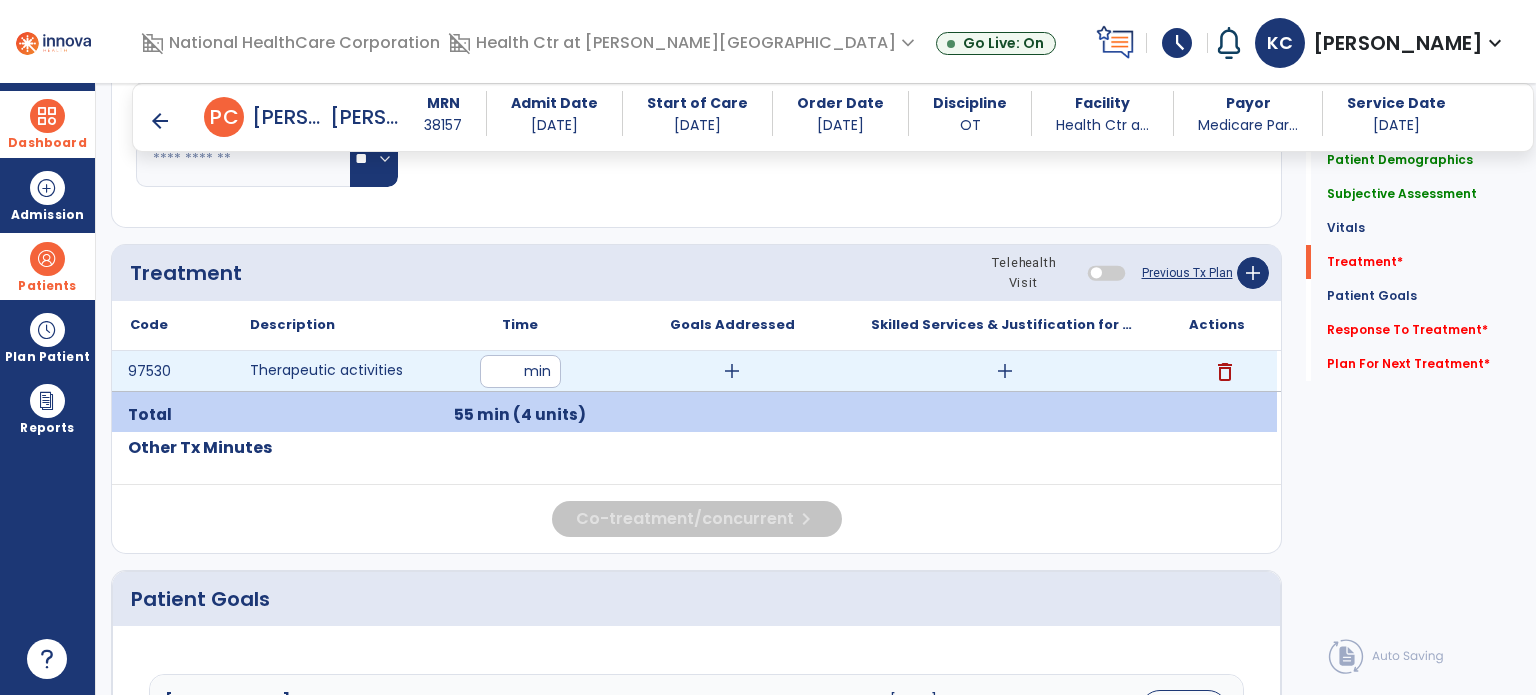 click on "add" at bounding box center (732, 371) 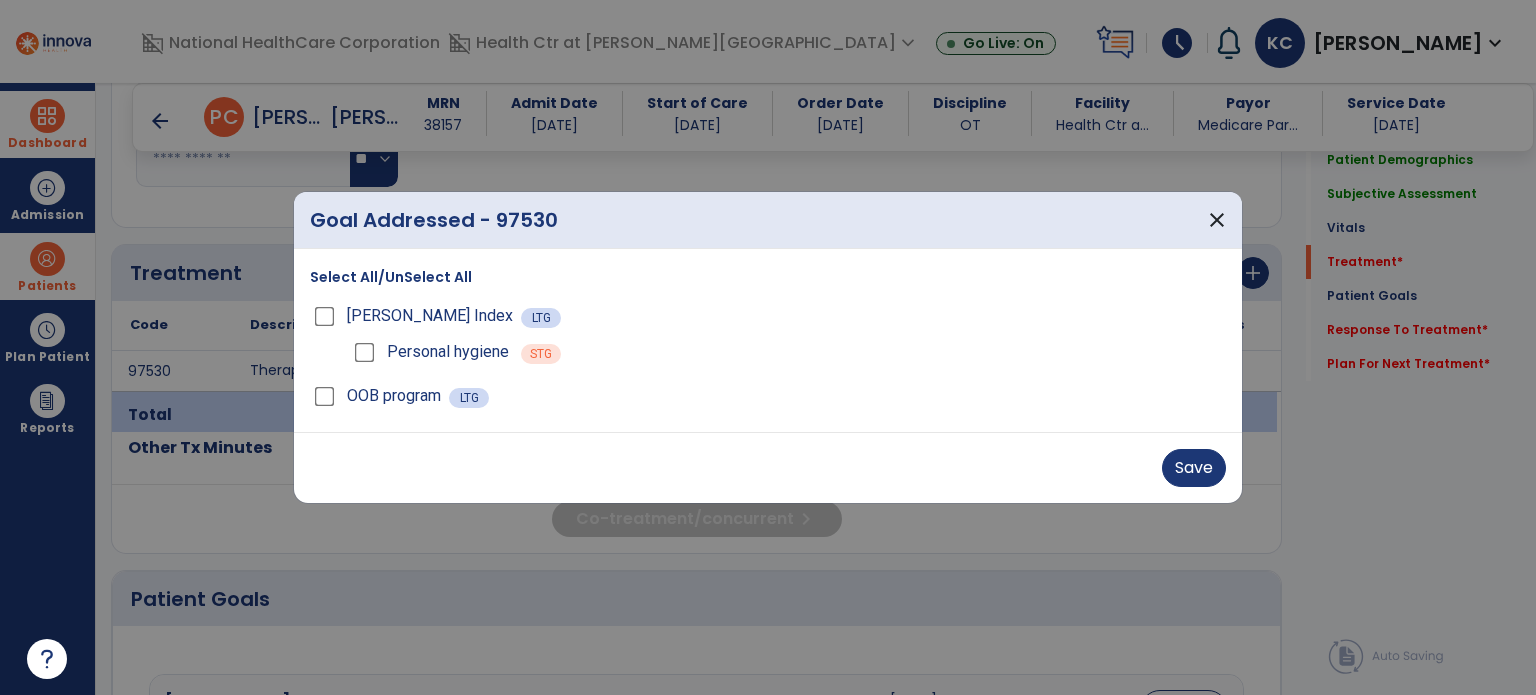 click on "Select All/UnSelect All [PERSON_NAME] Index  LTG  Personal hygiene  STG  OOB program  LTG" at bounding box center [768, 340] 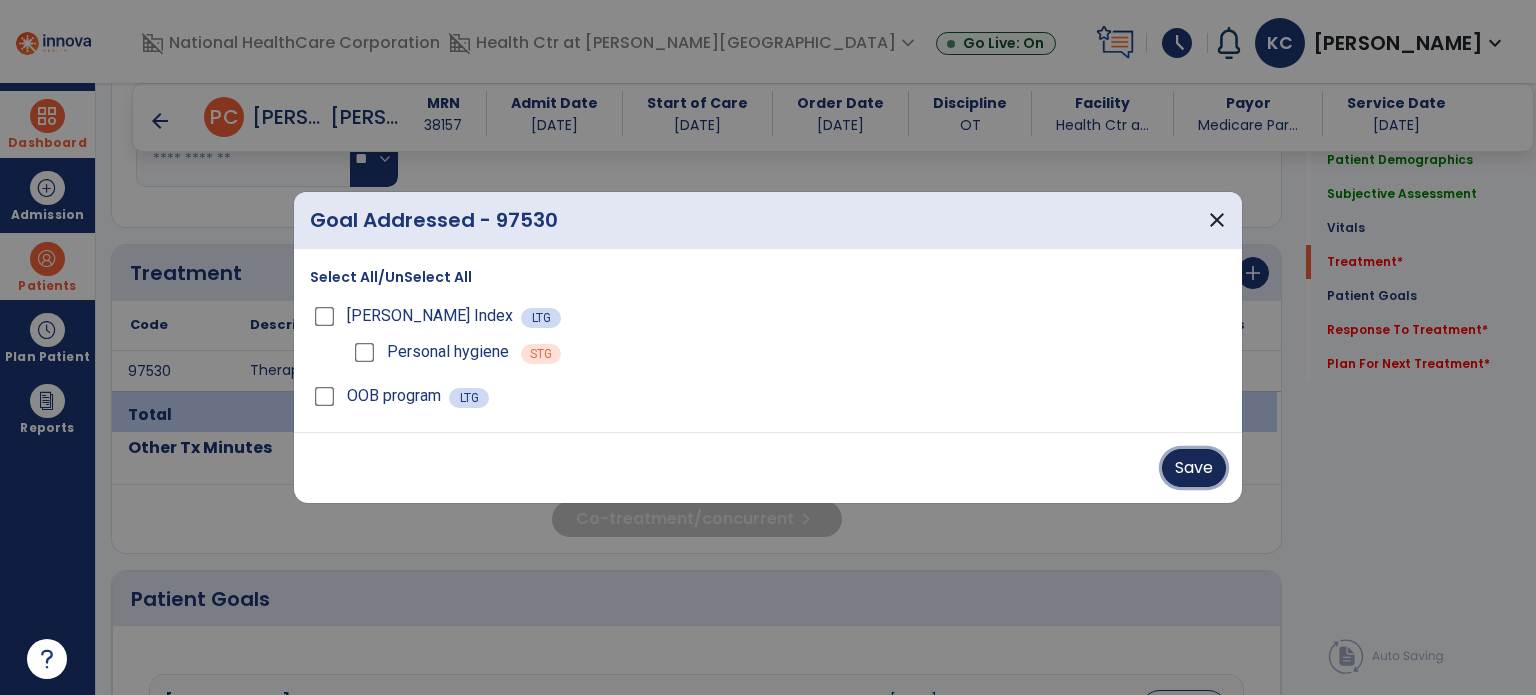 click on "Save" at bounding box center [1194, 468] 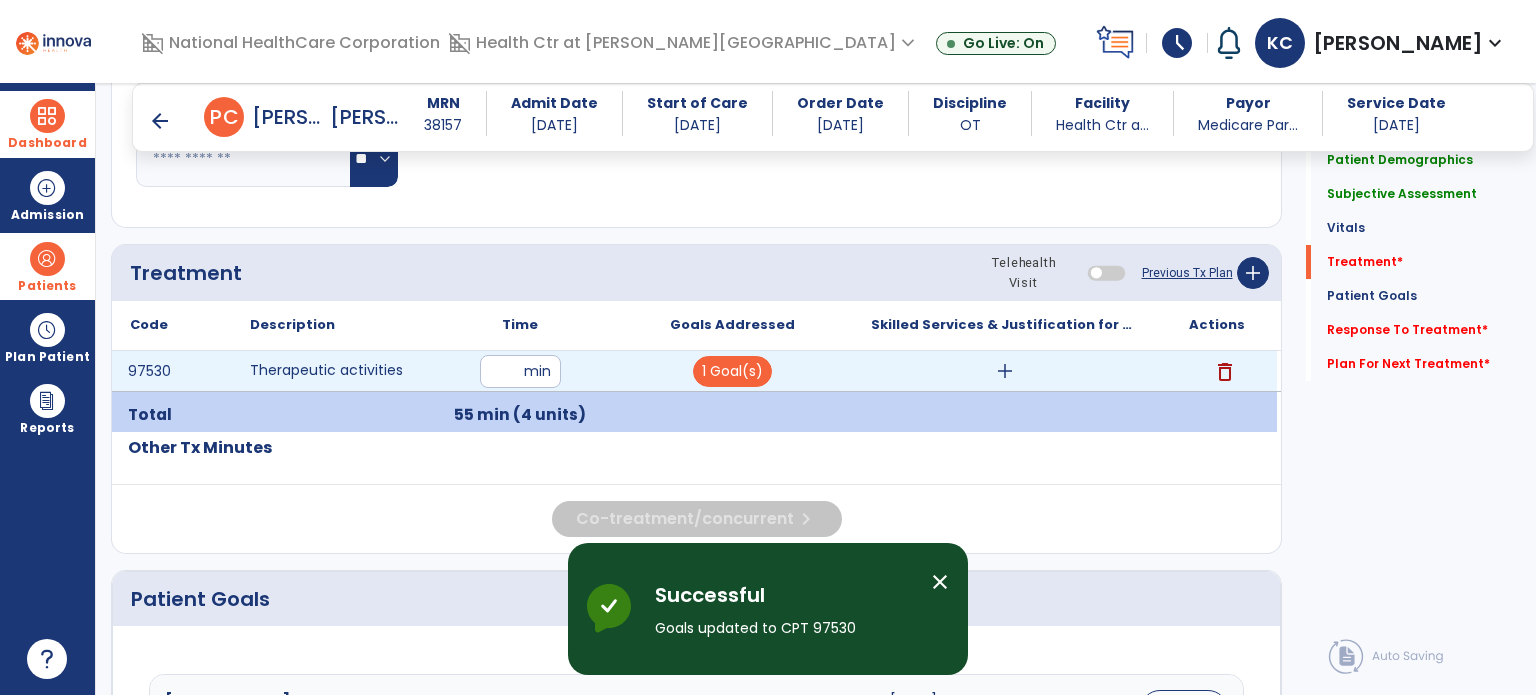 click on "add" at bounding box center (1005, 371) 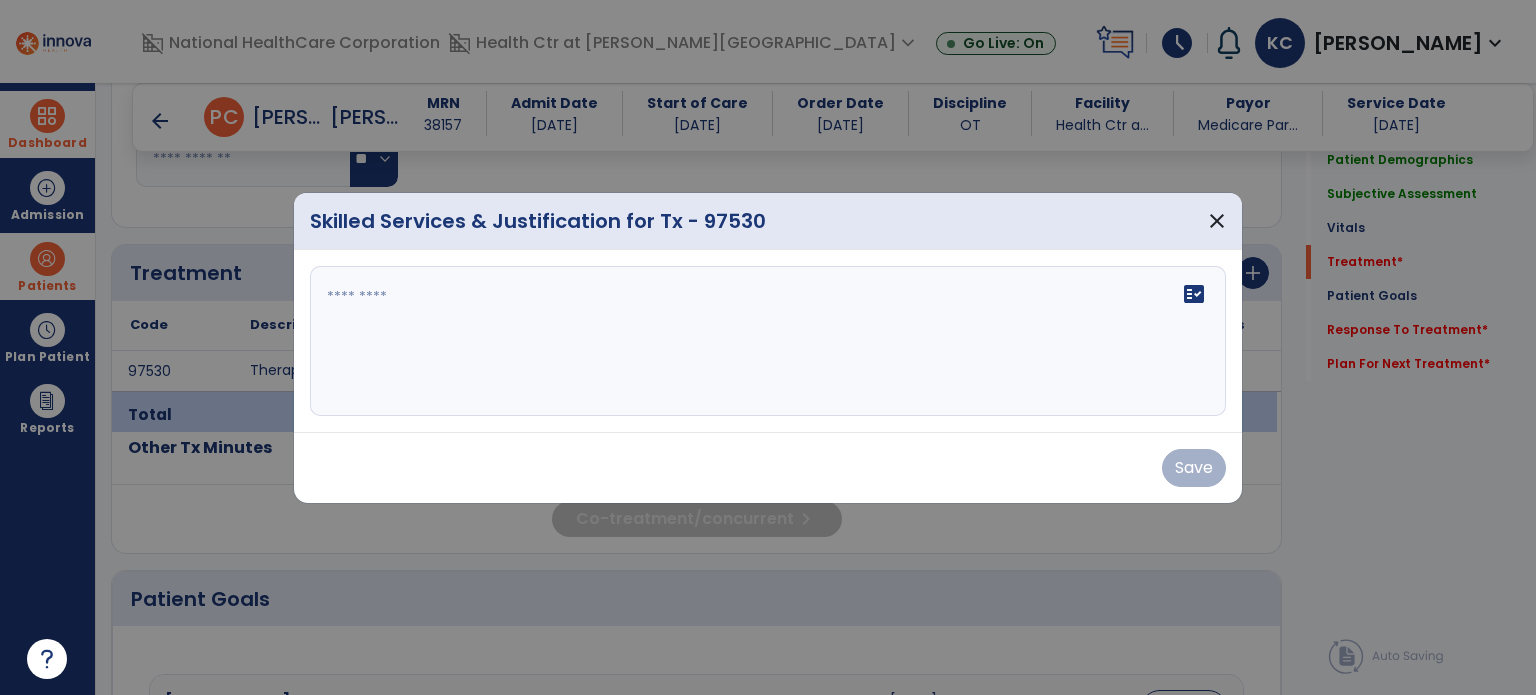 click on "fact_check" at bounding box center [768, 341] 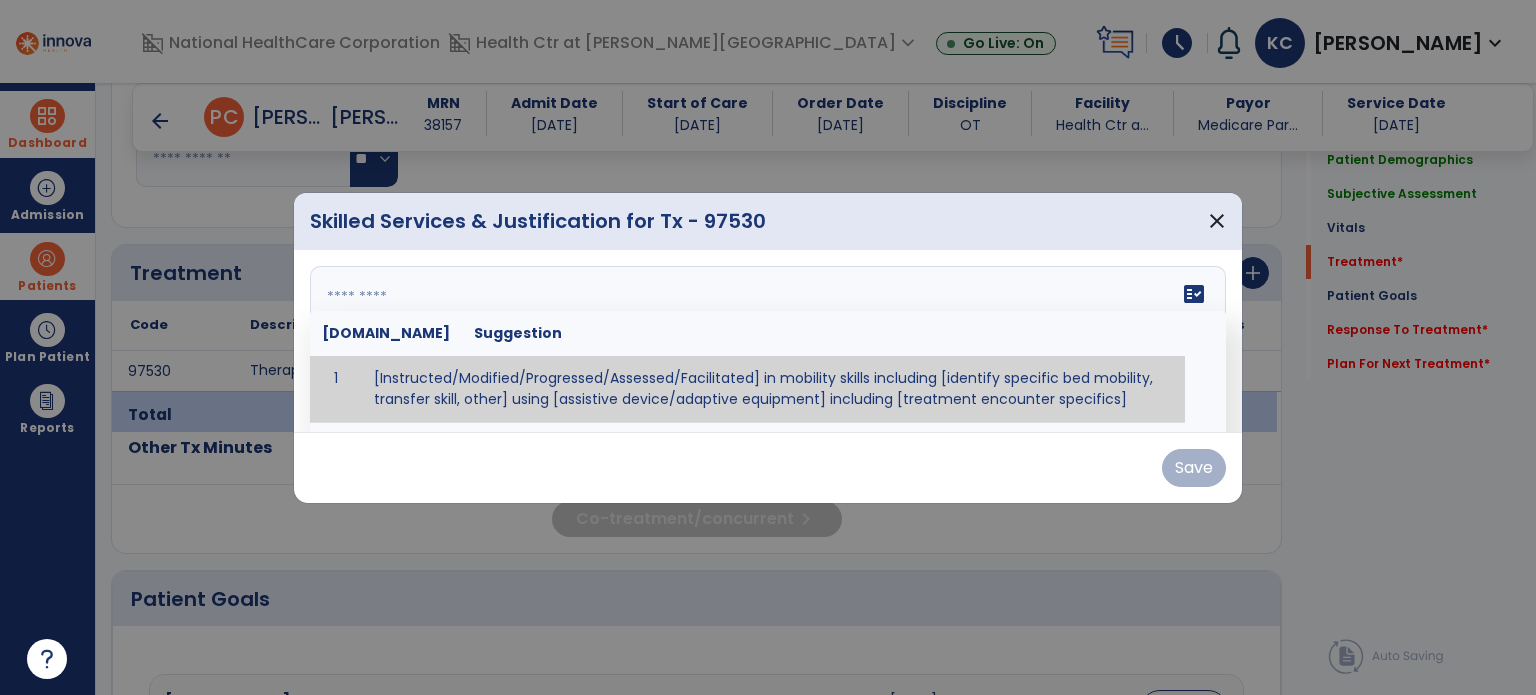 paste on "**********" 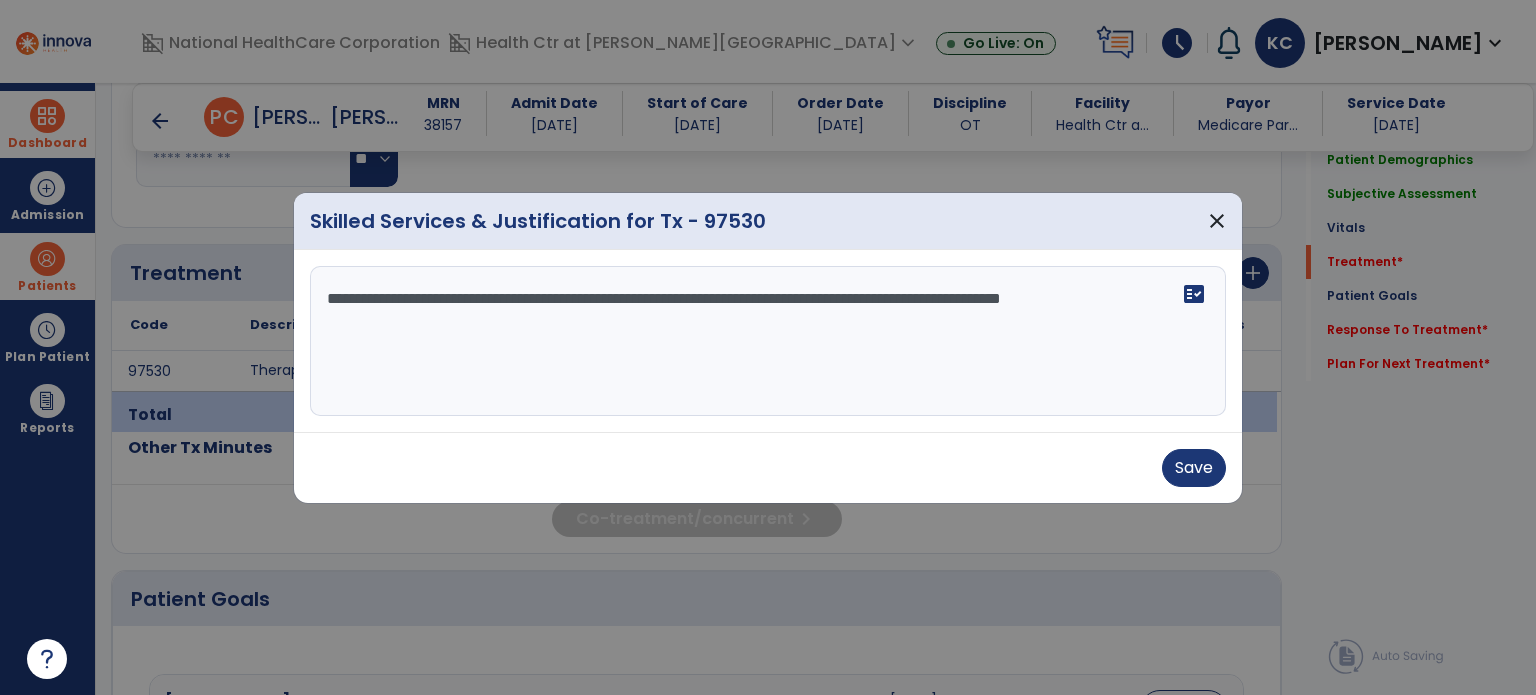 click on "**********" at bounding box center (768, 341) 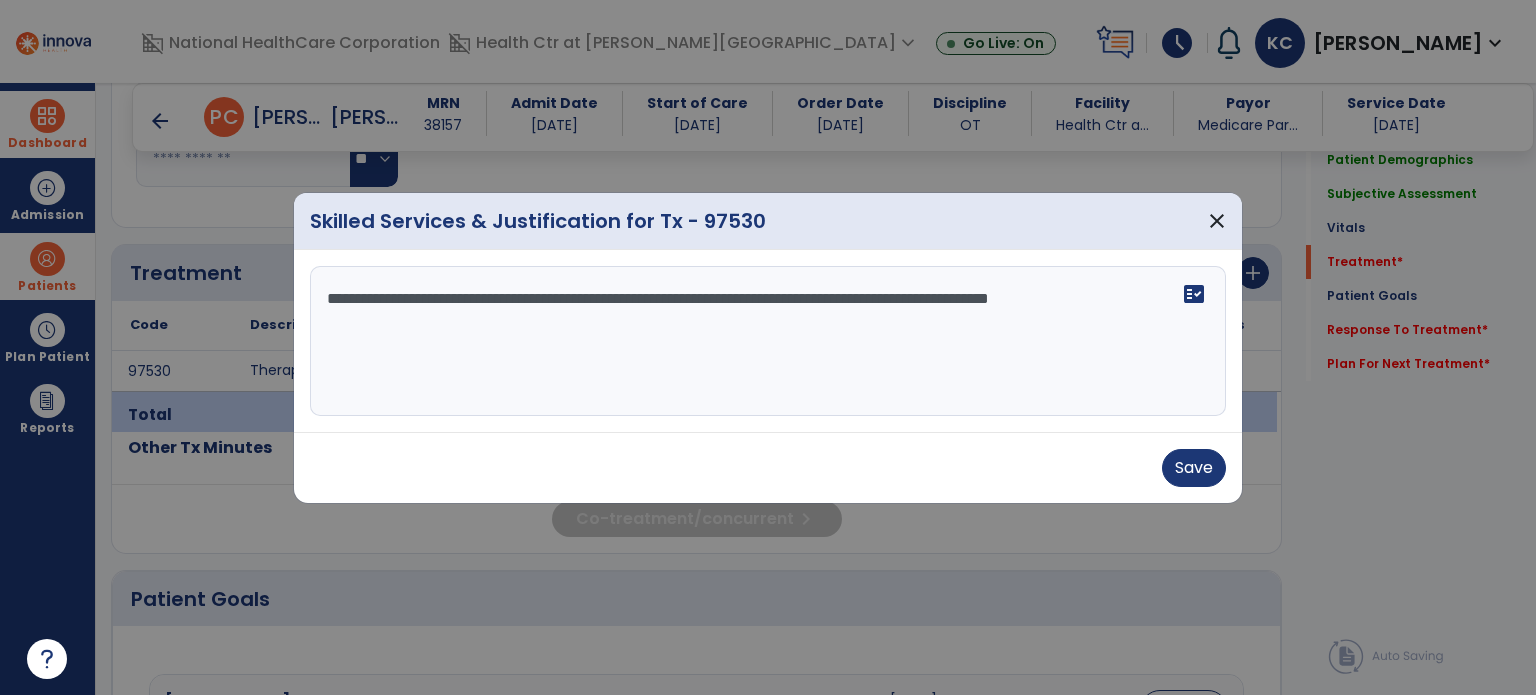 click on "**********" at bounding box center [768, 341] 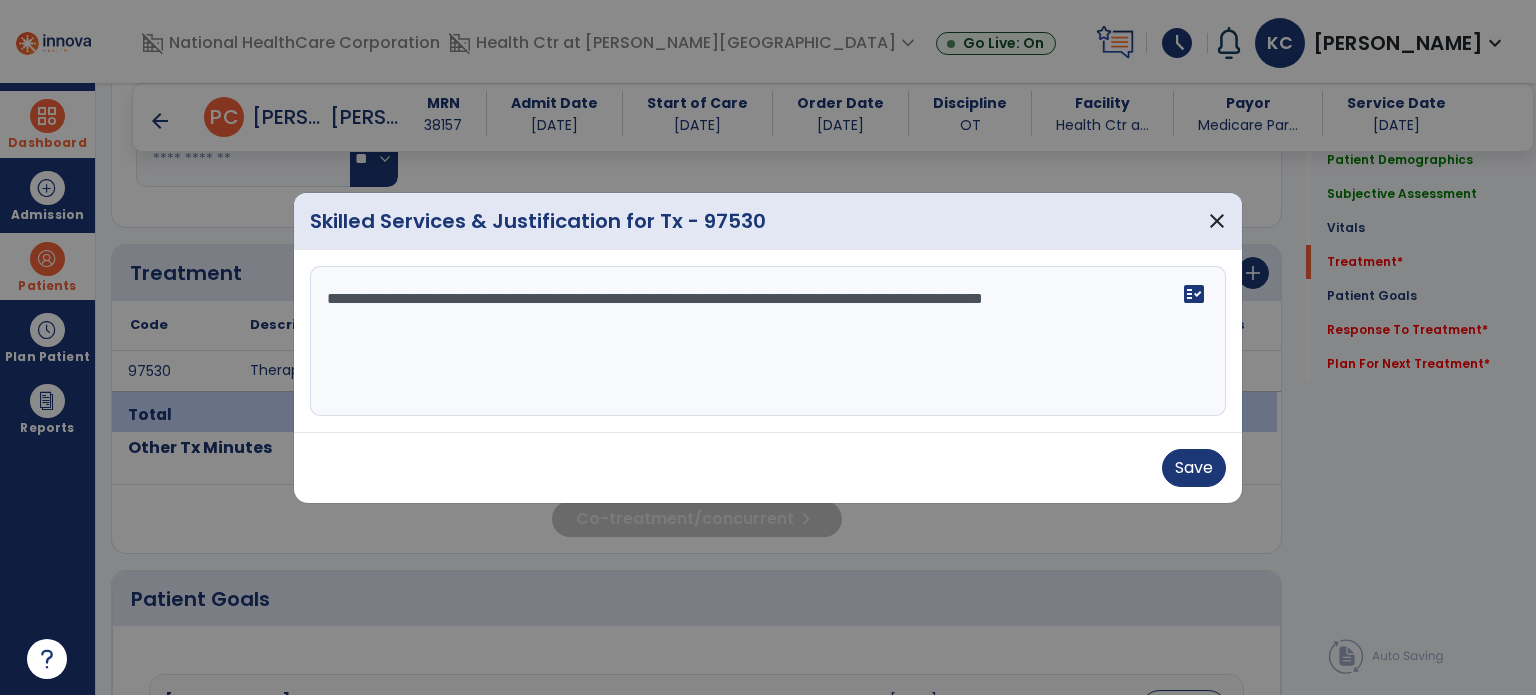 click on "**********" at bounding box center (768, 341) 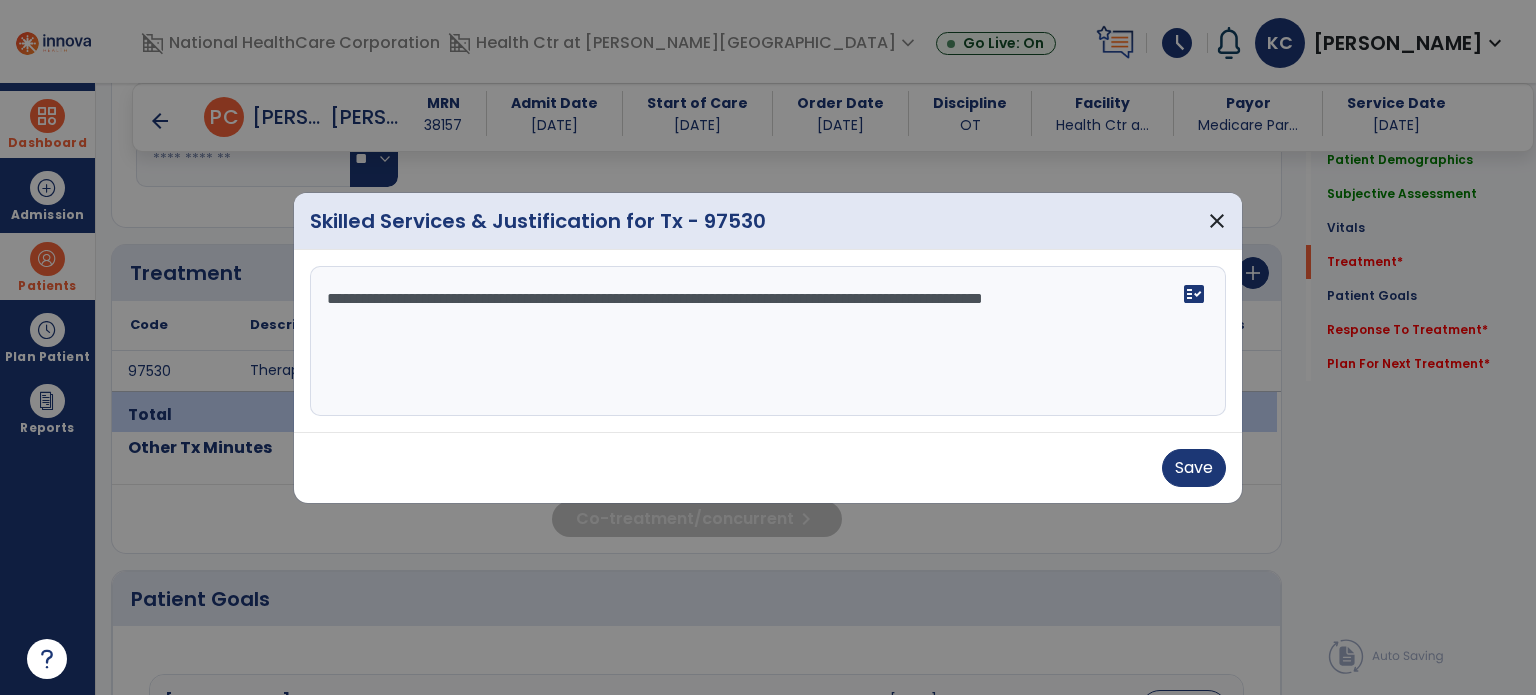 drag, startPoint x: 512, startPoint y: 303, endPoint x: 923, endPoint y: 413, distance: 425.46564 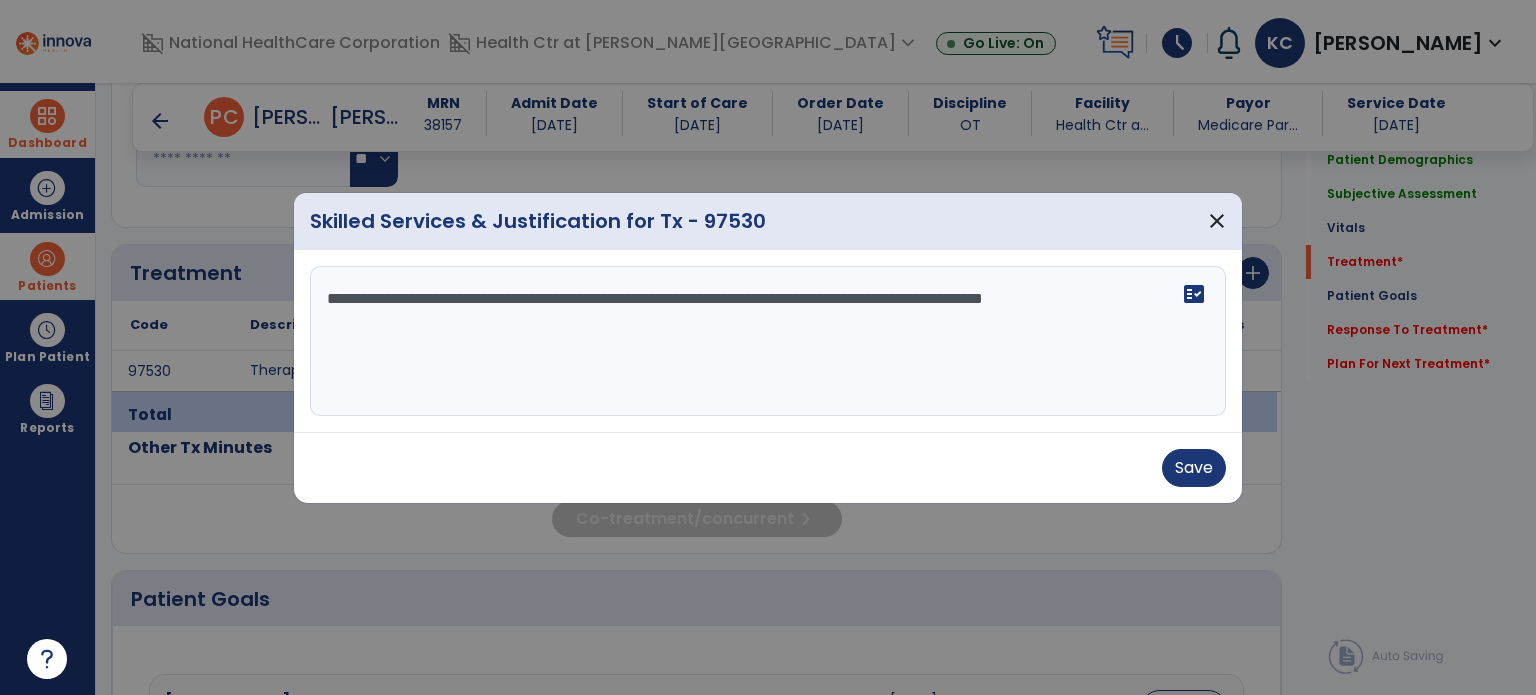 click on "**********" at bounding box center (768, 341) 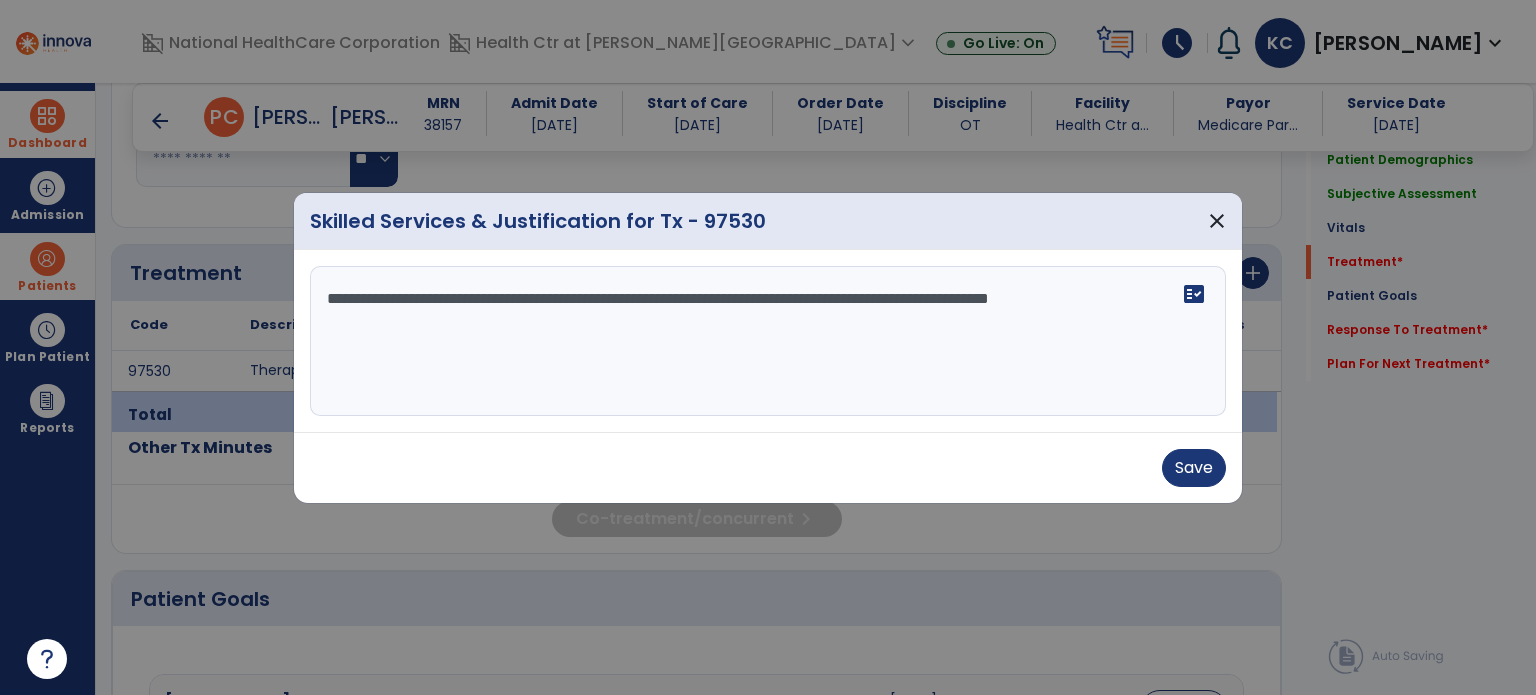 click on "**********" at bounding box center [768, 341] 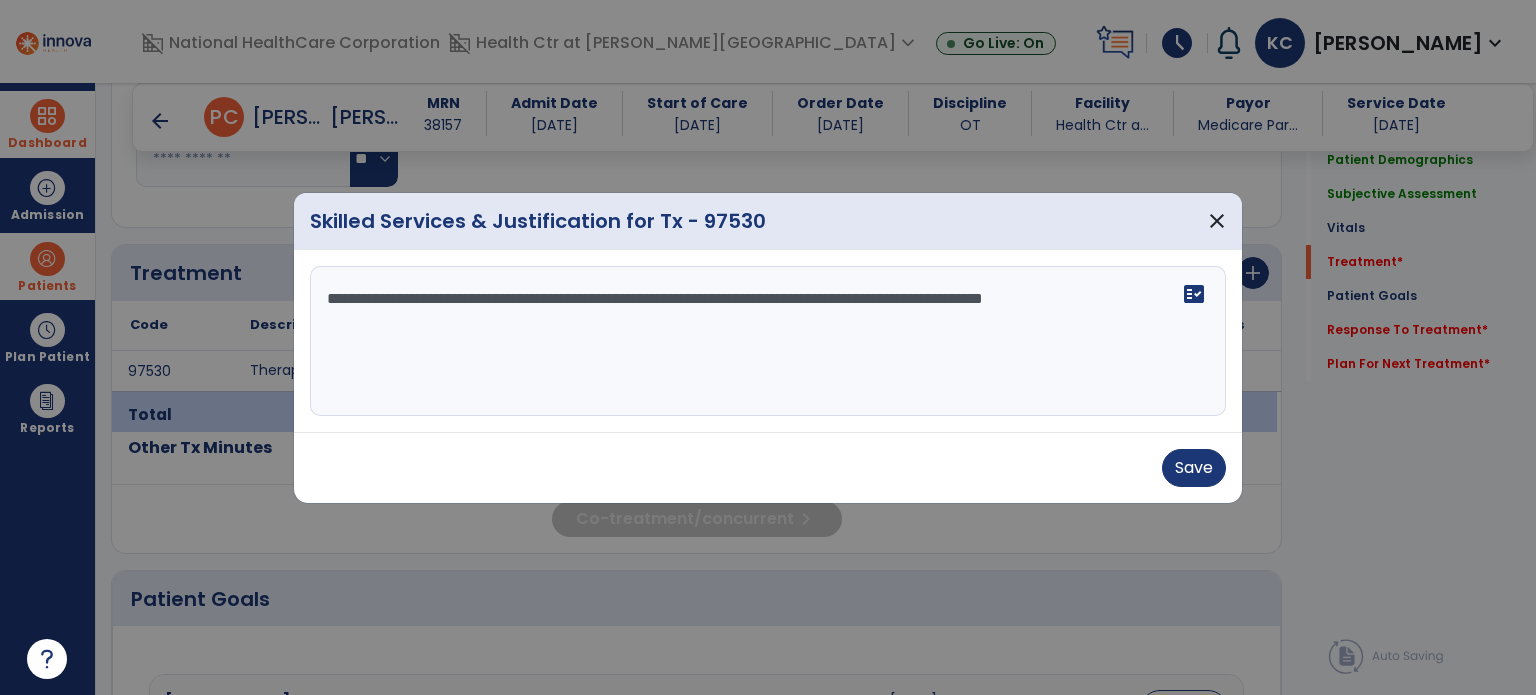 click on "**********" at bounding box center (768, 341) 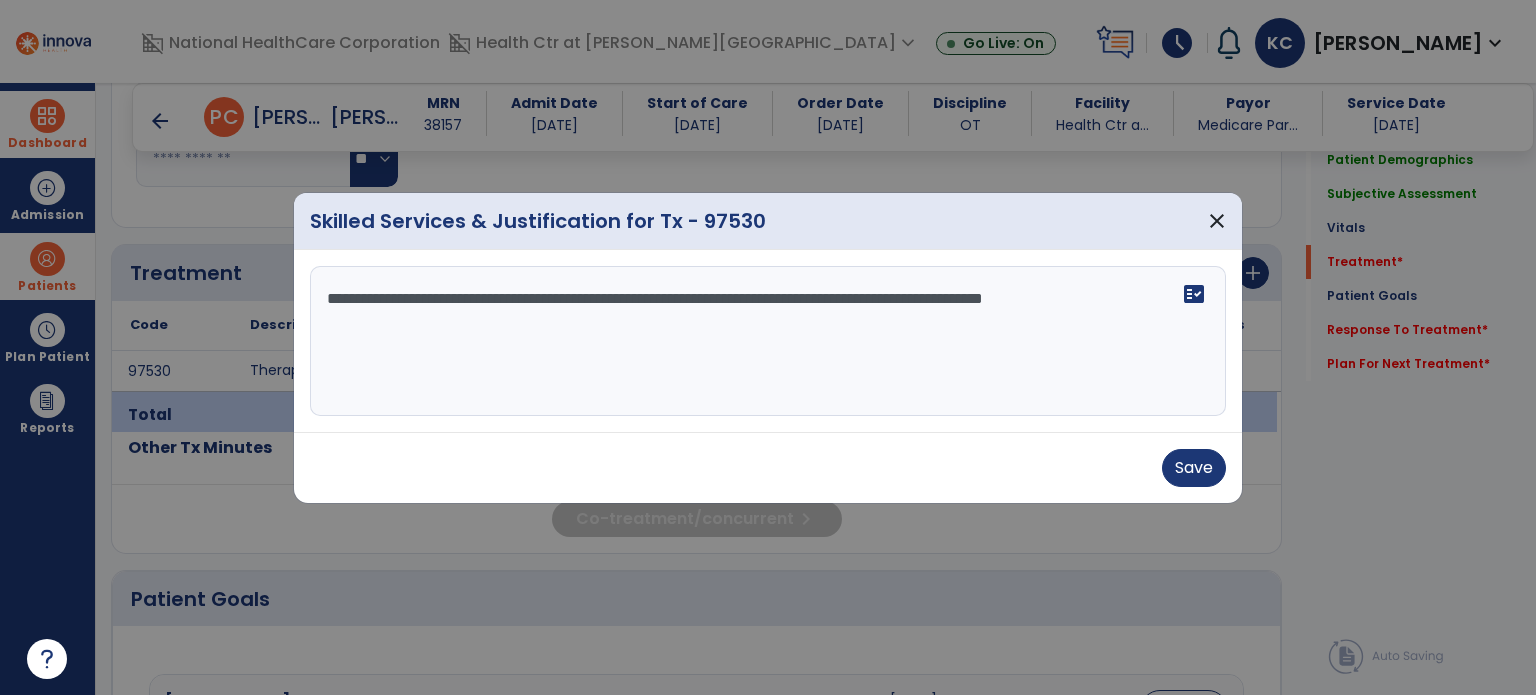 drag, startPoint x: 842, startPoint y: 295, endPoint x: 865, endPoint y: 334, distance: 45.276924 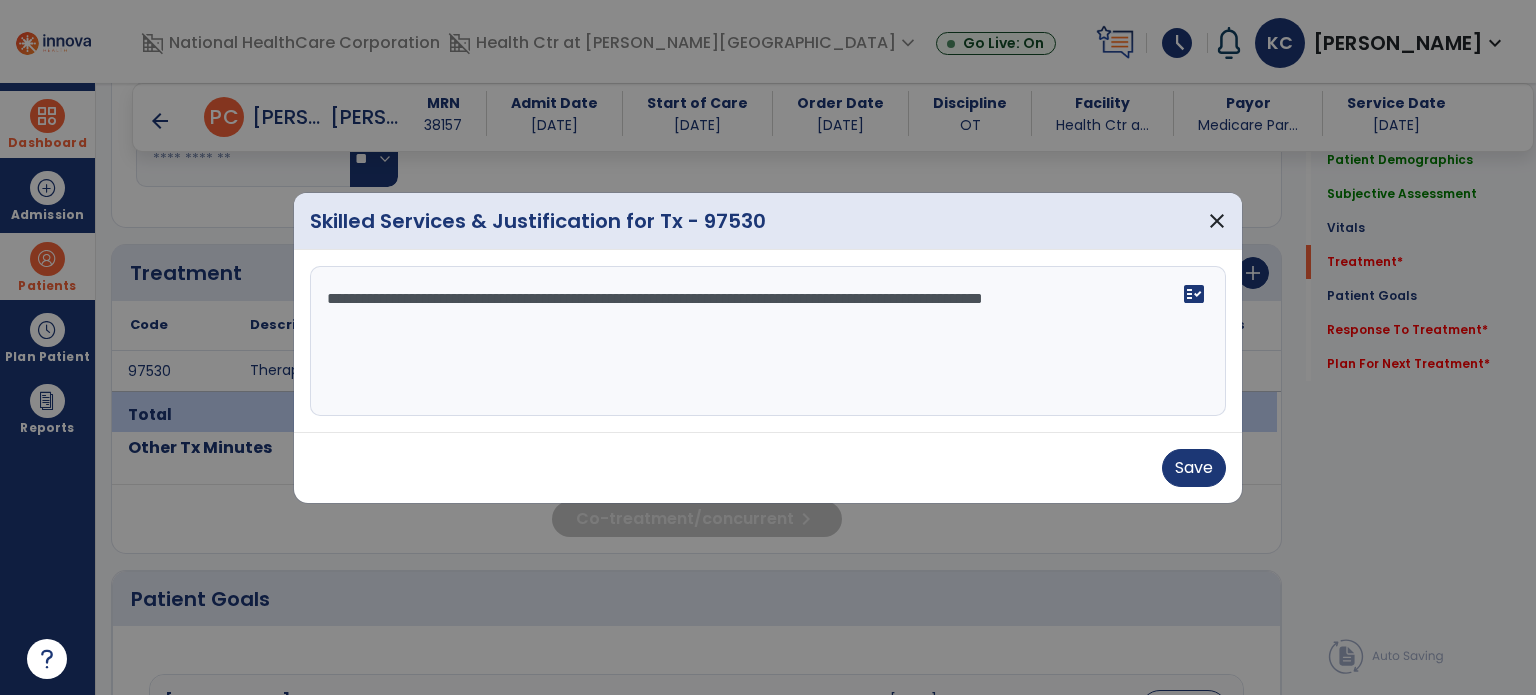 click on "**********" at bounding box center (768, 341) 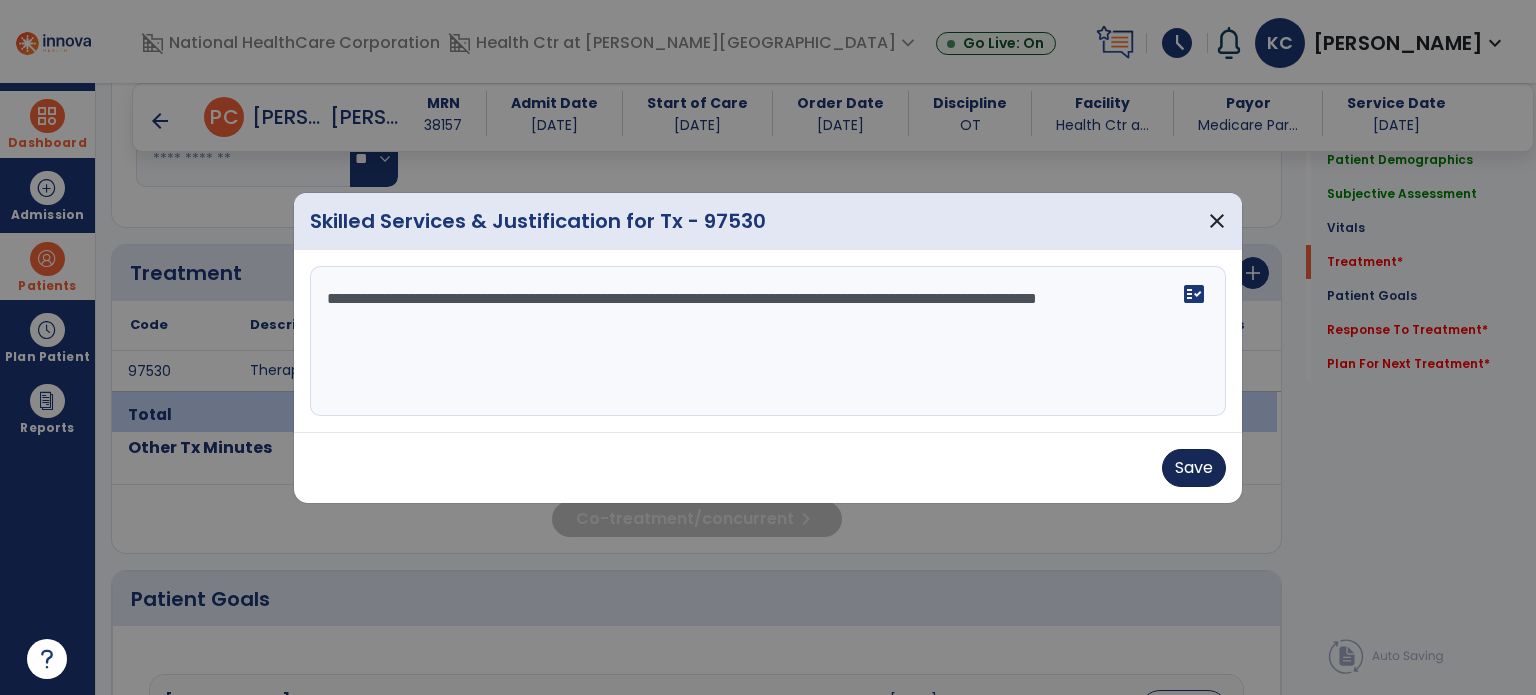type on "**********" 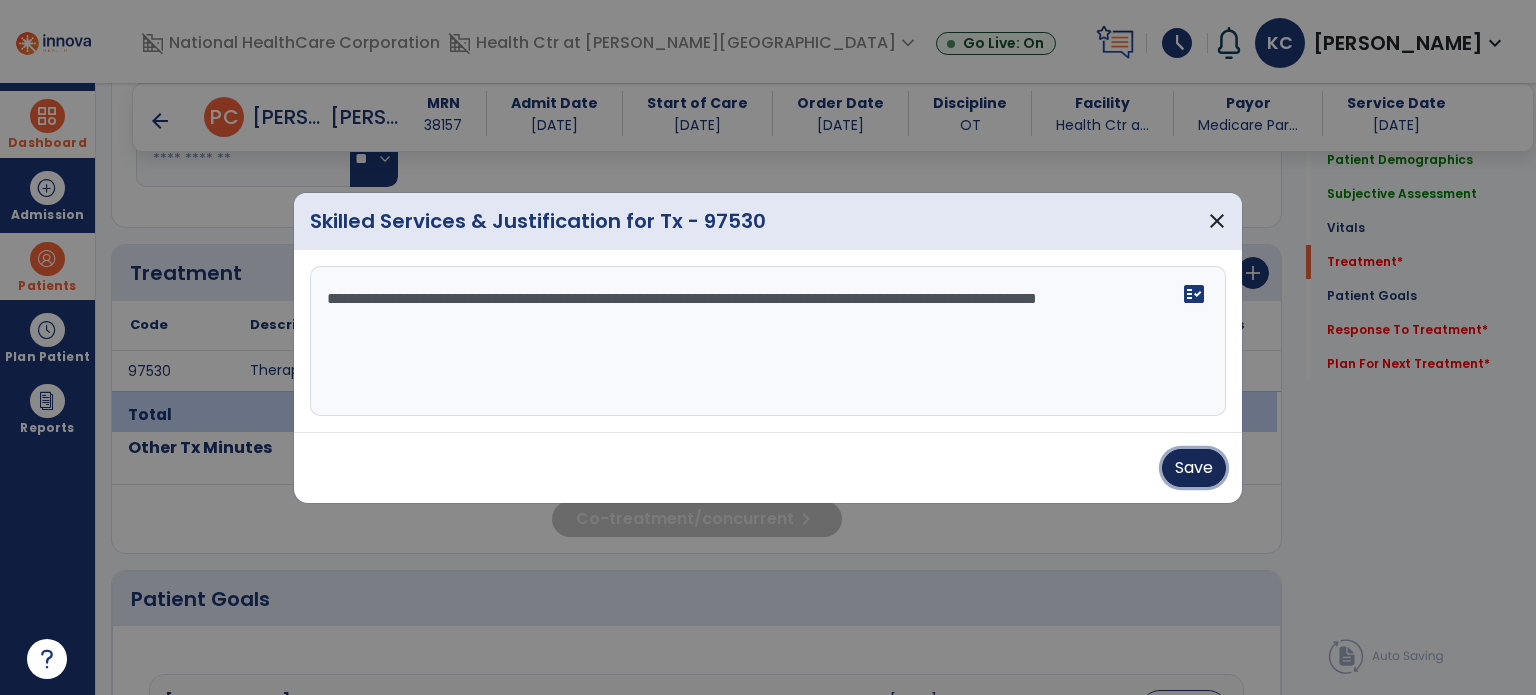 click on "Save" at bounding box center [1194, 468] 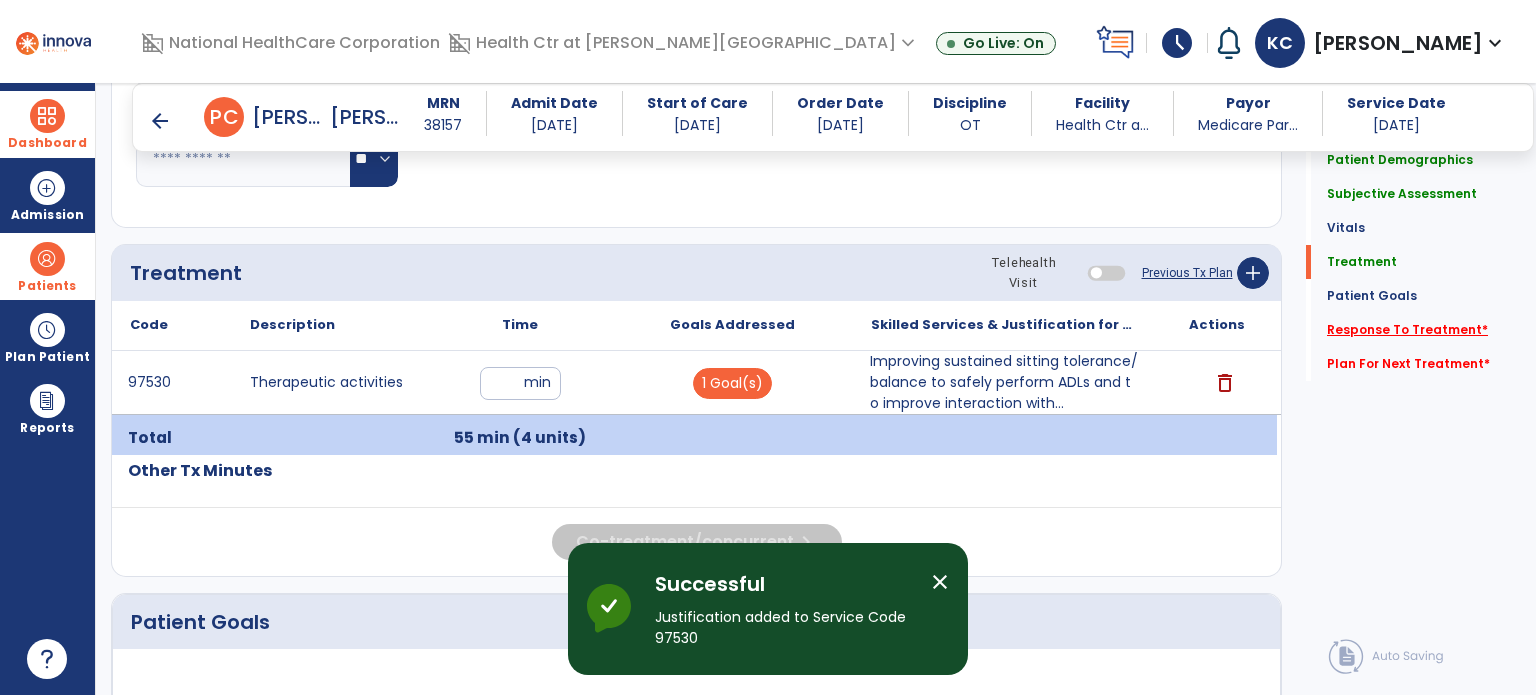 click on "Response To Treatment   *" 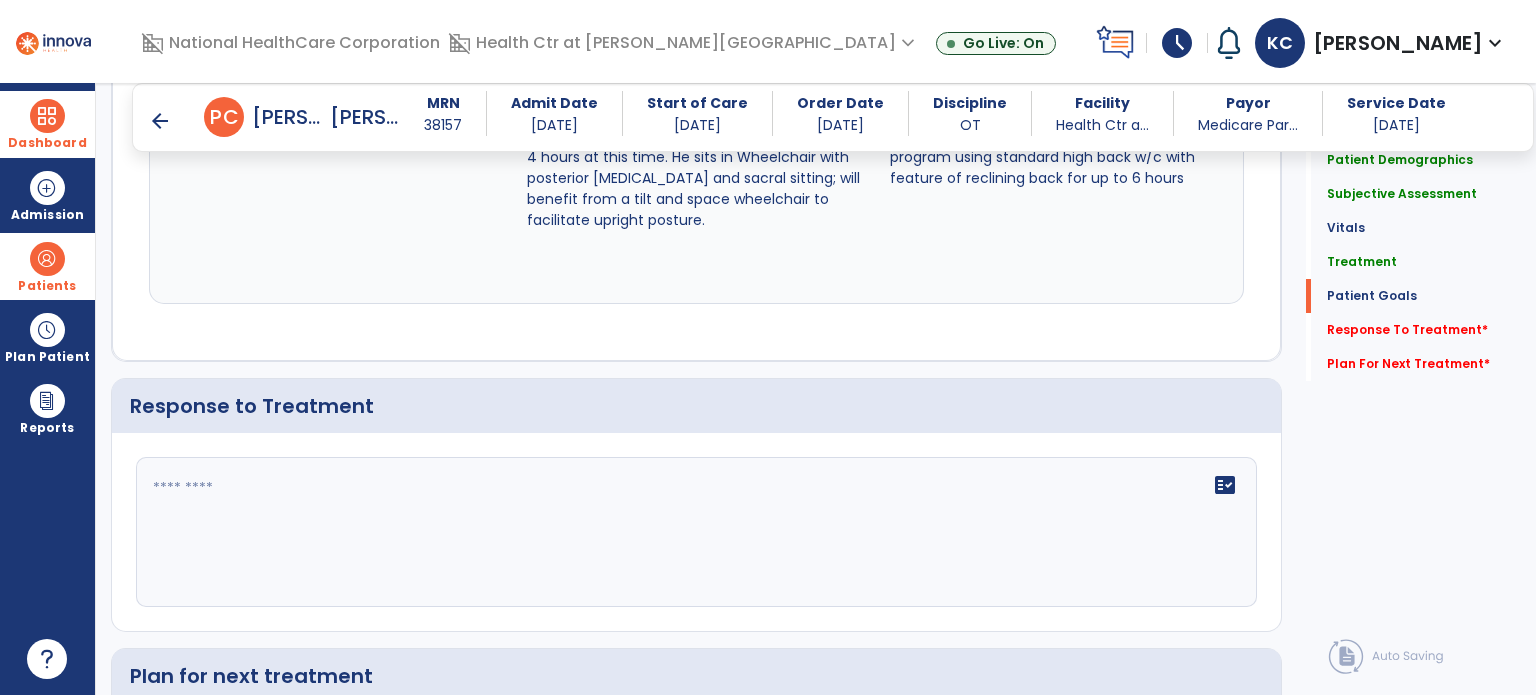 scroll, scrollTop: 2624, scrollLeft: 0, axis: vertical 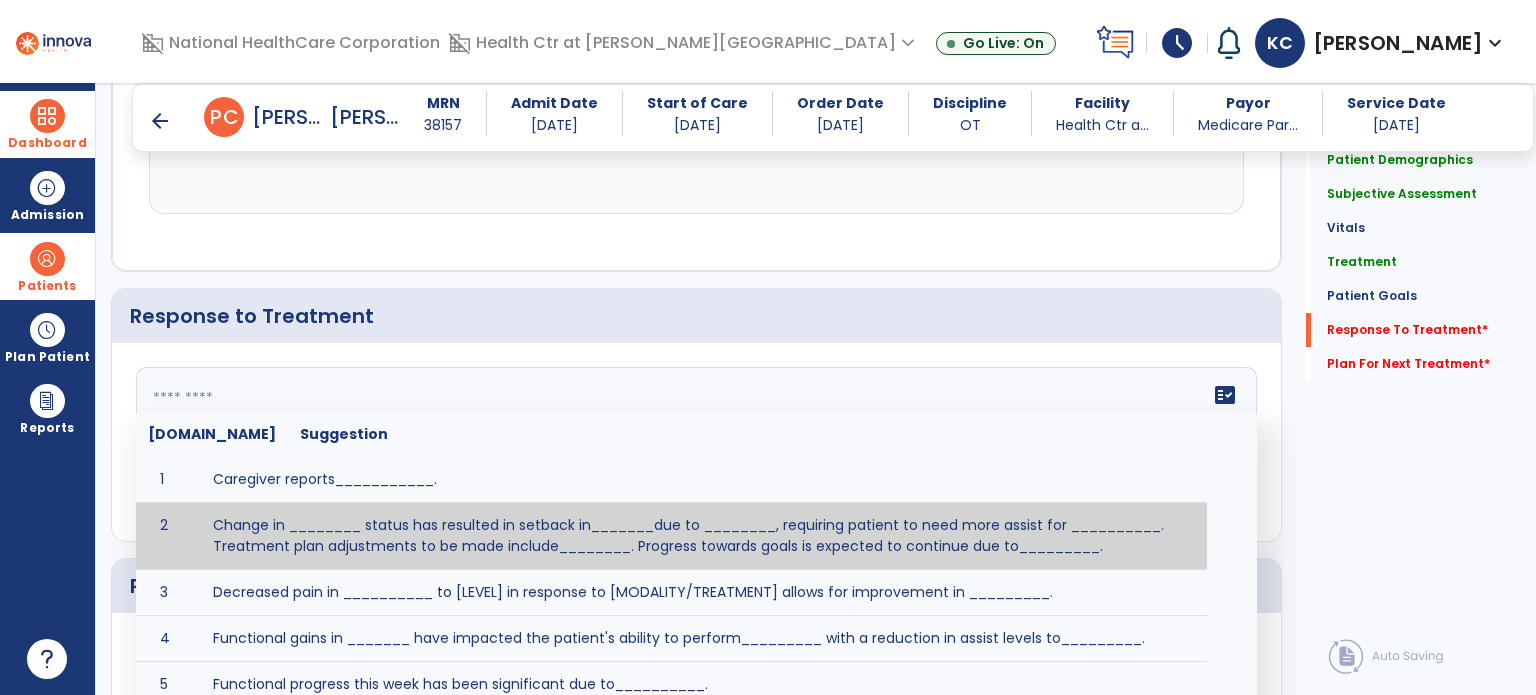 click on "fact_check  [DOMAIN_NAME] Suggestion 1 Caregiver reports___________. 2 Change in ________ status has resulted in setback in_______due to ________, requiring patient to need more assist for __________.   Treatment plan adjustments to be made include________.  Progress towards goals is expected to continue due to_________. 3 Decreased pain in __________ to [LEVEL] in response to [MODALITY/TREATMENT] allows for improvement in _________. 4 Functional gains in _______ have impacted the patient's ability to perform_________ with a reduction in assist levels to_________. 5 Functional progress this week has been significant due to__________. 6 Gains in ________ have improved the patient's ability to perform ______with decreased levels of assist to___________. 7 Improvement in ________allows patient to tolerate higher levels of challenges in_________. 8 Pain in [AREA] has decreased to [LEVEL] in response to [TREATMENT/MODALITY], allowing fore ease in completing__________. 9 10 11 12 13 14 15 16 17 18 19 20 21" 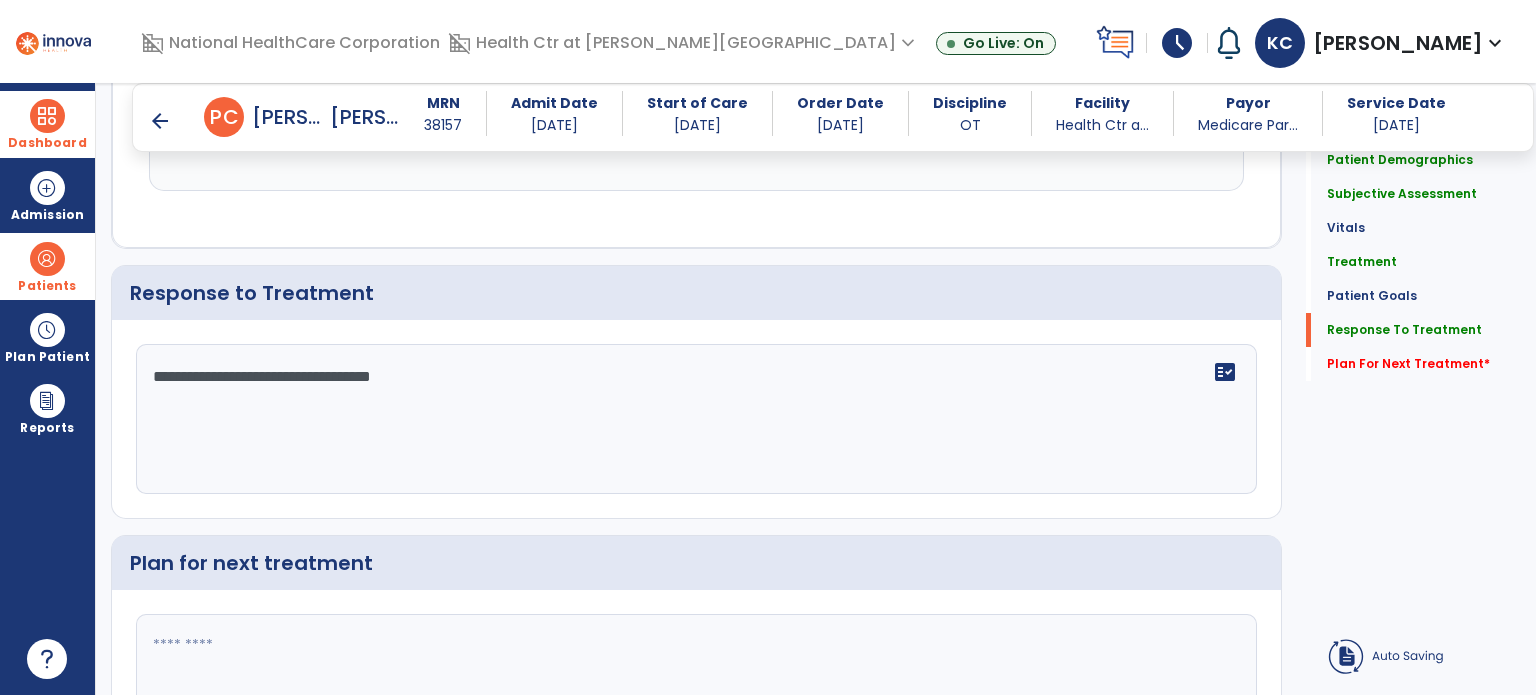 type on "**********" 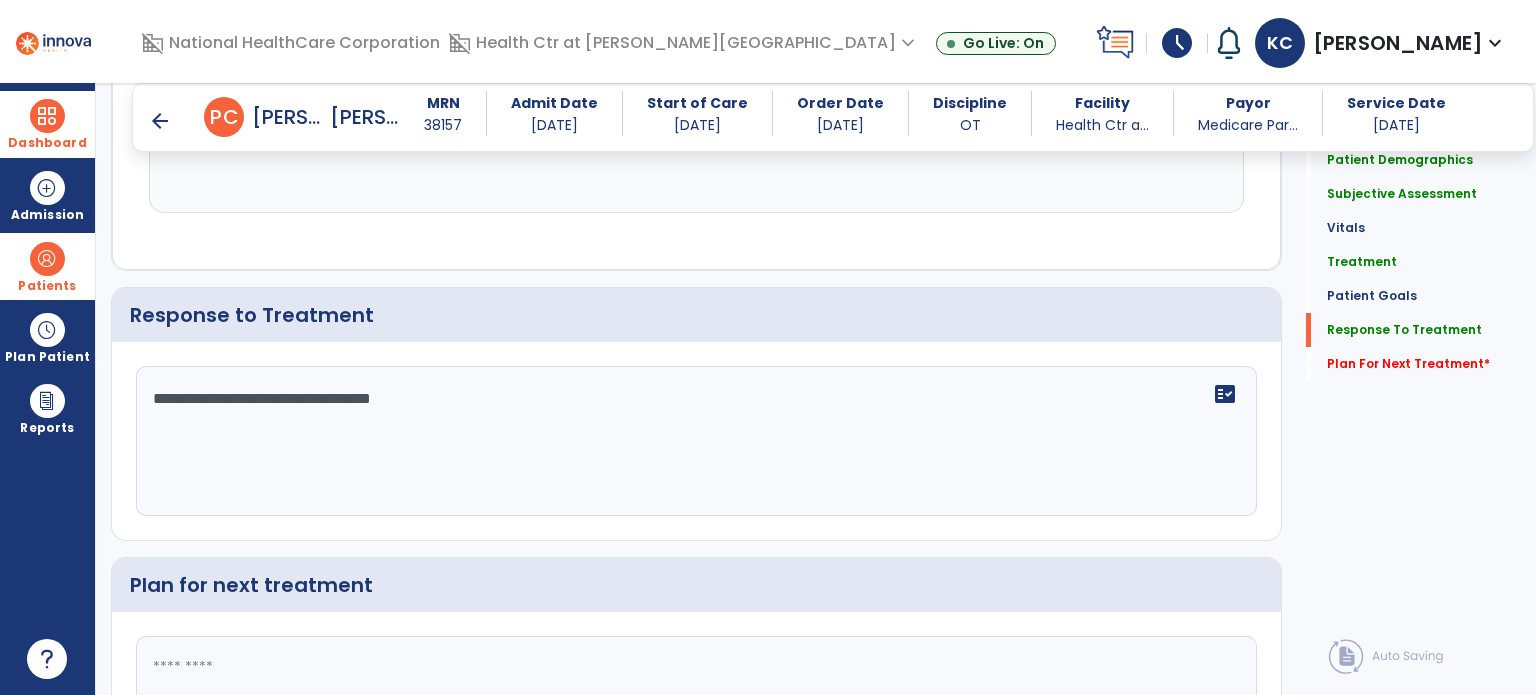 scroll, scrollTop: 2625, scrollLeft: 0, axis: vertical 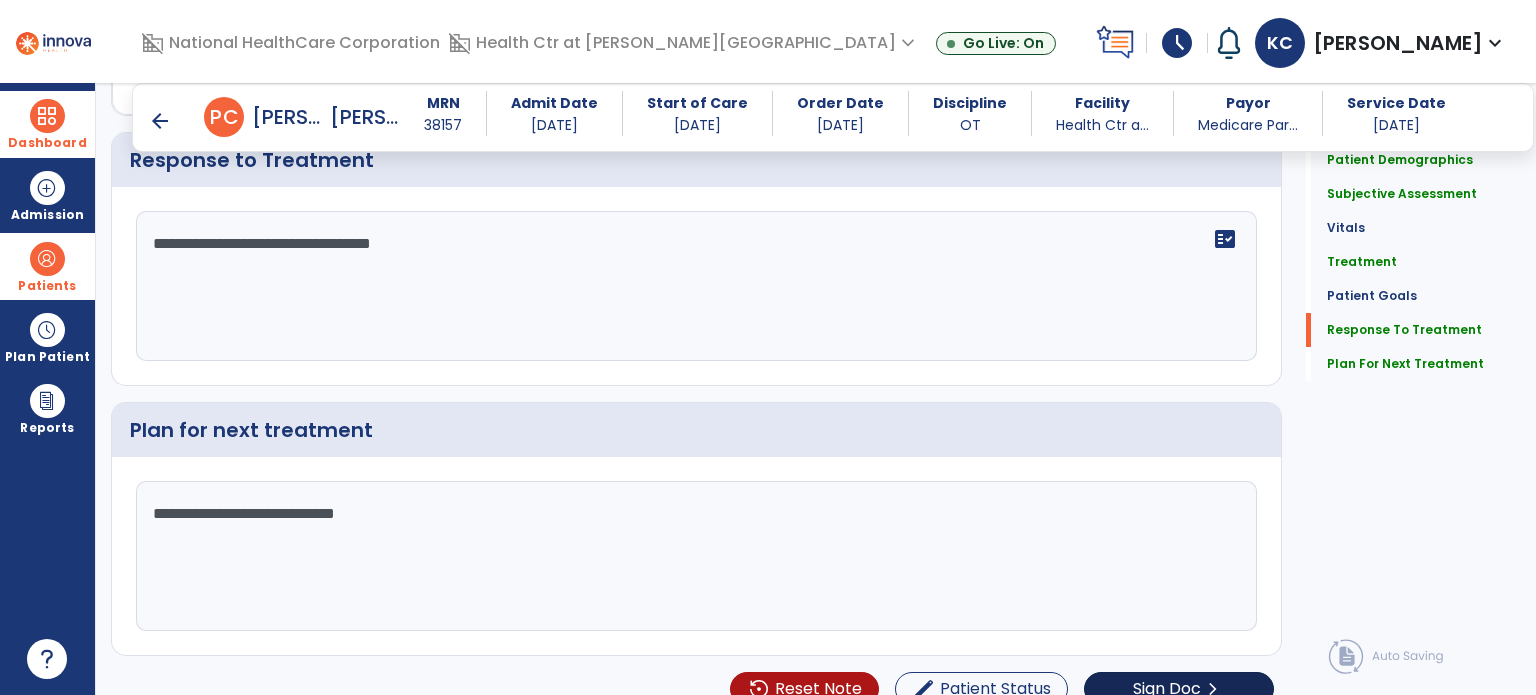 type on "**********" 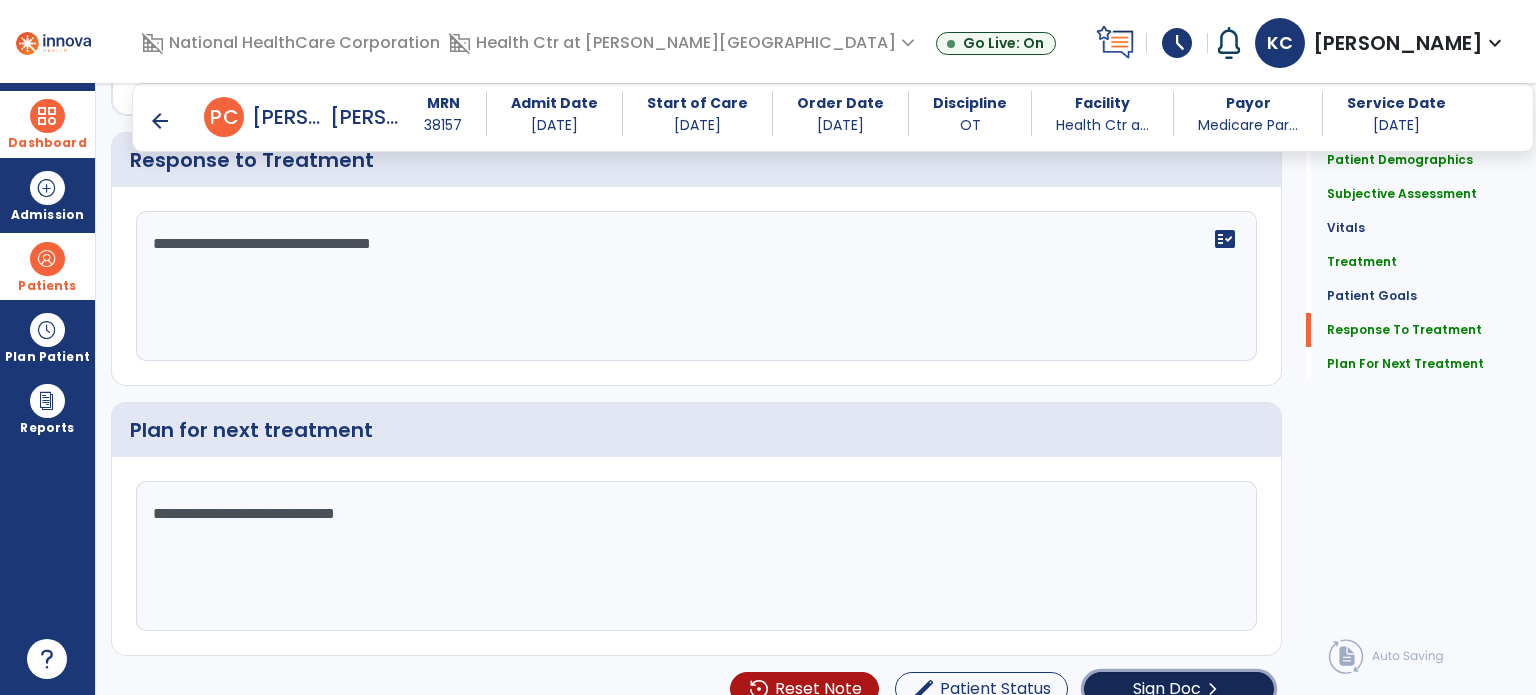 click on "chevron_right" 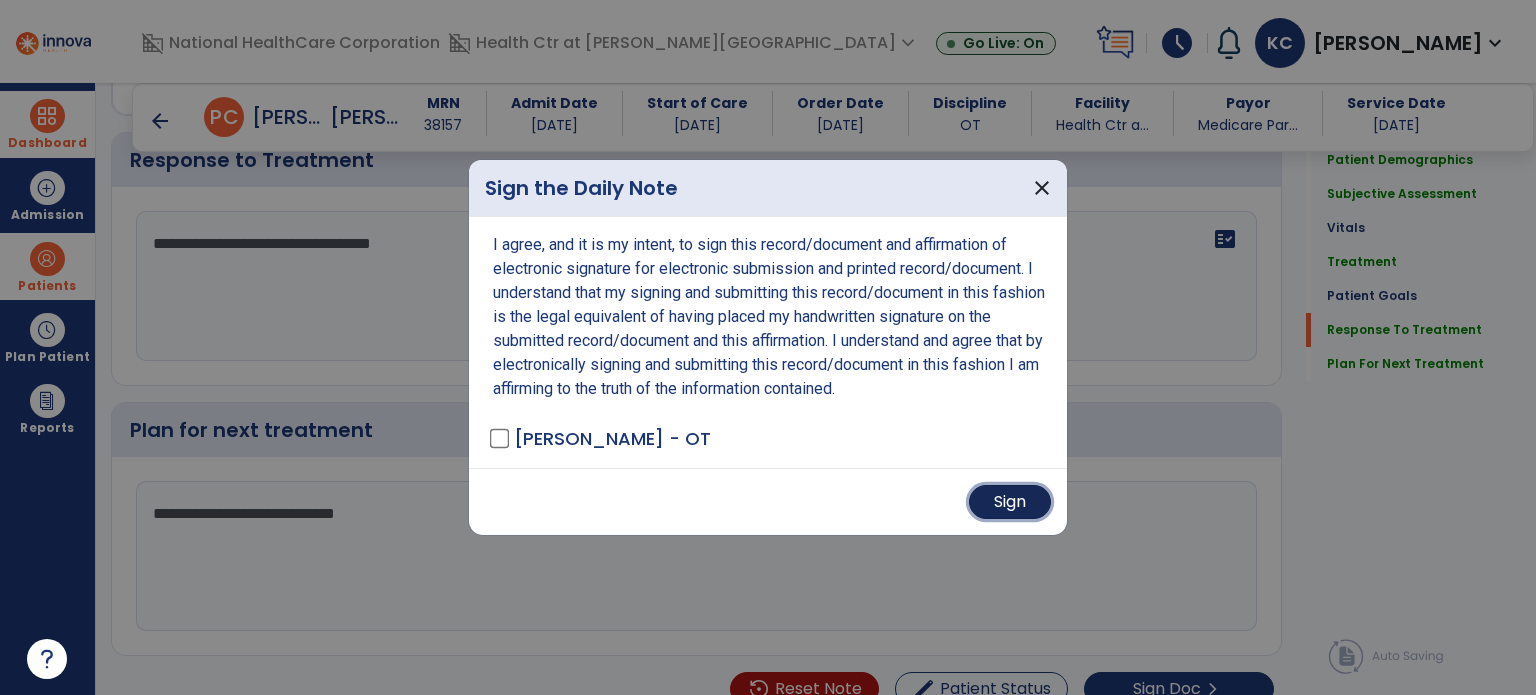 click on "Sign" at bounding box center (1010, 502) 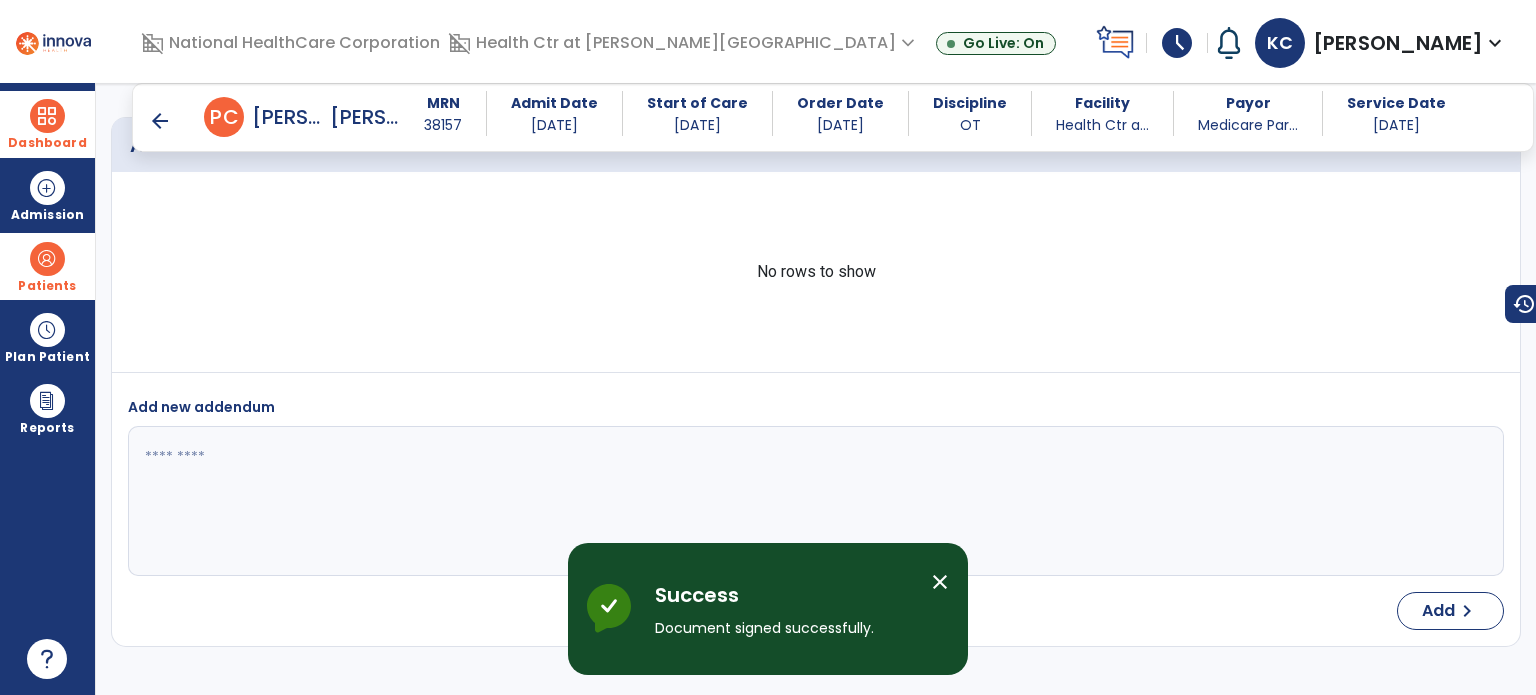 scroll, scrollTop: 3990, scrollLeft: 0, axis: vertical 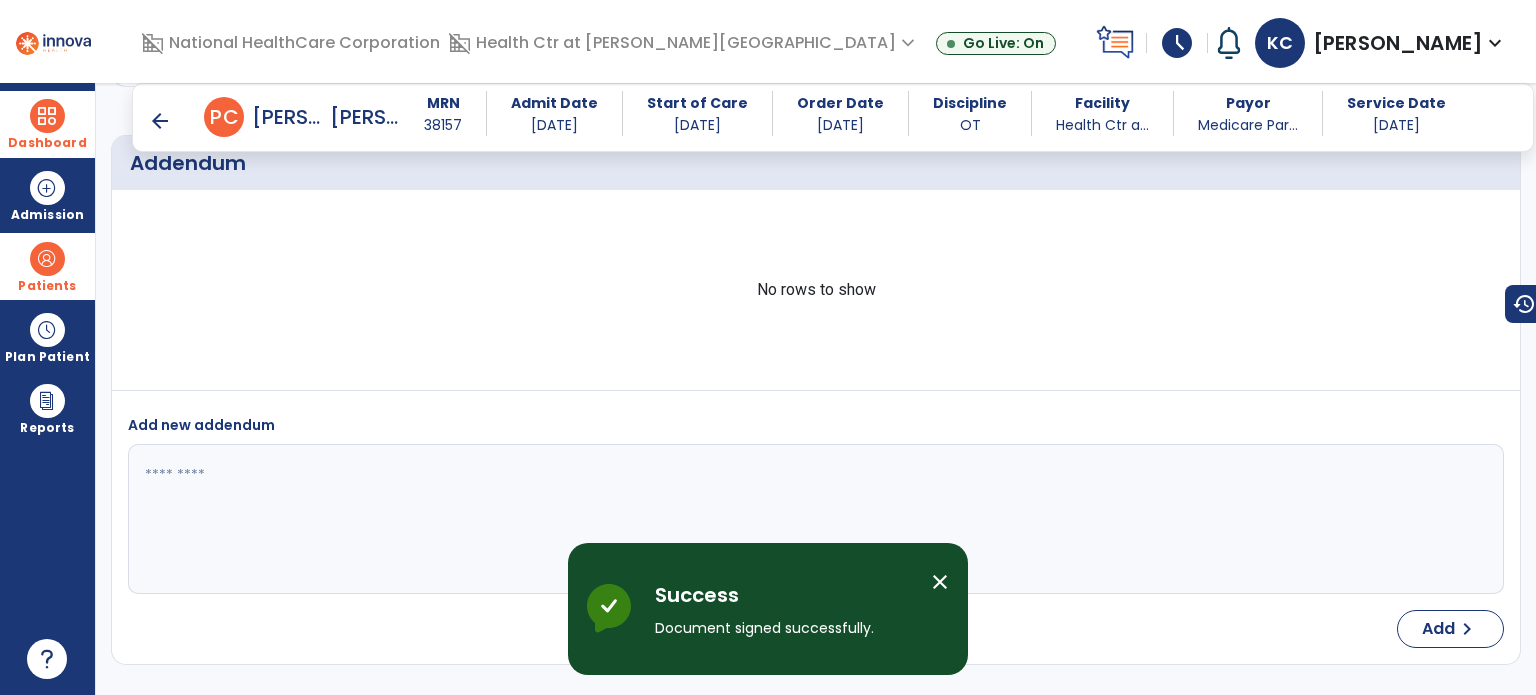 click on "arrow_back" at bounding box center [160, 121] 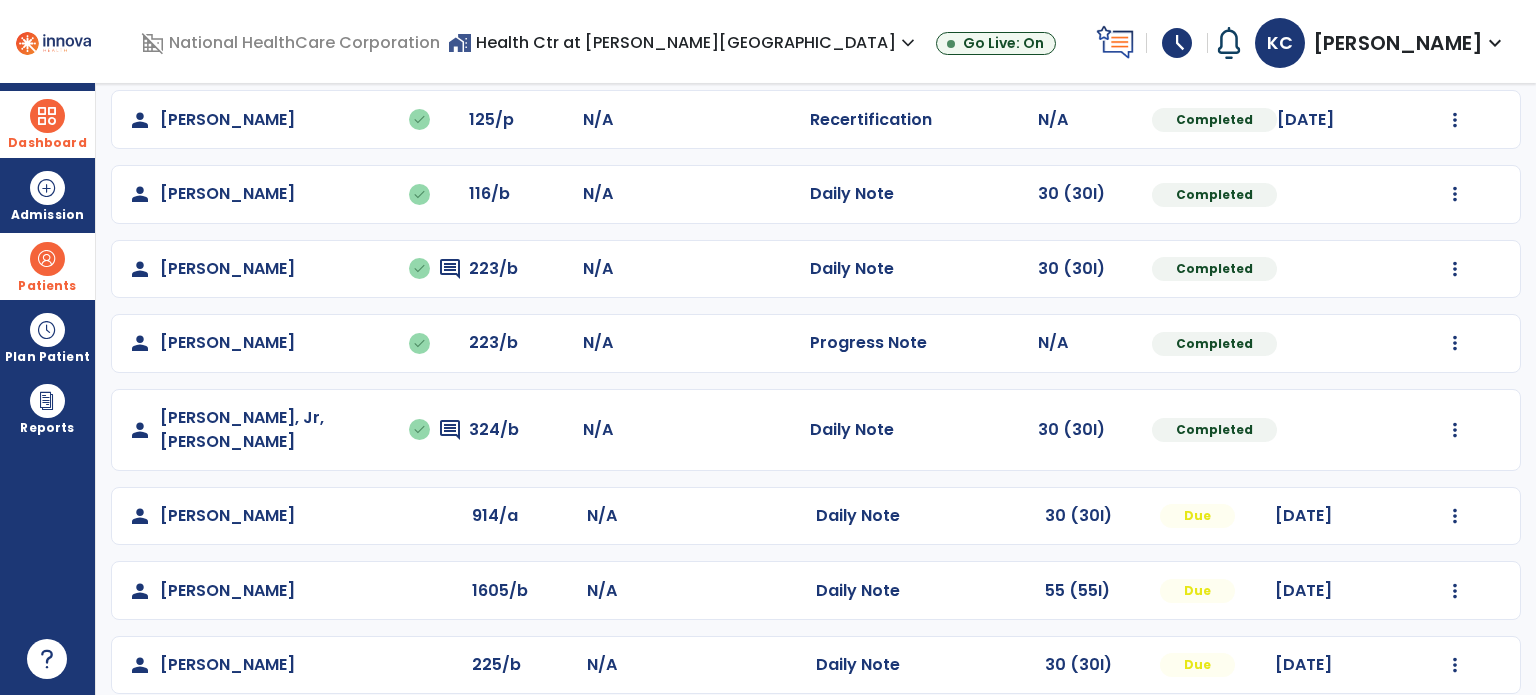scroll, scrollTop: 467, scrollLeft: 0, axis: vertical 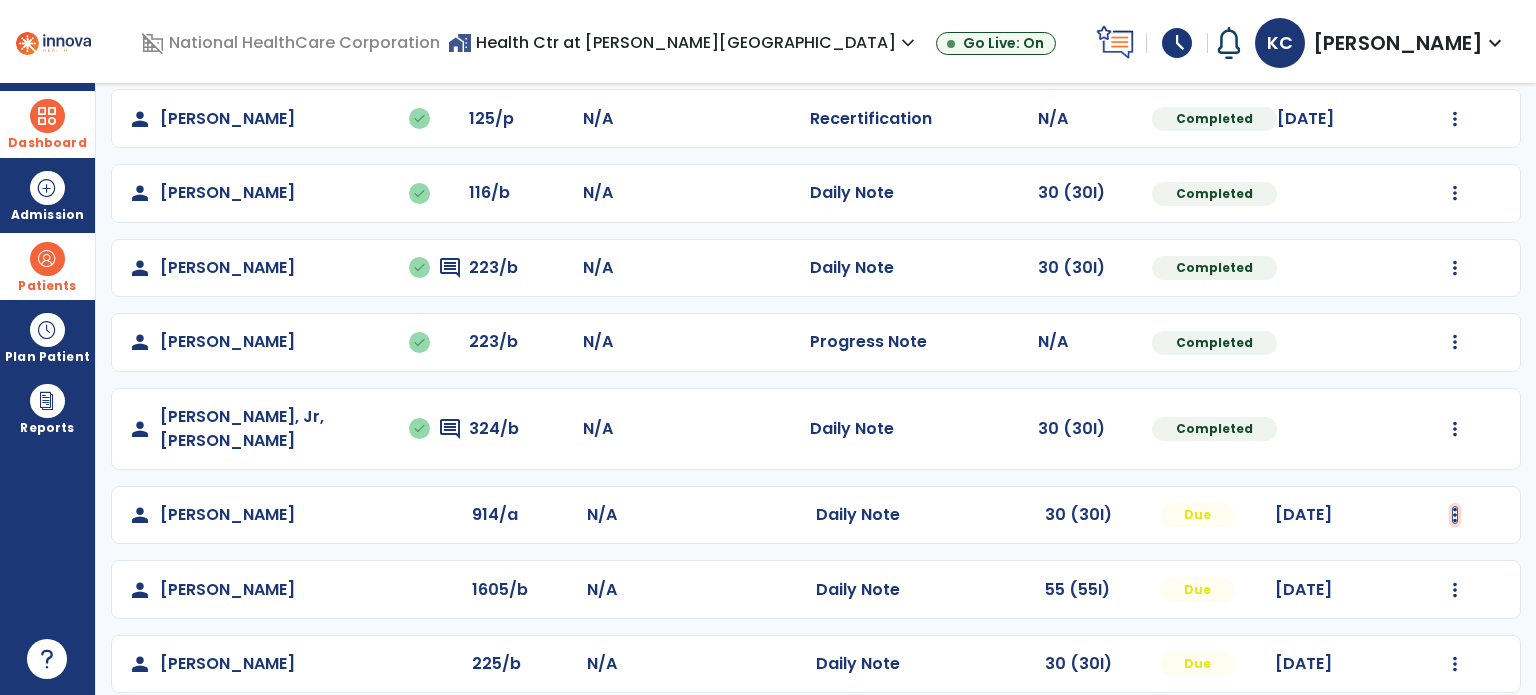 click at bounding box center (1455, -105) 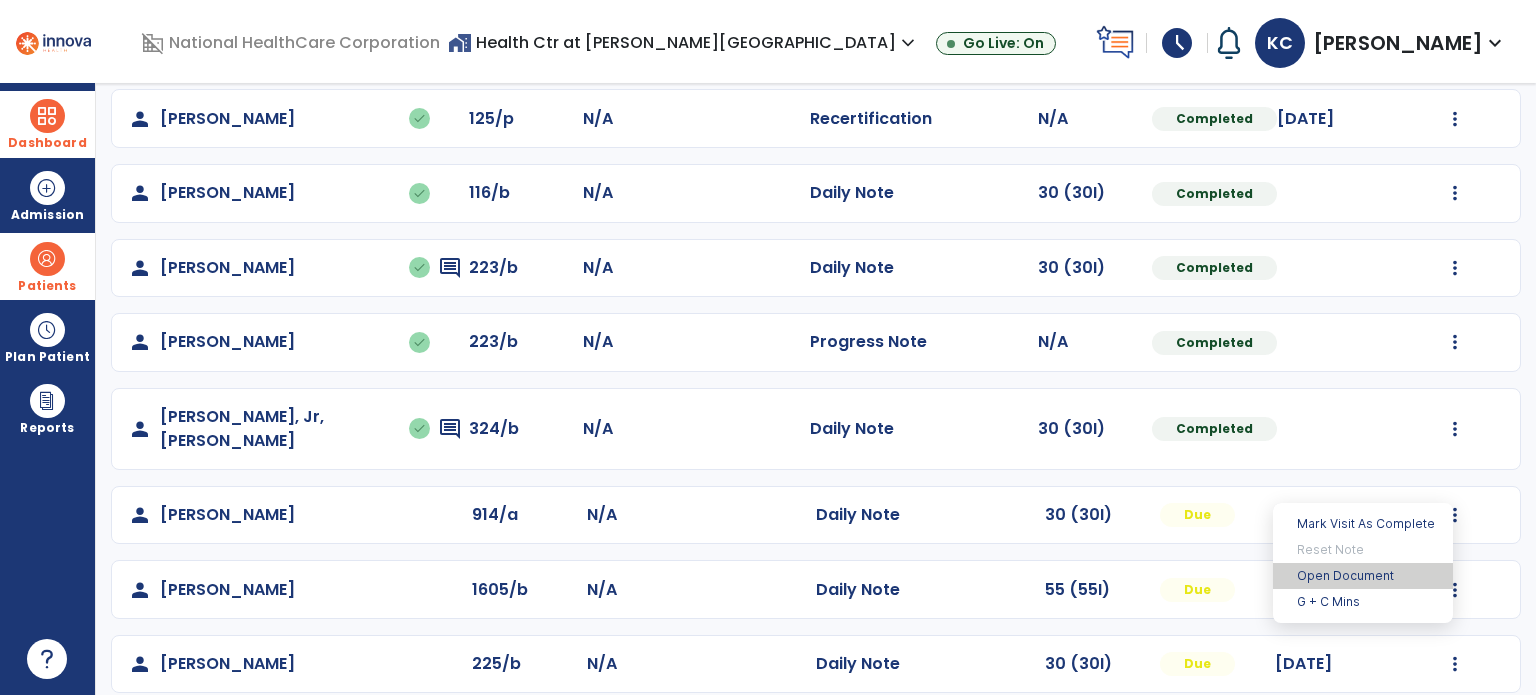 click on "Open Document" at bounding box center (1363, 576) 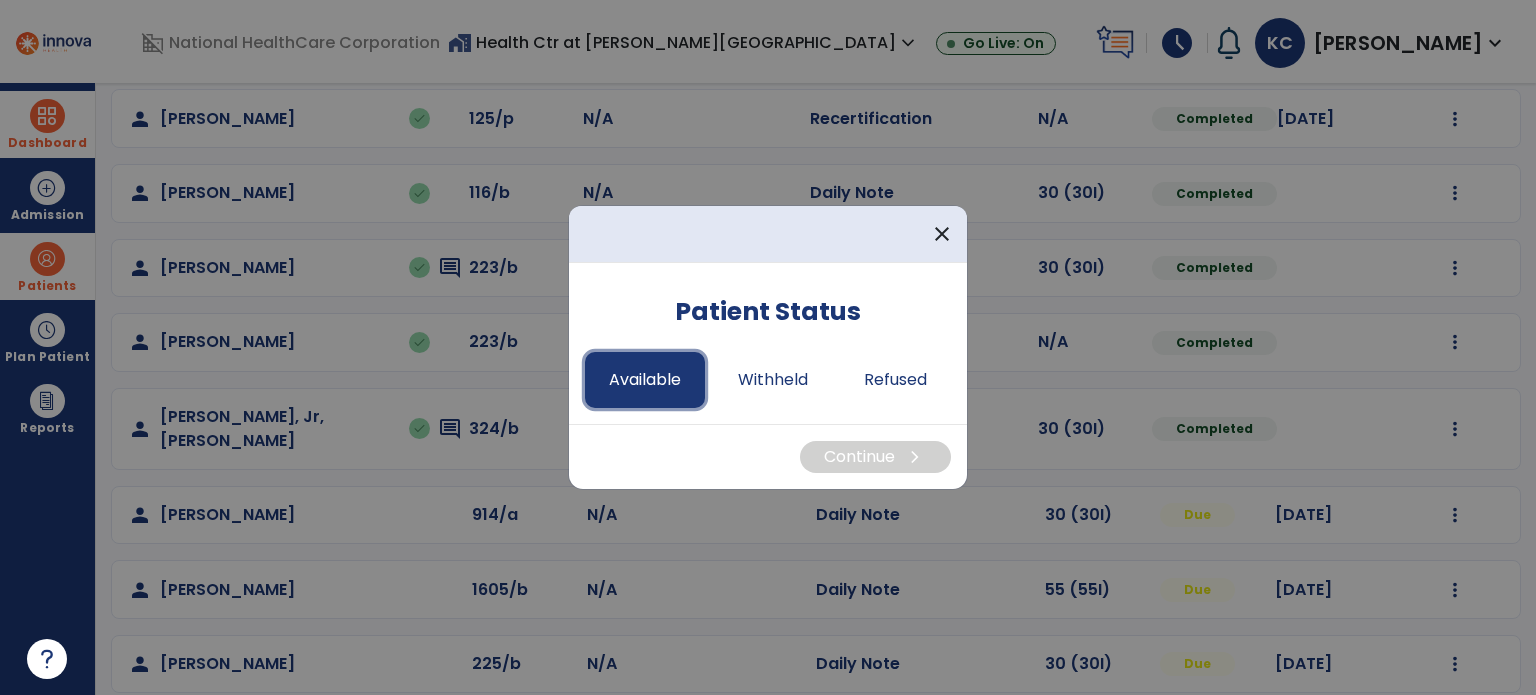 click on "Available" at bounding box center [645, 380] 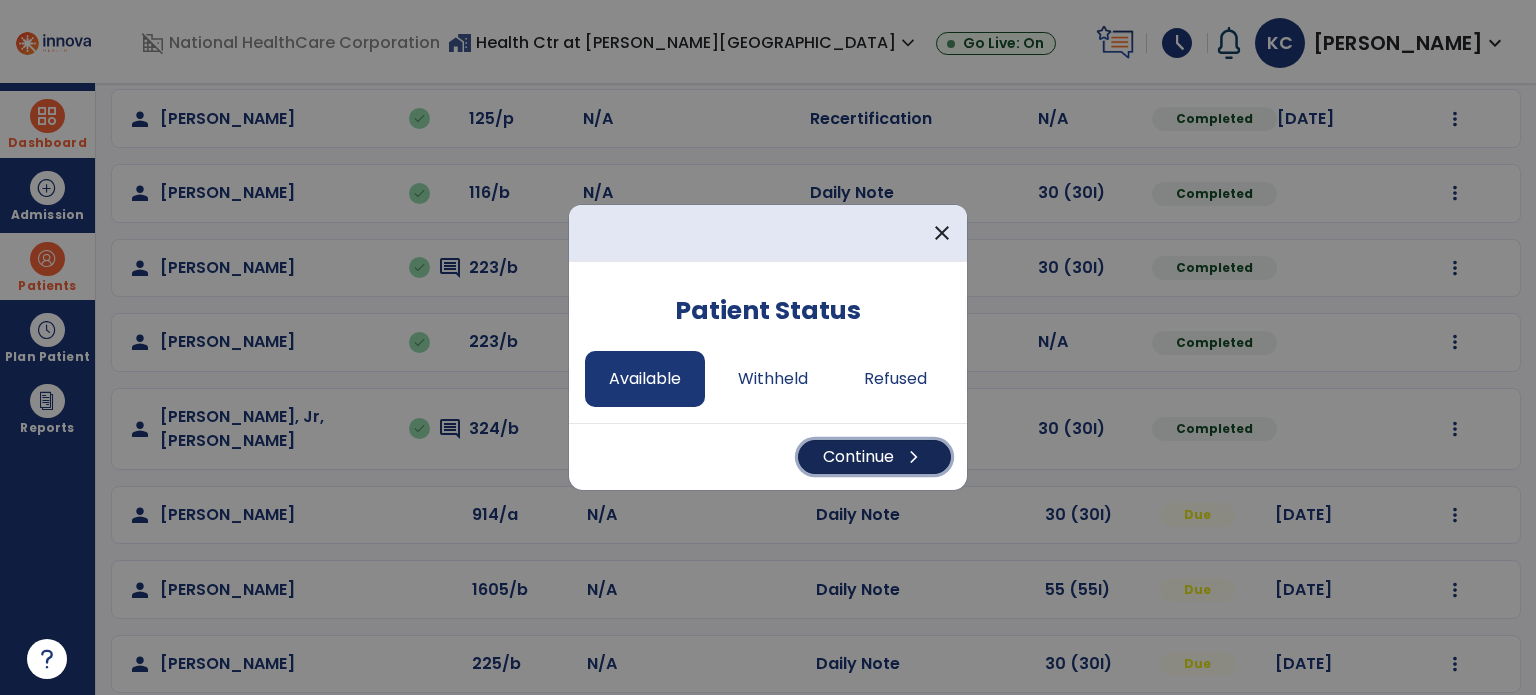 click on "Continue   chevron_right" at bounding box center (874, 457) 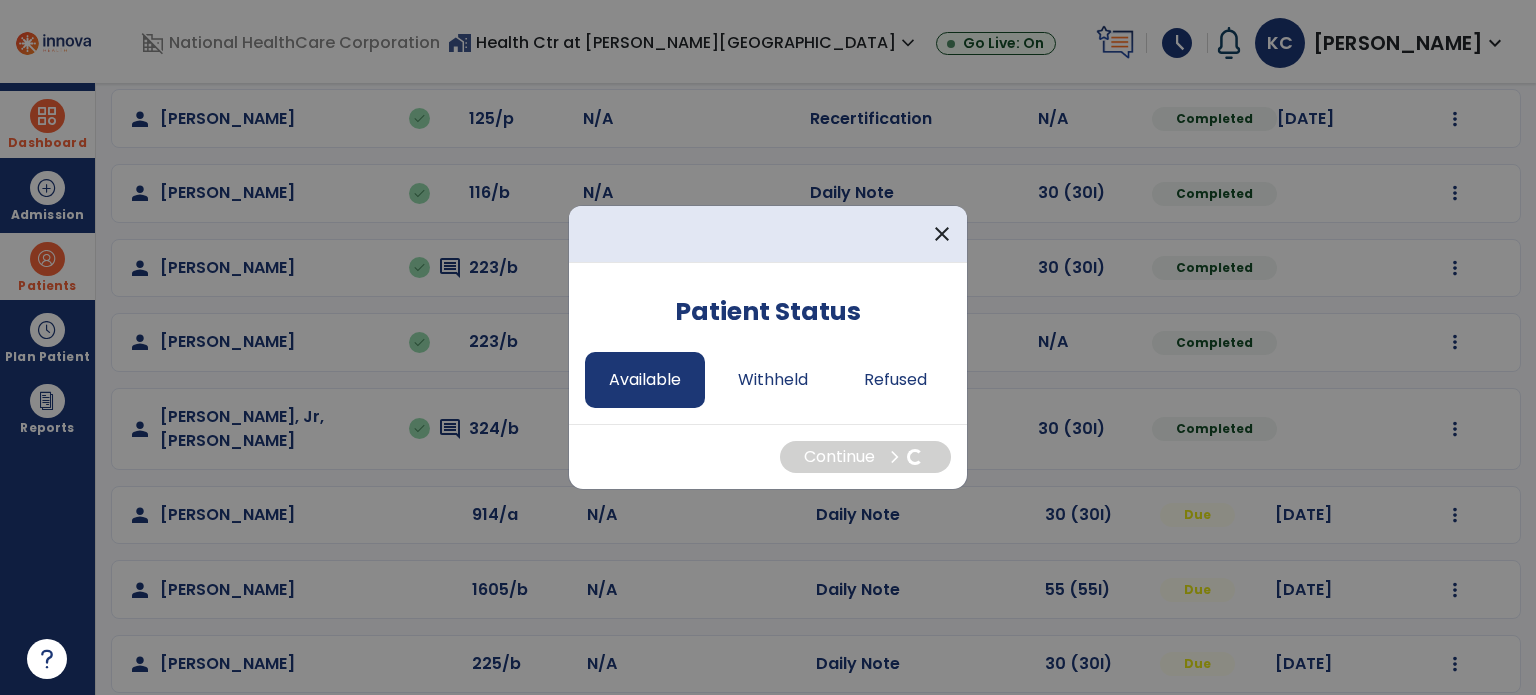 select on "*" 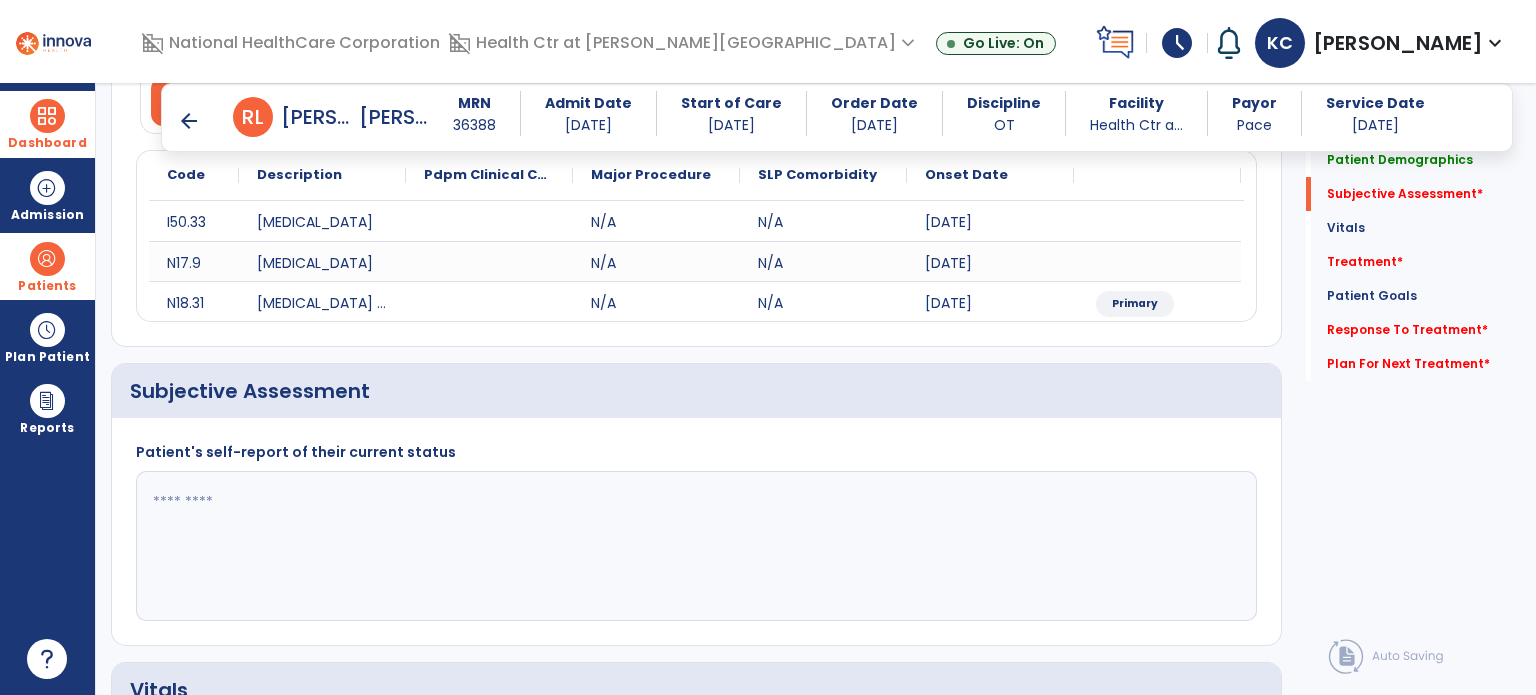 scroll, scrollTop: 367, scrollLeft: 0, axis: vertical 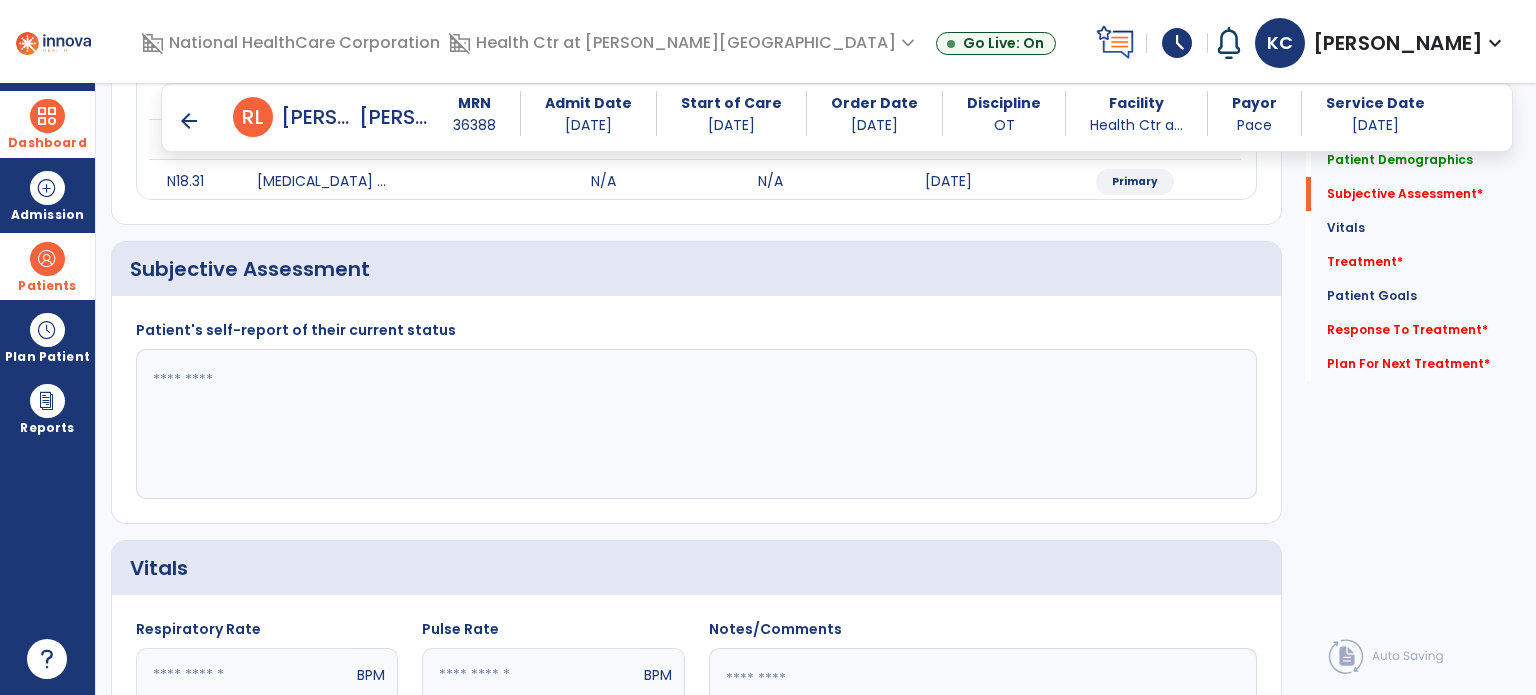 click 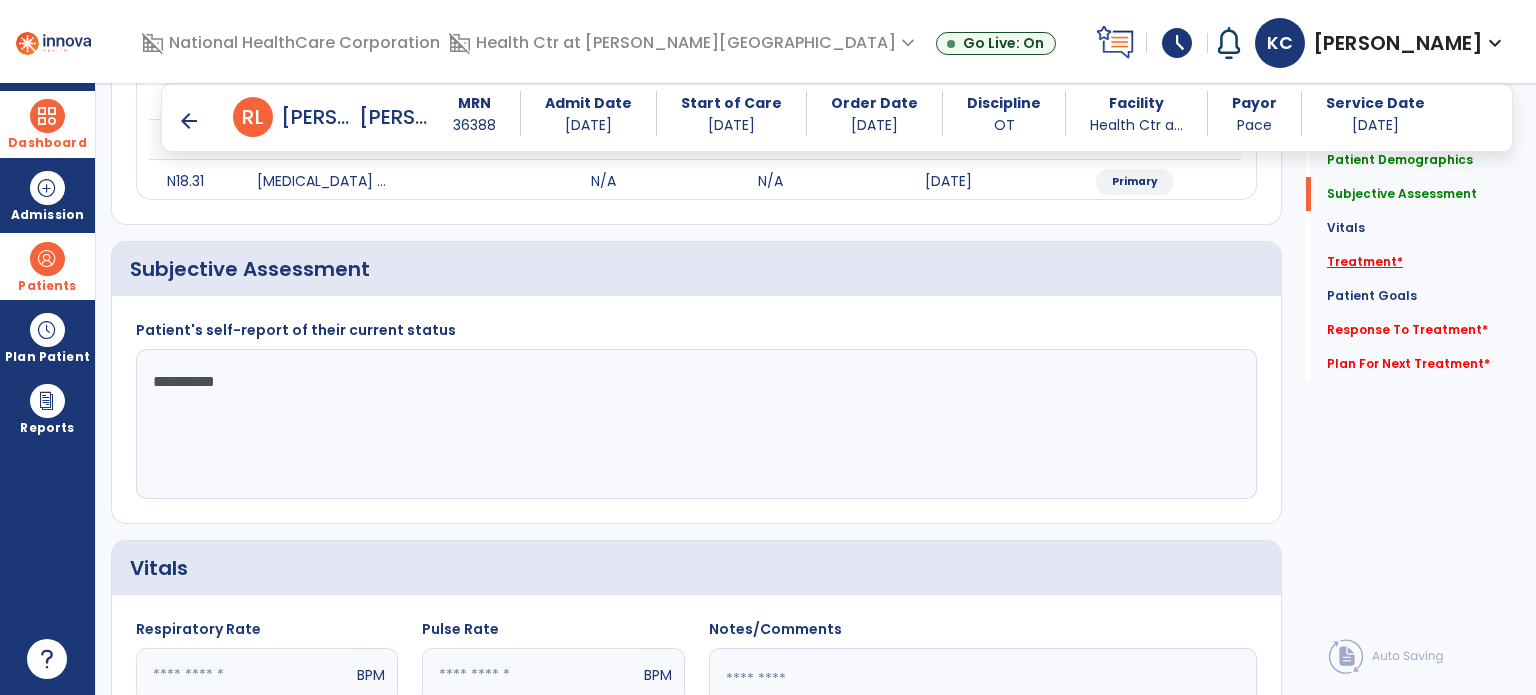 type on "*********" 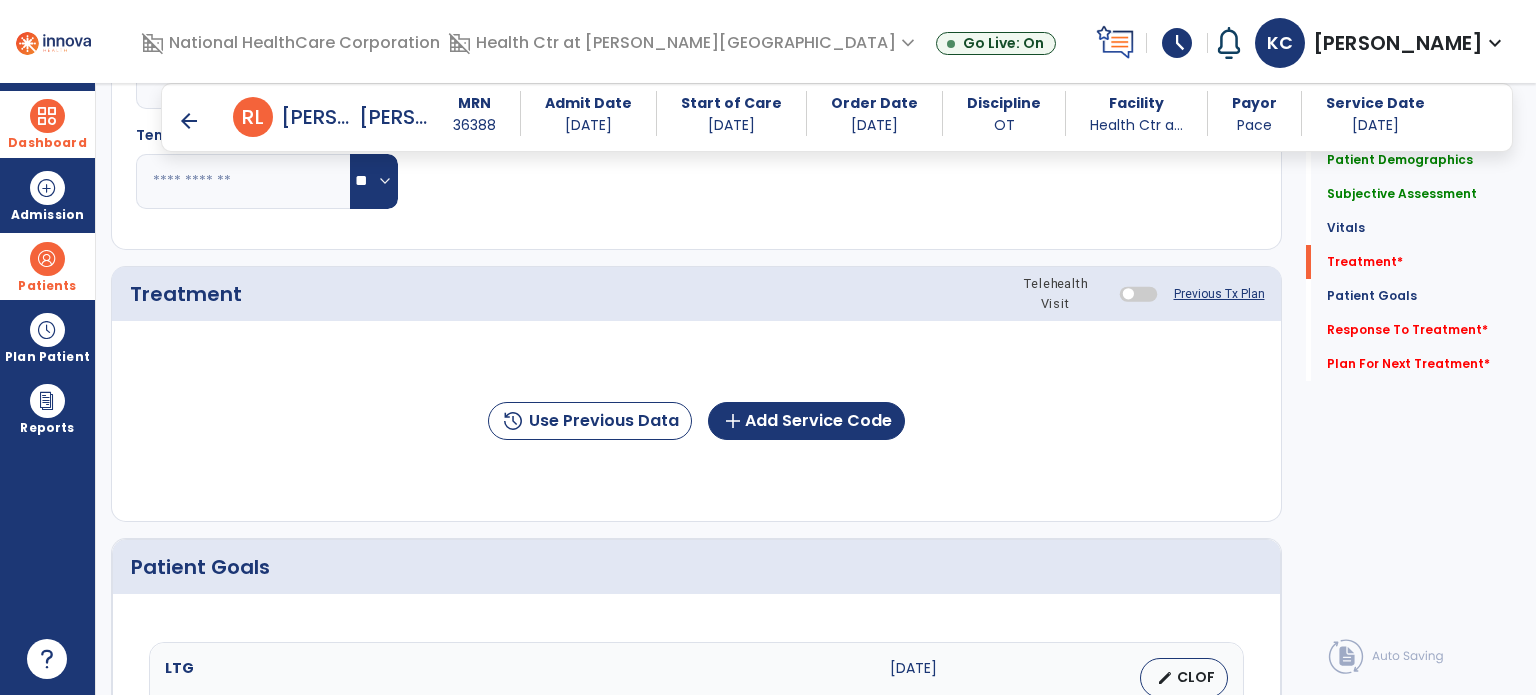 scroll, scrollTop: 1067, scrollLeft: 0, axis: vertical 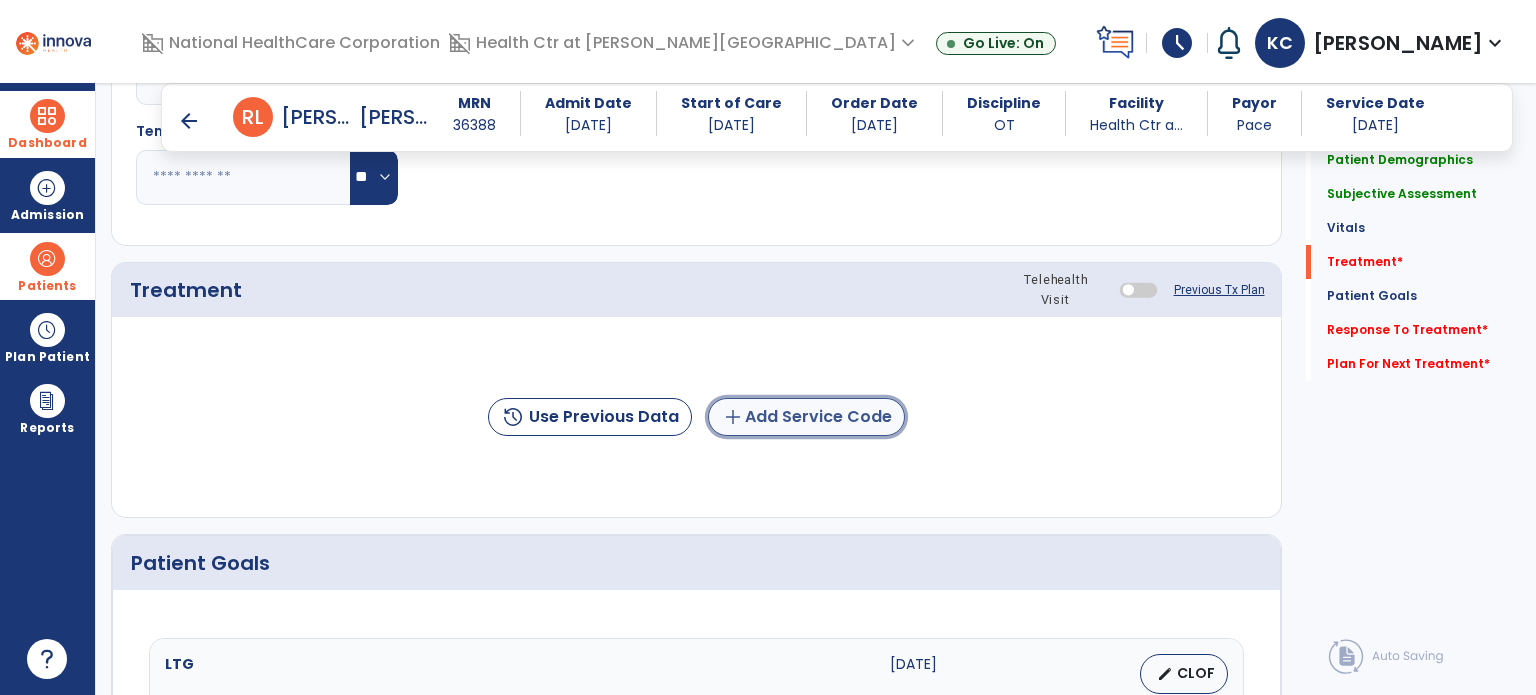 click on "add  Add Service Code" 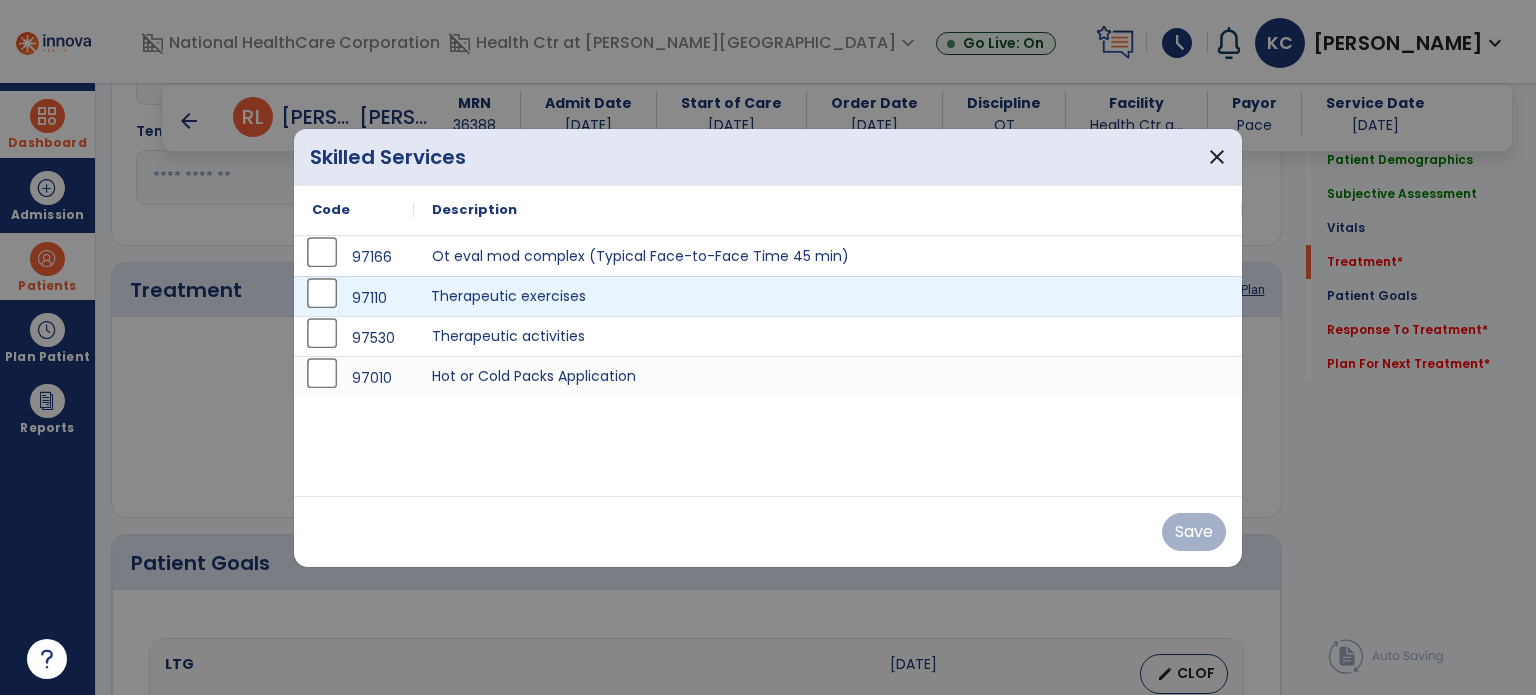 click on "Therapeutic exercises" at bounding box center [828, 296] 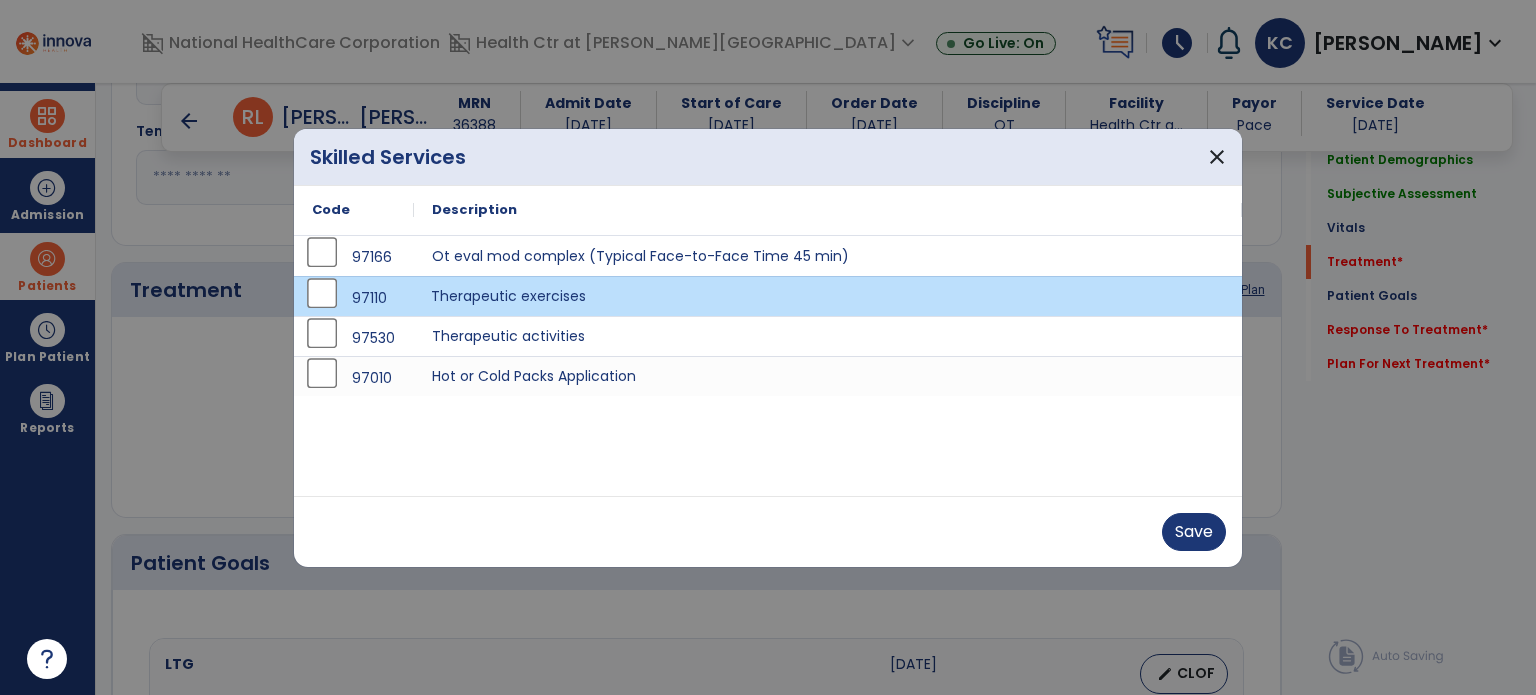 click on "Save" at bounding box center [768, 531] 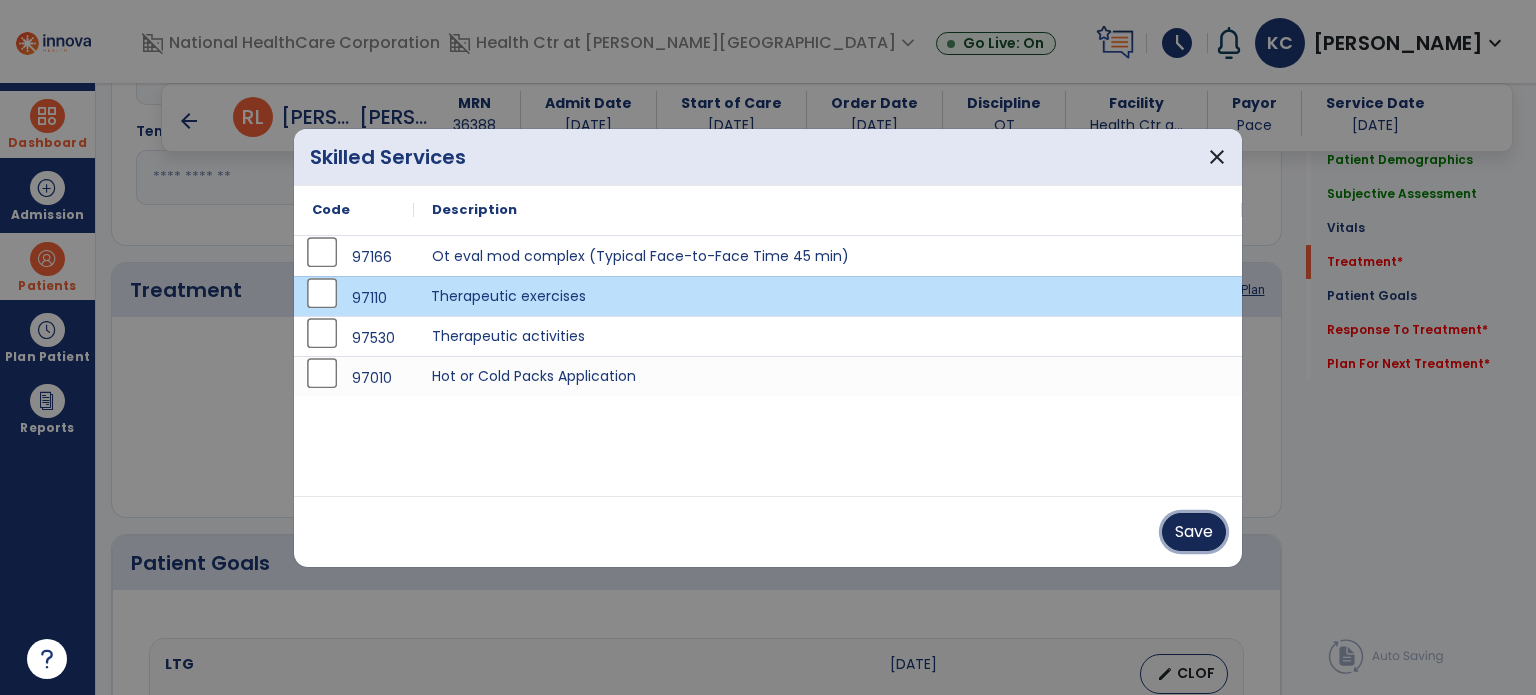 click on "Save" at bounding box center (1194, 532) 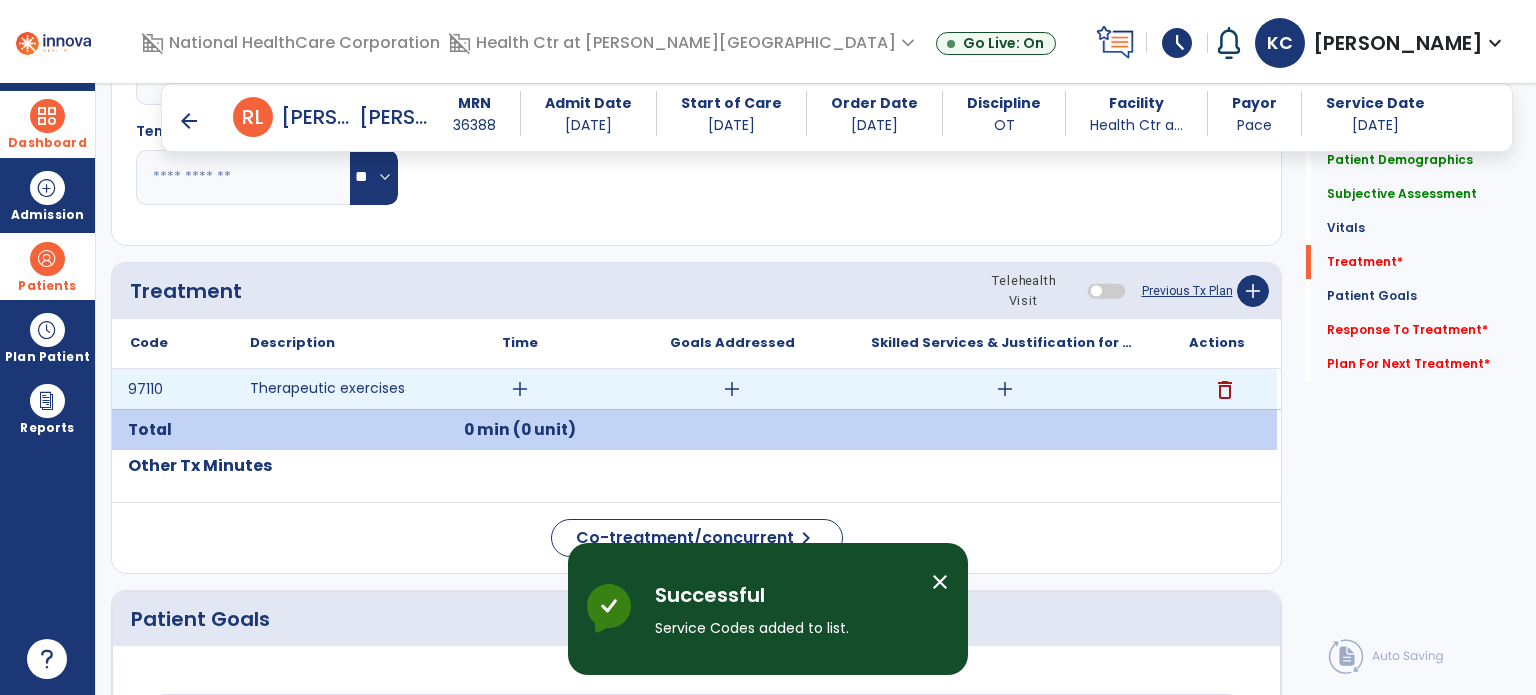 click on "add" at bounding box center (520, 389) 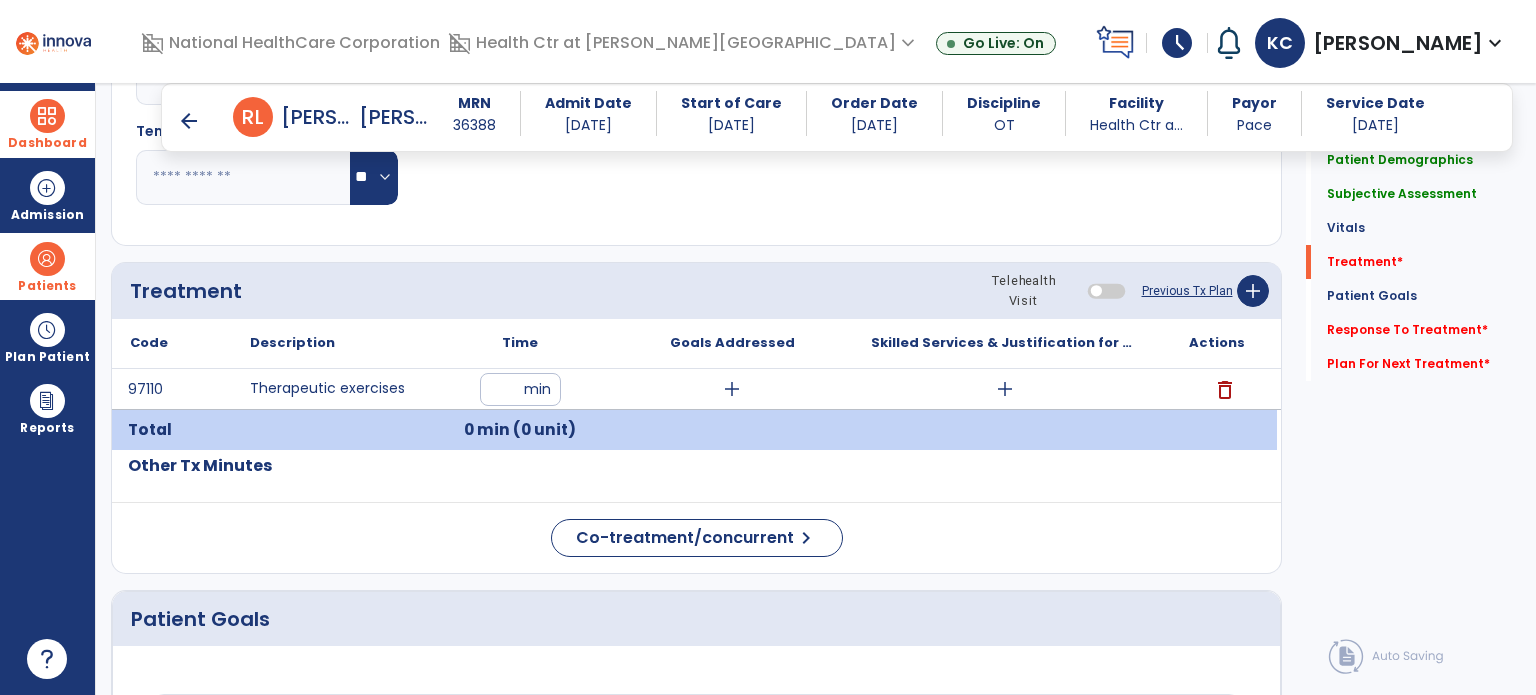 type on "**" 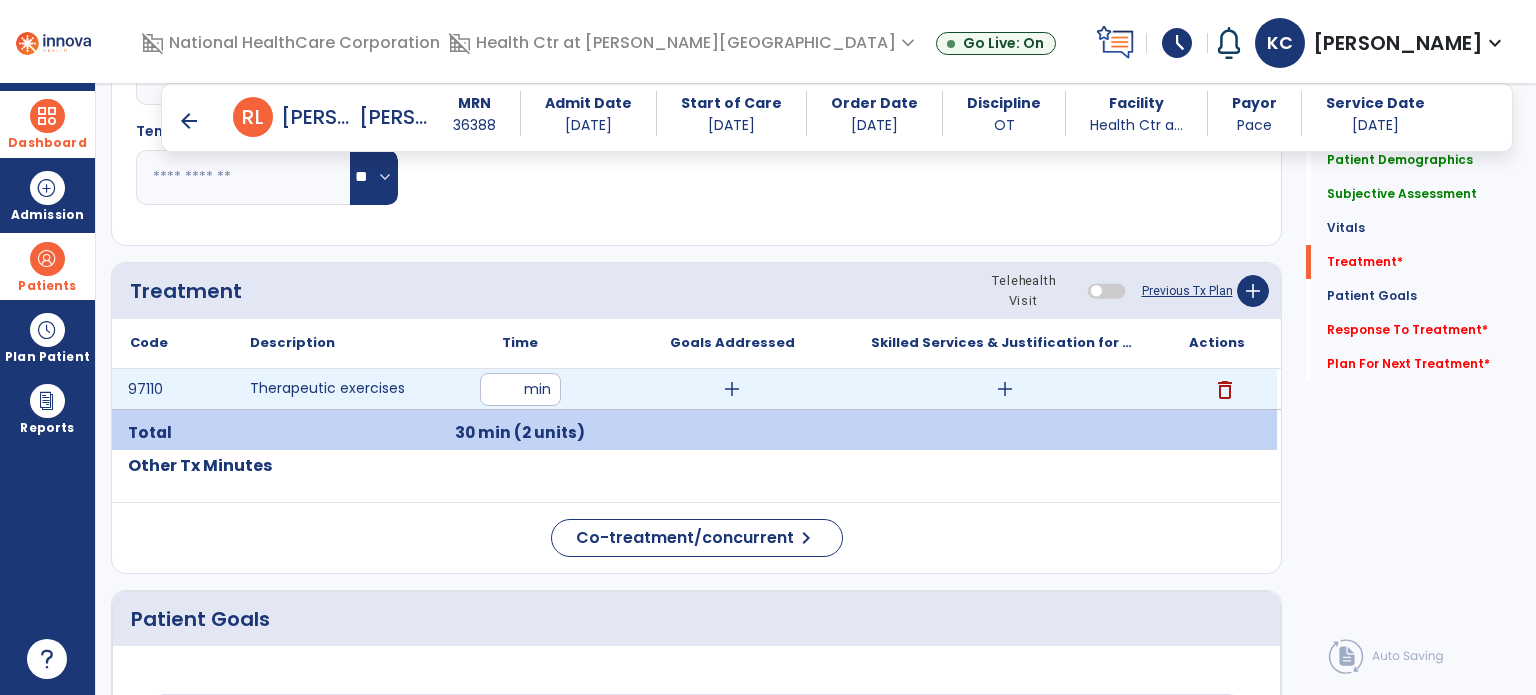 click on "add" at bounding box center [732, 389] 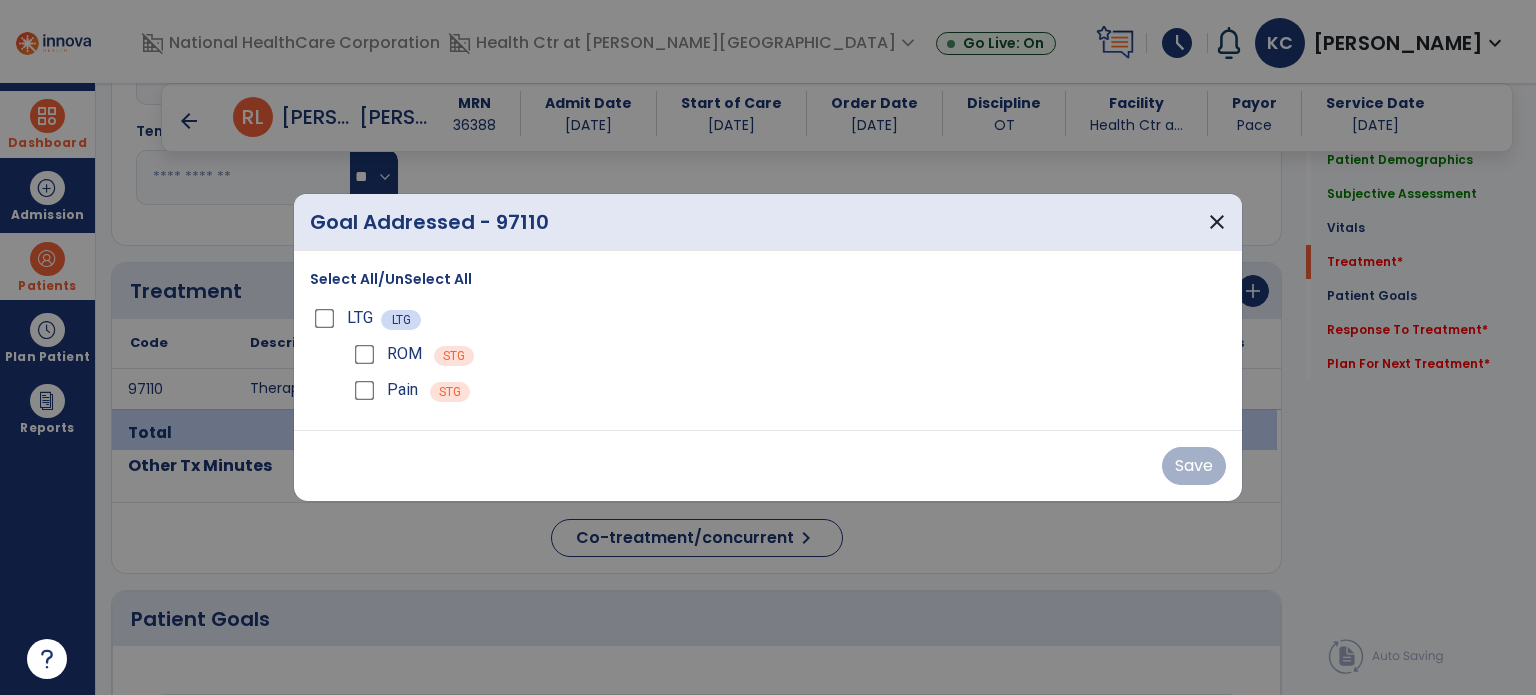 click on "ROM" at bounding box center (386, 354) 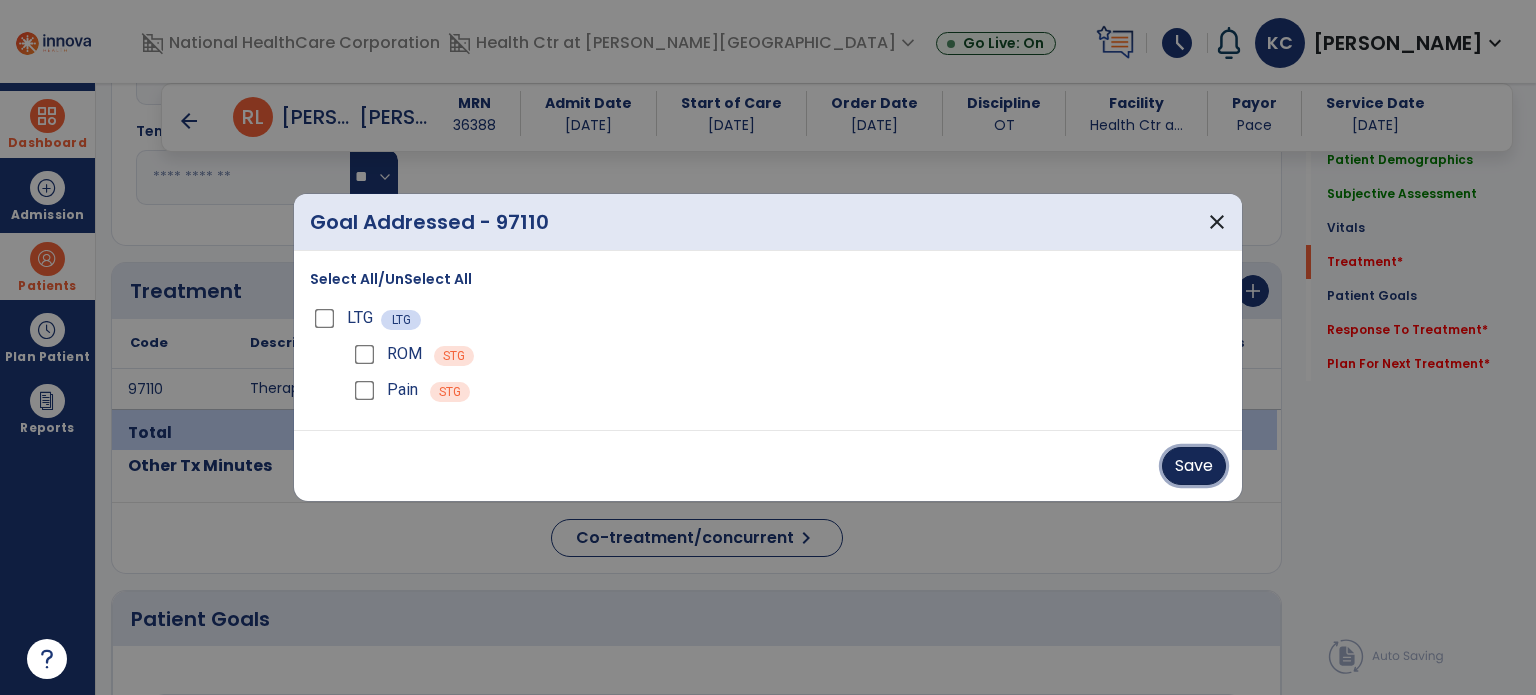 click on "Save" at bounding box center [1194, 466] 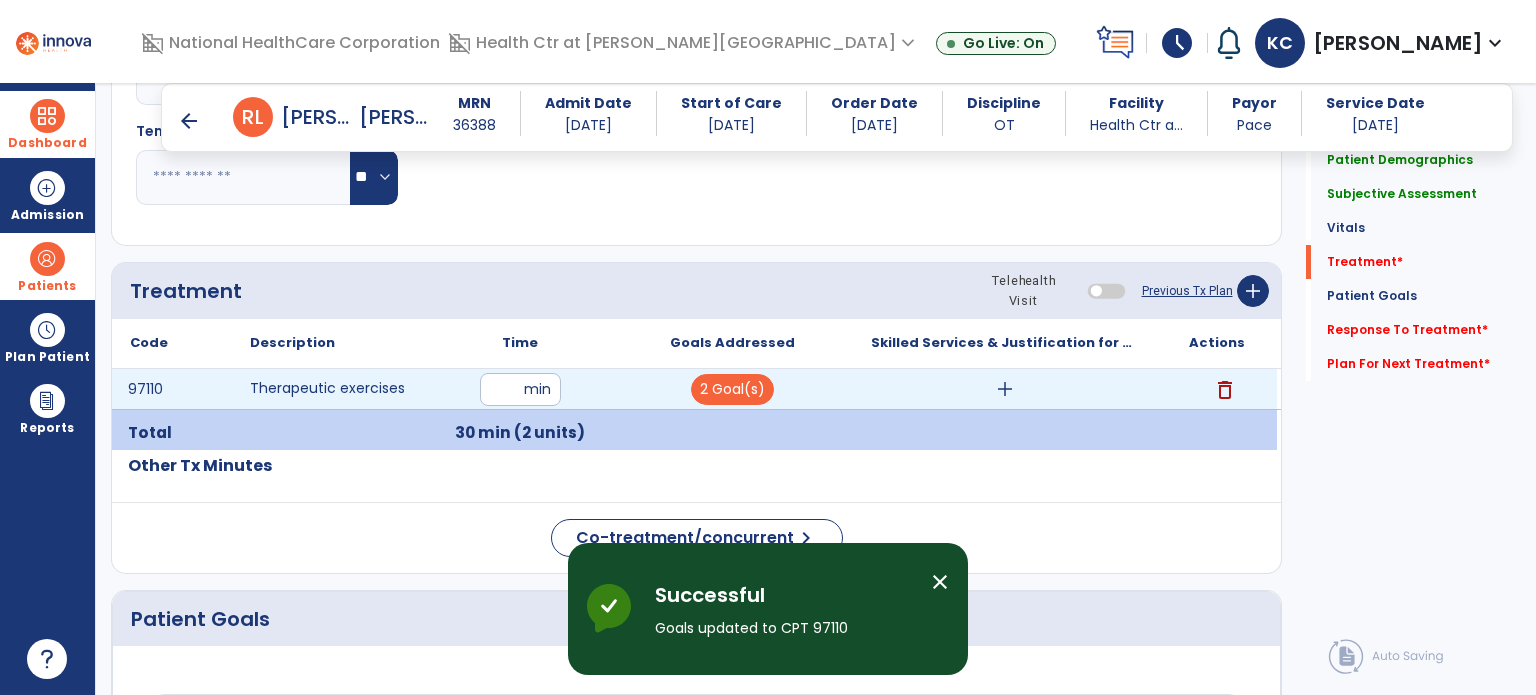 click on "add" at bounding box center (1005, 389) 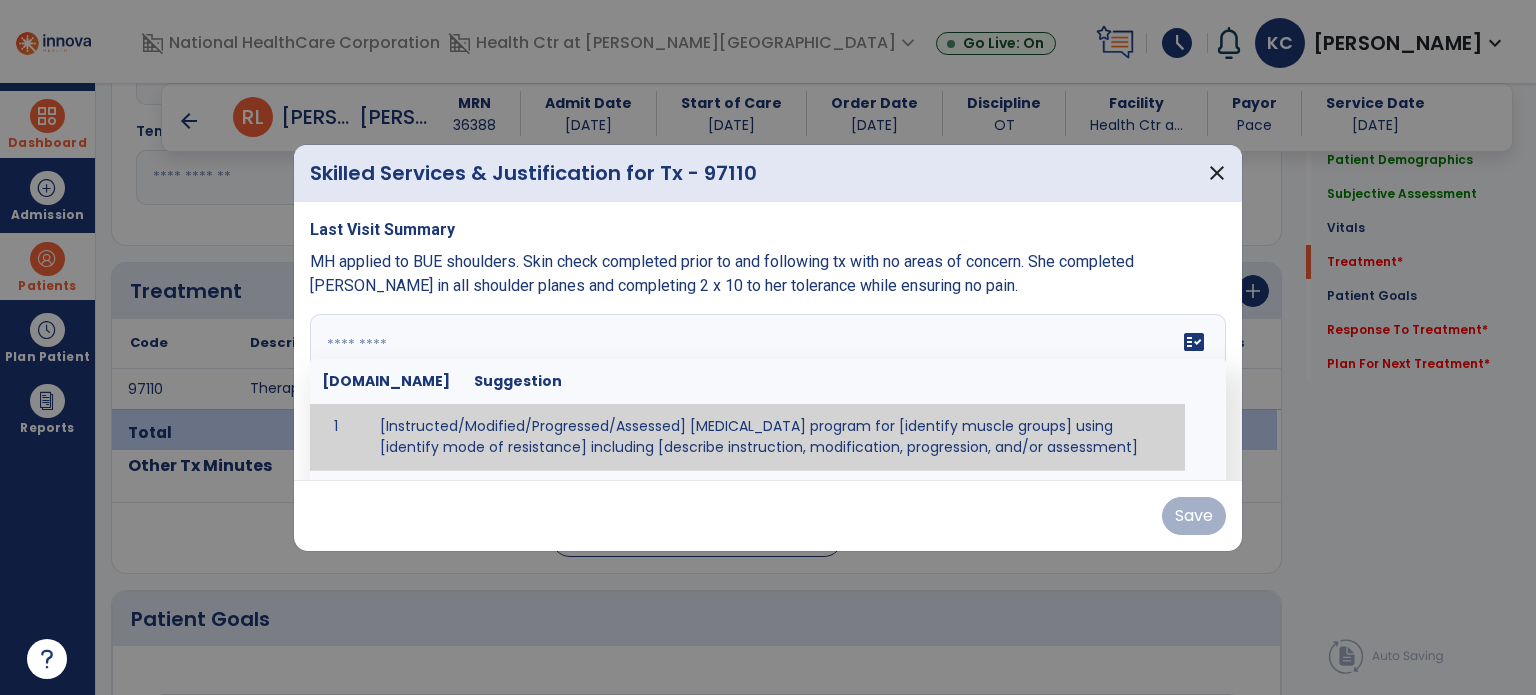click on "fact_check  [DOMAIN_NAME] Suggestion 1 [Instructed/Modified/Progressed/Assessed] [MEDICAL_DATA] program for [identify muscle groups] using [identify mode of resistance] including [describe instruction, modification, progression, and/or assessment] 2 [Instructed/Modified/Progressed/Assessed] aerobic exercise program using [identify equipment/mode] including [describe instruction, modification,progression, and/or assessment] 3 [Instructed/Modified/Progressed/Assessed] [PROM/A/AROM/AROM] program for [identify joint movements] using [contract-relax, over-pressure, inhibitory techniques, other] 4 [Assessed/Tested] aerobic capacity with administration of [aerobic capacity test]" at bounding box center (768, 389) 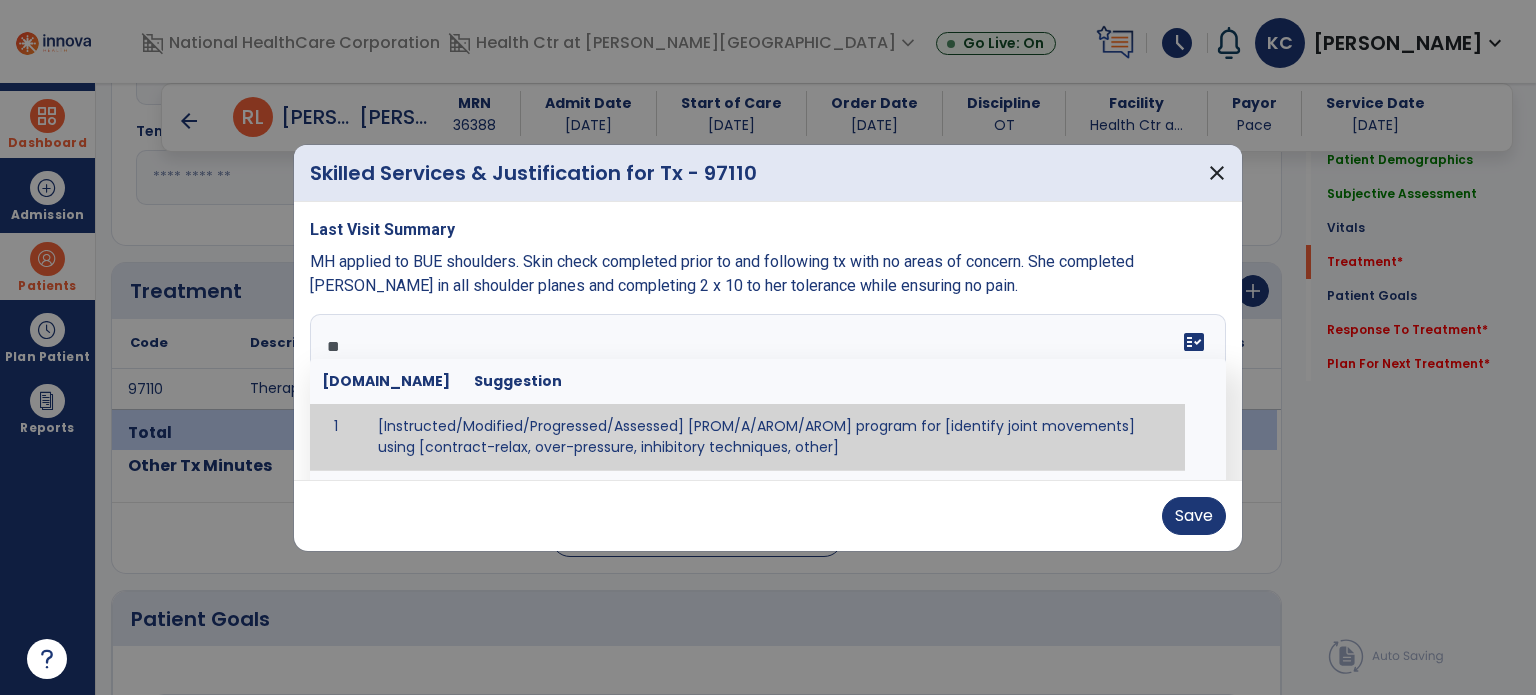 type on "*" 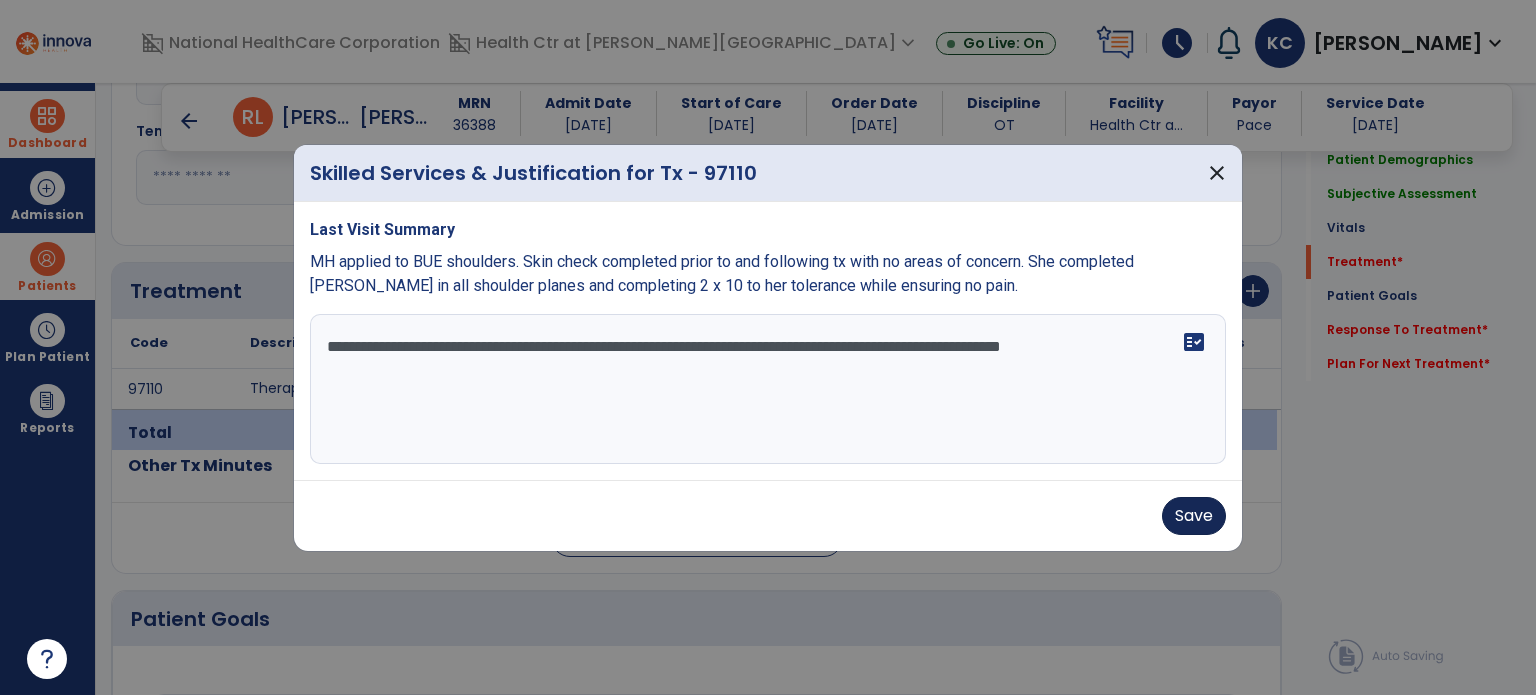 type on "**********" 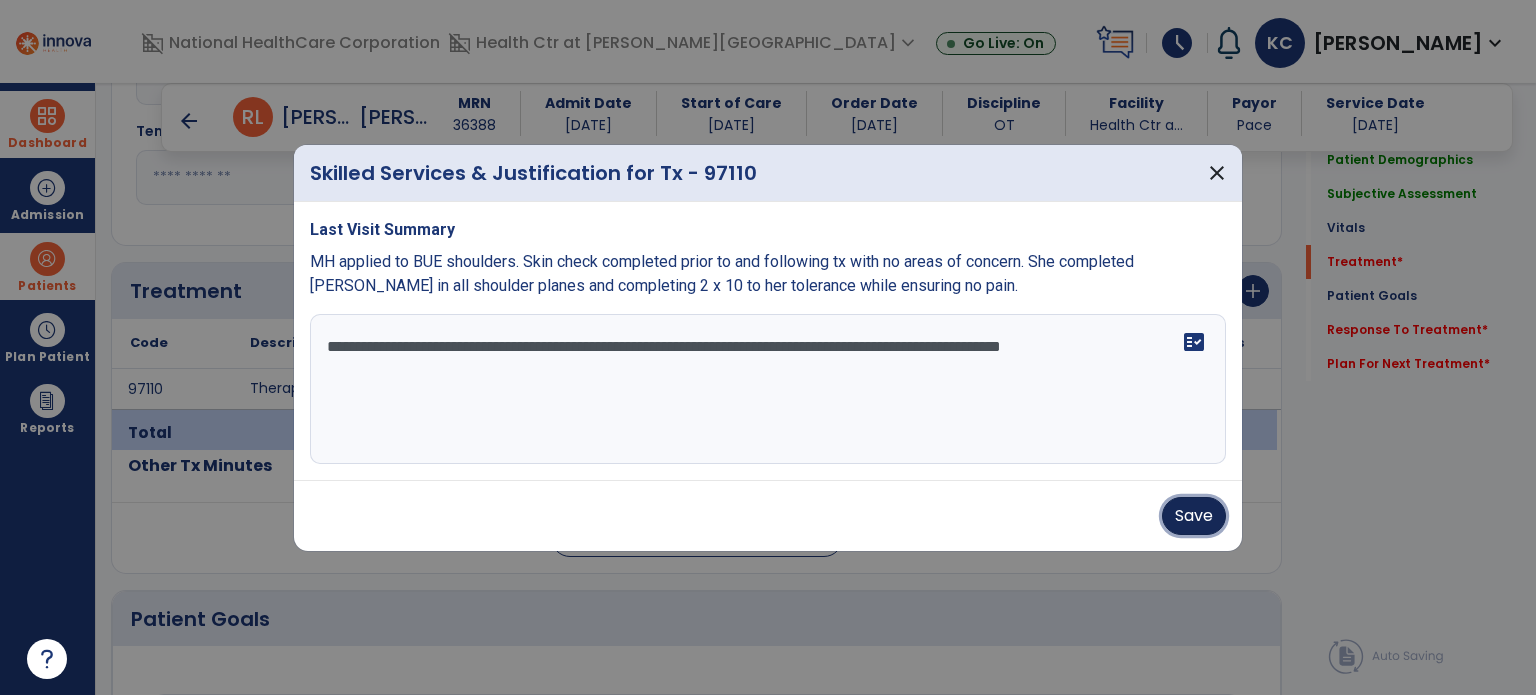 click on "Save" at bounding box center (1194, 516) 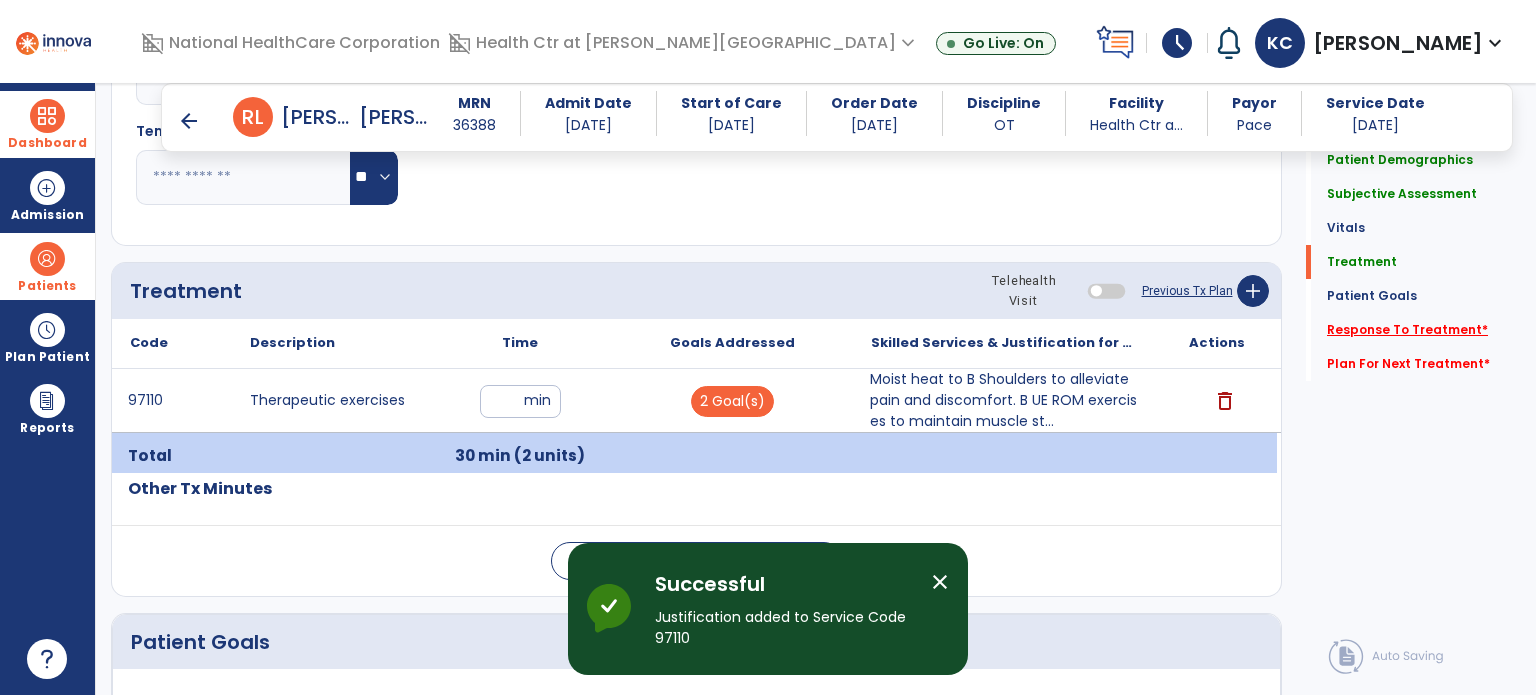 click on "Response To Treatment   *" 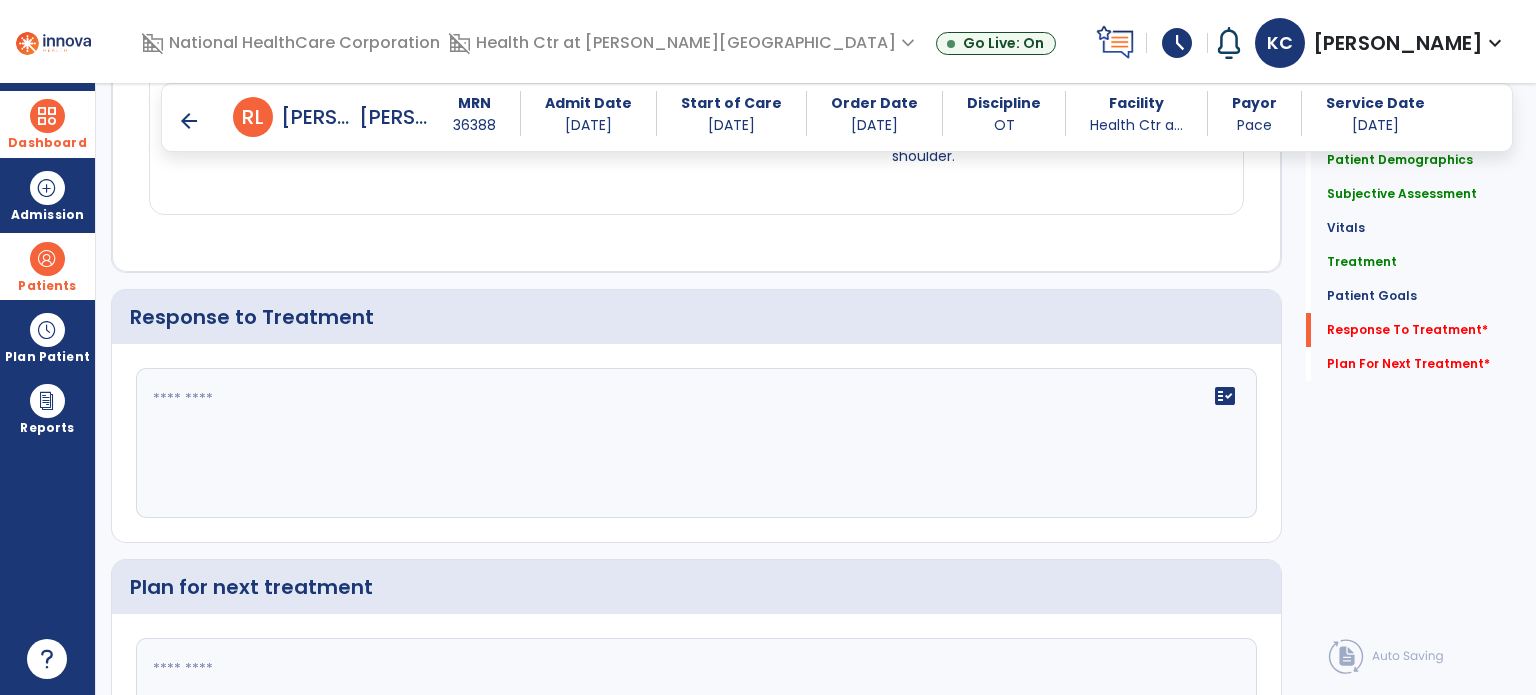 scroll, scrollTop: 2148, scrollLeft: 0, axis: vertical 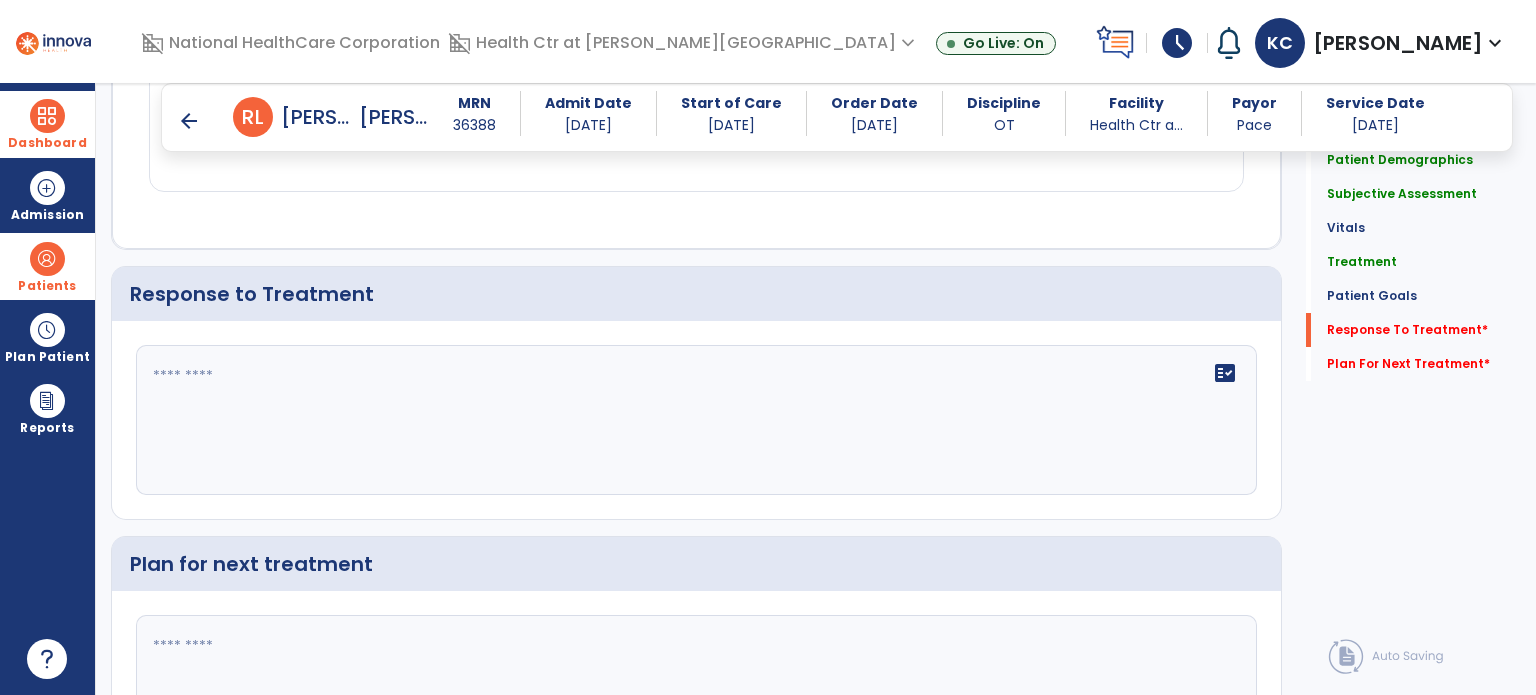 click 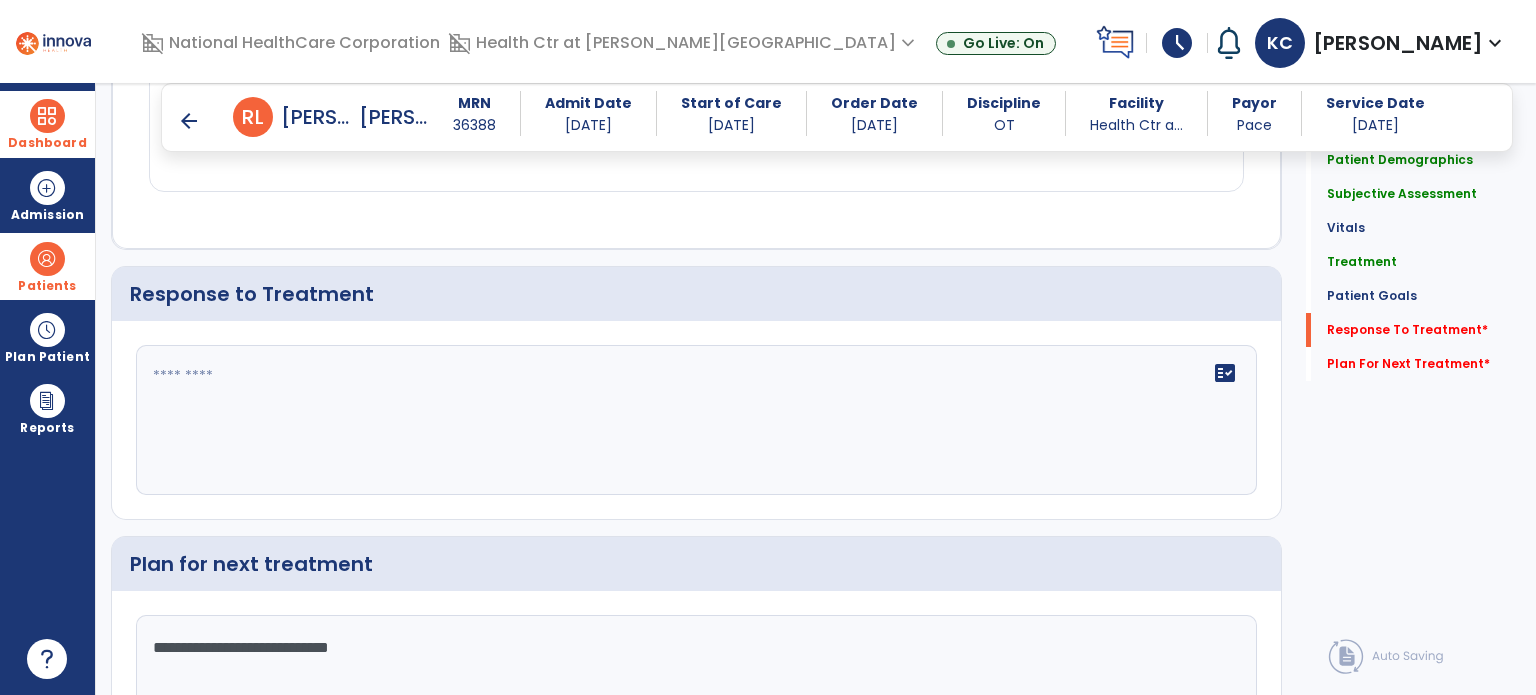 type on "**********" 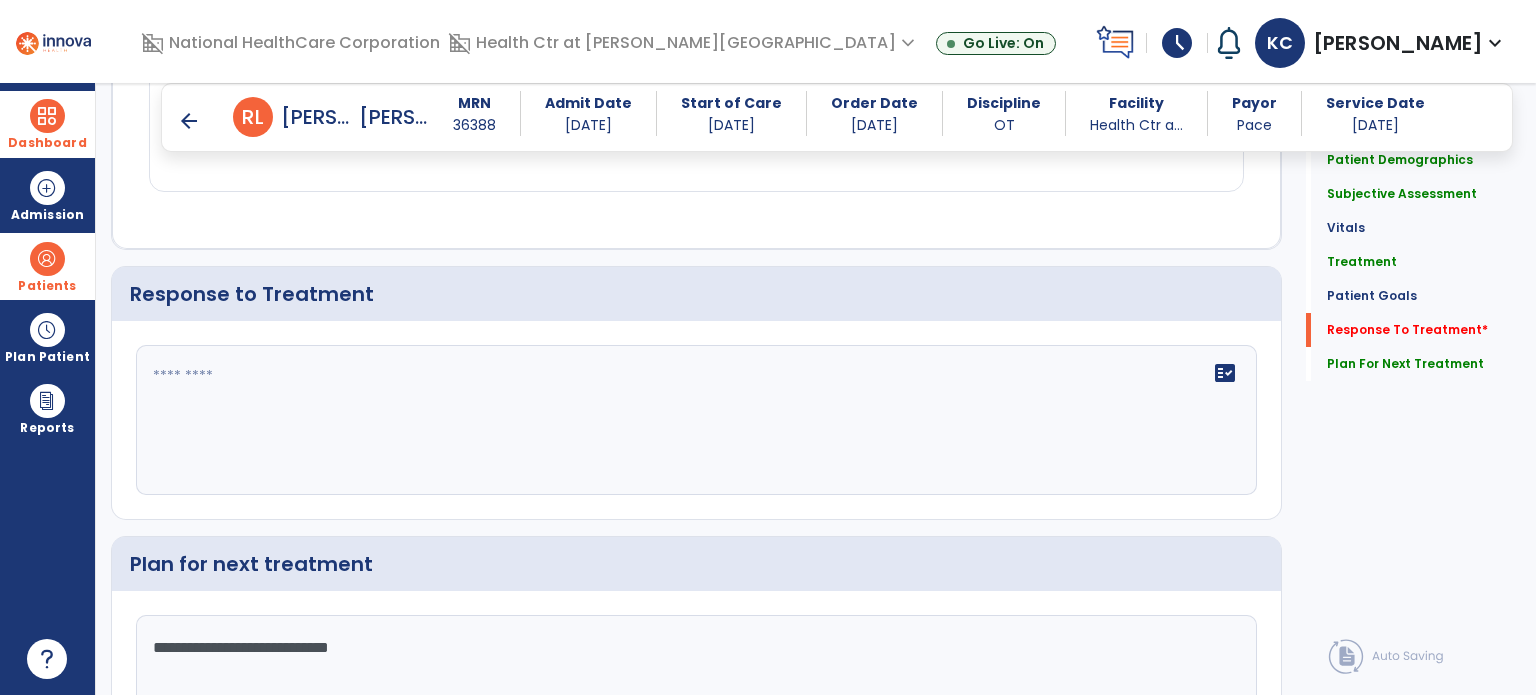 scroll, scrollTop: 2148, scrollLeft: 0, axis: vertical 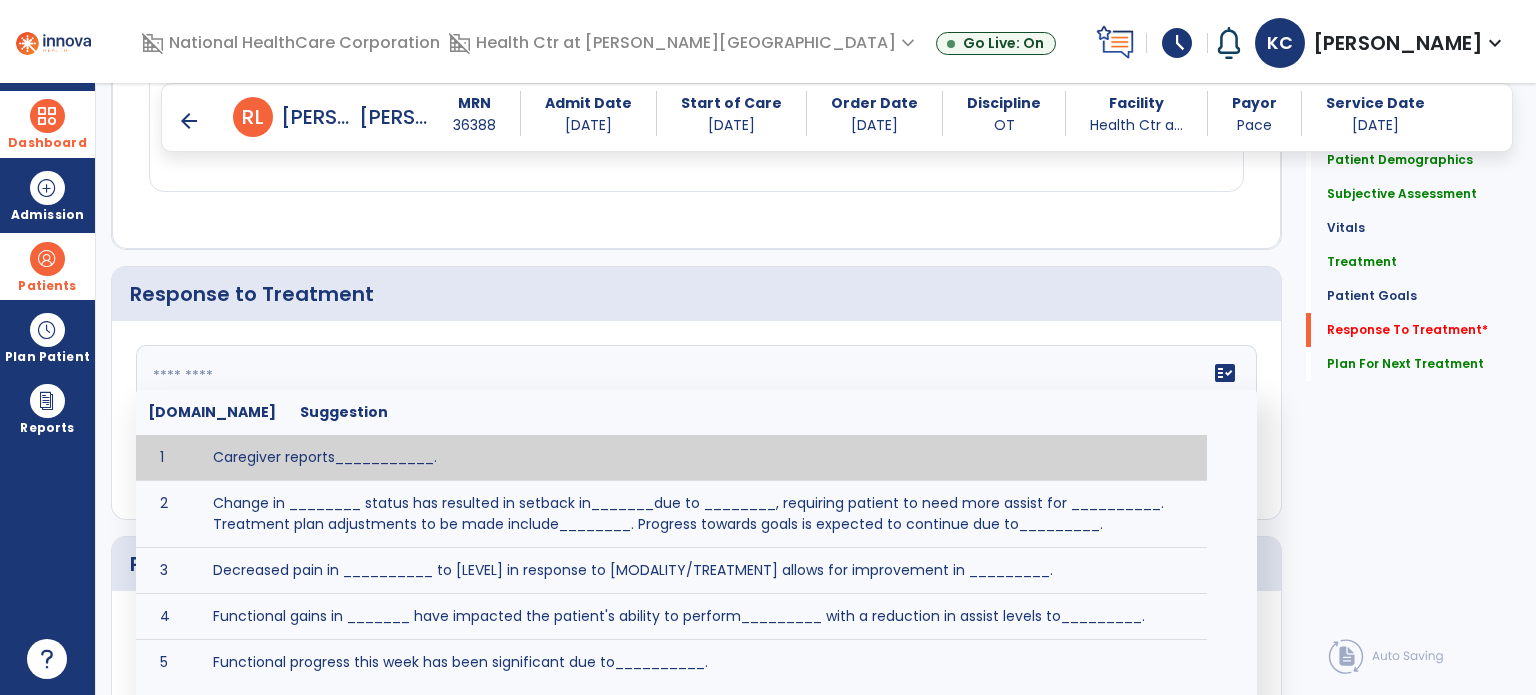 click on "fact_check  [DOMAIN_NAME] Suggestion 1 Caregiver reports___________. 2 Change in ________ status has resulted in setback in_______due to ________, requiring patient to need more assist for __________.   Treatment plan adjustments to be made include________.  Progress towards goals is expected to continue due to_________. 3 Decreased pain in __________ to [LEVEL] in response to [MODALITY/TREATMENT] allows for improvement in _________. 4 Functional gains in _______ have impacted the patient's ability to perform_________ with a reduction in assist levels to_________. 5 Functional progress this week has been significant due to__________. 6 Gains in ________ have improved the patient's ability to perform ______with decreased levels of assist to___________. 7 Improvement in ________allows patient to tolerate higher levels of challenges in_________. 8 Pain in [AREA] has decreased to [LEVEL] in response to [TREATMENT/MODALITY], allowing fore ease in completing__________. 9 10 11 12 13 14 15 16 17 18 19 20 21" 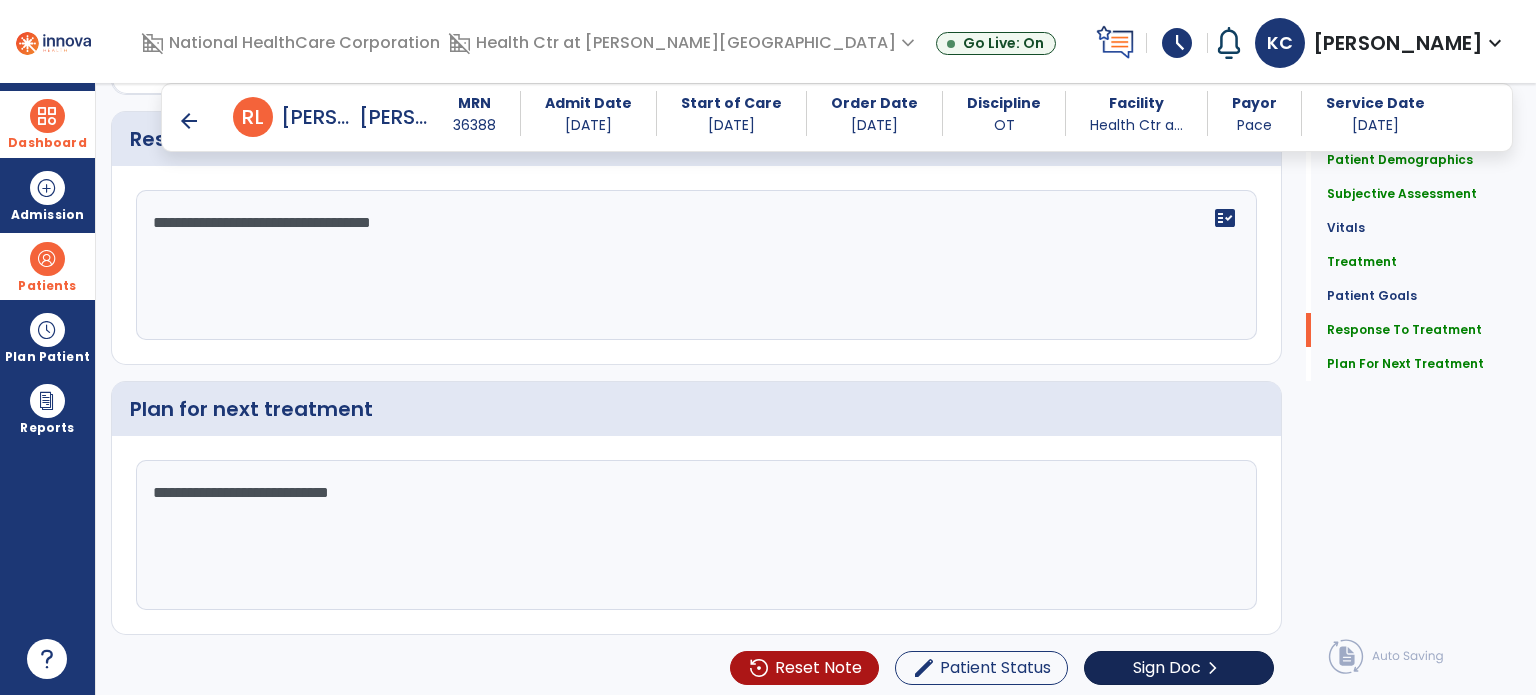 scroll, scrollTop: 2303, scrollLeft: 0, axis: vertical 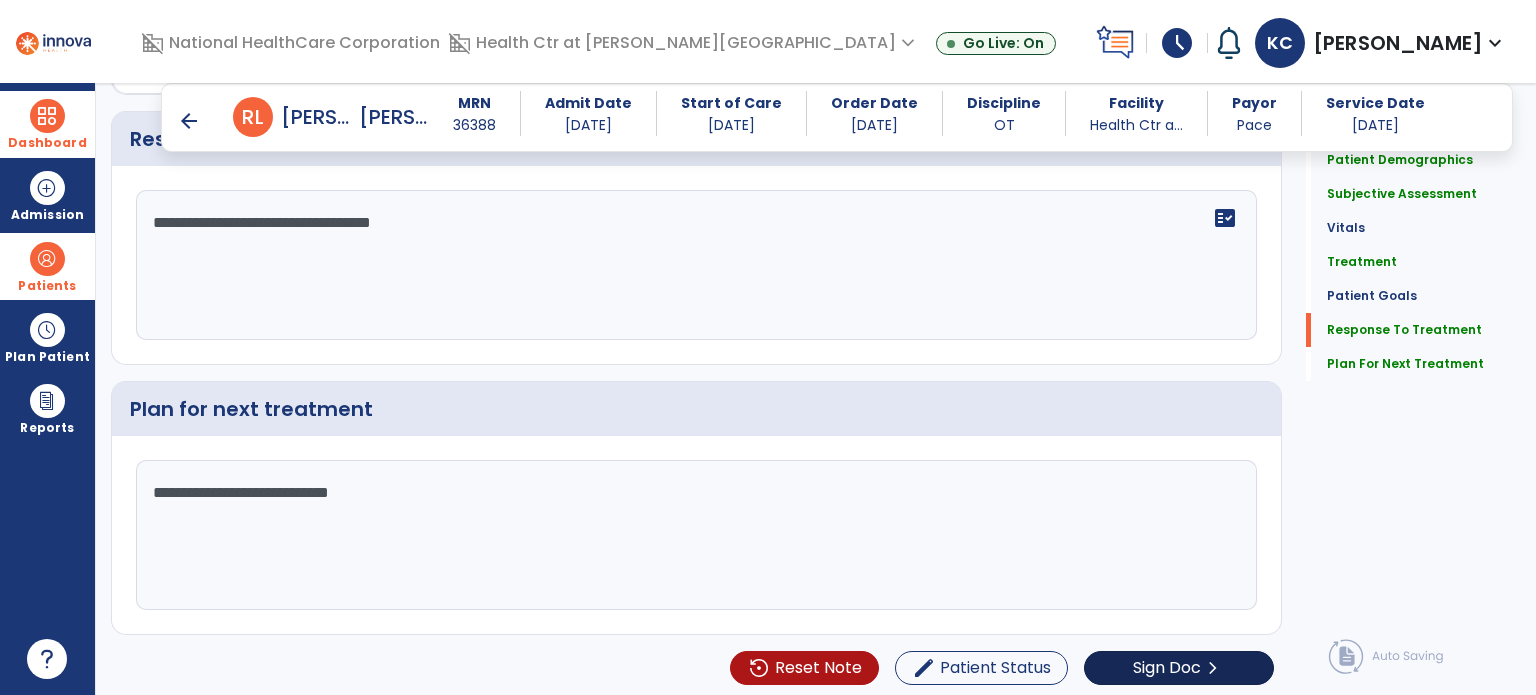 type on "**********" 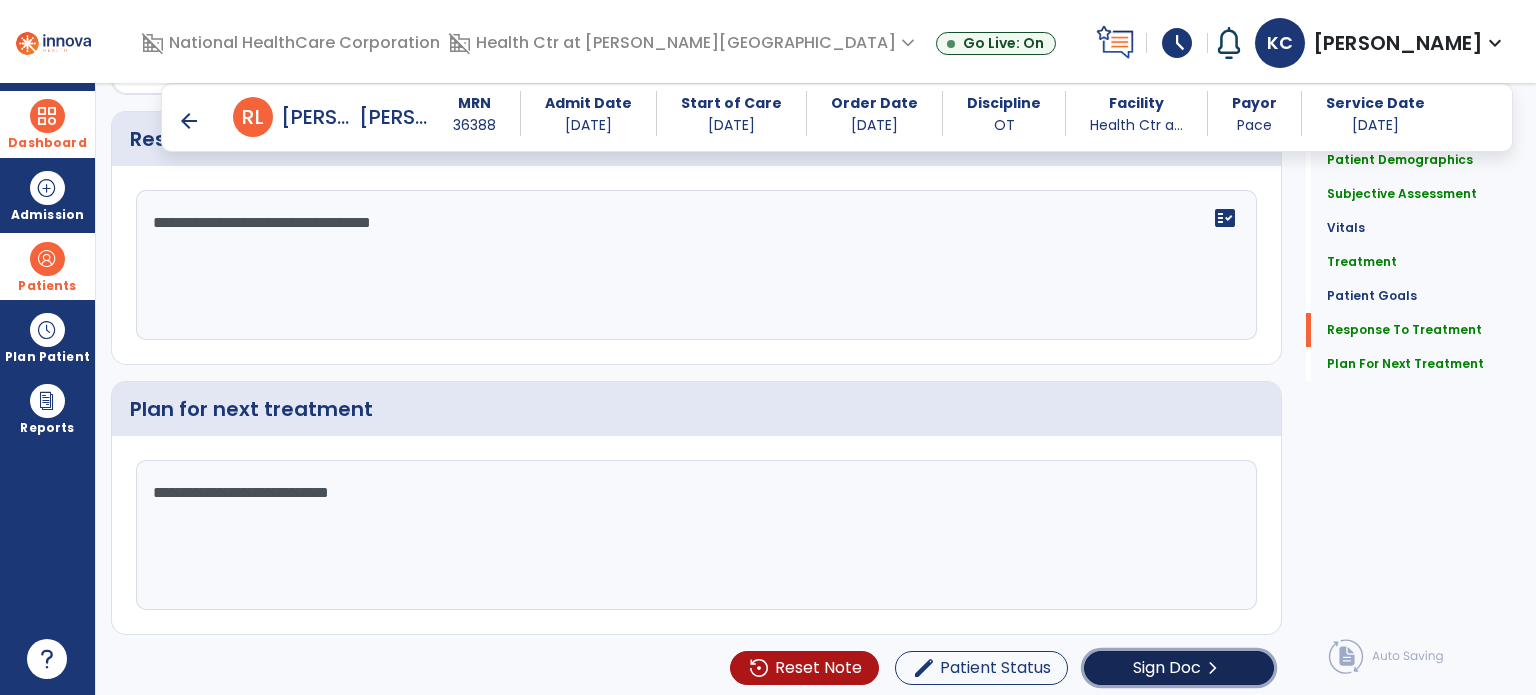 click on "chevron_right" 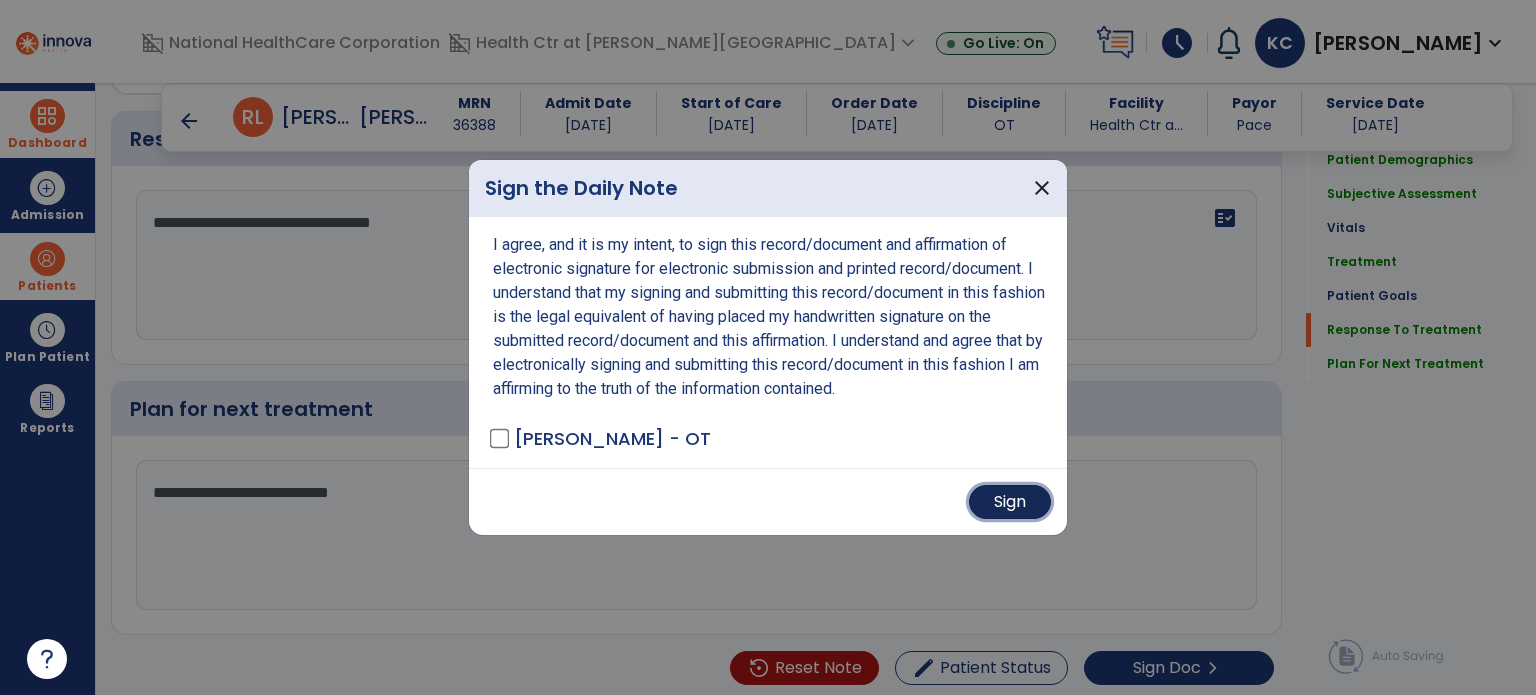 click on "Sign" at bounding box center (1010, 502) 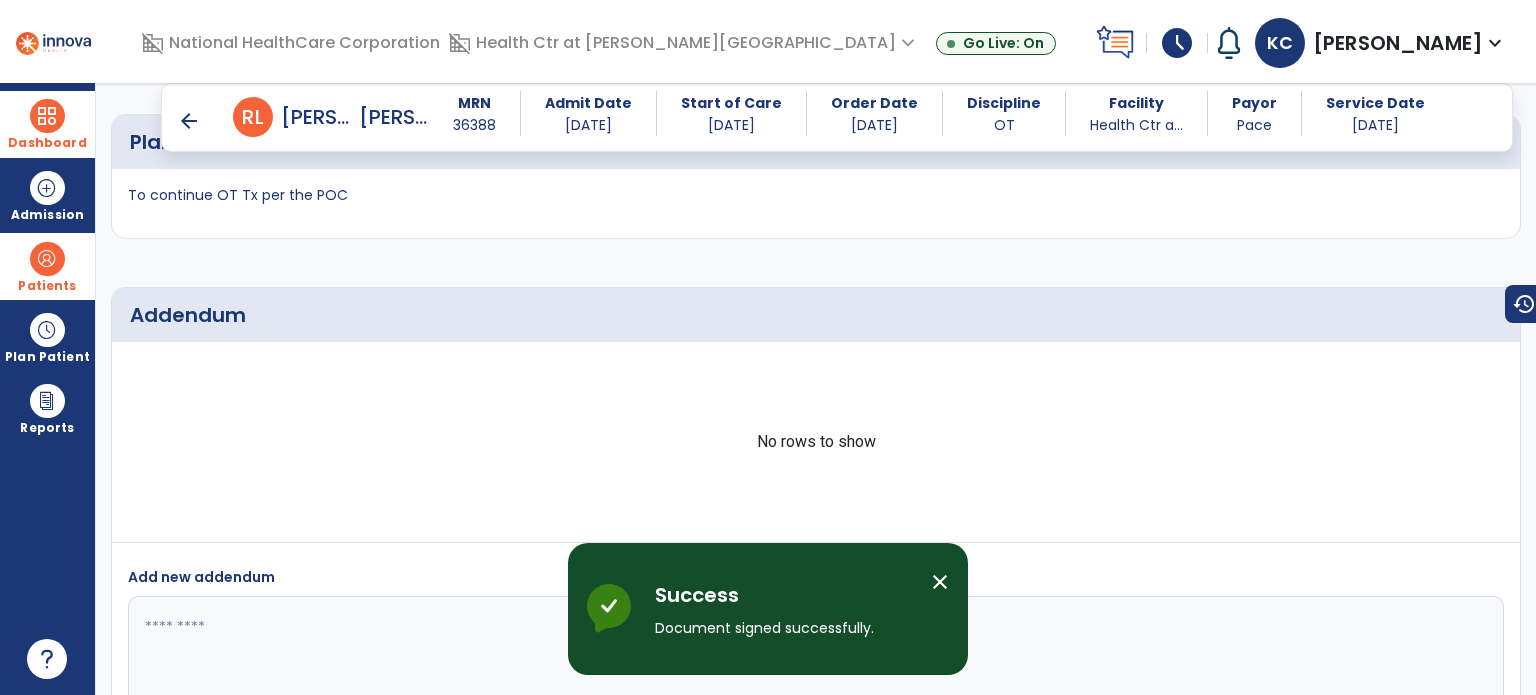 scroll, scrollTop: 3031, scrollLeft: 0, axis: vertical 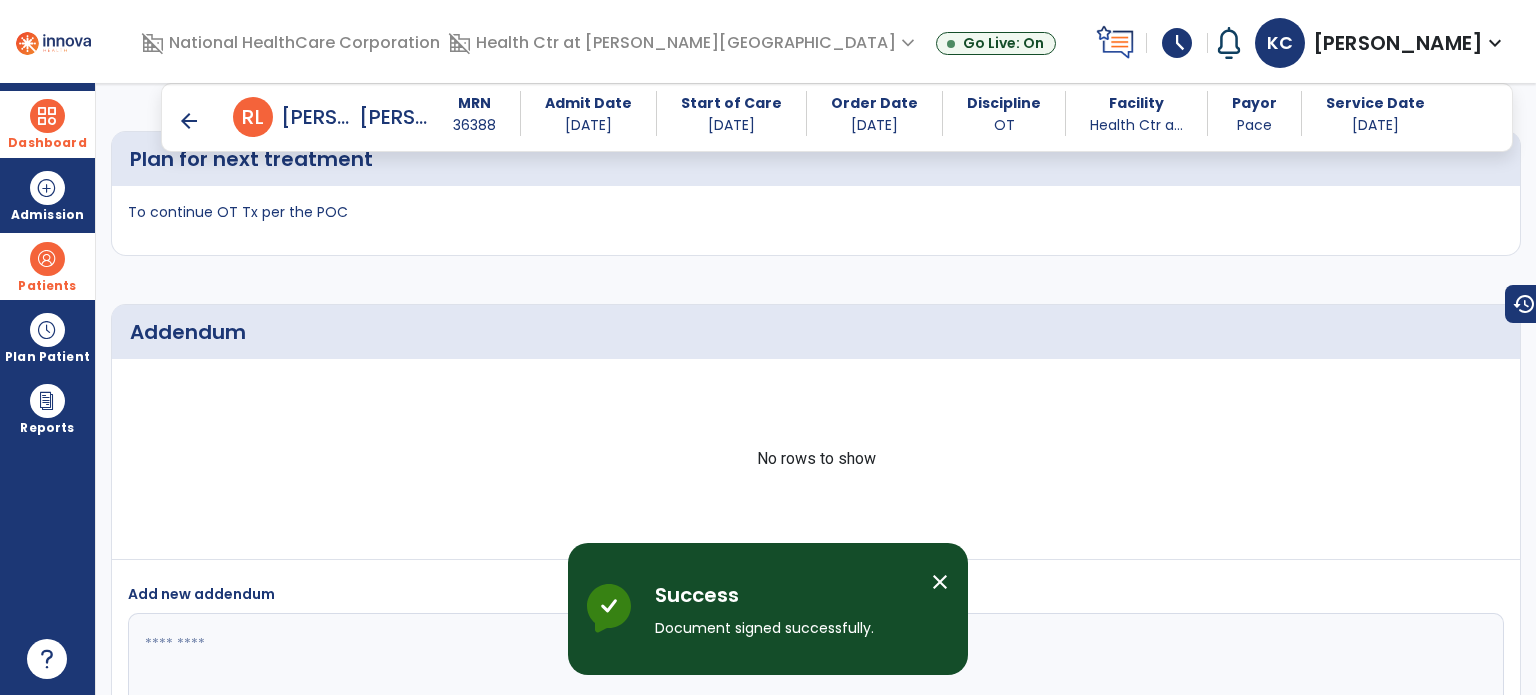 click on "arrow_back" at bounding box center (189, 121) 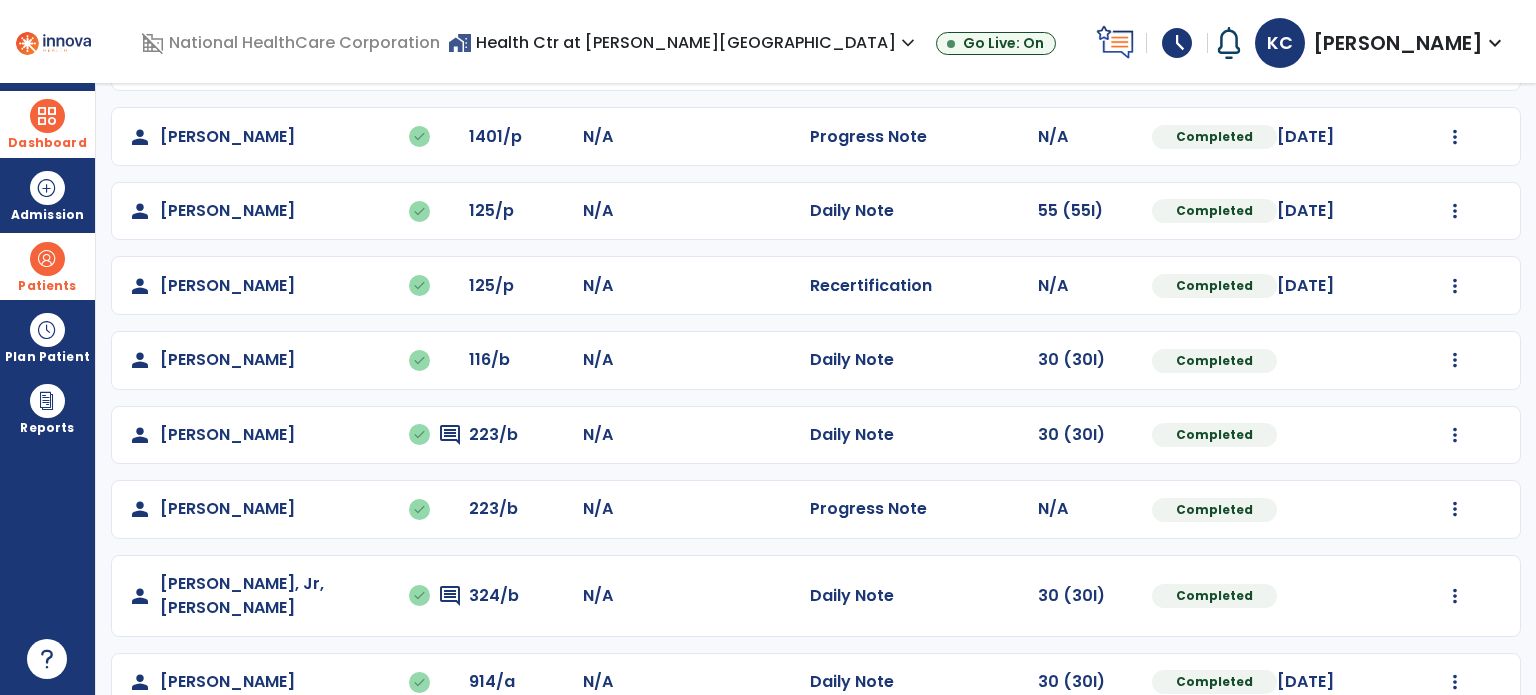 scroll, scrollTop: 467, scrollLeft: 0, axis: vertical 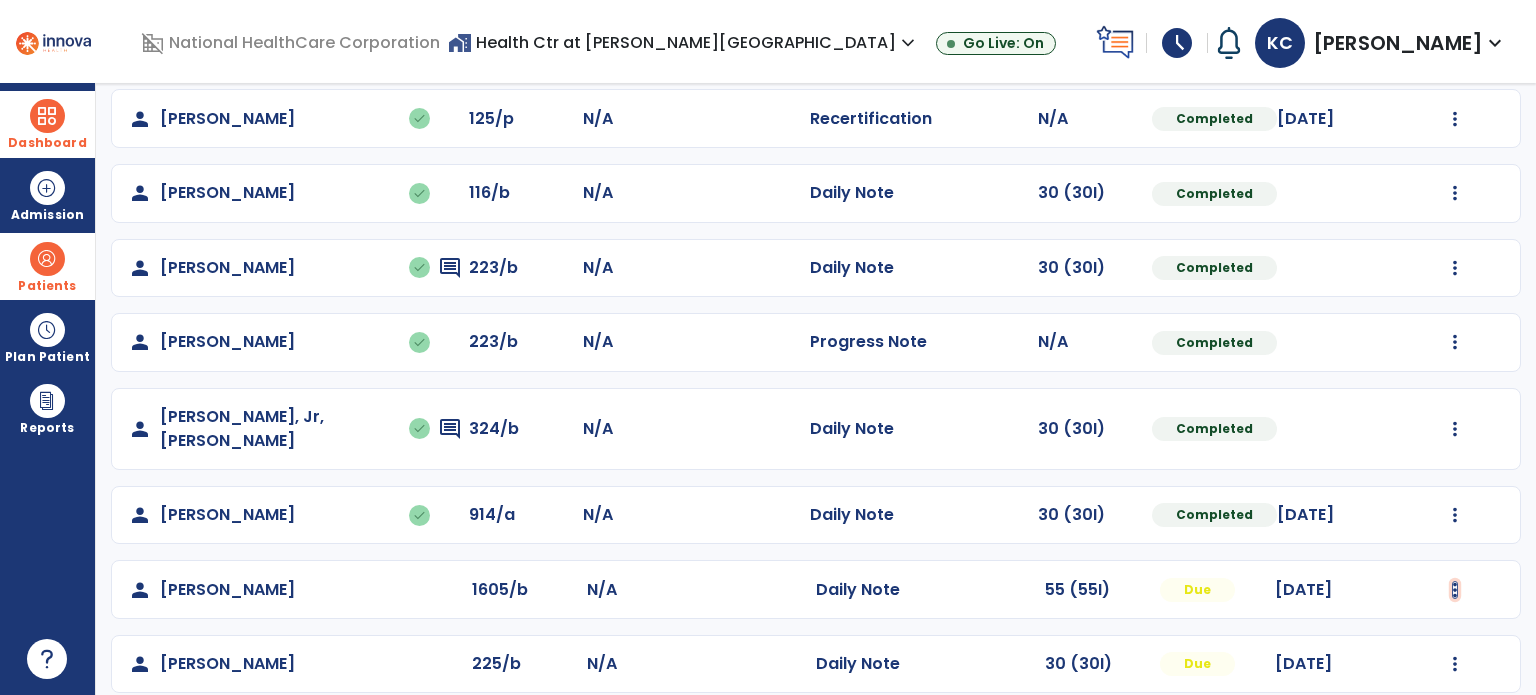 click at bounding box center (1455, -105) 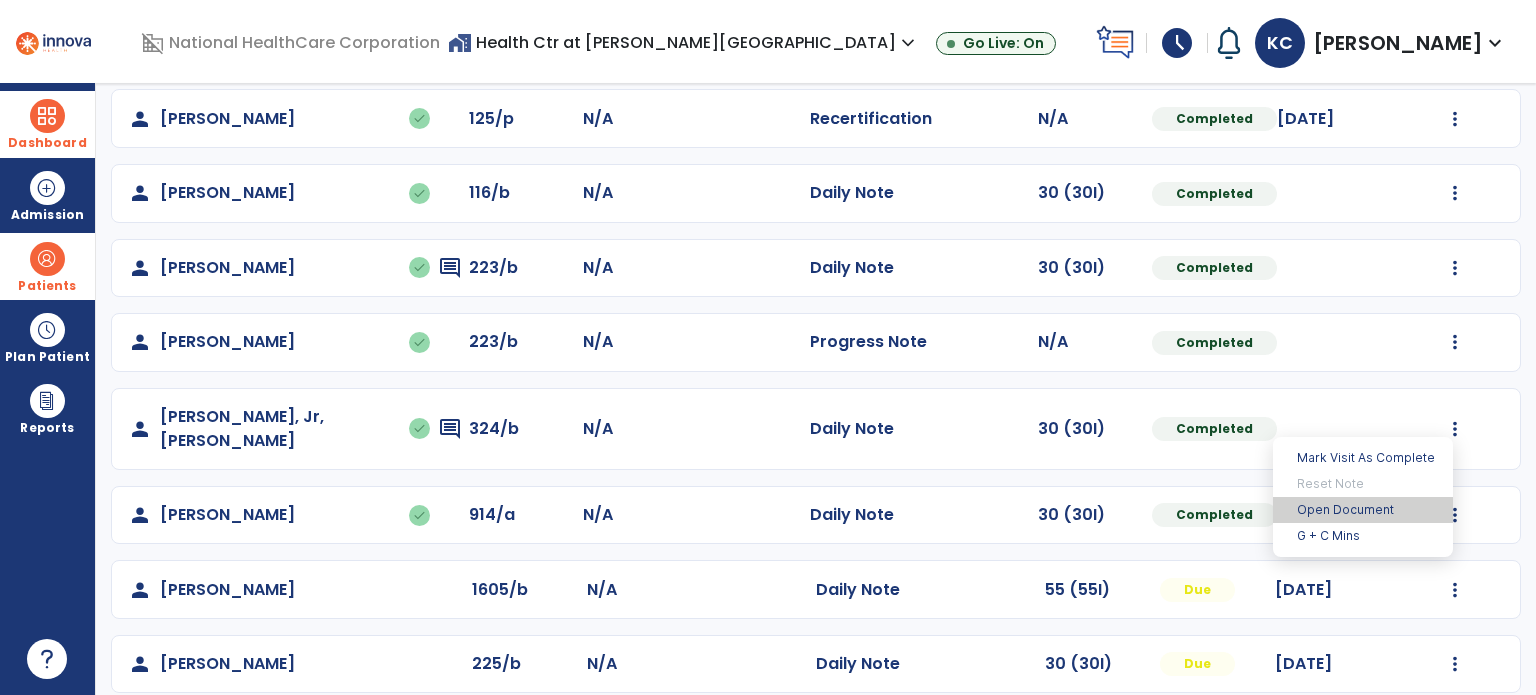 click on "Open Document" at bounding box center (1363, 510) 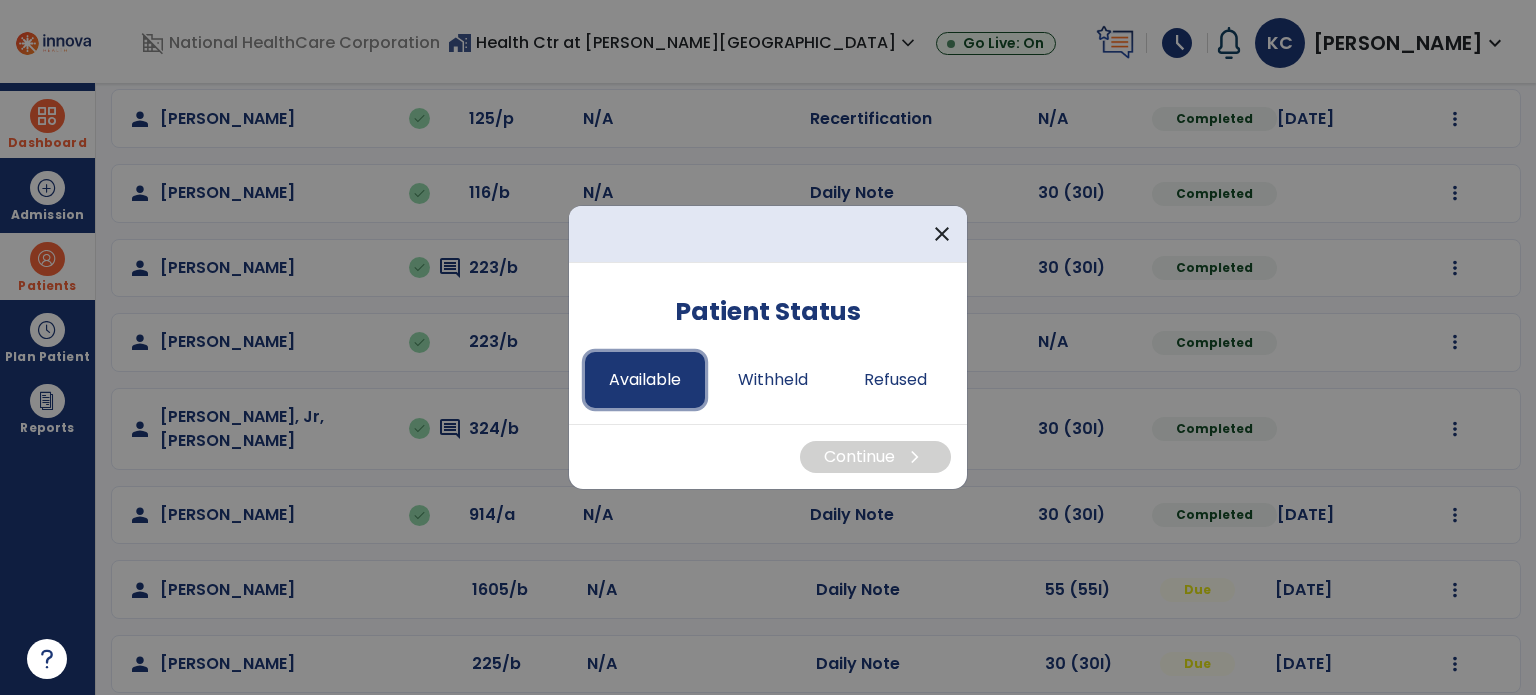 click on "Available" at bounding box center (645, 380) 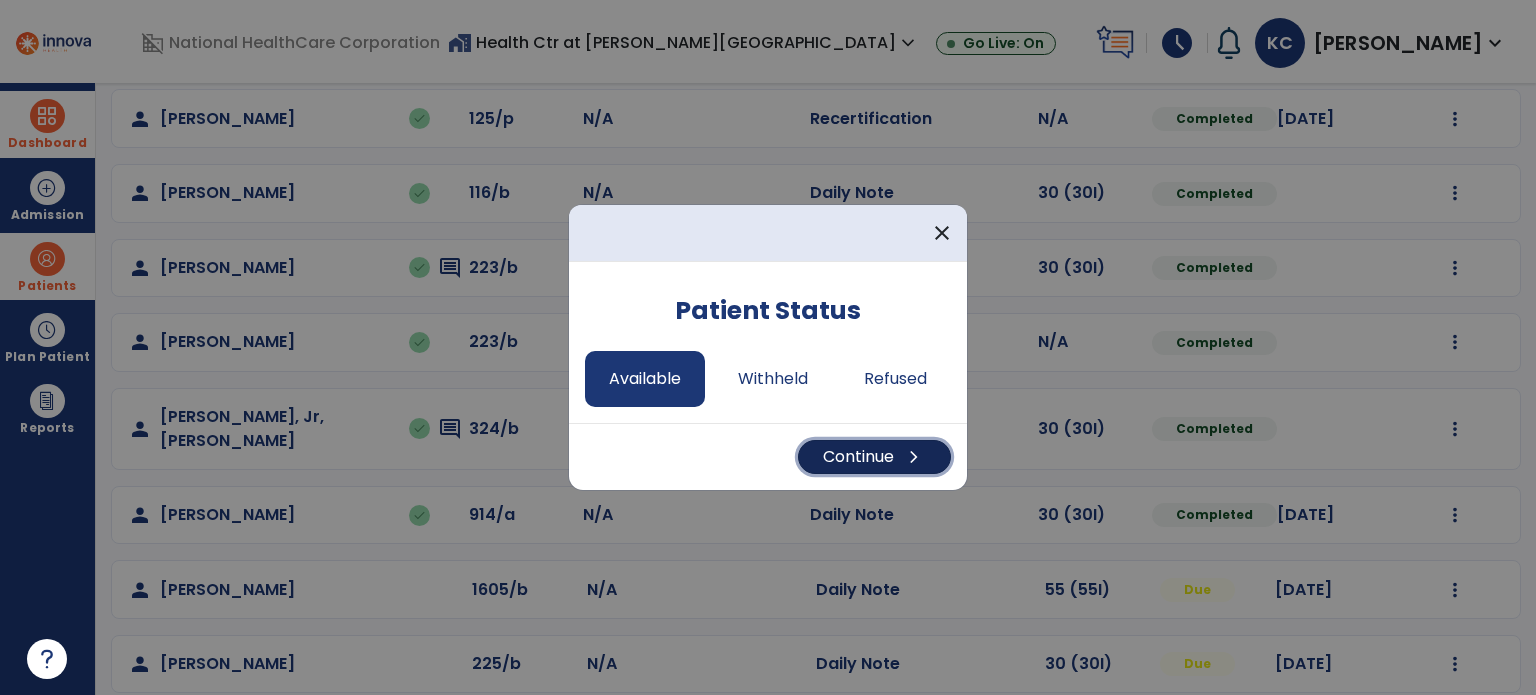 click on "Continue   chevron_right" at bounding box center [874, 457] 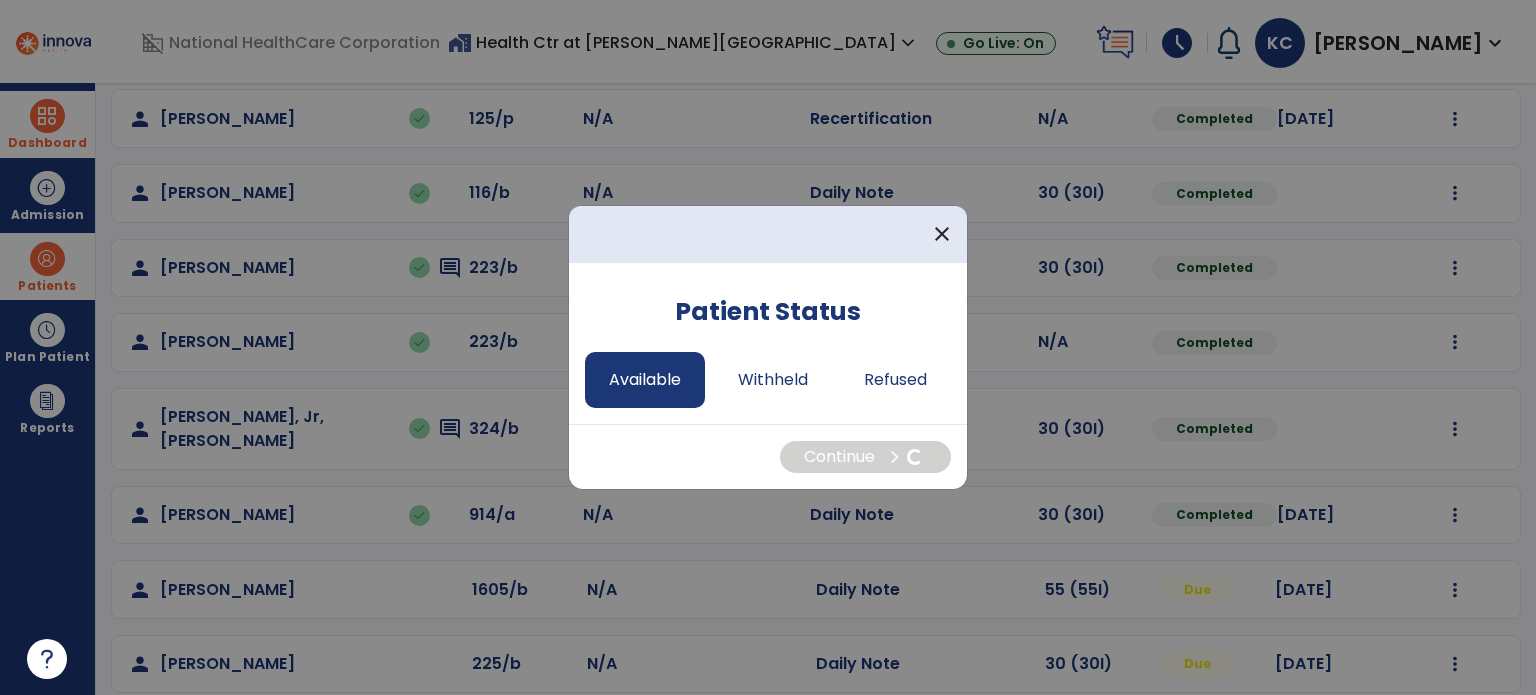 select on "*" 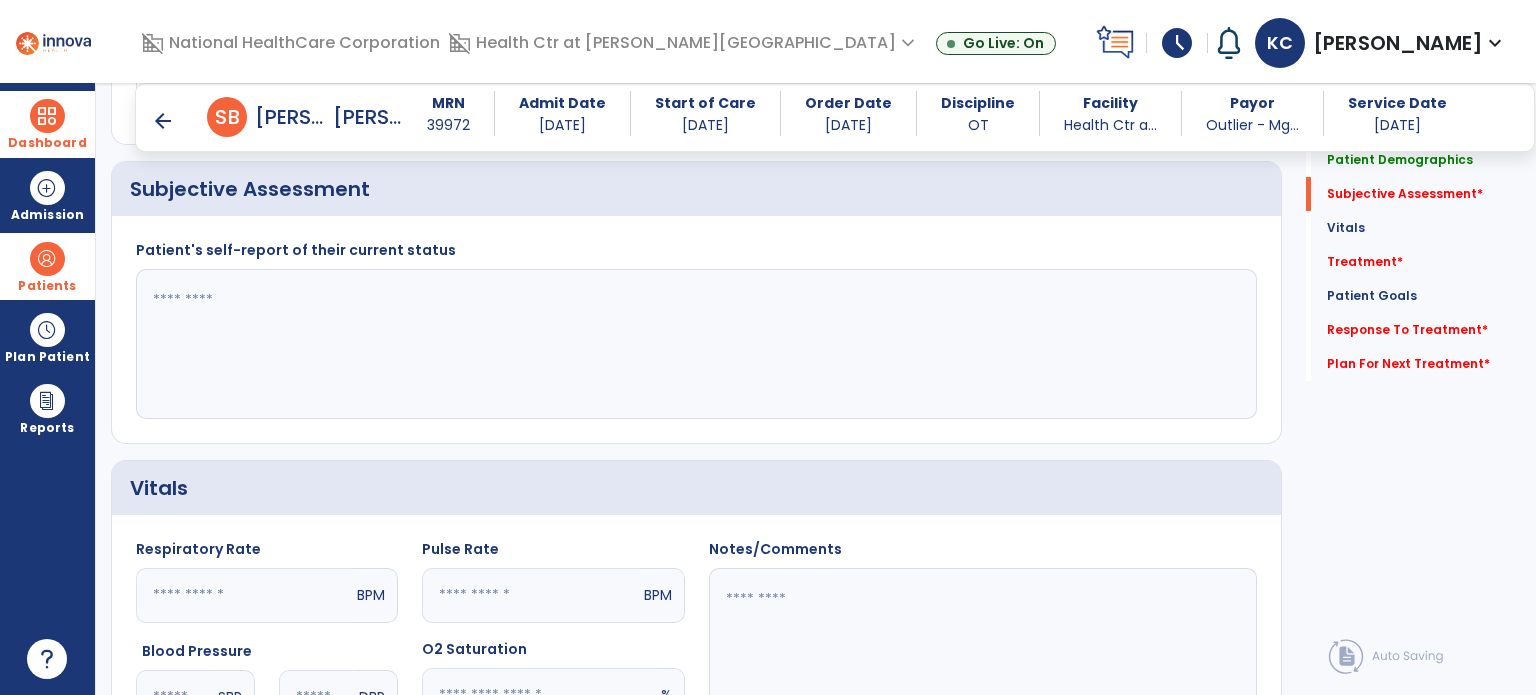 scroll, scrollTop: 267, scrollLeft: 0, axis: vertical 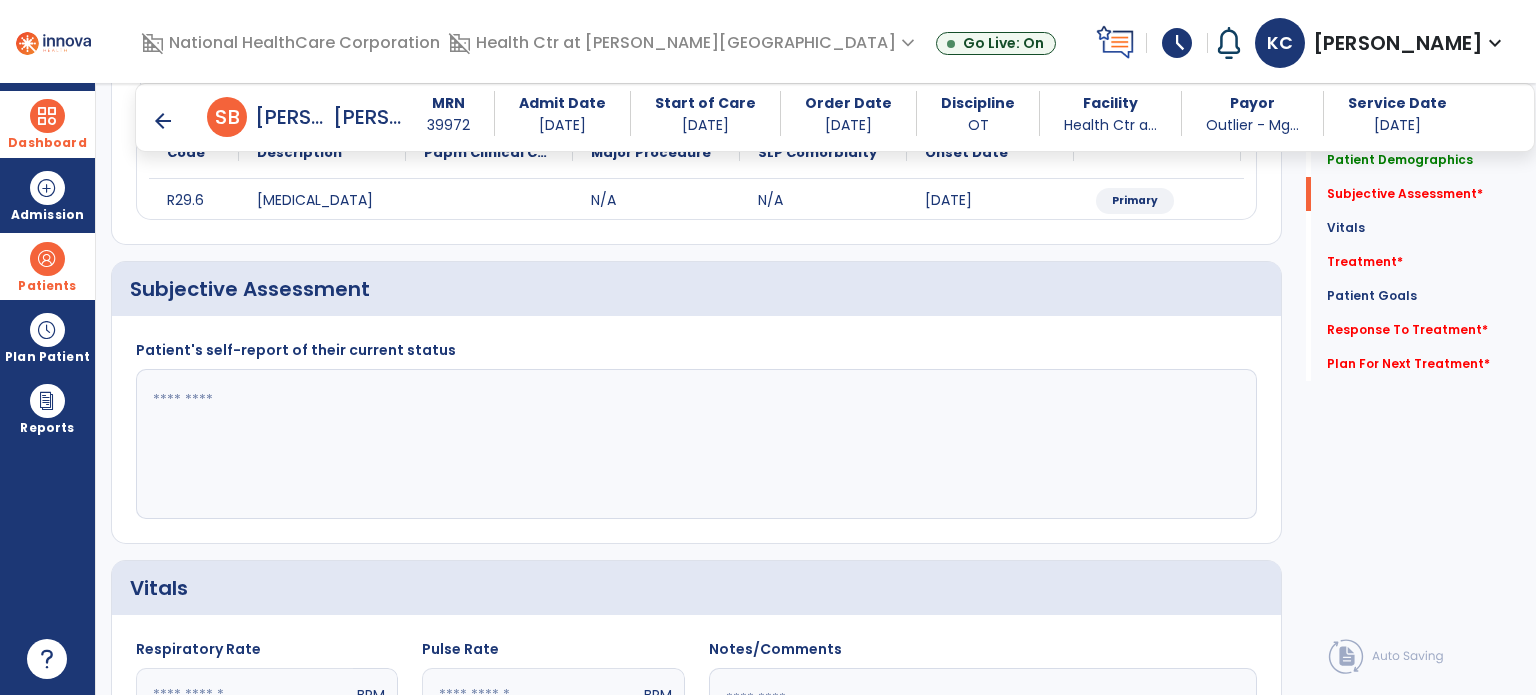 click 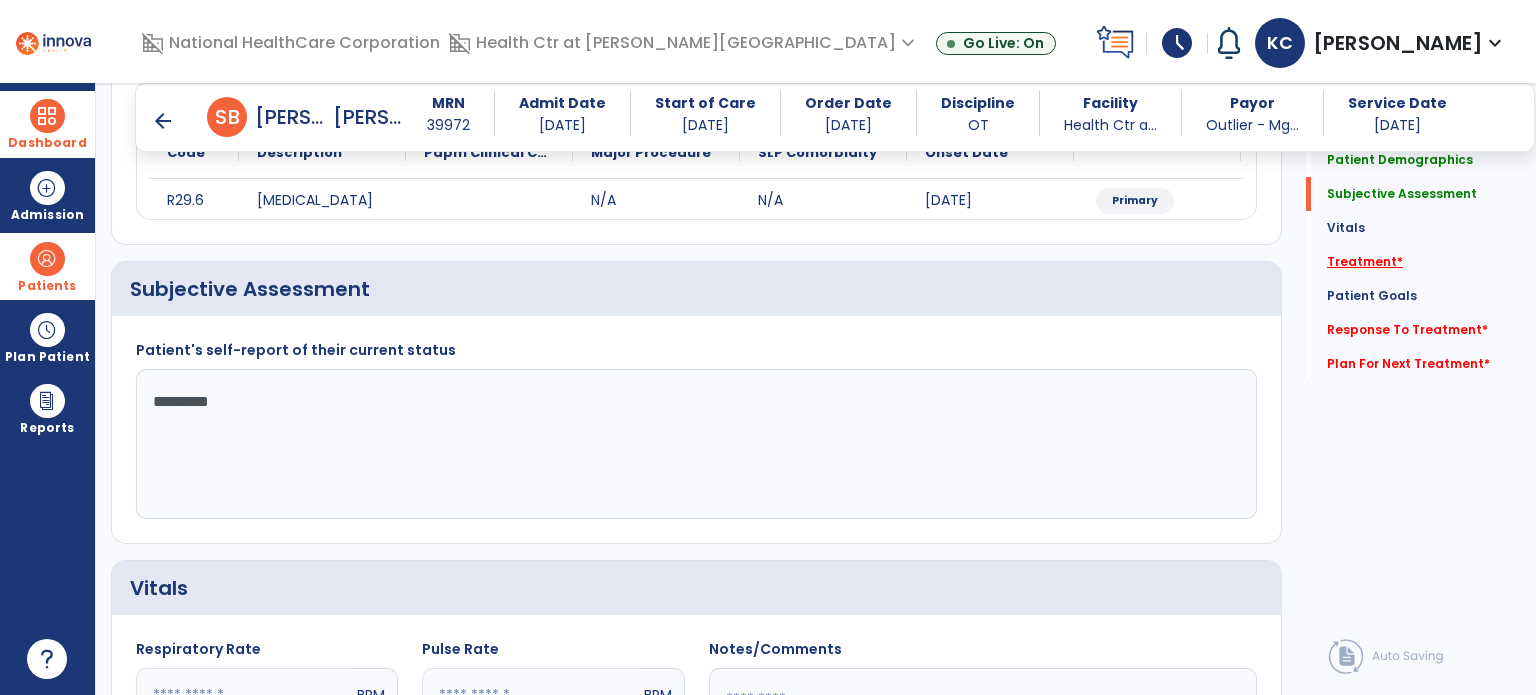 type on "*********" 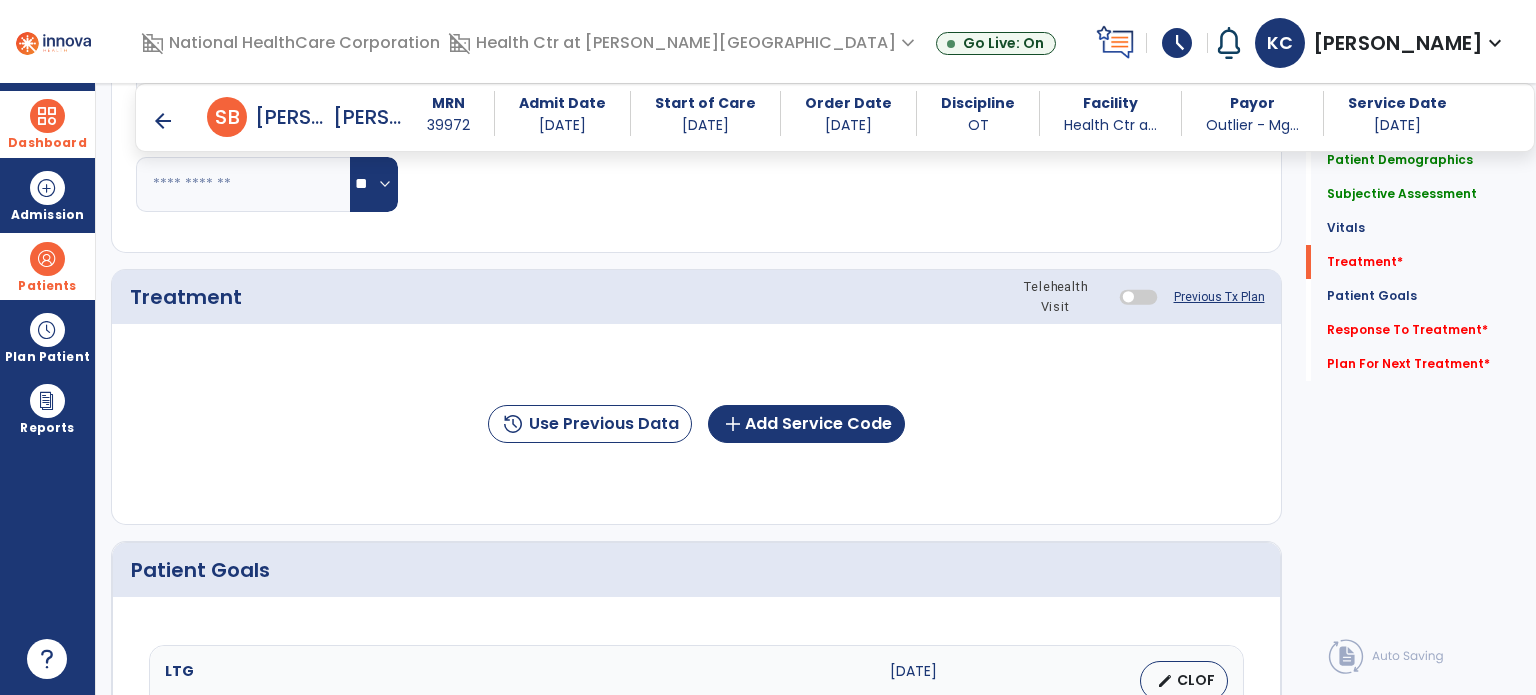 scroll, scrollTop: 987, scrollLeft: 0, axis: vertical 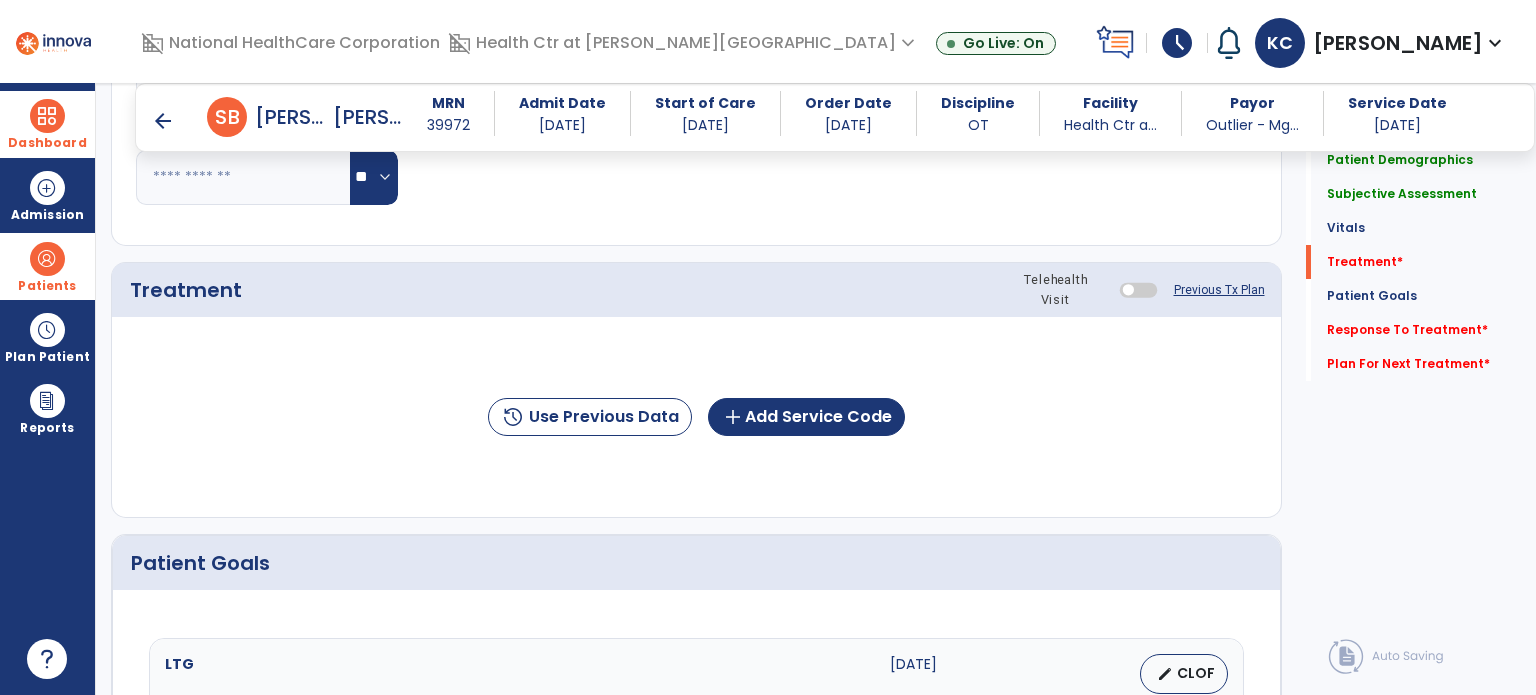 click on "history  Use Previous Data  add  Add Service Code" 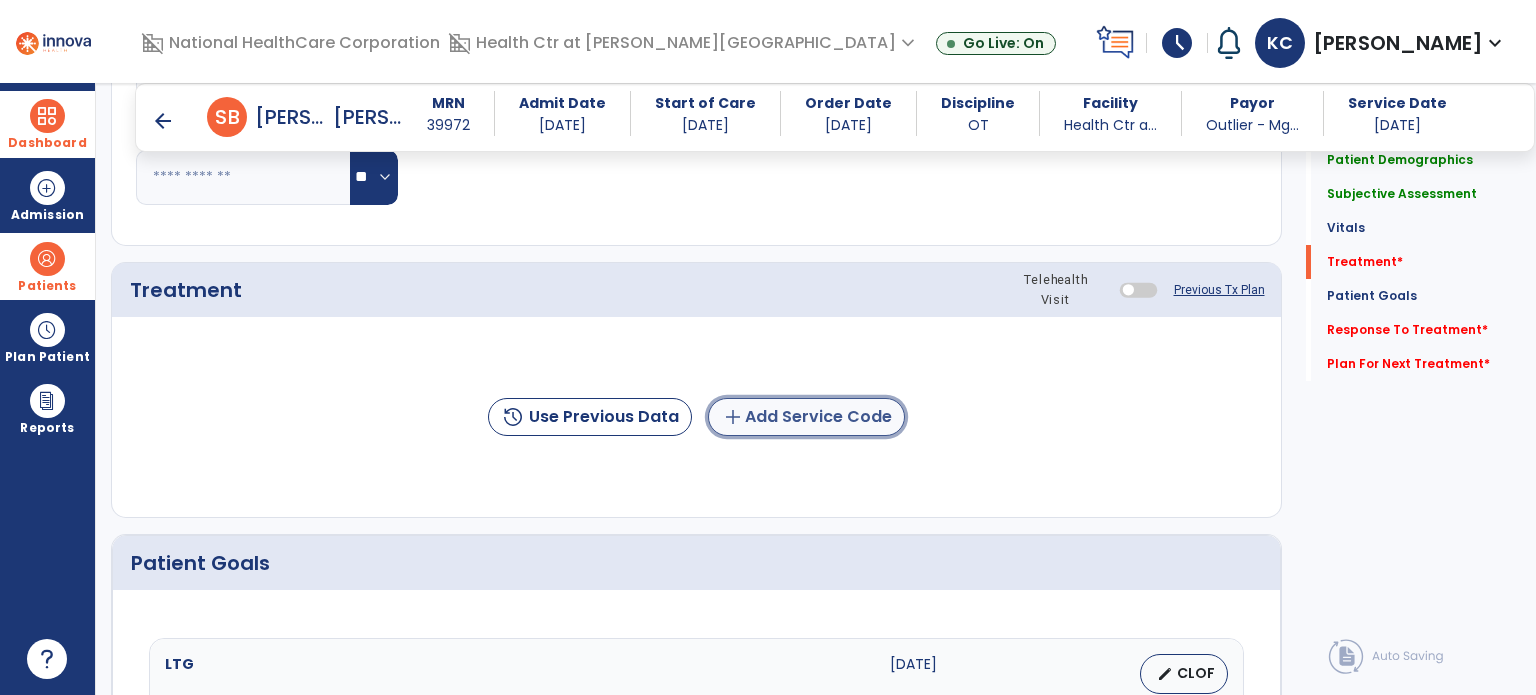 click on "add" 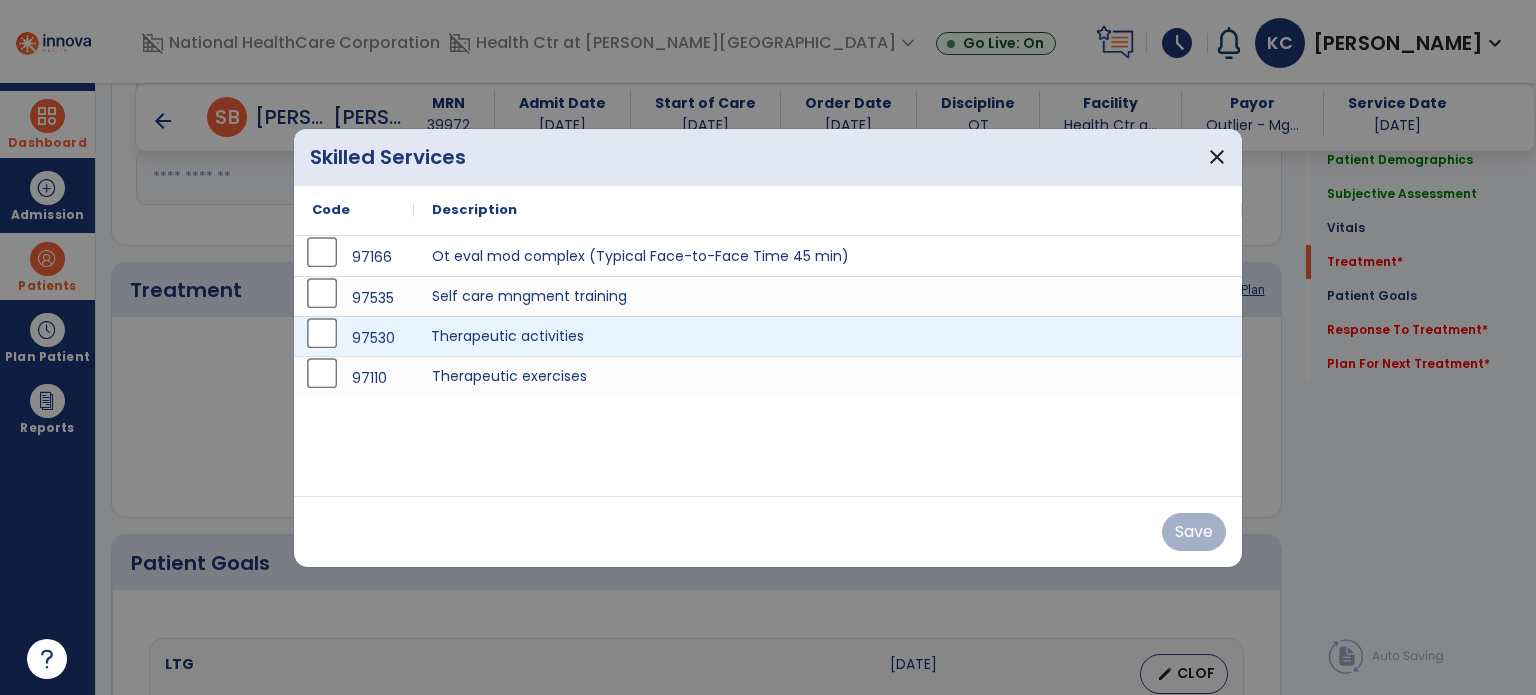 click on "Therapeutic activities" at bounding box center (828, 336) 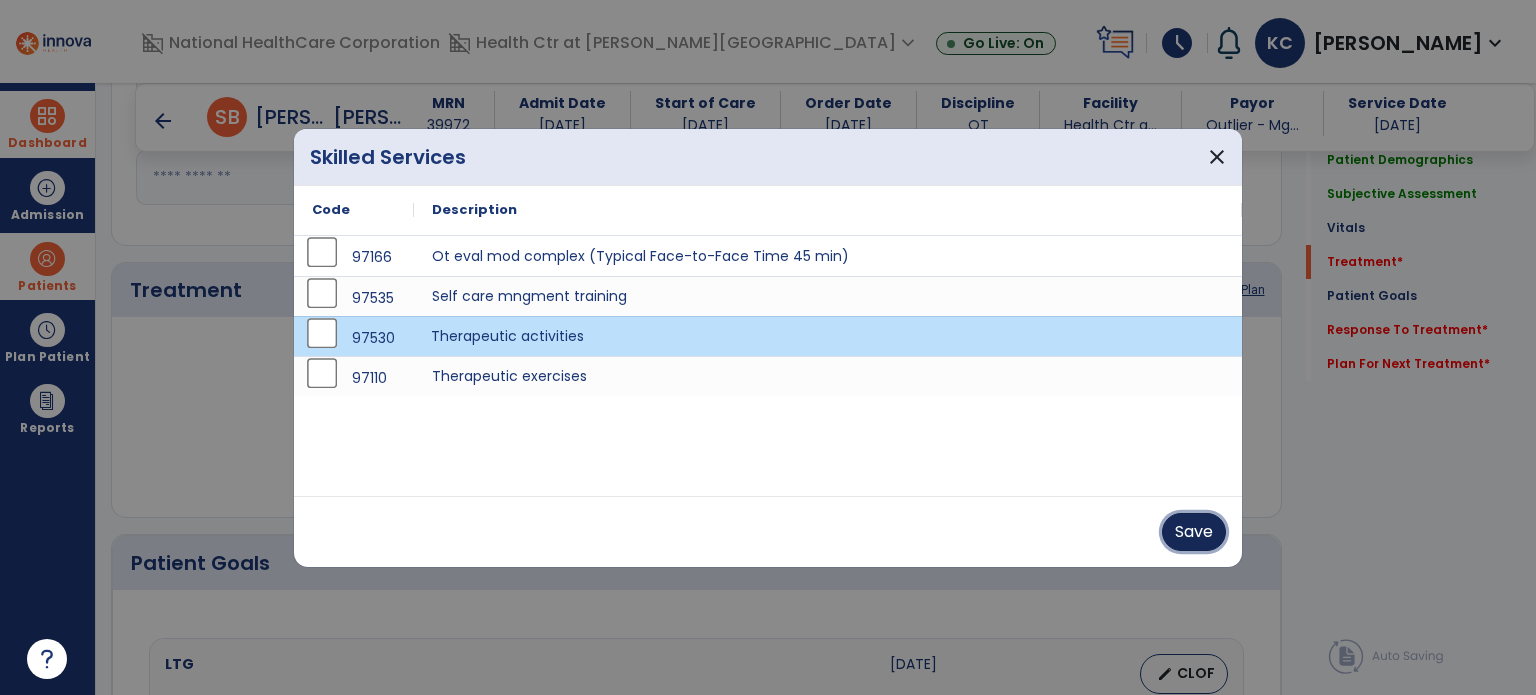click on "Save" at bounding box center (1194, 532) 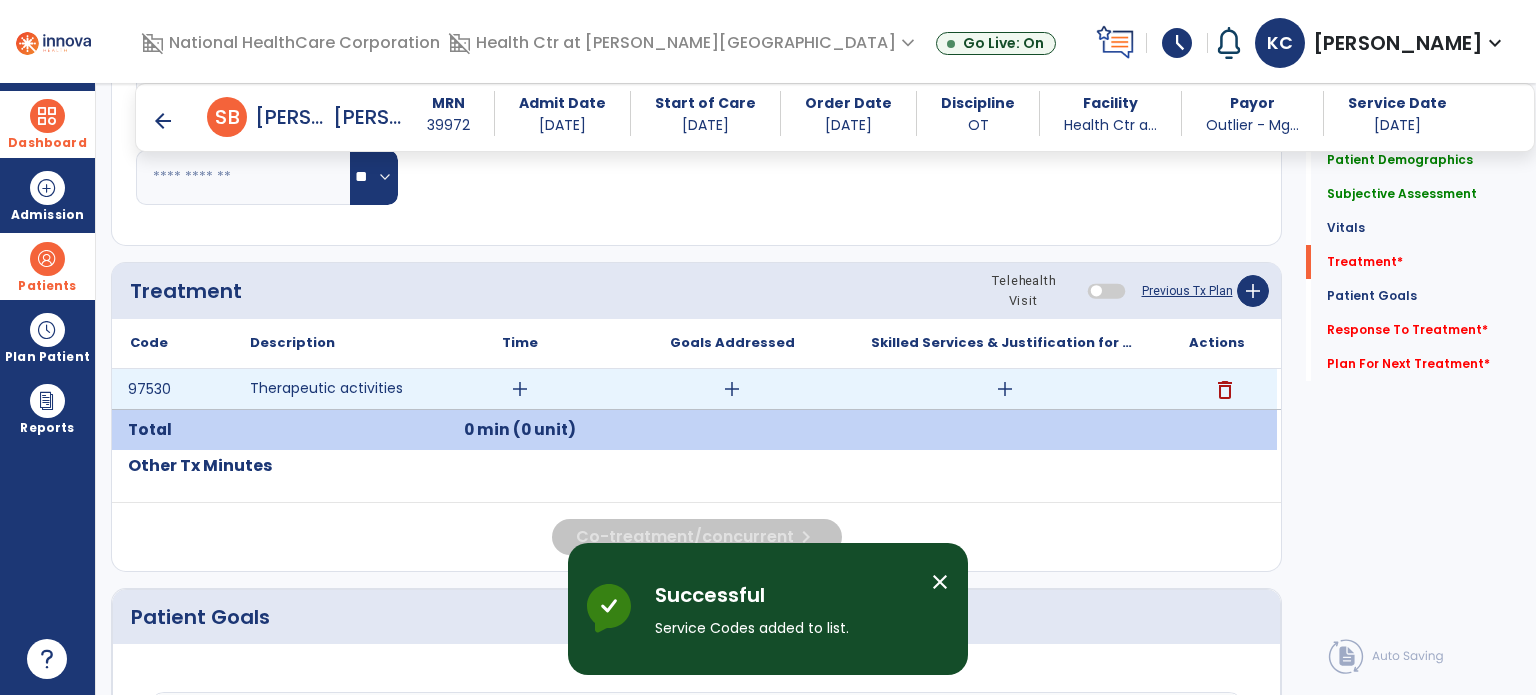 click on "add" at bounding box center (520, 389) 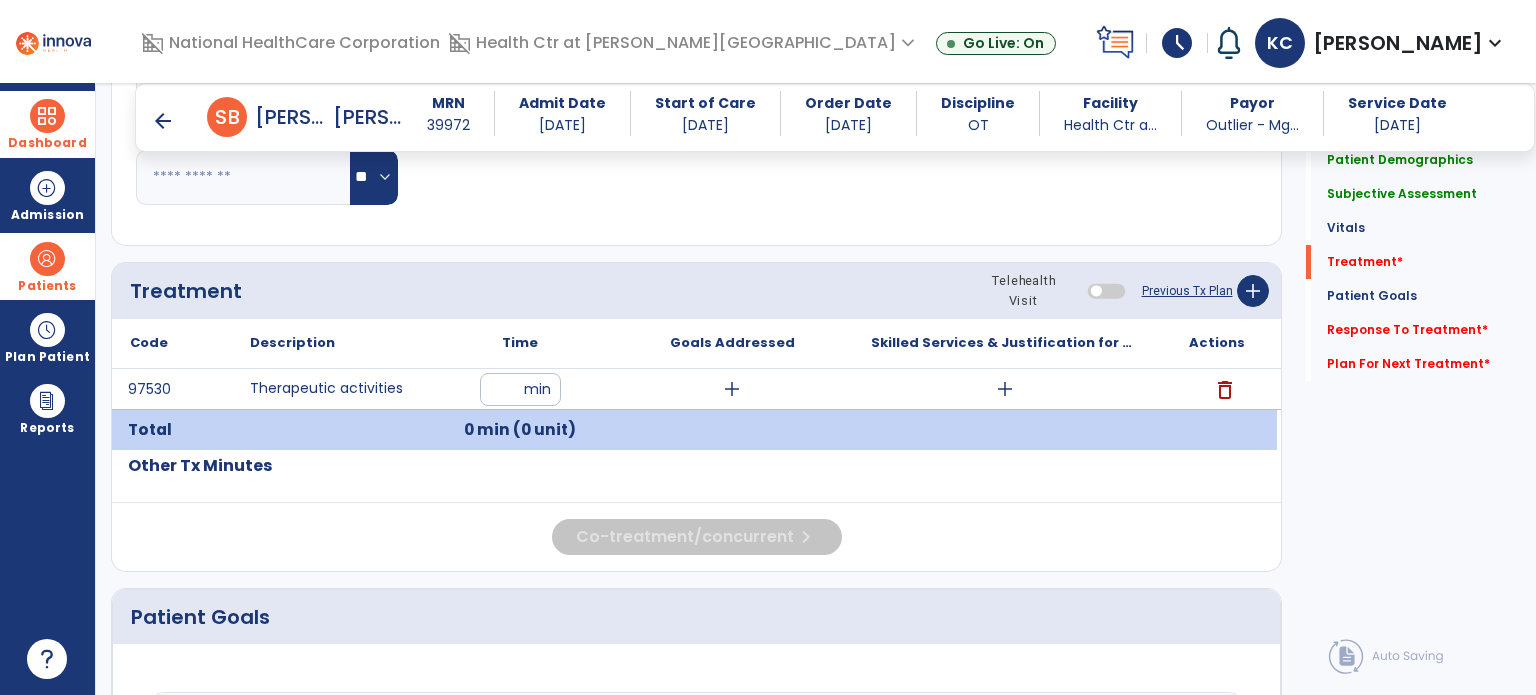 type on "**" 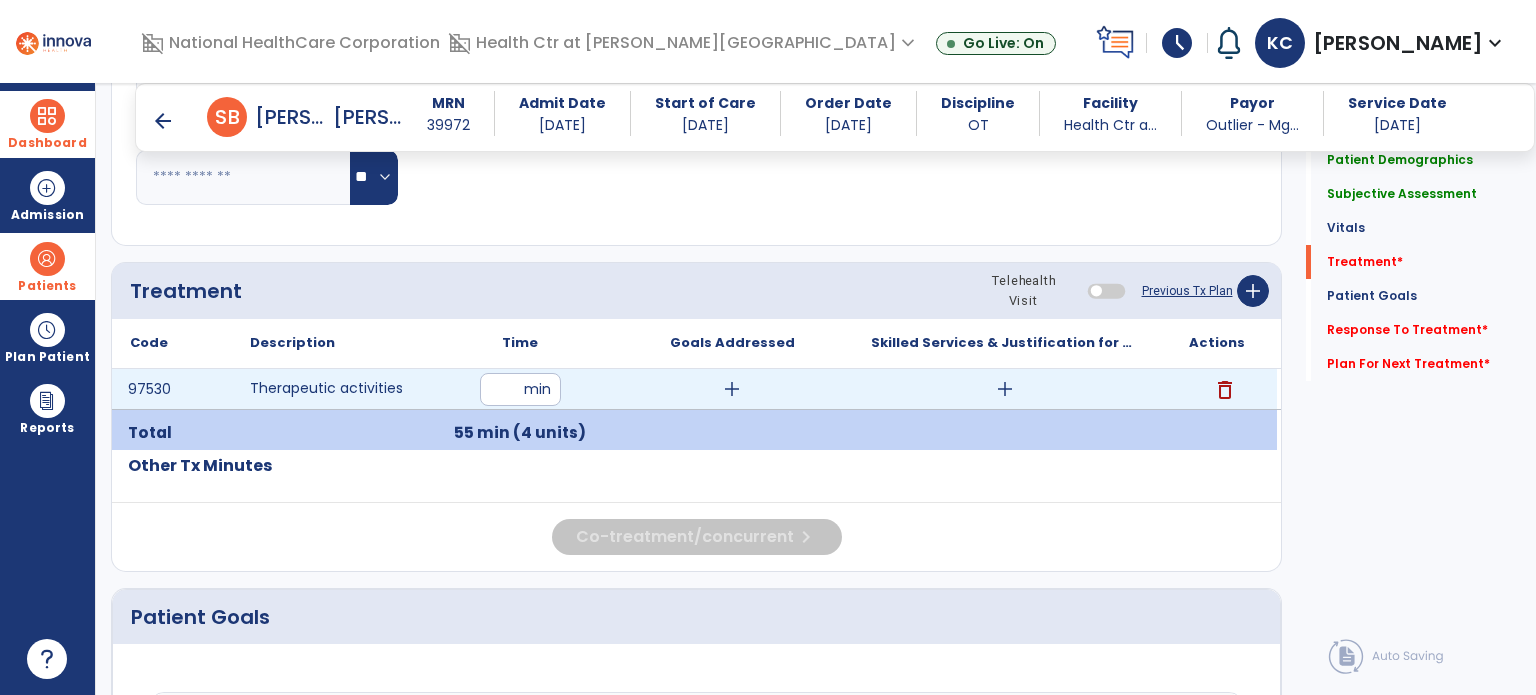 click on "add" at bounding box center [732, 389] 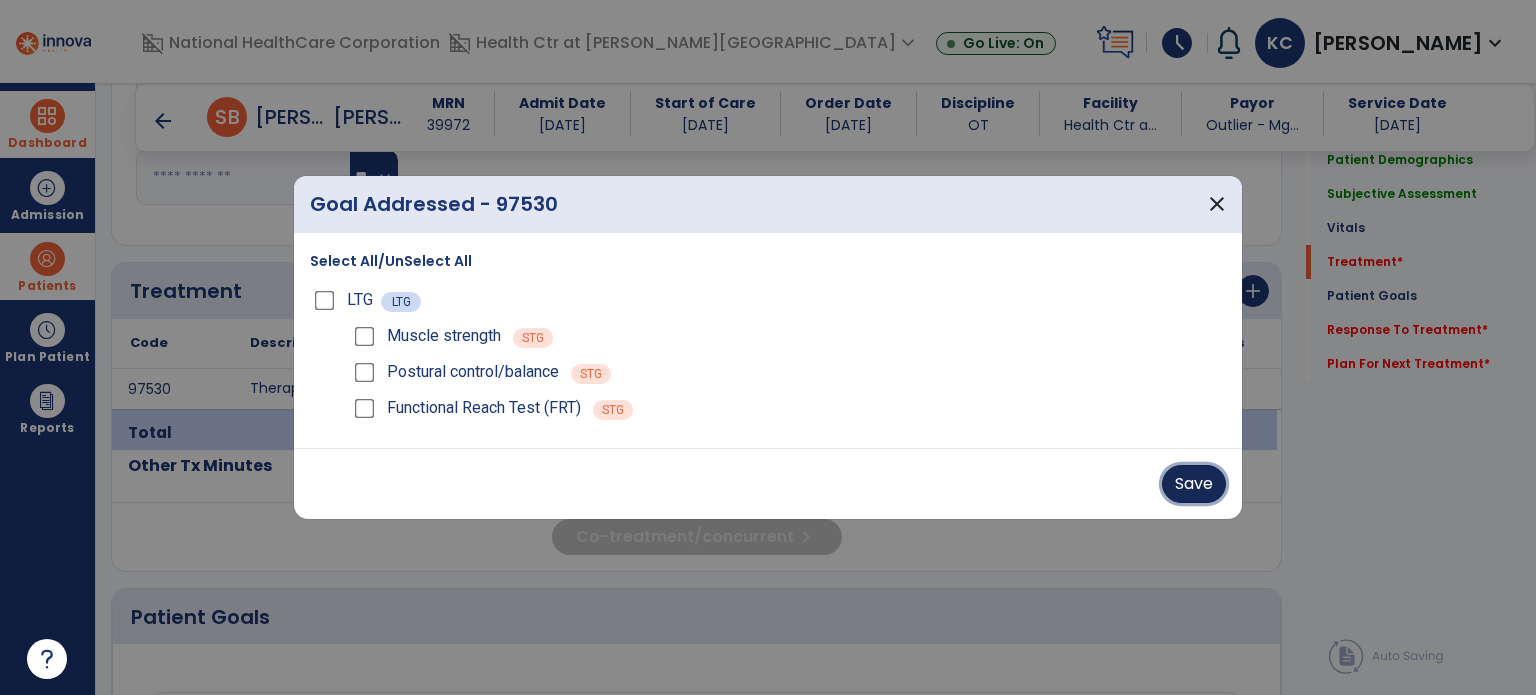click on "Save" at bounding box center [1194, 484] 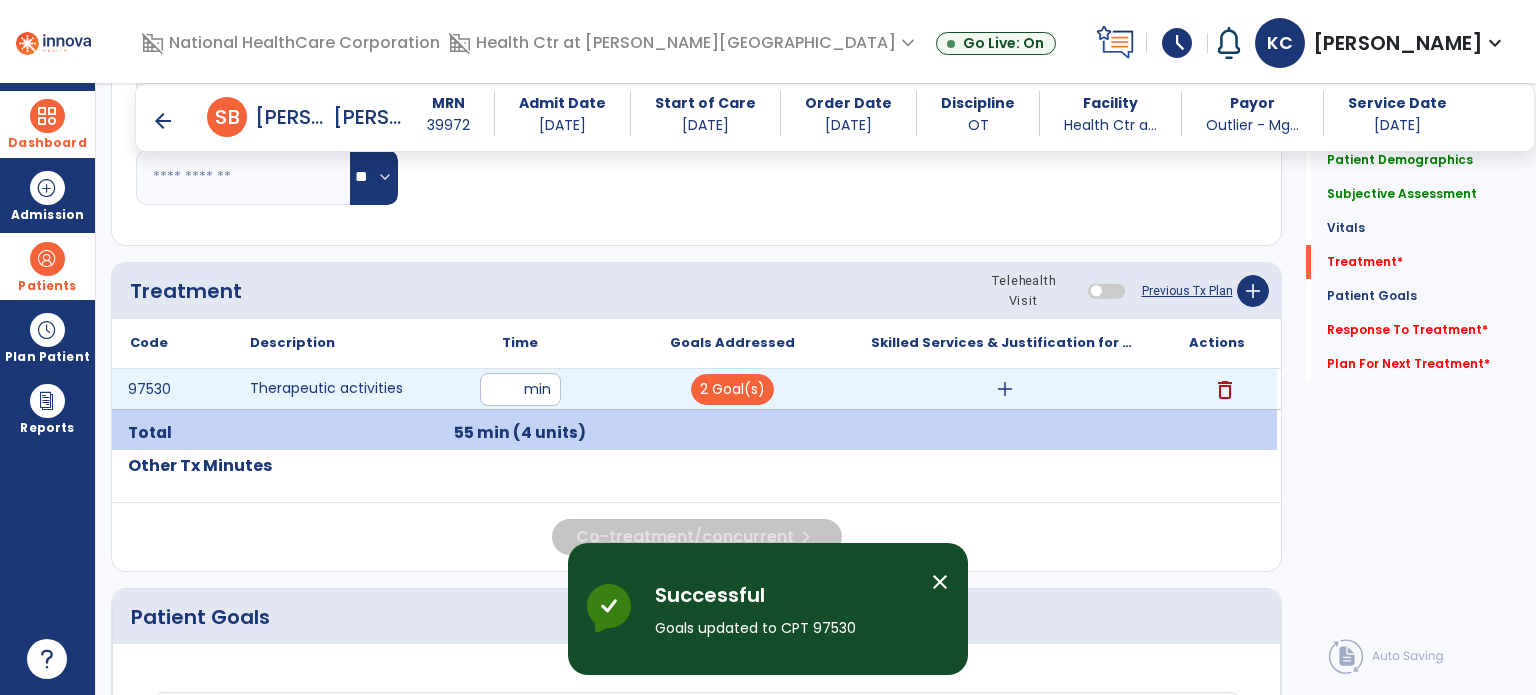 click on "add" at bounding box center [1005, 389] 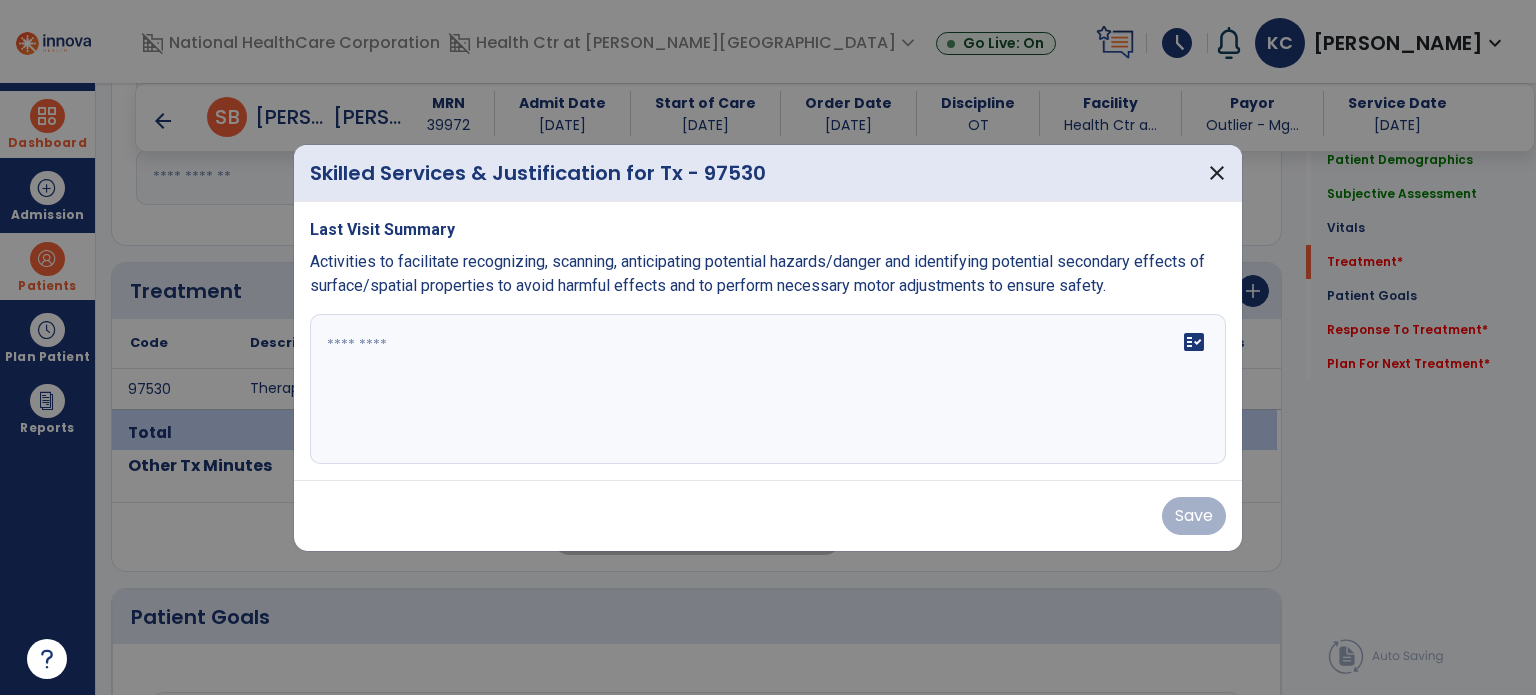 click on "fact_check" at bounding box center (768, 389) 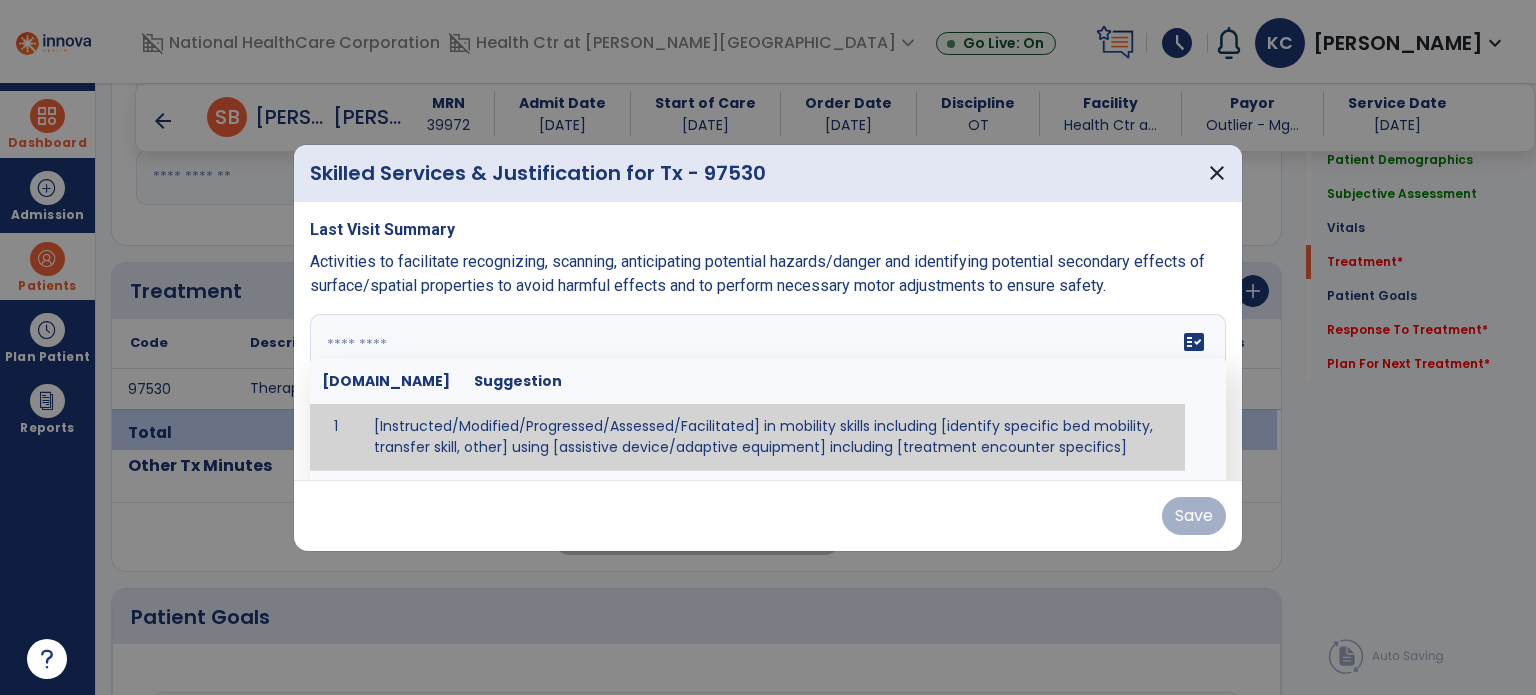 paste on "**********" 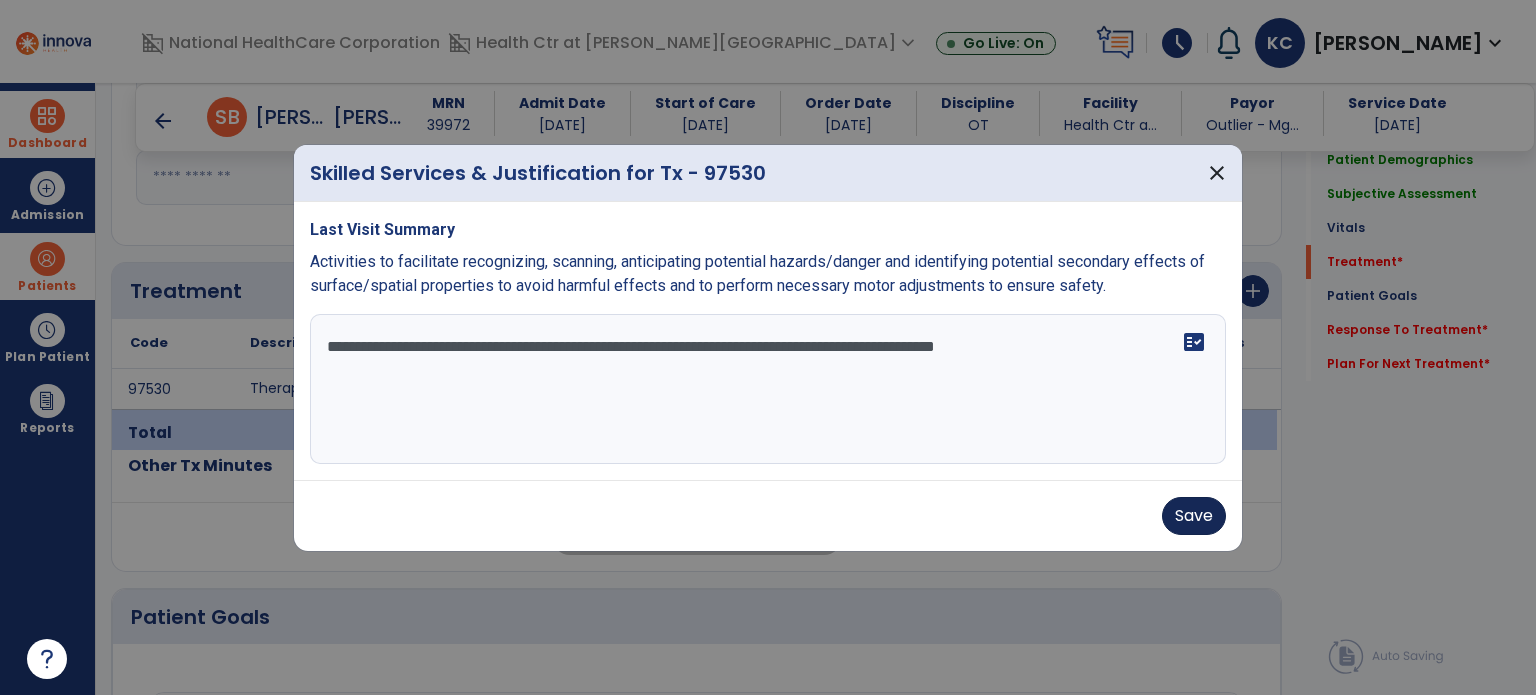 type on "**********" 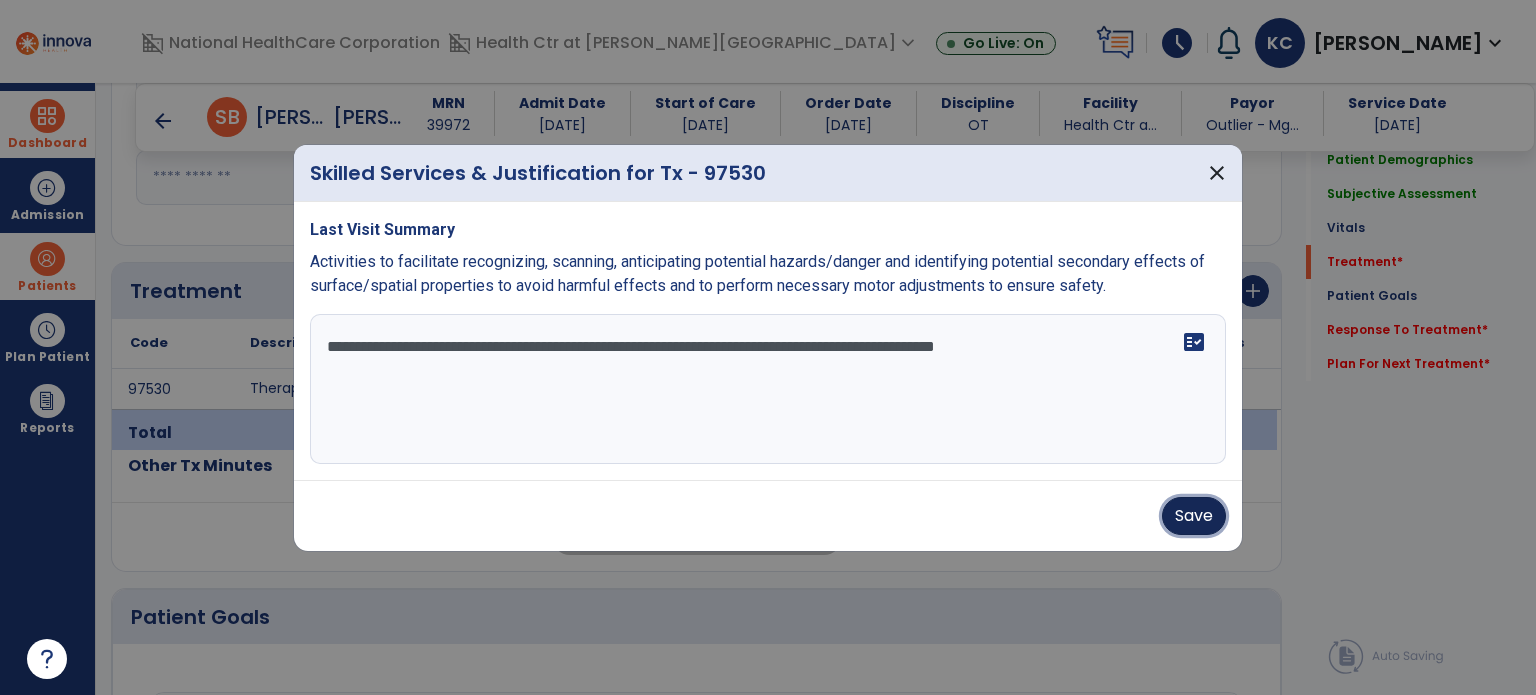 click on "Save" at bounding box center (1194, 516) 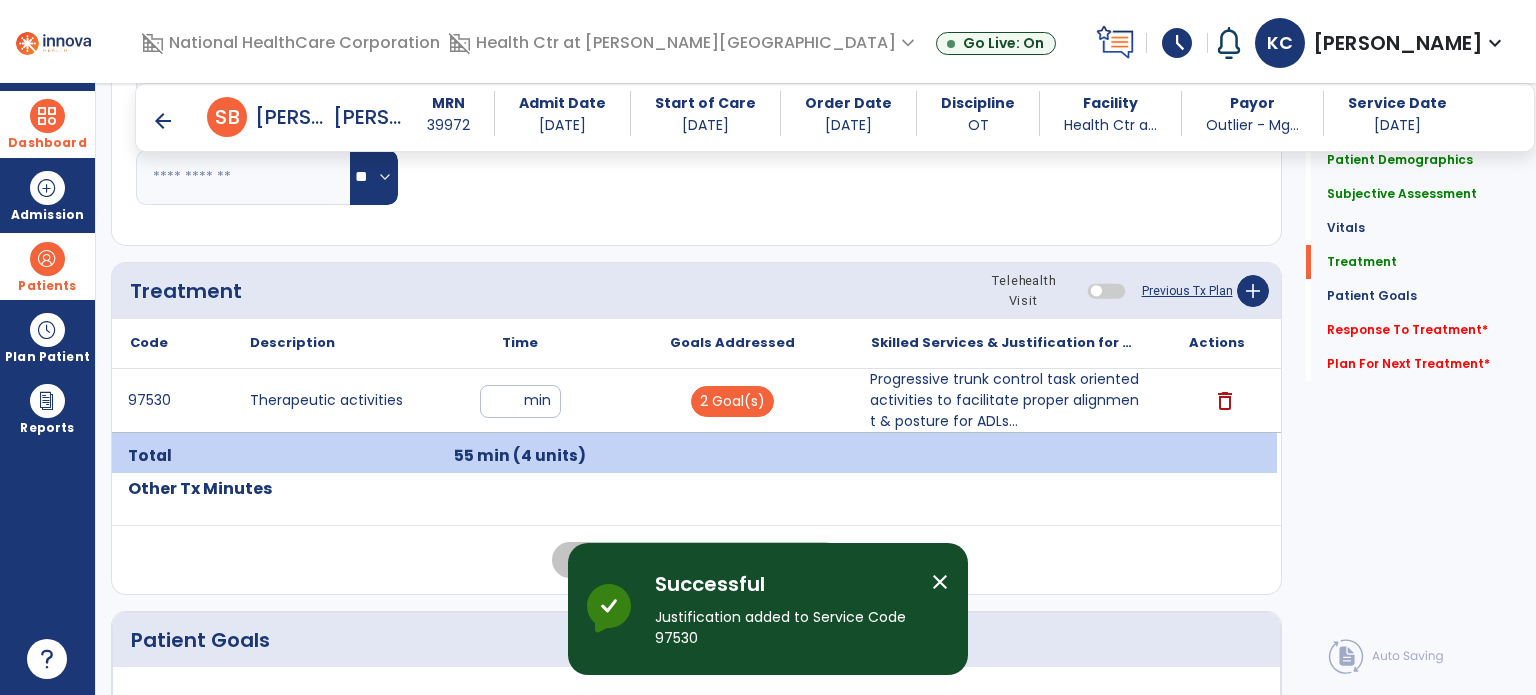 click on "Response To Treatment   *  Response To Treatment   *" 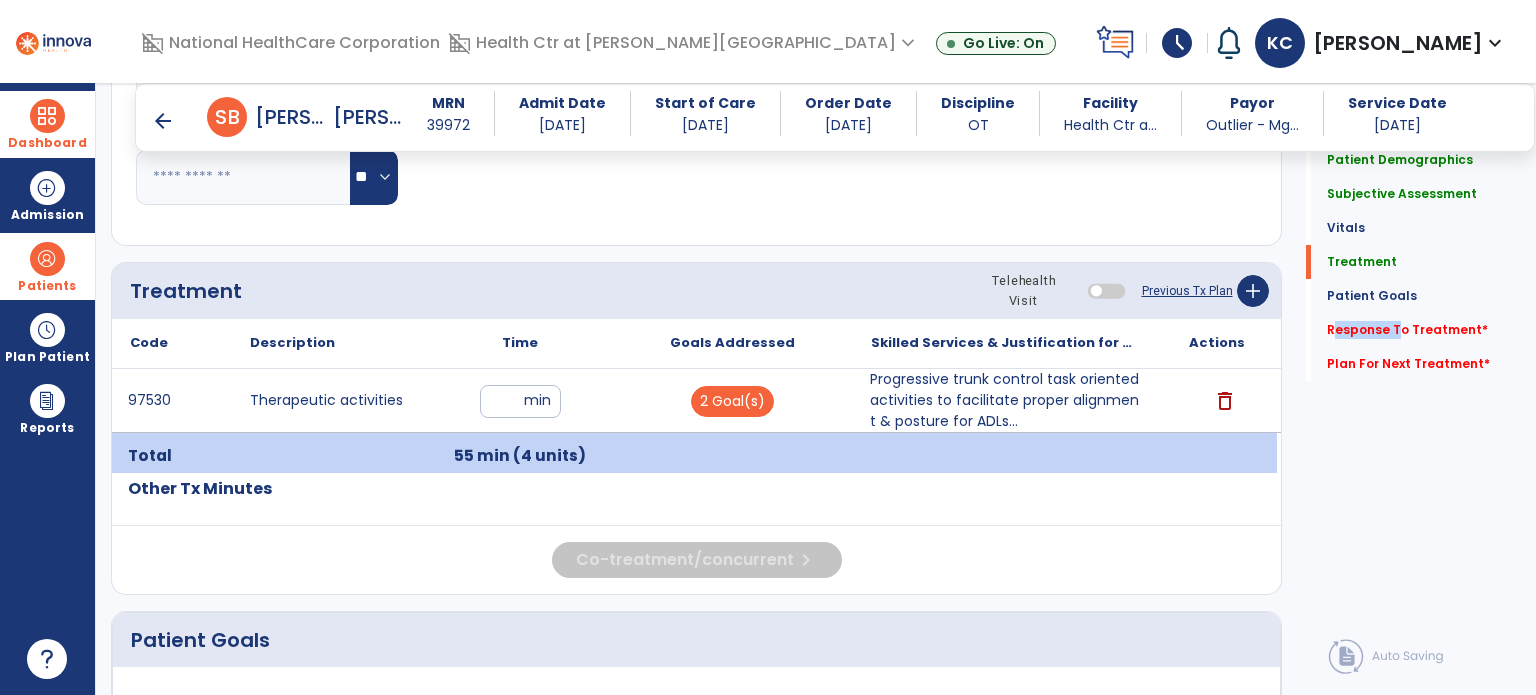 click on "Response To Treatment   *  Response To Treatment   *" 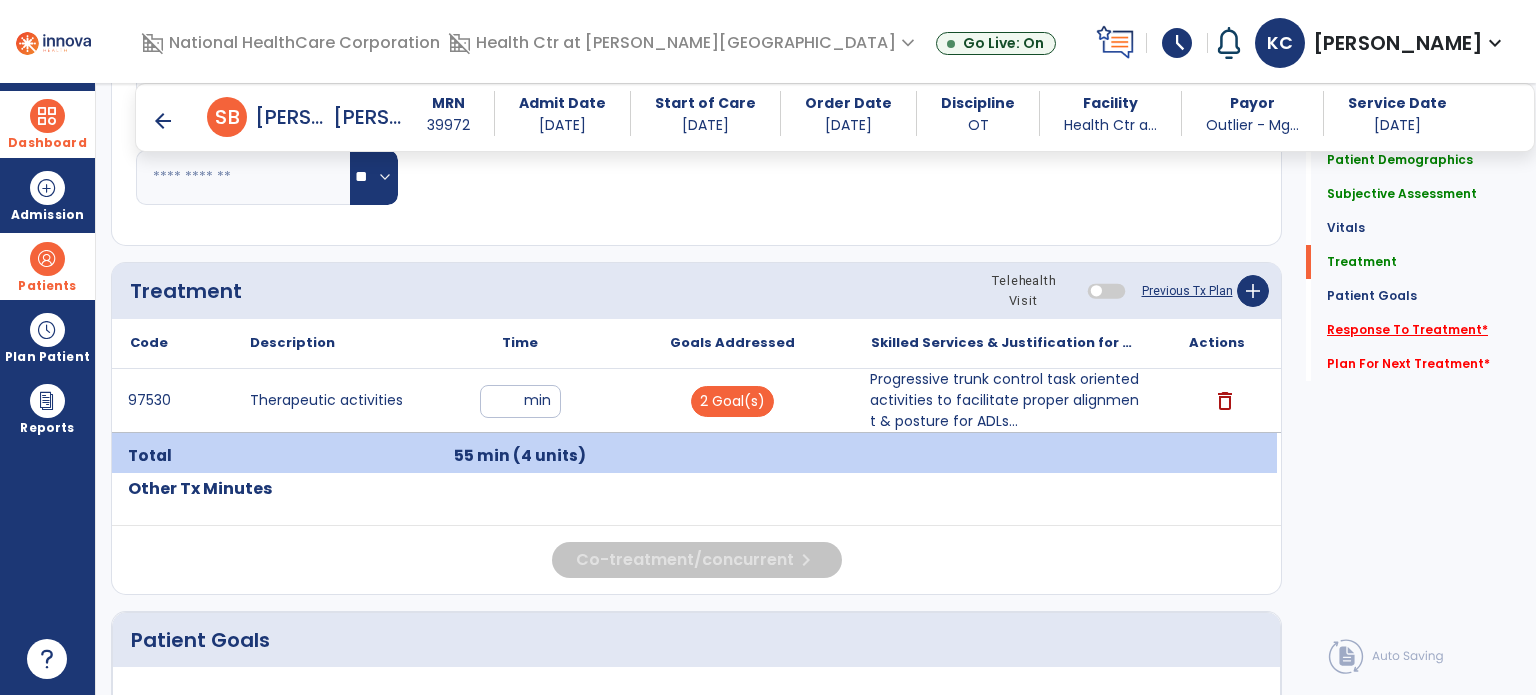 click on "Response To Treatment   *" 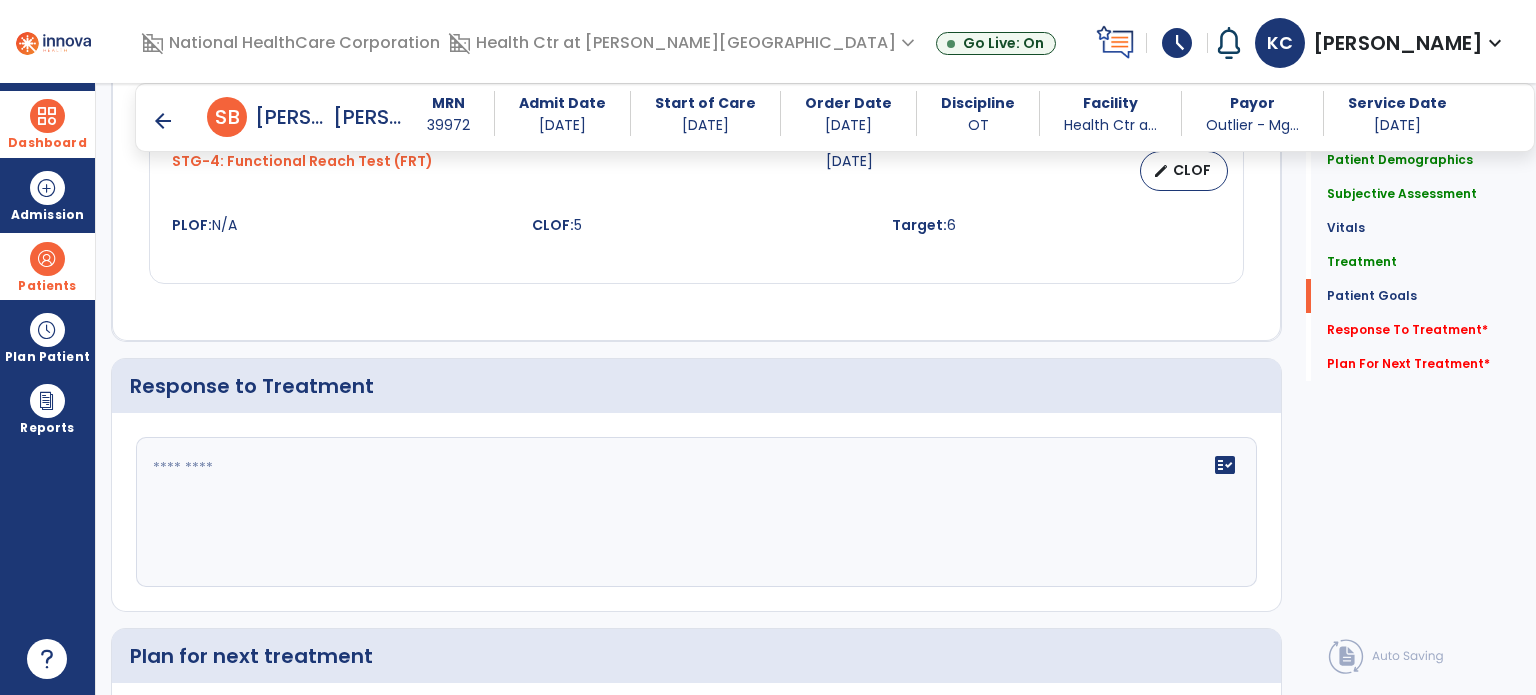 scroll, scrollTop: 2608, scrollLeft: 0, axis: vertical 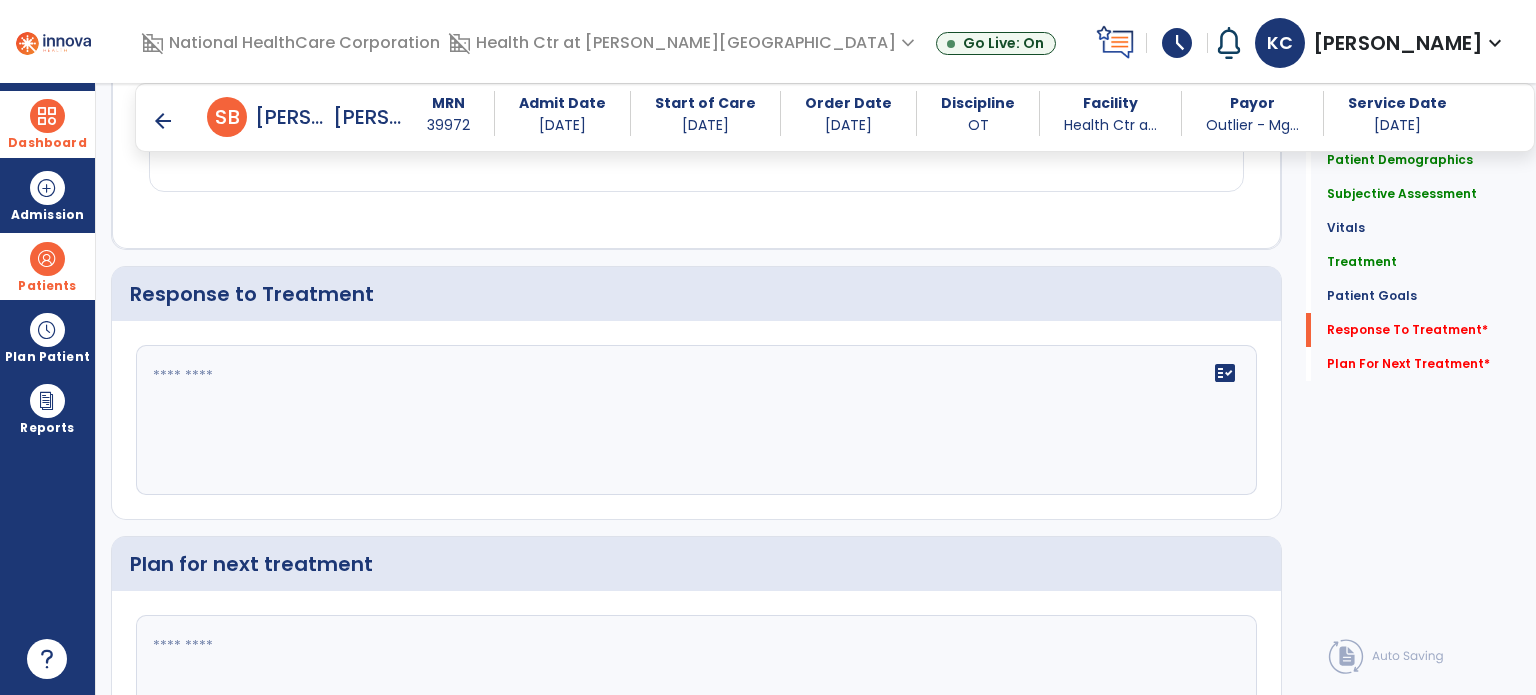 click on "fact_check" 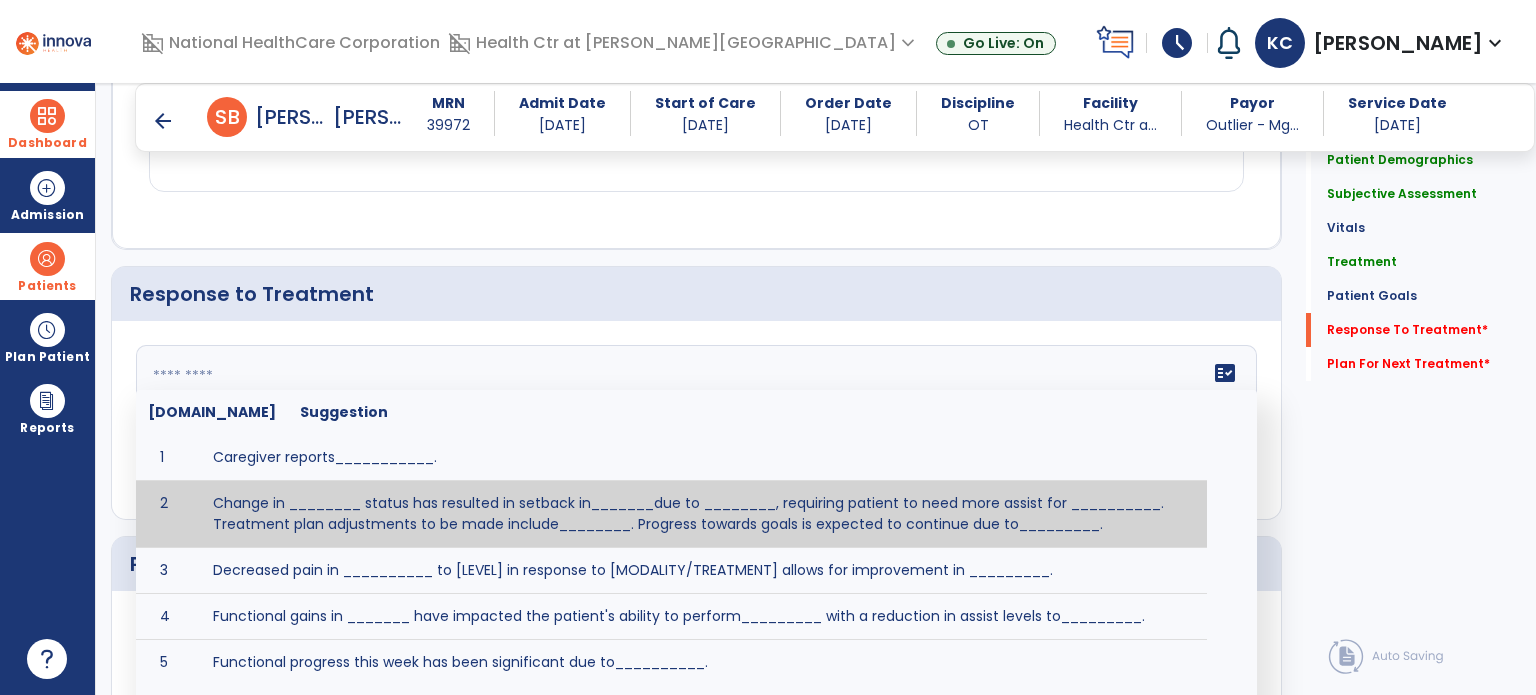 paste on "**********" 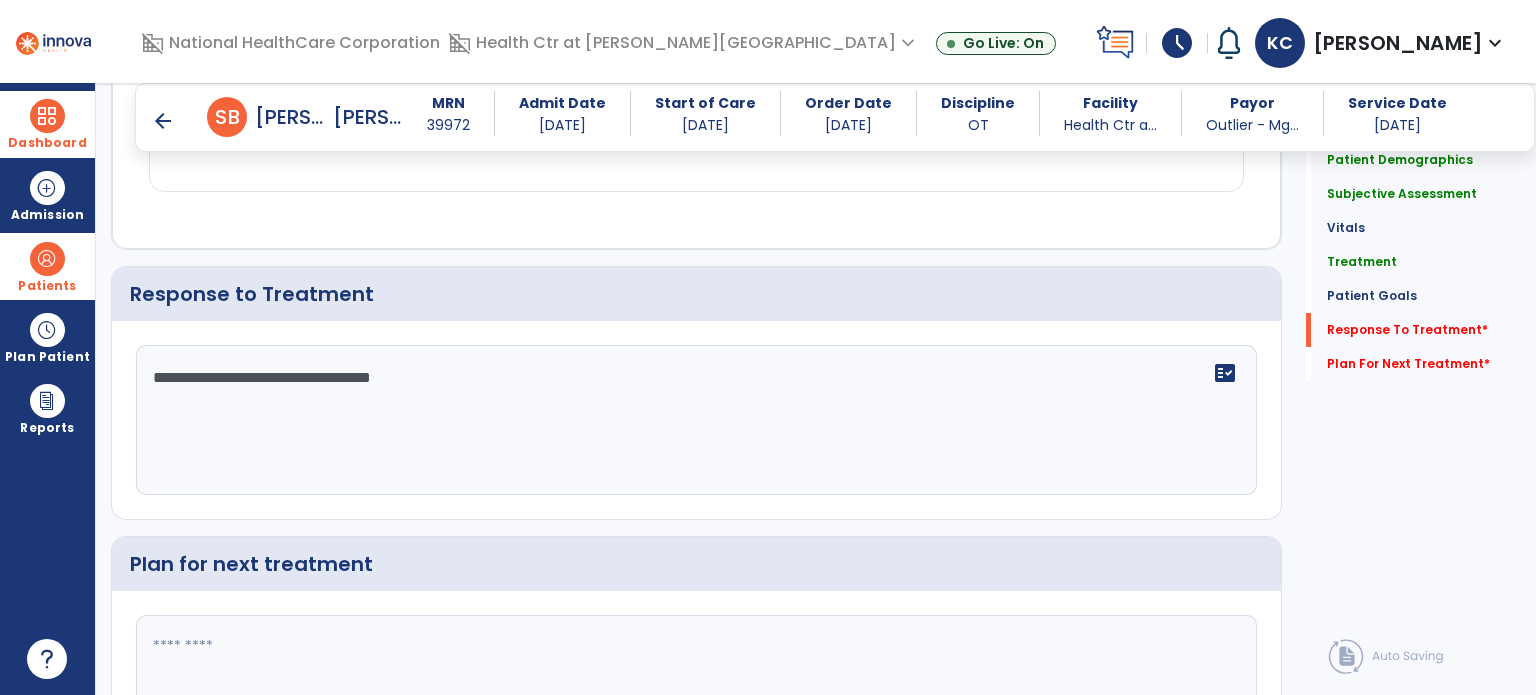 type on "**********" 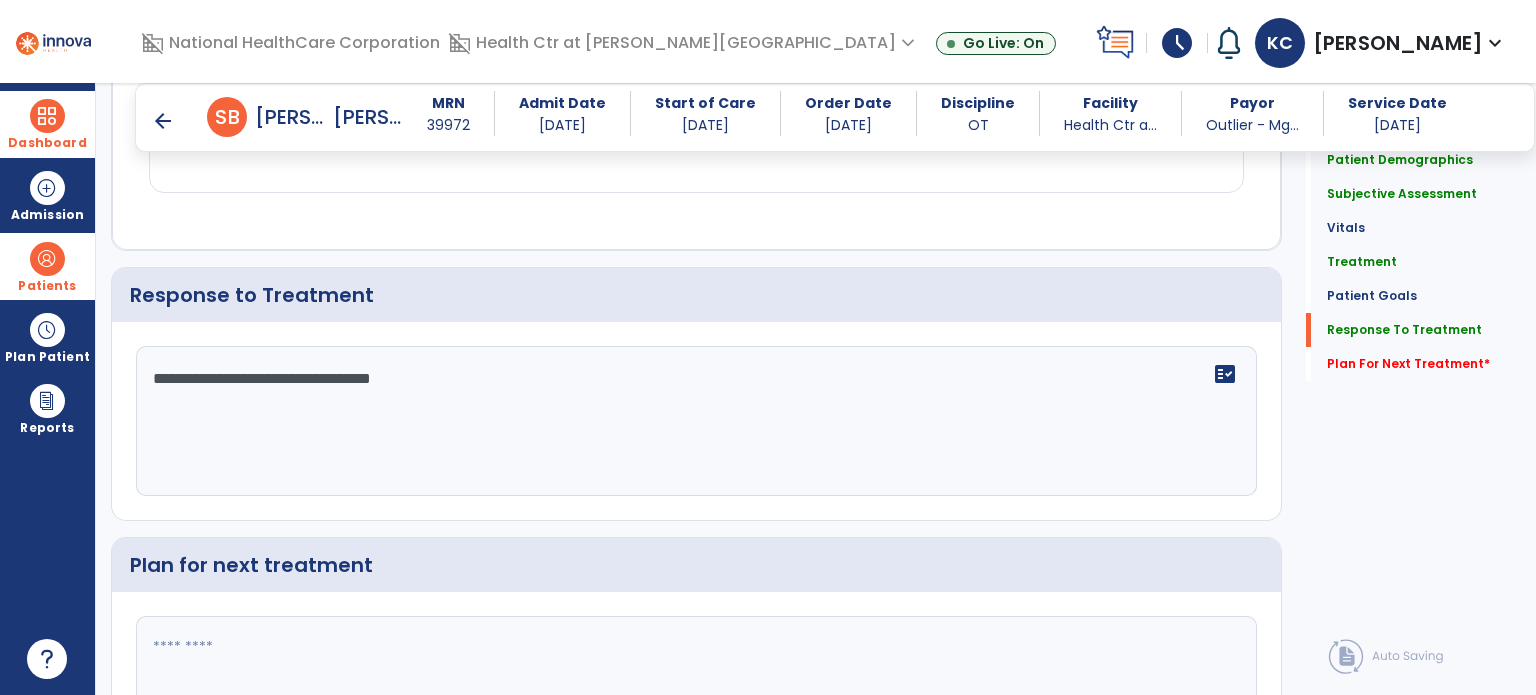 scroll, scrollTop: 2608, scrollLeft: 0, axis: vertical 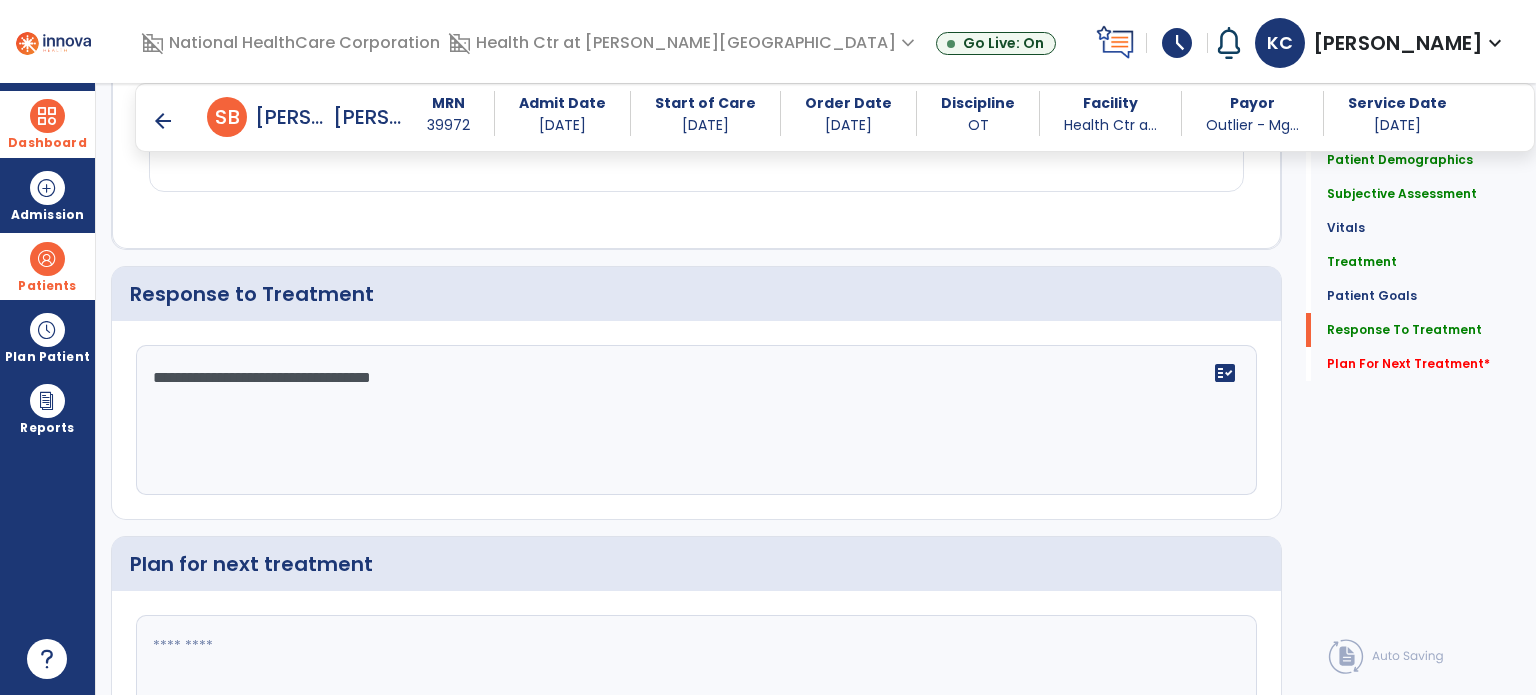 click 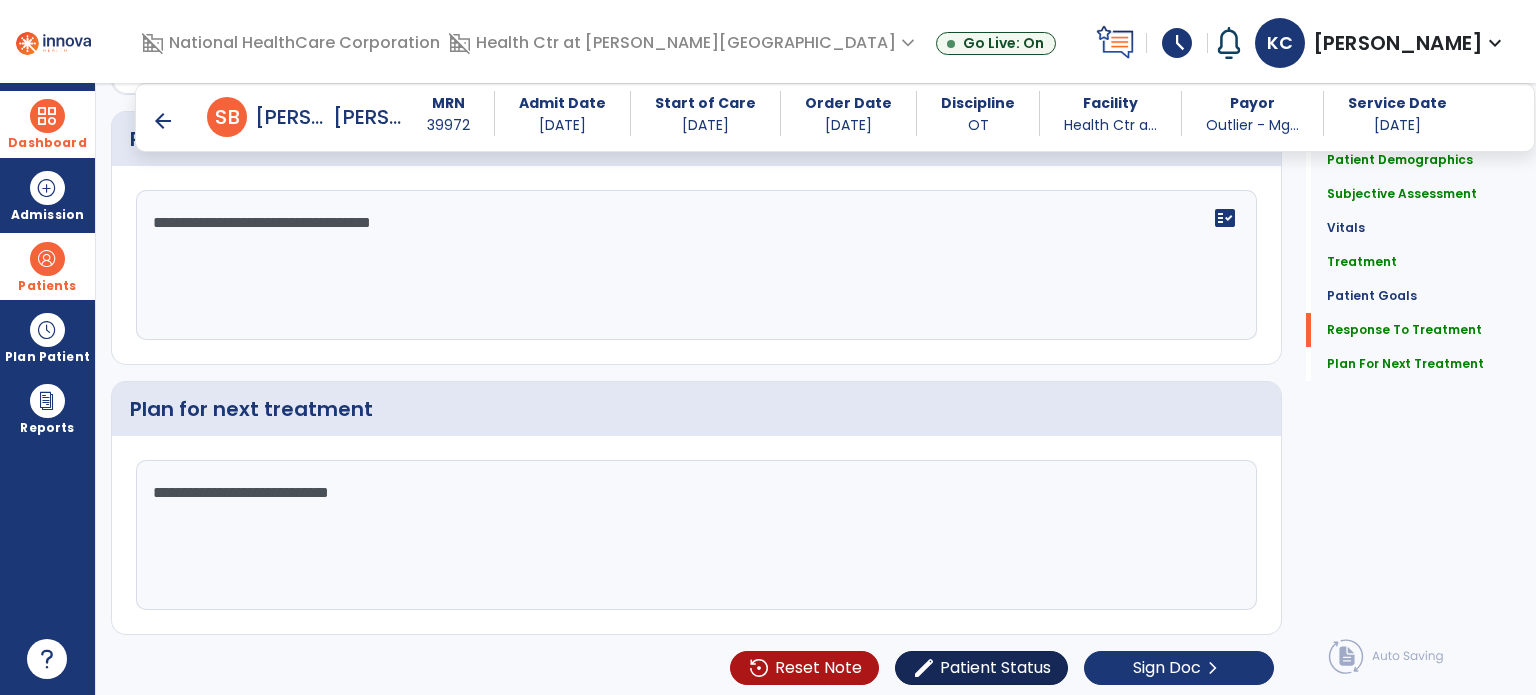 scroll, scrollTop: 2763, scrollLeft: 0, axis: vertical 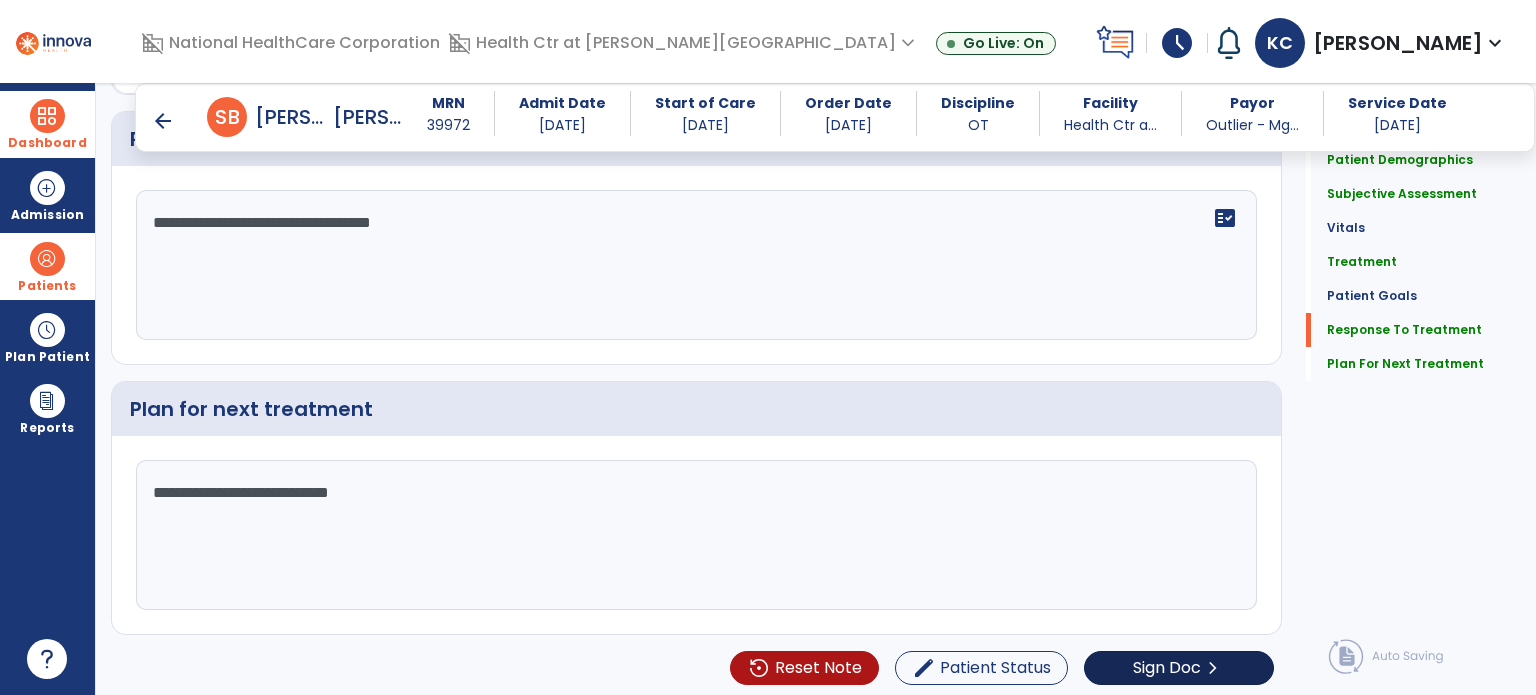 type on "**********" 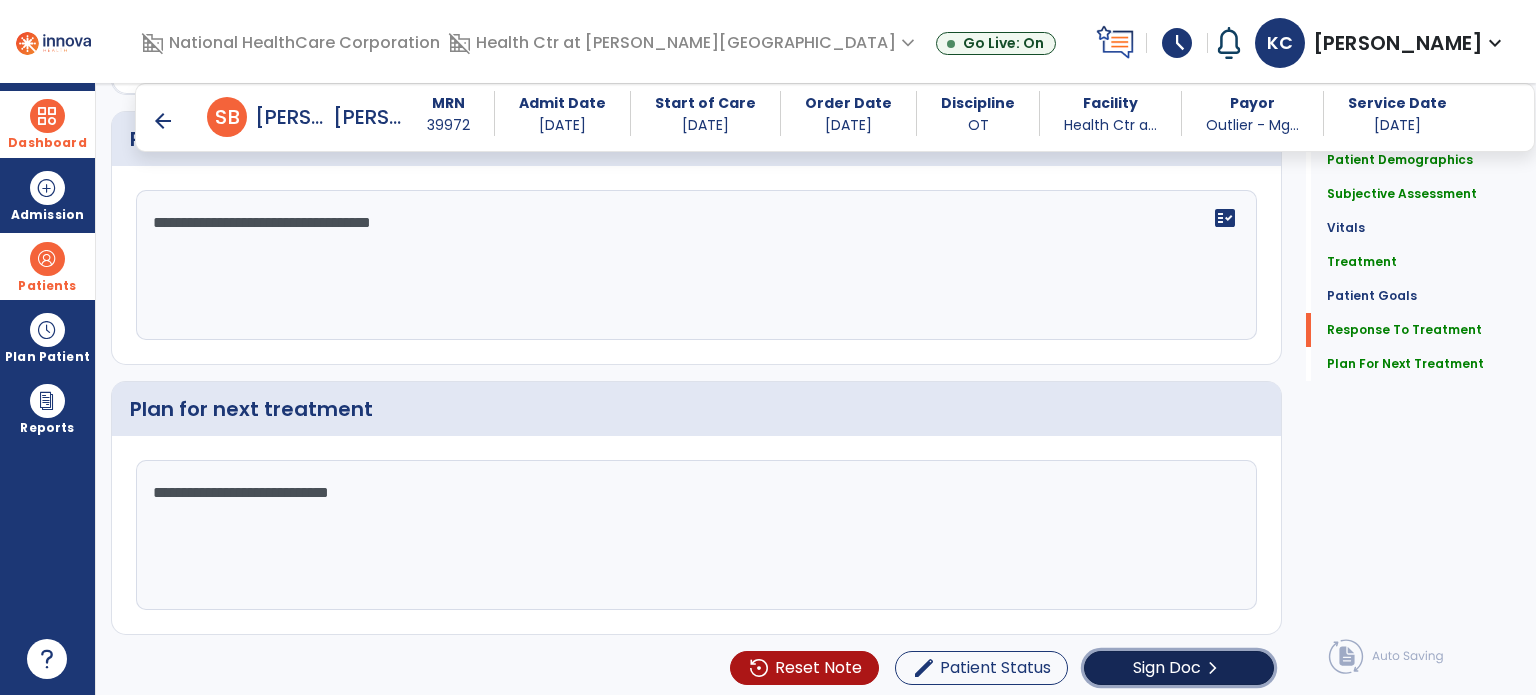 click on "Sign Doc  chevron_right" 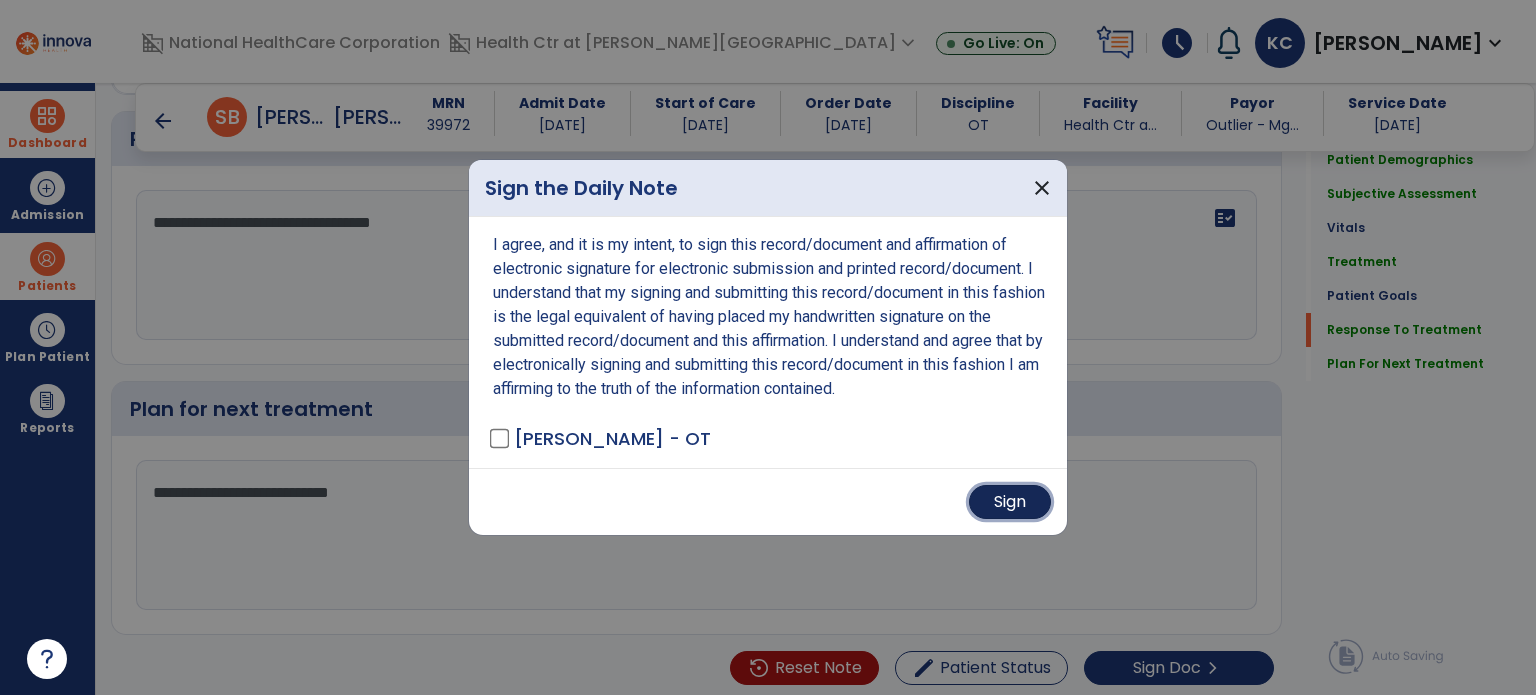click on "Sign" at bounding box center (1010, 502) 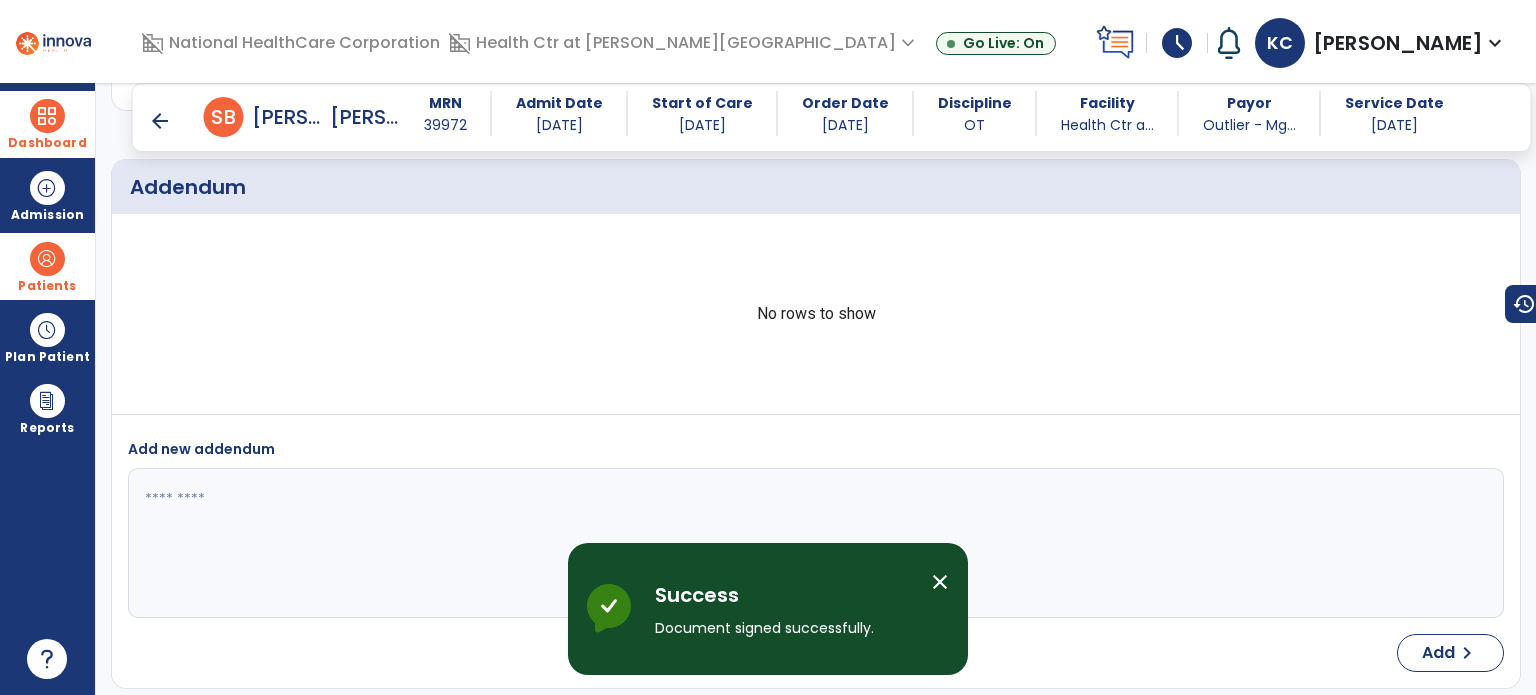 scroll, scrollTop: 3788, scrollLeft: 0, axis: vertical 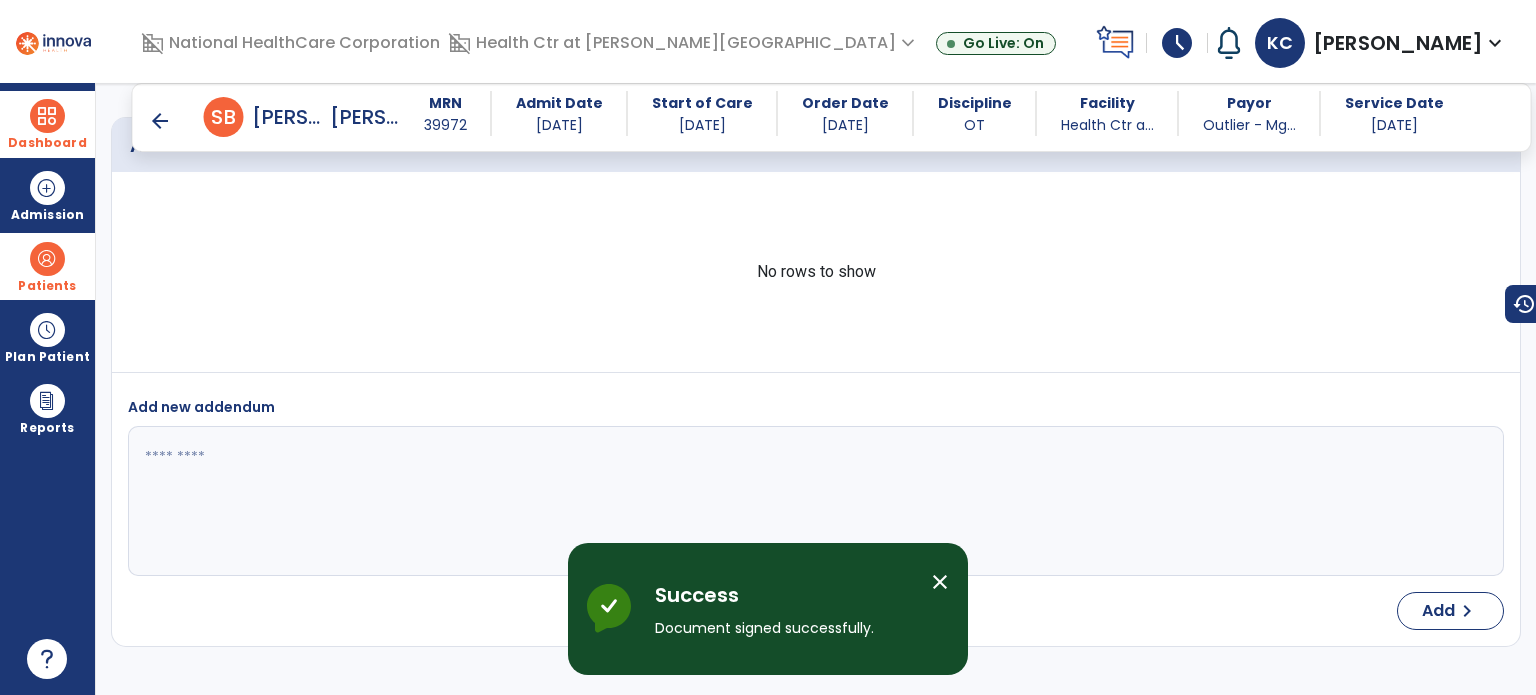 click on "arrow_back" at bounding box center (160, 121) 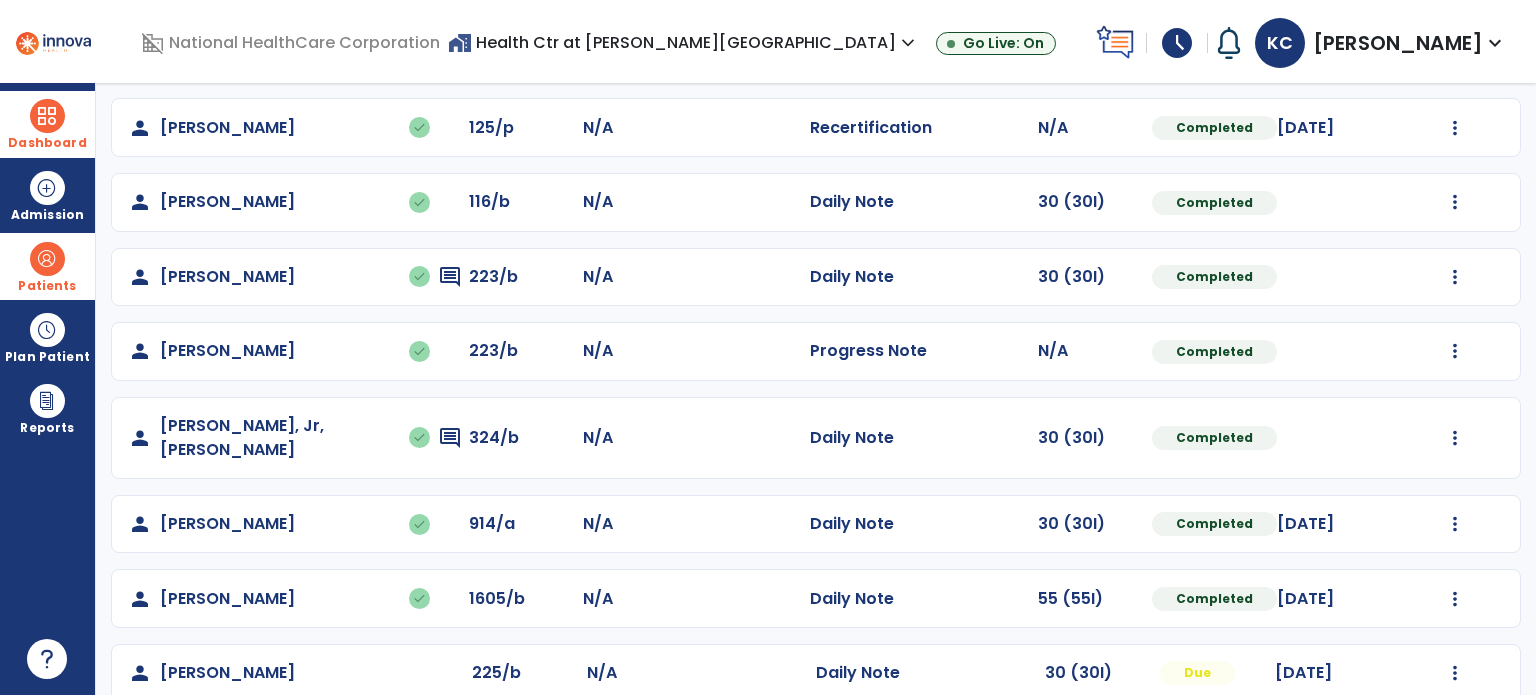 scroll, scrollTop: 467, scrollLeft: 0, axis: vertical 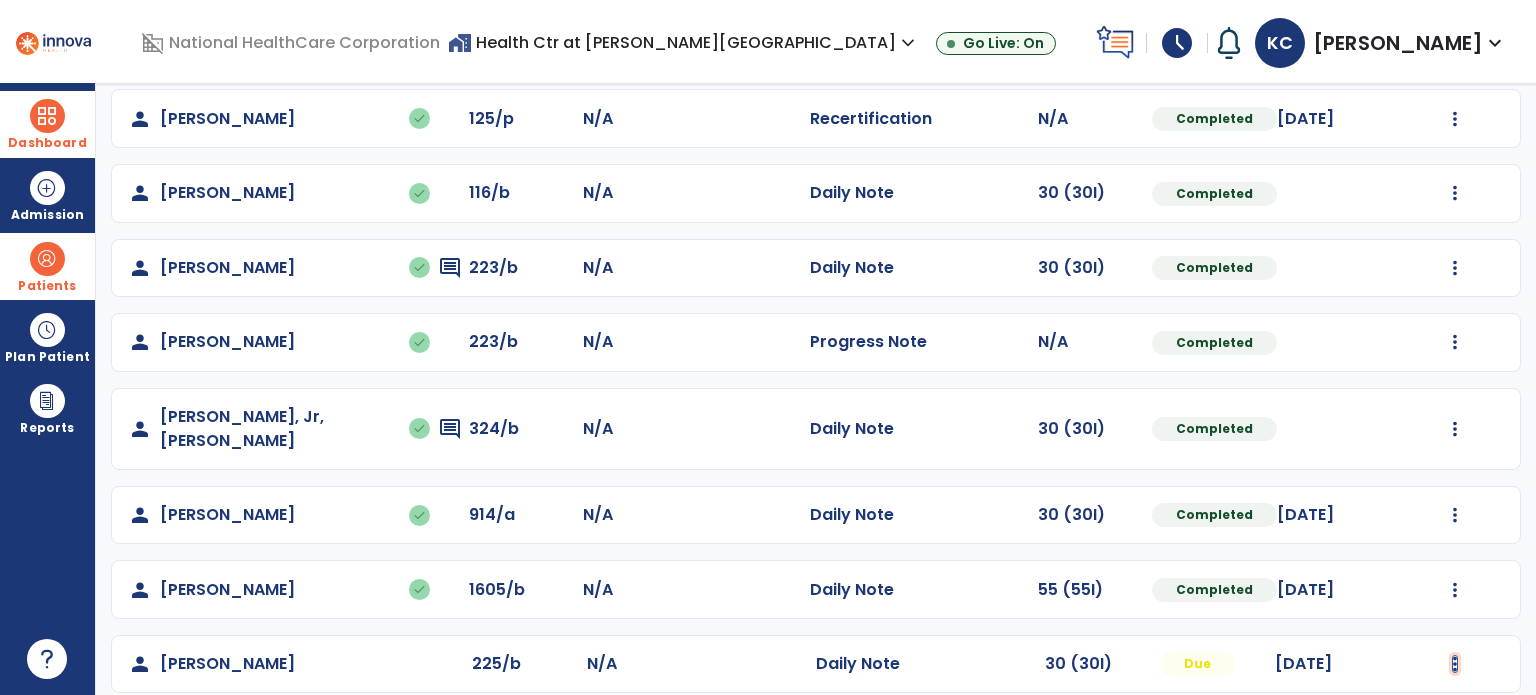 click at bounding box center [1455, -105] 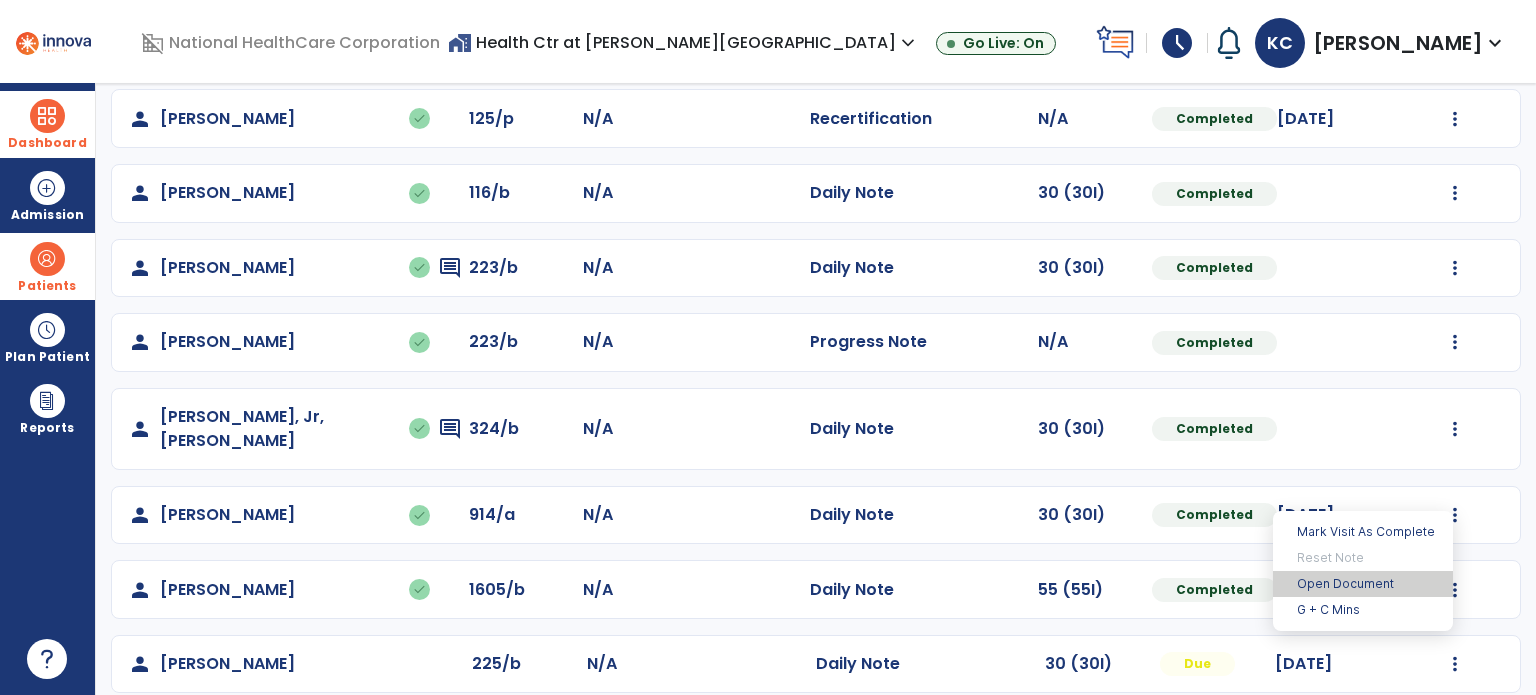 click on "Open Document" at bounding box center (1363, 584) 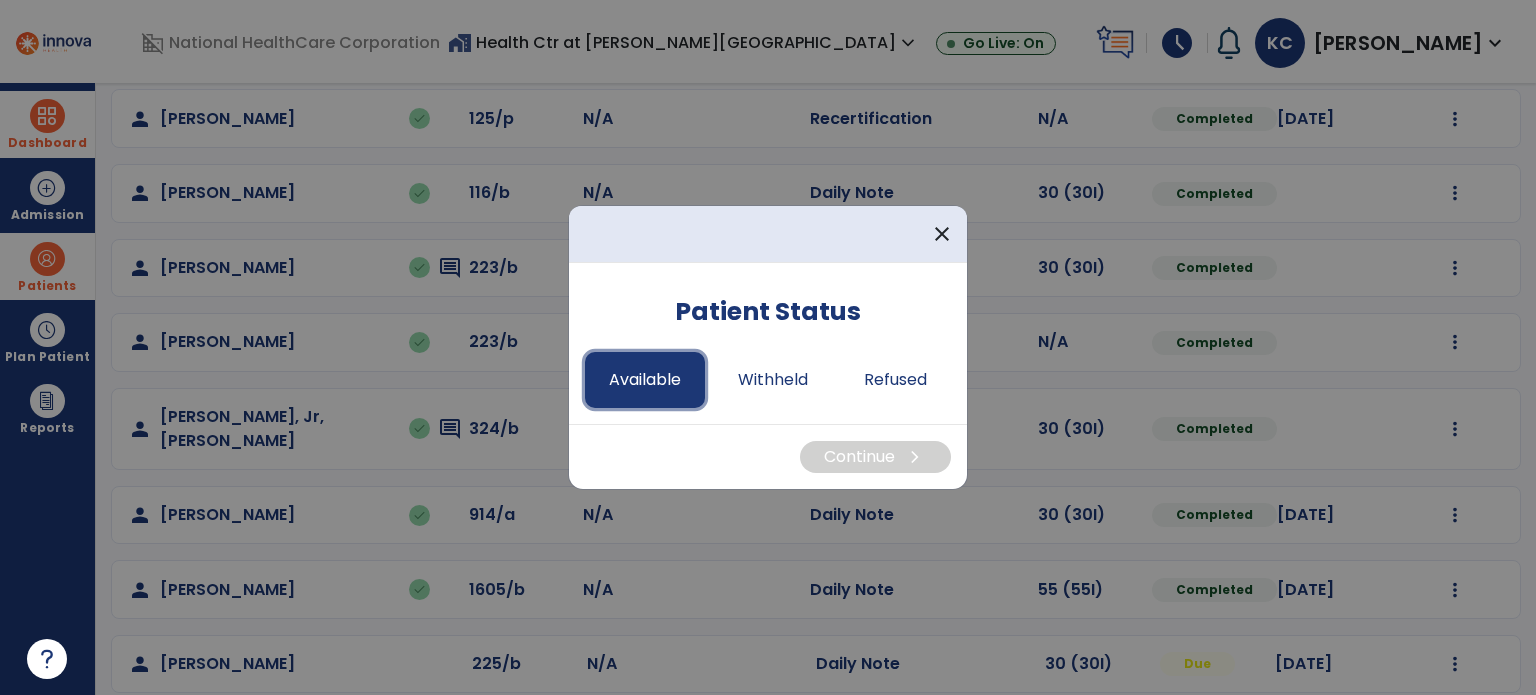 click on "Available" at bounding box center [645, 380] 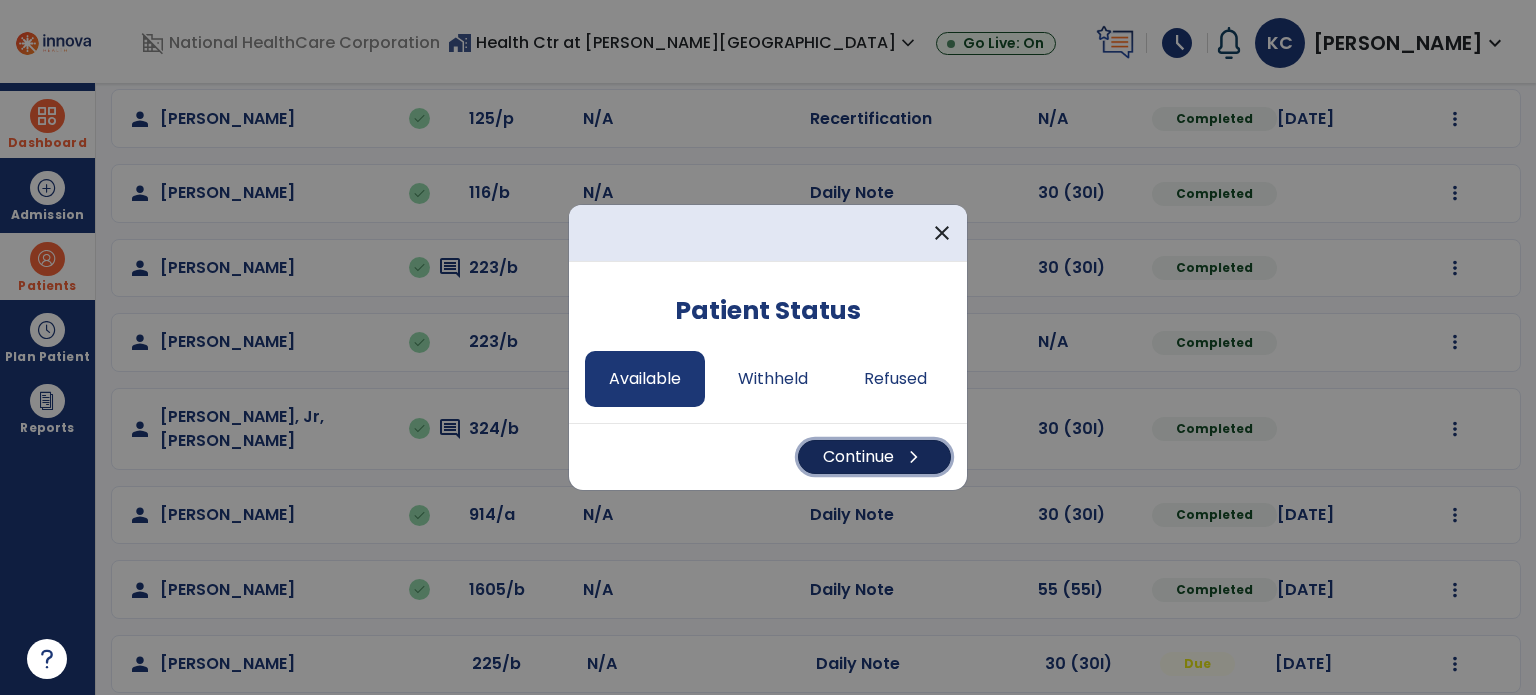 click on "Continue   chevron_right" at bounding box center (874, 457) 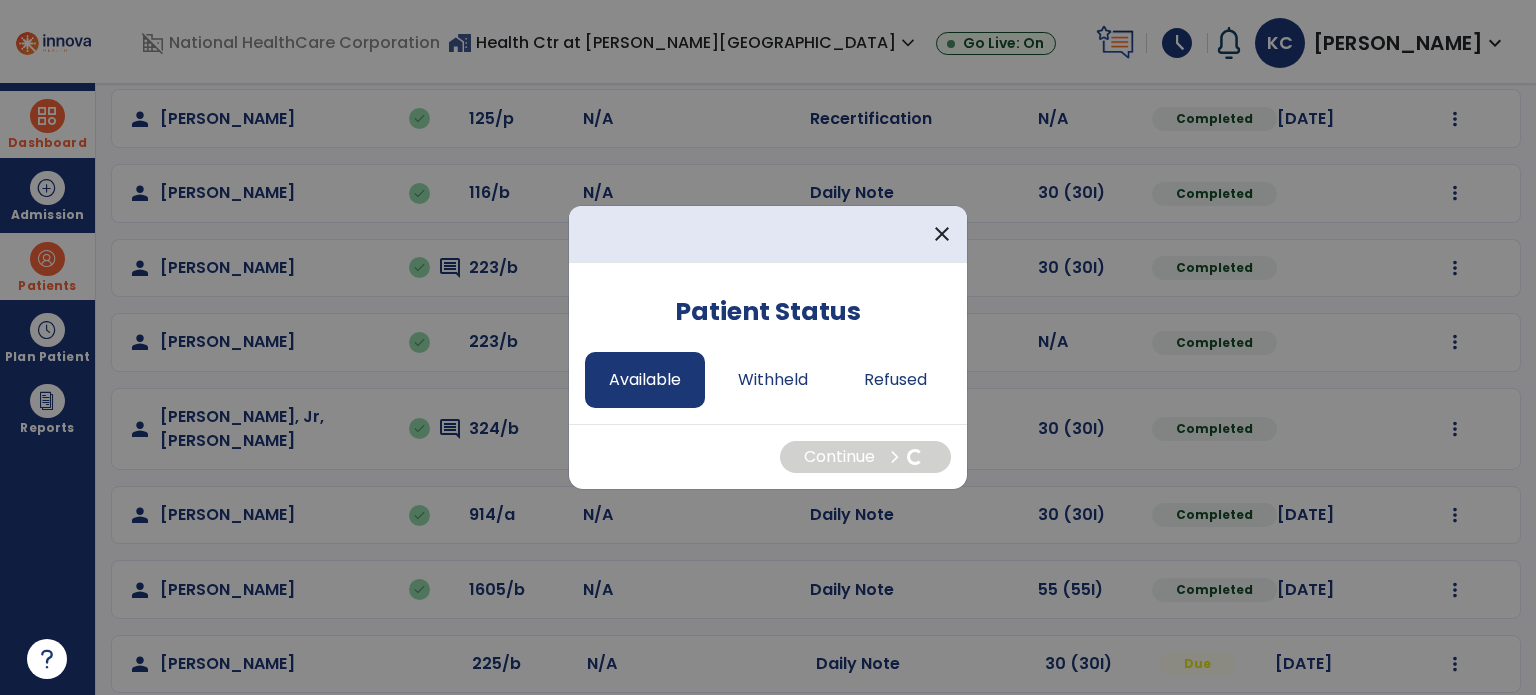 select on "*" 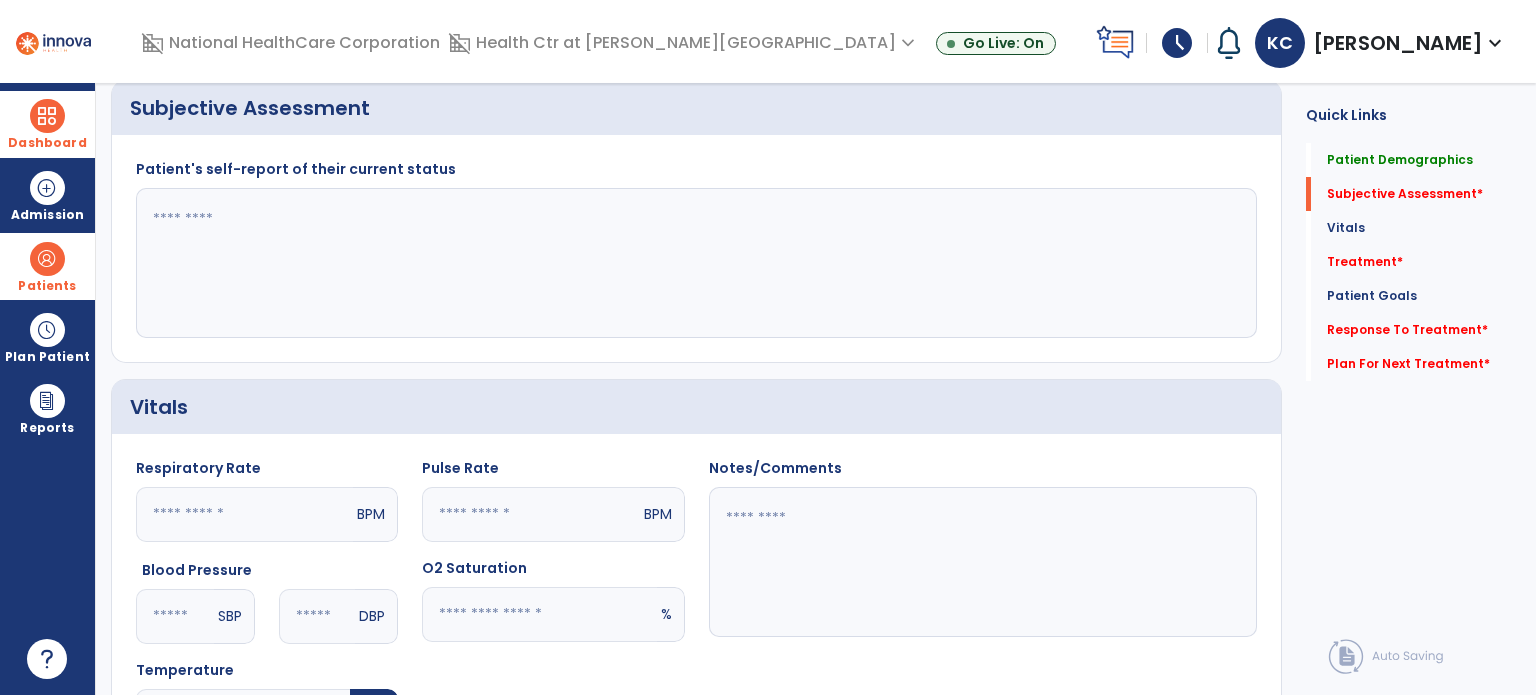 click 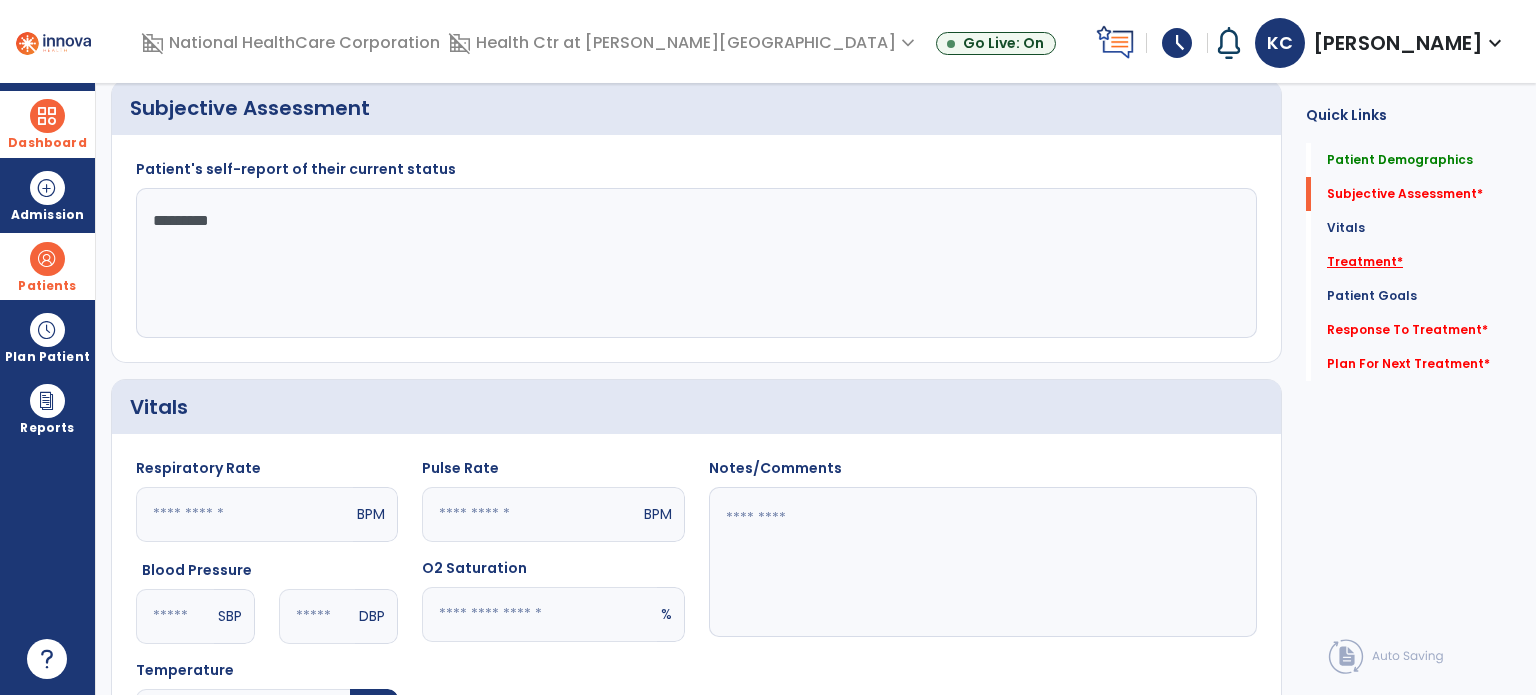 type on "*********" 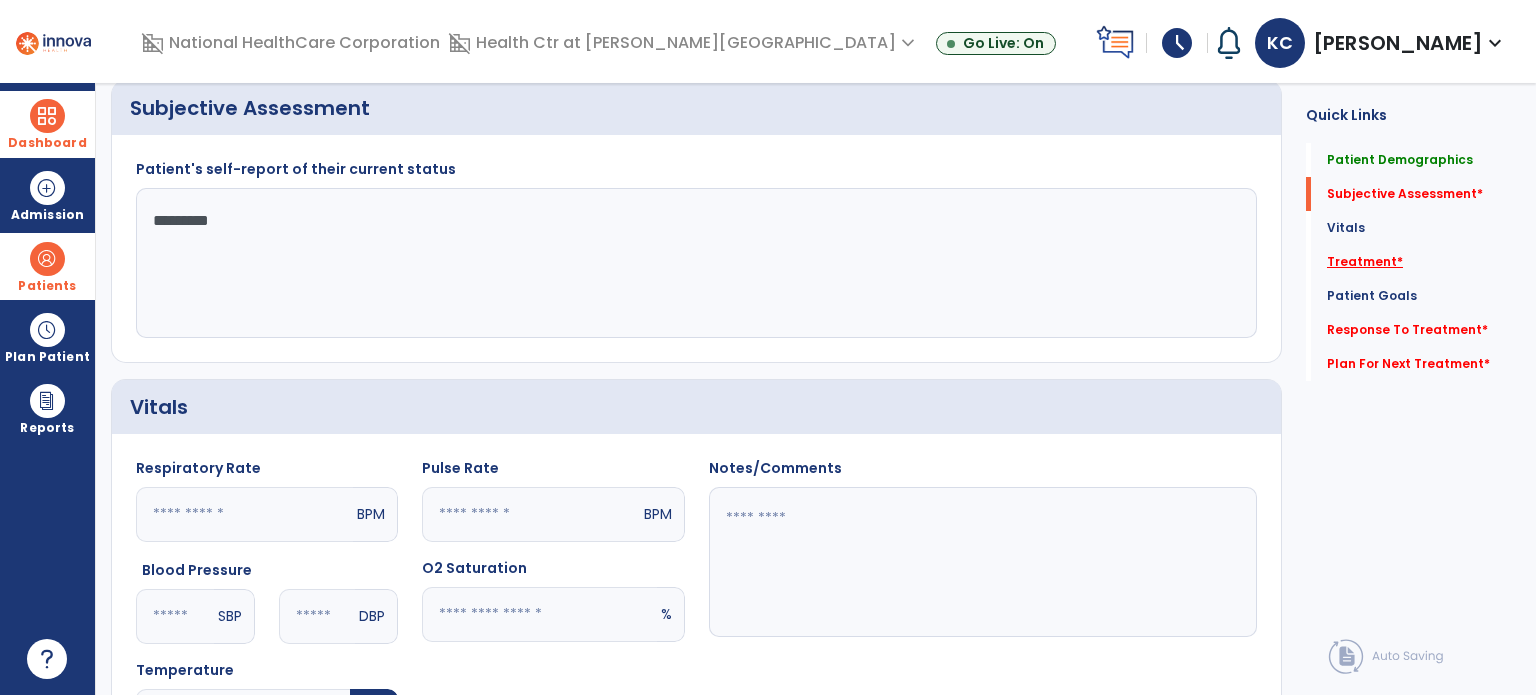 click on "Treatment   *" 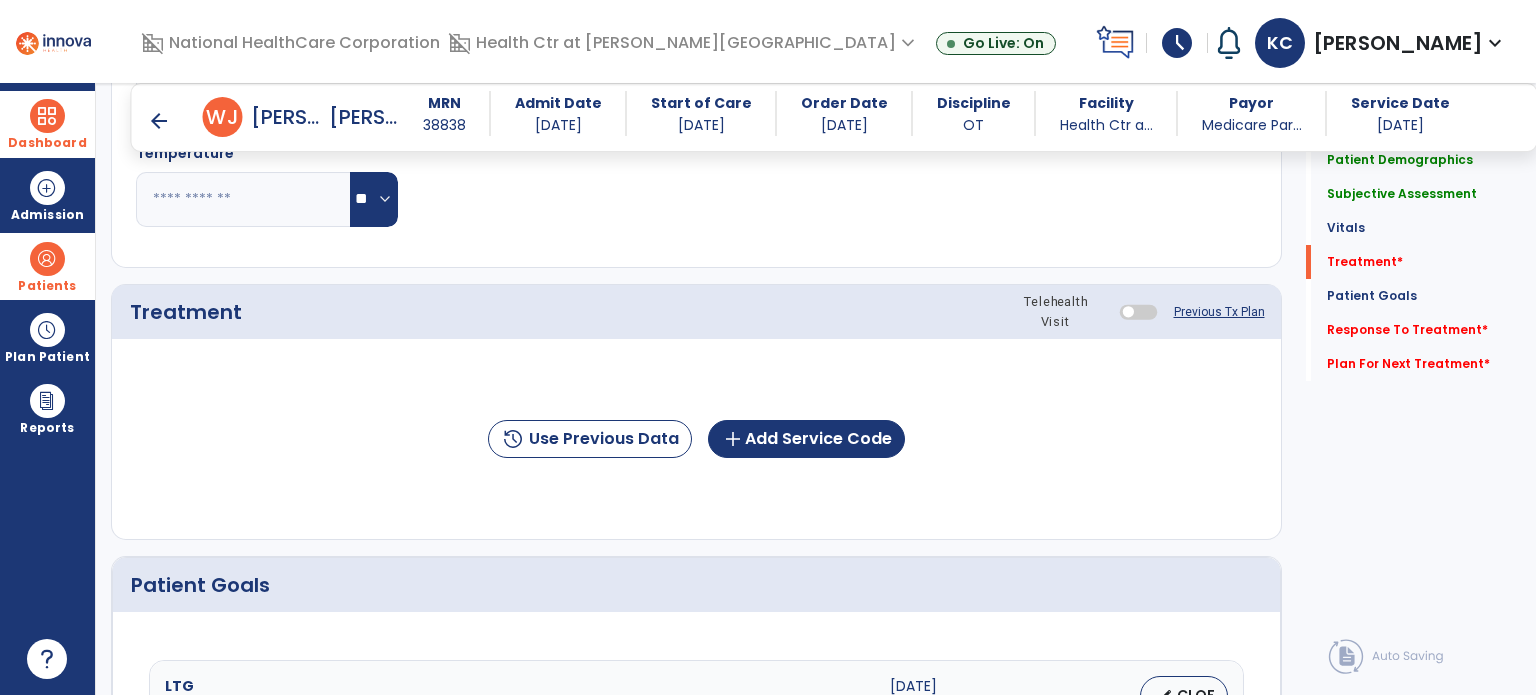 scroll, scrollTop: 1005, scrollLeft: 0, axis: vertical 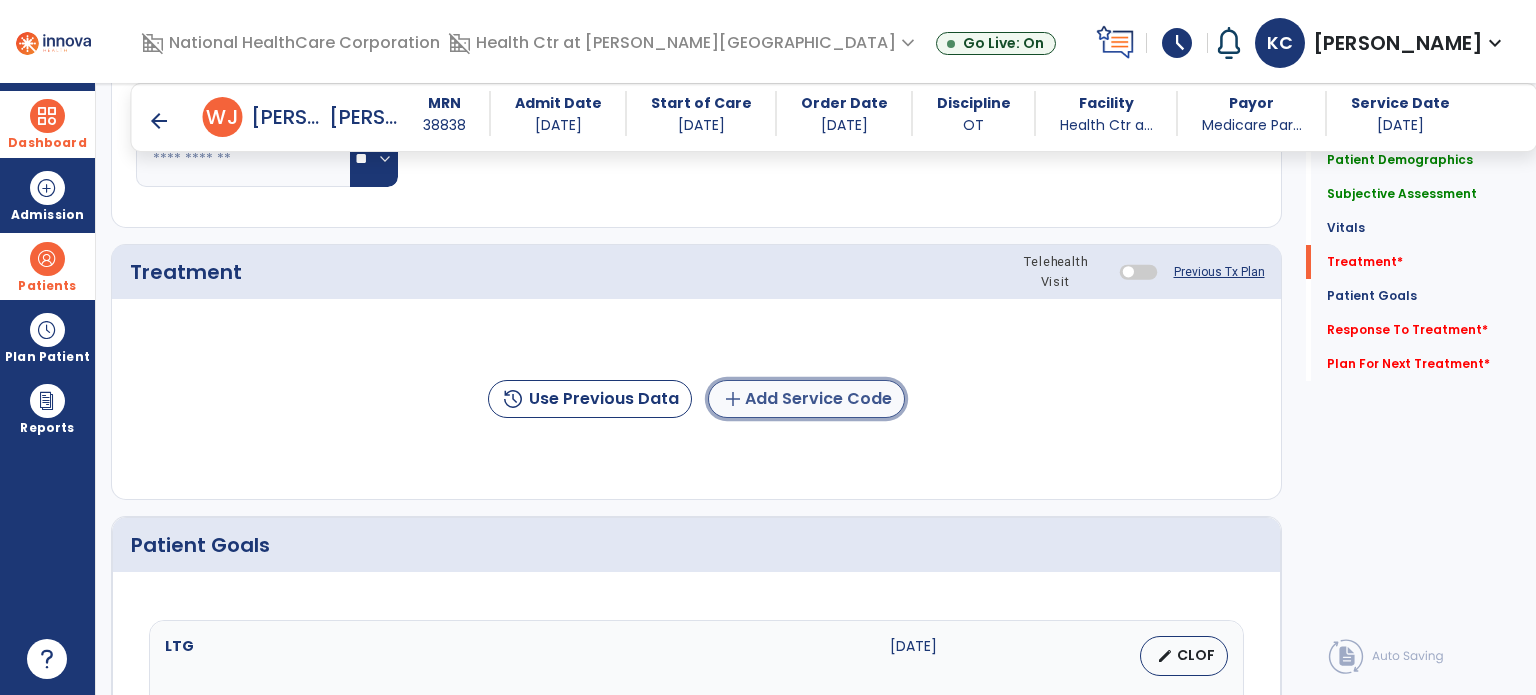 click on "add  Add Service Code" 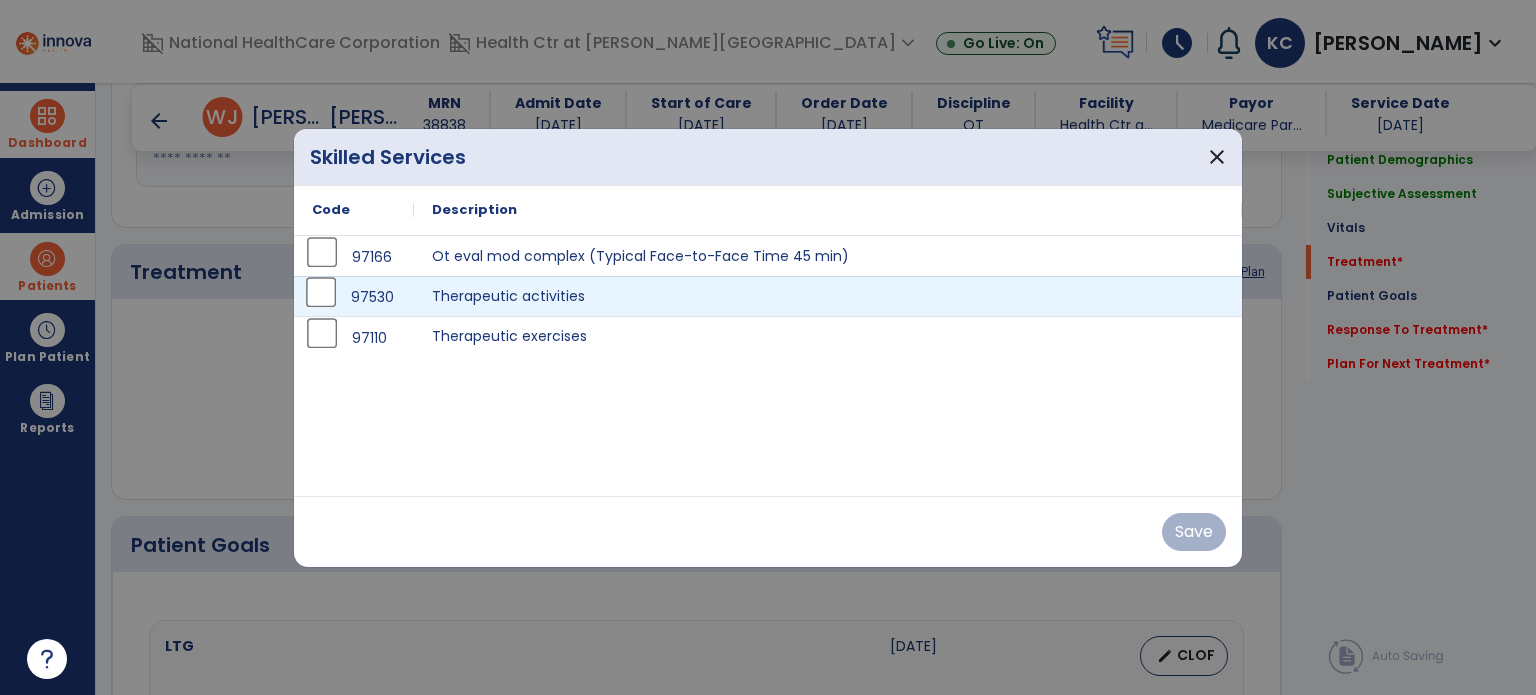 click on "97530" at bounding box center (354, 297) 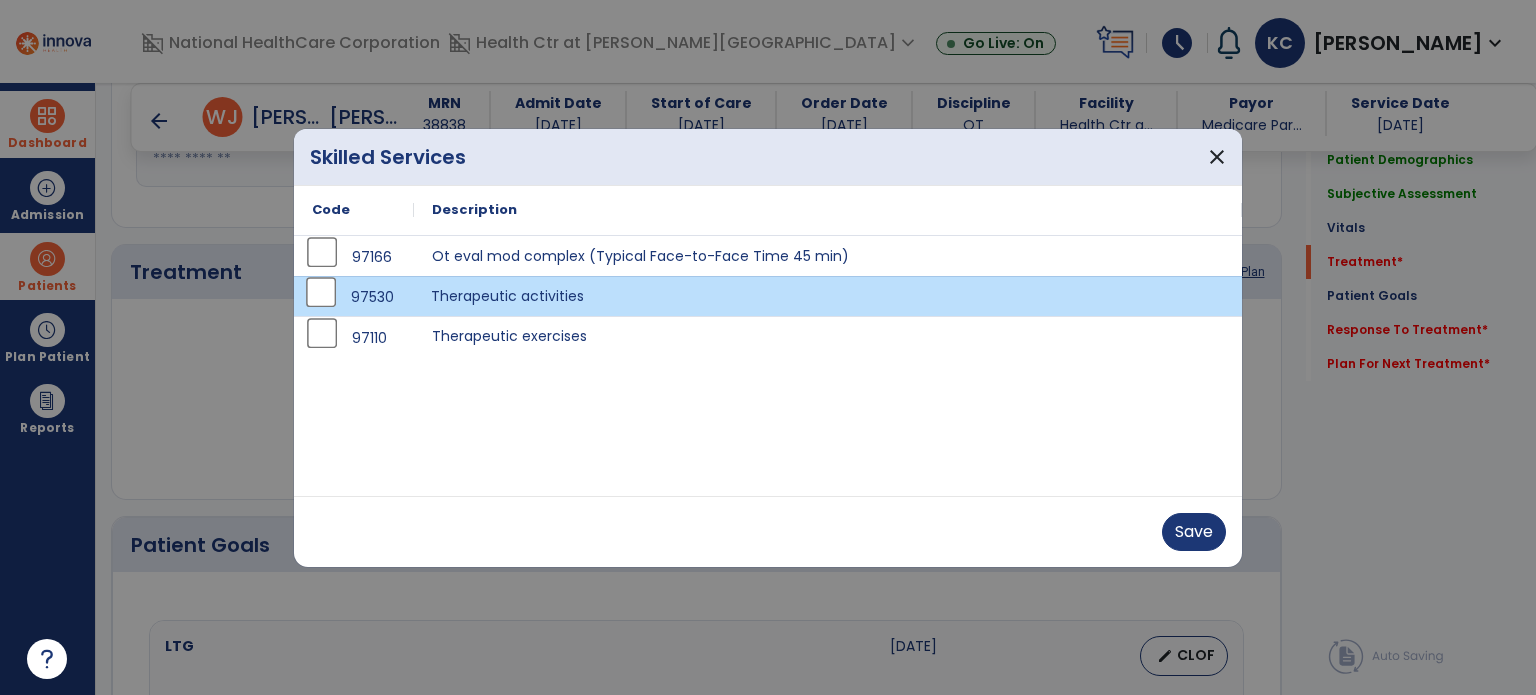 click on "Therapeutic activities" at bounding box center (828, 296) 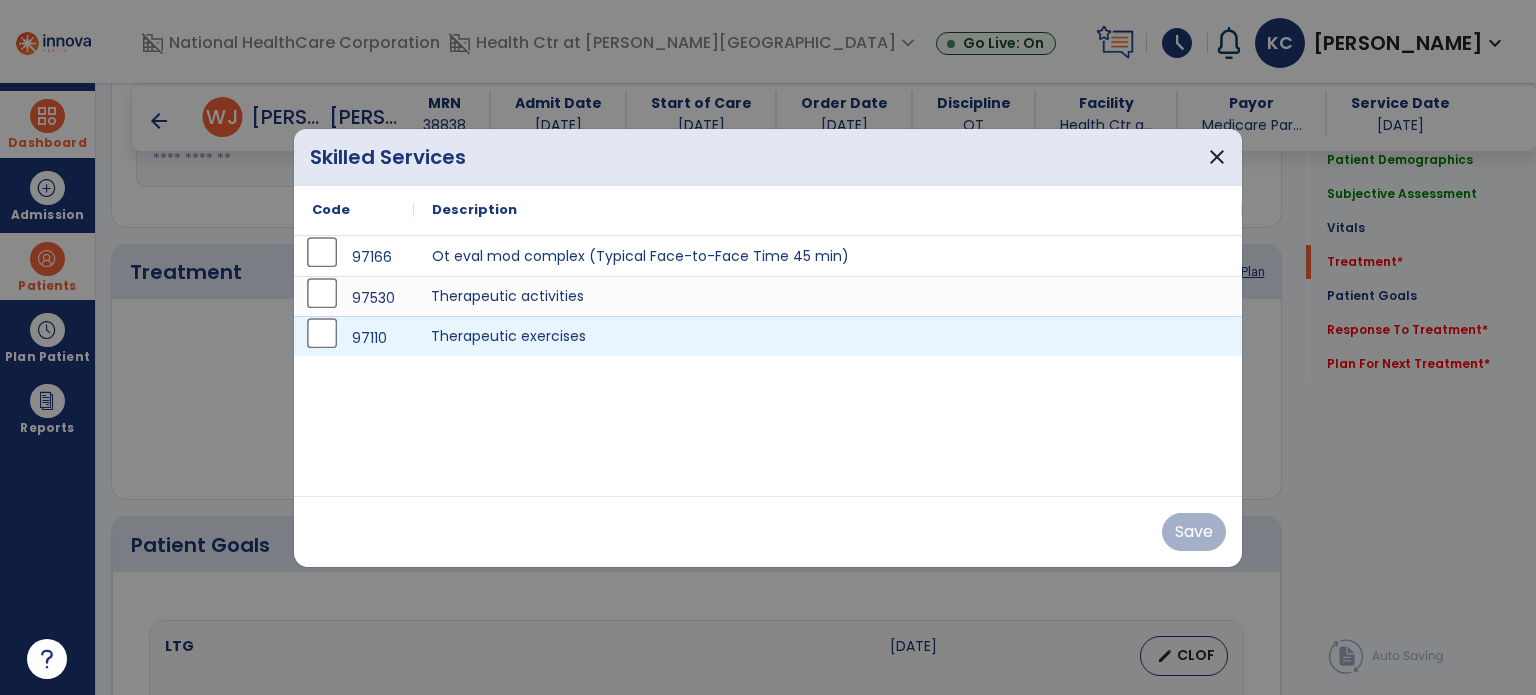 click on "Therapeutic exercises" at bounding box center [828, 336] 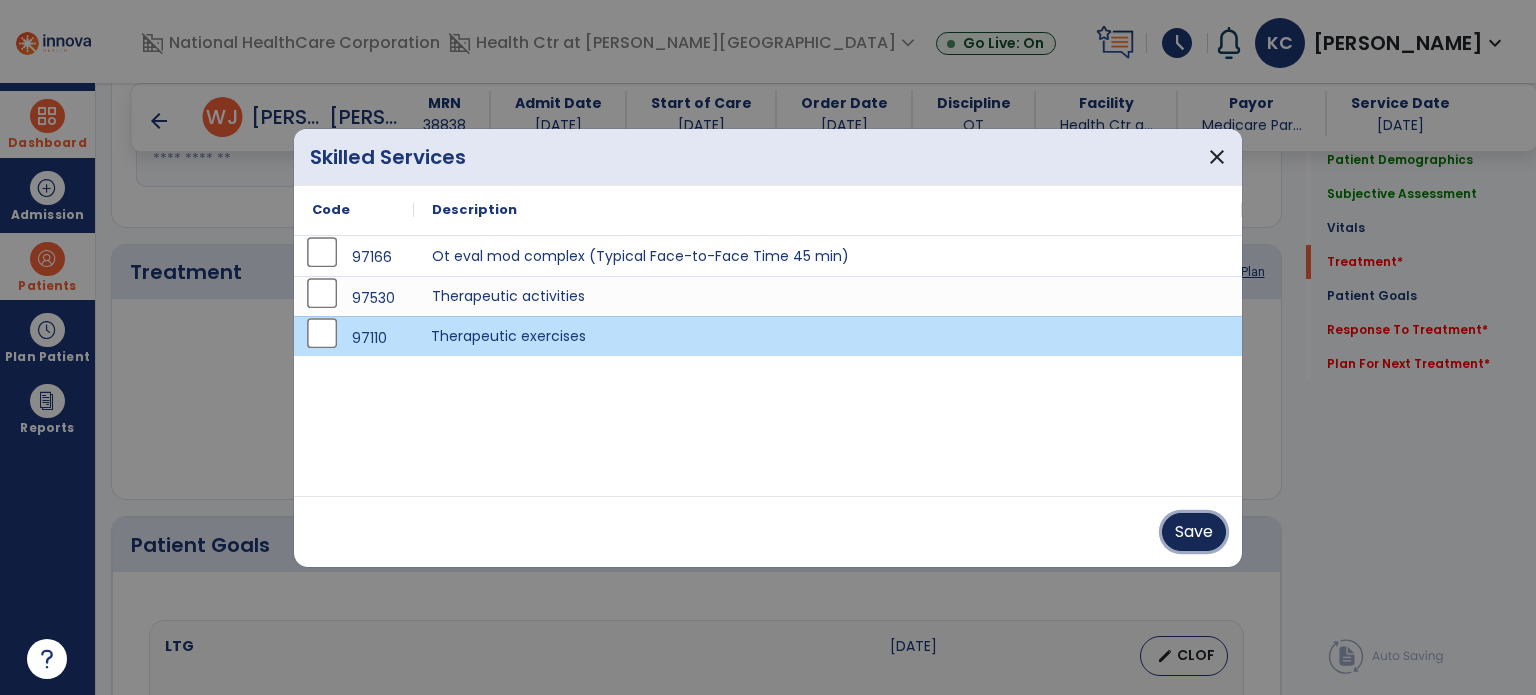 click on "Save" at bounding box center (1194, 532) 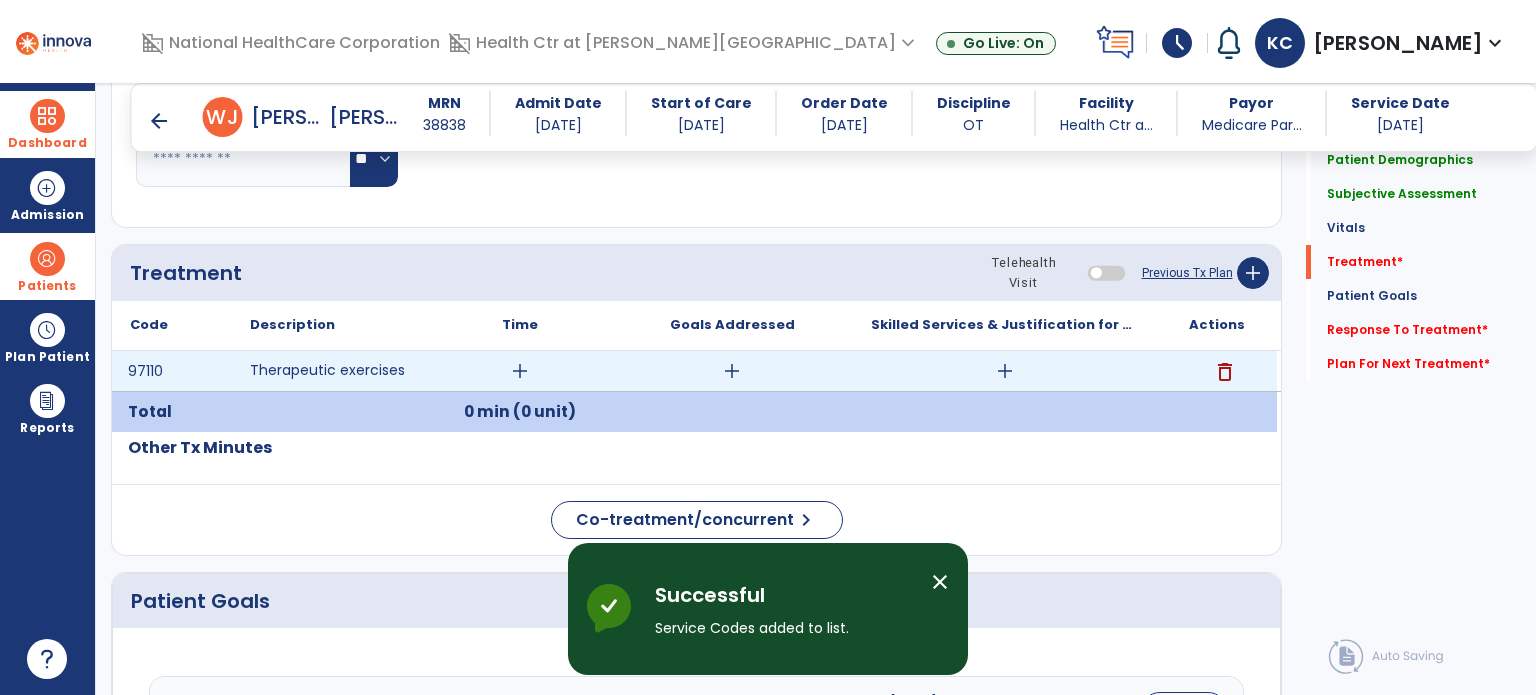 click on "add" at bounding box center (520, 371) 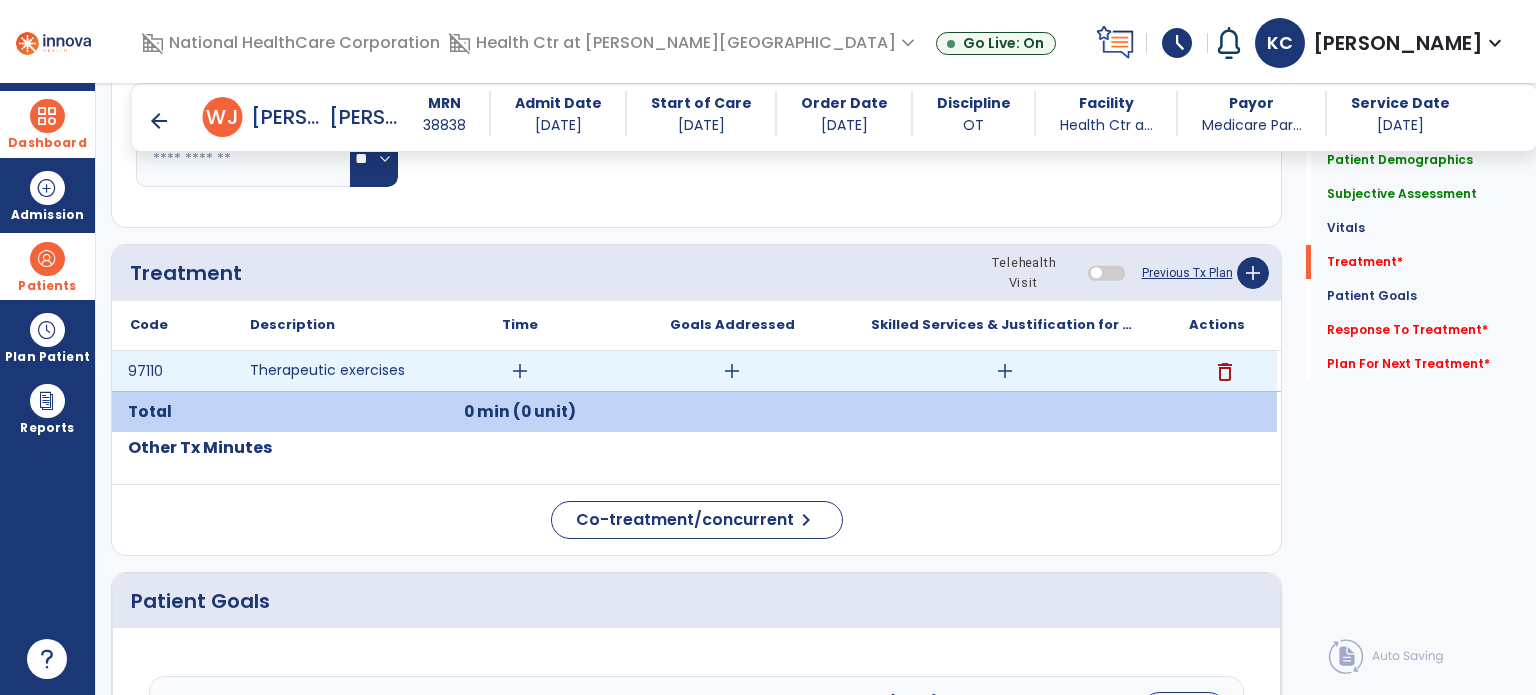 click on "add" at bounding box center [520, 371] 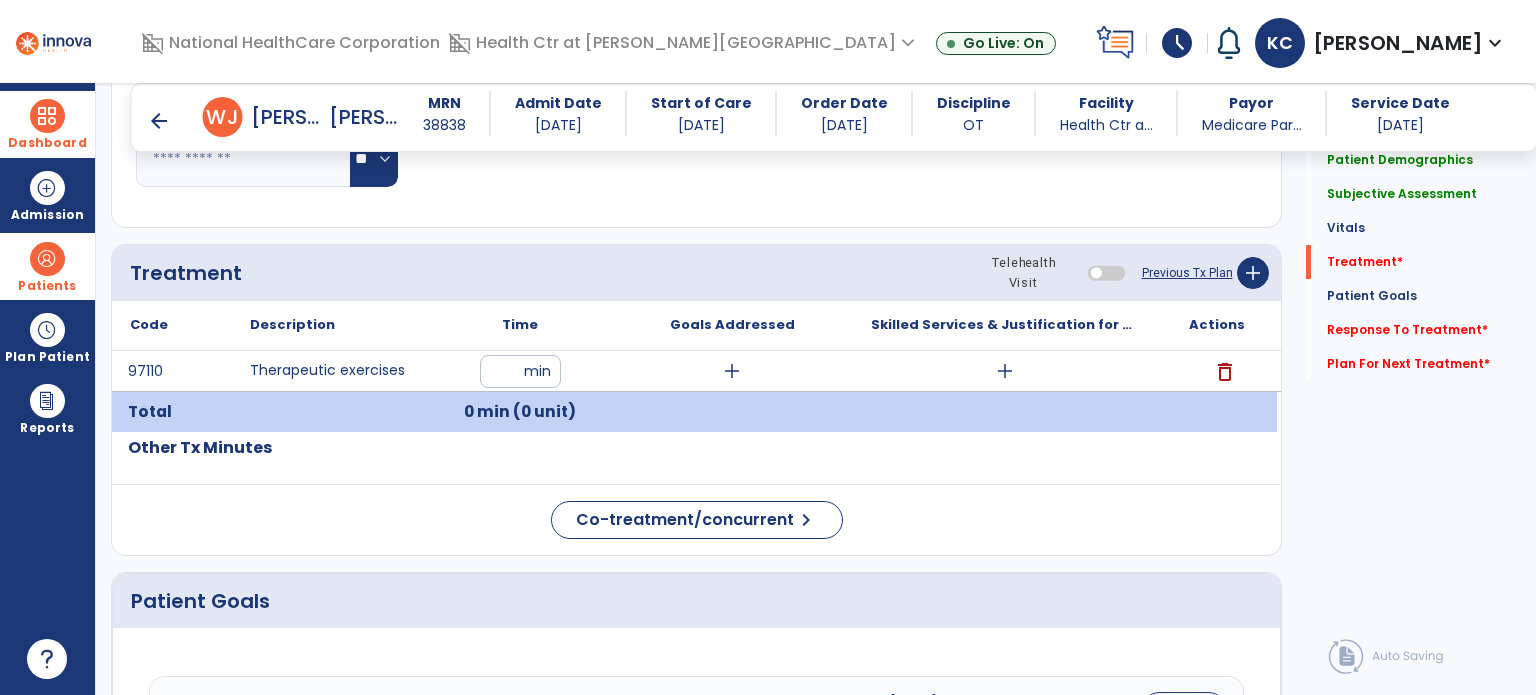 type on "**" 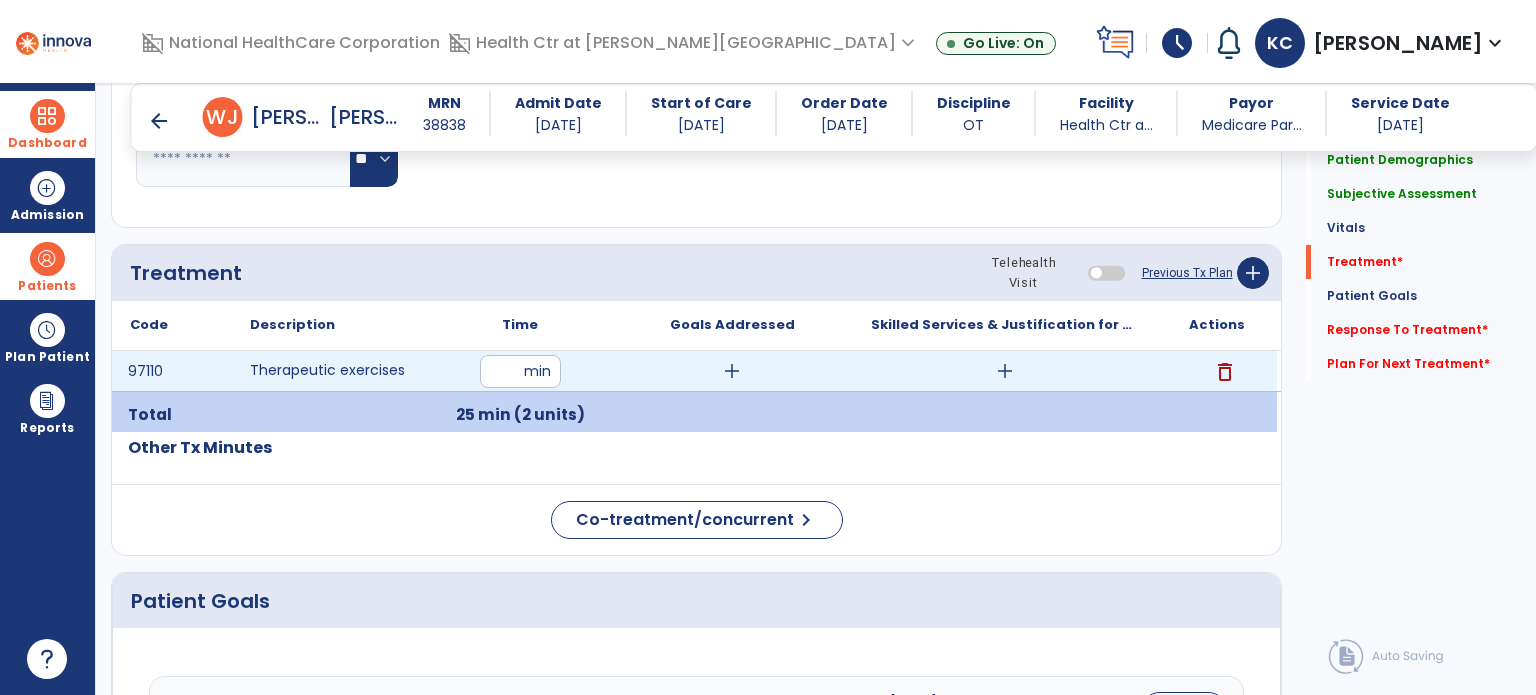 click on "add" at bounding box center [732, 371] 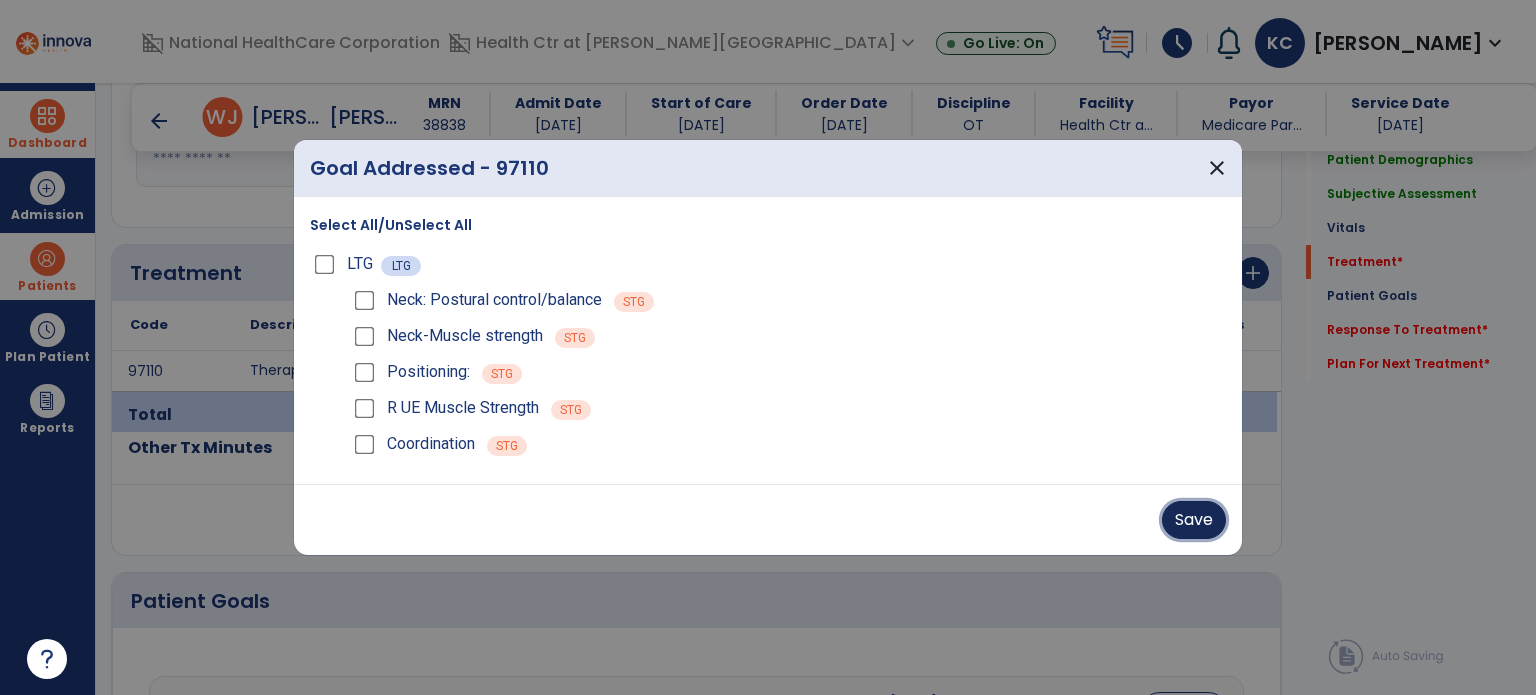 click on "Save" at bounding box center (1194, 520) 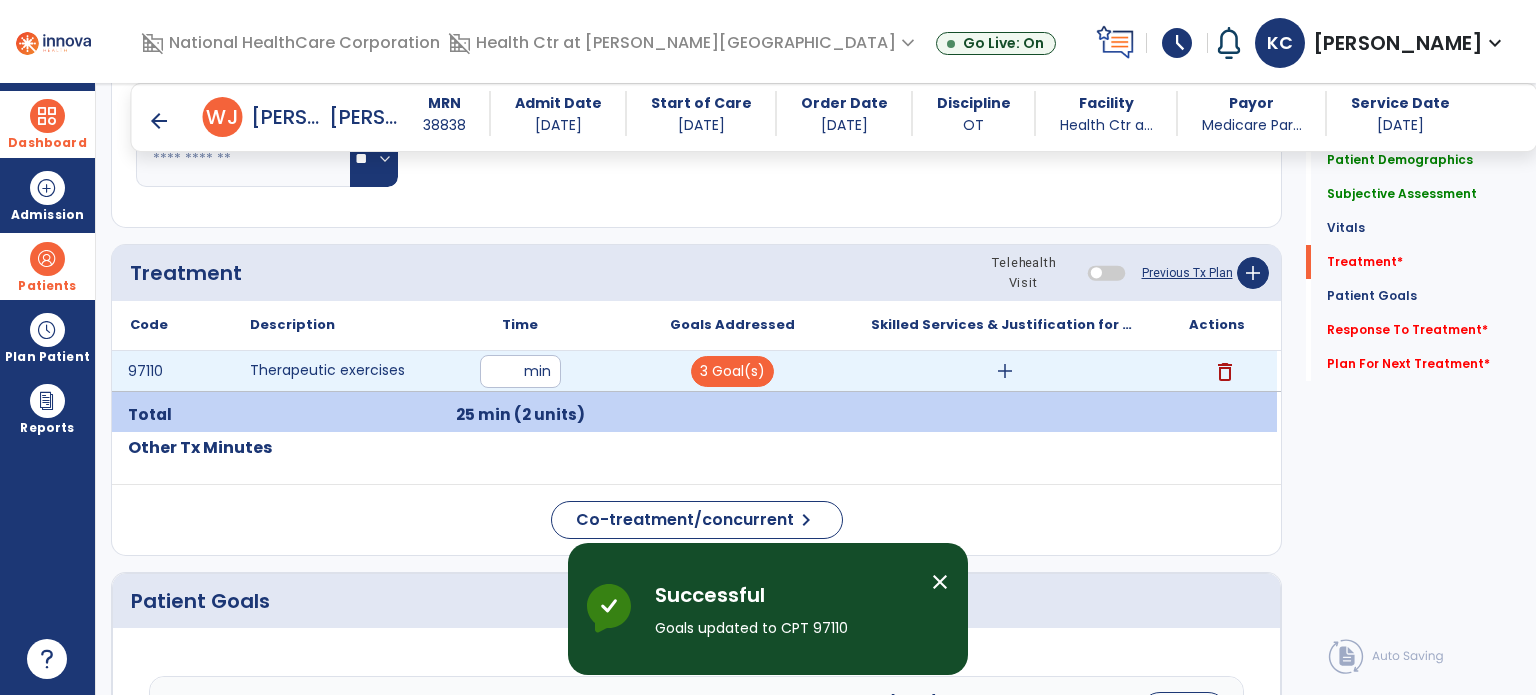 click on "add" at bounding box center [1005, 371] 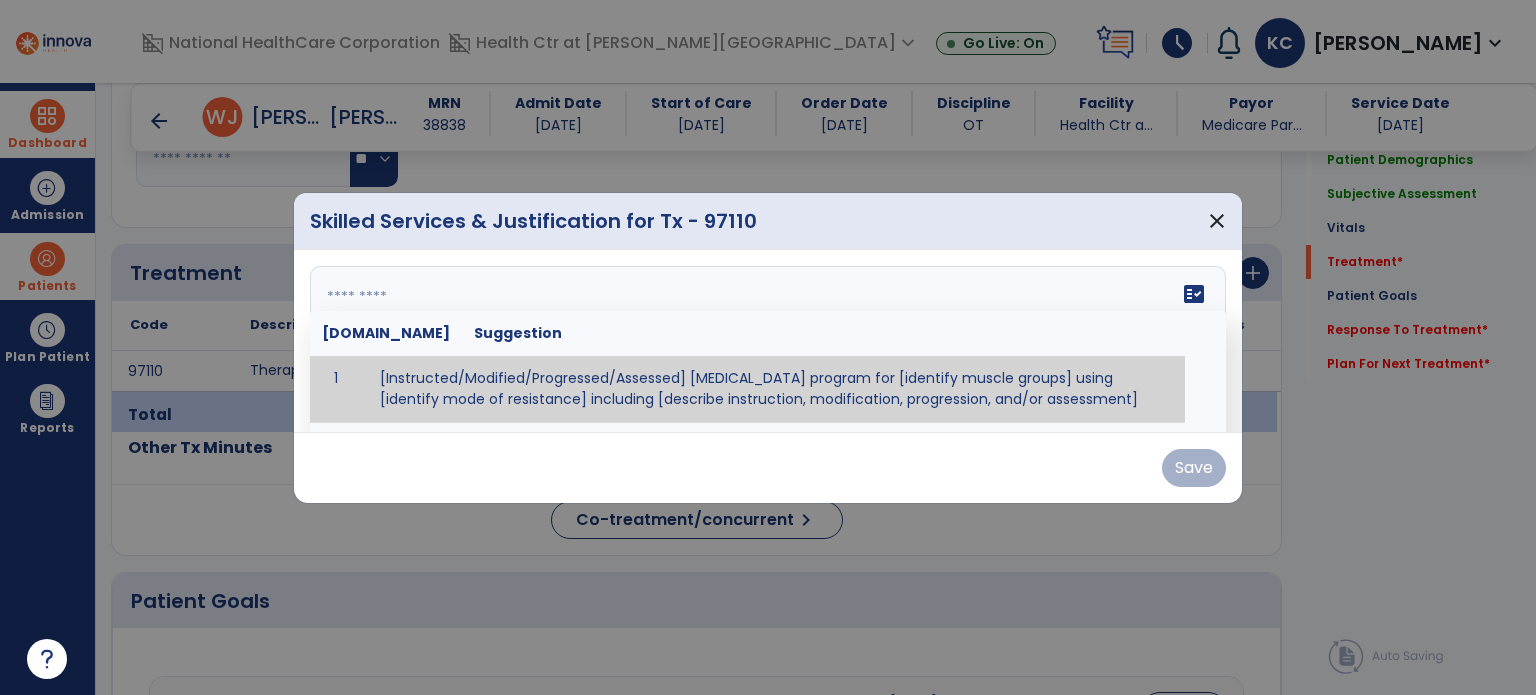 click on "fact_check  [DOMAIN_NAME] Suggestion 1 [Instructed/Modified/Progressed/Assessed] [MEDICAL_DATA] program for [identify muscle groups] using [identify mode of resistance] including [describe instruction, modification, progression, and/or assessment] 2 [Instructed/Modified/Progressed/Assessed] aerobic exercise program using [identify equipment/mode] including [describe instruction, modification,progression, and/or assessment] 3 [Instructed/Modified/Progressed/Assessed] [PROM/A/AROM/AROM] program for [identify joint movements] using [contract-relax, over-pressure, inhibitory techniques, other] 4 [Assessed/Tested] aerobic capacity with administration of [aerobic capacity test]" at bounding box center [768, 341] 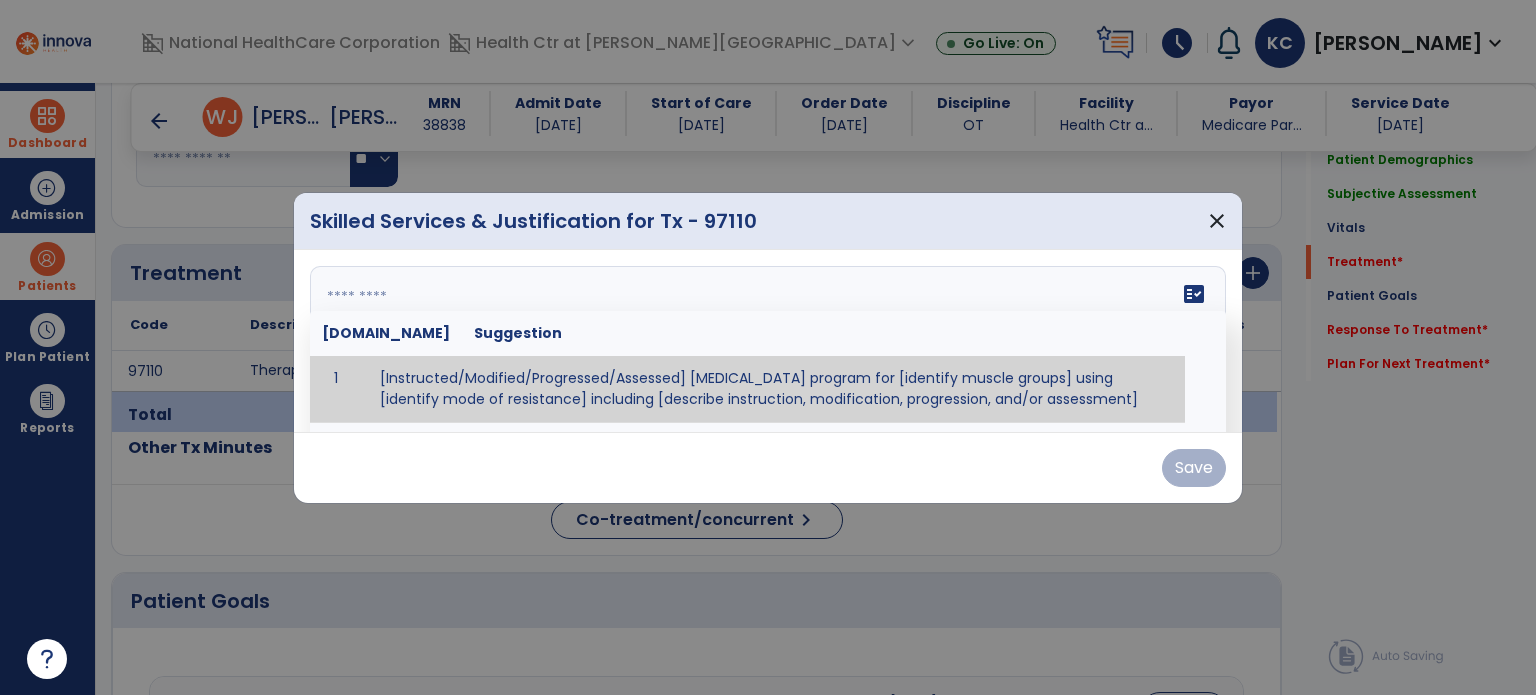 paste on "**********" 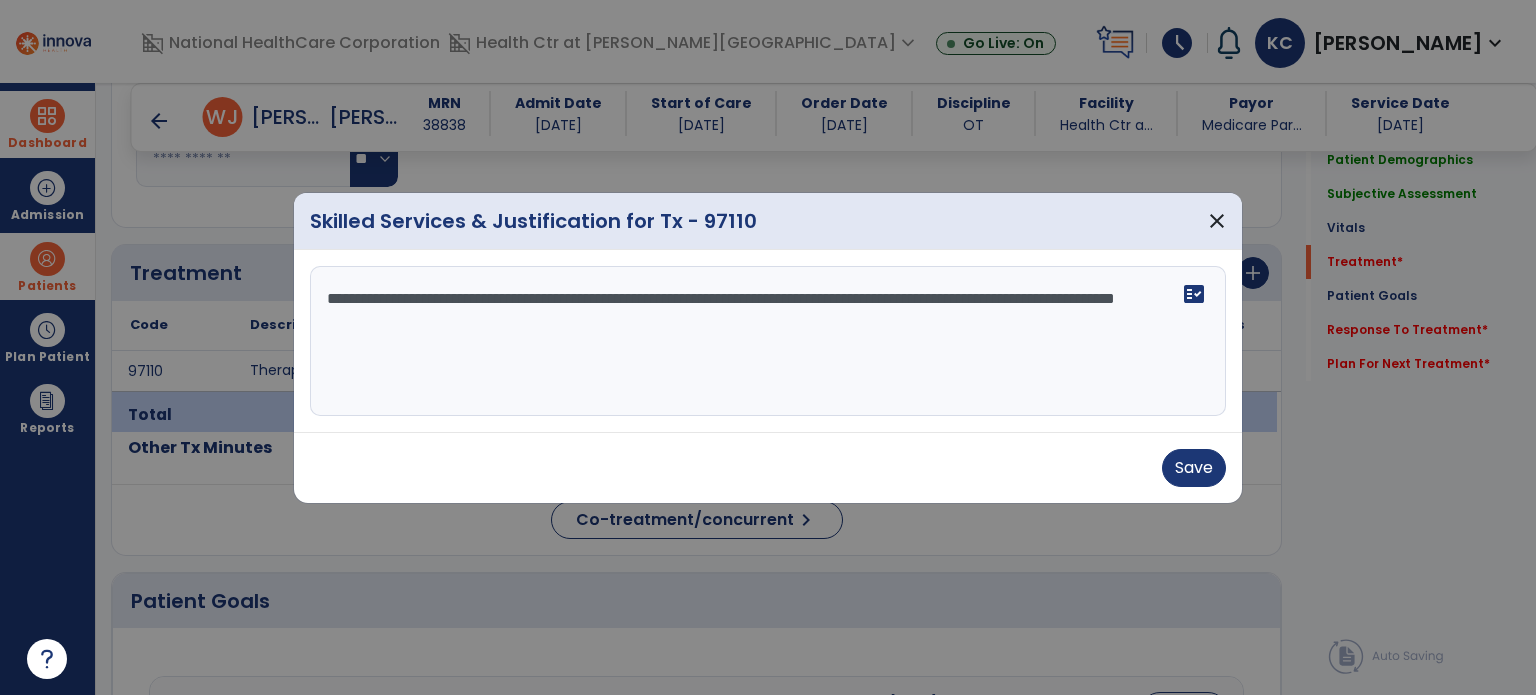 click on "**********" at bounding box center [768, 341] 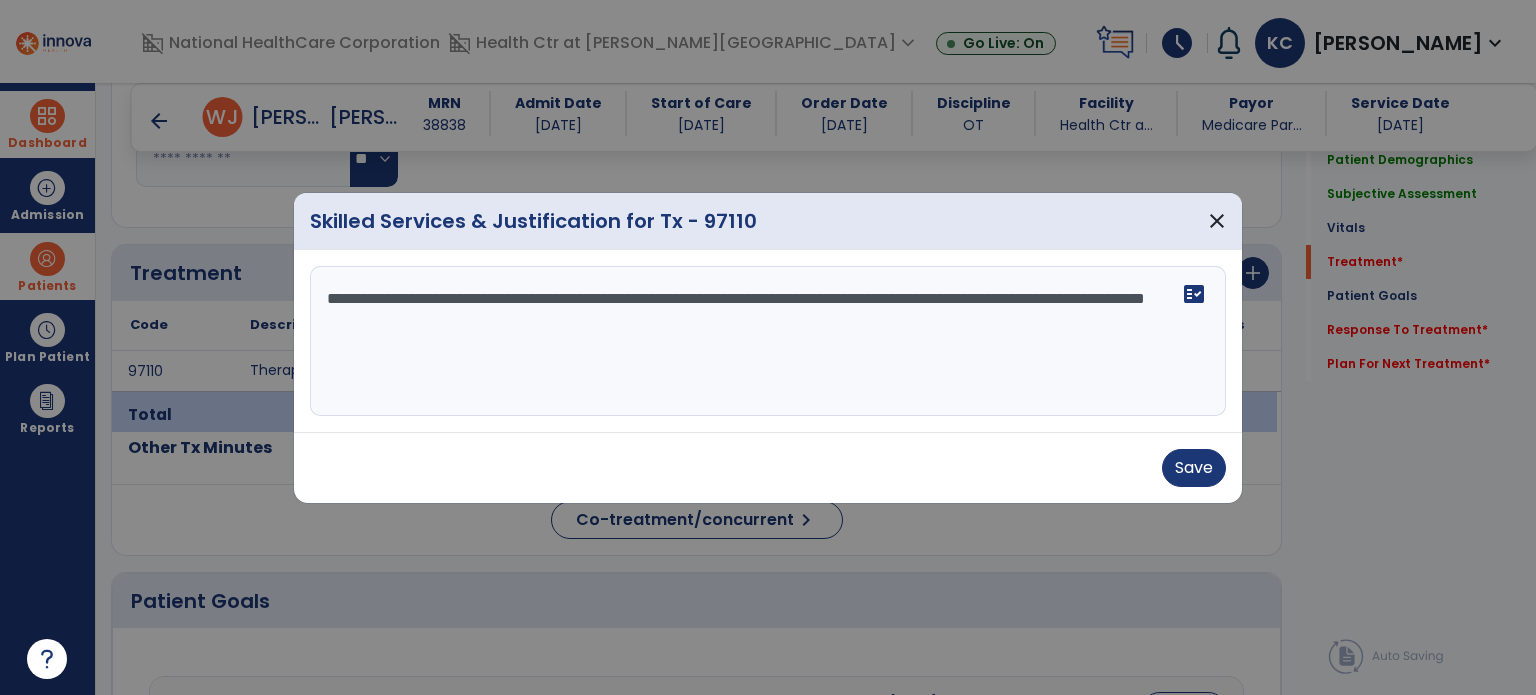 click on "**********" at bounding box center (768, 341) 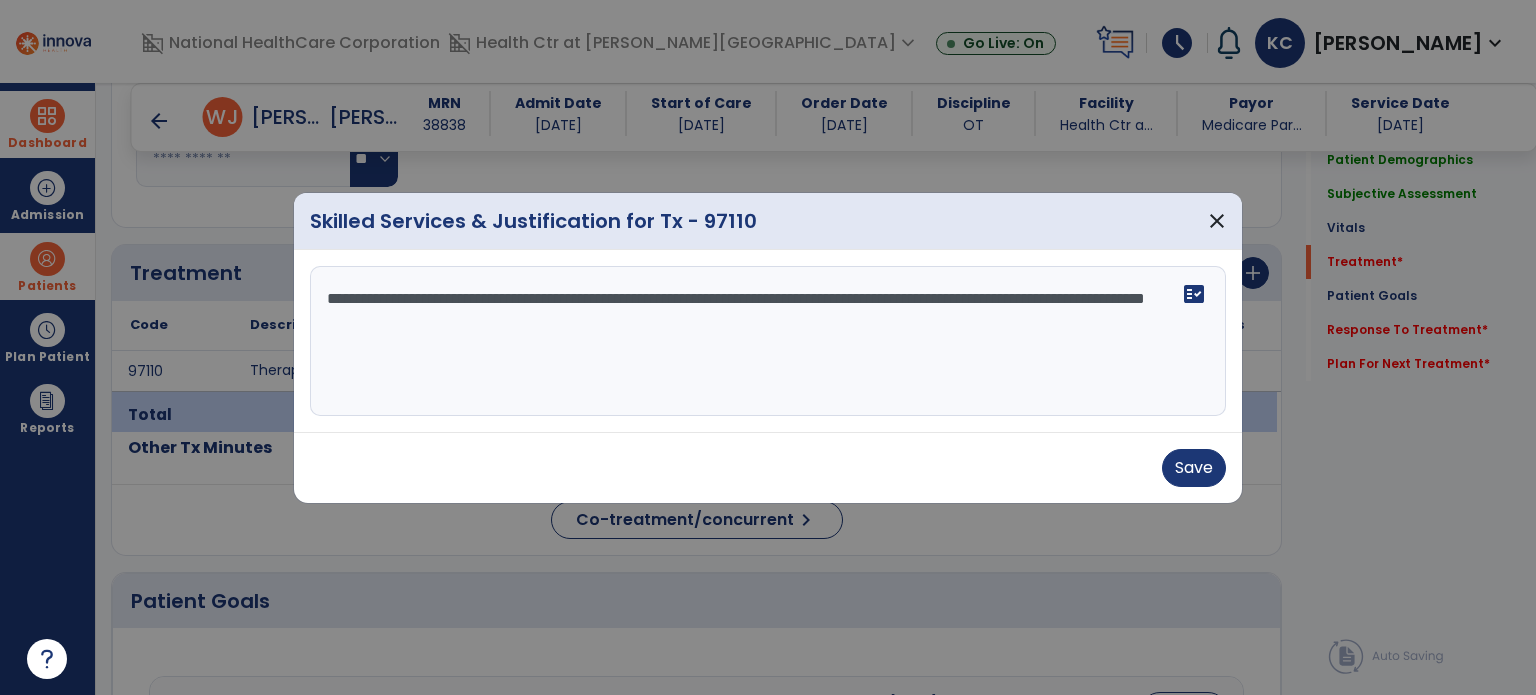 click on "**********" at bounding box center (768, 341) 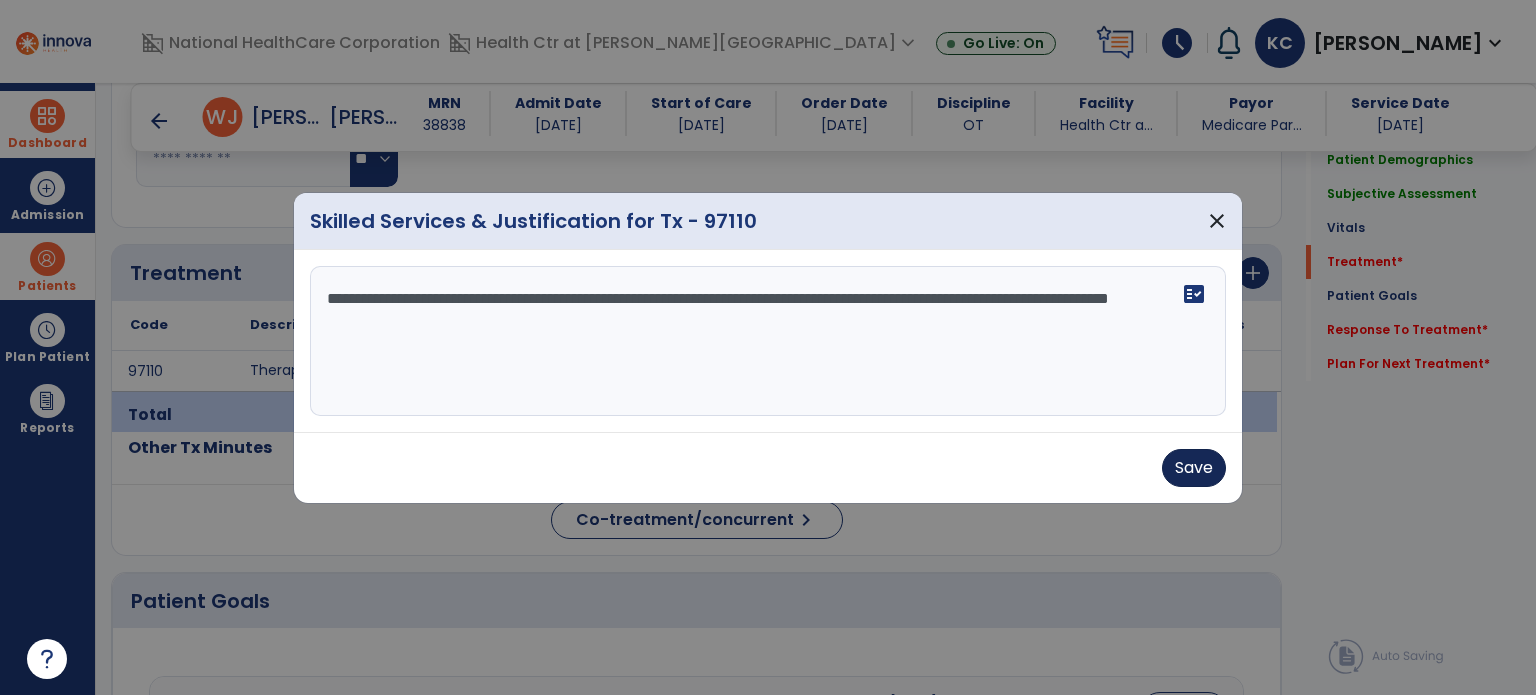 type on "**********" 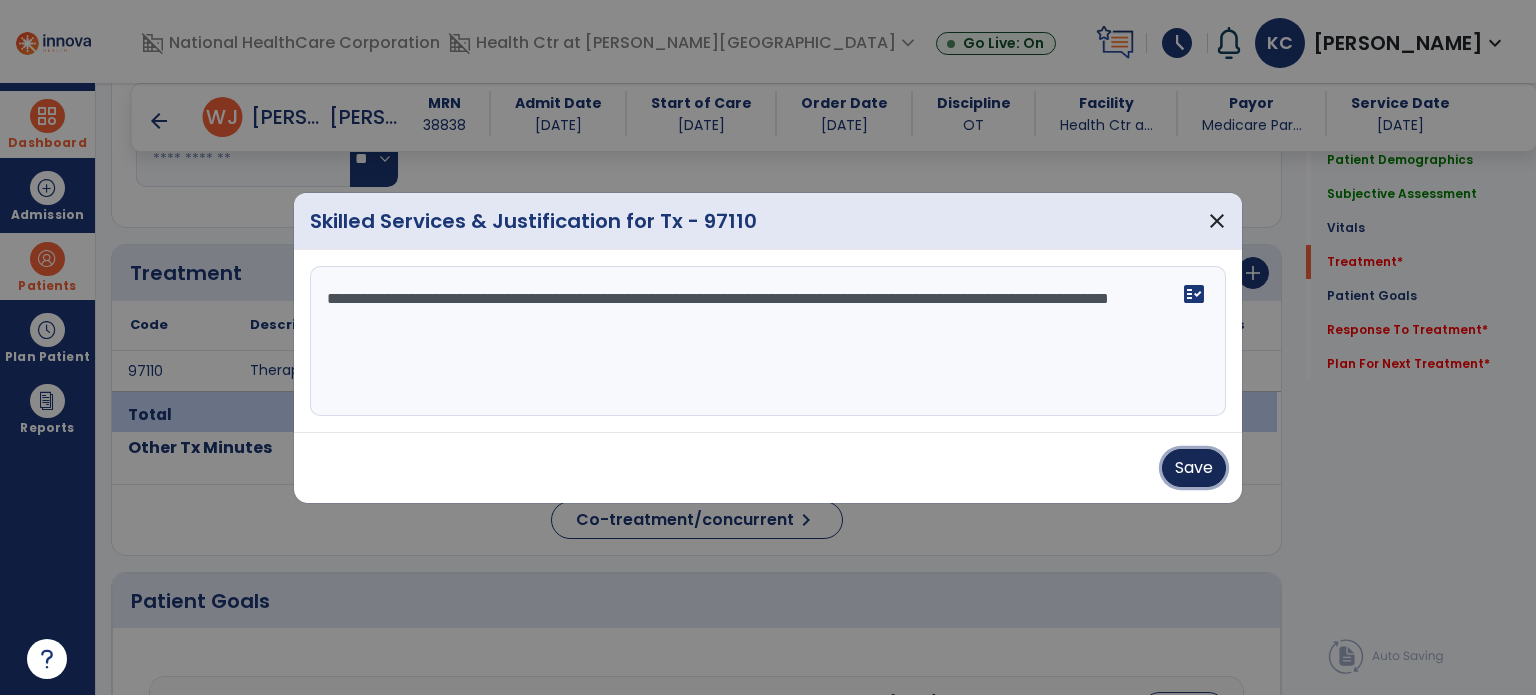 click on "Save" at bounding box center (1194, 468) 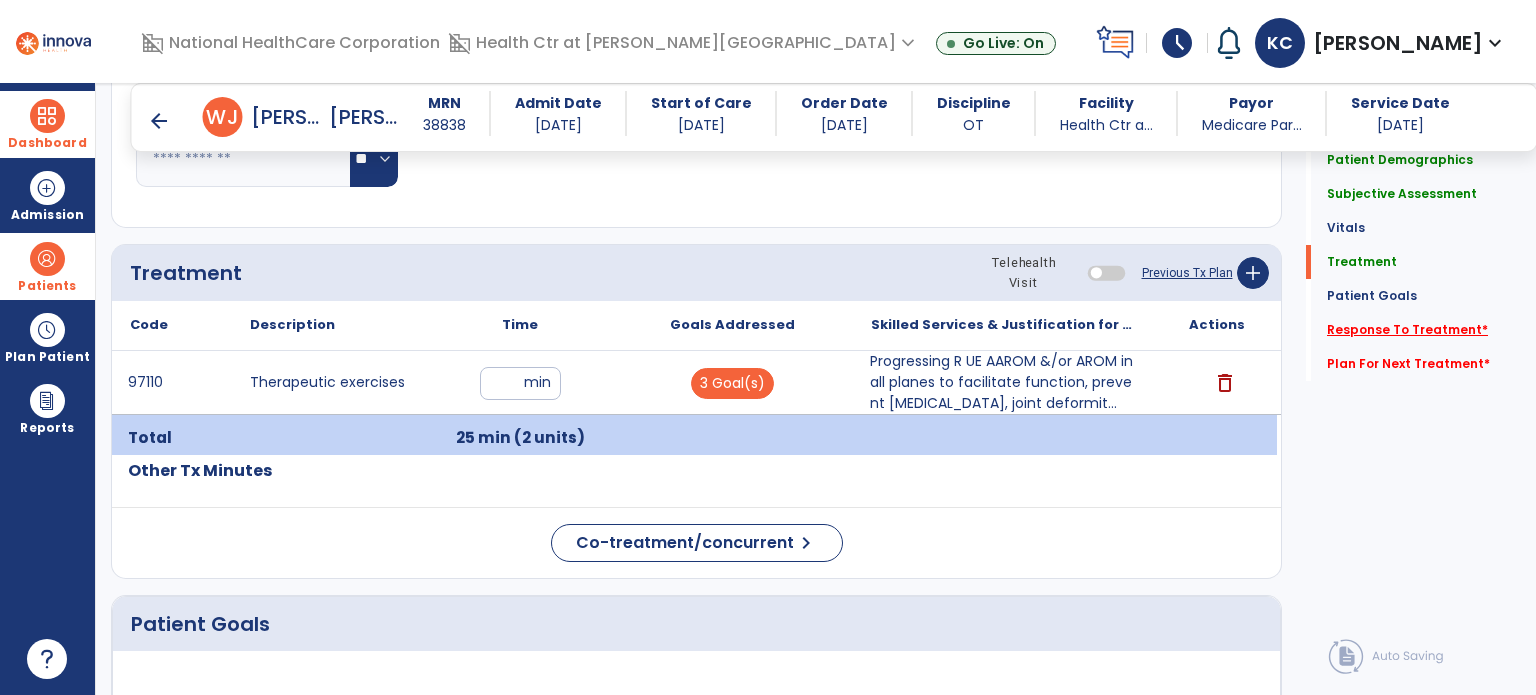 click on "Response To Treatment   *" 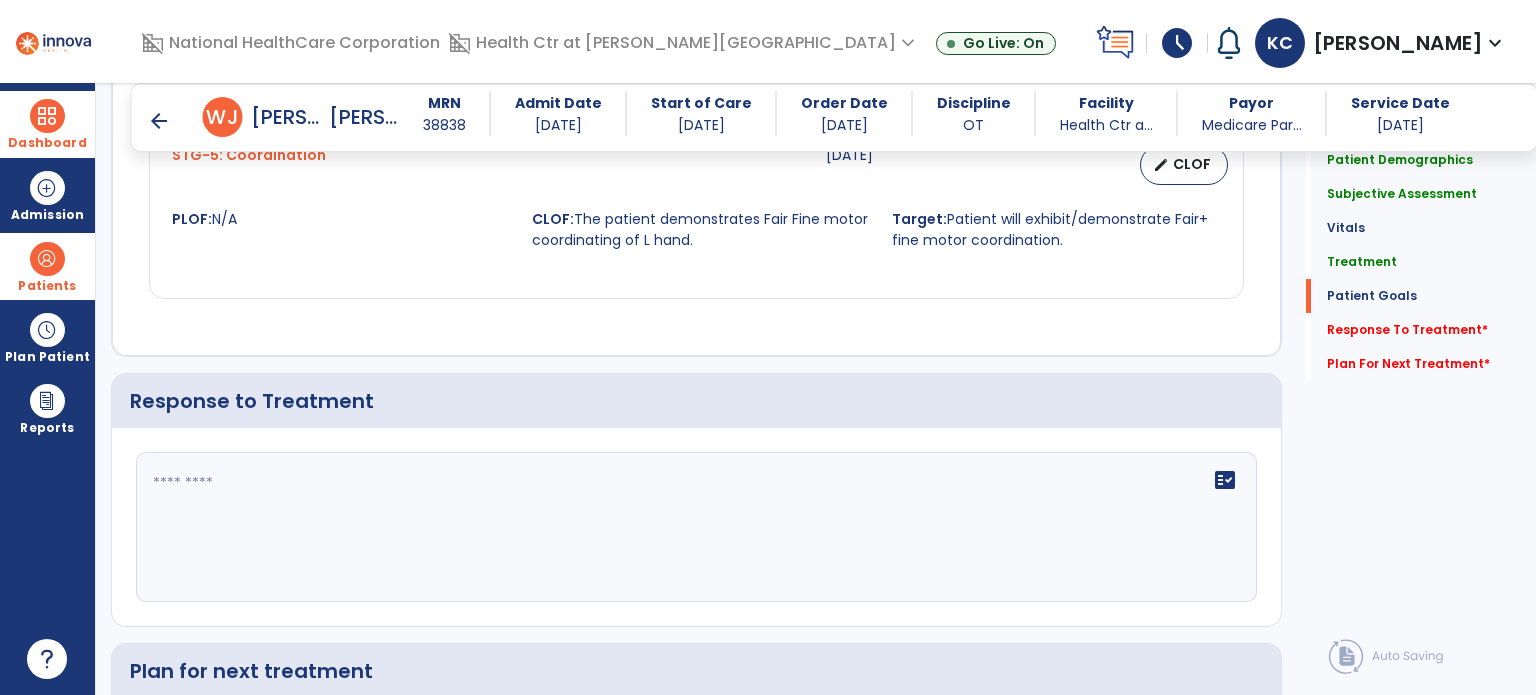 scroll, scrollTop: 2524, scrollLeft: 0, axis: vertical 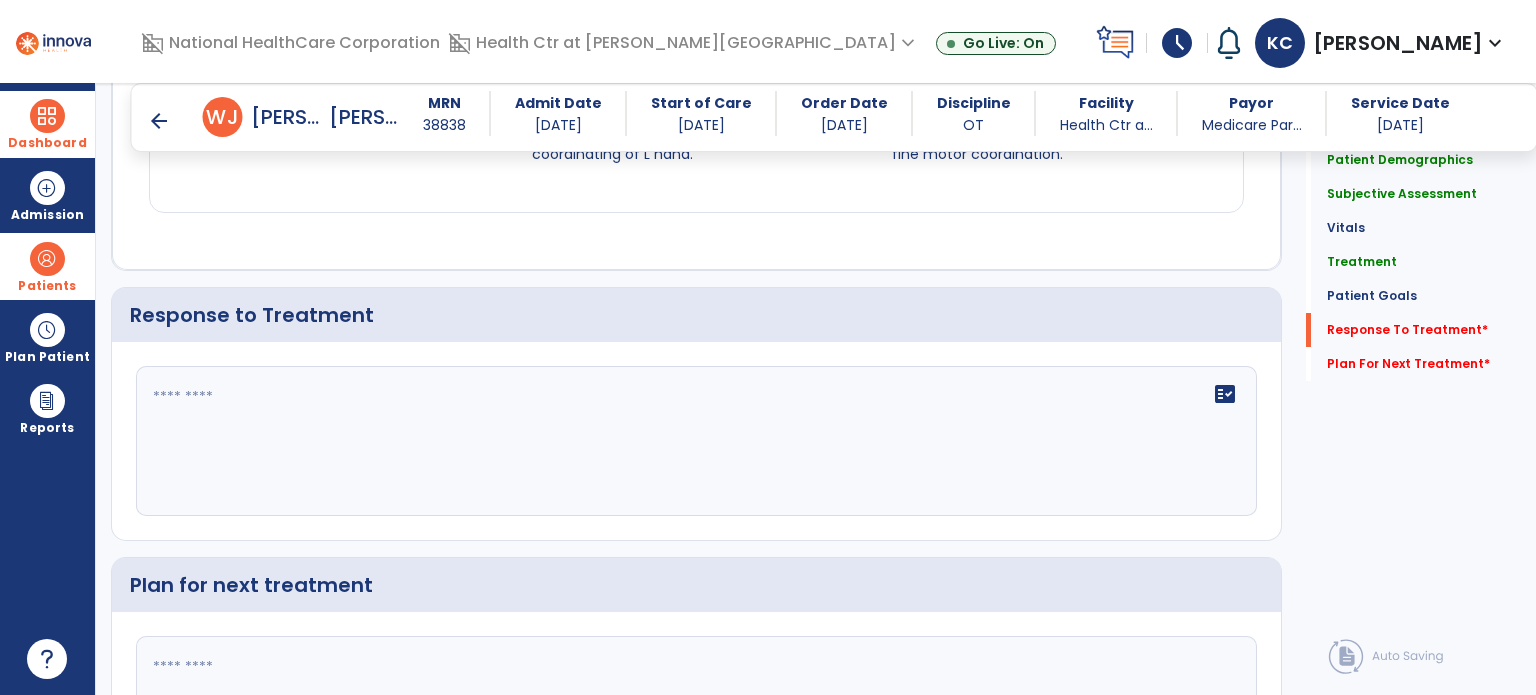 click on "fact_check" 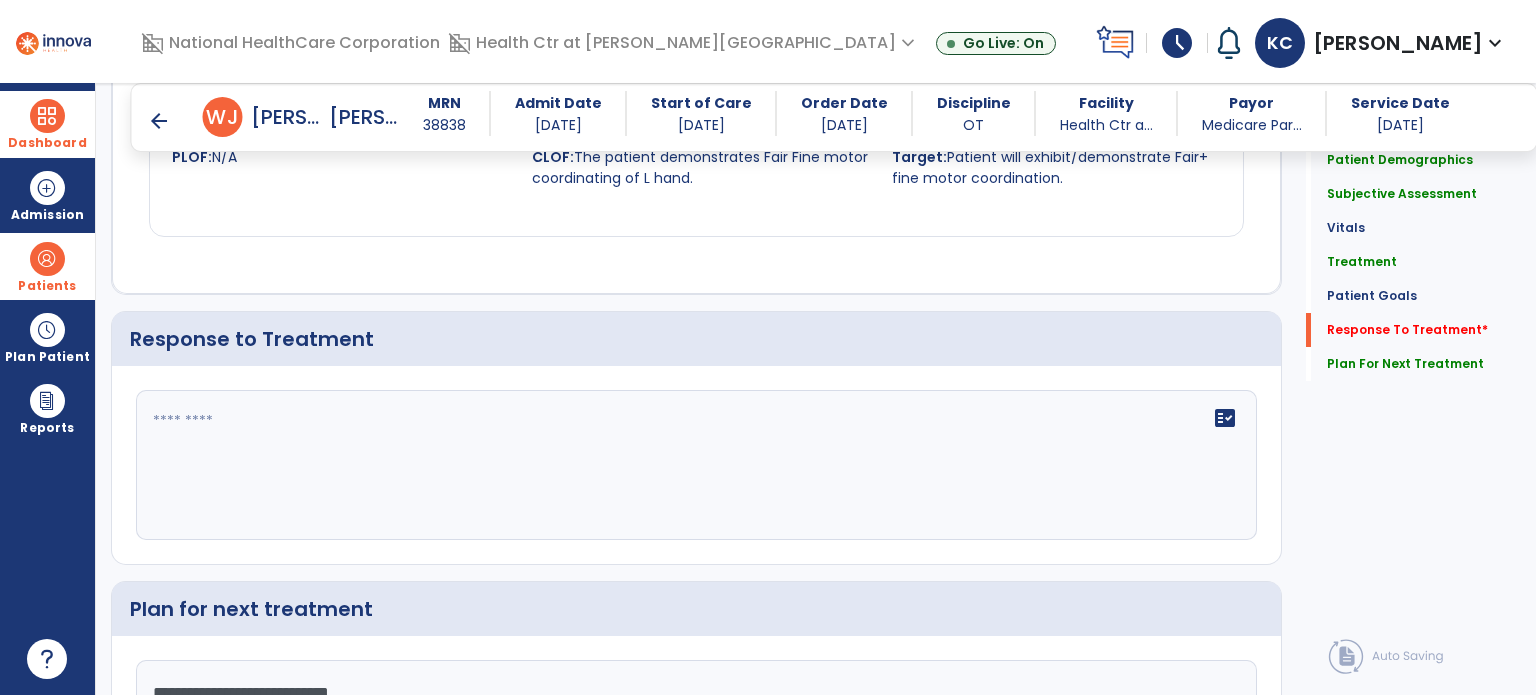 scroll, scrollTop: 2524, scrollLeft: 0, axis: vertical 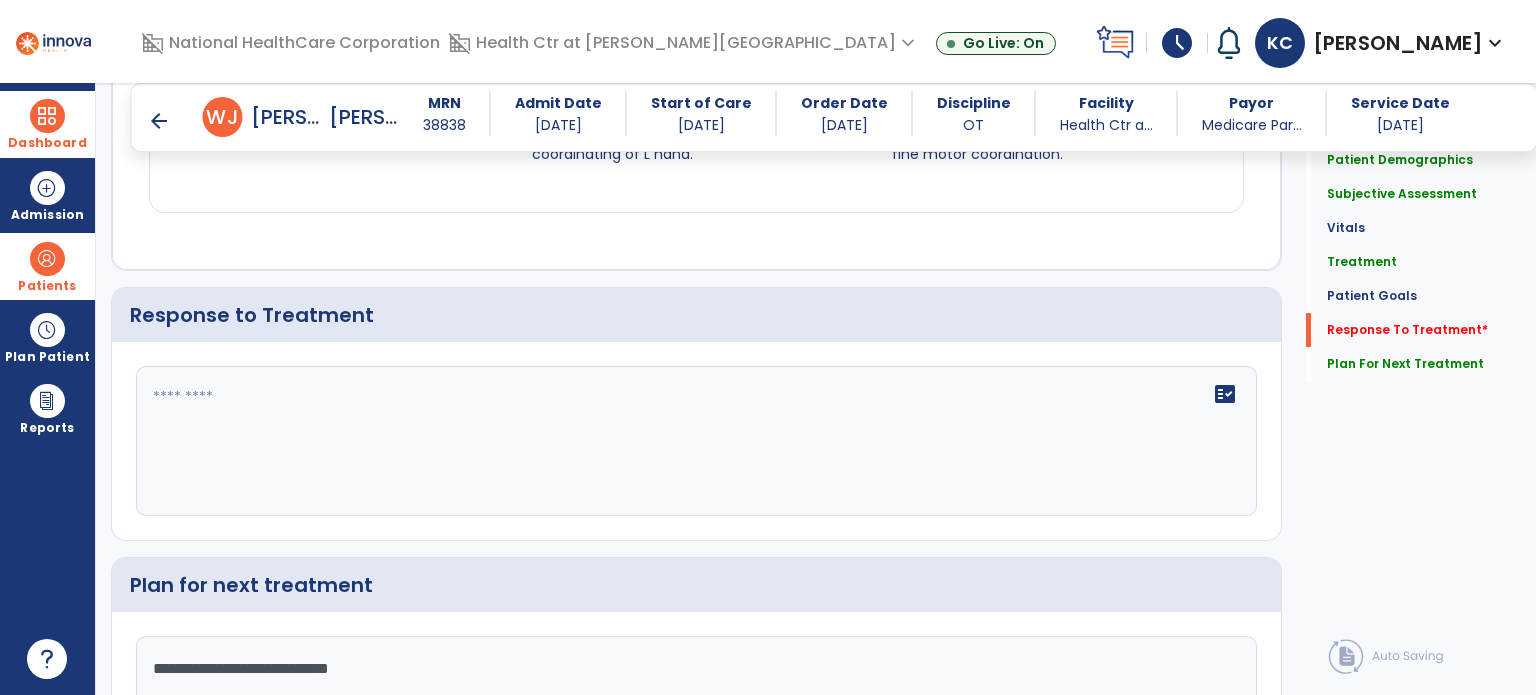 type on "**********" 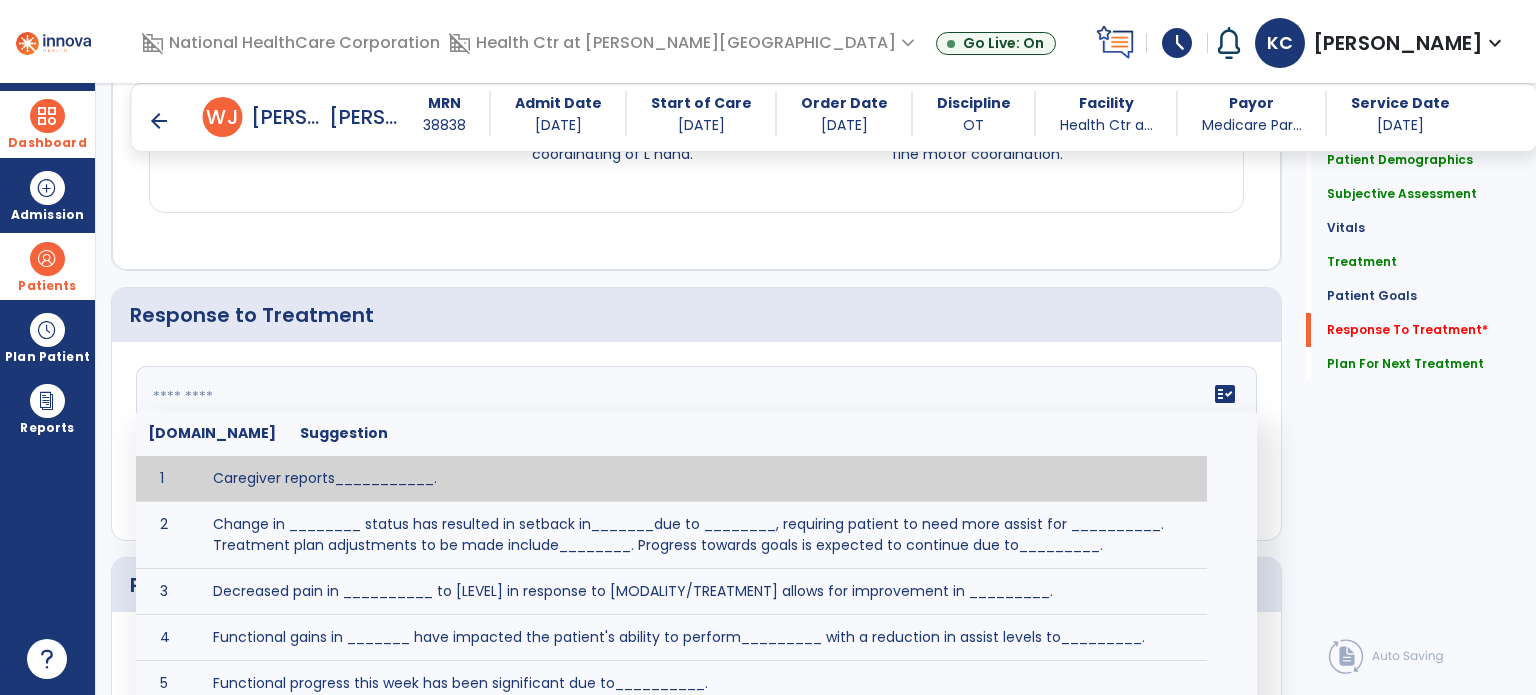 paste on "**********" 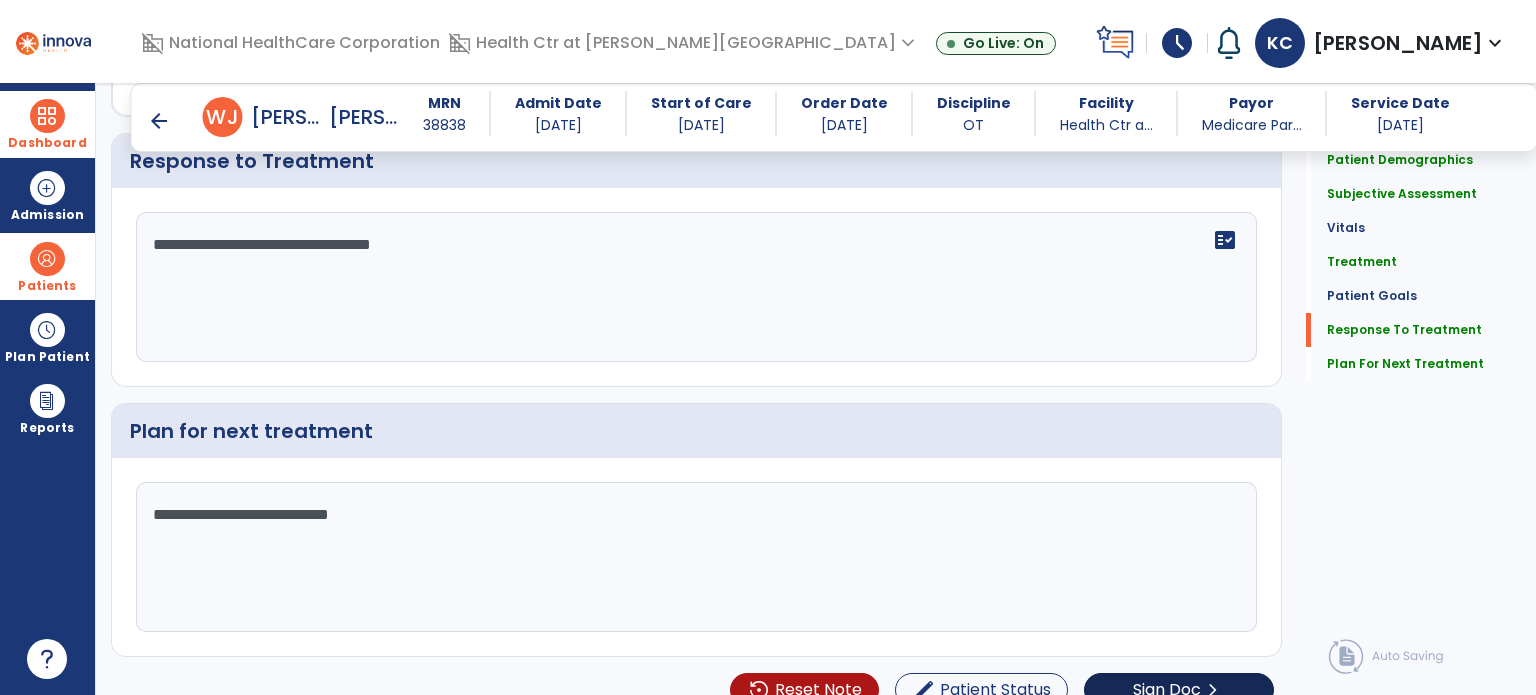 scroll, scrollTop: 2678, scrollLeft: 0, axis: vertical 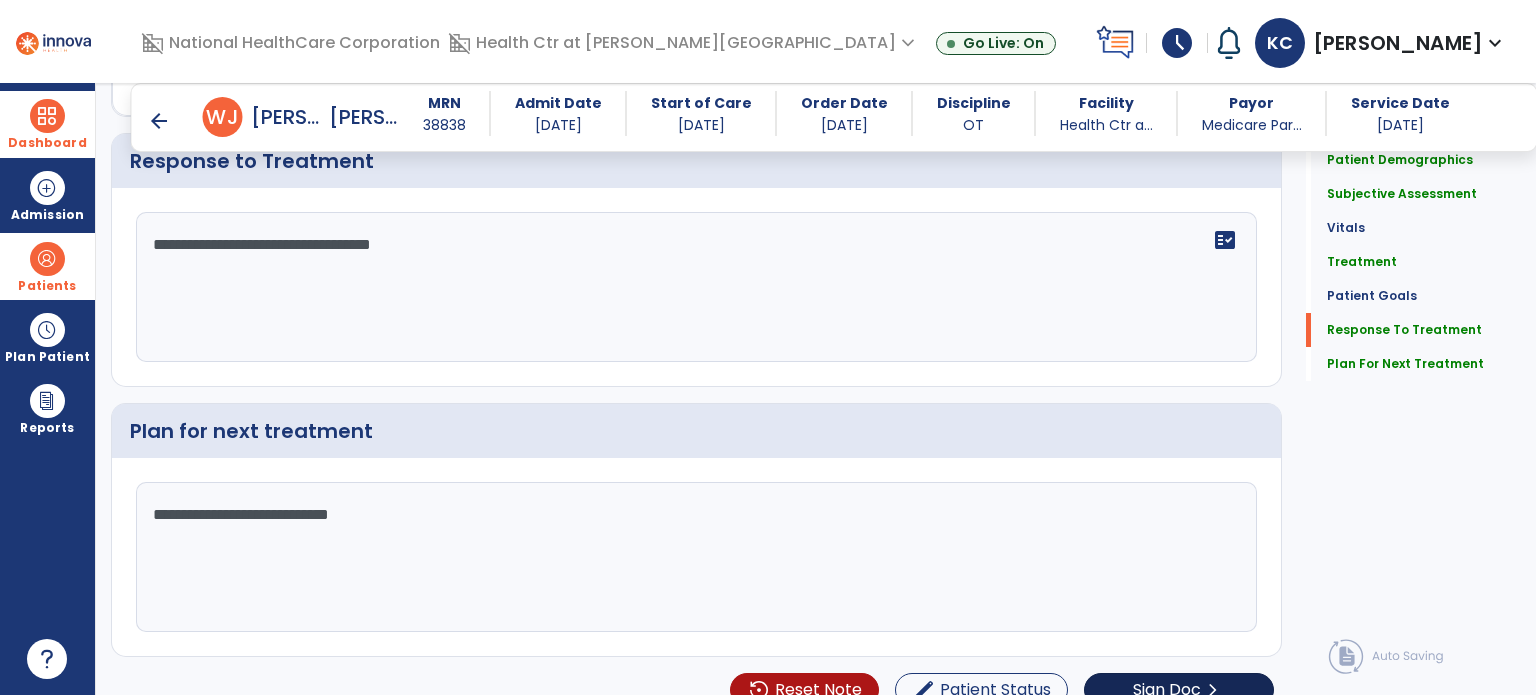 type on "**********" 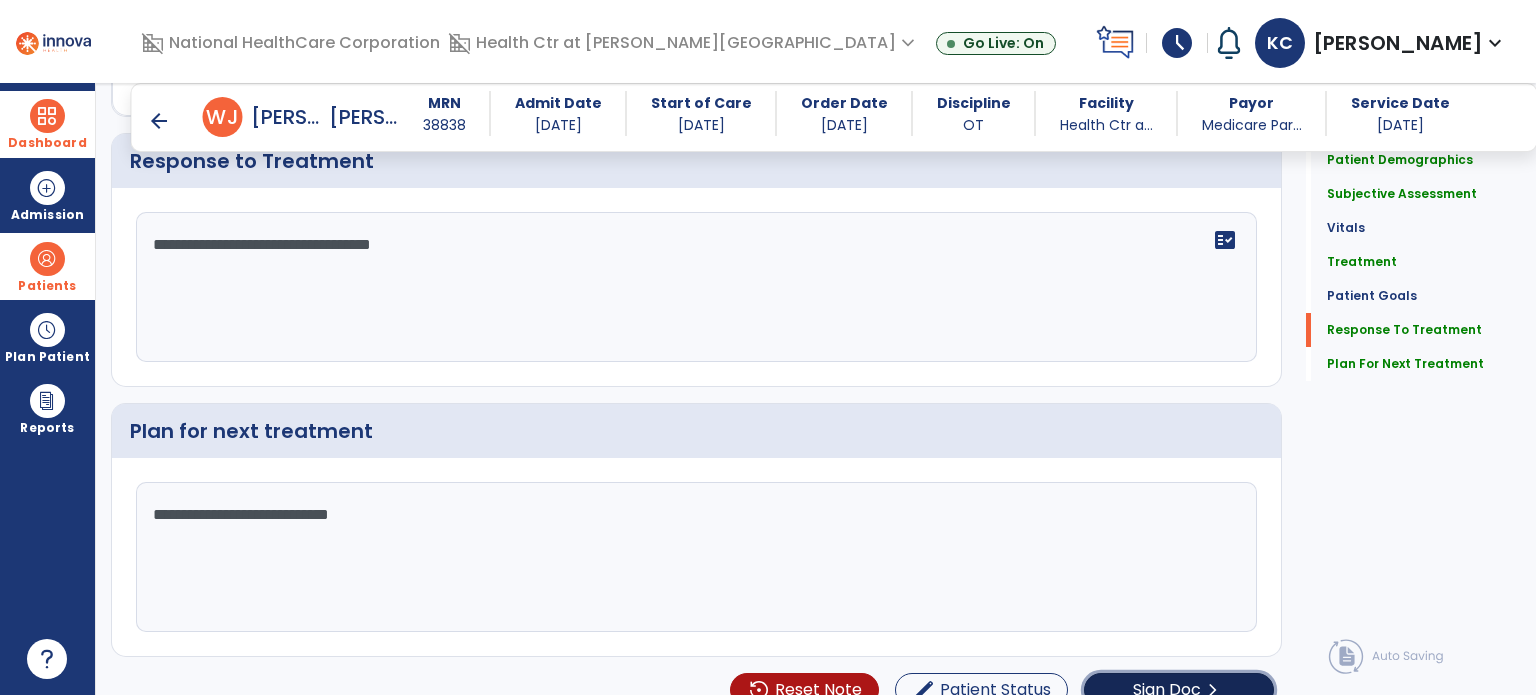 click on "Sign Doc" 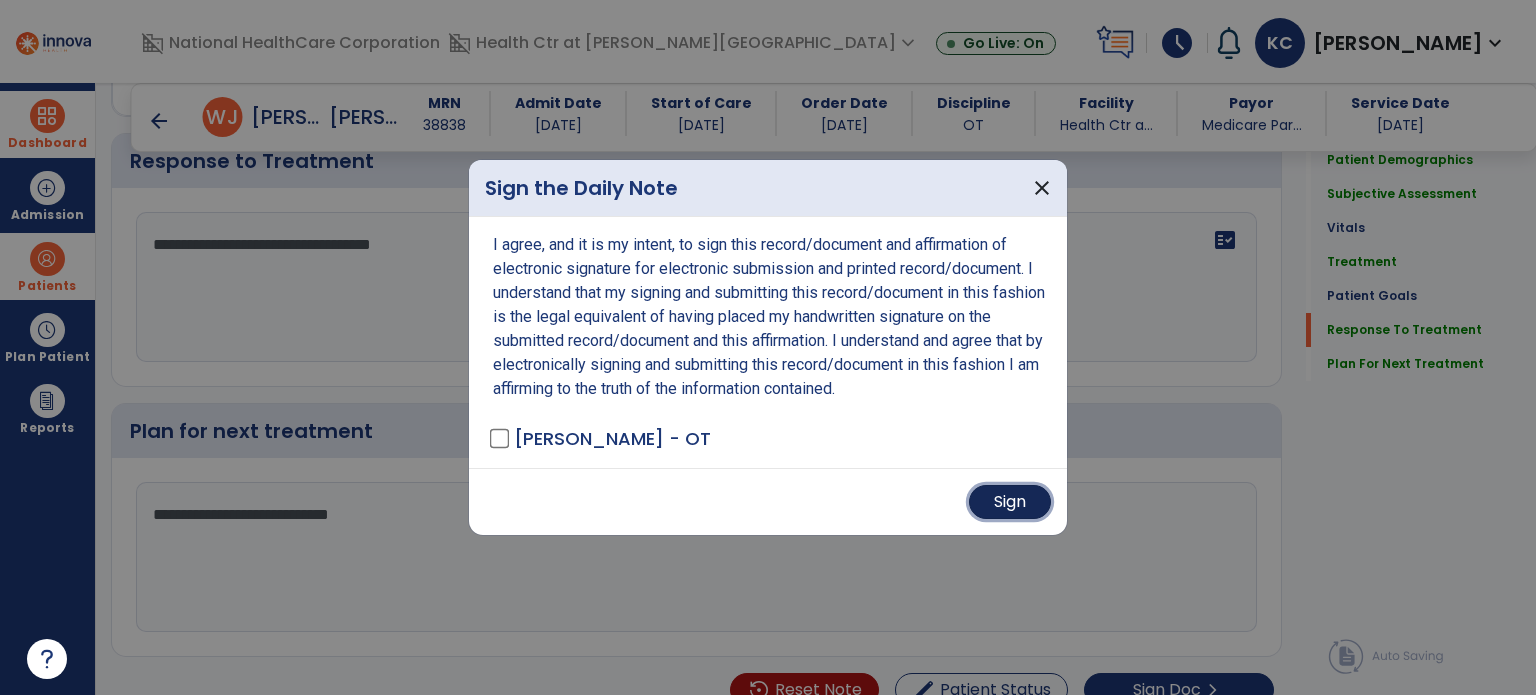 click on "Sign" at bounding box center [1010, 502] 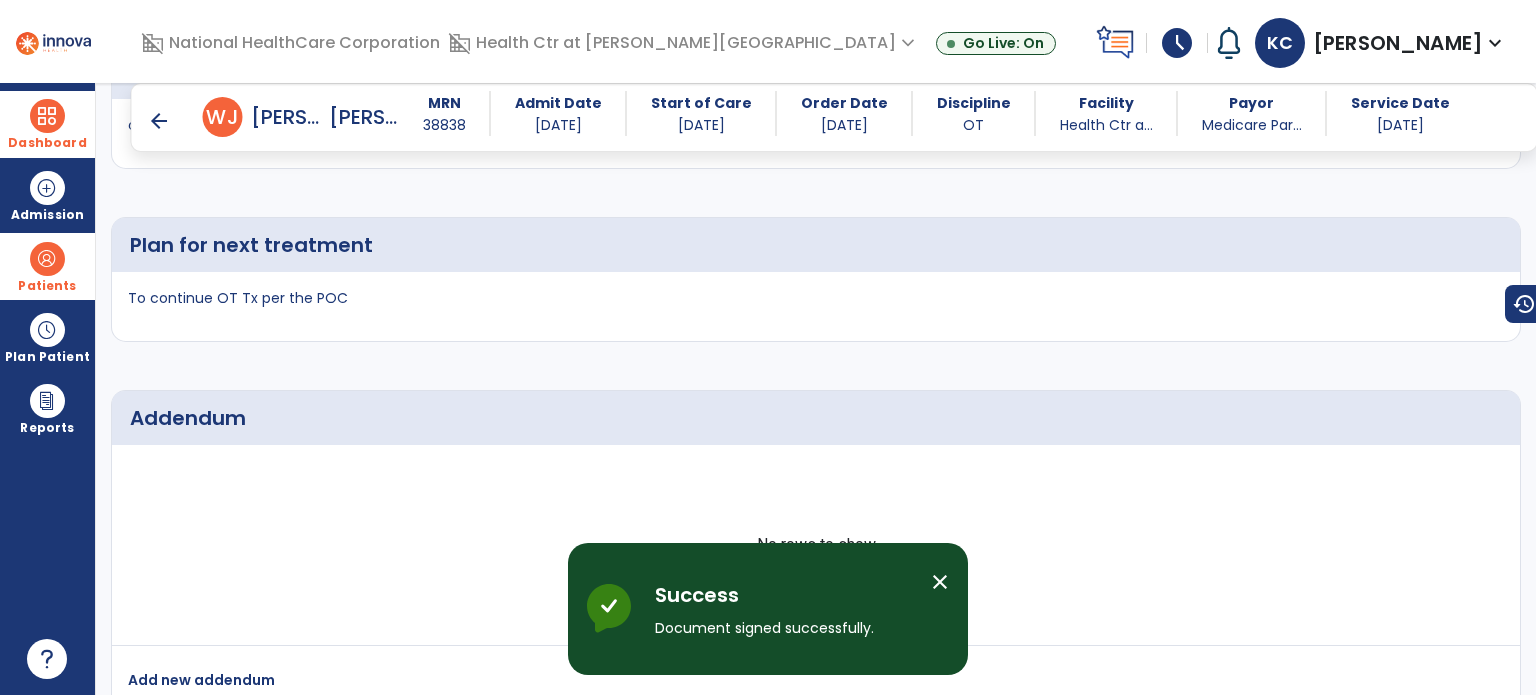 scroll, scrollTop: 3844, scrollLeft: 0, axis: vertical 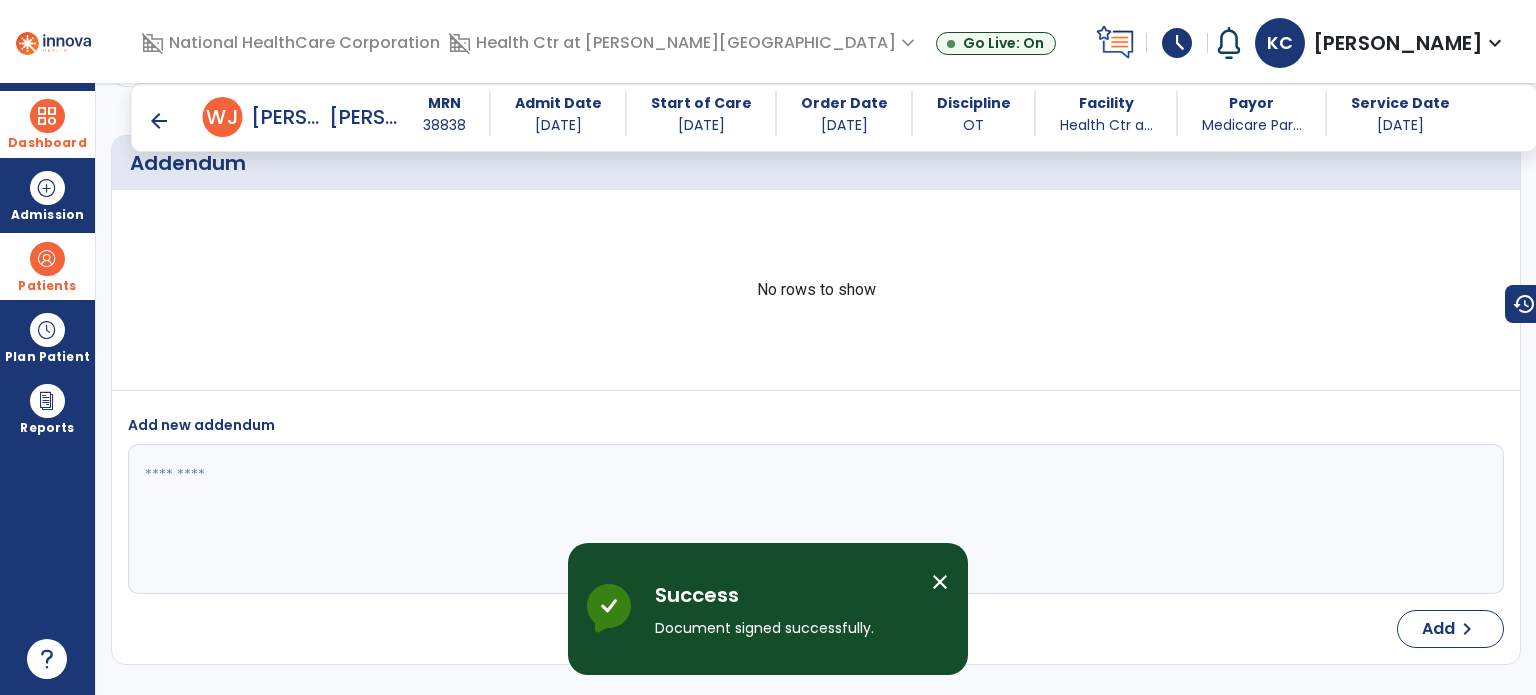 click at bounding box center (47, 259) 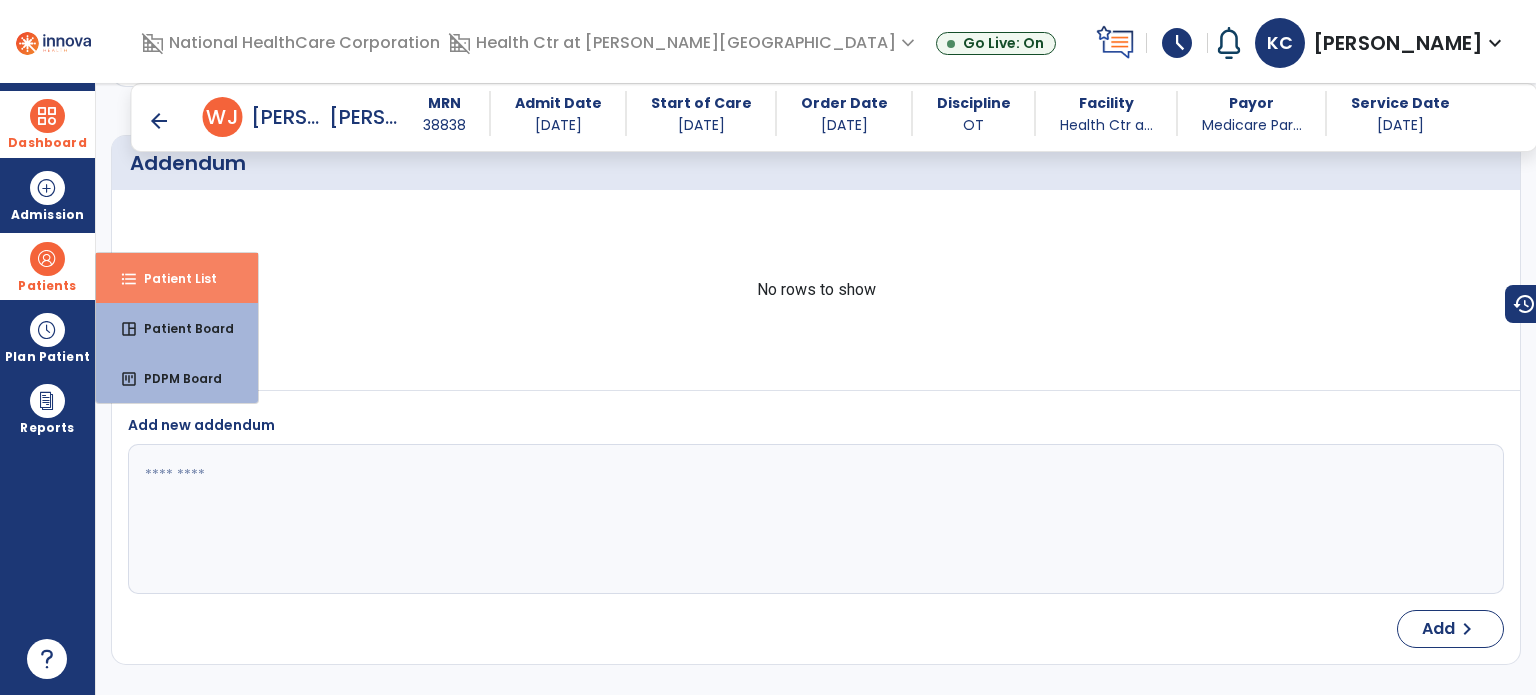 click on "Patient List" at bounding box center (172, 278) 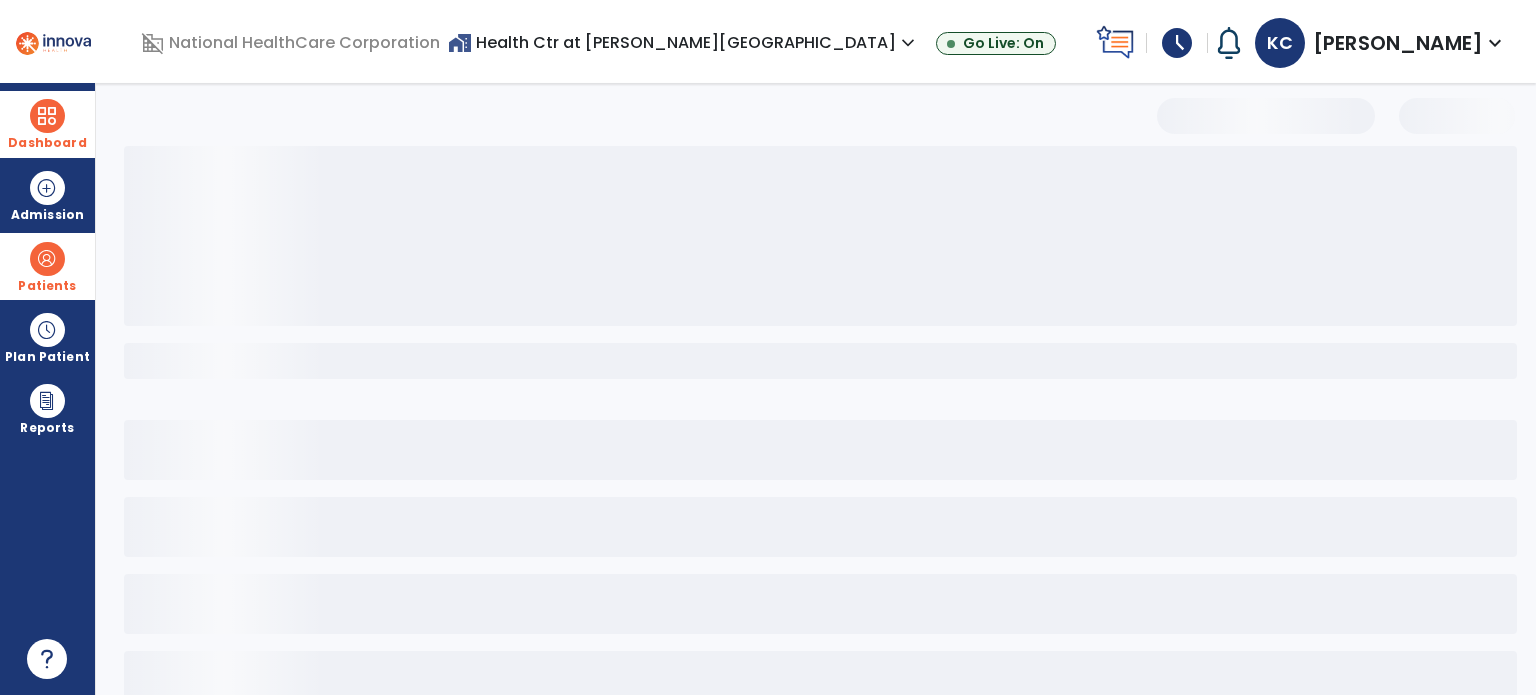 scroll, scrollTop: 0, scrollLeft: 0, axis: both 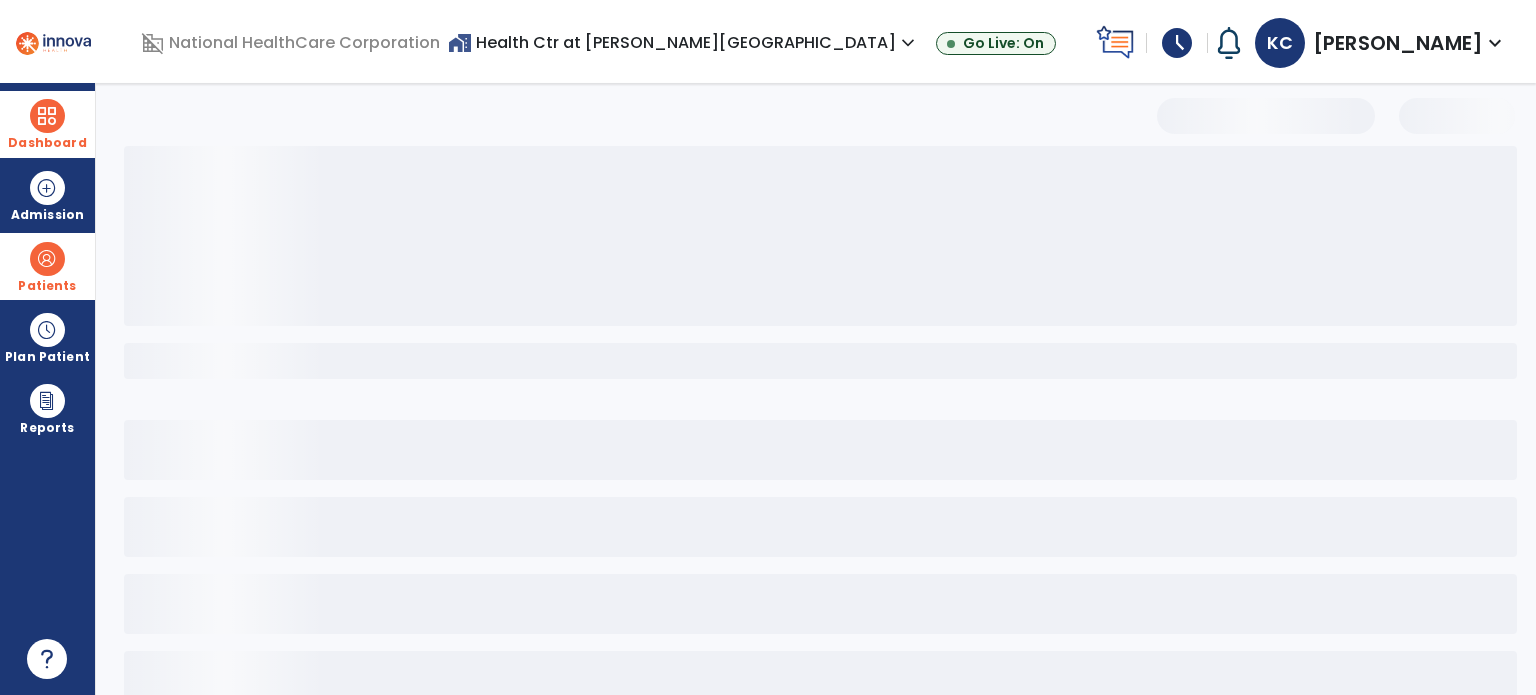 select on "***" 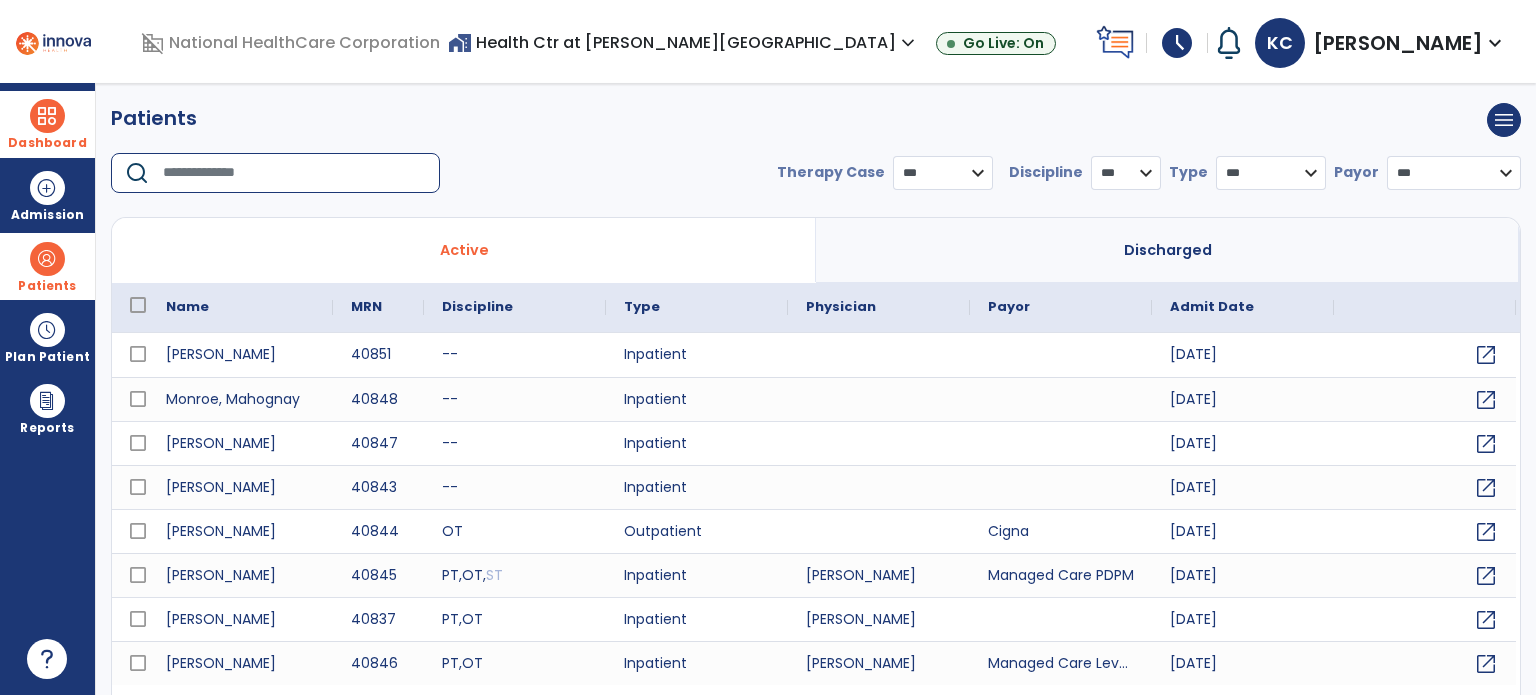 click at bounding box center (294, 173) 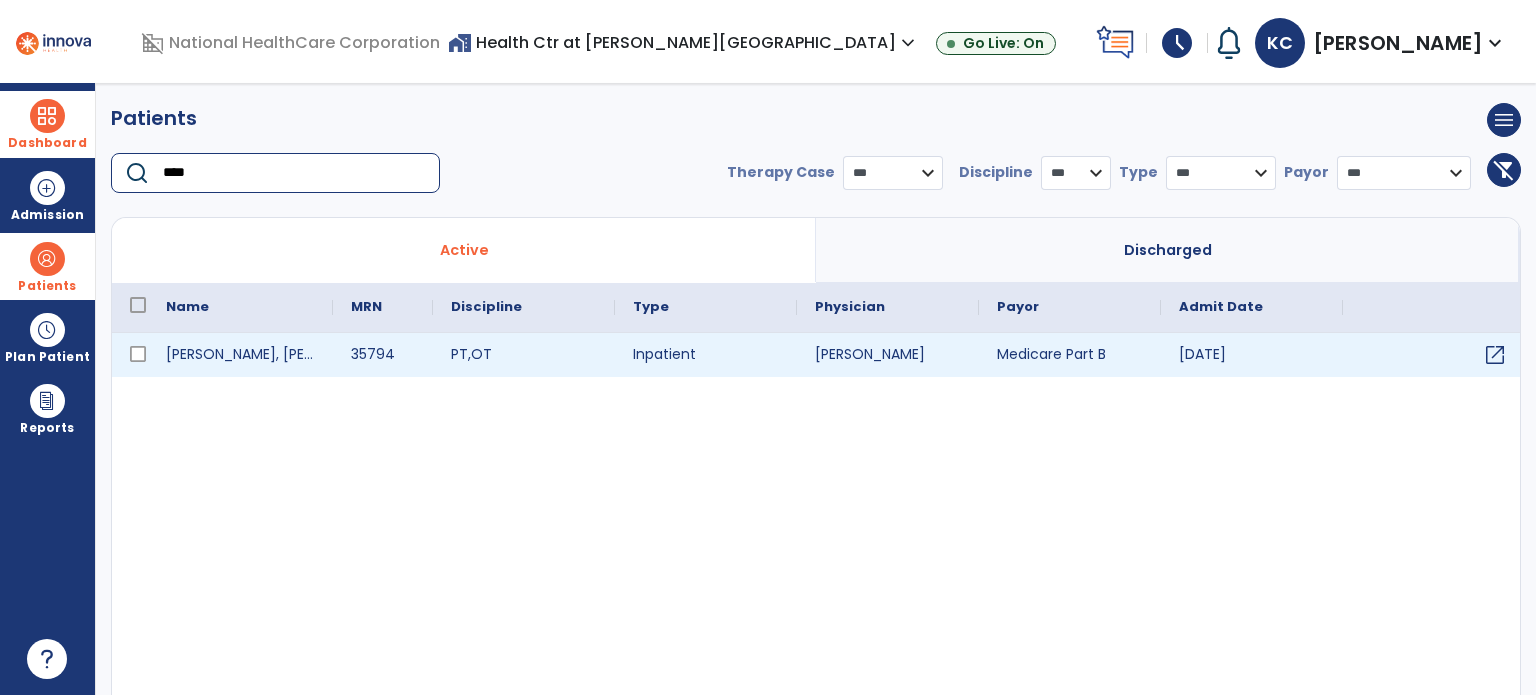 type on "****" 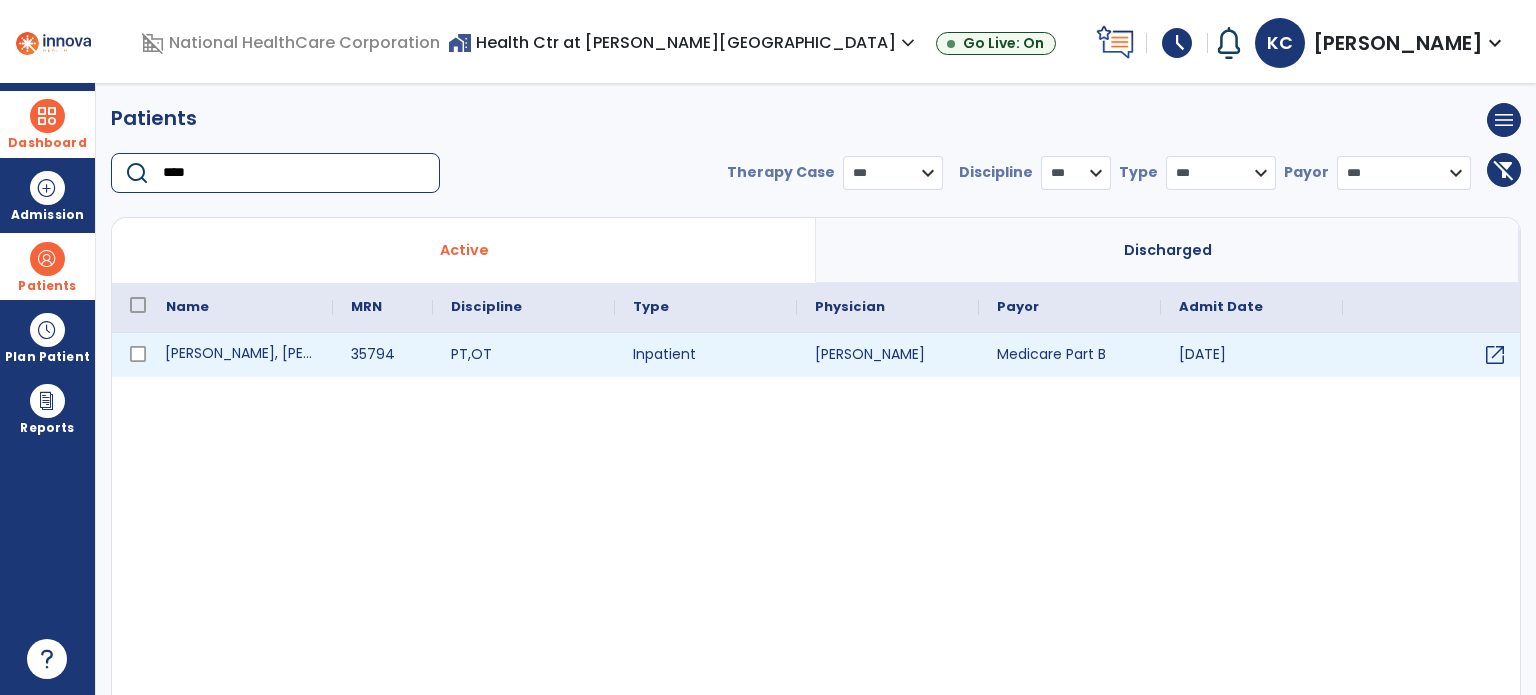 click on "[PERSON_NAME], [PERSON_NAME]" at bounding box center [240, 355] 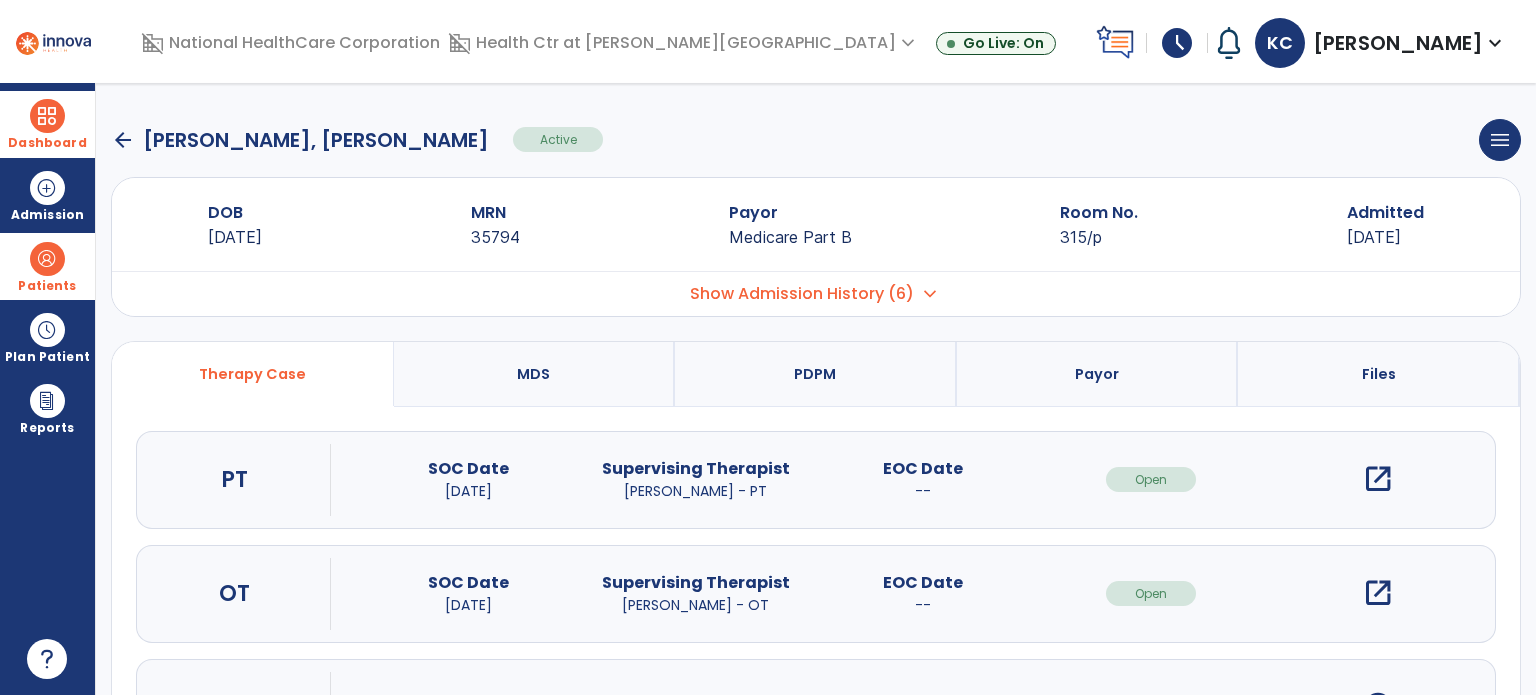 click on "open_in_new" at bounding box center (1378, 593) 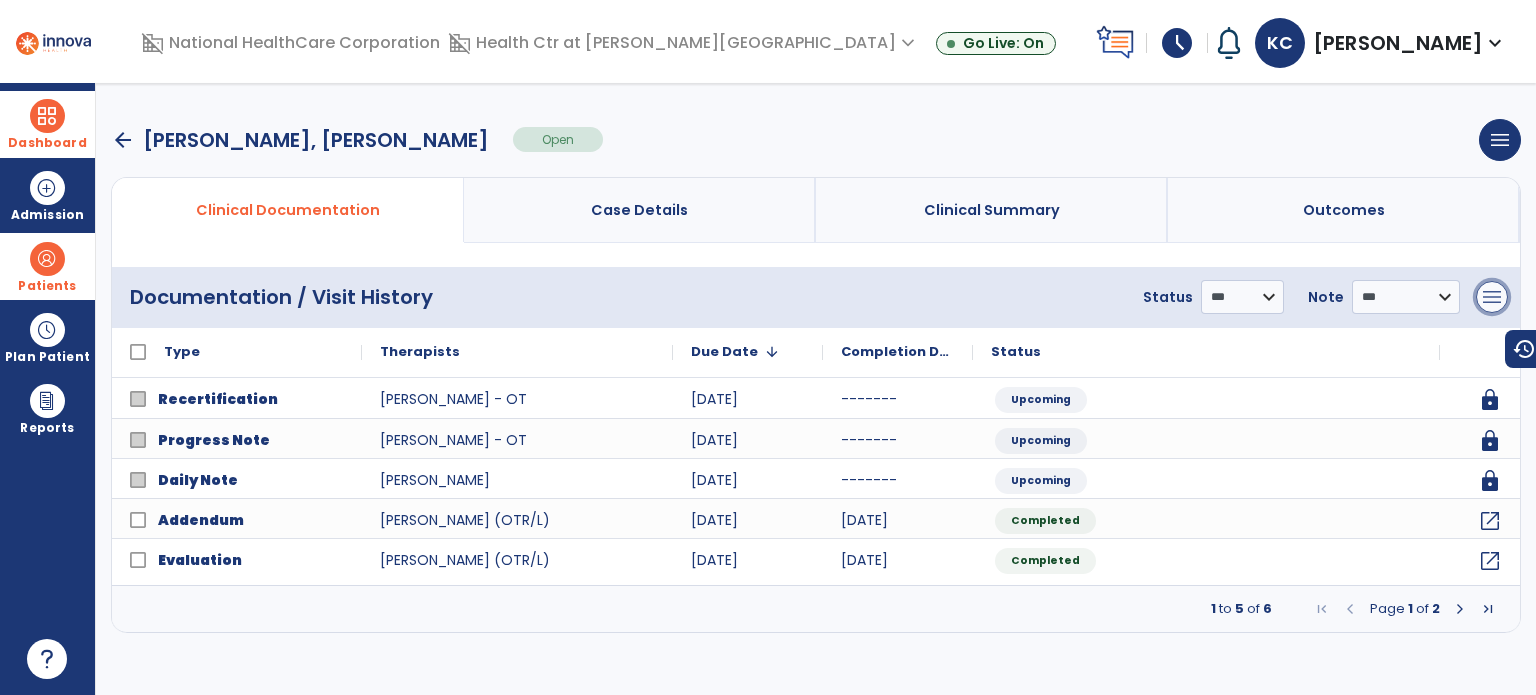 click on "menu" at bounding box center [1492, 297] 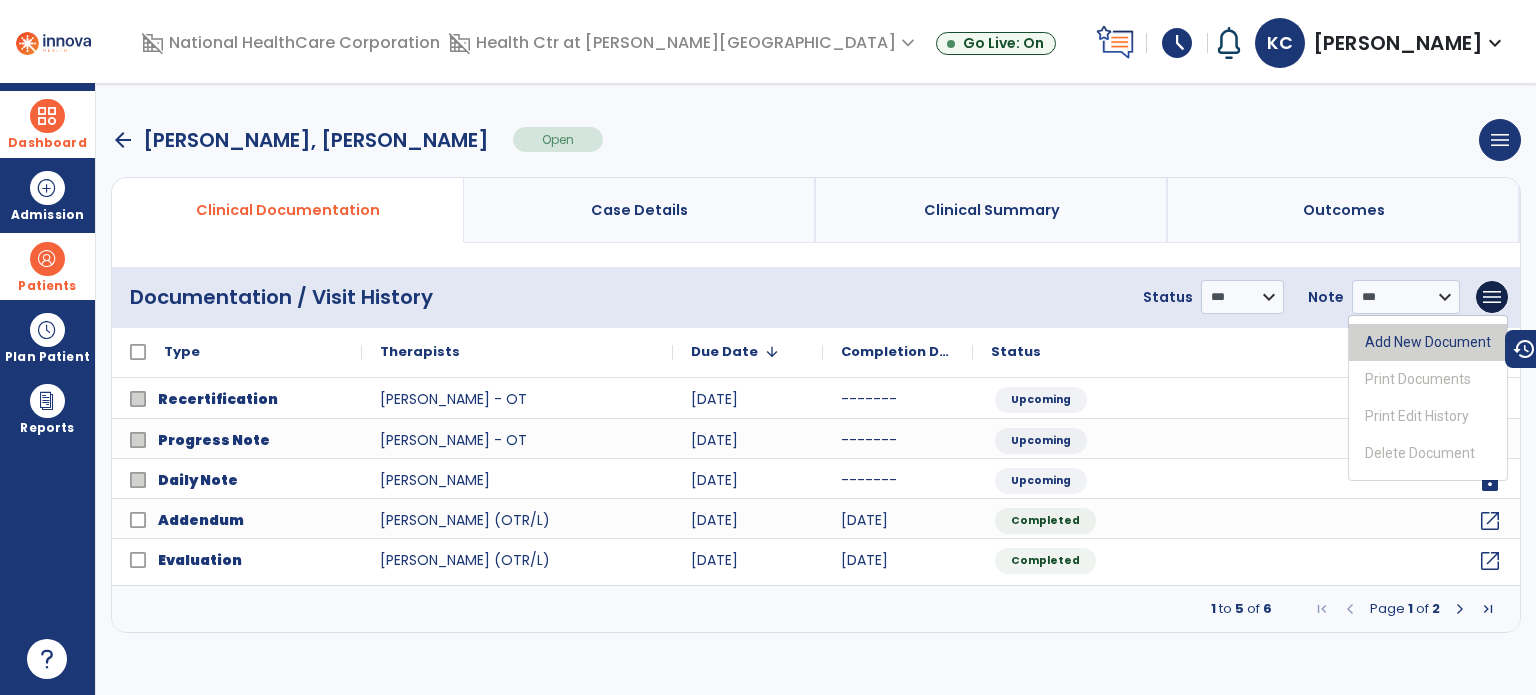 click on "Add New Document" at bounding box center [1428, 342] 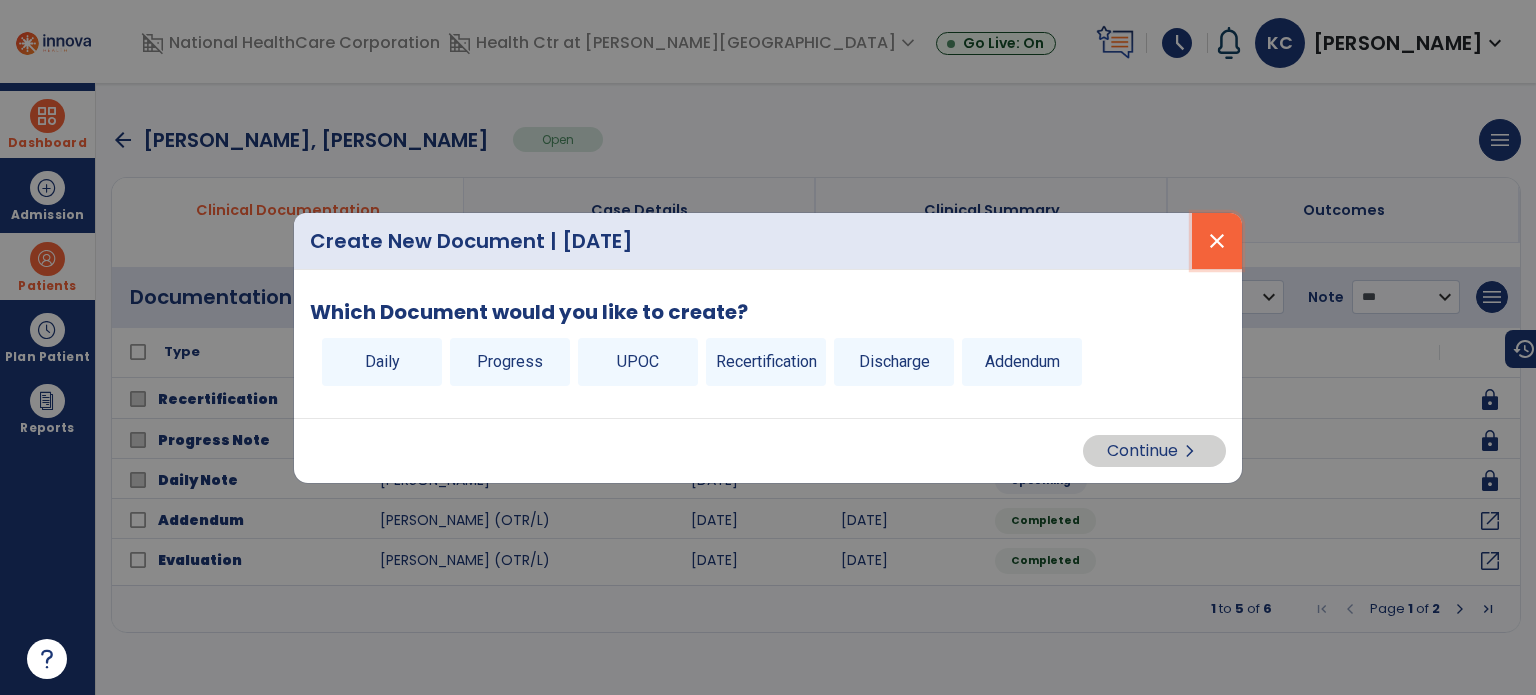 click on "close" at bounding box center [1217, 241] 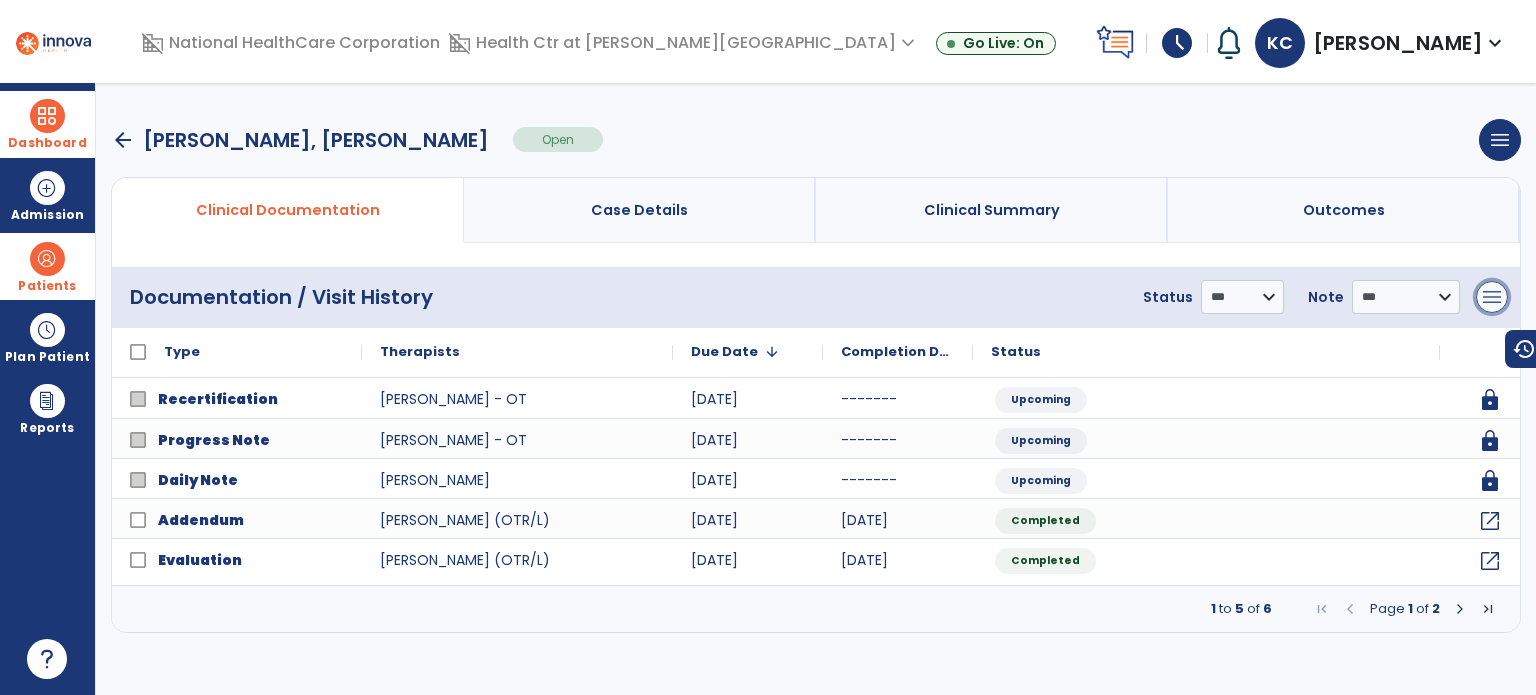 click on "menu" at bounding box center (1492, 297) 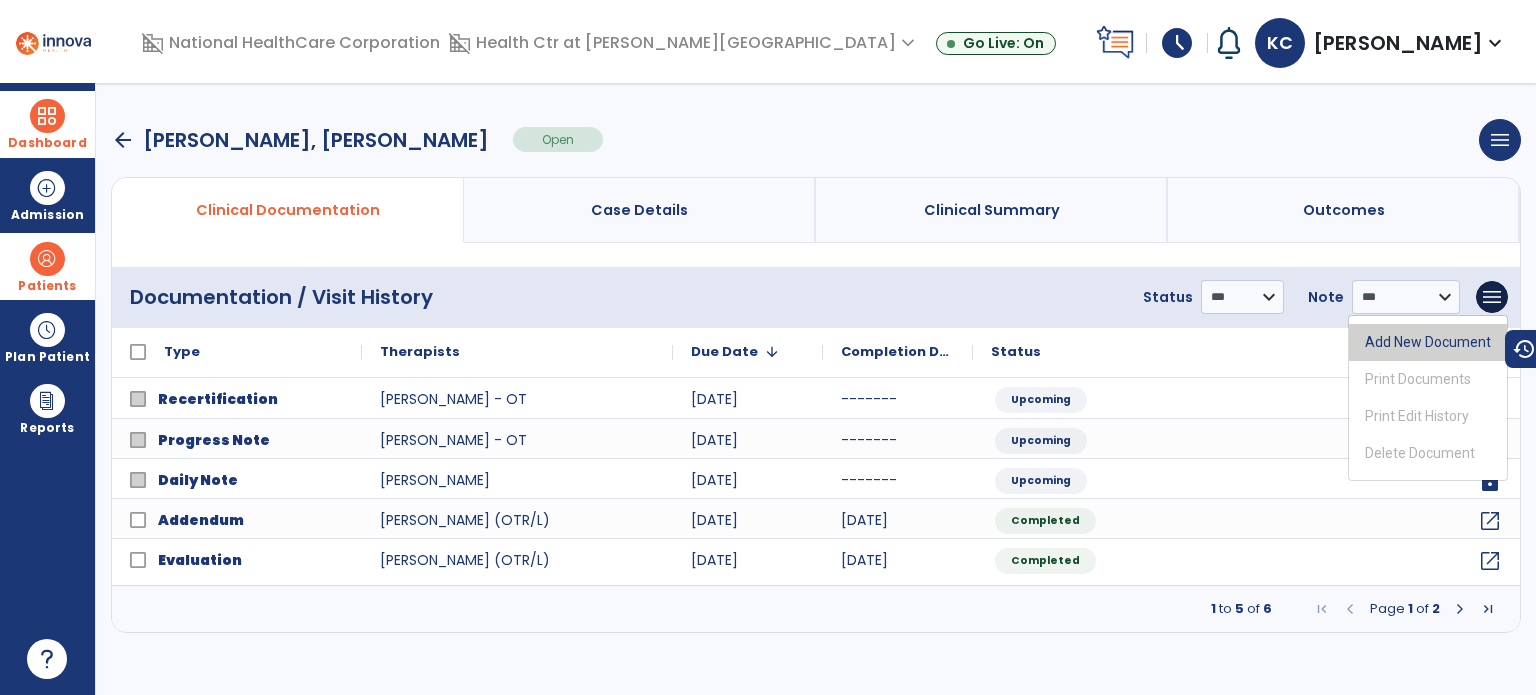 click on "Add New Document" at bounding box center [1428, 342] 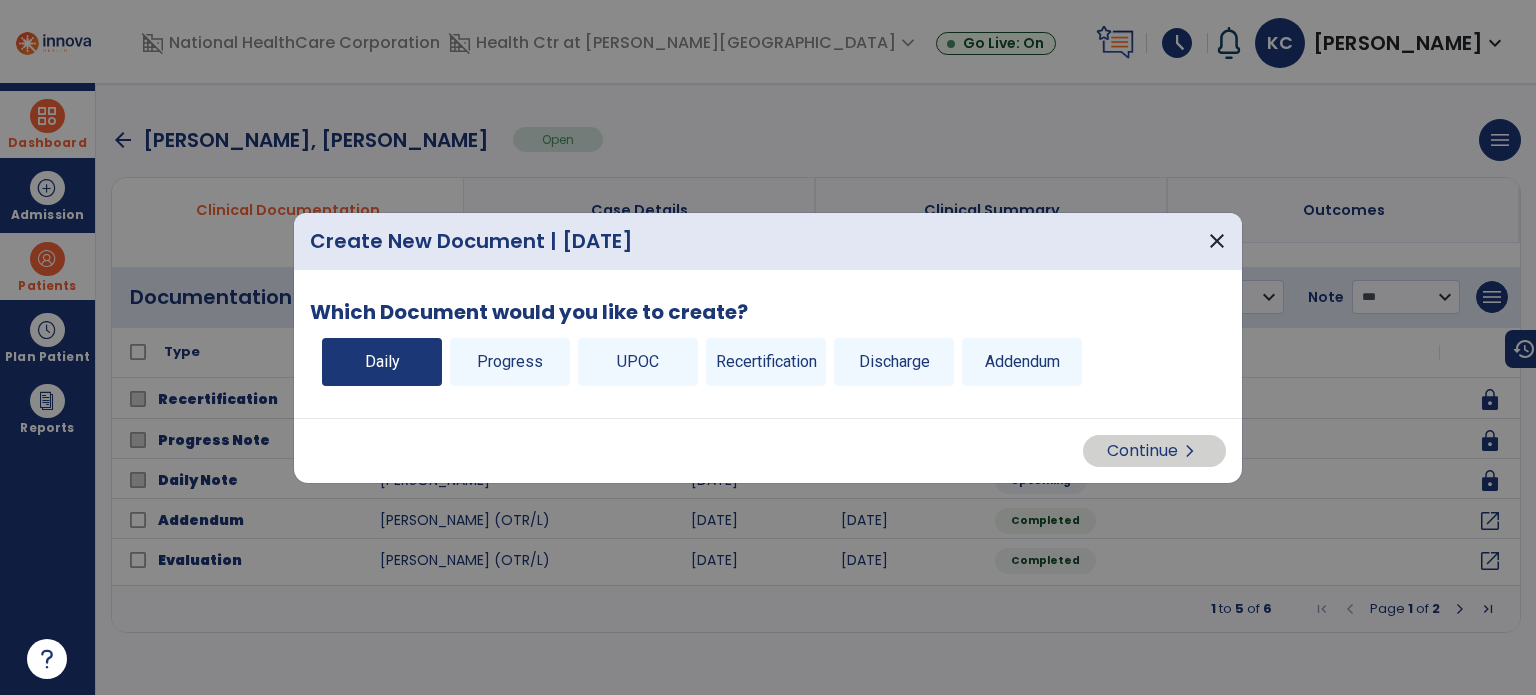 click on "Daily" at bounding box center [382, 362] 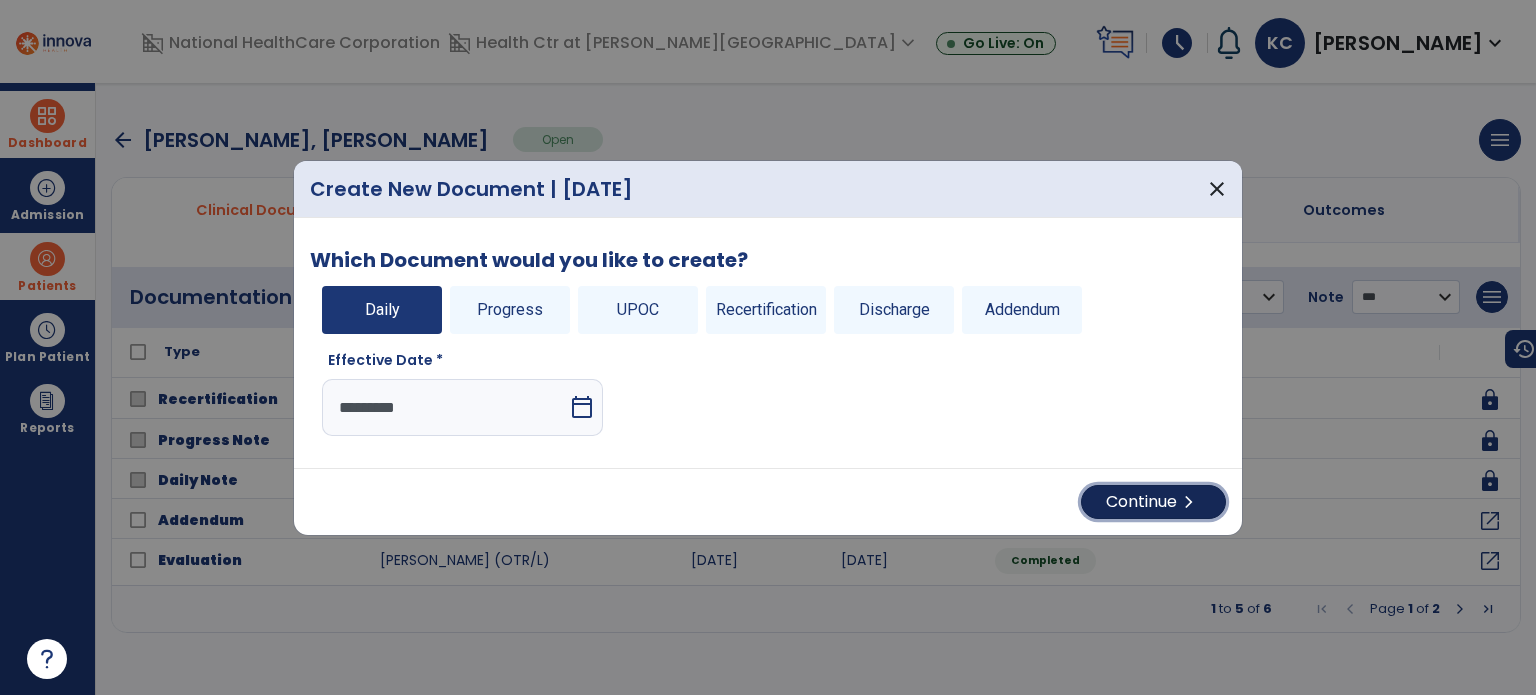 click on "Continue   chevron_right" at bounding box center [1153, 502] 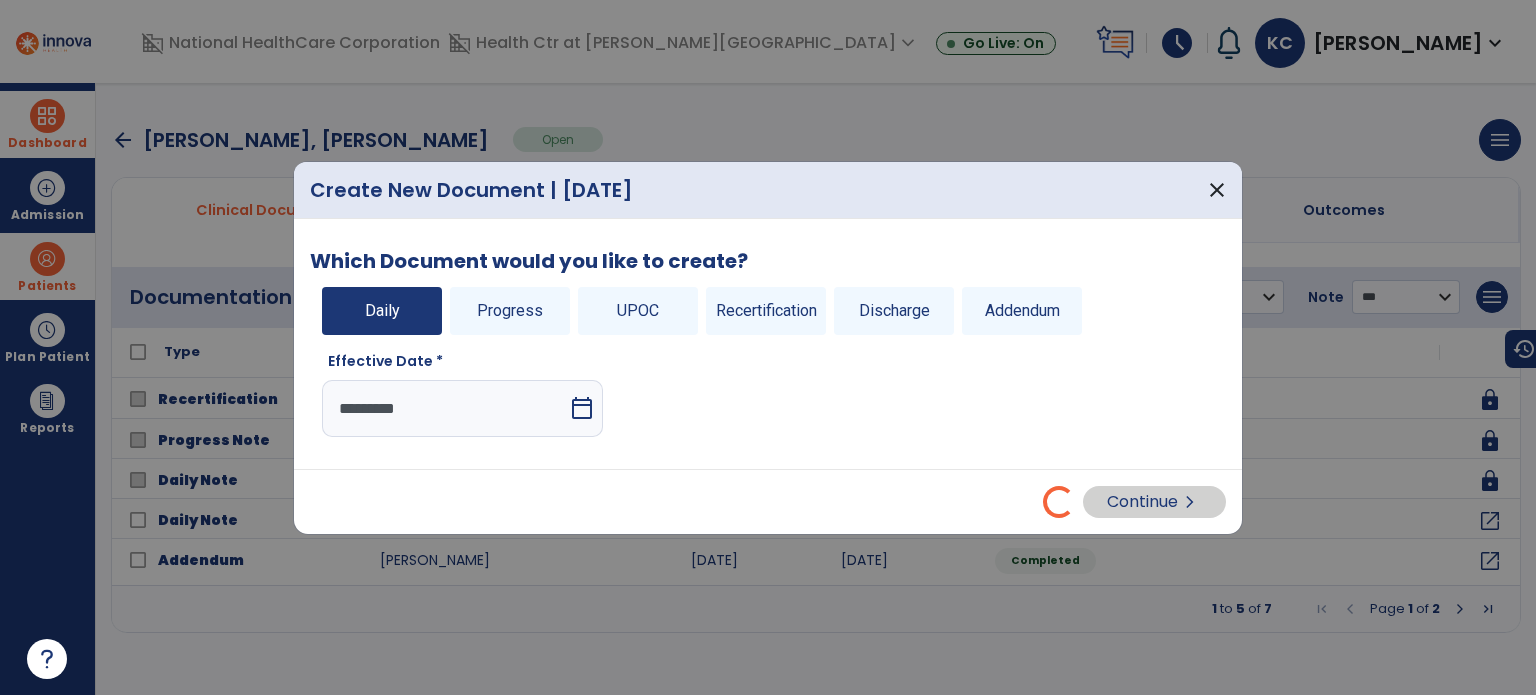 select on "*" 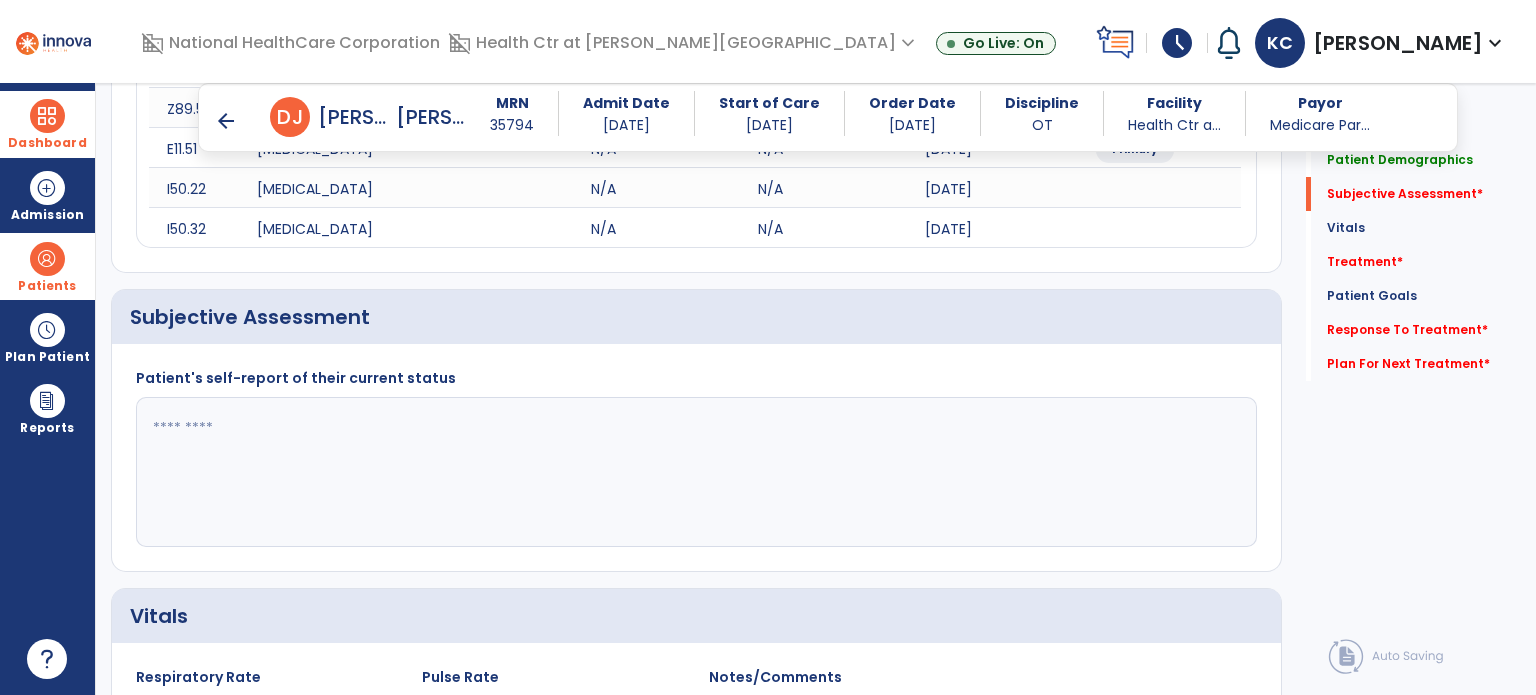 scroll, scrollTop: 400, scrollLeft: 0, axis: vertical 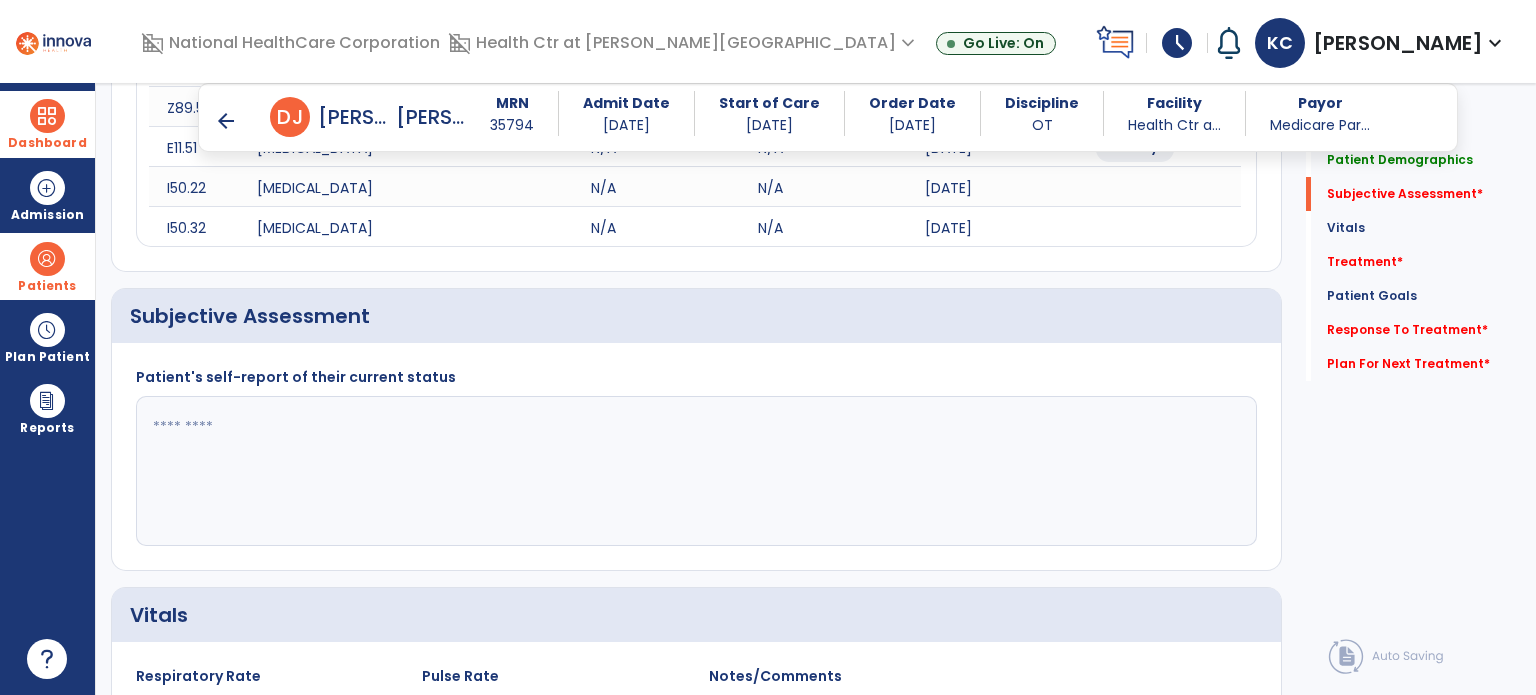 click 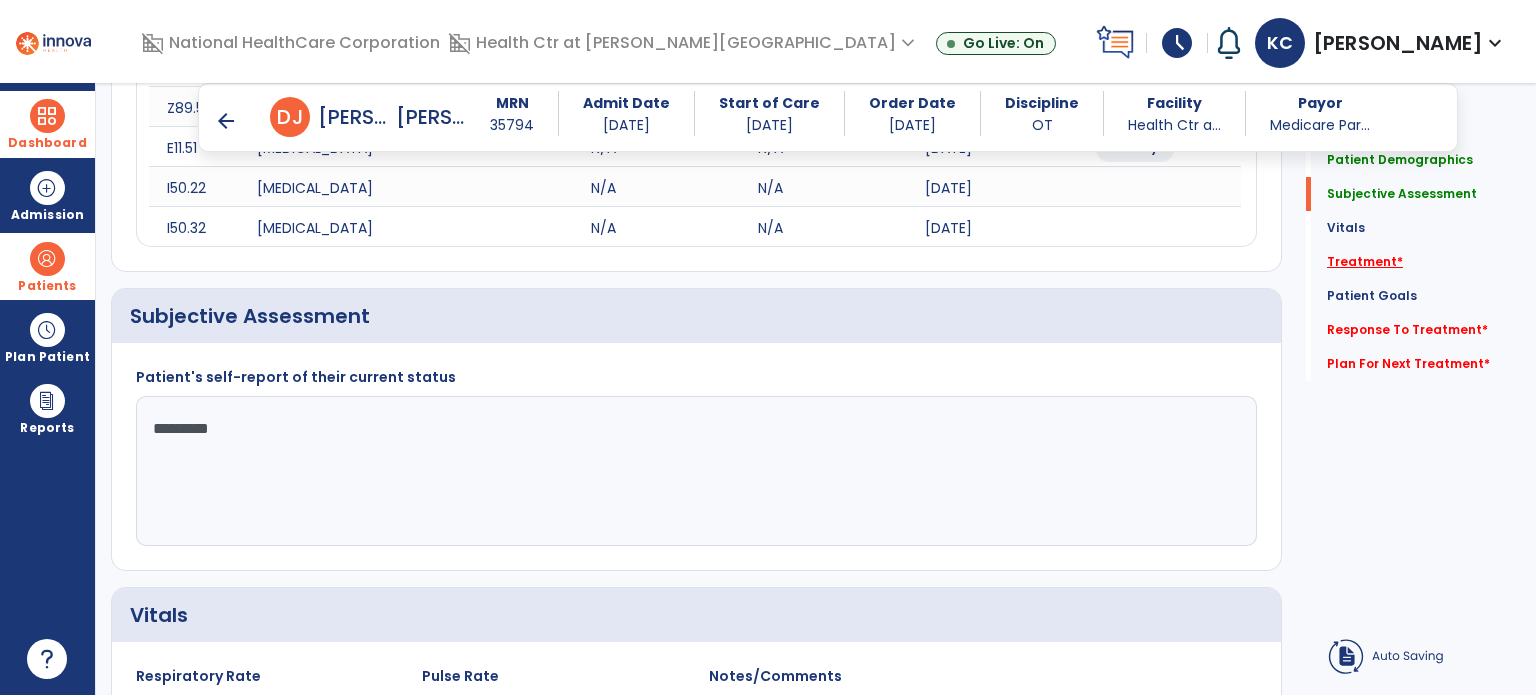 type on "*********" 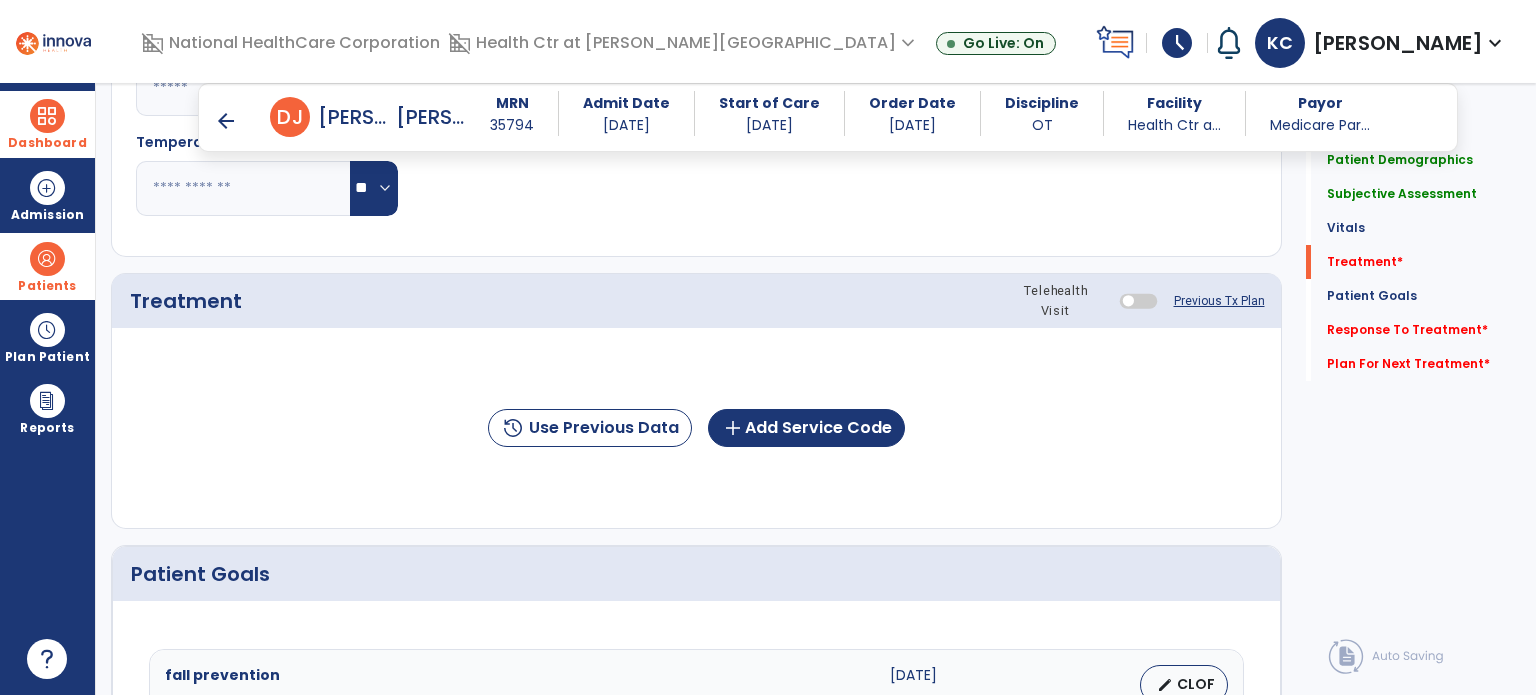 scroll, scrollTop: 1147, scrollLeft: 0, axis: vertical 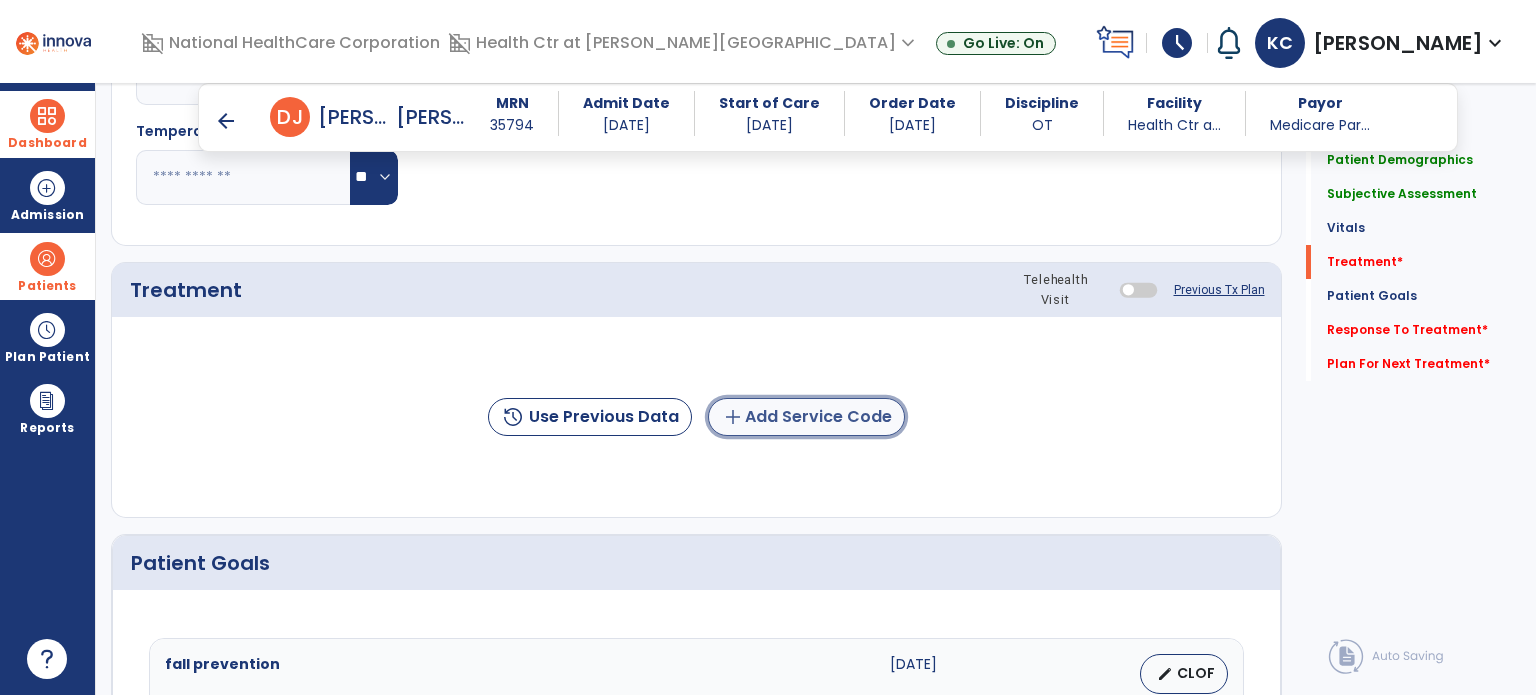 click on "add  Add Service Code" 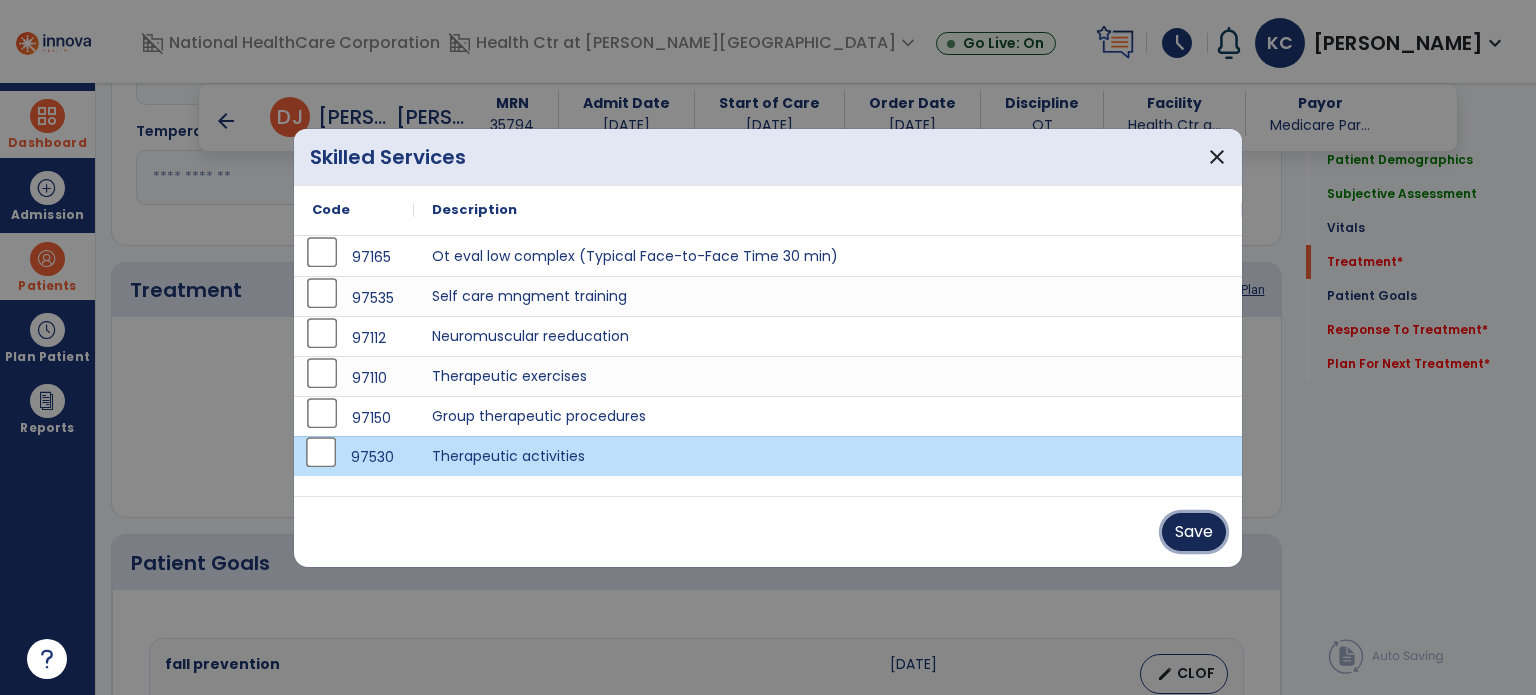 click on "Save" at bounding box center [1194, 532] 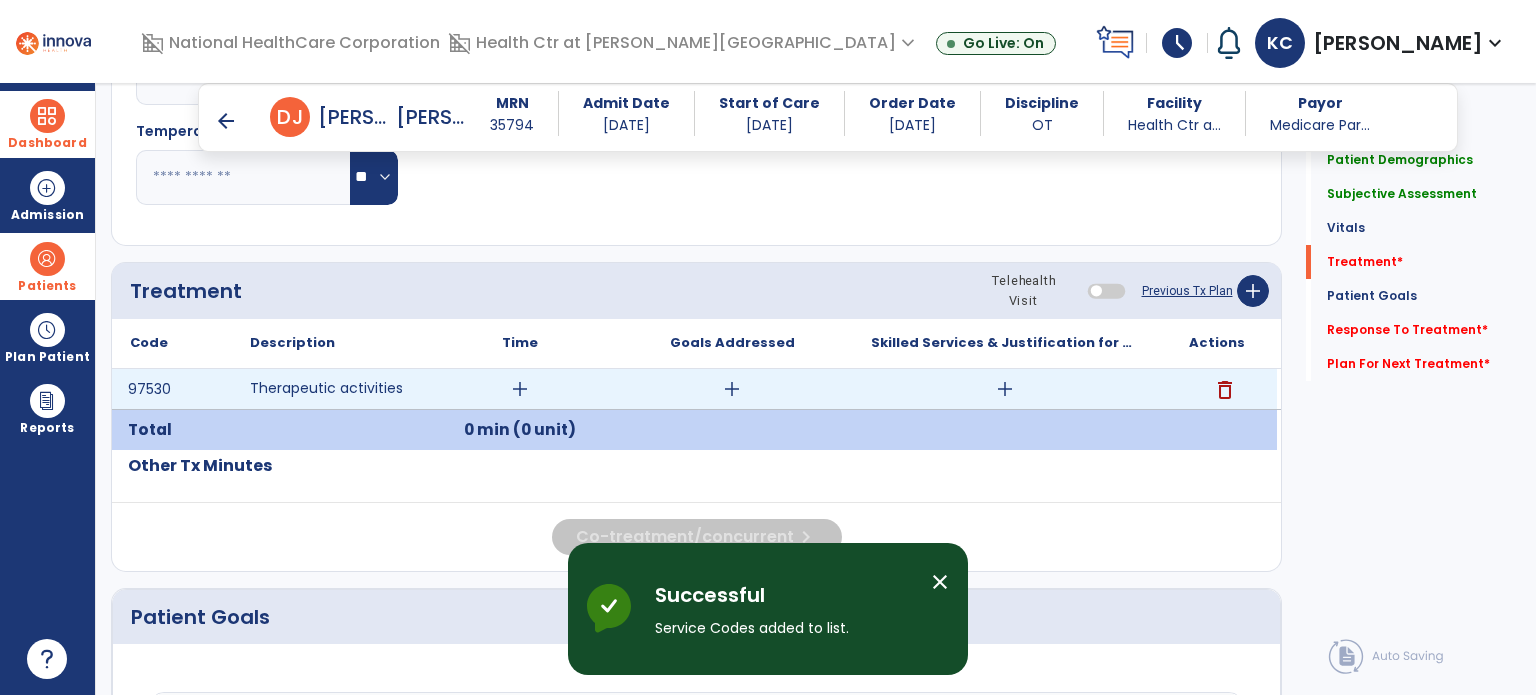 click on "add" at bounding box center [520, 389] 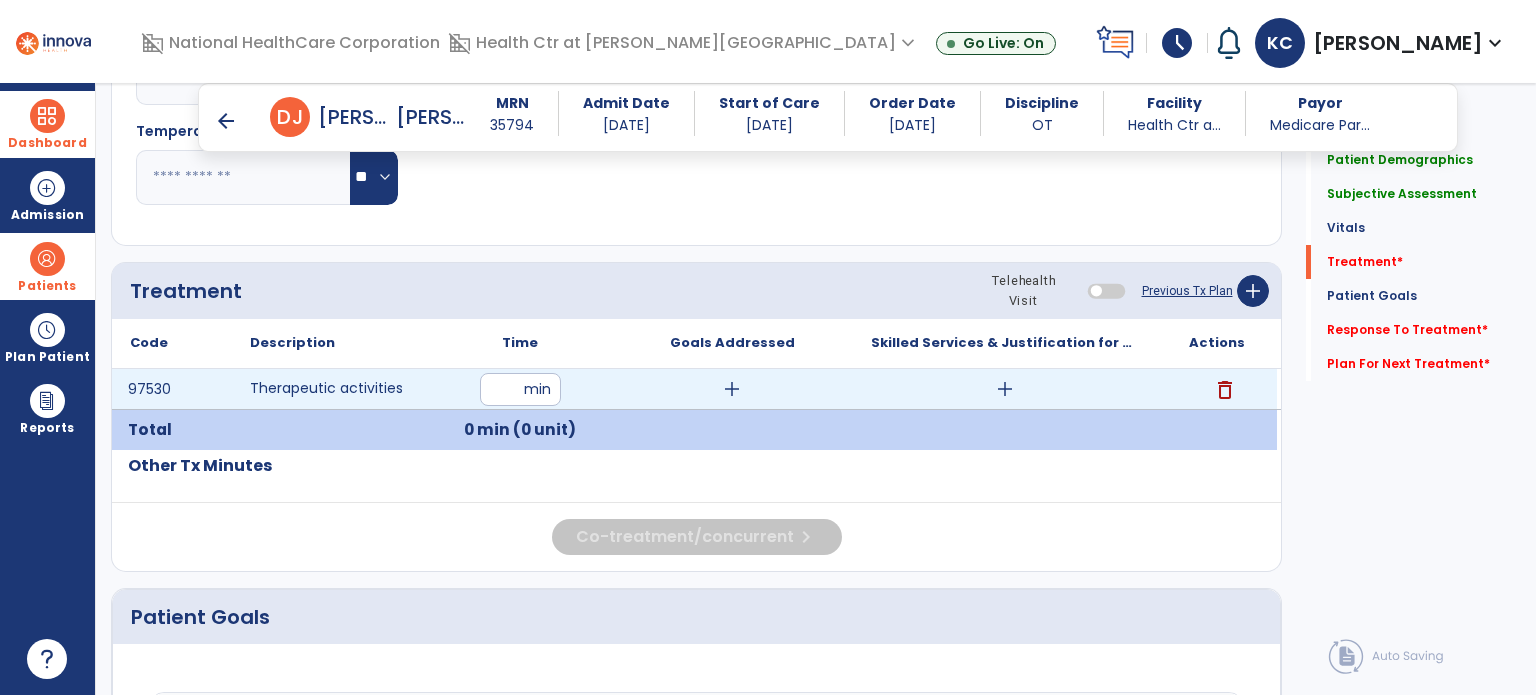 type on "***" 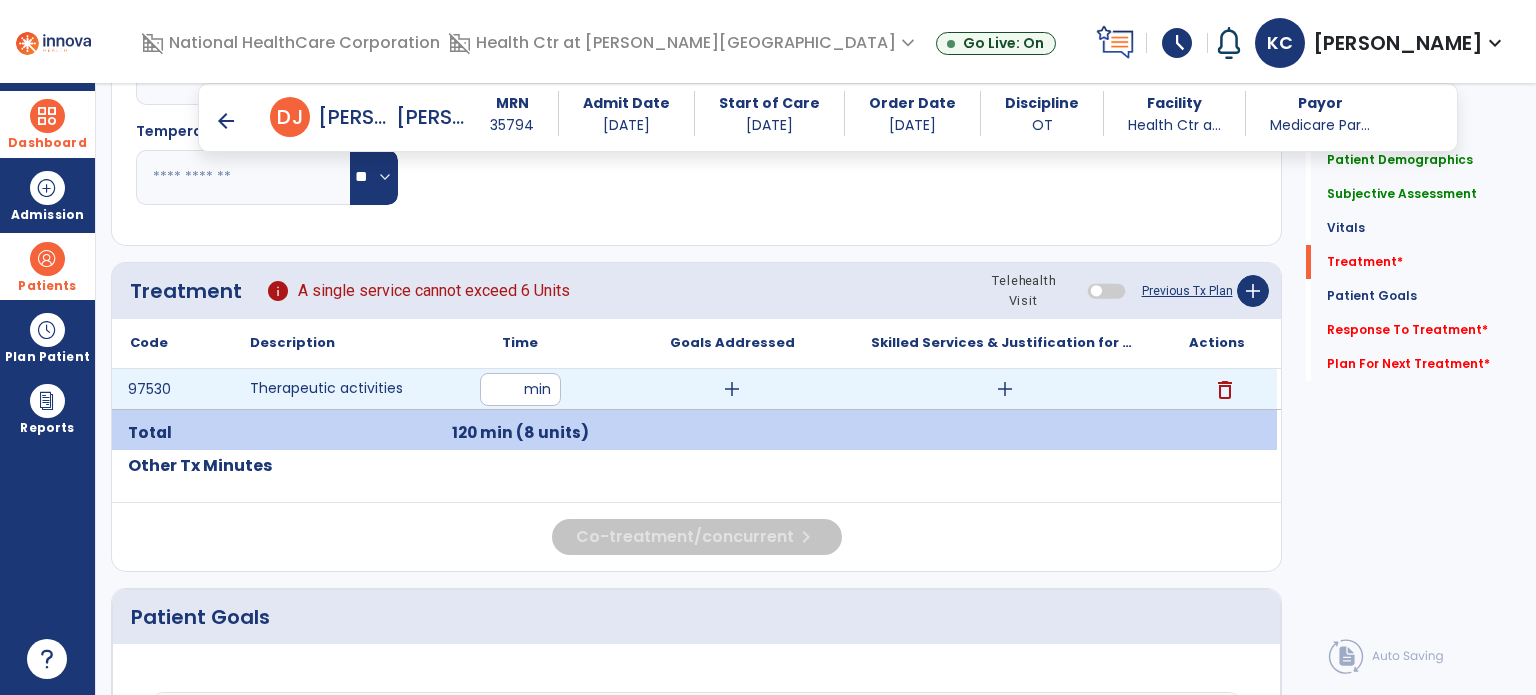 click on "add" at bounding box center (732, 389) 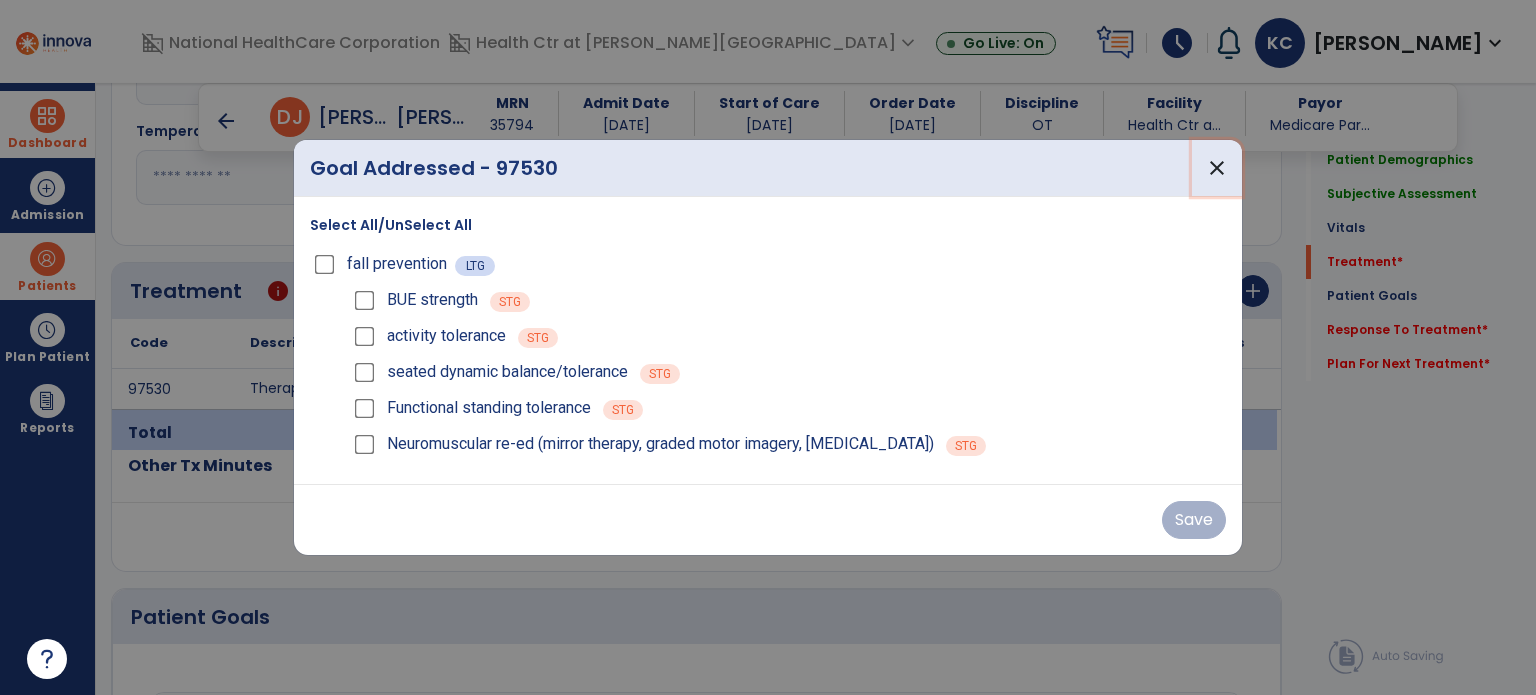 click on "close" at bounding box center (1217, 168) 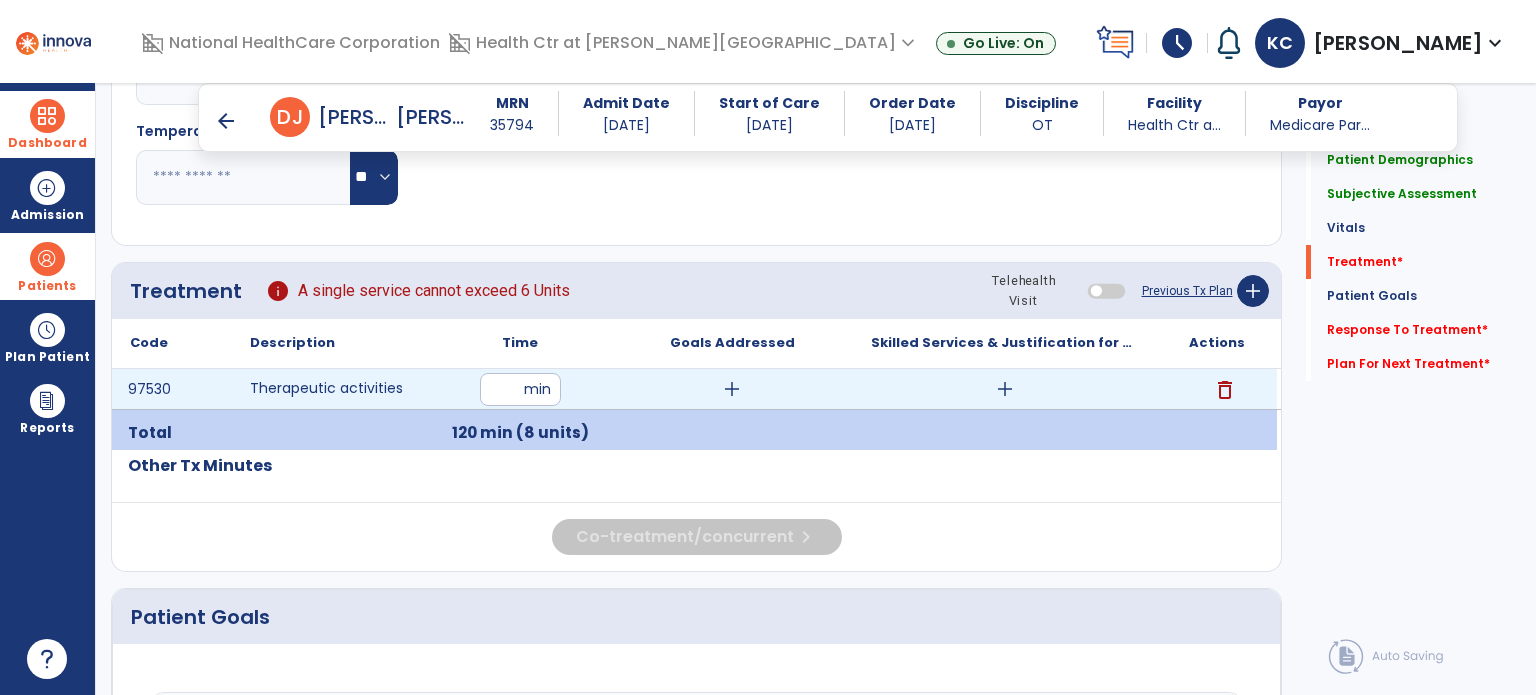 drag, startPoint x: 524, startPoint y: 384, endPoint x: 421, endPoint y: 391, distance: 103.23759 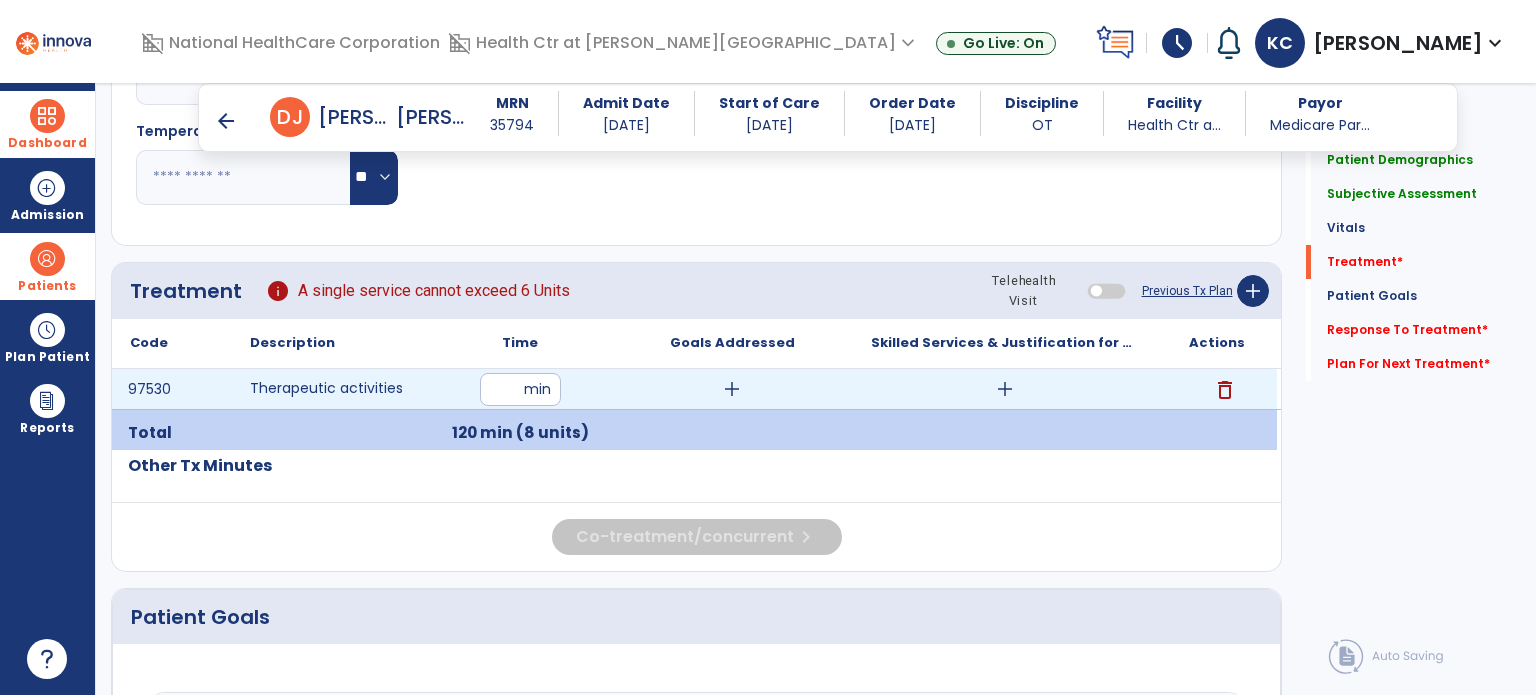 type on "**" 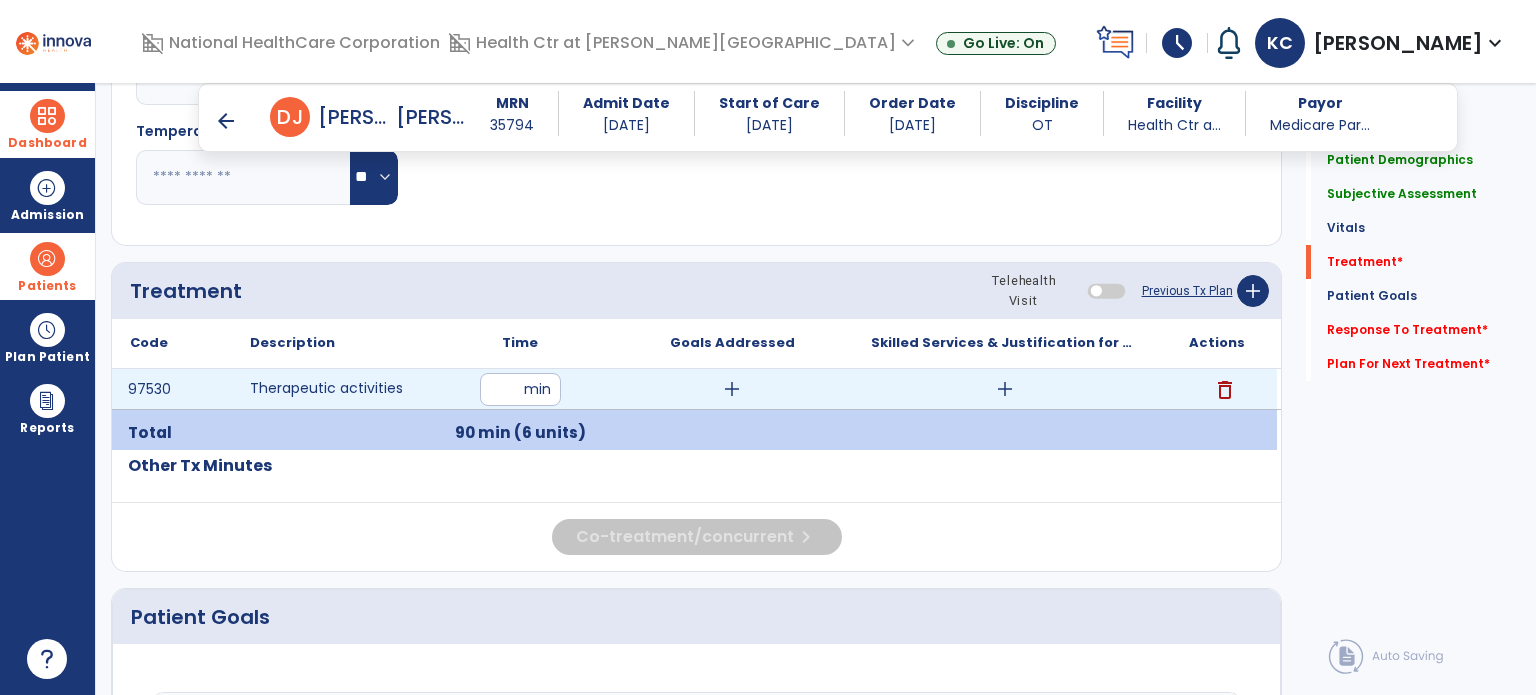 click on "add" at bounding box center (732, 389) 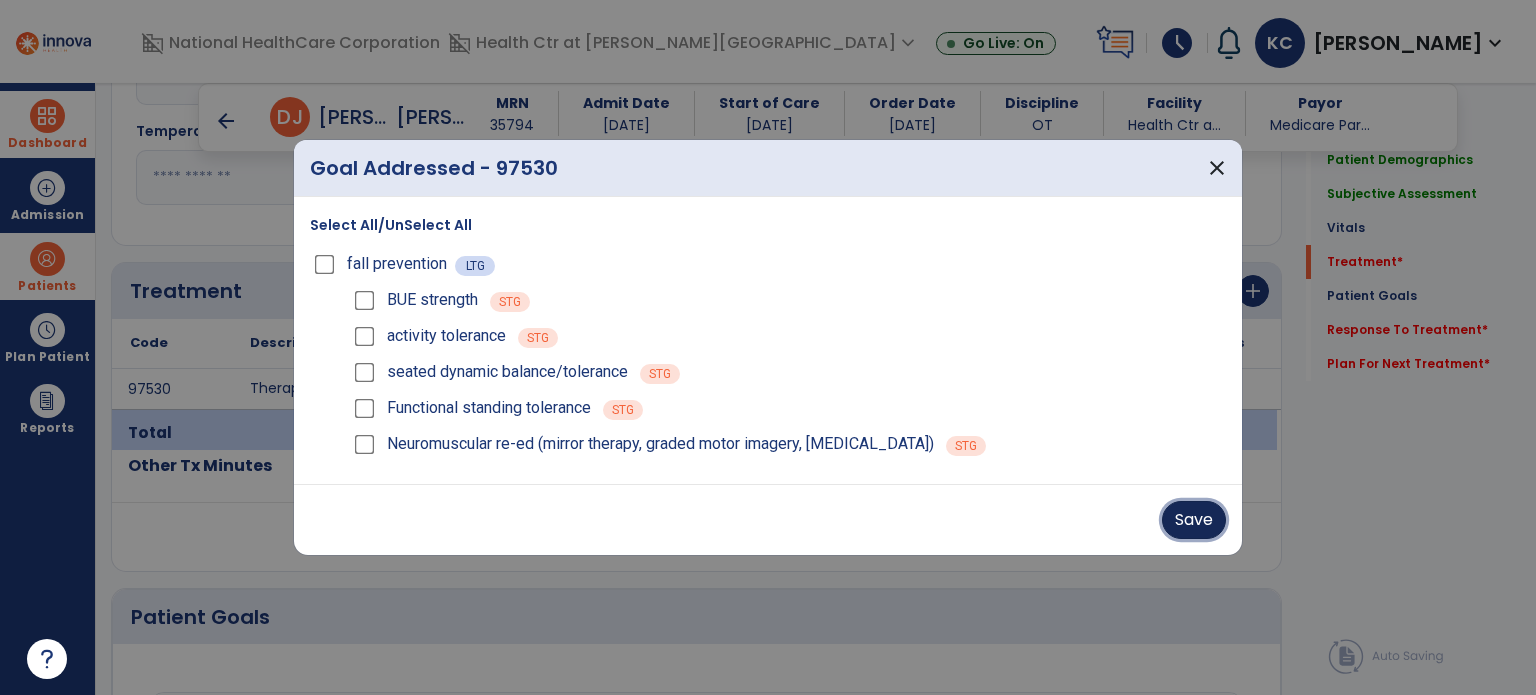click on "Save" at bounding box center [1194, 520] 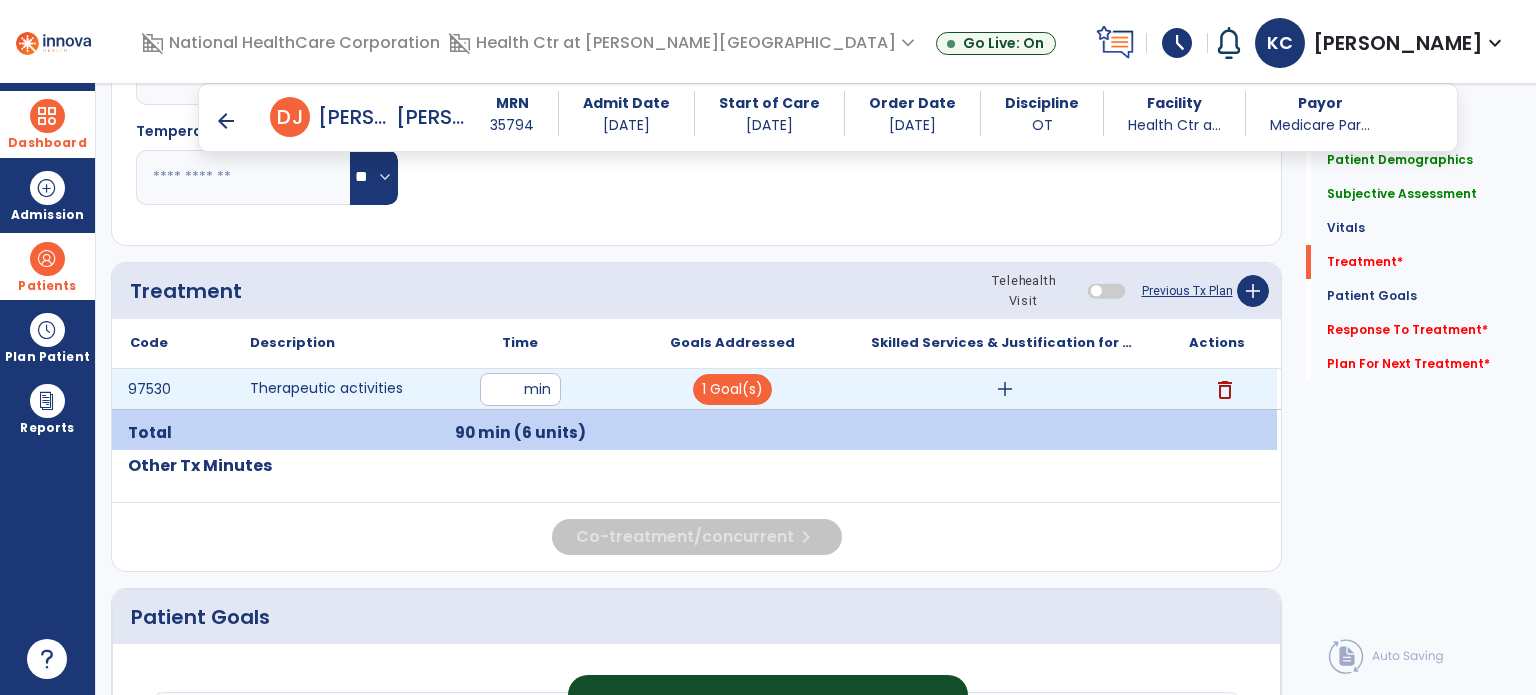 click on "add" at bounding box center [1005, 389] 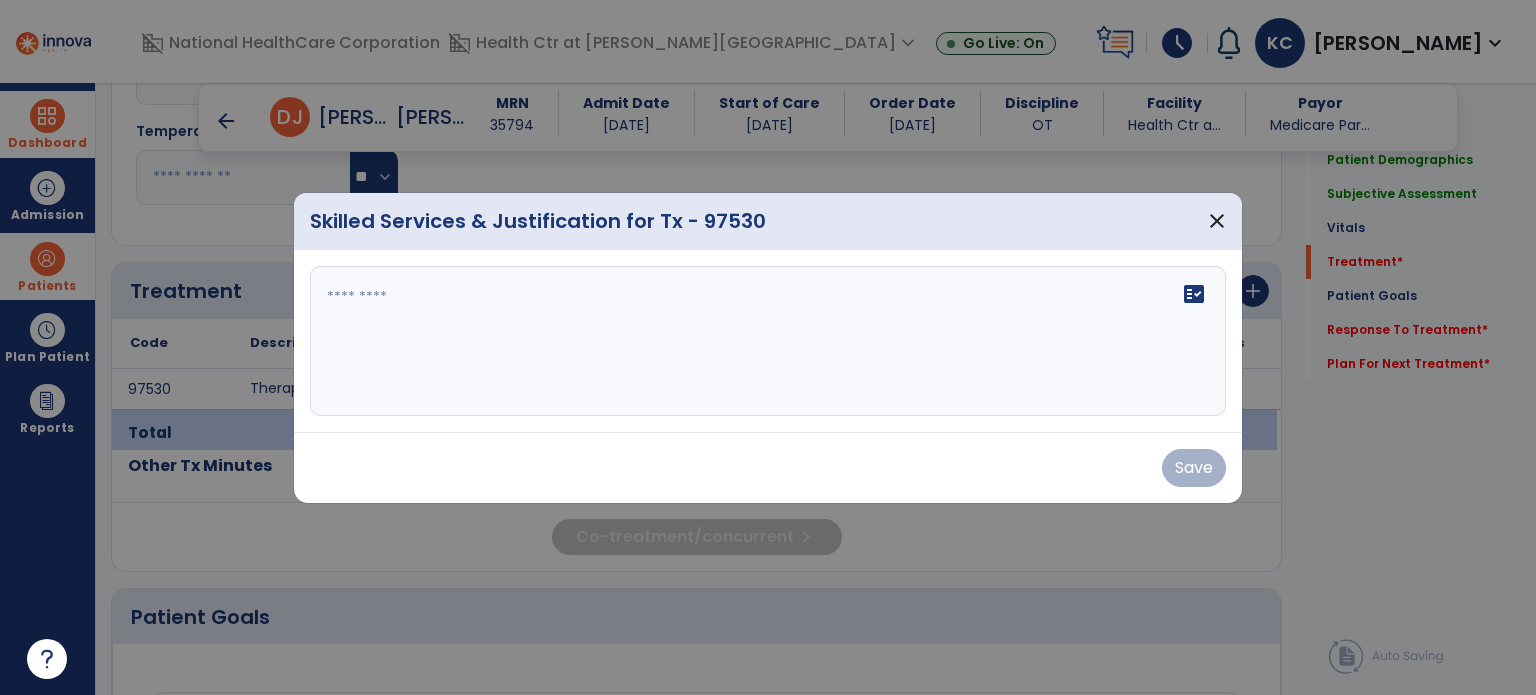 click on "fact_check" at bounding box center (768, 341) 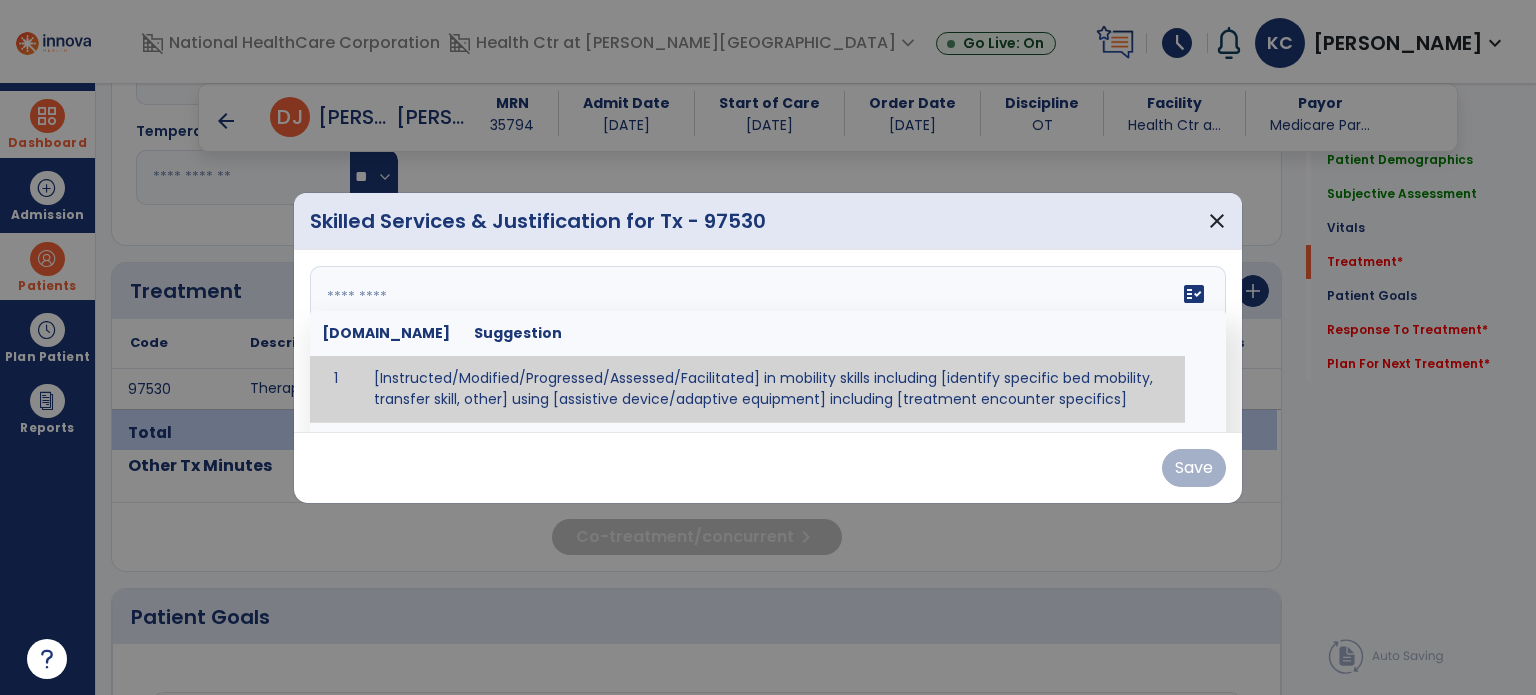 paste on "**********" 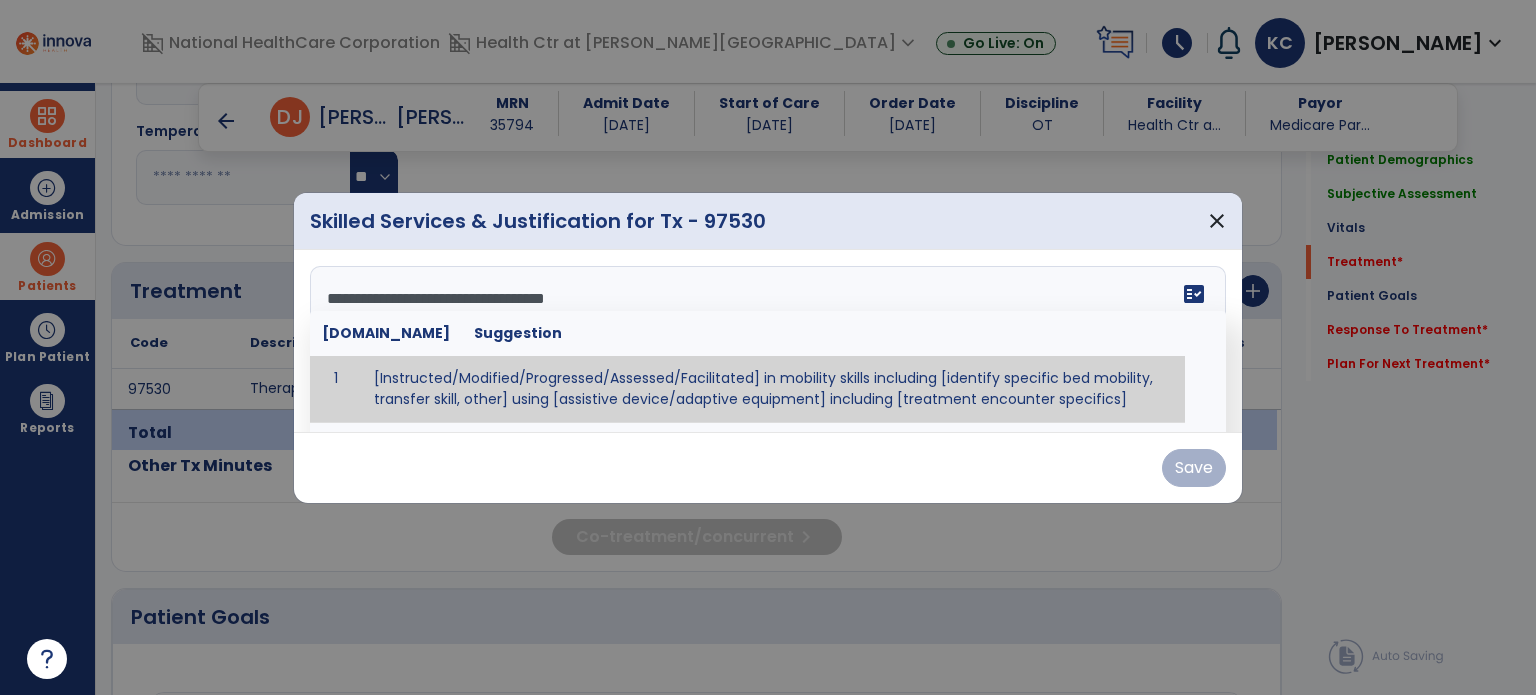 scroll, scrollTop: 591, scrollLeft: 0, axis: vertical 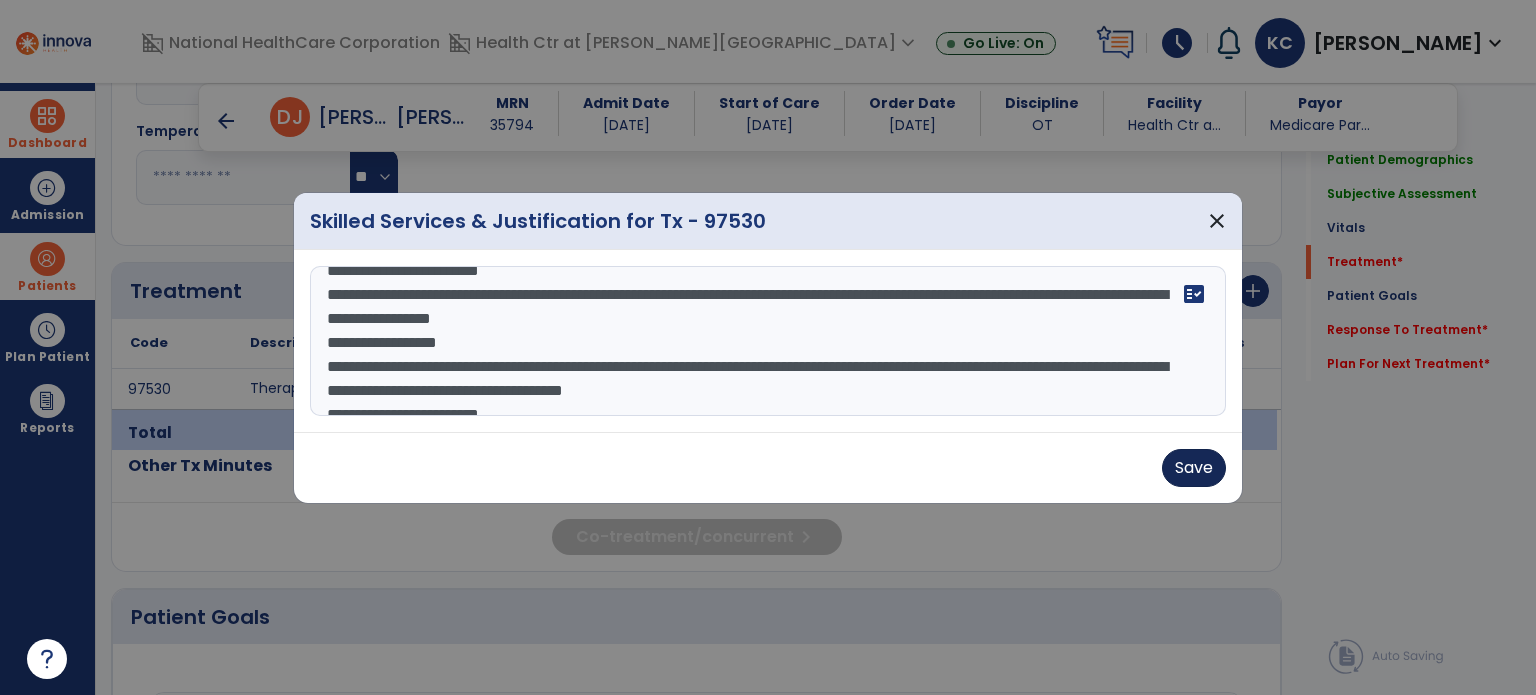 type on "**********" 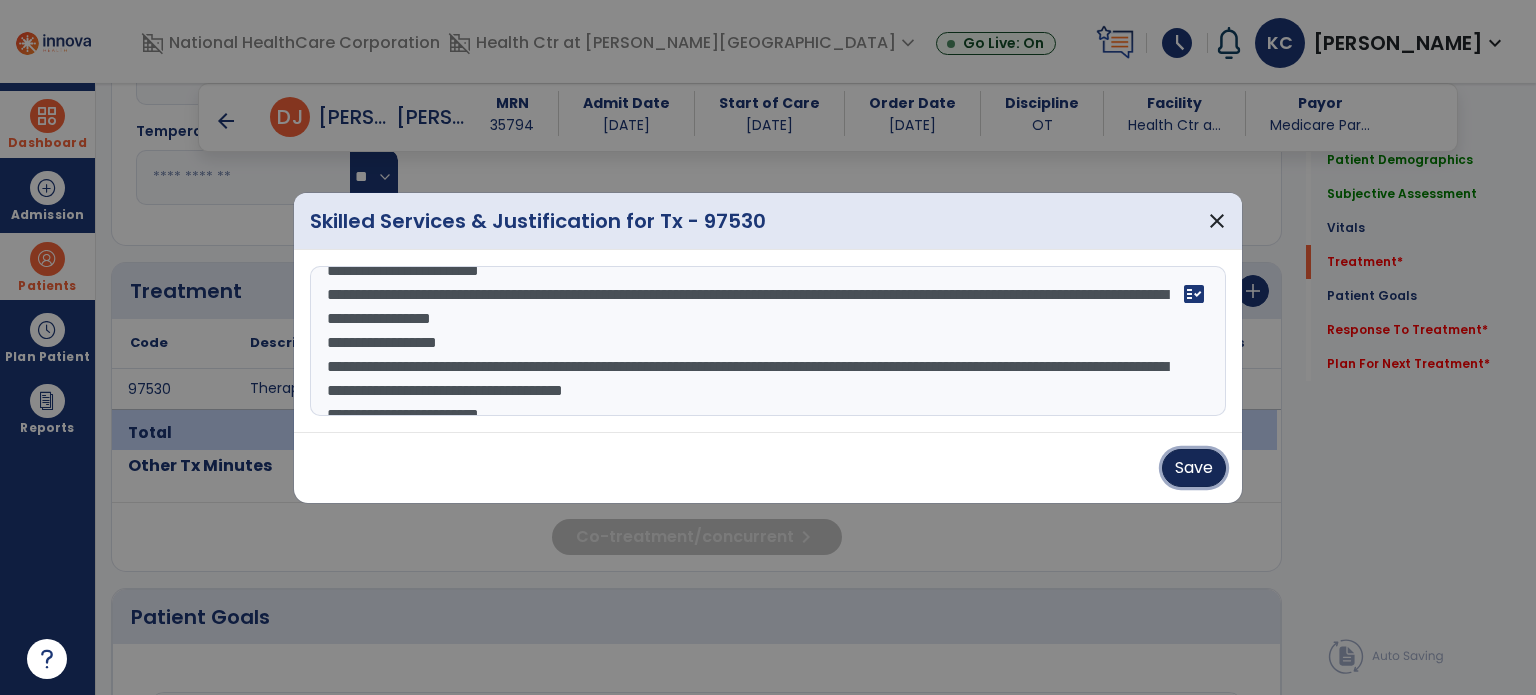 click on "Save" at bounding box center (1194, 468) 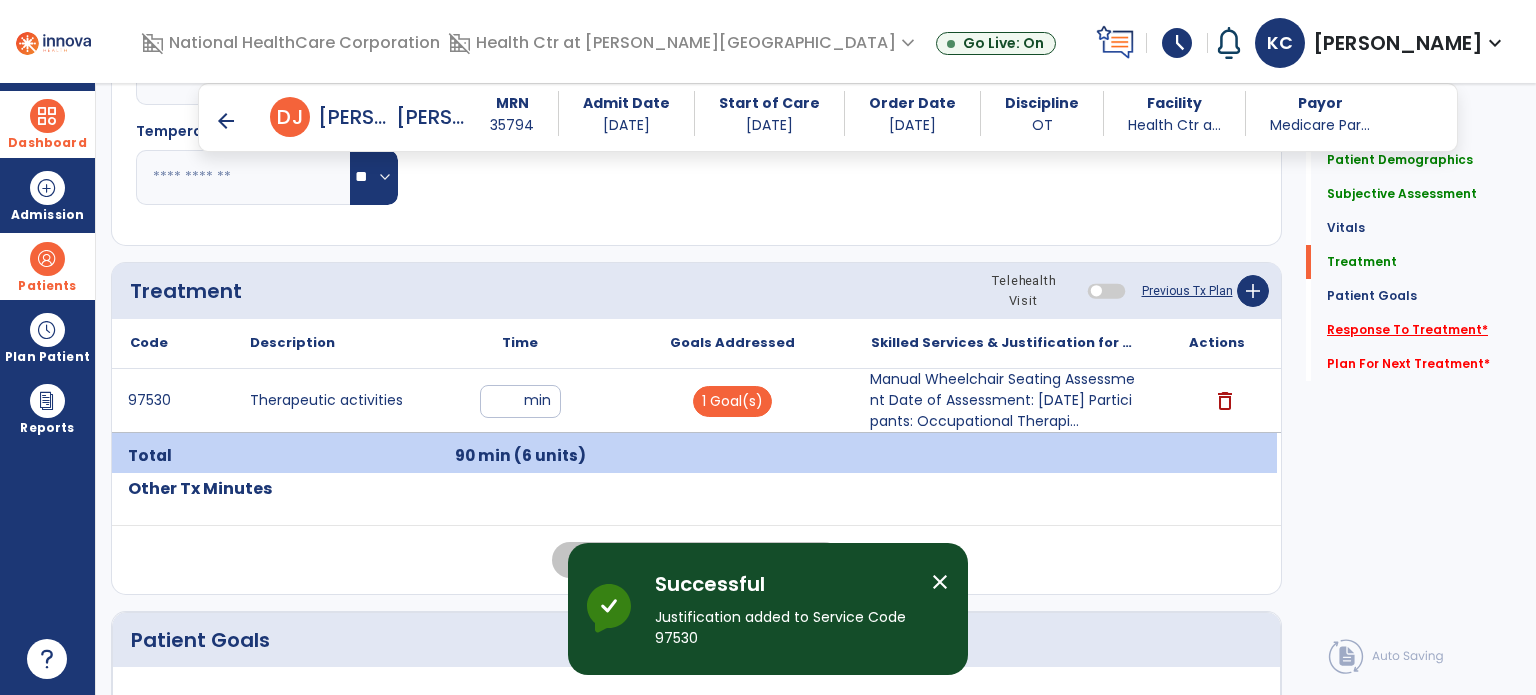 click on "Response To Treatment   *" 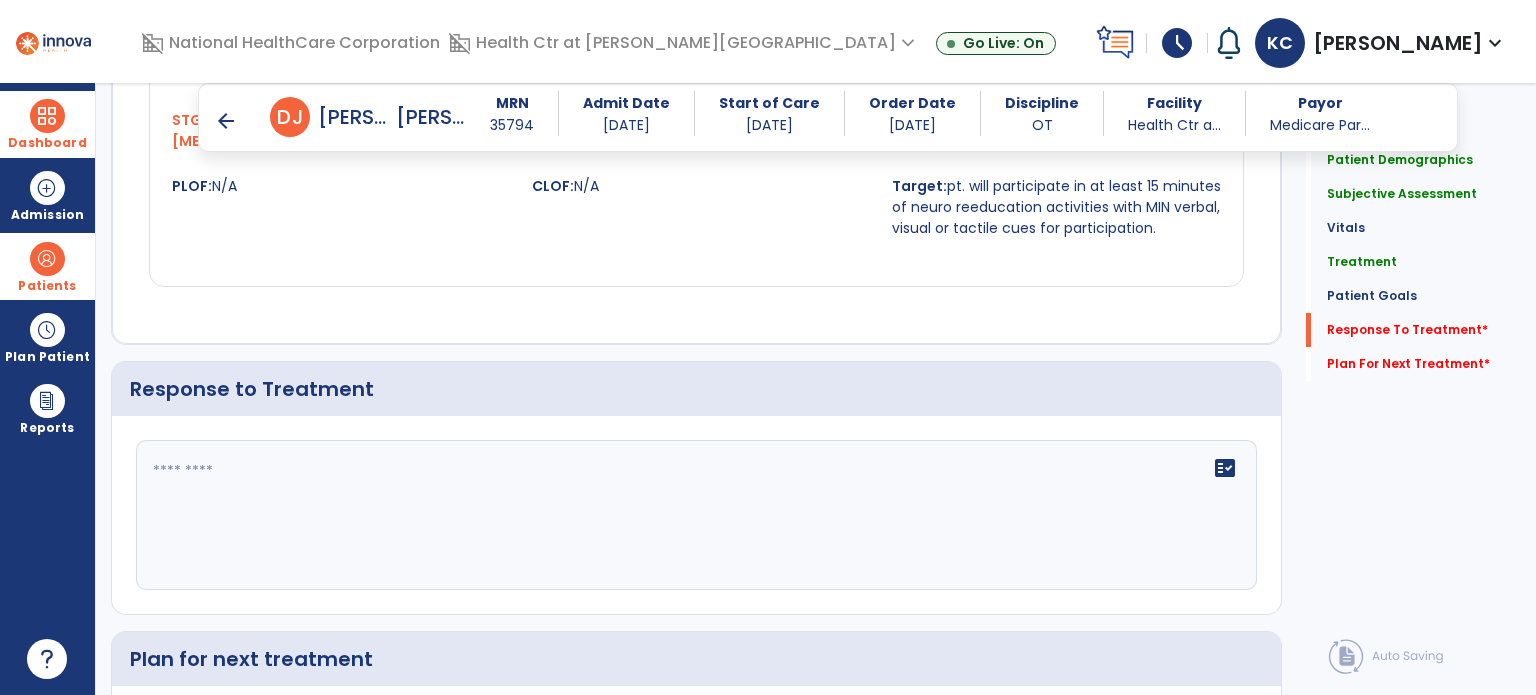 scroll, scrollTop: 2787, scrollLeft: 0, axis: vertical 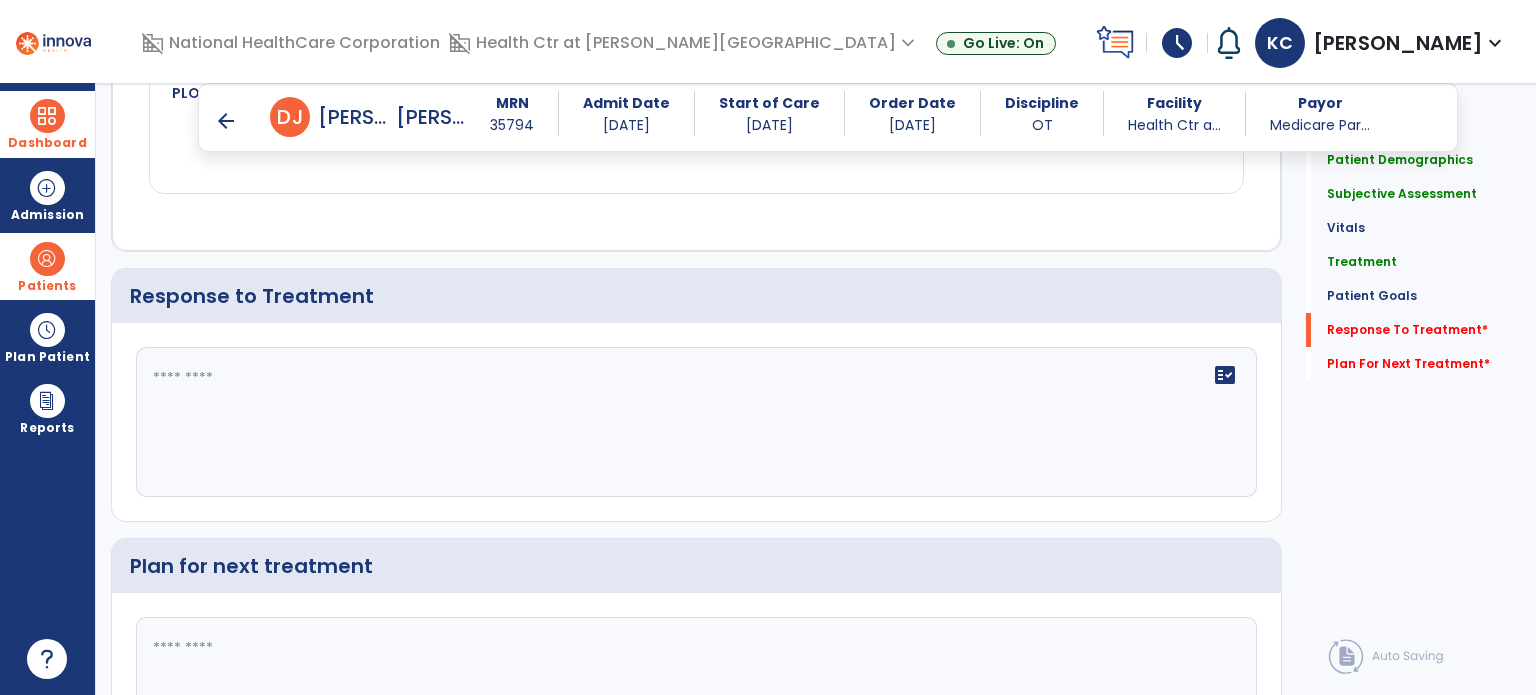 click on "fact_check" 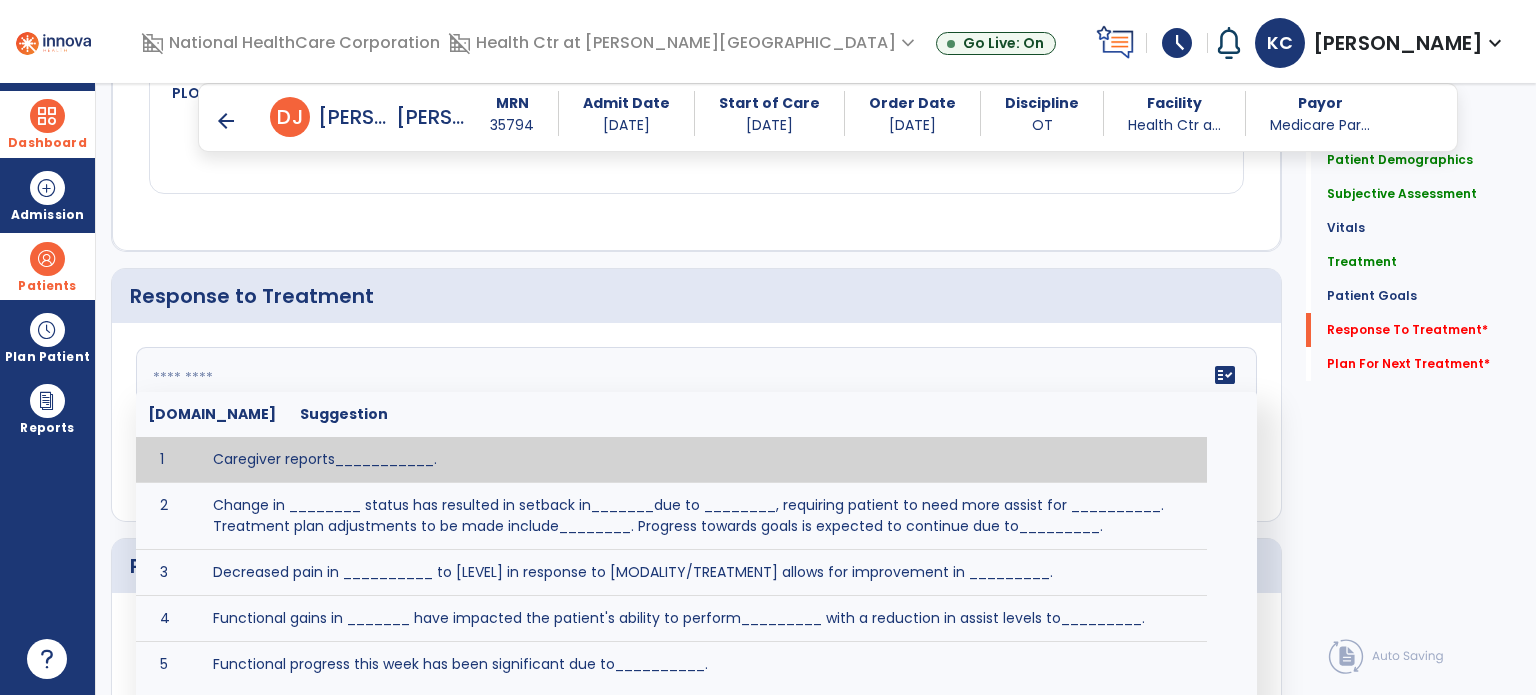 click on "fact_check  [DOMAIN_NAME] Suggestion 1 Caregiver reports___________. 2 Change in ________ status has resulted in setback in_______due to ________, requiring patient to need more assist for __________.   Treatment plan adjustments to be made include________.  Progress towards goals is expected to continue due to_________. 3 Decreased pain in __________ to [LEVEL] in response to [MODALITY/TREATMENT] allows for improvement in _________. 4 Functional gains in _______ have impacted the patient's ability to perform_________ with a reduction in assist levels to_________. 5 Functional progress this week has been significant due to__________. 6 Gains in ________ have improved the patient's ability to perform ______with decreased levels of assist to___________. 7 Improvement in ________allows patient to tolerate higher levels of challenges in_________. 8 Pain in [AREA] has decreased to [LEVEL] in response to [TREATMENT/MODALITY], allowing fore ease in completing__________. 9 10 11 12 13 14 15 16 17 18 19 20 21" 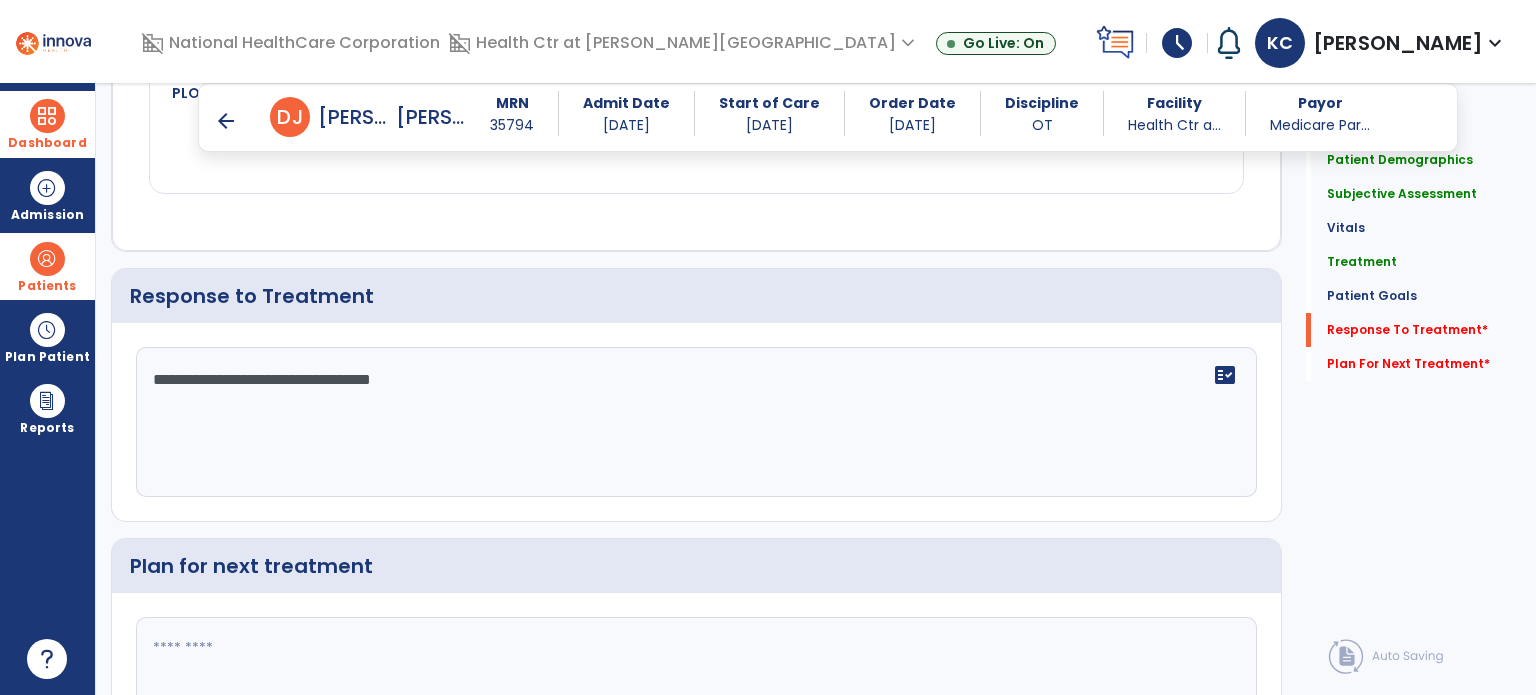 type on "**********" 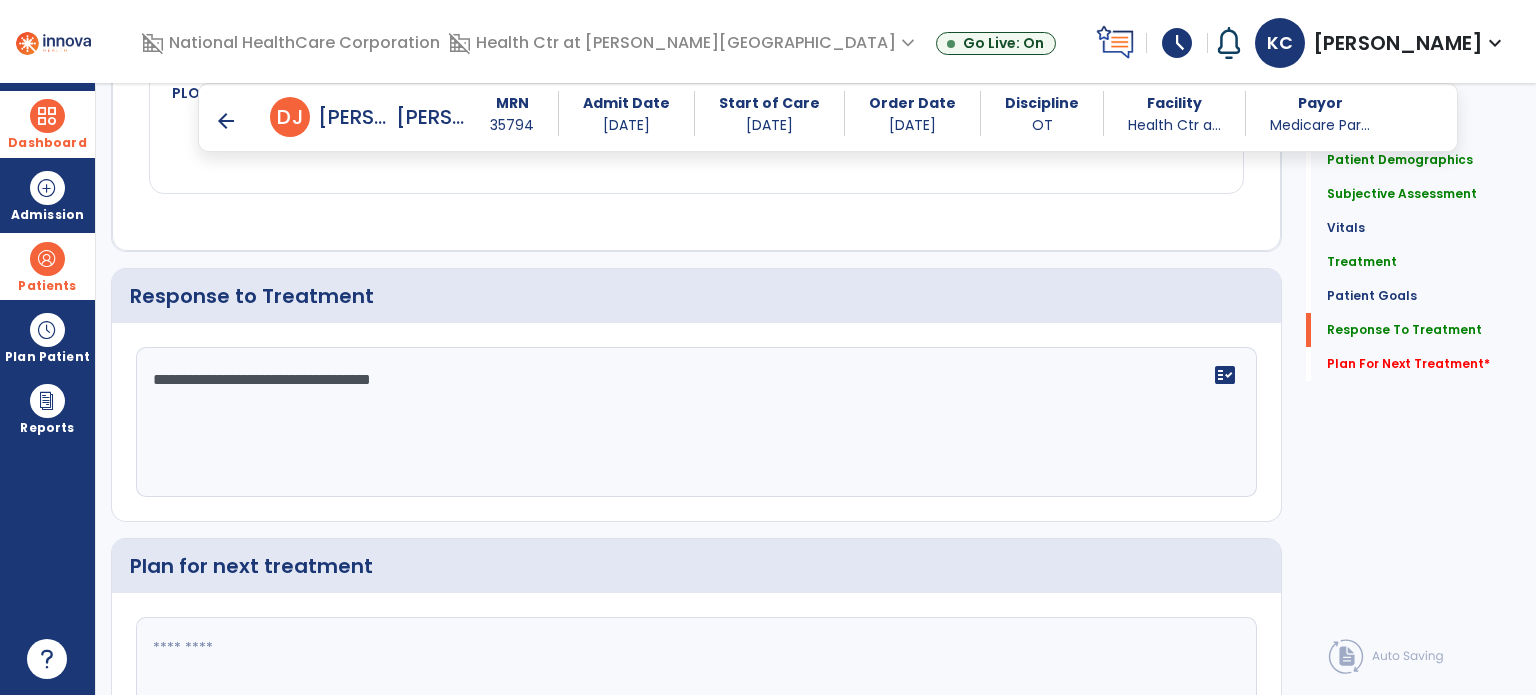 click 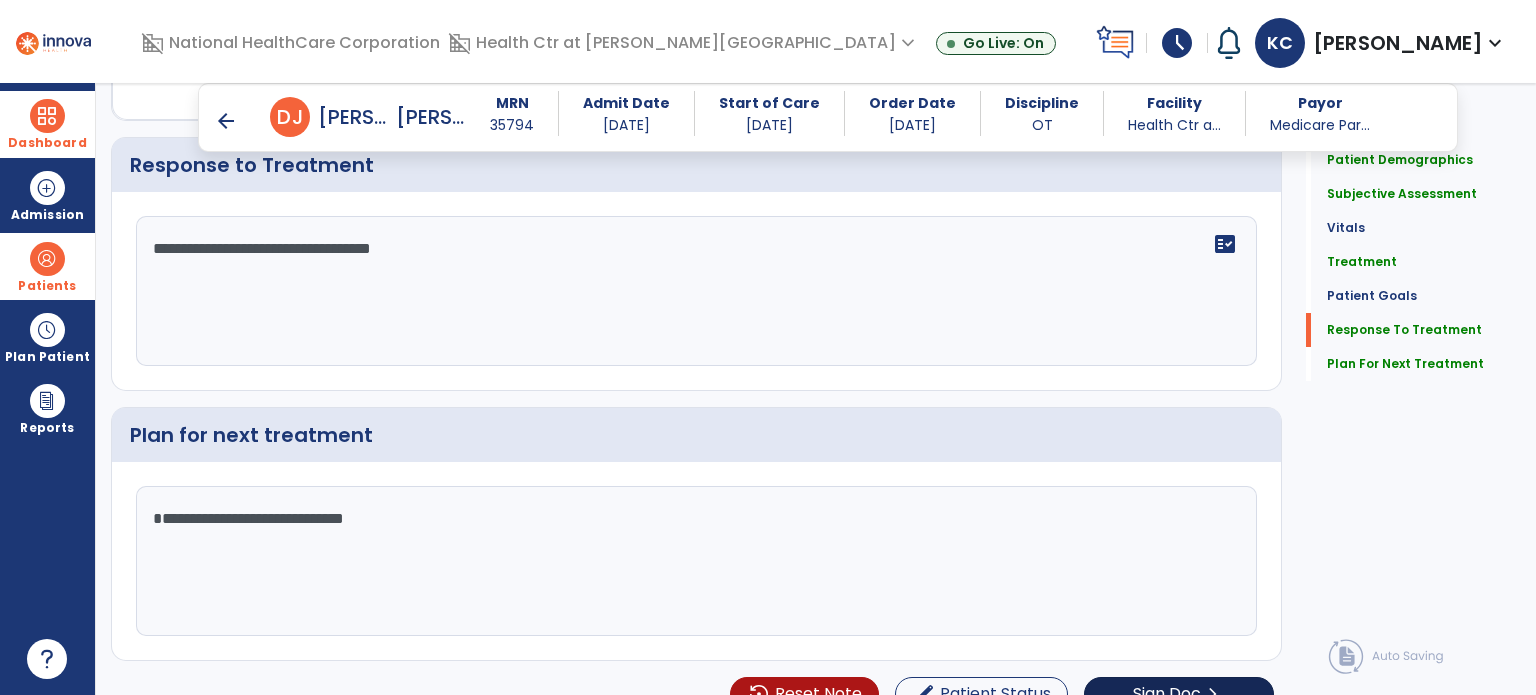 scroll, scrollTop: 2941, scrollLeft: 0, axis: vertical 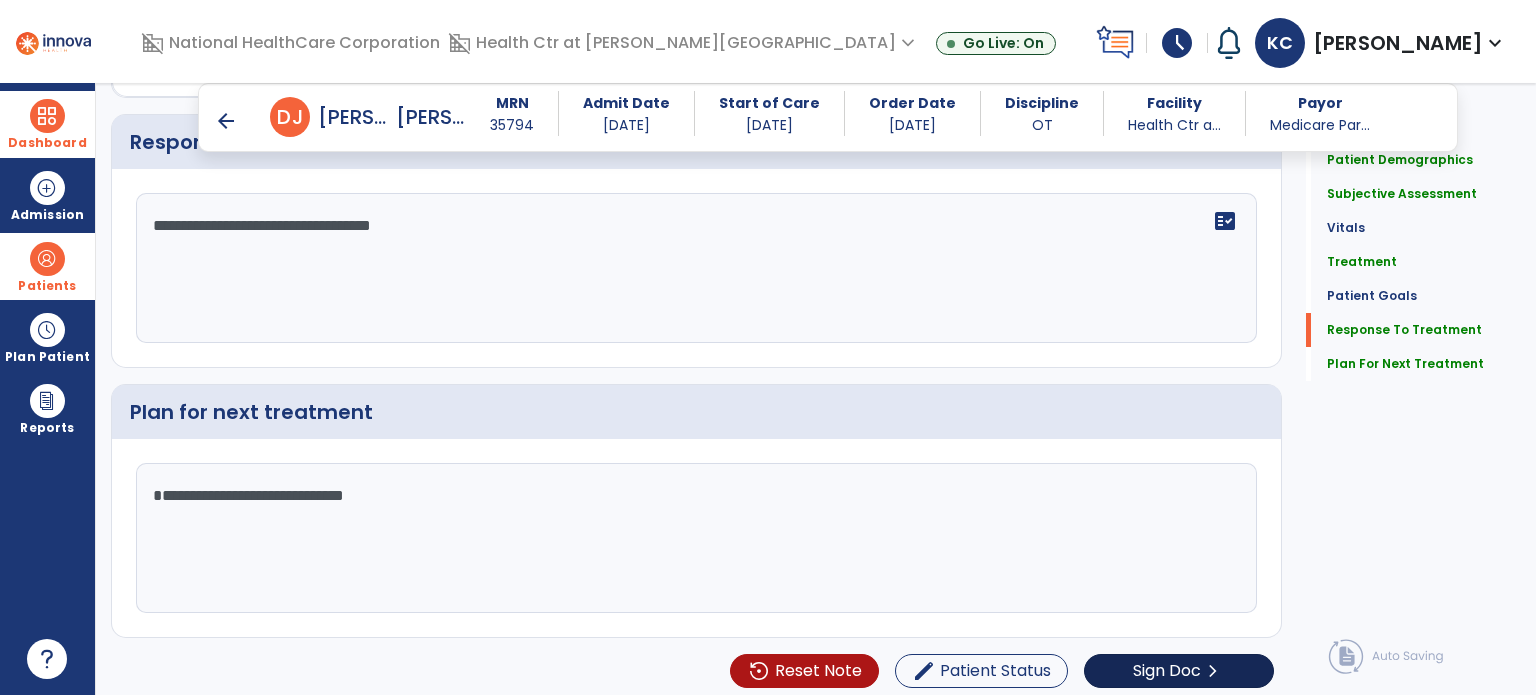 type on "**********" 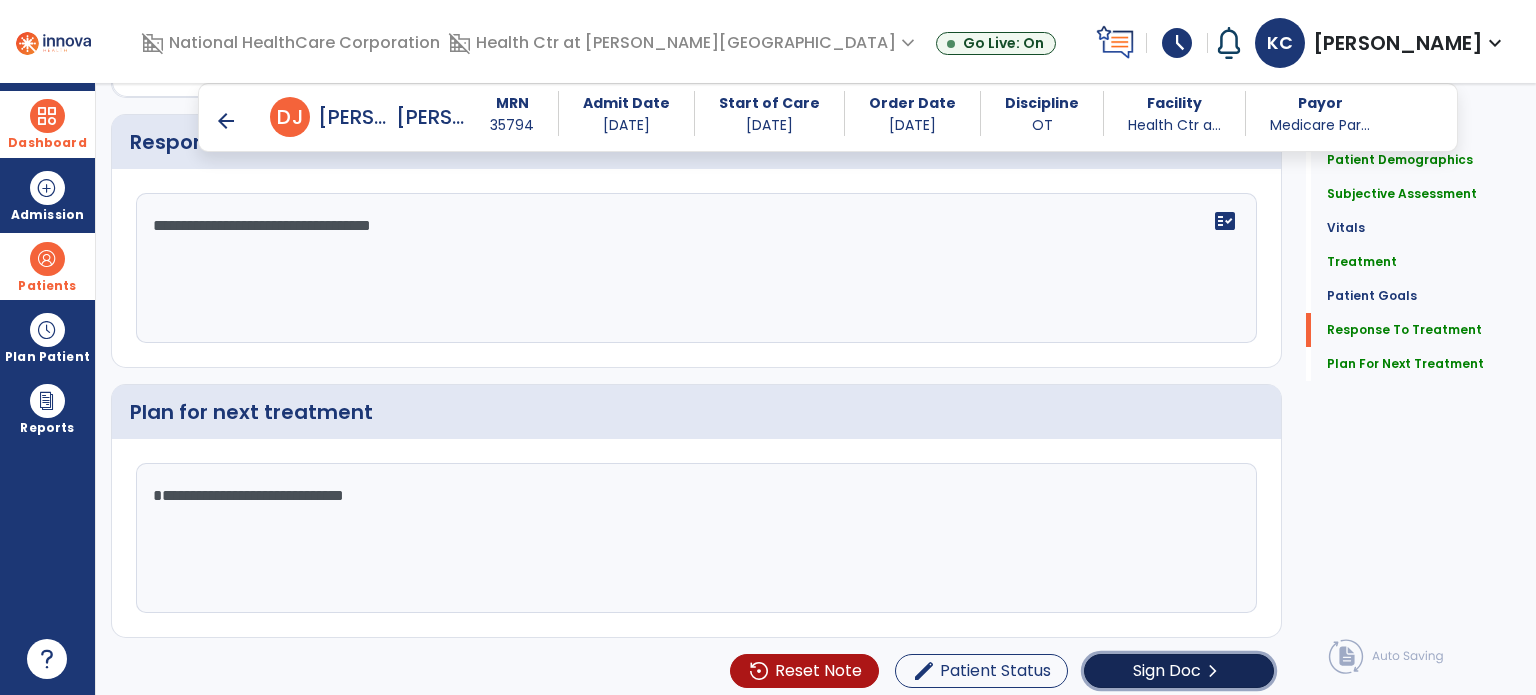 click on "Sign Doc  chevron_right" 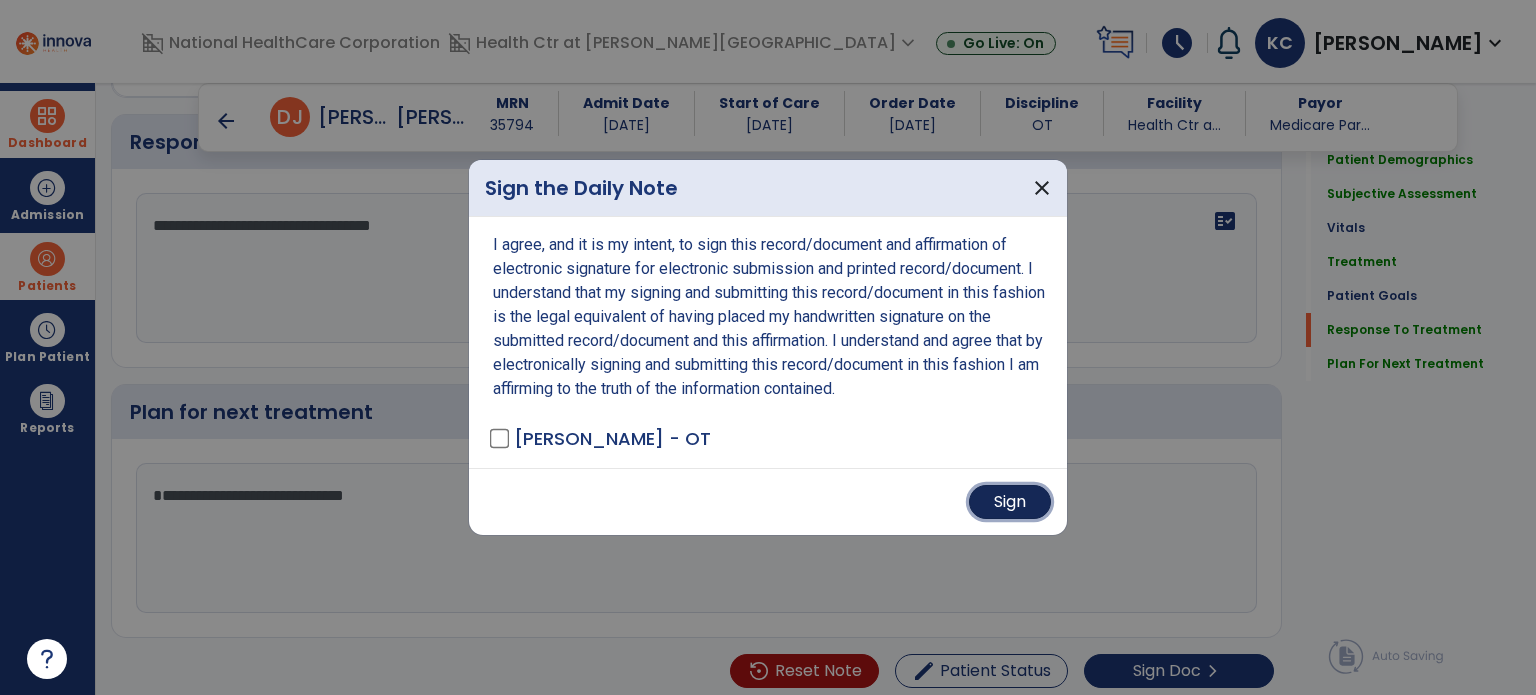 click on "Sign" at bounding box center (1010, 502) 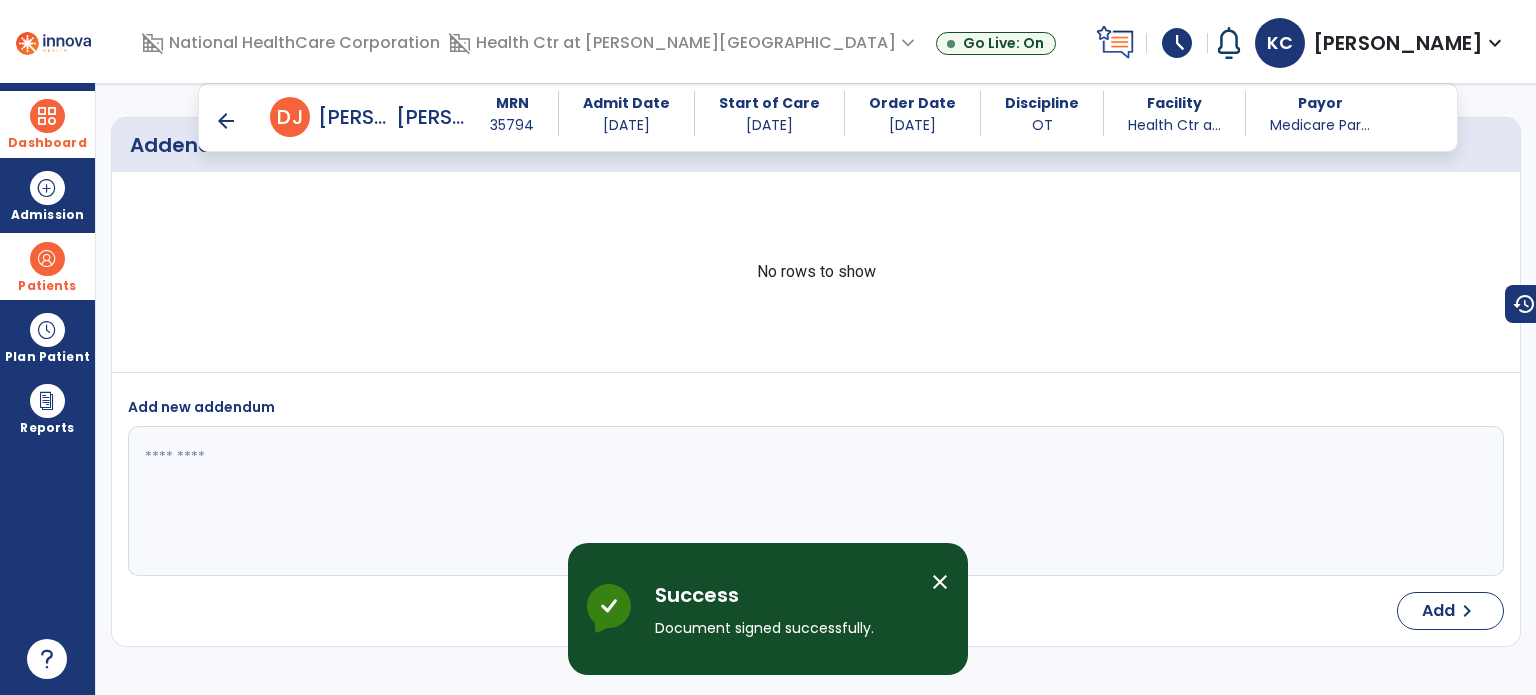 scroll, scrollTop: 4920, scrollLeft: 0, axis: vertical 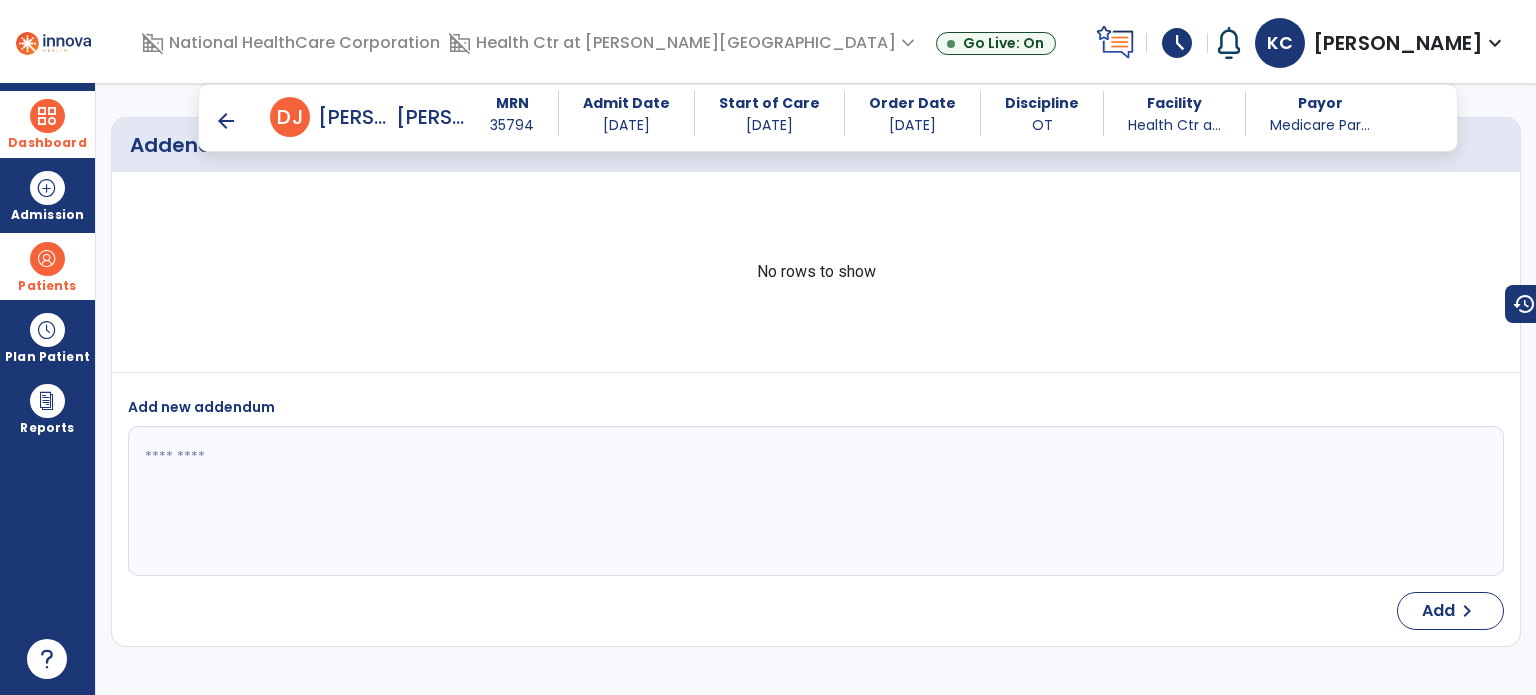click on "arrow_back" at bounding box center [226, 121] 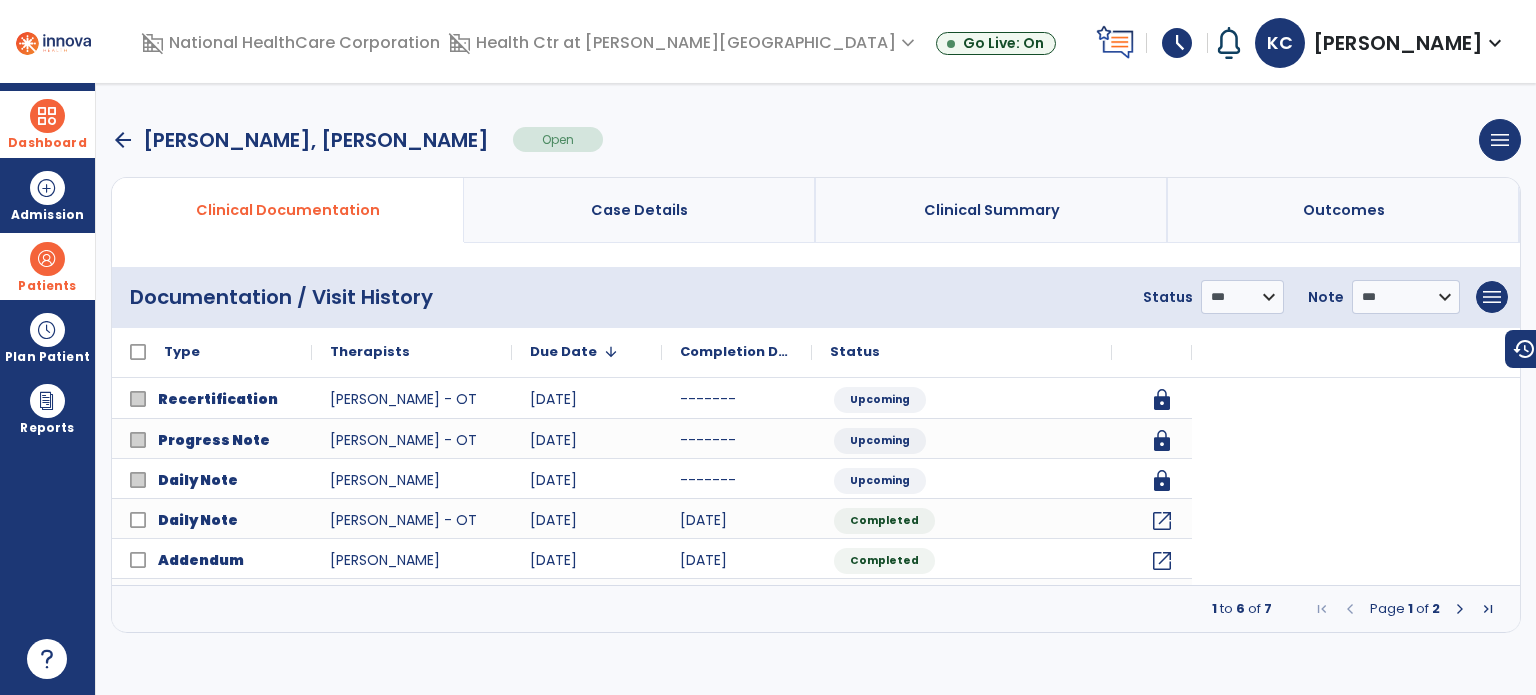 scroll, scrollTop: 0, scrollLeft: 0, axis: both 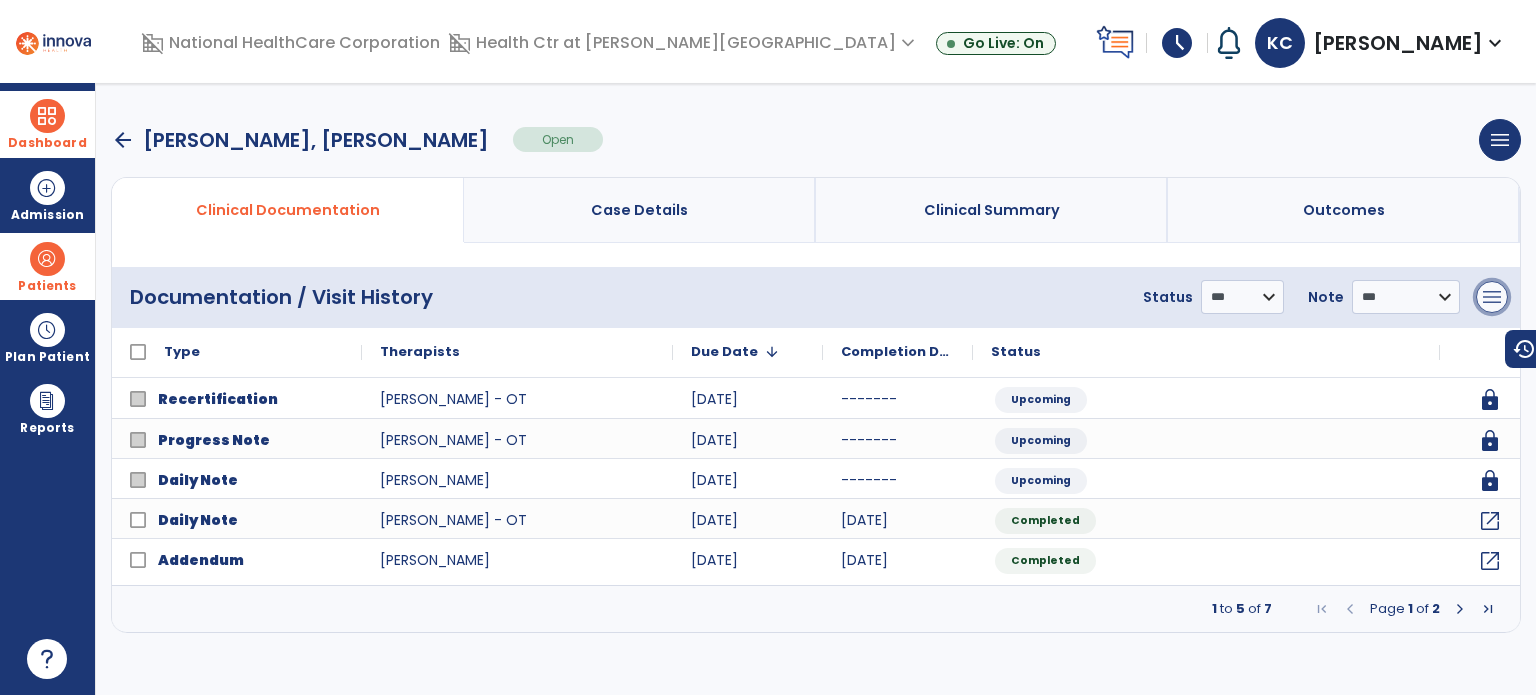 click on "menu" at bounding box center [1492, 297] 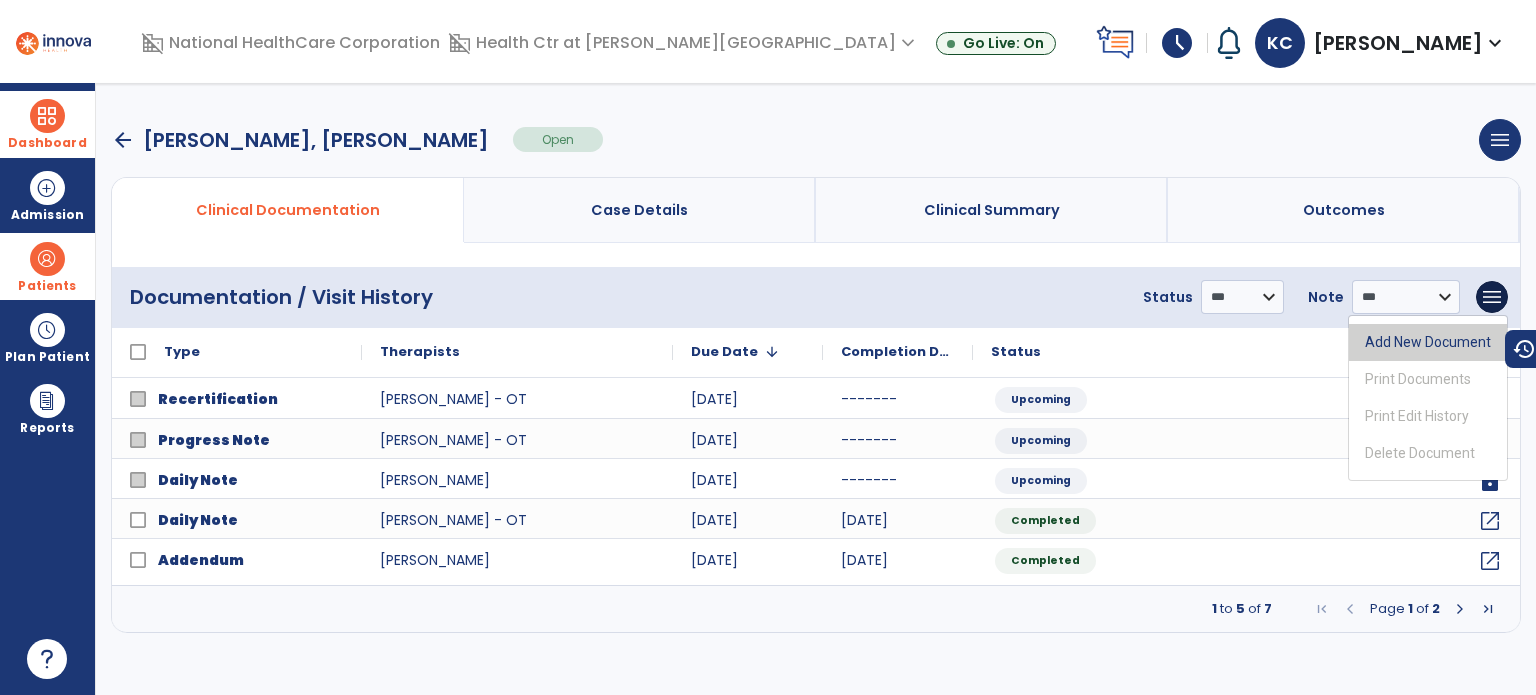 click on "Add New Document" at bounding box center [1428, 342] 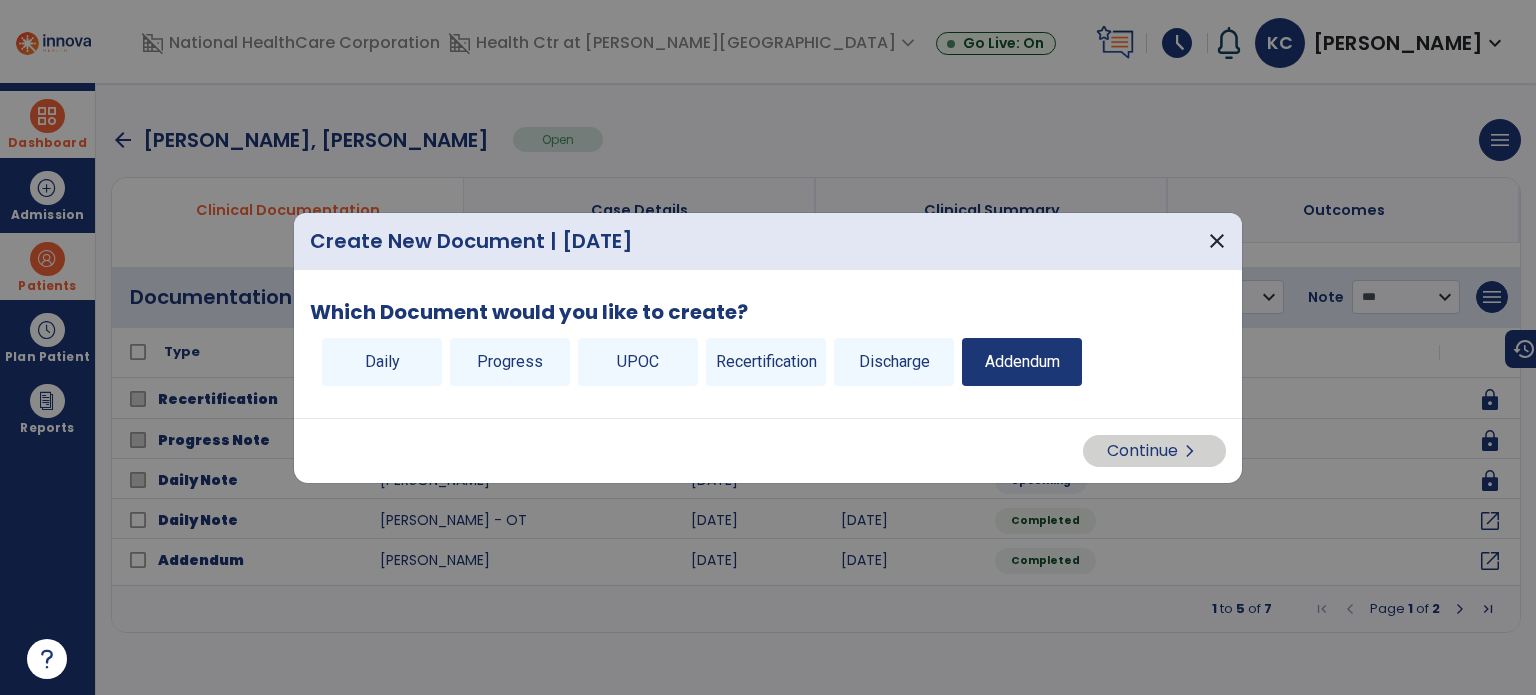 click on "Addendum" at bounding box center [1022, 362] 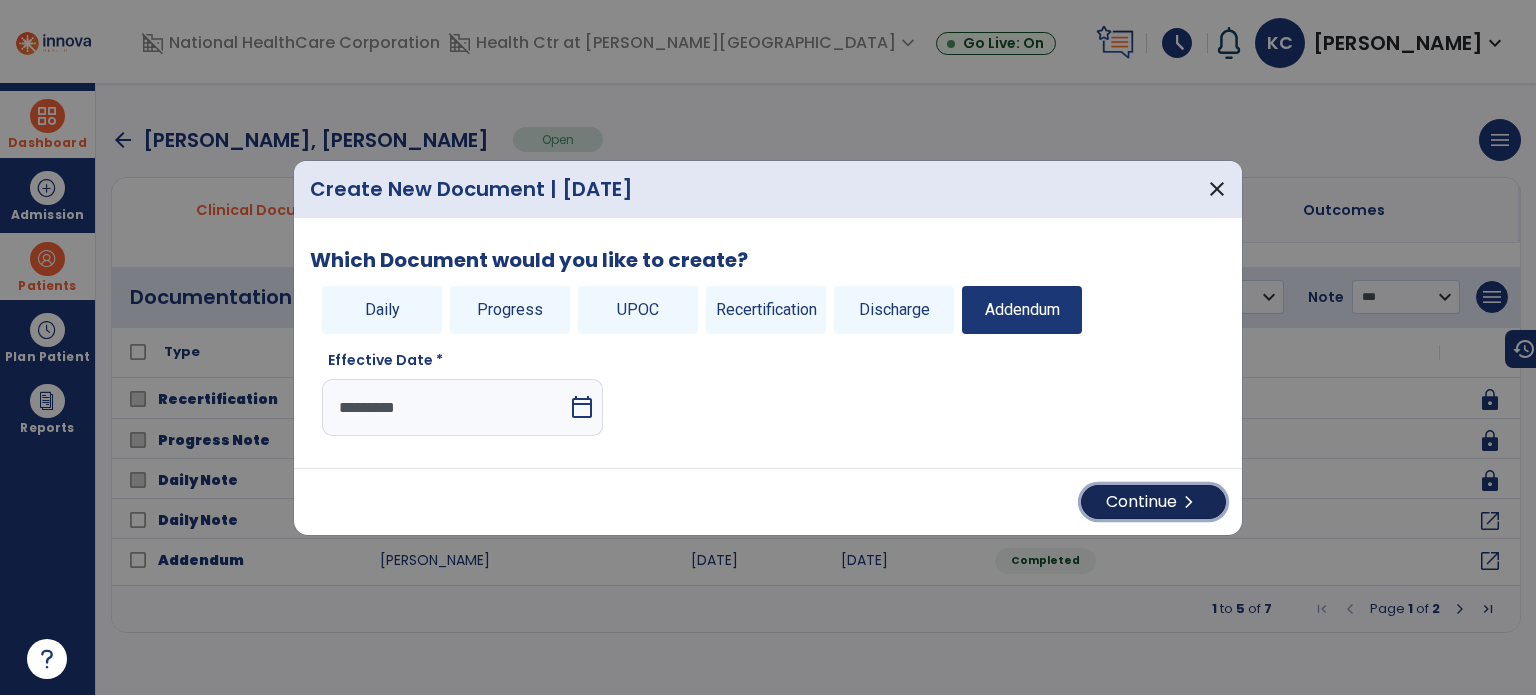 click on "Continue   chevron_right" at bounding box center (1153, 502) 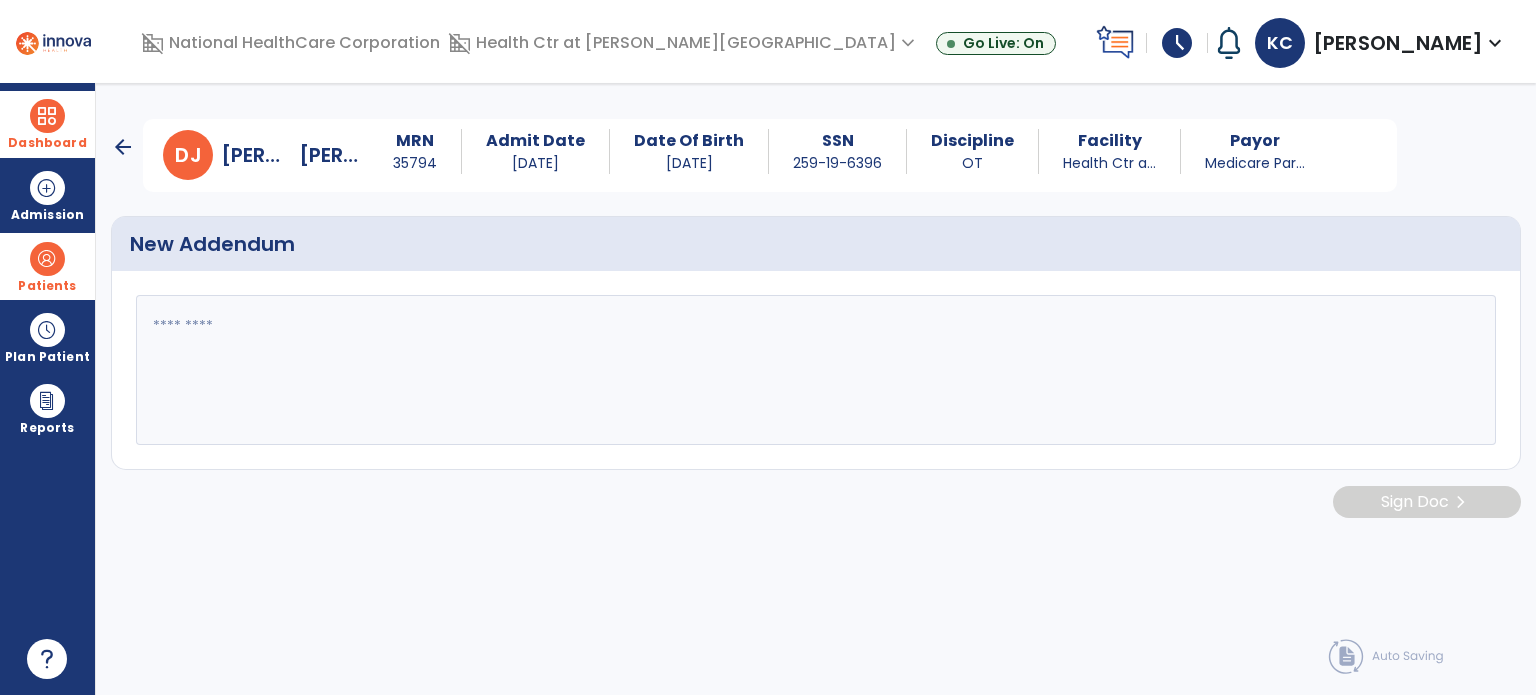 click 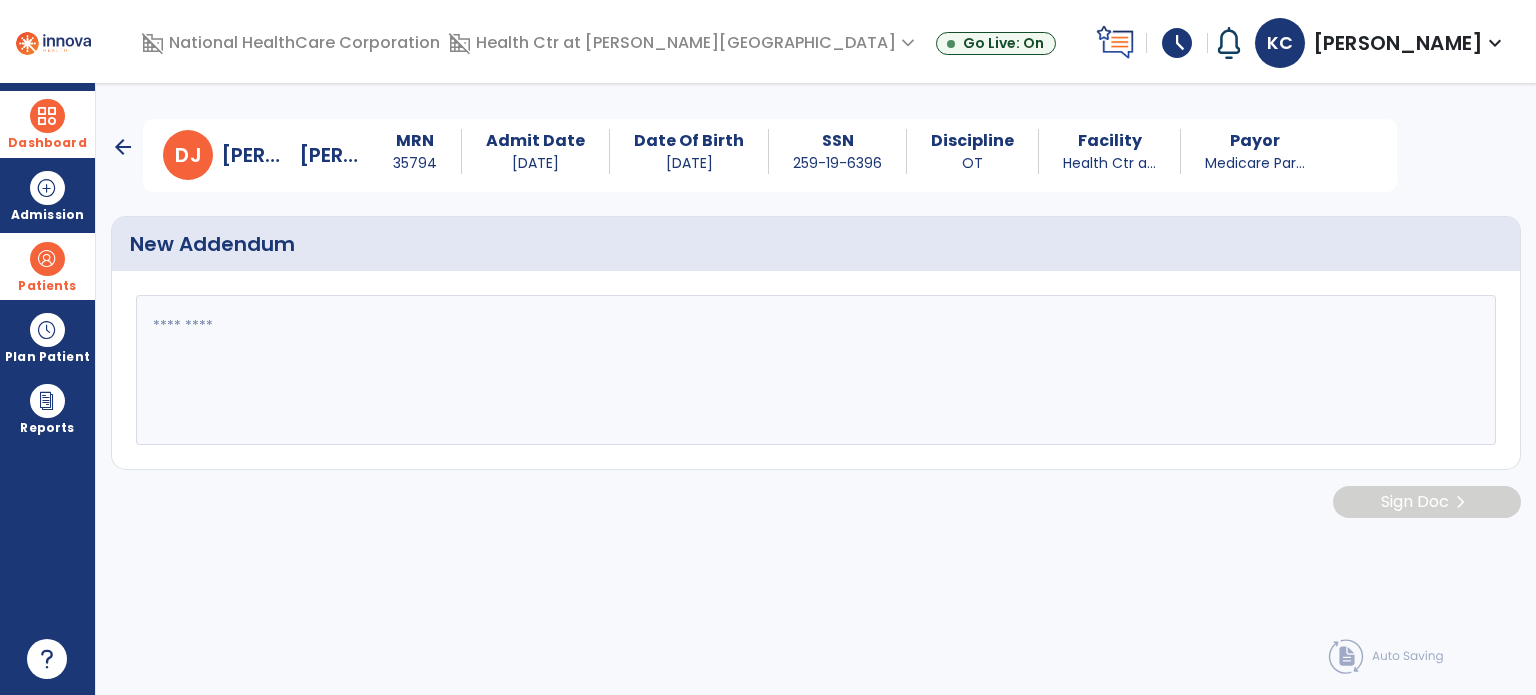 paste on "**********" 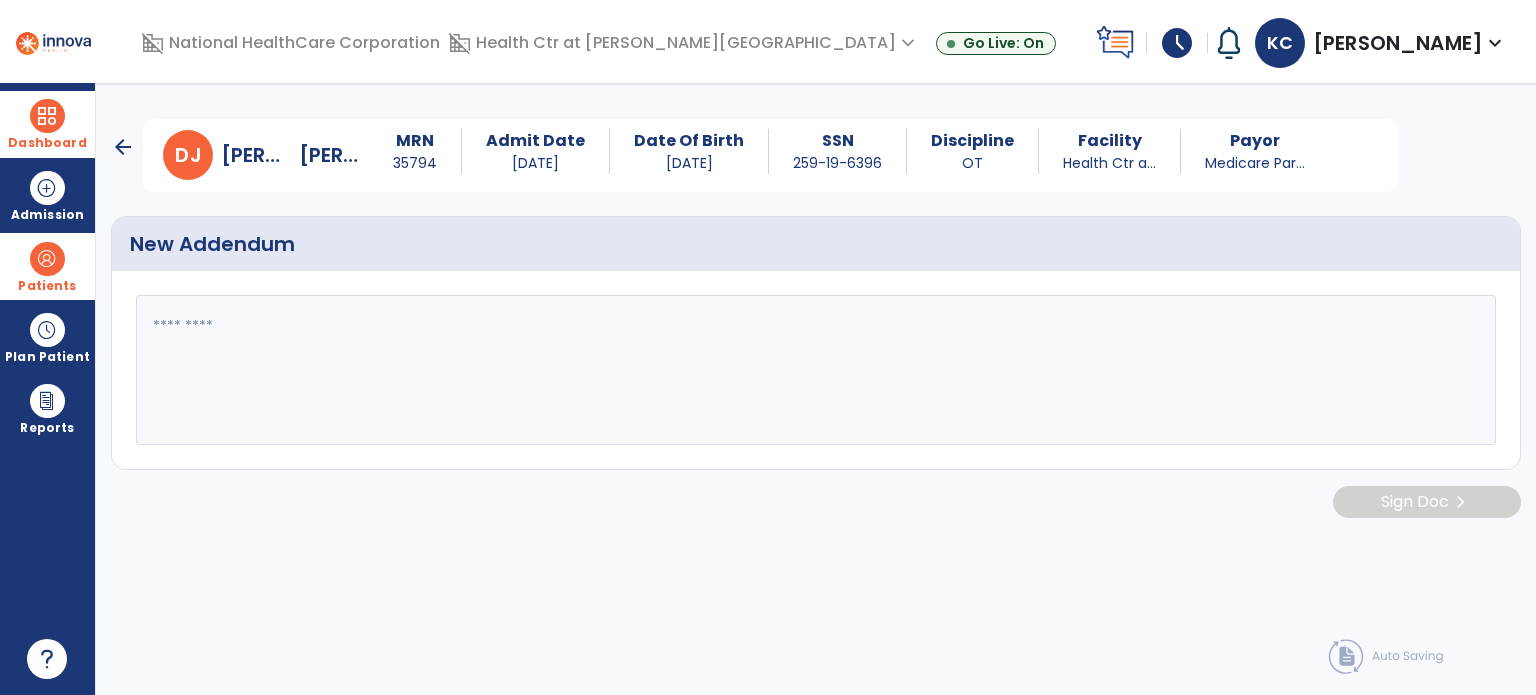type on "**********" 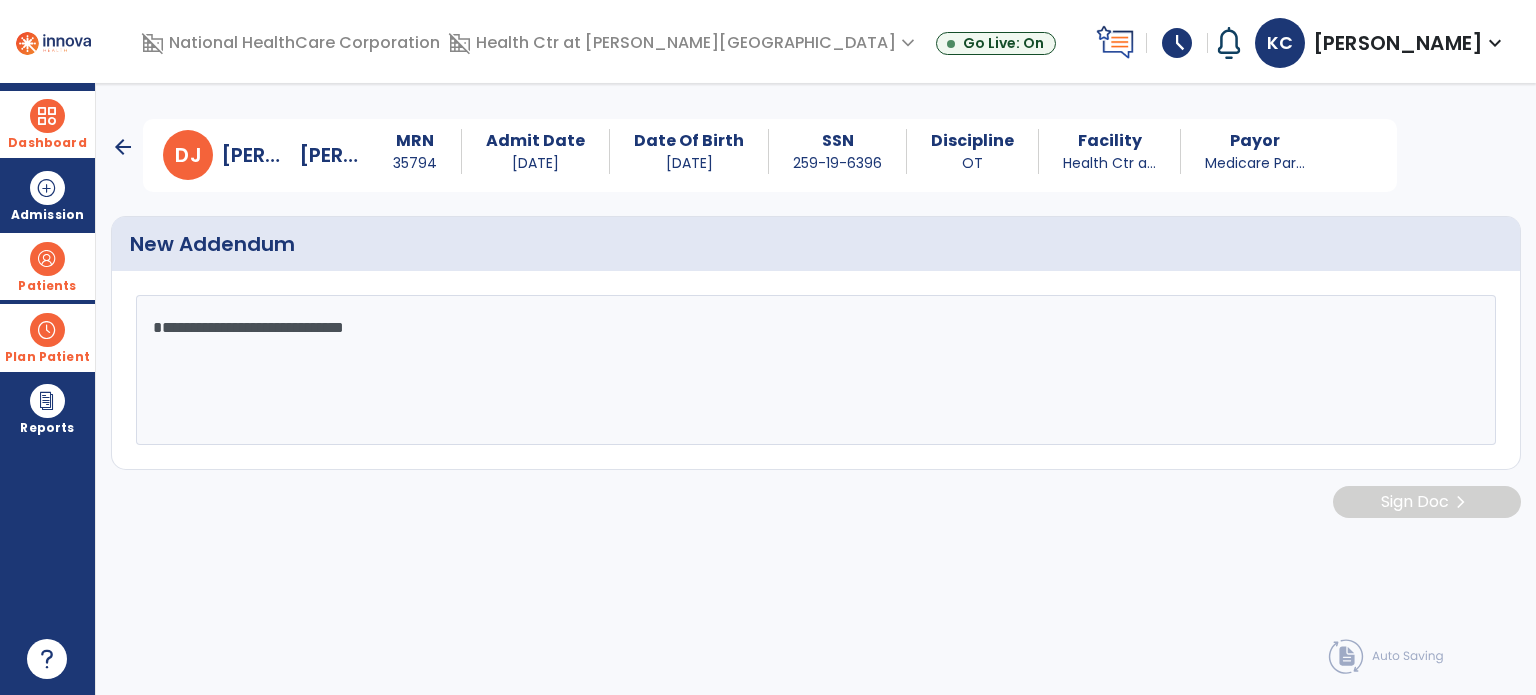 drag, startPoint x: 539, startPoint y: 369, endPoint x: 0, endPoint y: 355, distance: 539.18176 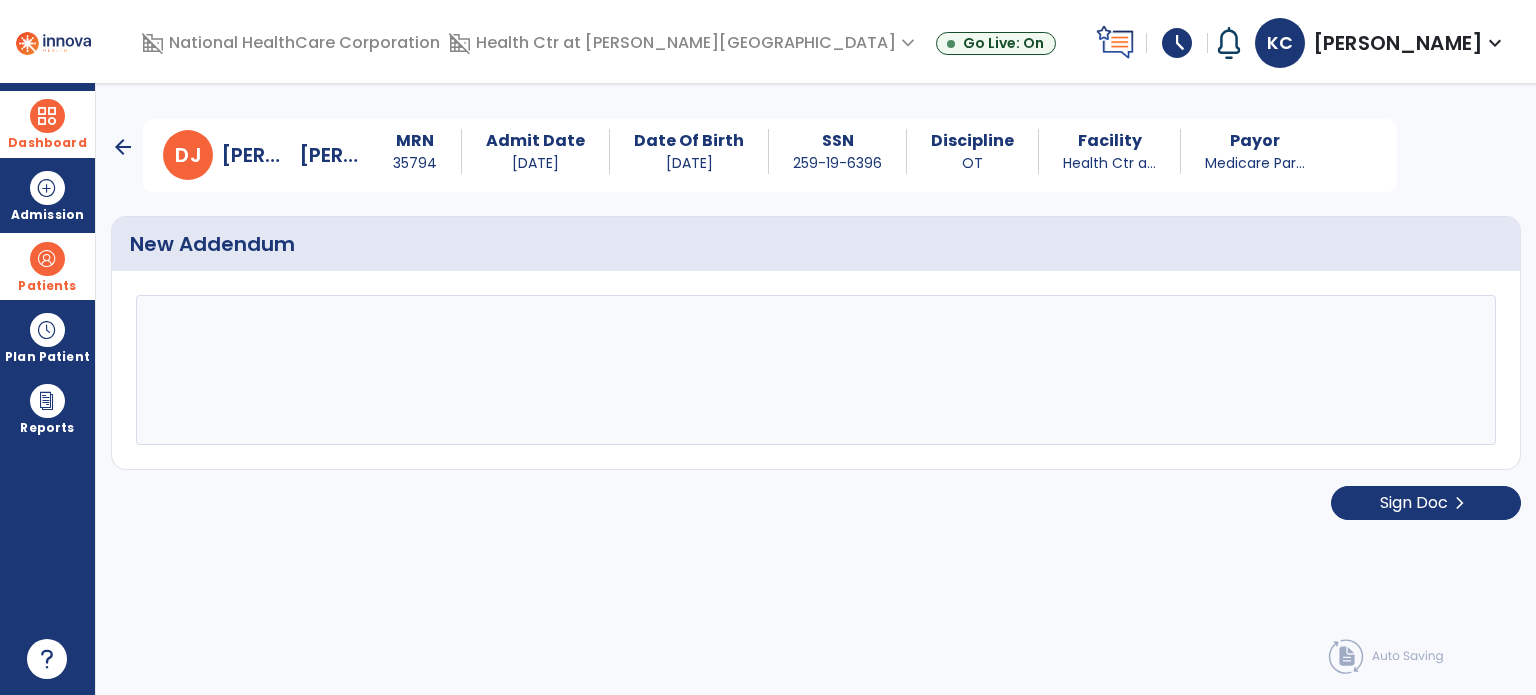 paste on "**********" 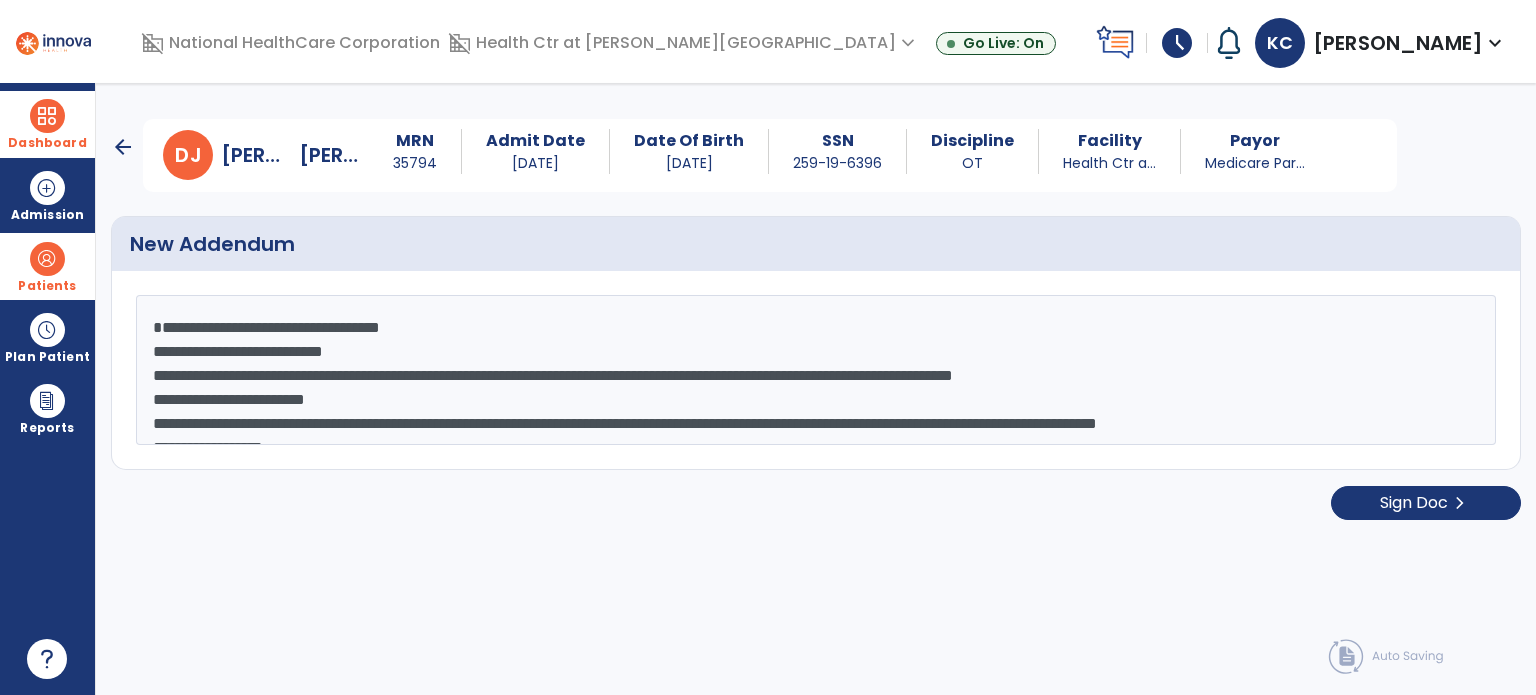 scroll, scrollTop: 472, scrollLeft: 0, axis: vertical 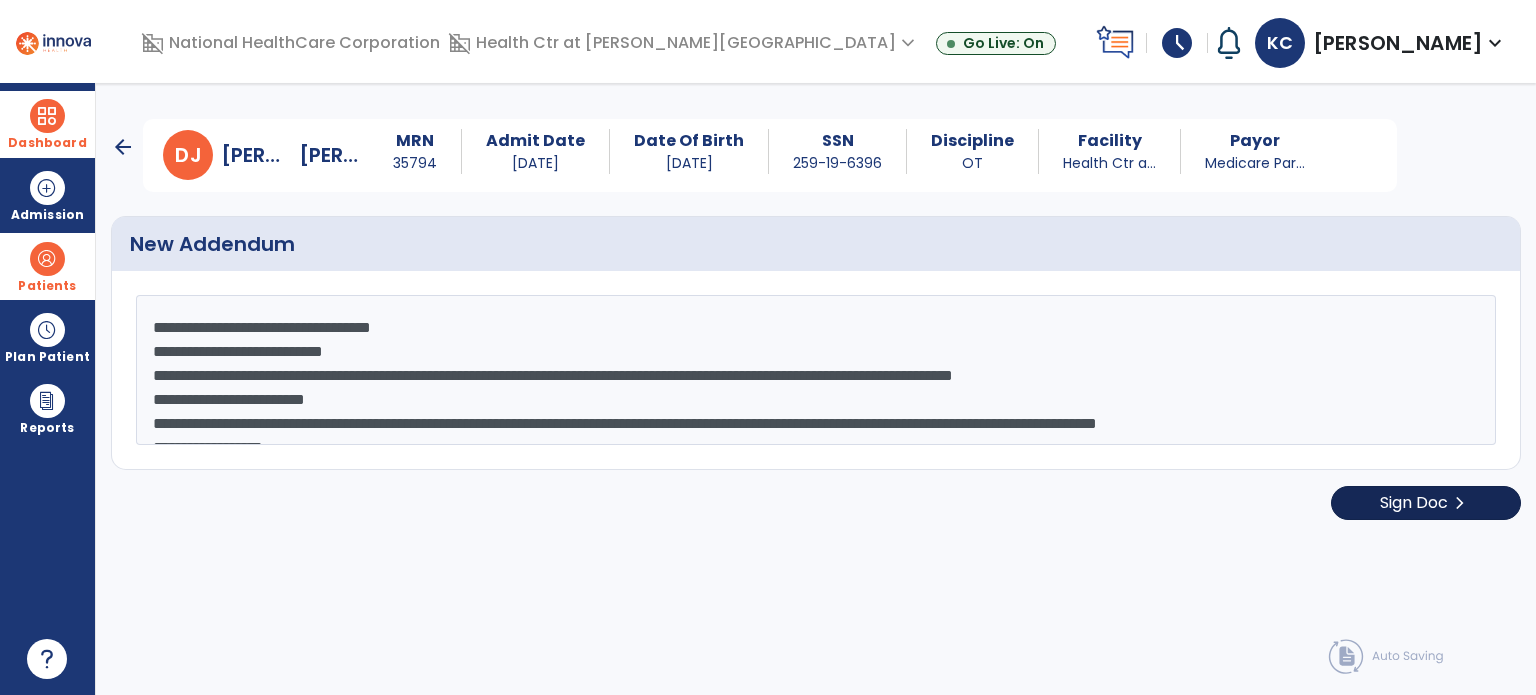 type on "**********" 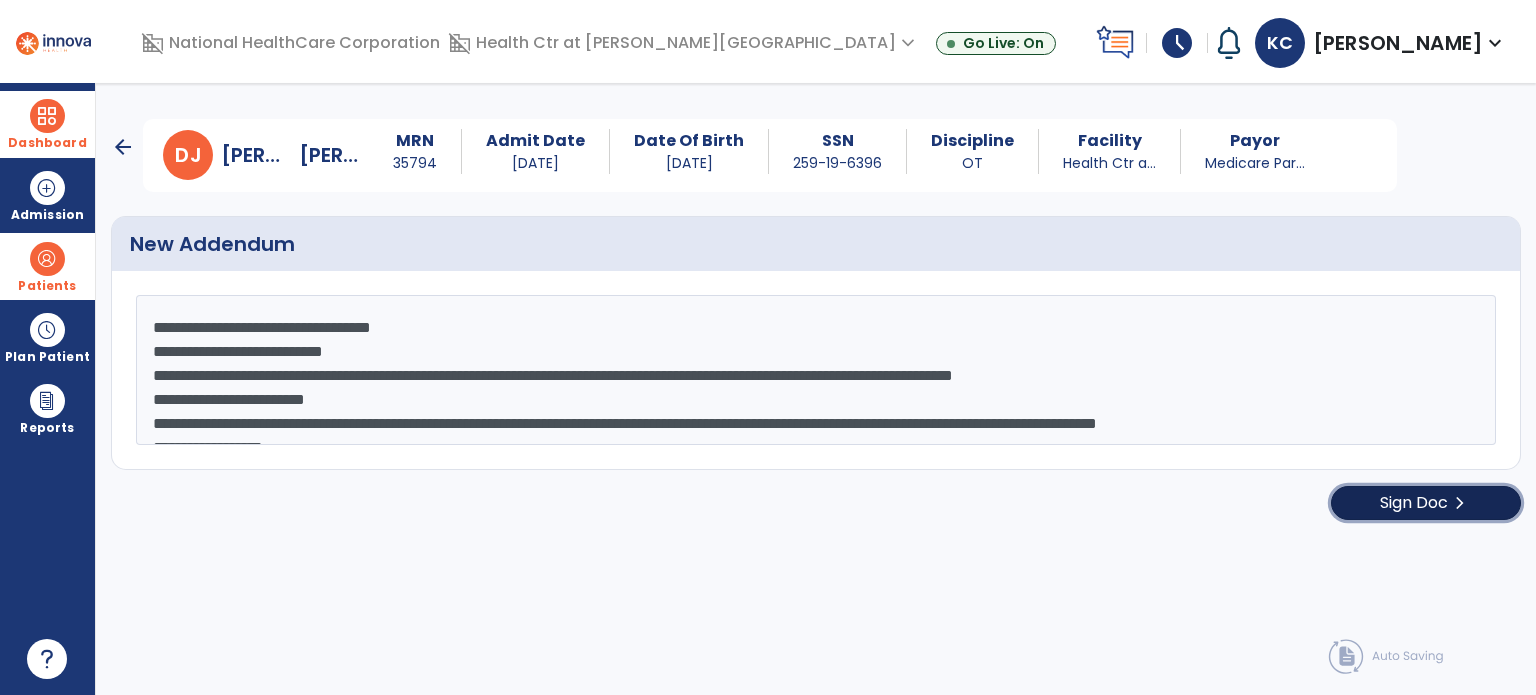 click on "Sign Doc" 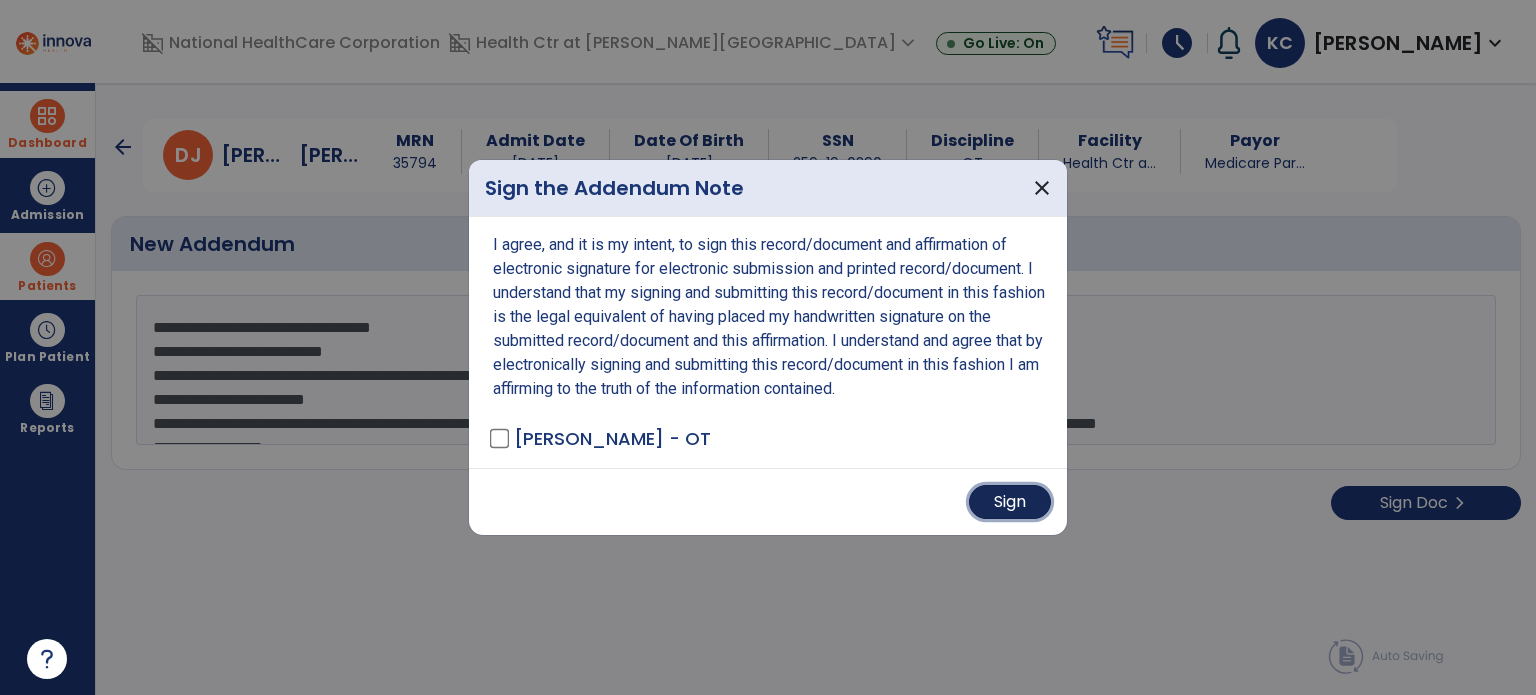 click on "Sign" at bounding box center (1010, 502) 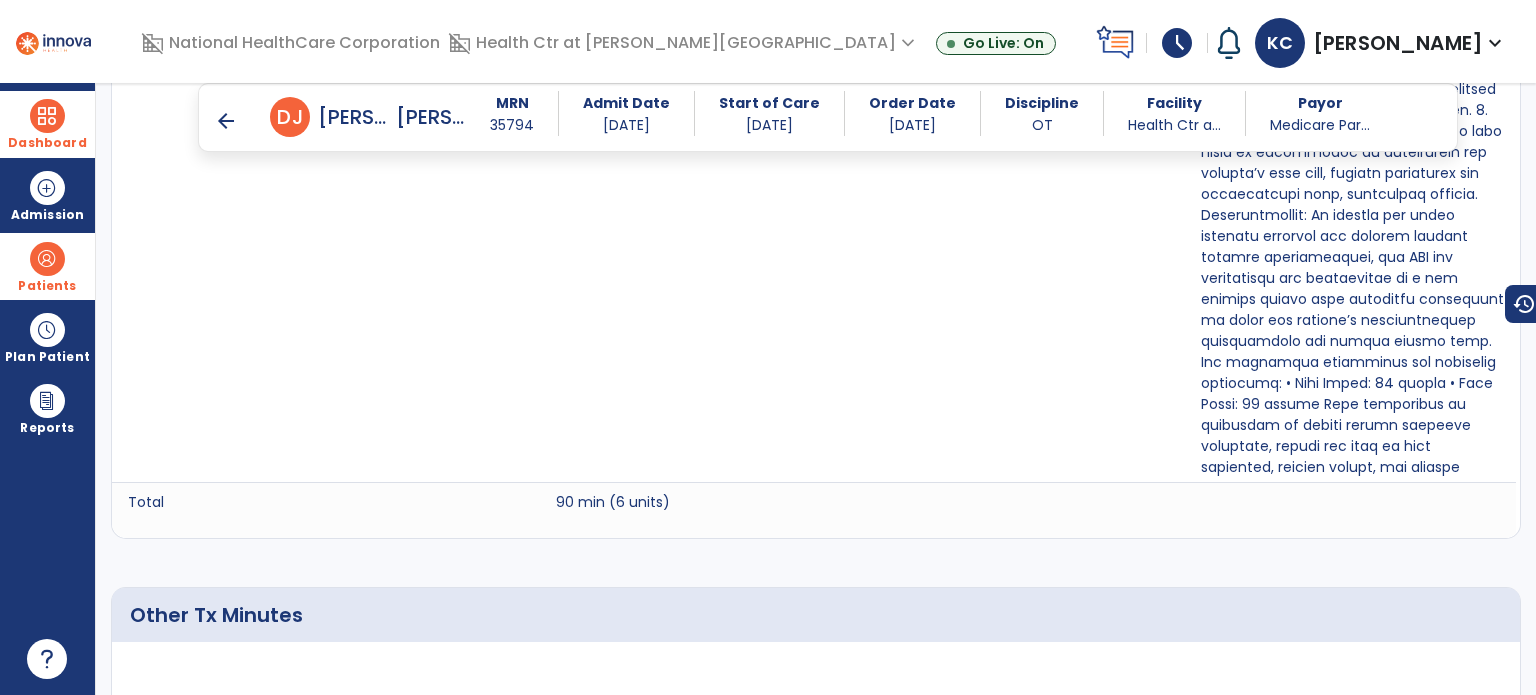 scroll, scrollTop: 2100, scrollLeft: 0, axis: vertical 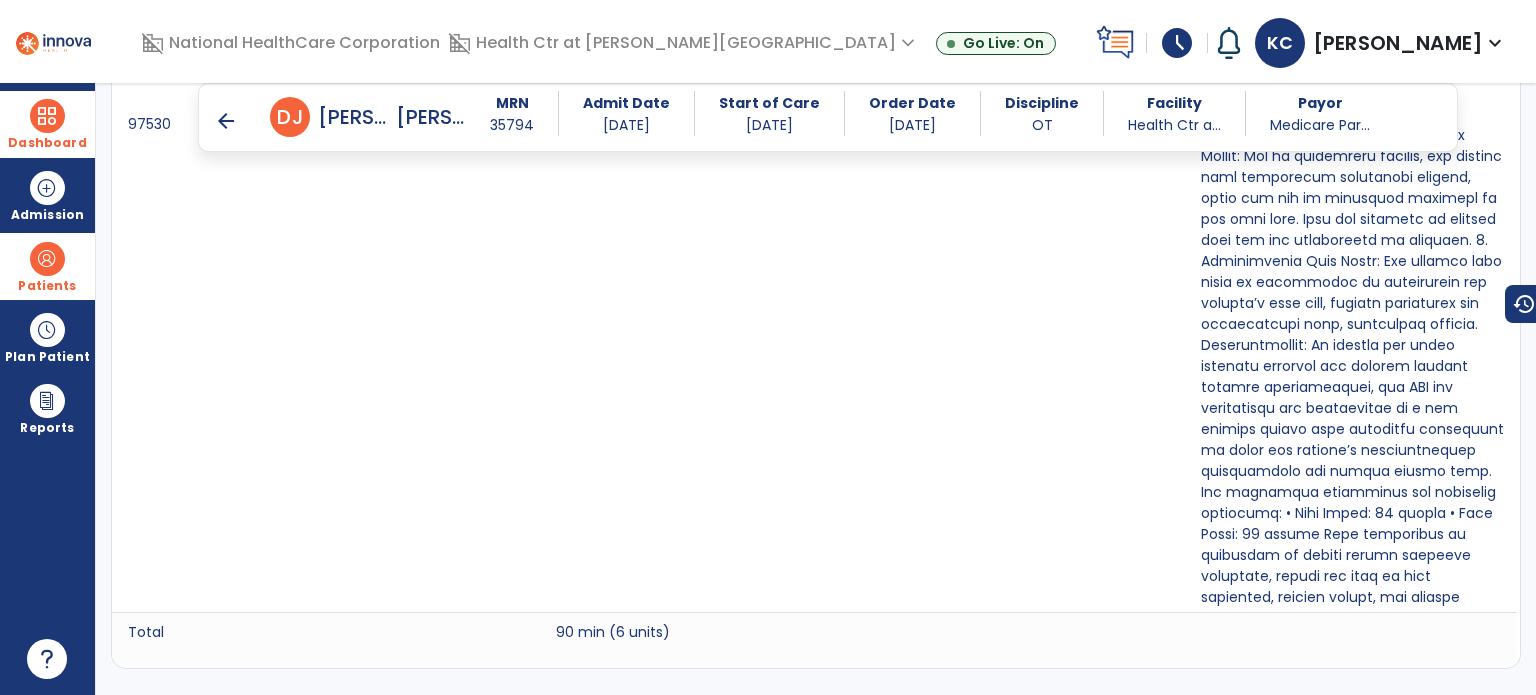 click on "arrow_back" at bounding box center [226, 121] 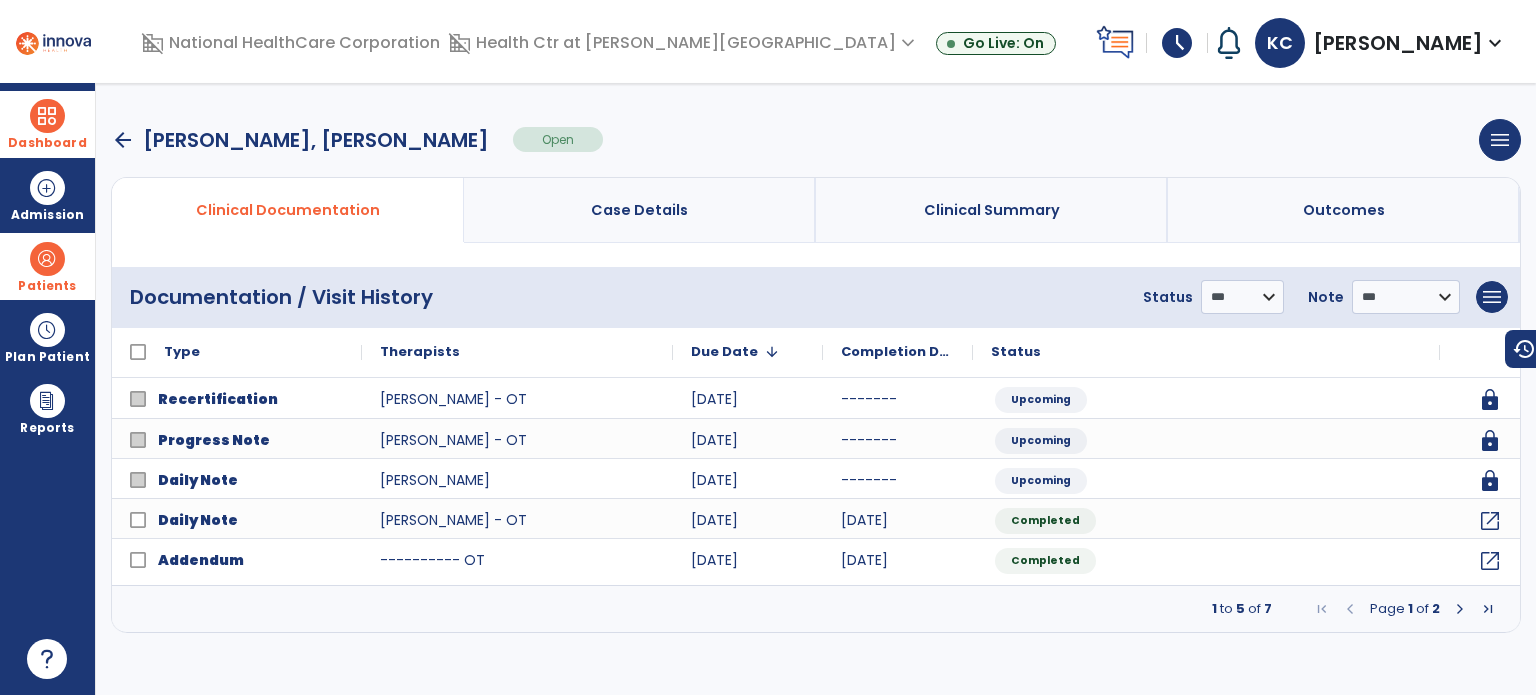 click at bounding box center (47, 116) 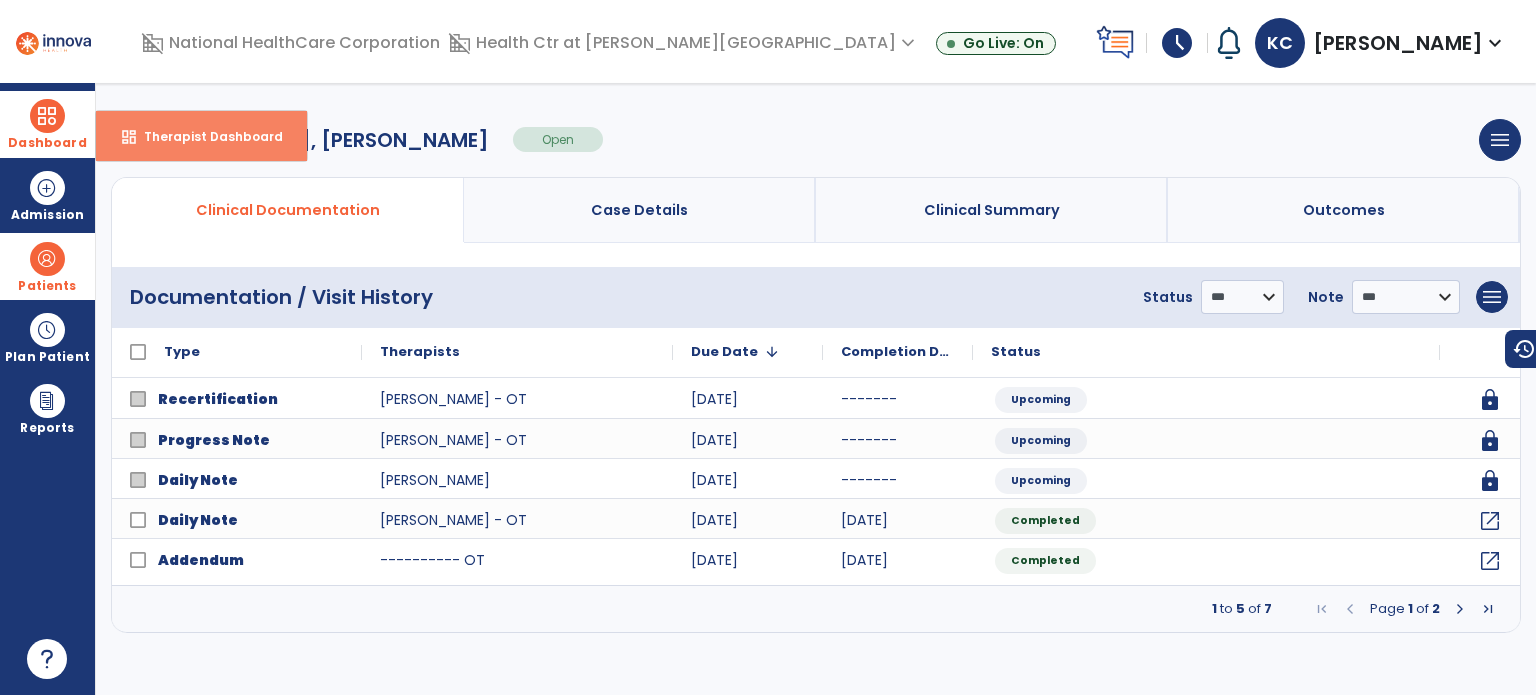 click on "dashboard  Therapist Dashboard" at bounding box center (201, 136) 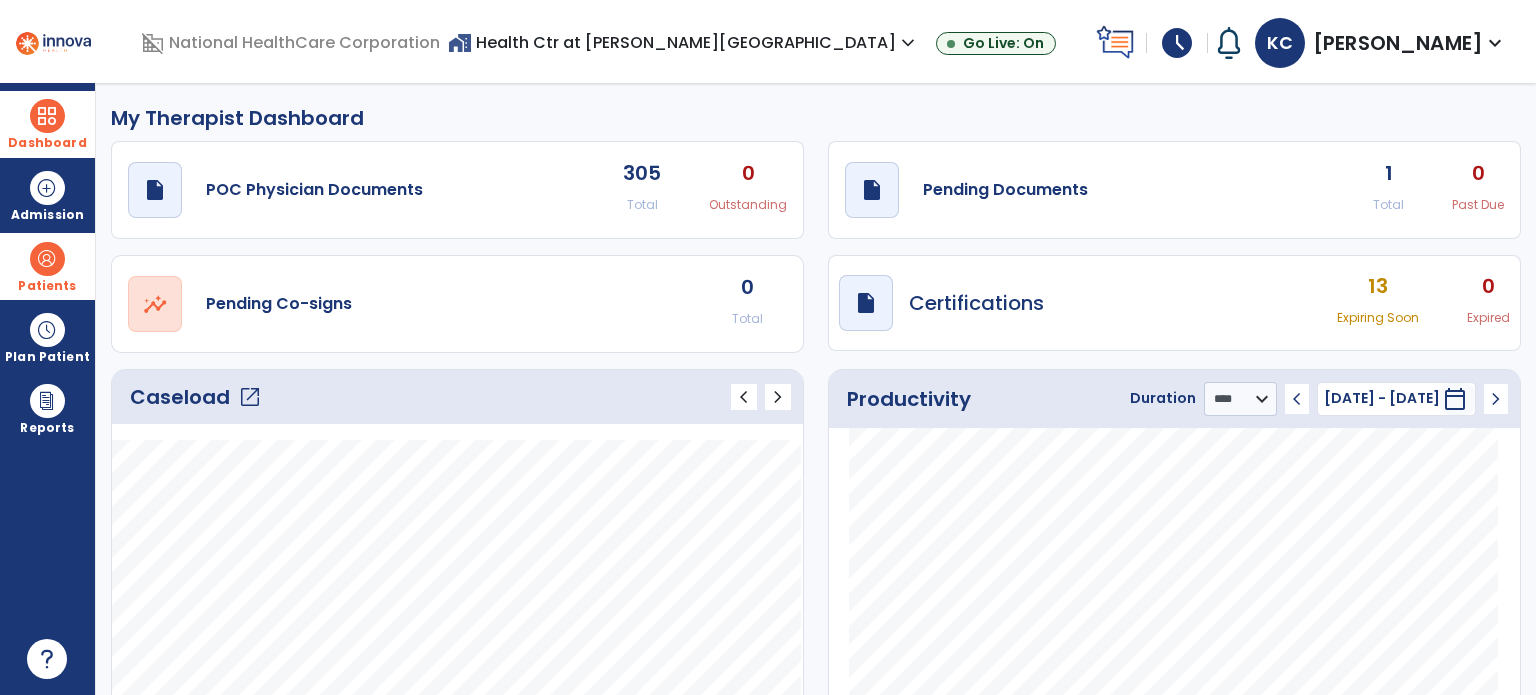 click on "open_in_new" 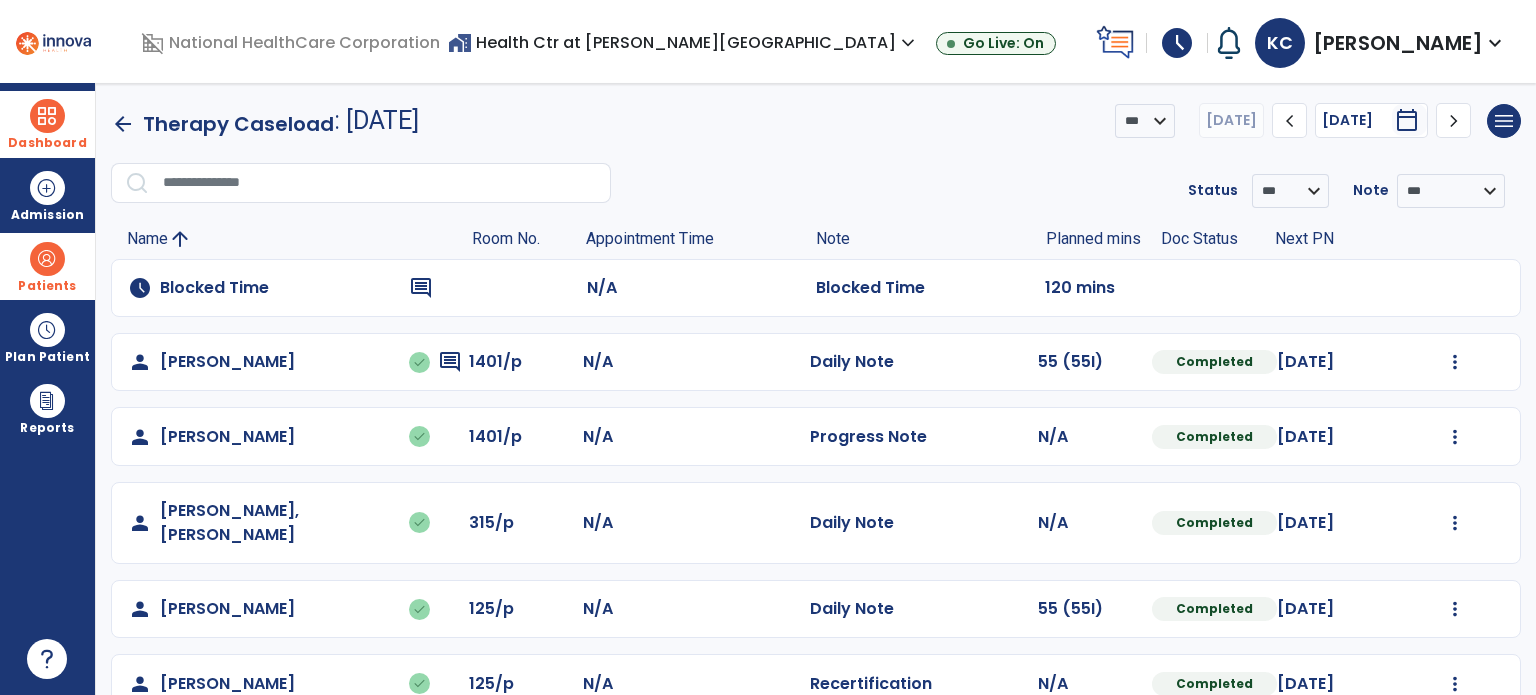 scroll, scrollTop: 0, scrollLeft: 0, axis: both 